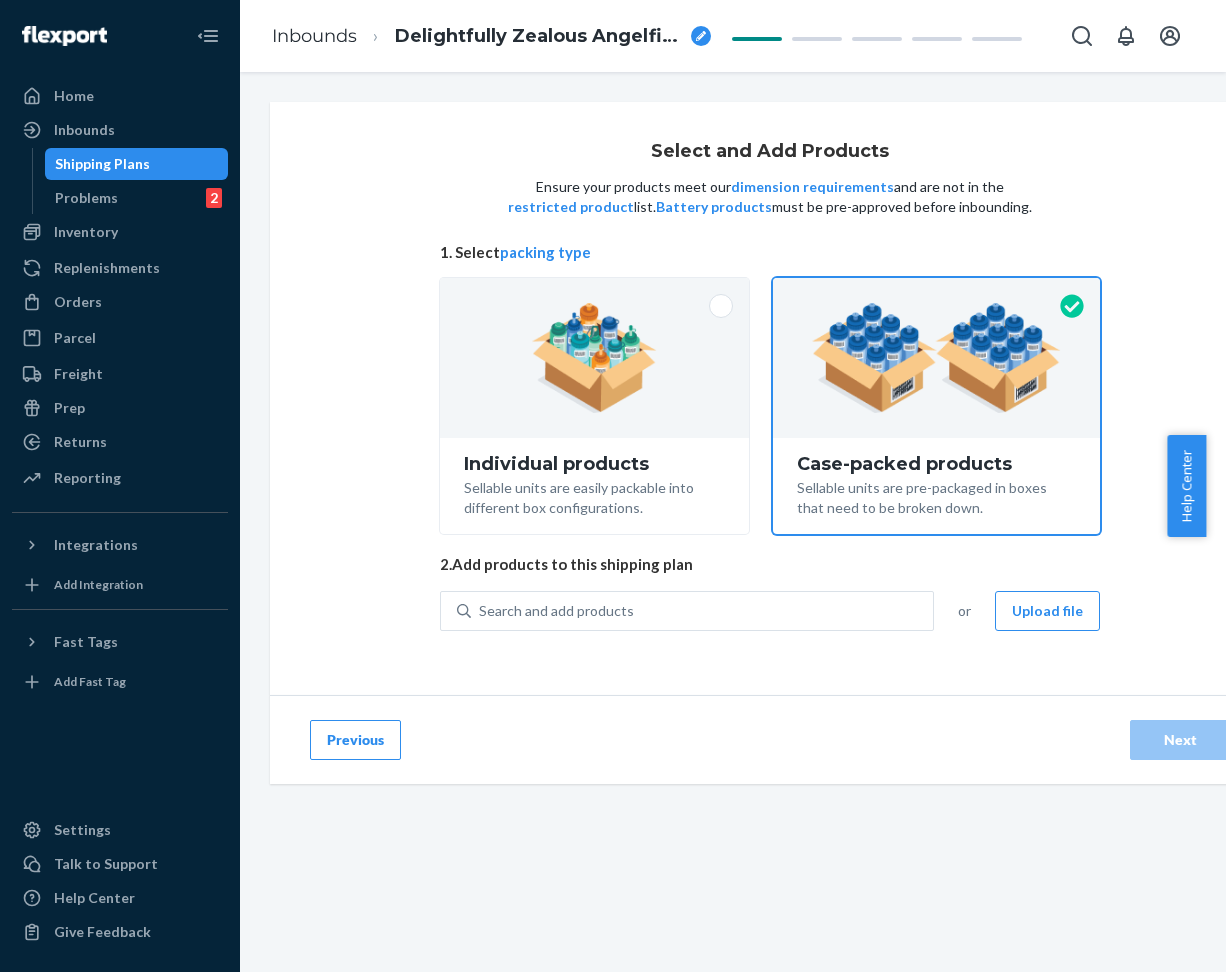 scroll, scrollTop: 0, scrollLeft: 0, axis: both 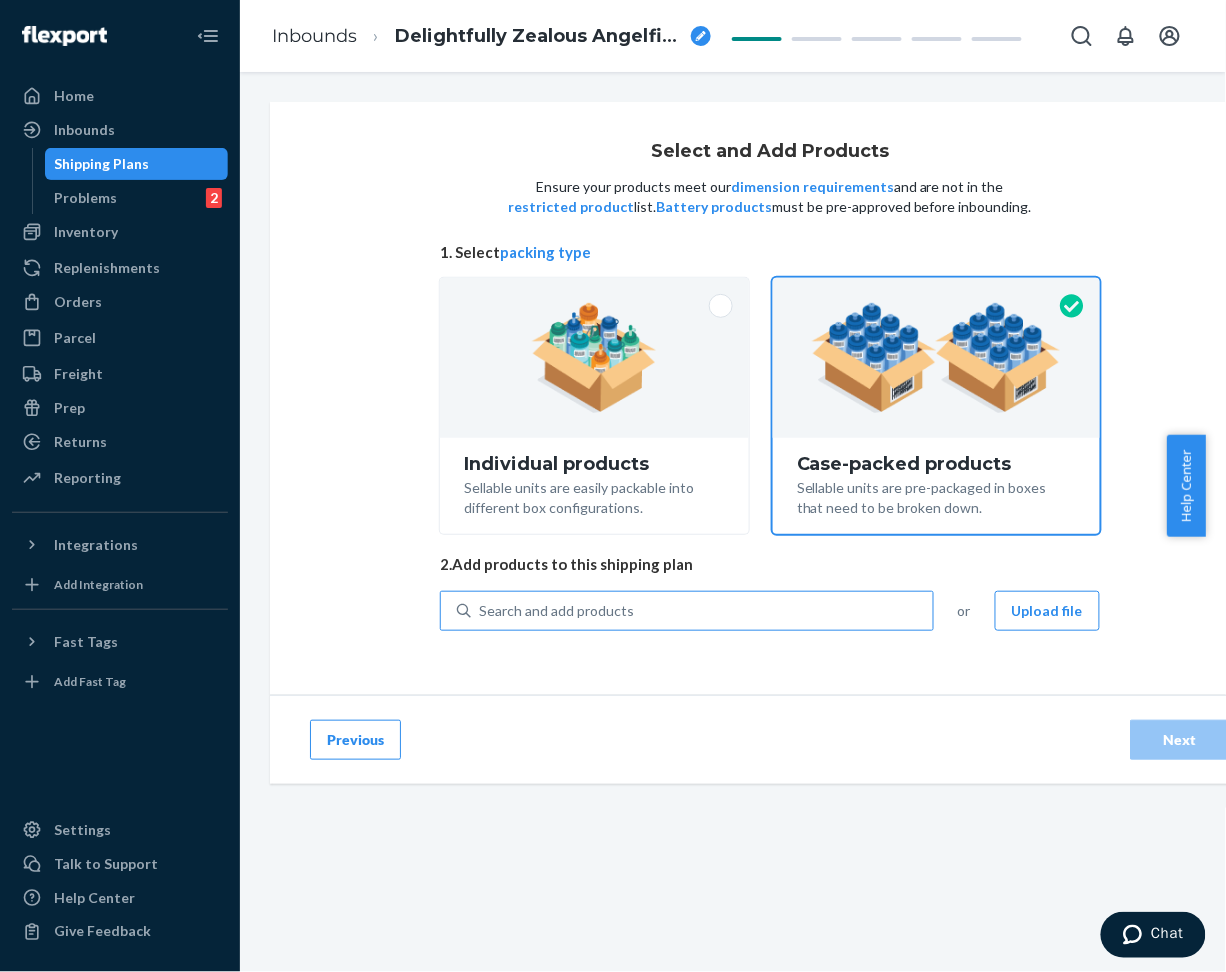 click on "Search and add products" at bounding box center (702, 611) 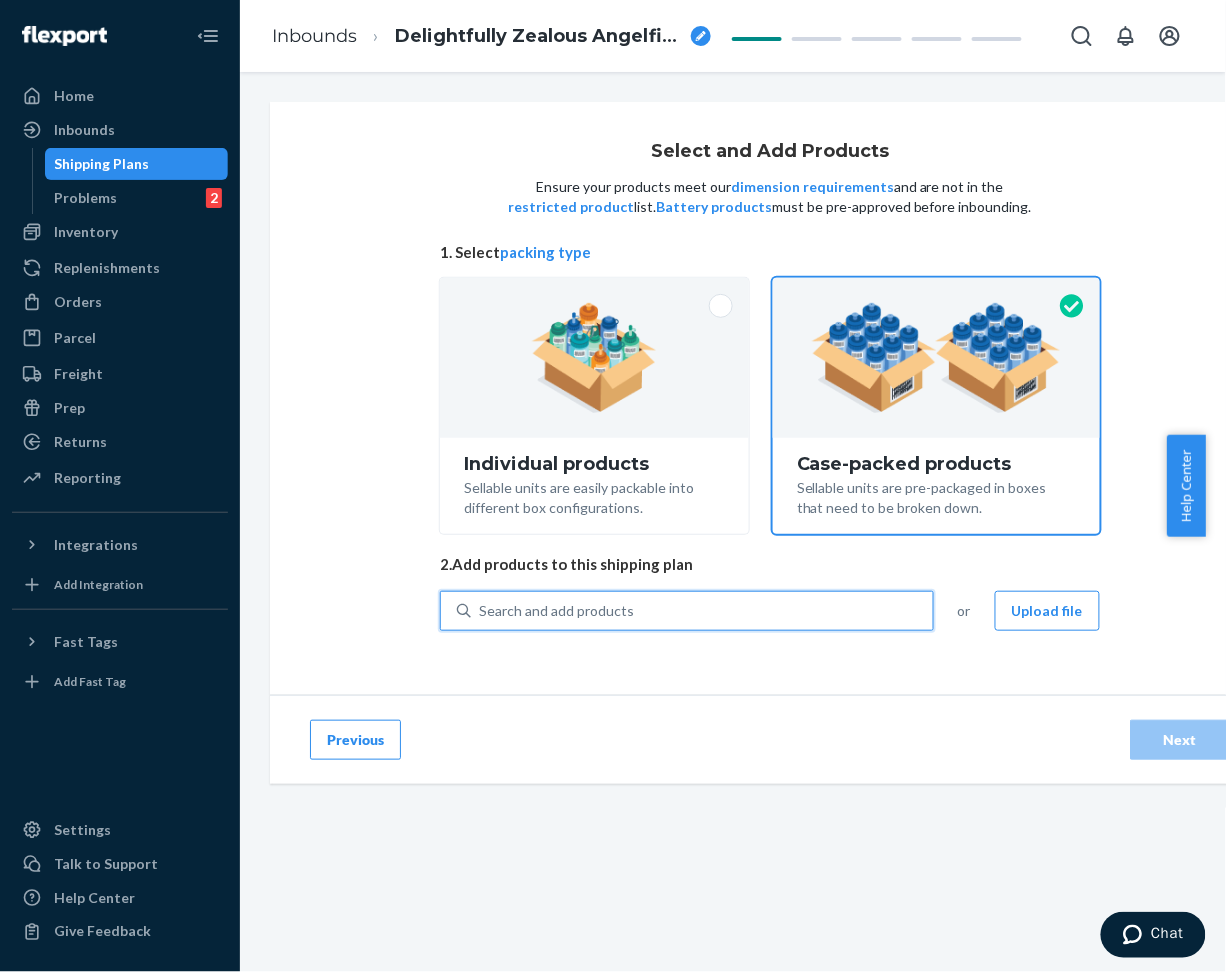 paste on "Kids Cloud Sweatpants Pale Mint" 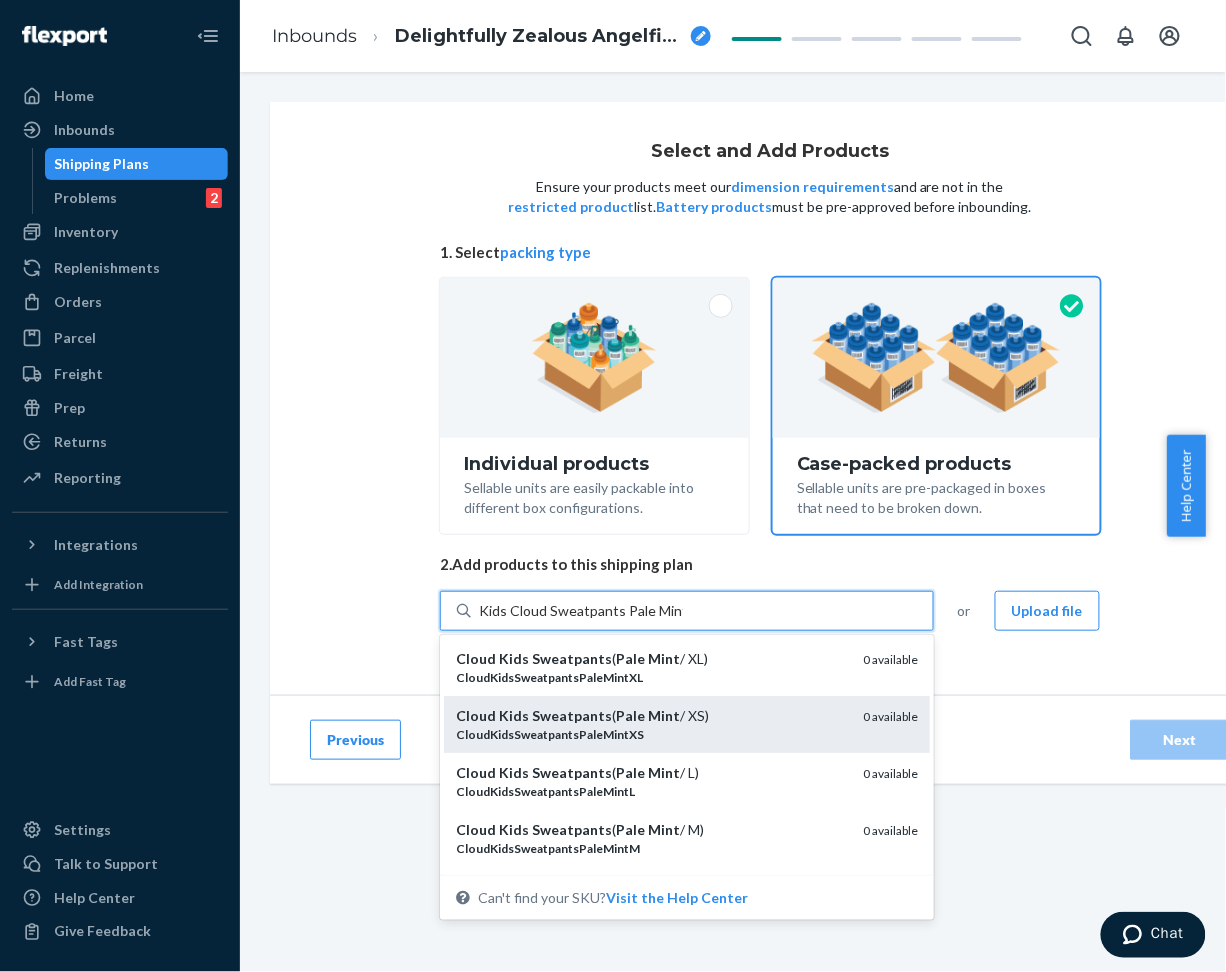 click on "Cloud   Kids   Sweatpants  ( Pale   Mint  / XS)" at bounding box center [651, 716] 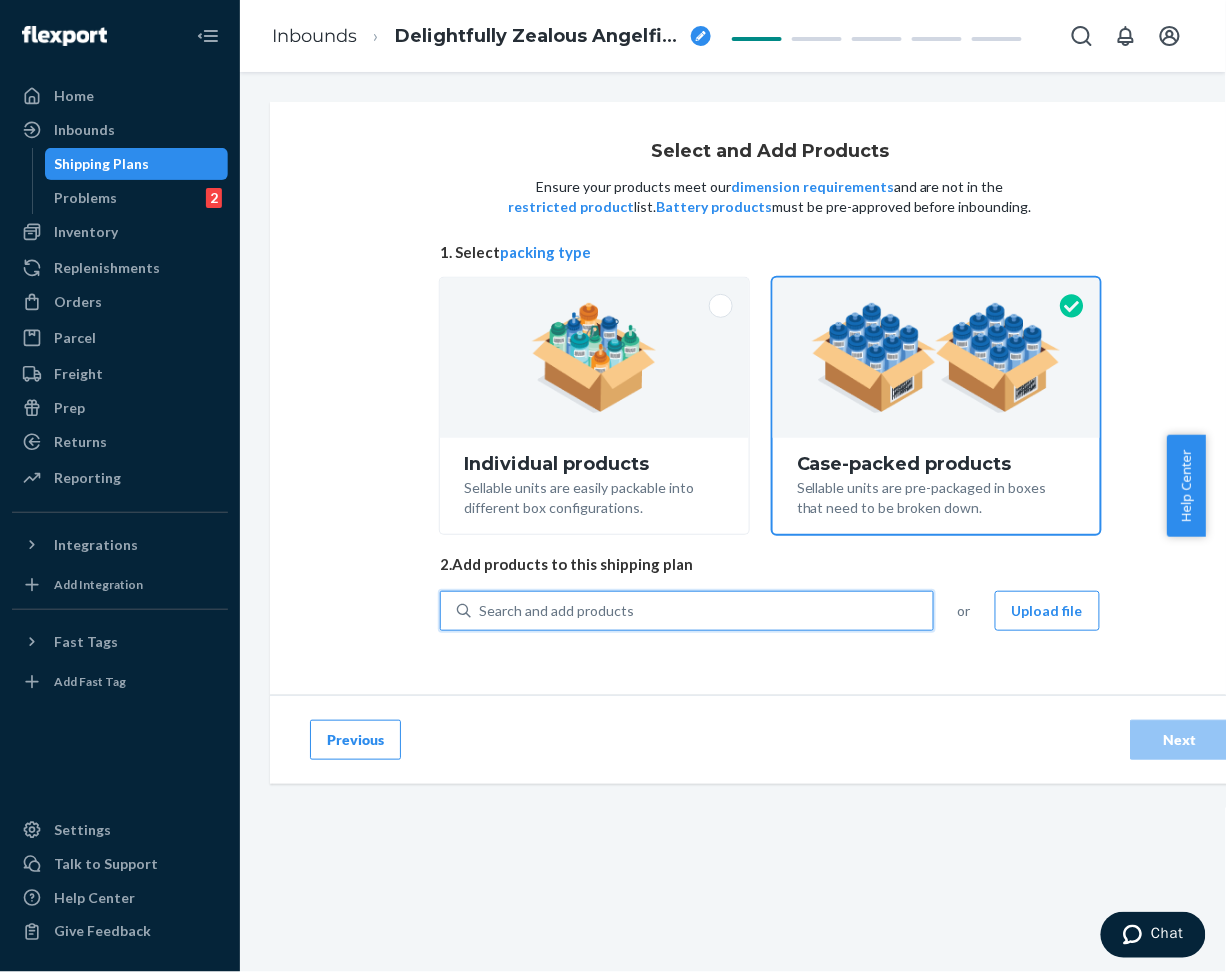 click on "Search and add products" at bounding box center [702, 611] 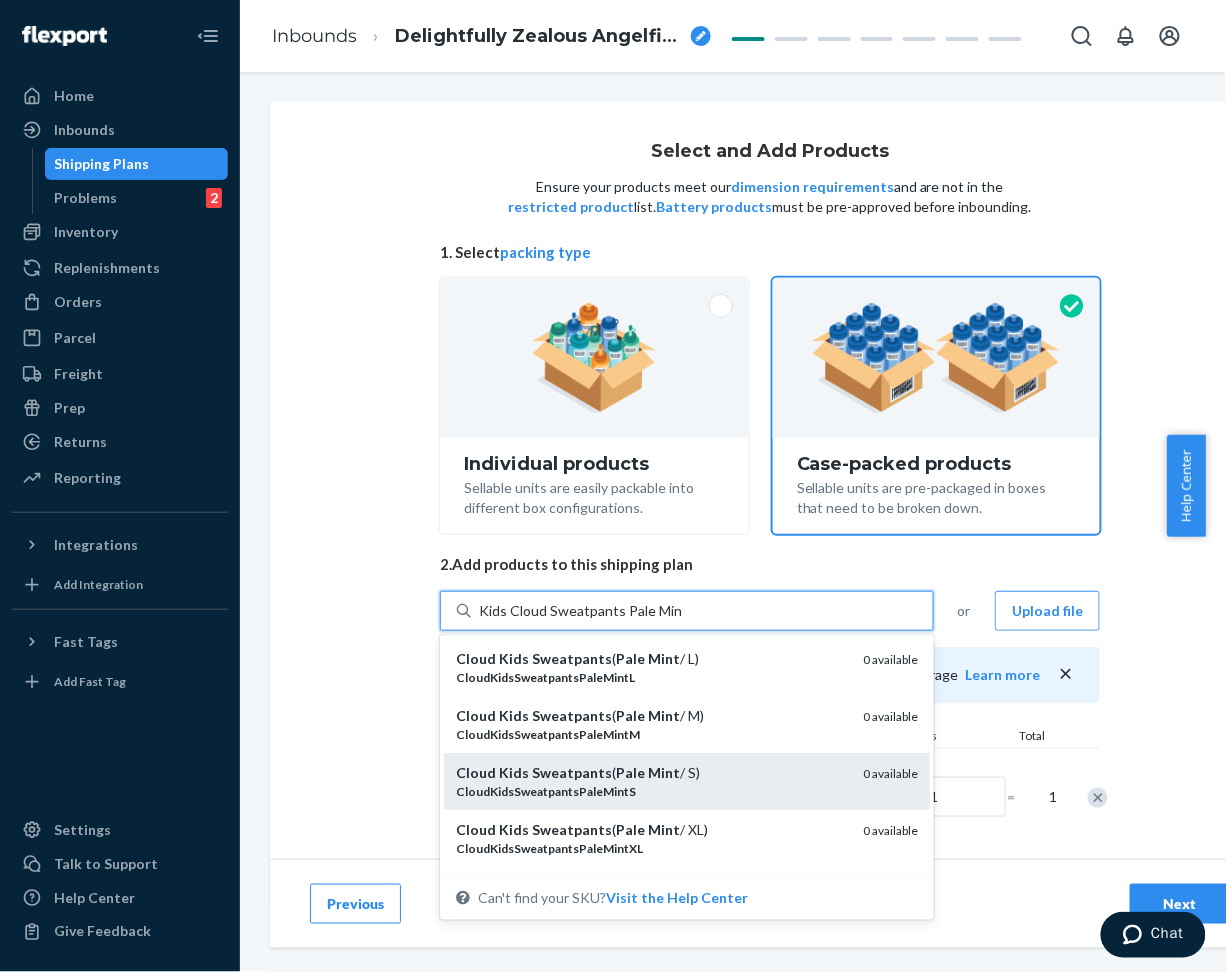 click on "Cloud   Kids   Sweatpants  ( Pale   Mint  / S)" at bounding box center (651, 773) 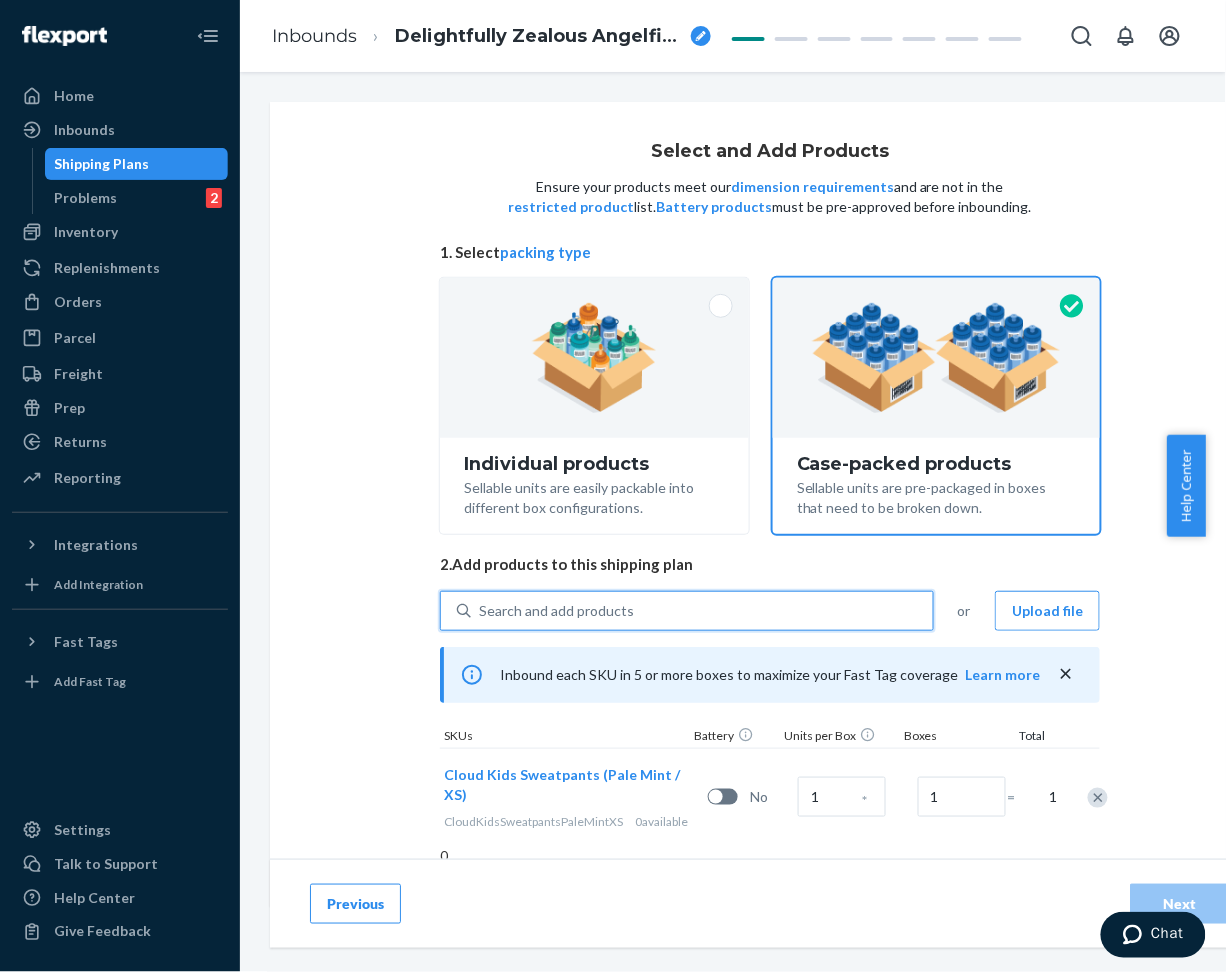 click on "Search and add products" at bounding box center (702, 611) 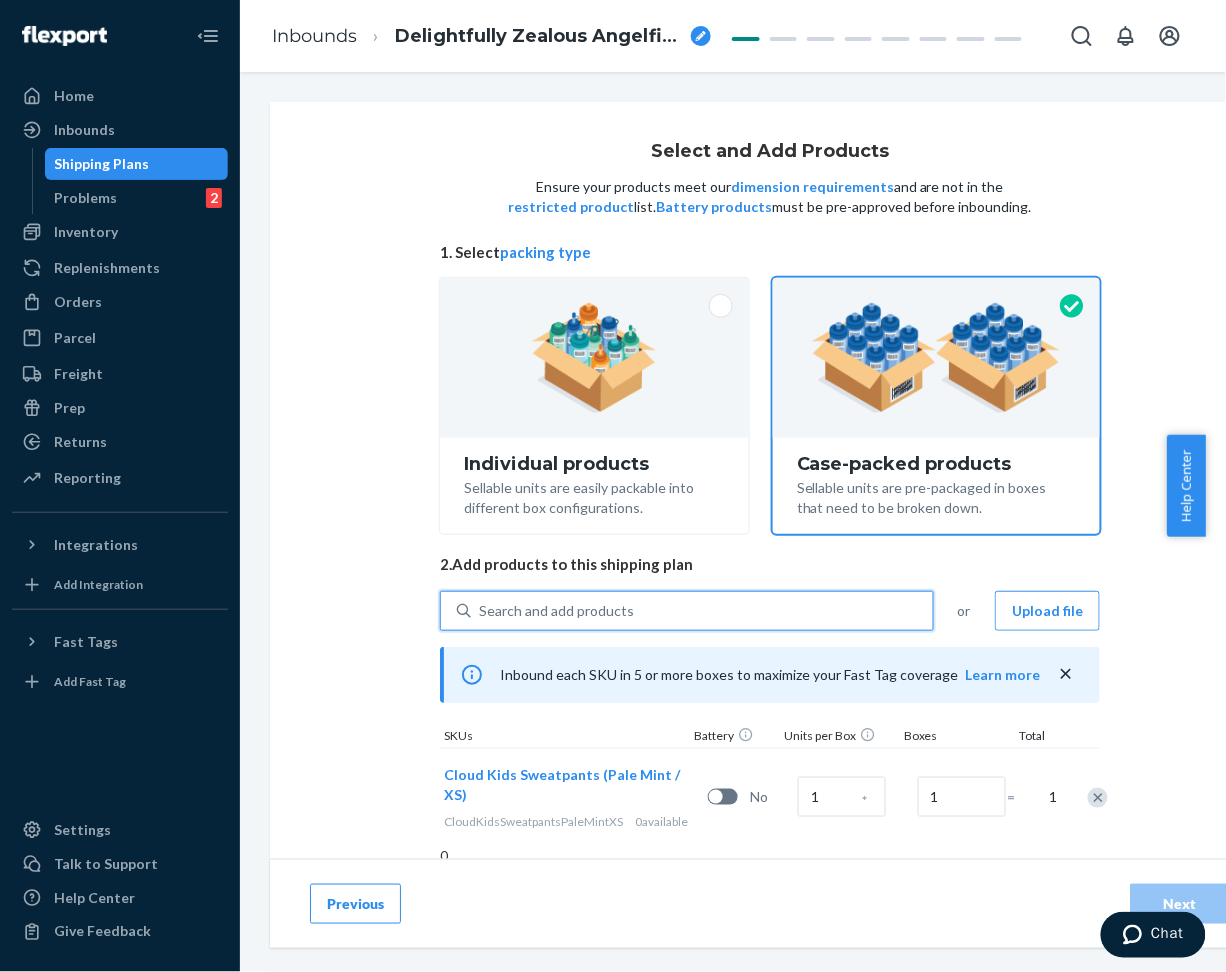 paste on "Kids Cloud Sweatpants Pale Mint" 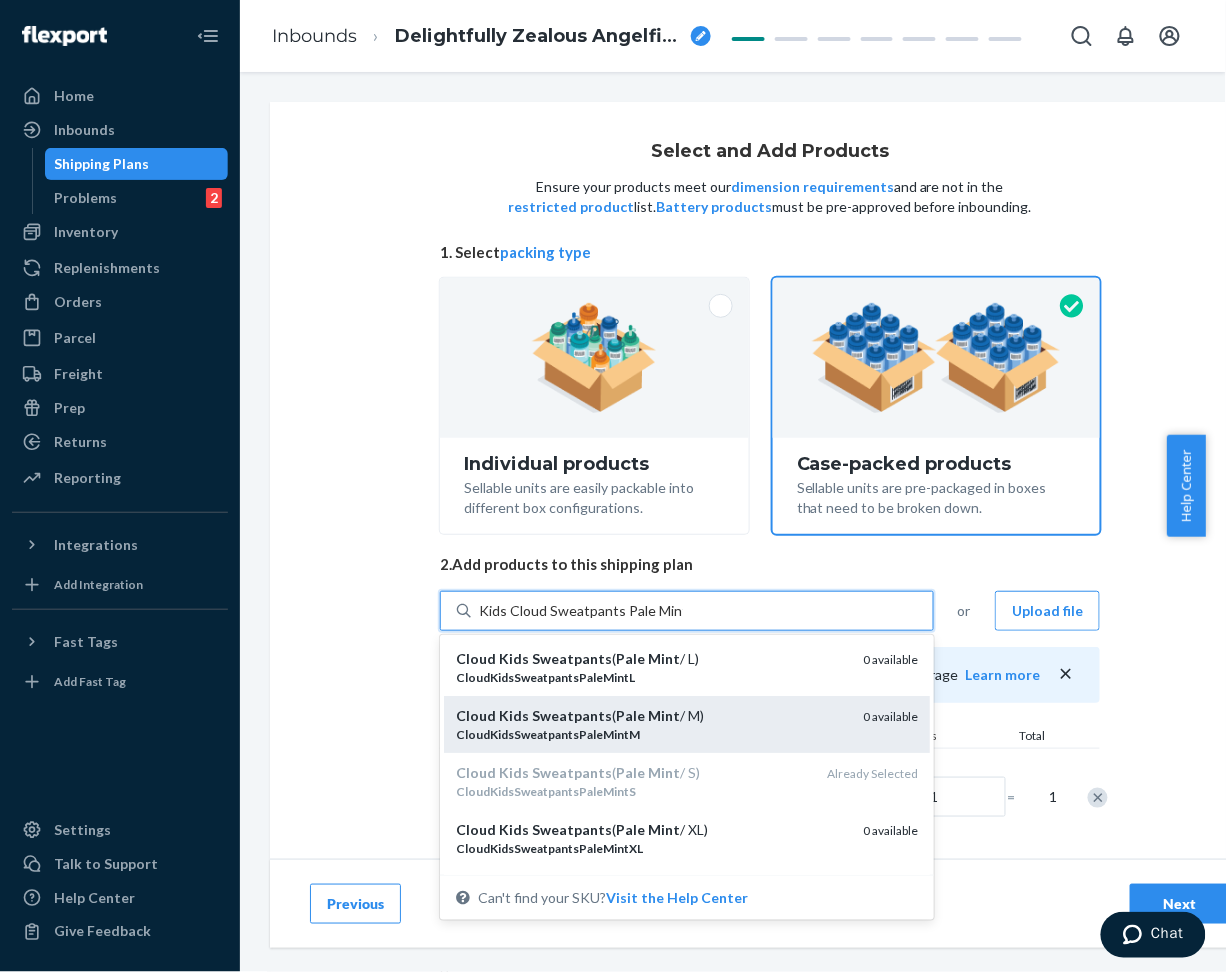 click on "Cloud   Kids   Sweatpants  ( Pale   Mint  / M)" at bounding box center [651, 716] 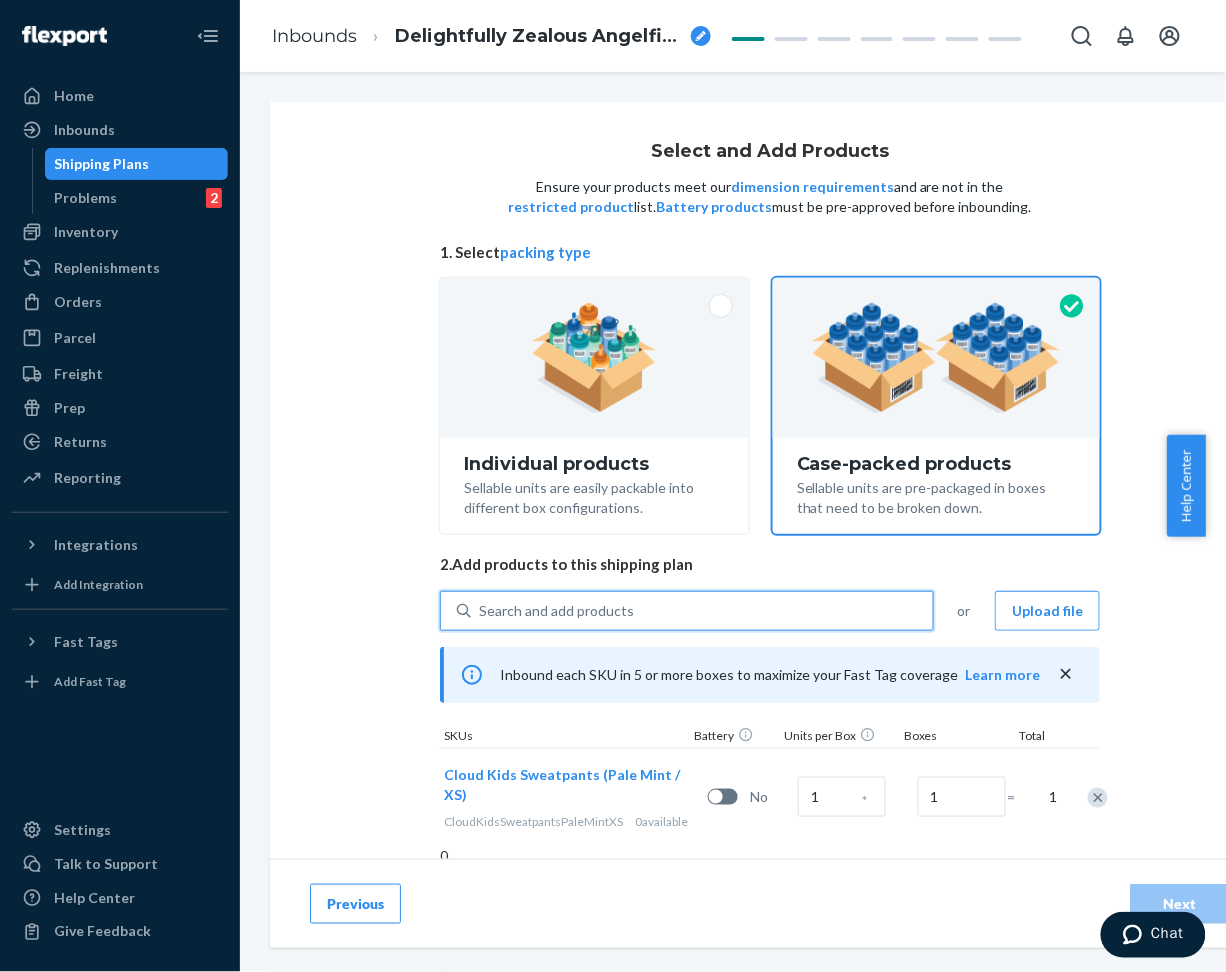 click on "Search and add products" at bounding box center [702, 611] 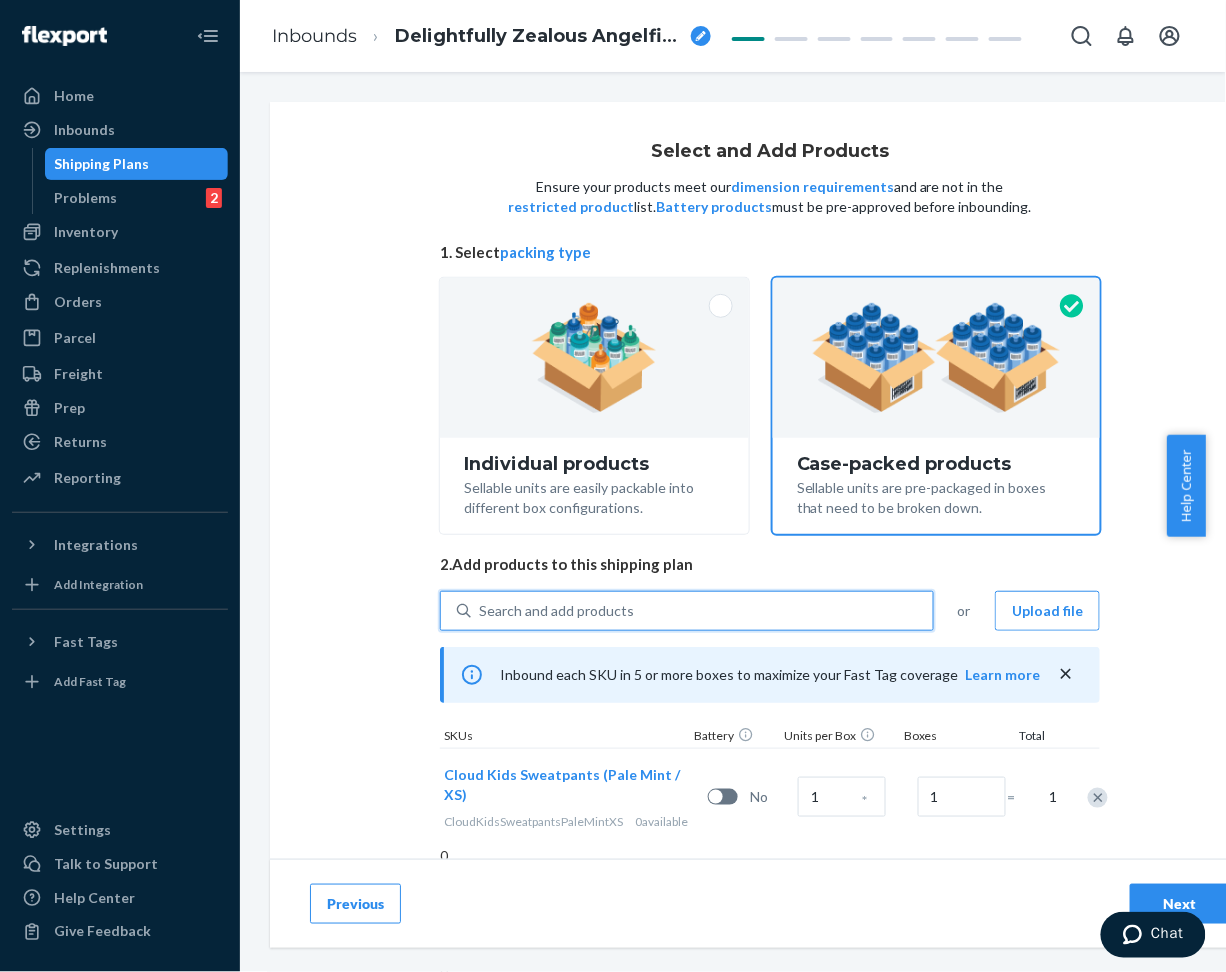 paste on "Kids Cloud Sweatpants Pale Mint" 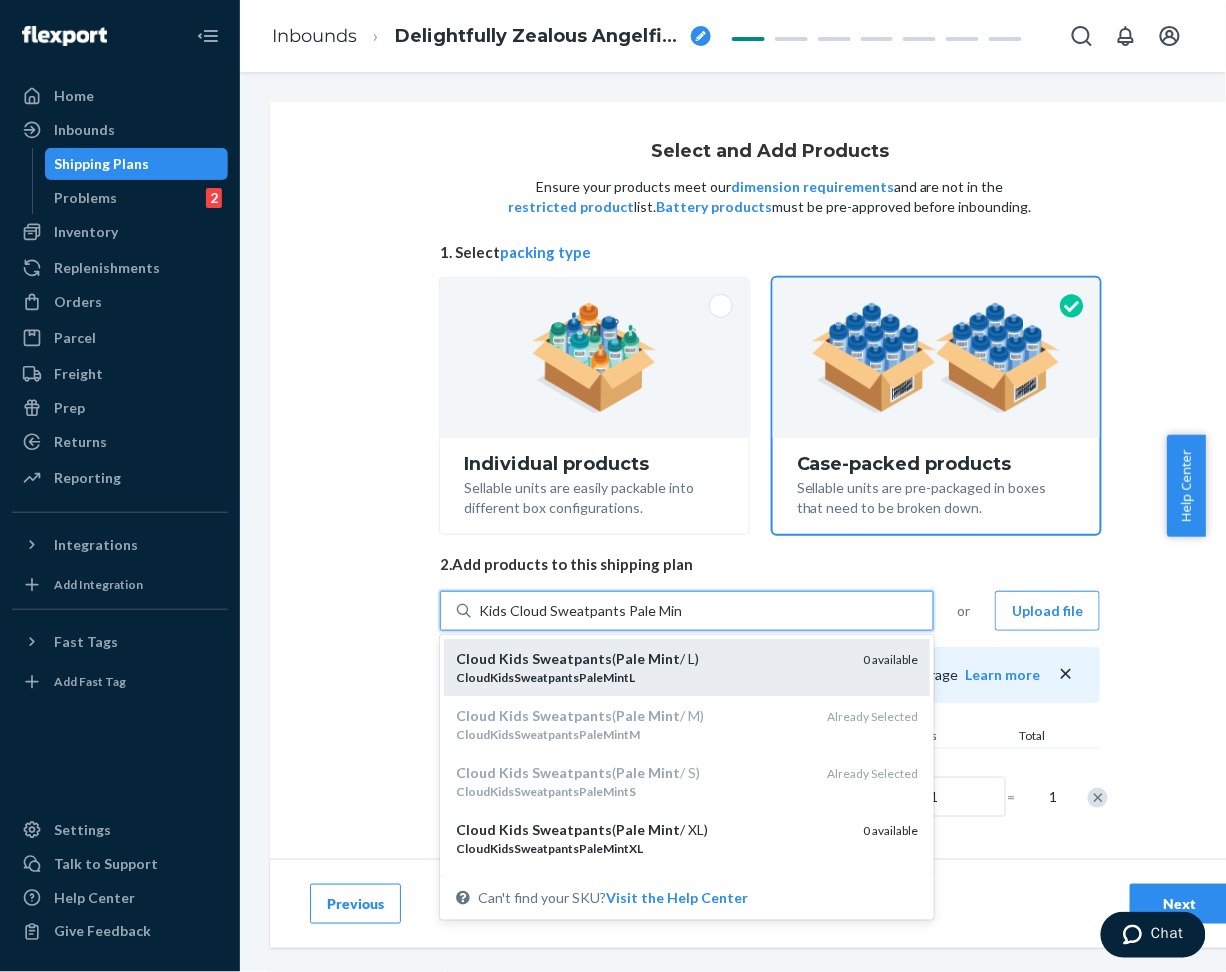 click on "Cloud   Kids   Sweatpants  ( Pale   Mint  / L)" at bounding box center (651, 659) 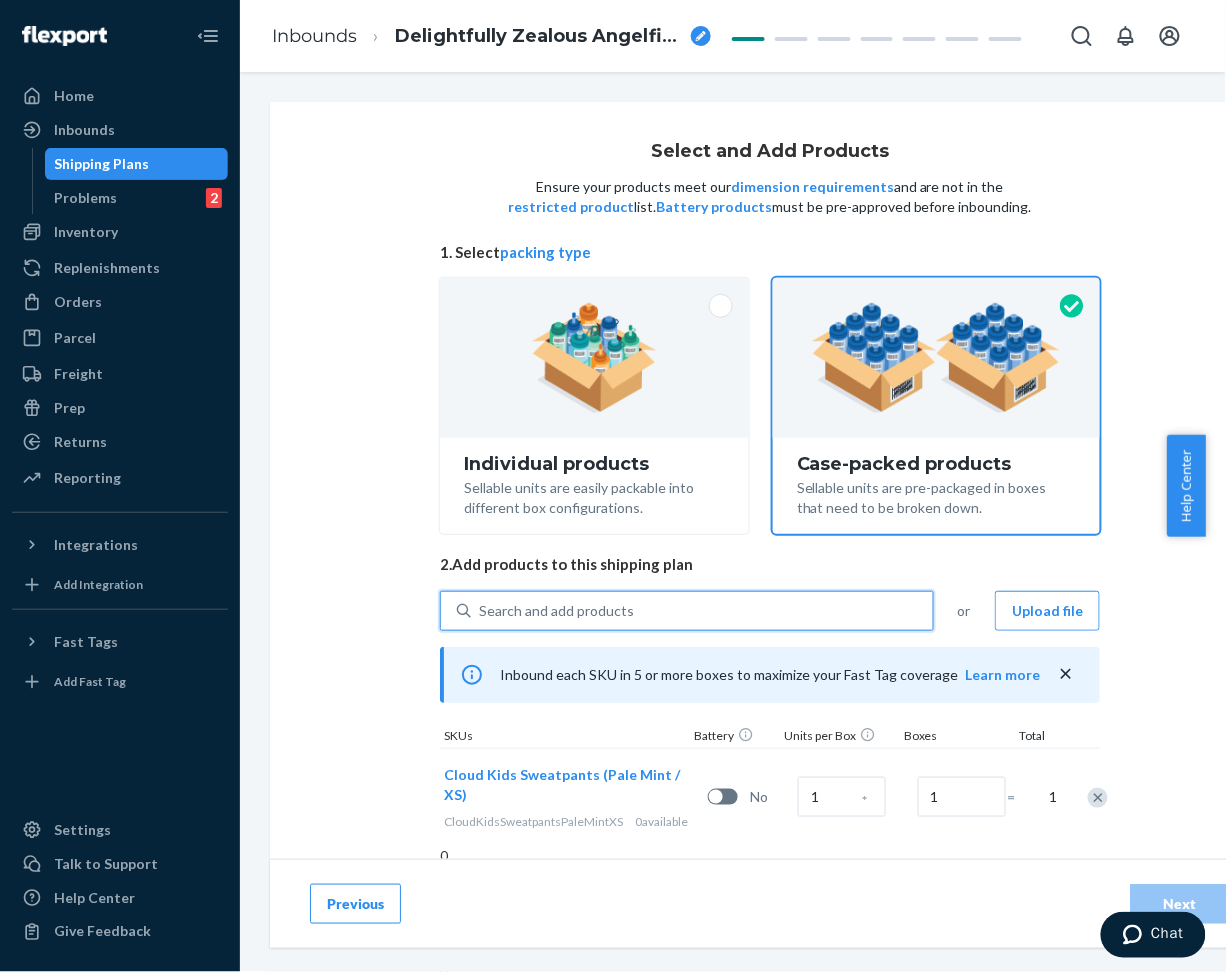 click on "Search and add products" at bounding box center (702, 611) 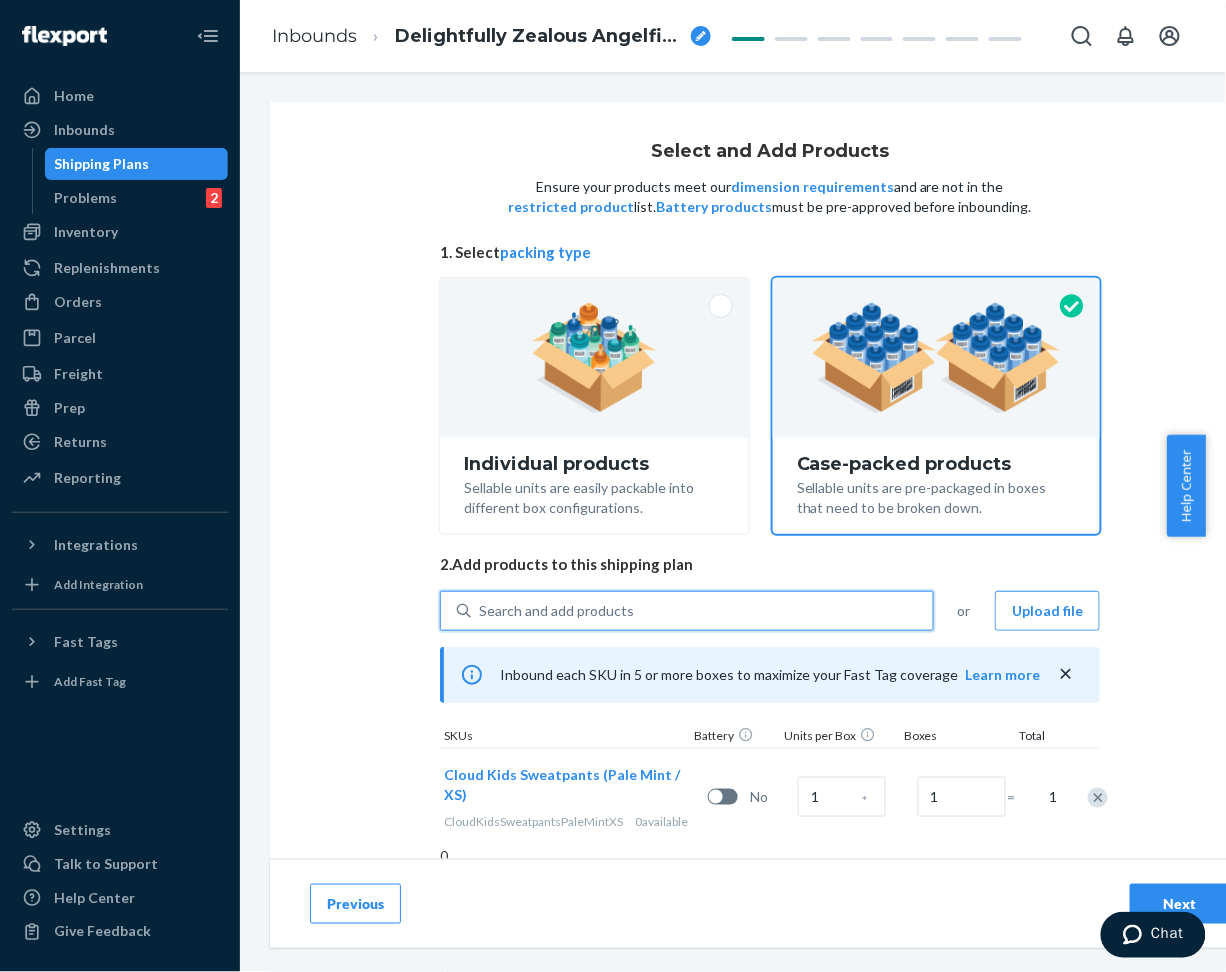 paste on "Kids Cloud Sweatpants Pale Mint" 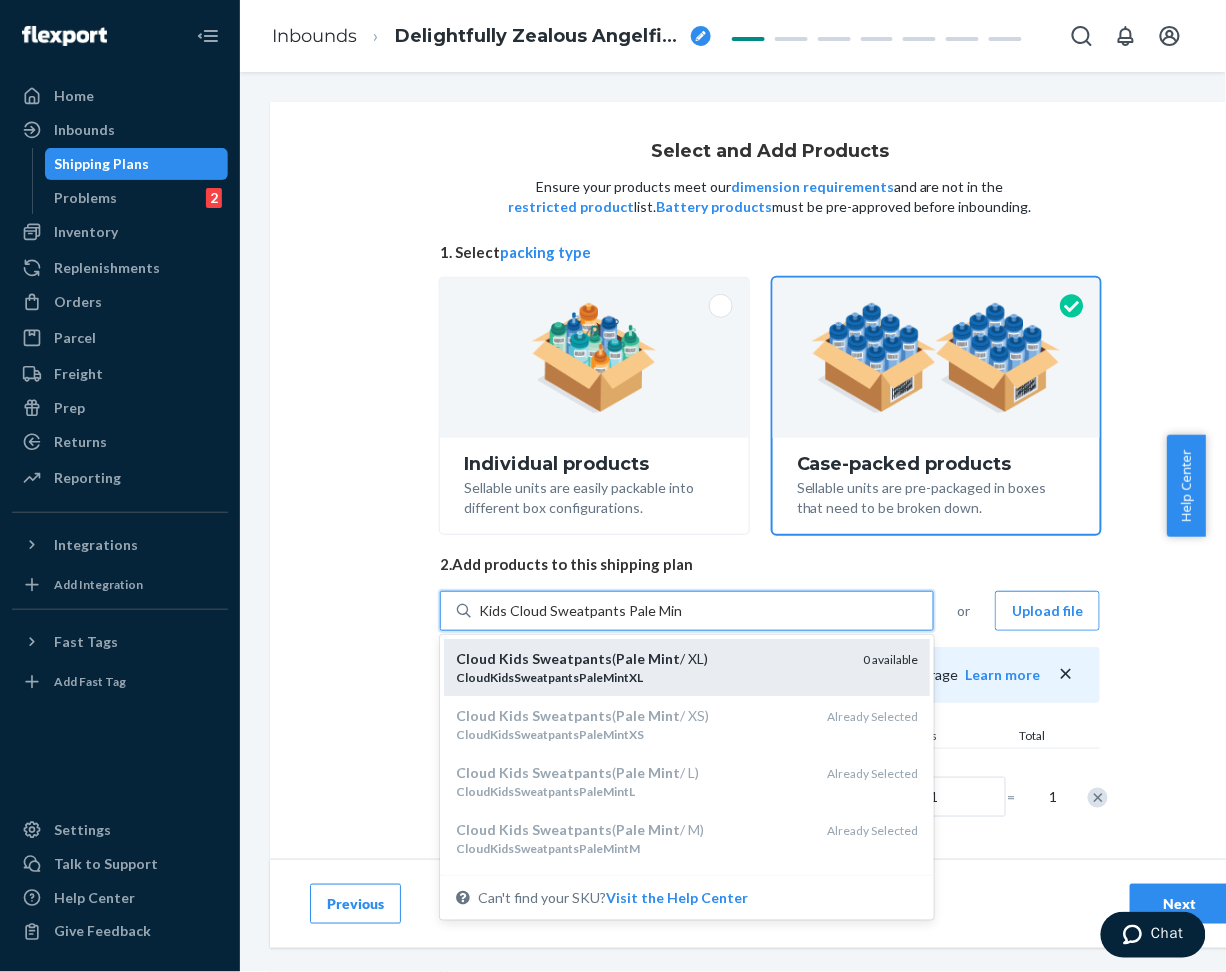 click on "Cloud   Kids   Sweatpants  ( Pale   Mint  / XL)" at bounding box center (651, 659) 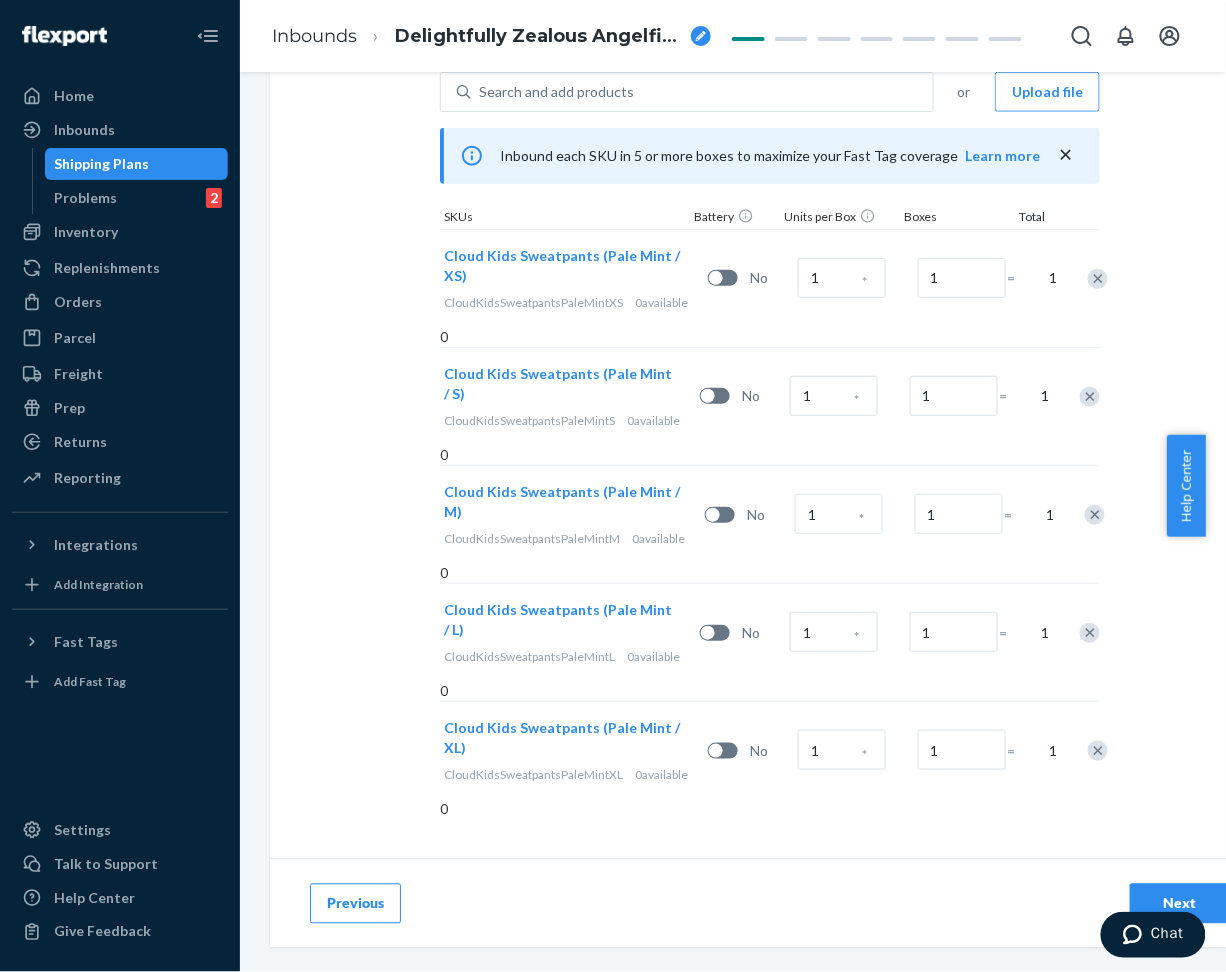scroll, scrollTop: 490, scrollLeft: 0, axis: vertical 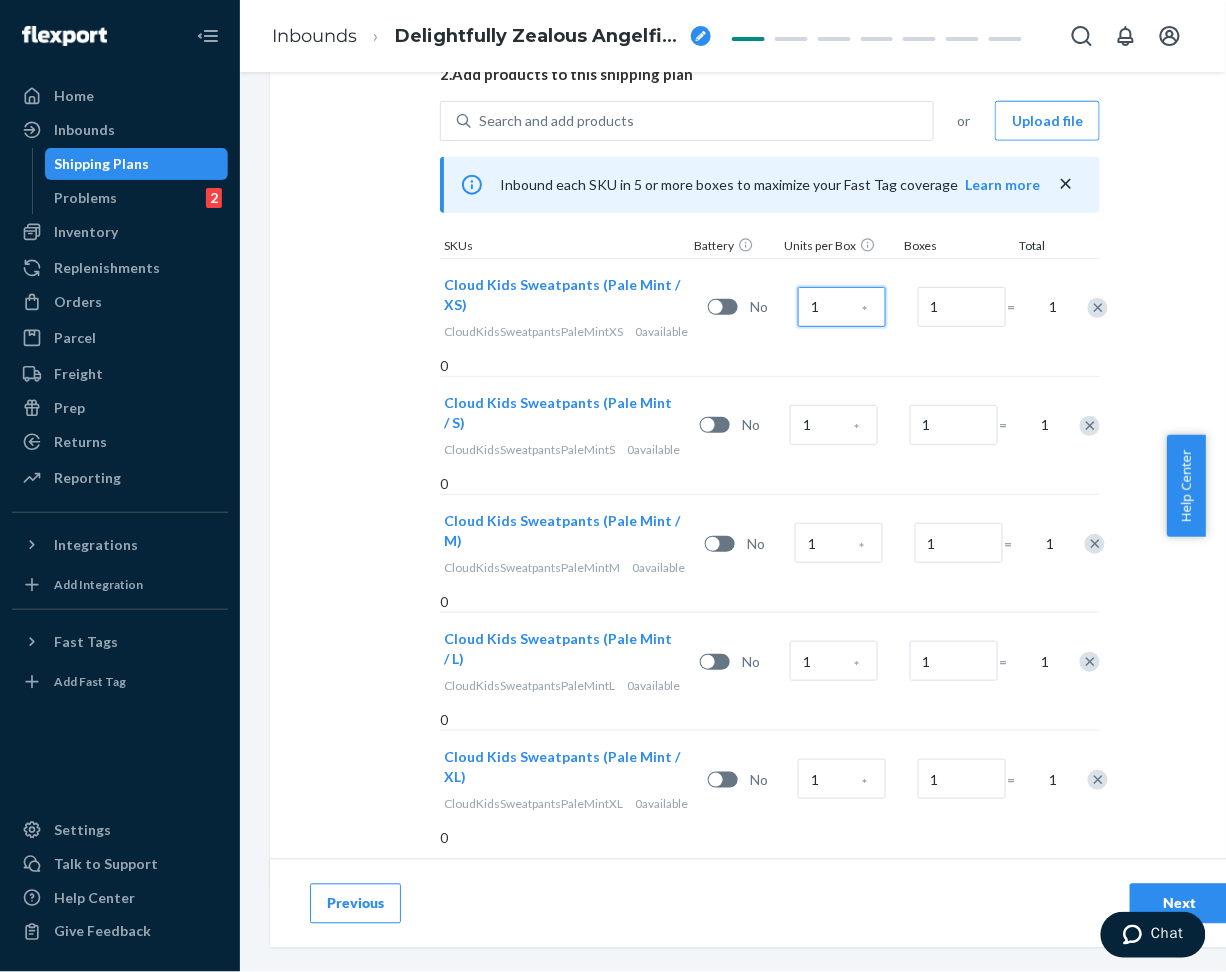 click on "1" at bounding box center [842, 307] 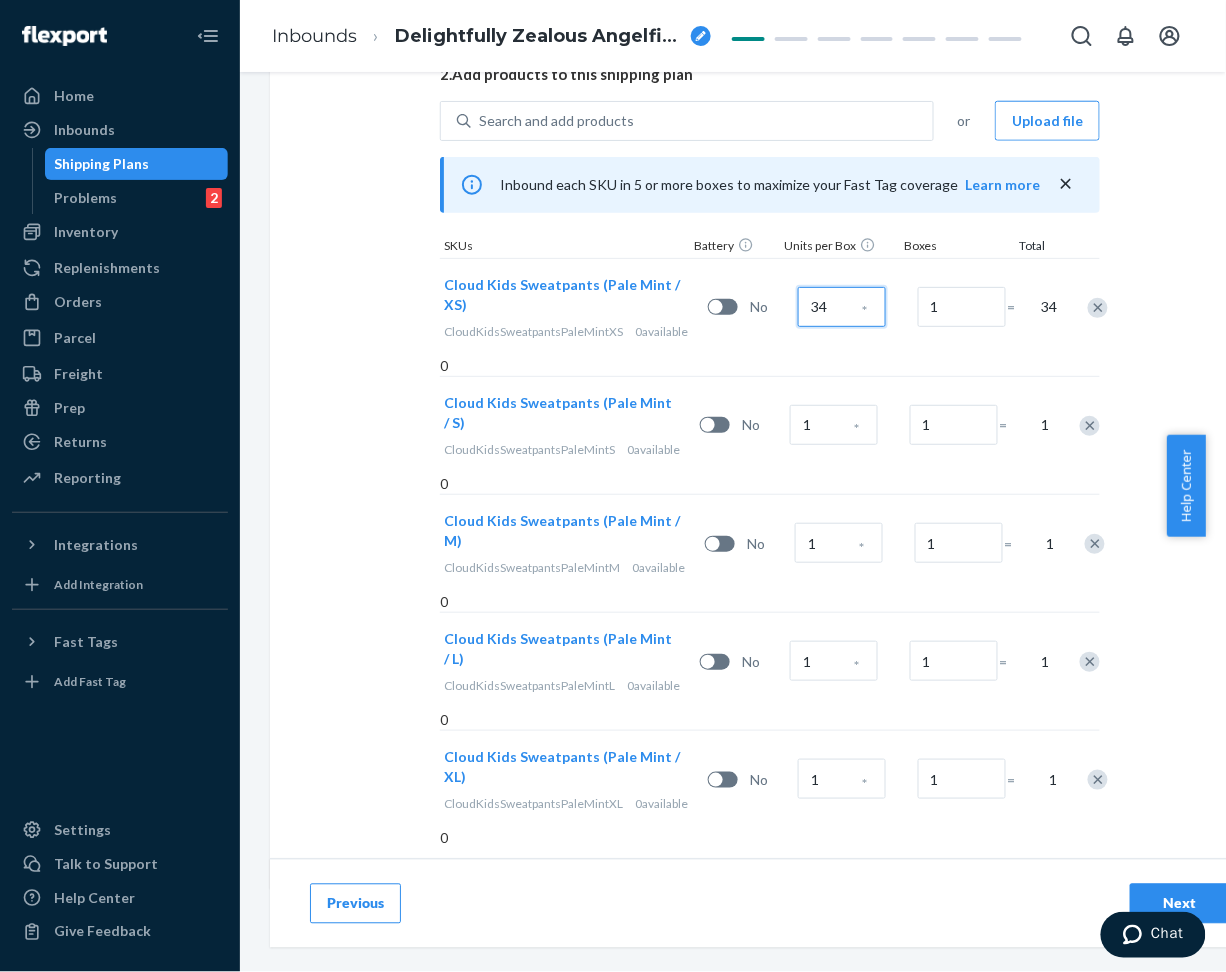 type on "34" 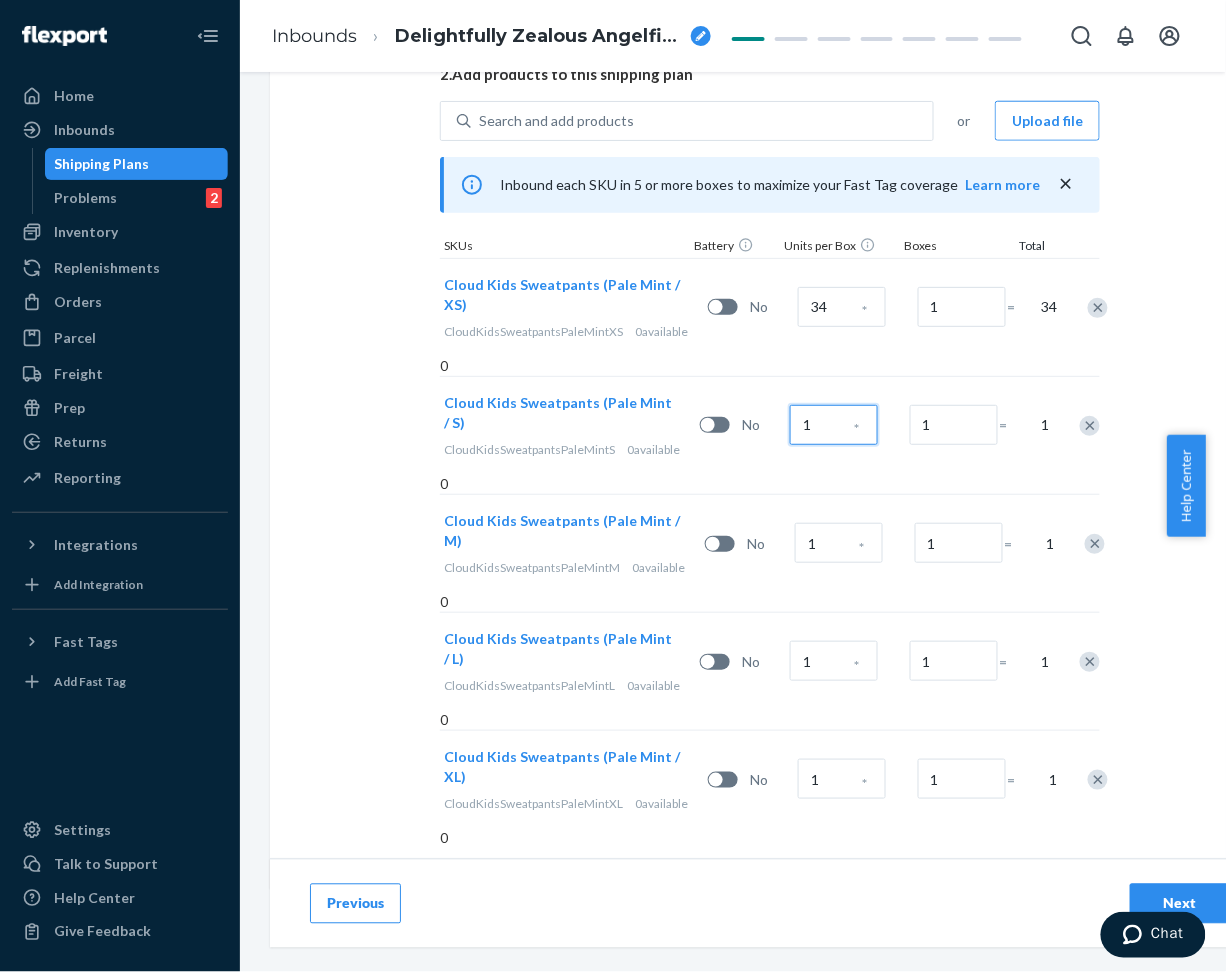 click on "1" at bounding box center [834, 425] 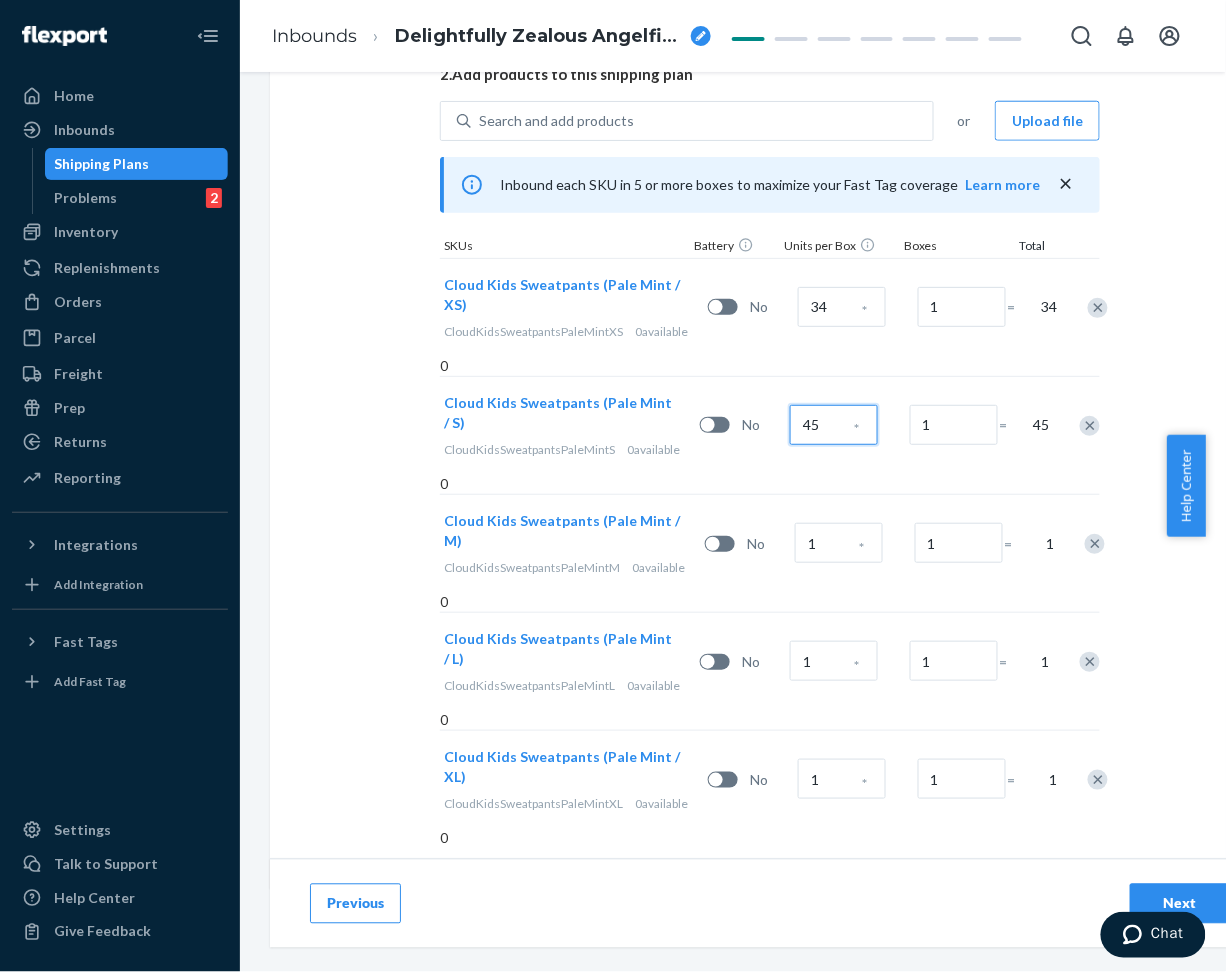 type on "45" 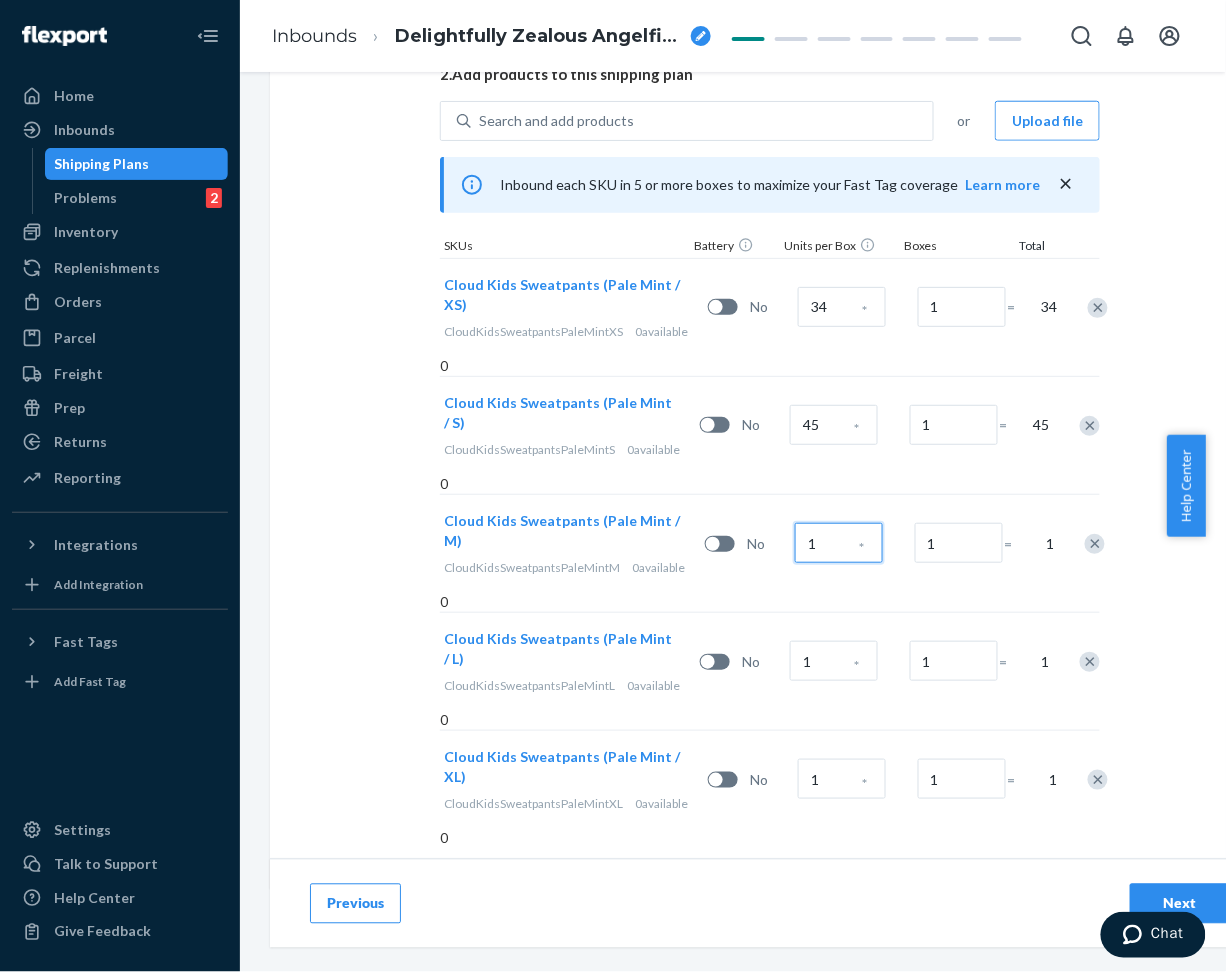 click on "1" at bounding box center (839, 543) 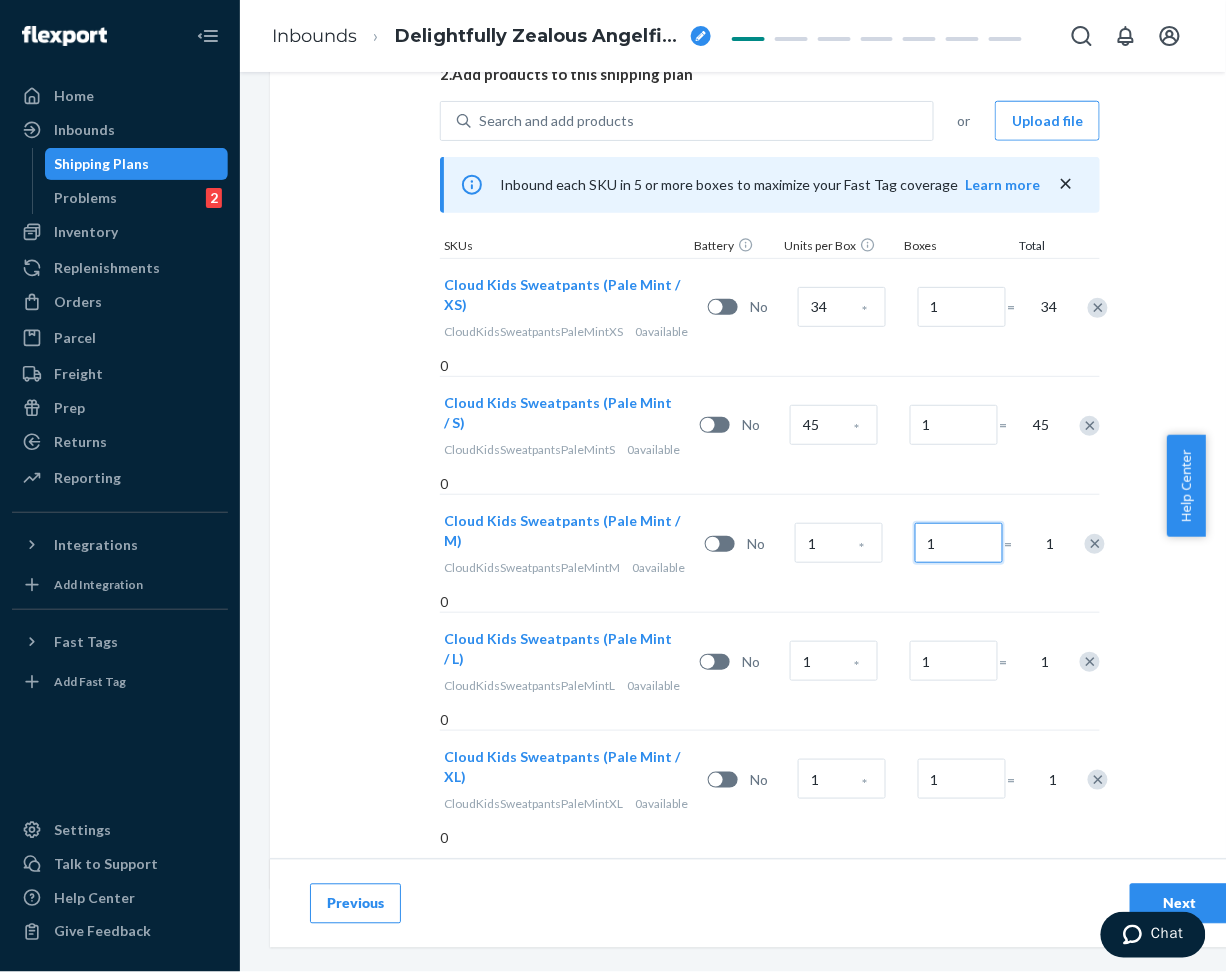click on "1" at bounding box center (959, 543) 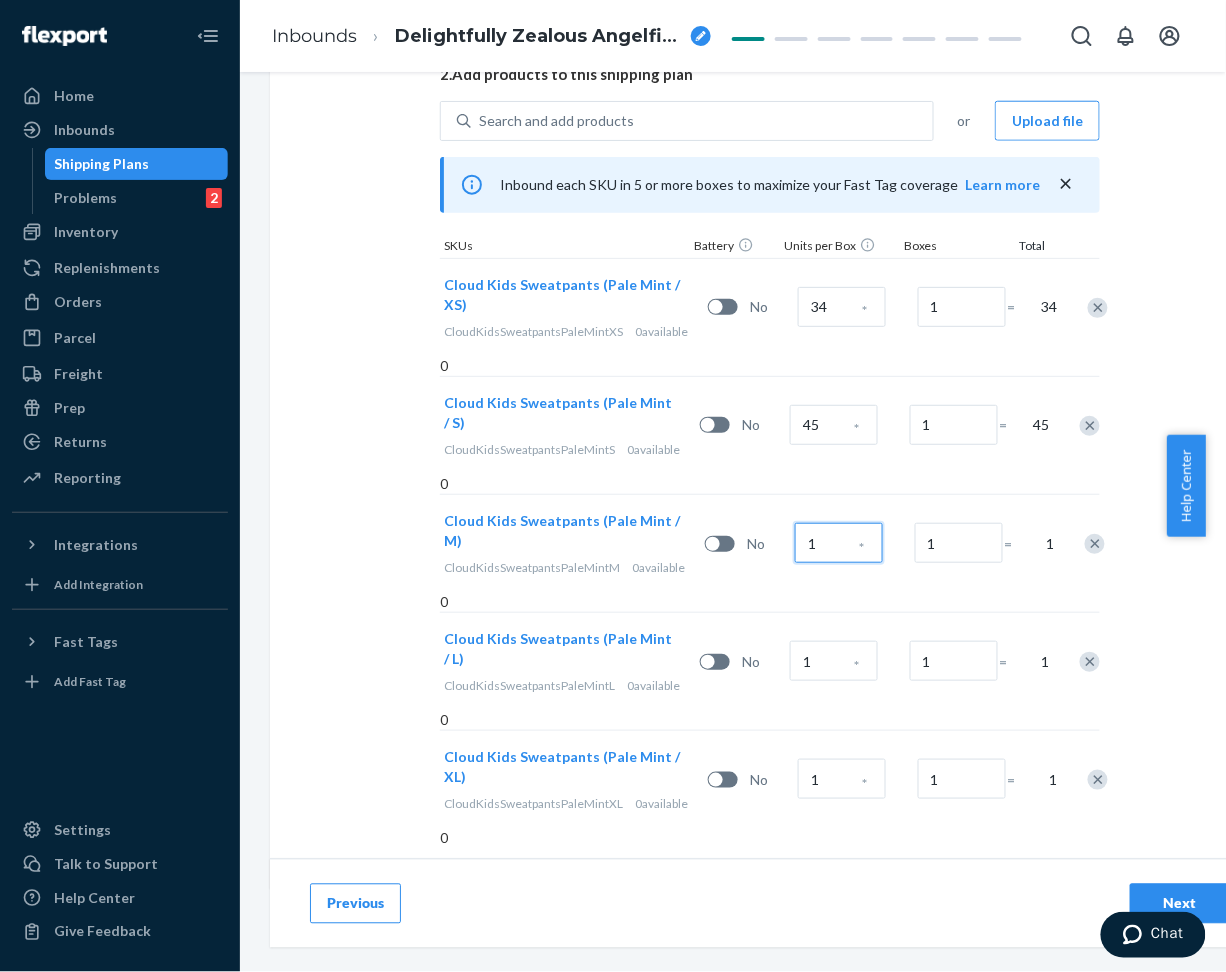 click on "1" at bounding box center (839, 543) 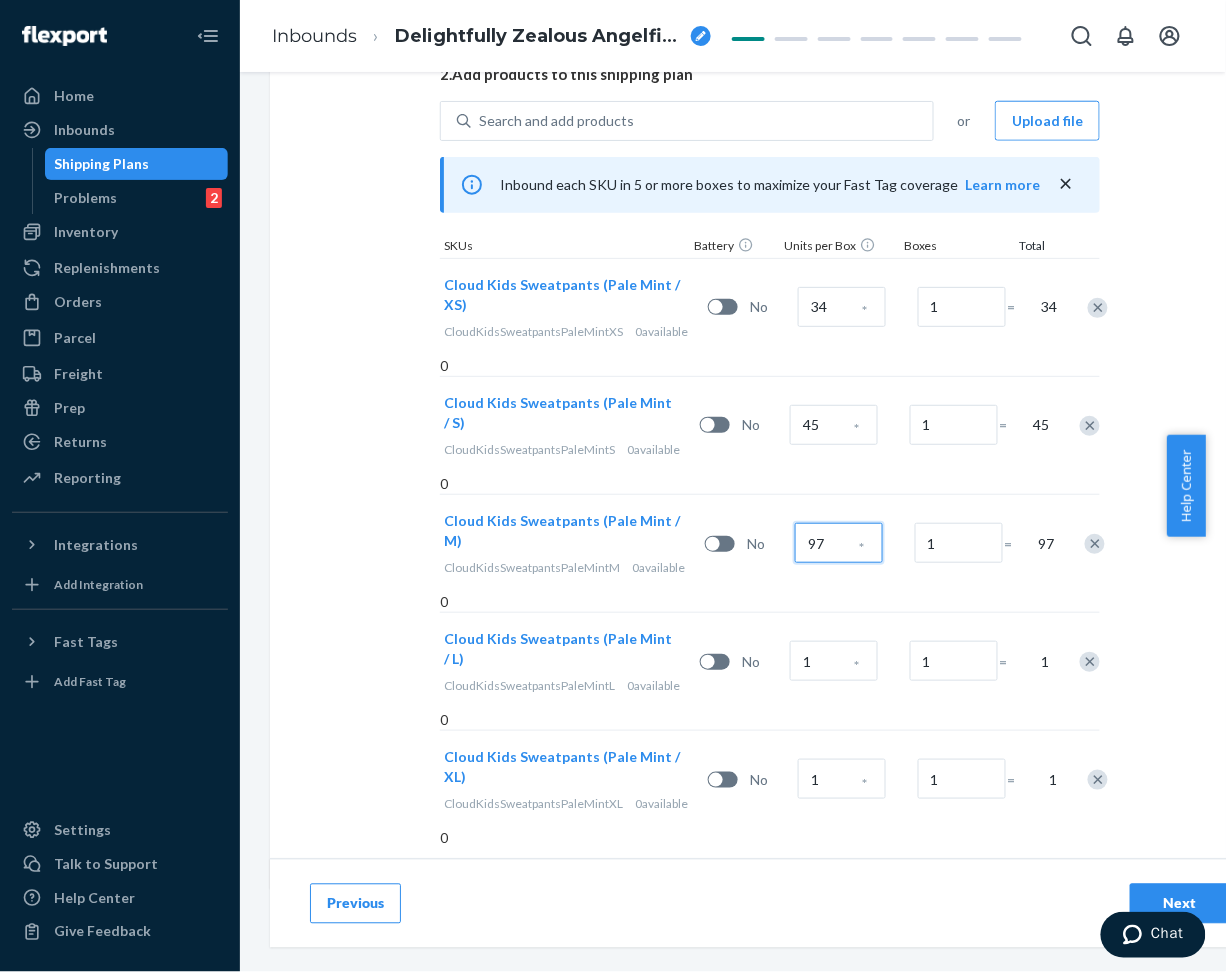 type on "97" 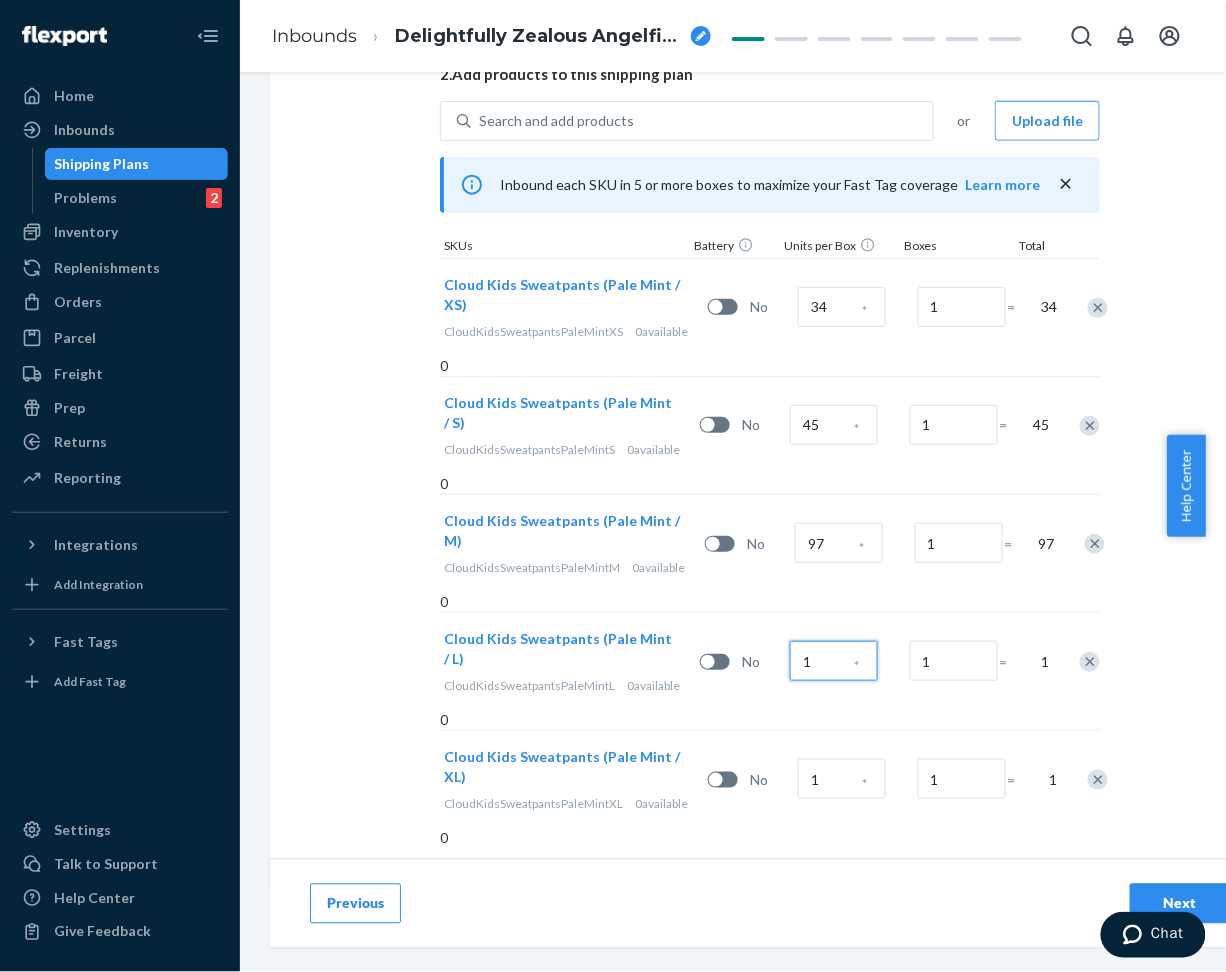 click on "1" at bounding box center (834, 661) 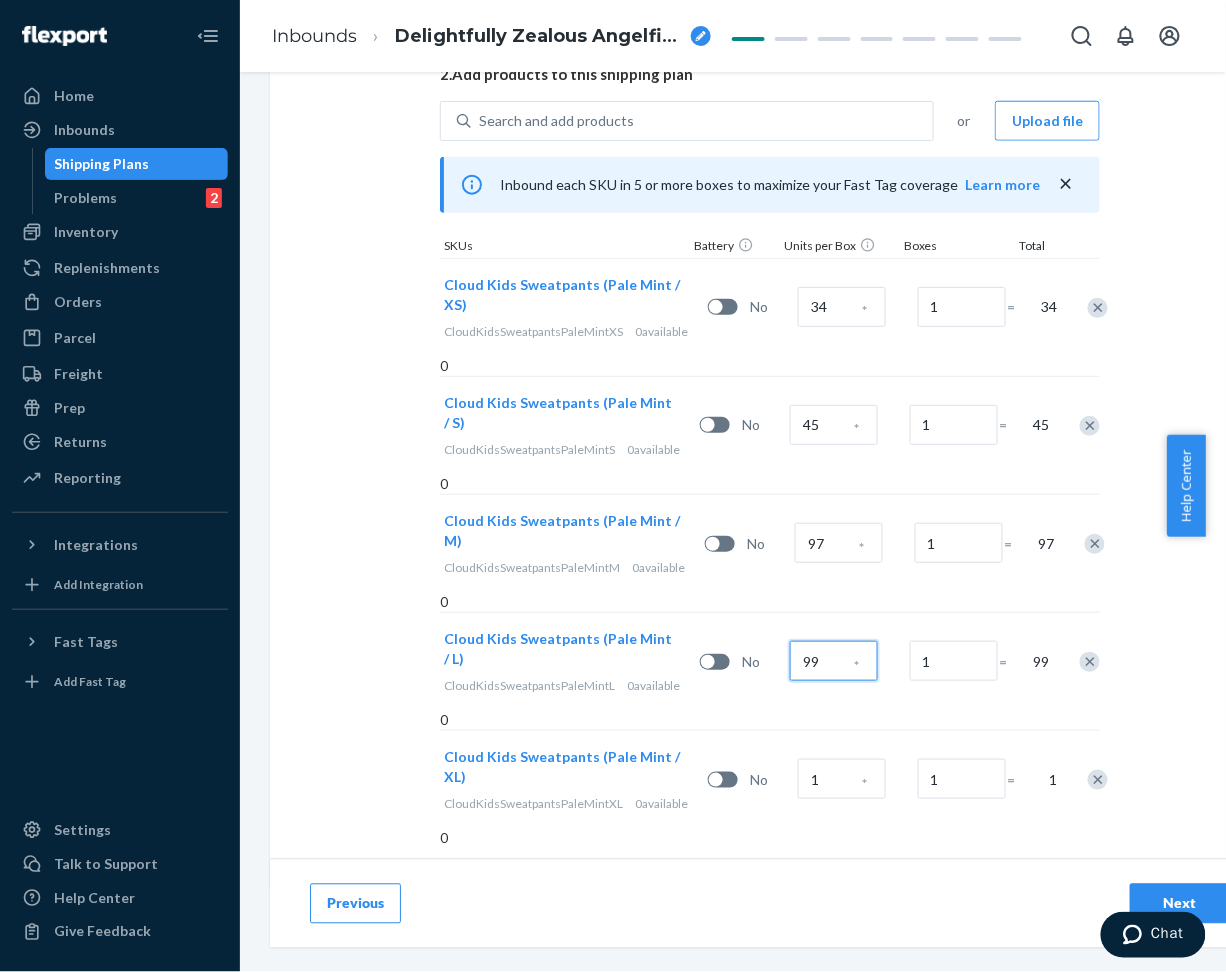 scroll, scrollTop: 624, scrollLeft: 0, axis: vertical 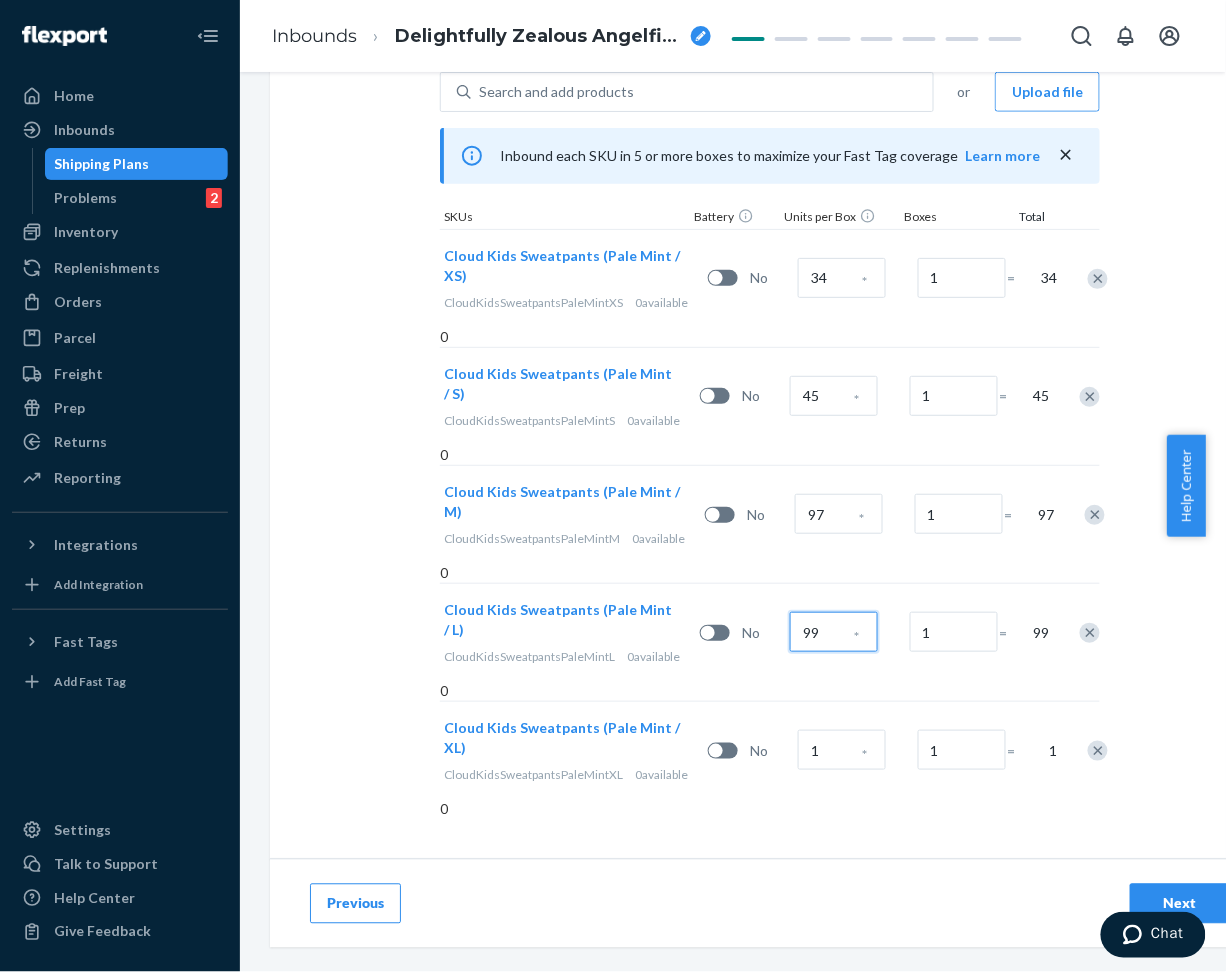 type on "99" 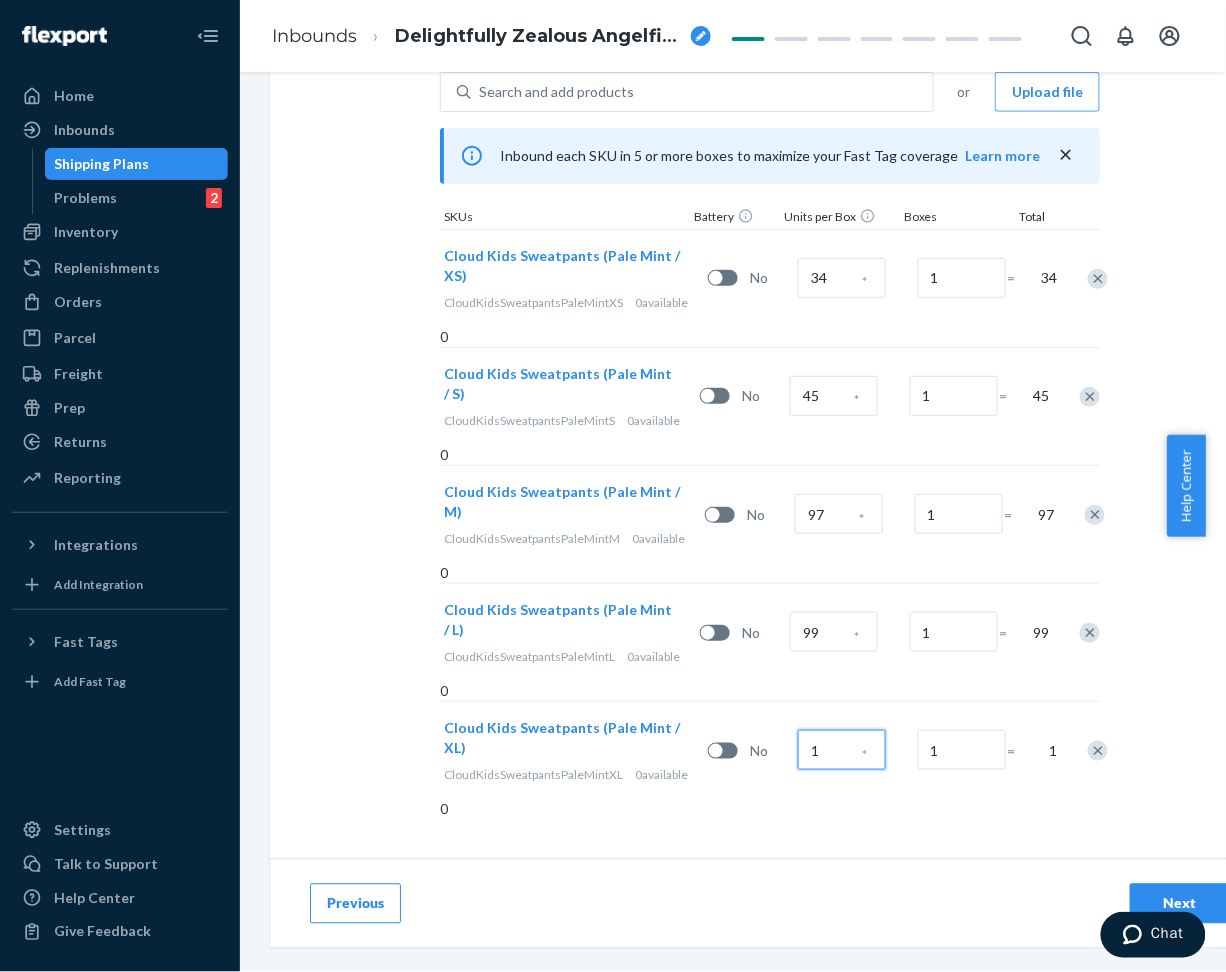 click on "1" at bounding box center (842, 750) 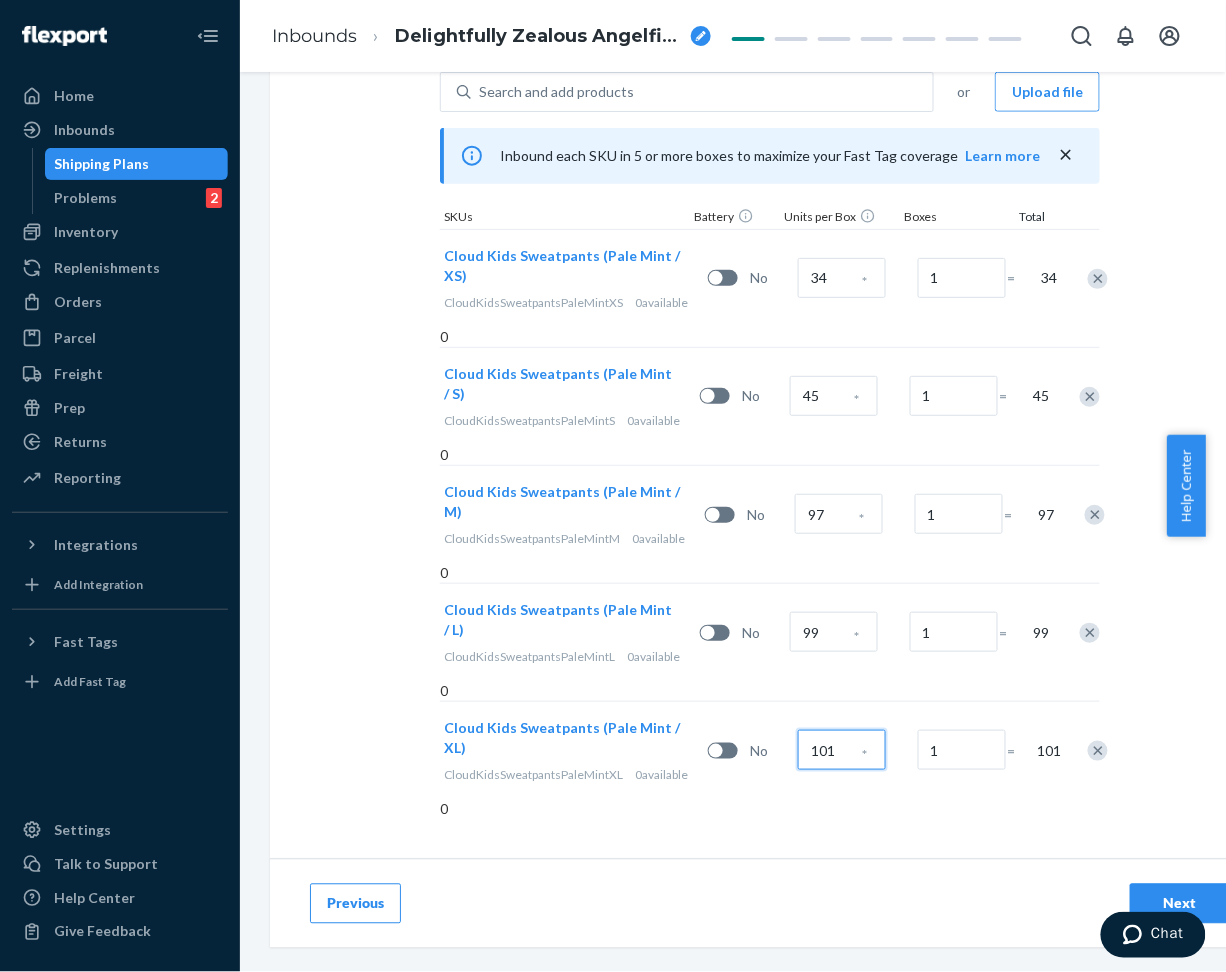 type on "101" 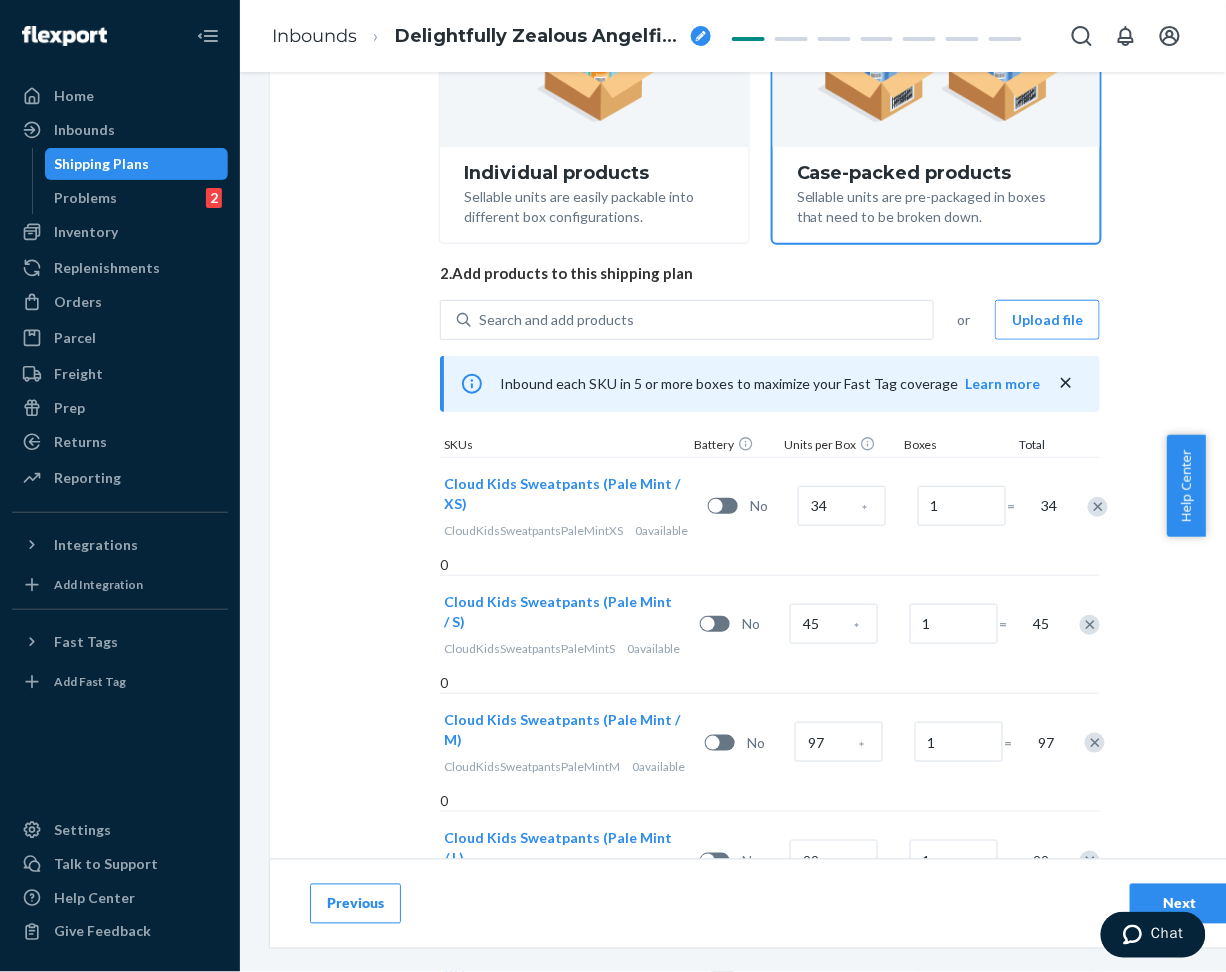 scroll, scrollTop: 0, scrollLeft: 0, axis: both 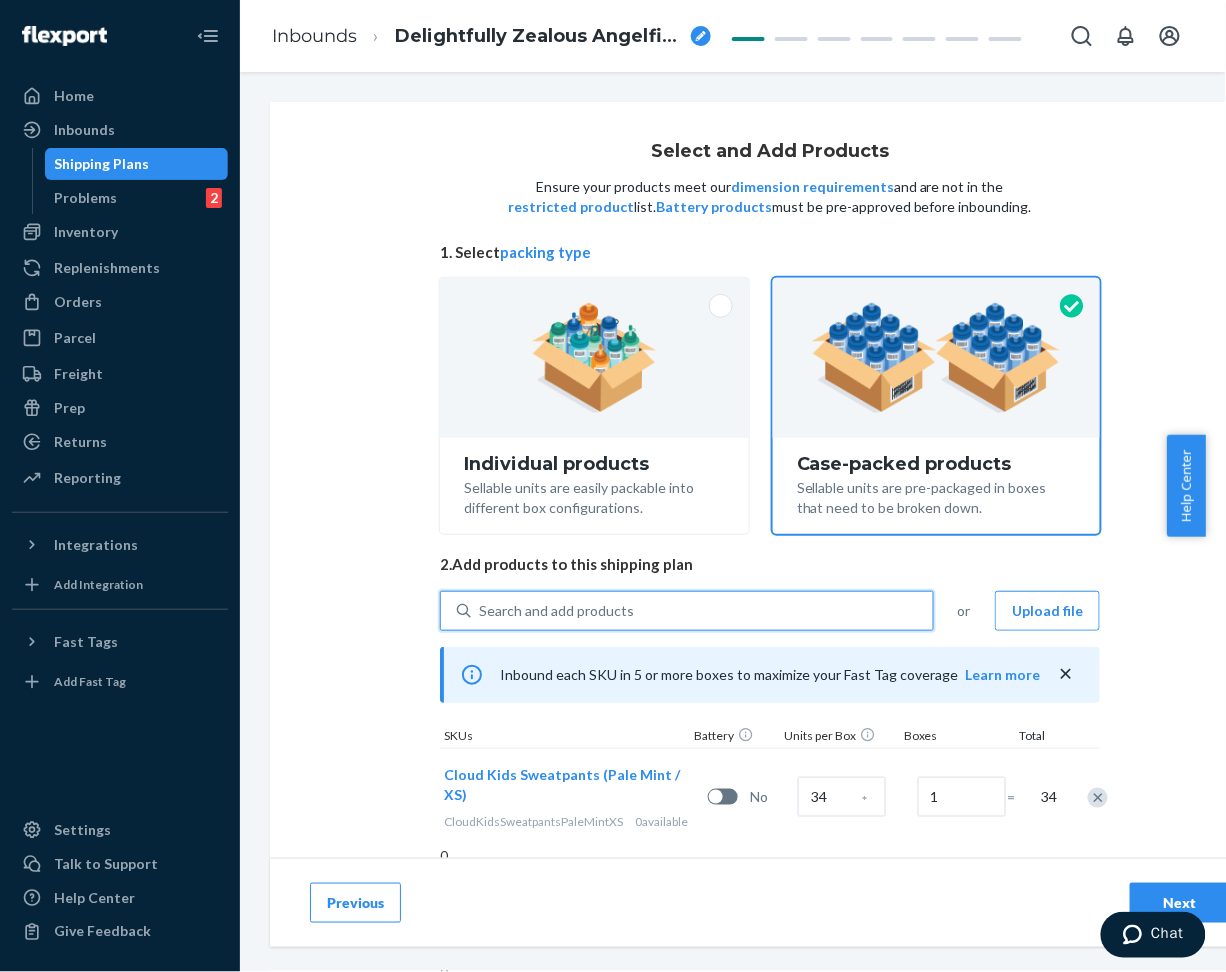 click on "Search and add products" at bounding box center (556, 611) 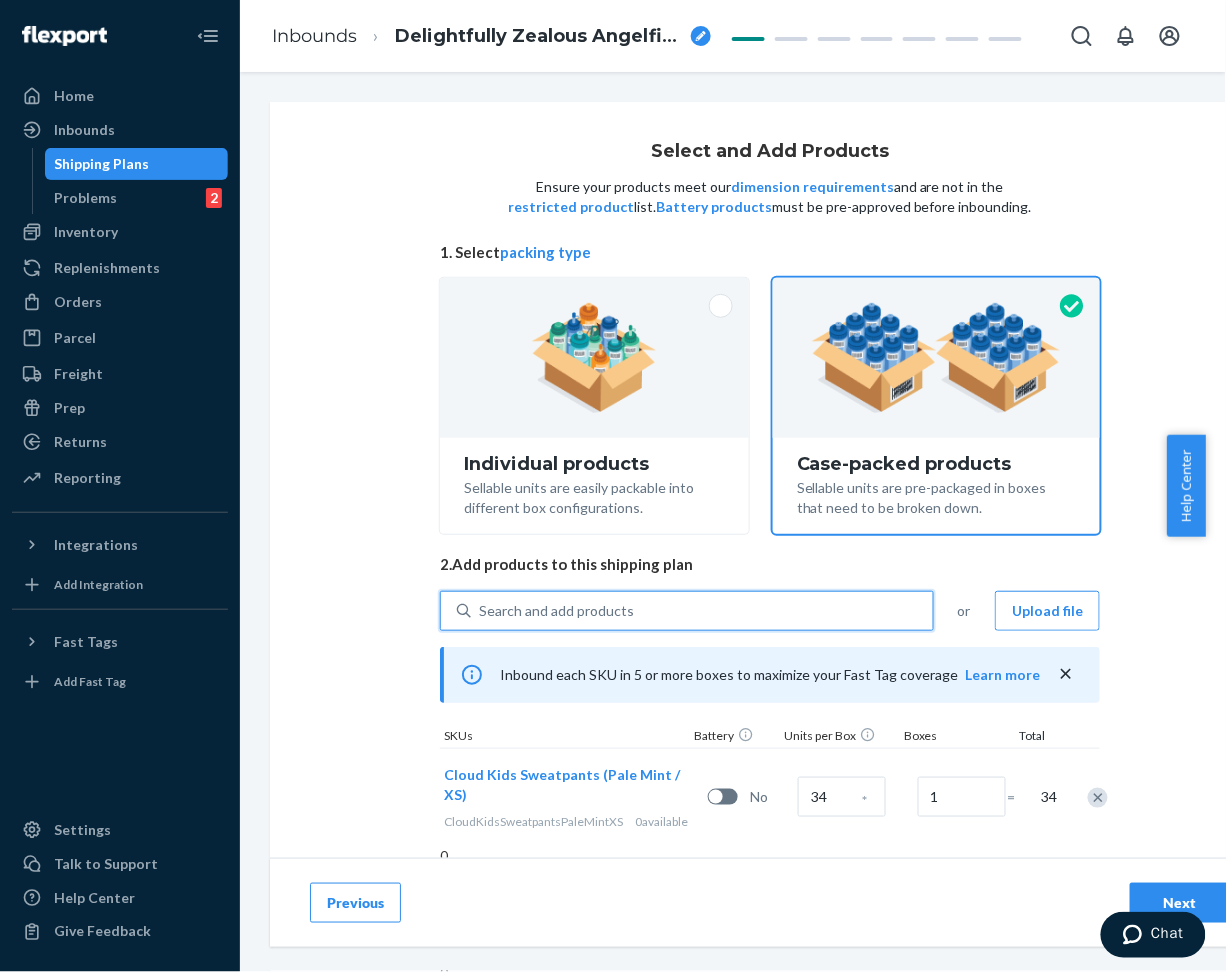 paste on "Kids Cloud Sweatpants Powder Pink" 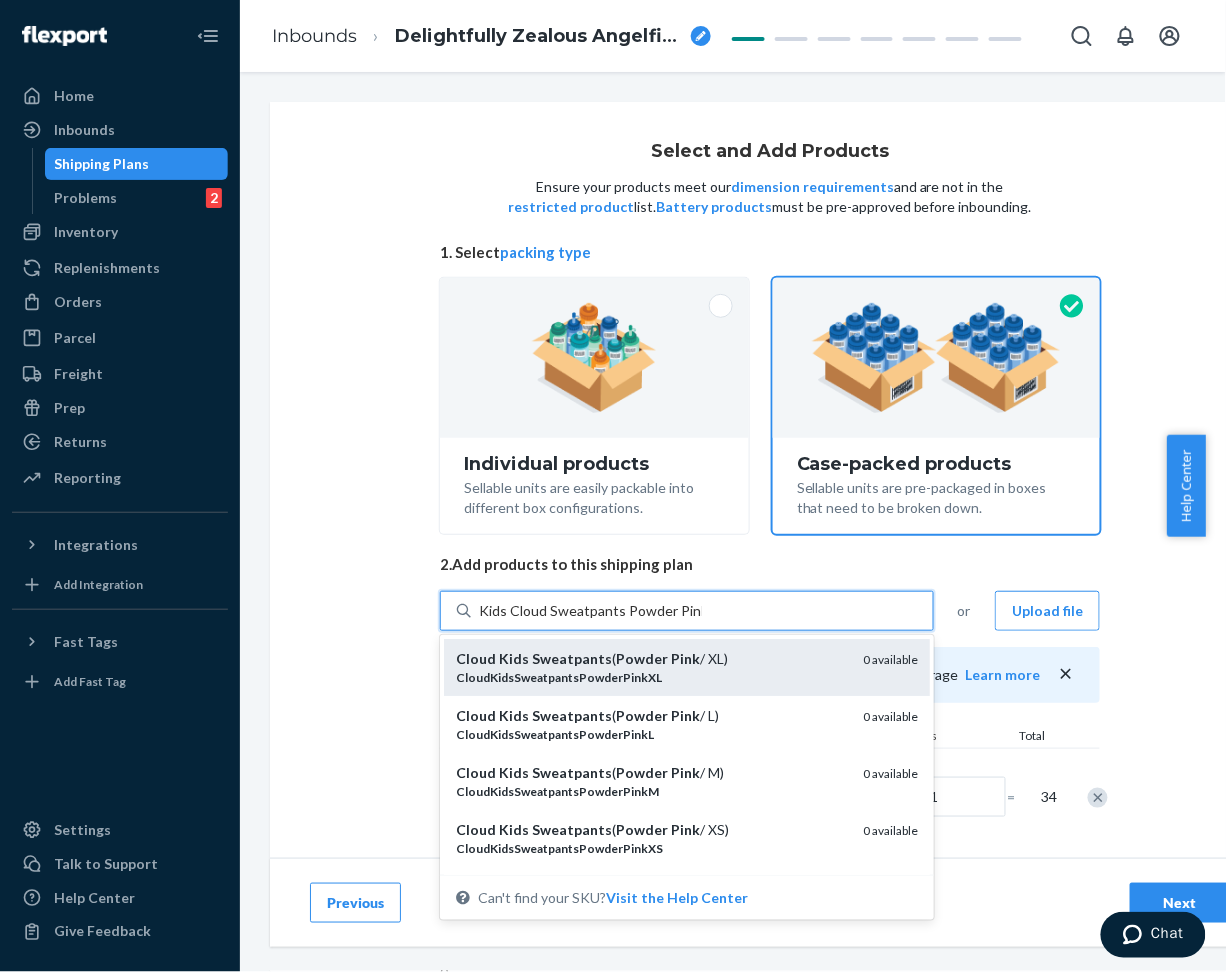 scroll, scrollTop: 94, scrollLeft: 0, axis: vertical 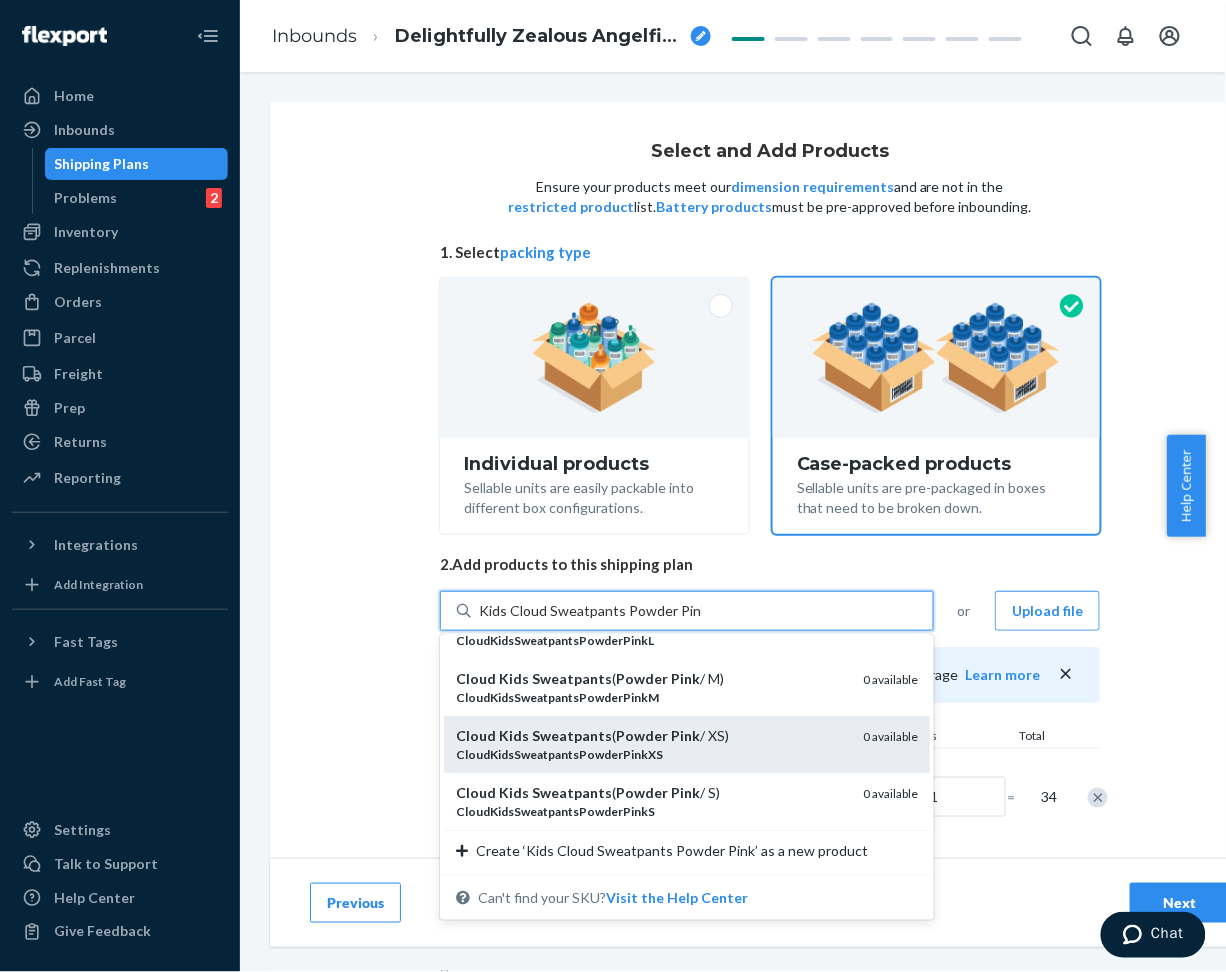 click on "Powder" at bounding box center (642, 735) 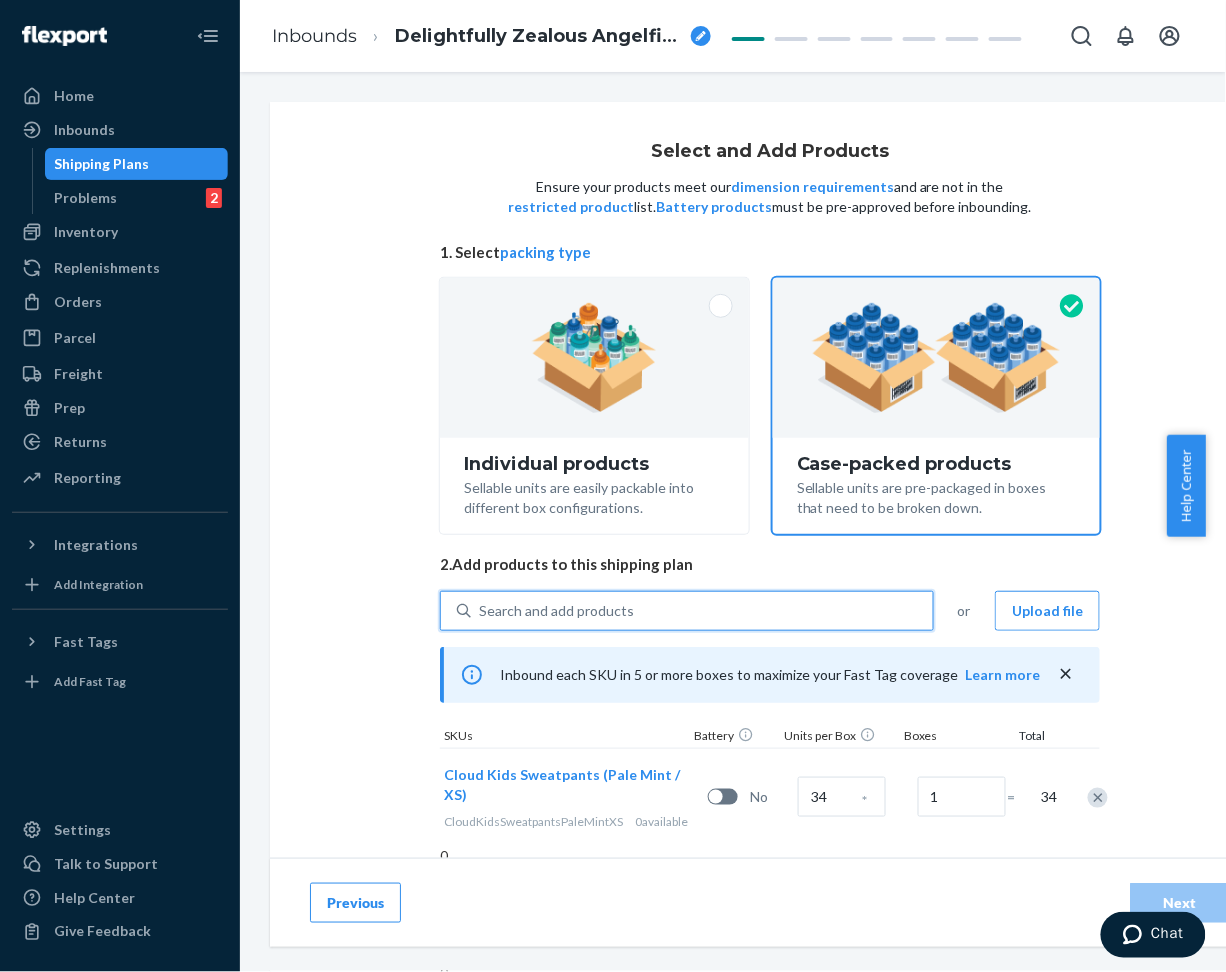click on "Search and add products" at bounding box center [702, 611] 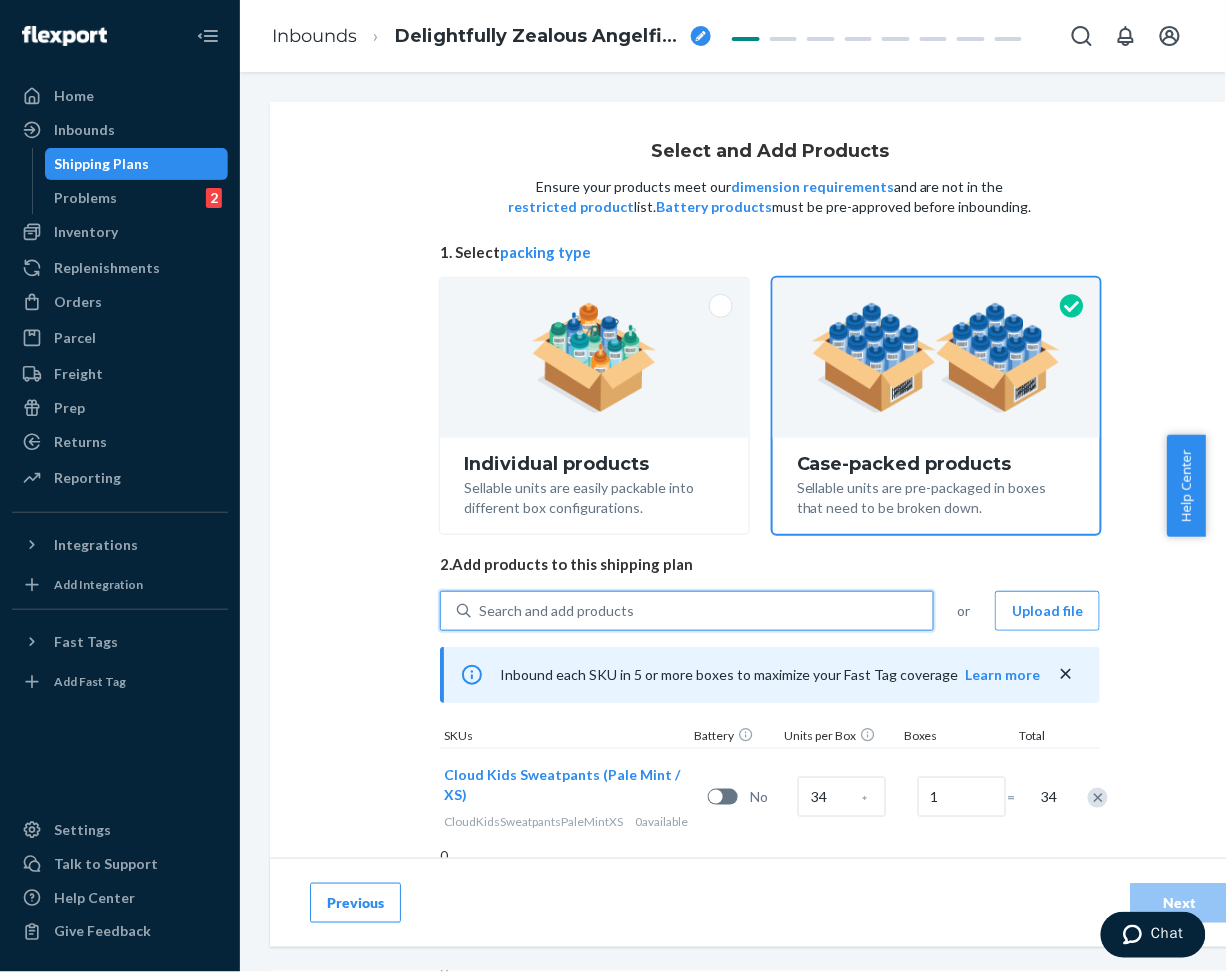 paste on "Kids Cloud Sweatpants Powder Pink" 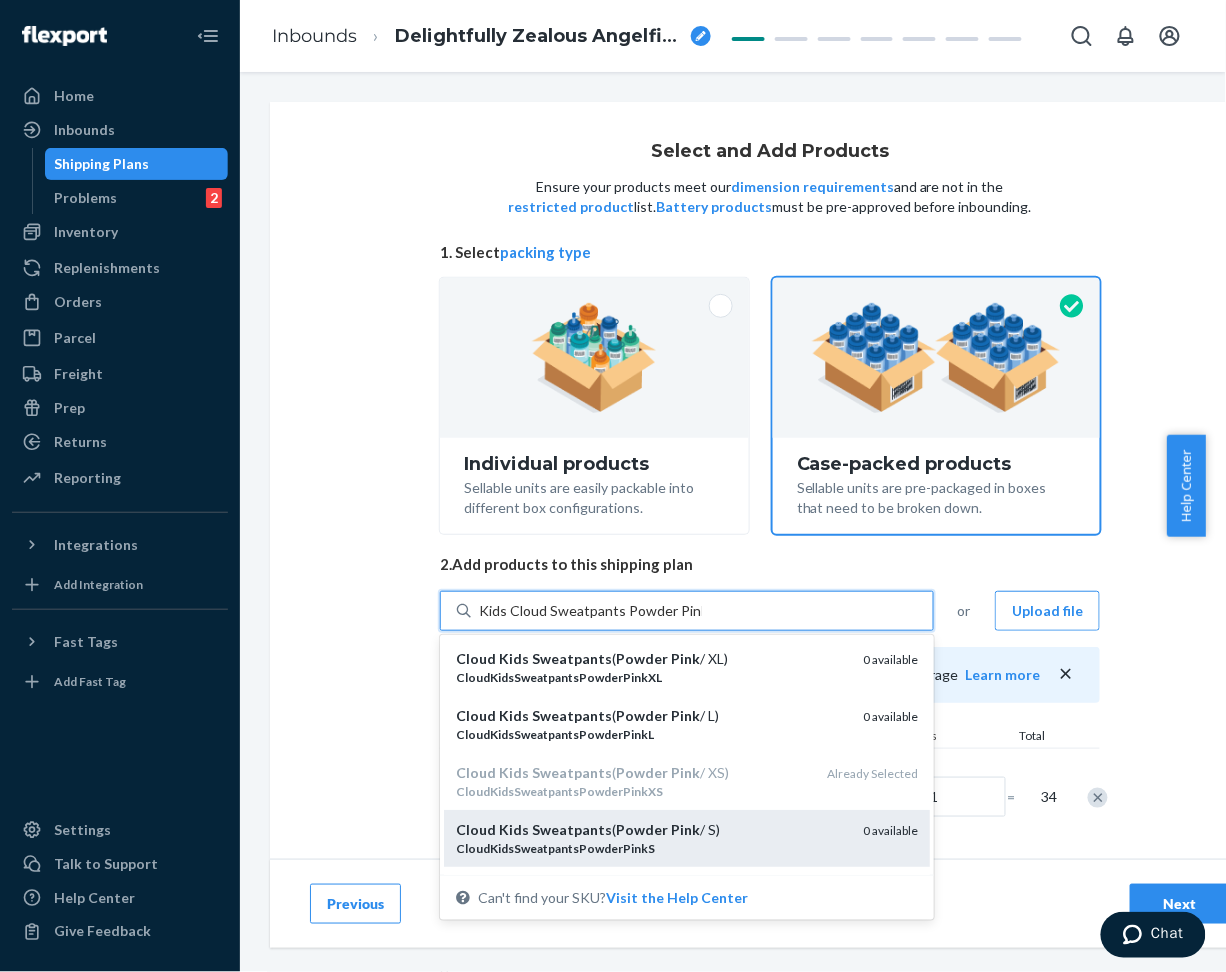click on "Pink" at bounding box center (685, 829) 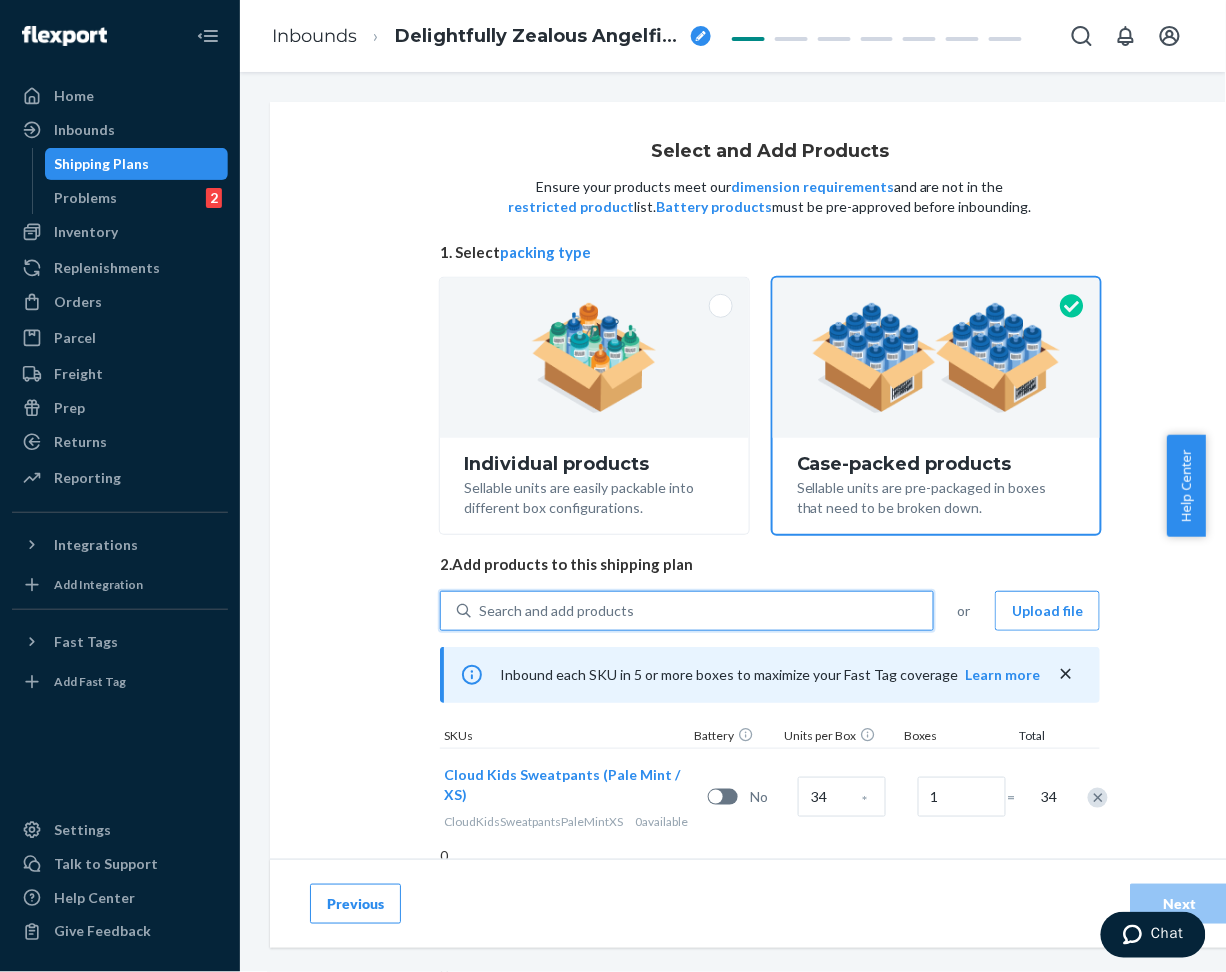 click on "Search and add products" at bounding box center [702, 611] 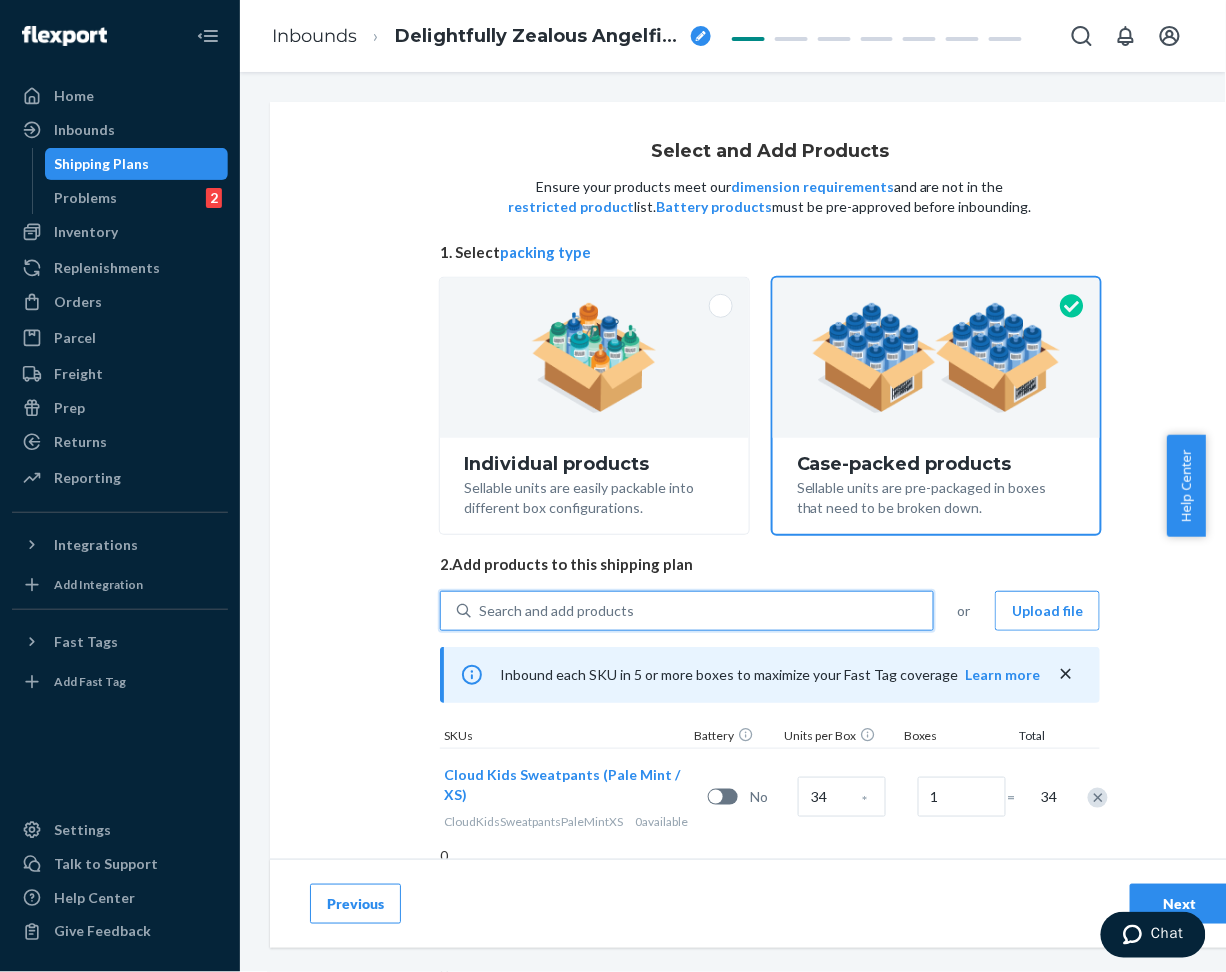 paste on "Kids Cloud Sweatpants Powder Pink" 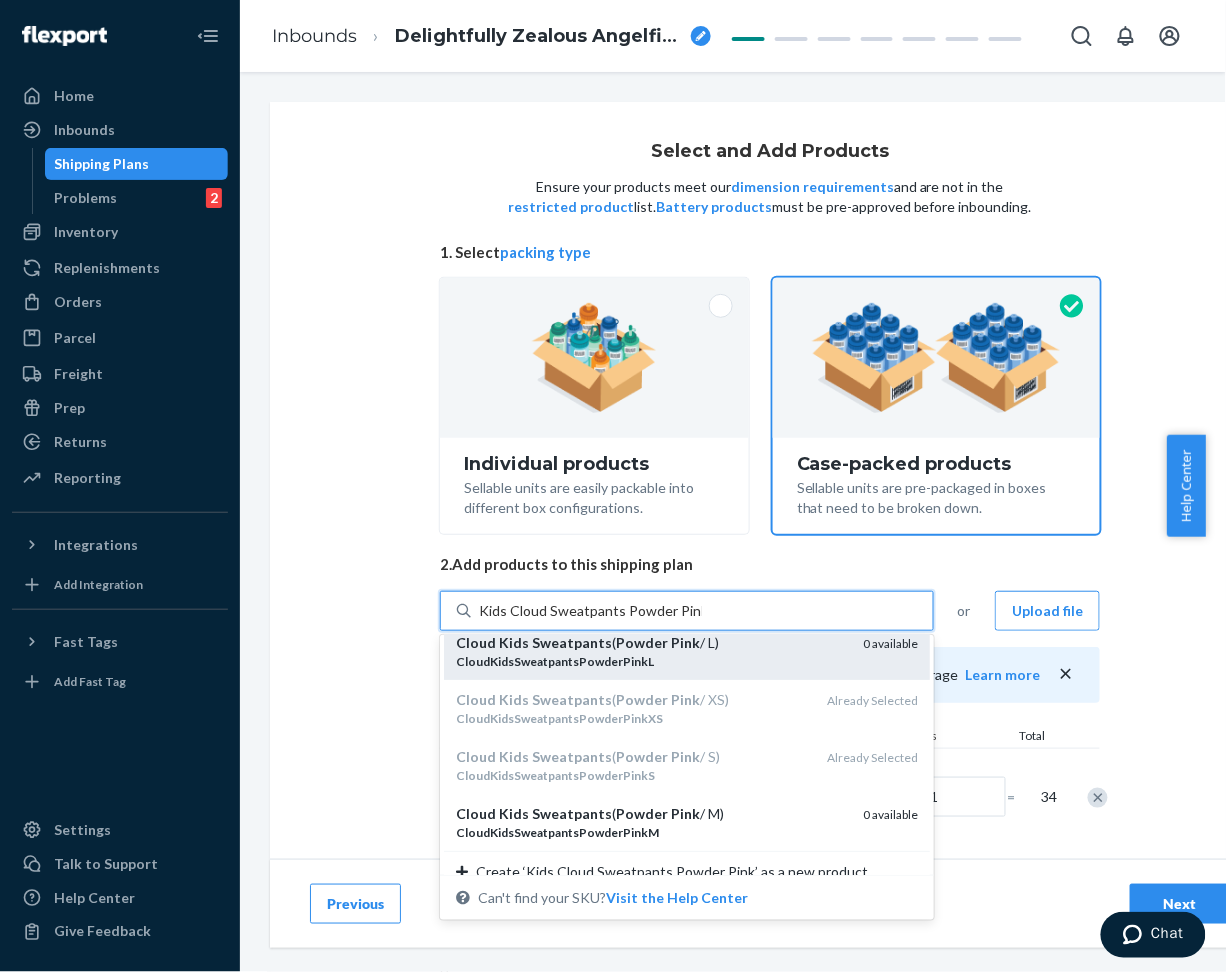 scroll, scrollTop: 94, scrollLeft: 0, axis: vertical 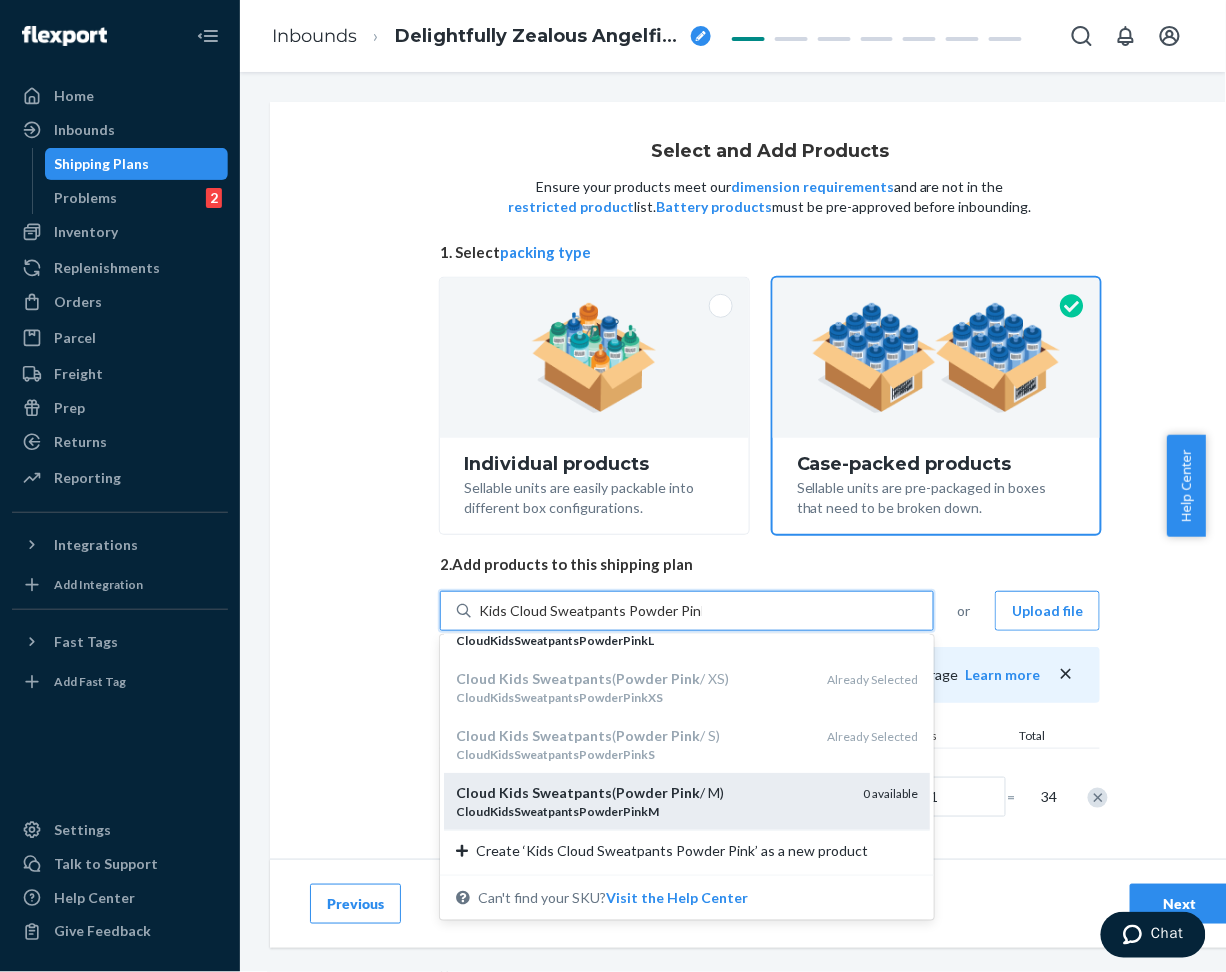 click on "Powder" at bounding box center [642, 792] 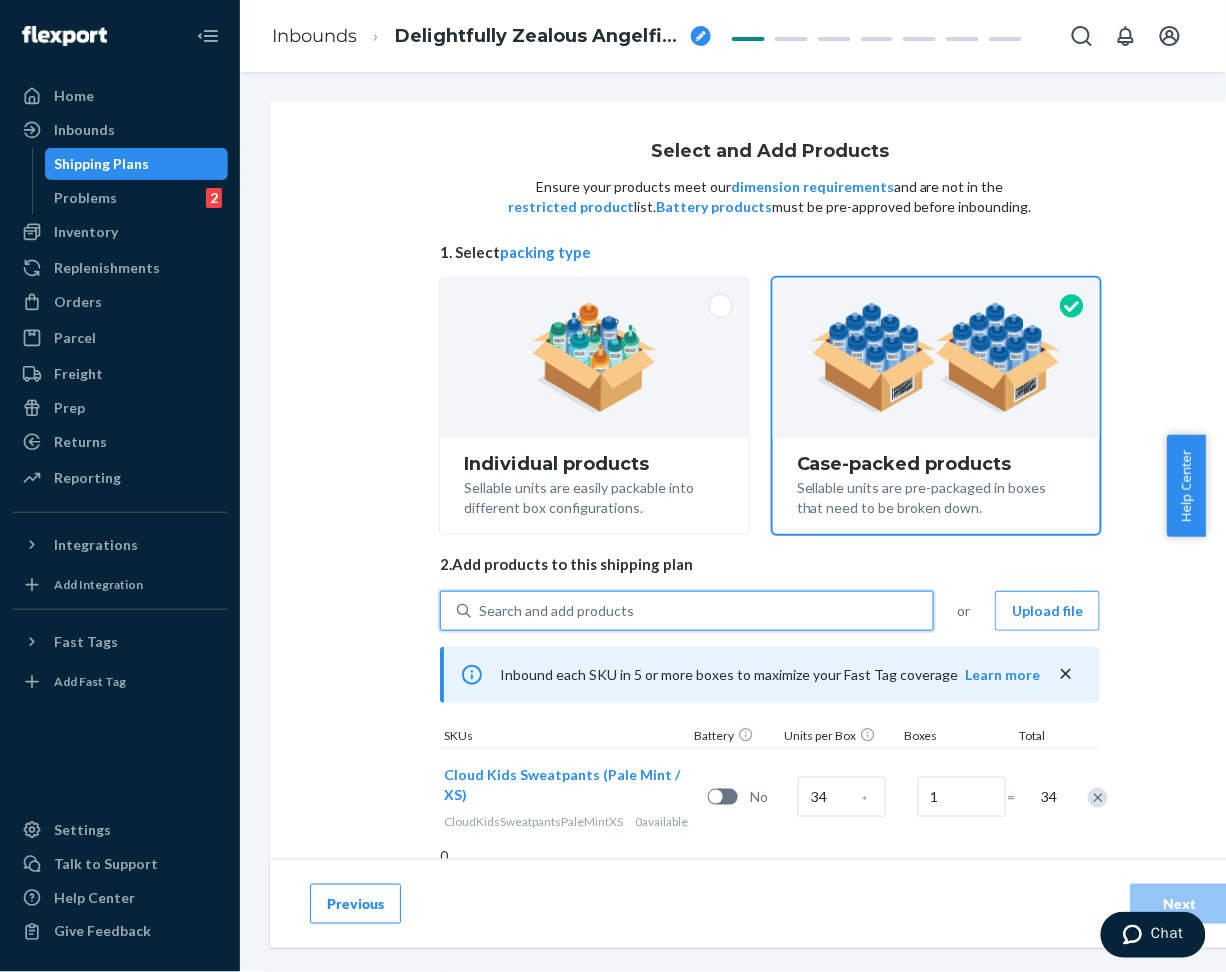 click on "Search and add products" at bounding box center [702, 611] 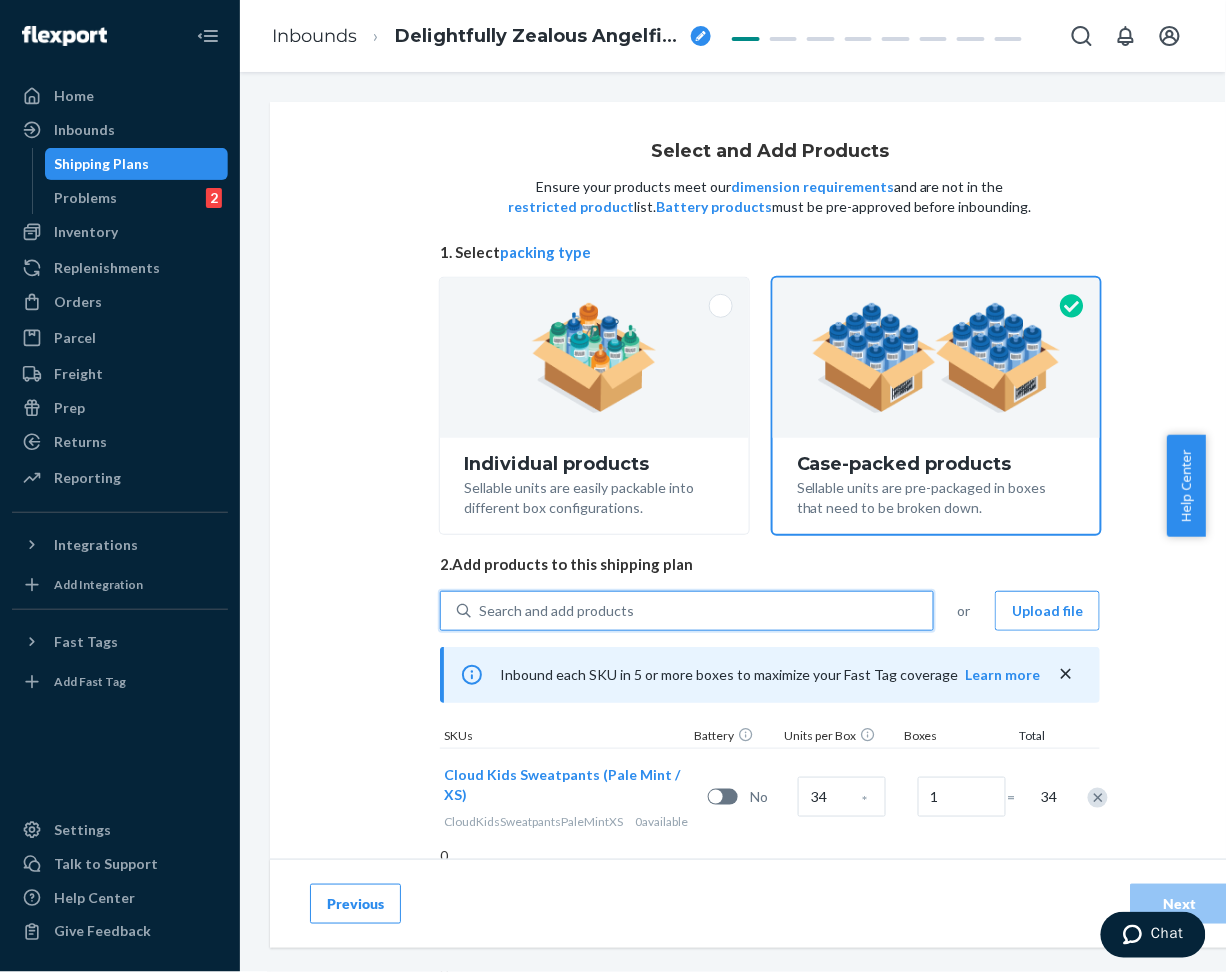 paste on "Kids Cloud Sweatpants Powder Pink" 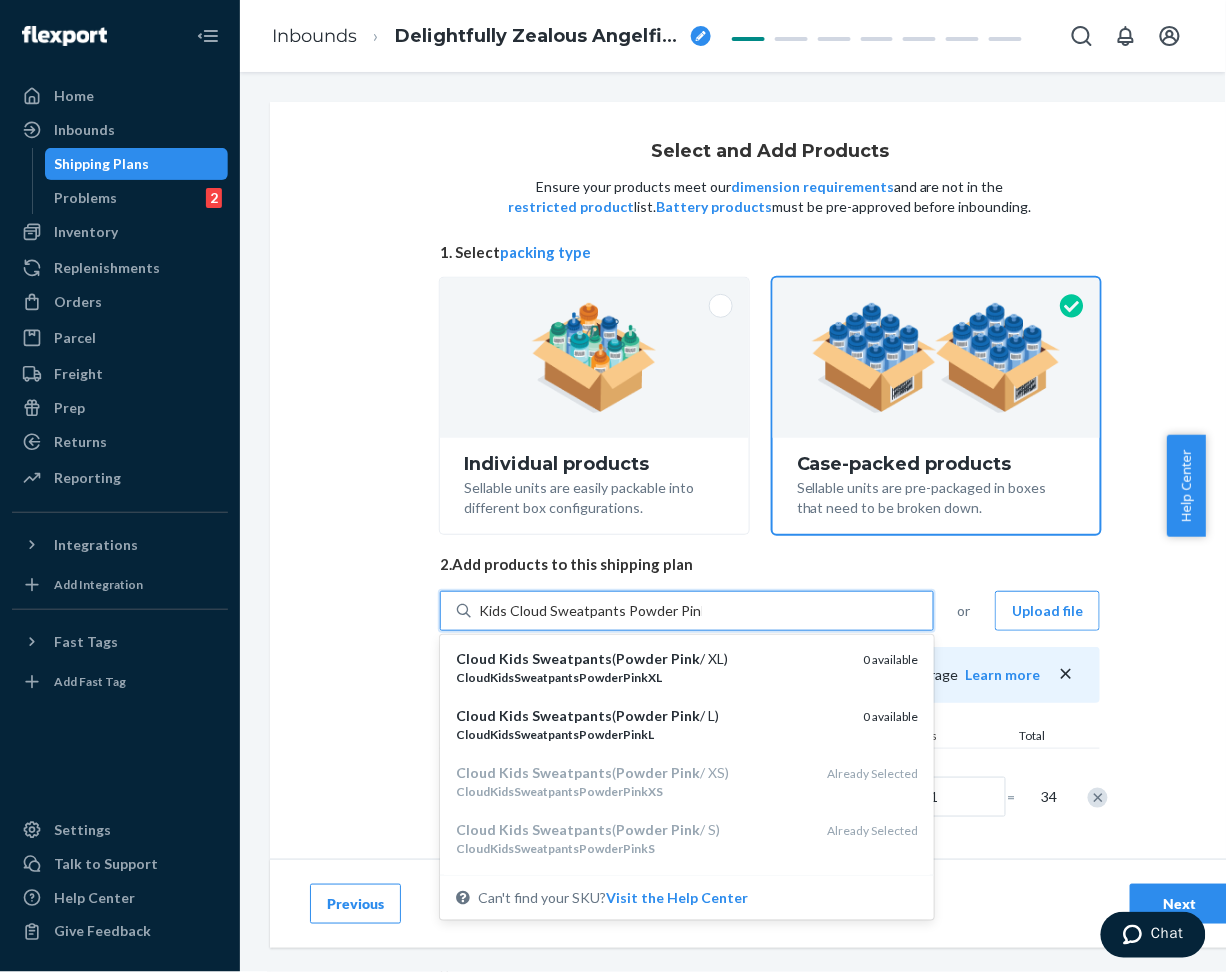 click on "CloudKidsSweatpantsPowderPinkL" at bounding box center [555, 734] 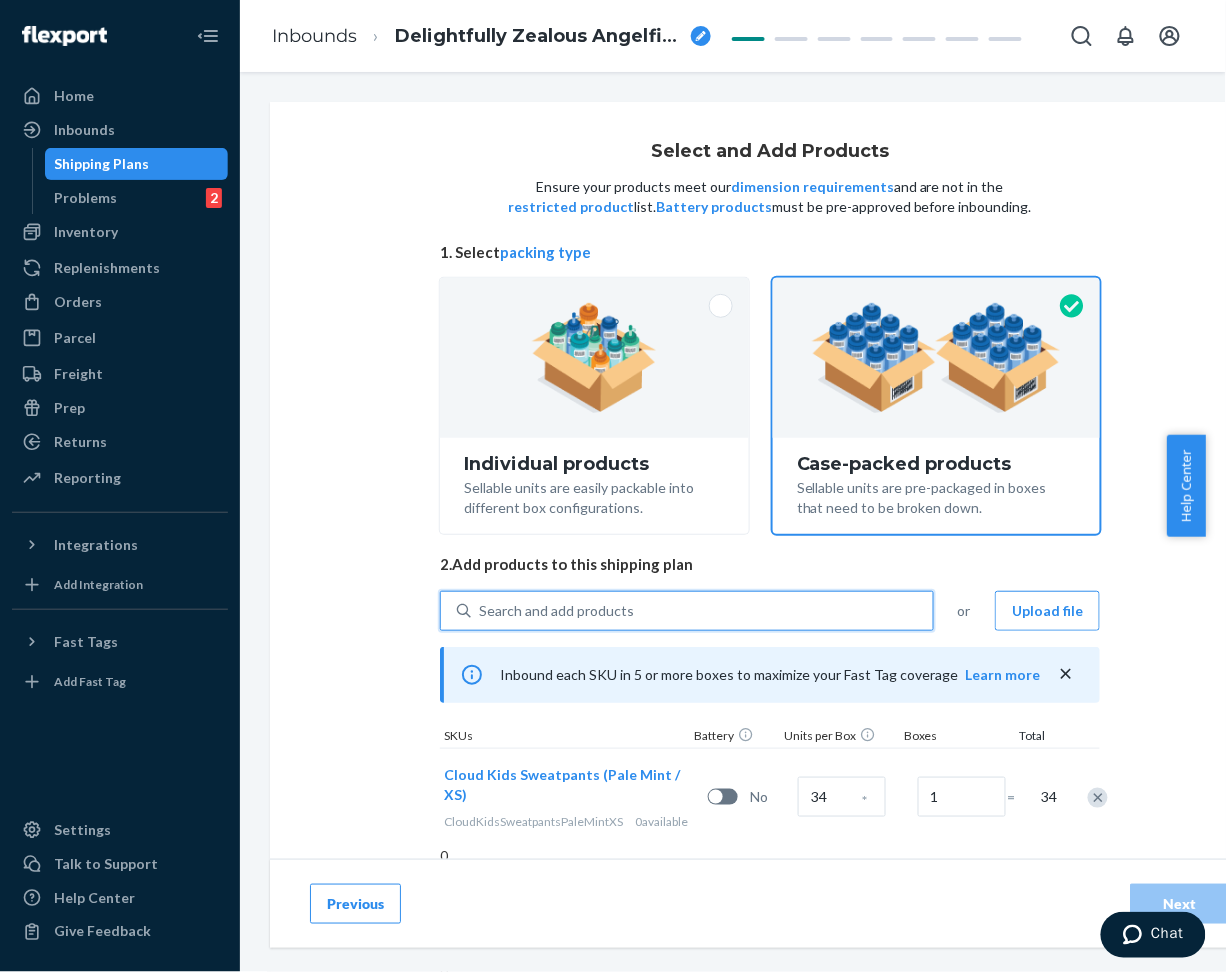 click on "Search and add products" at bounding box center [702, 611] 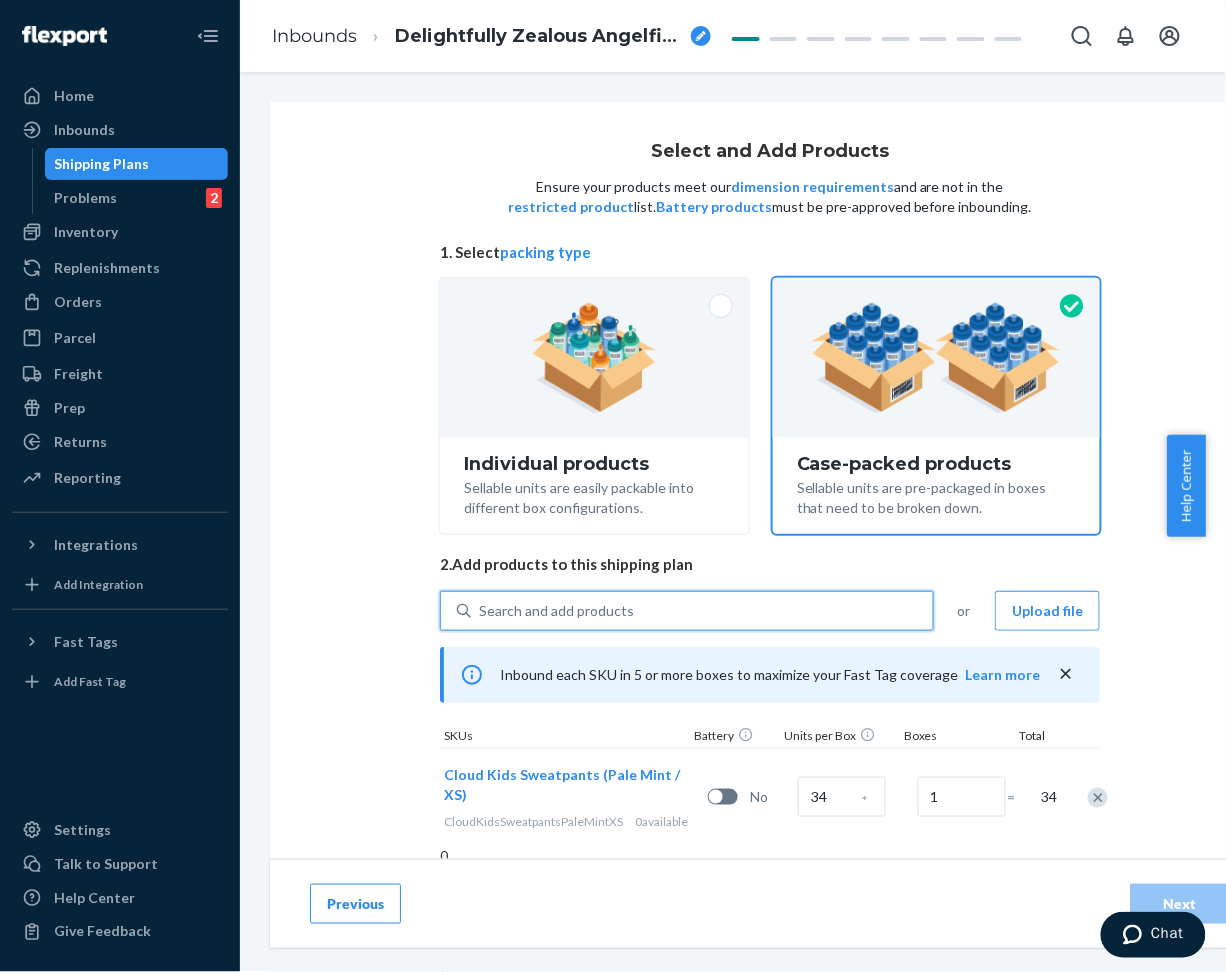 paste on "Kids Cloud Sweatpants Powder Pink" 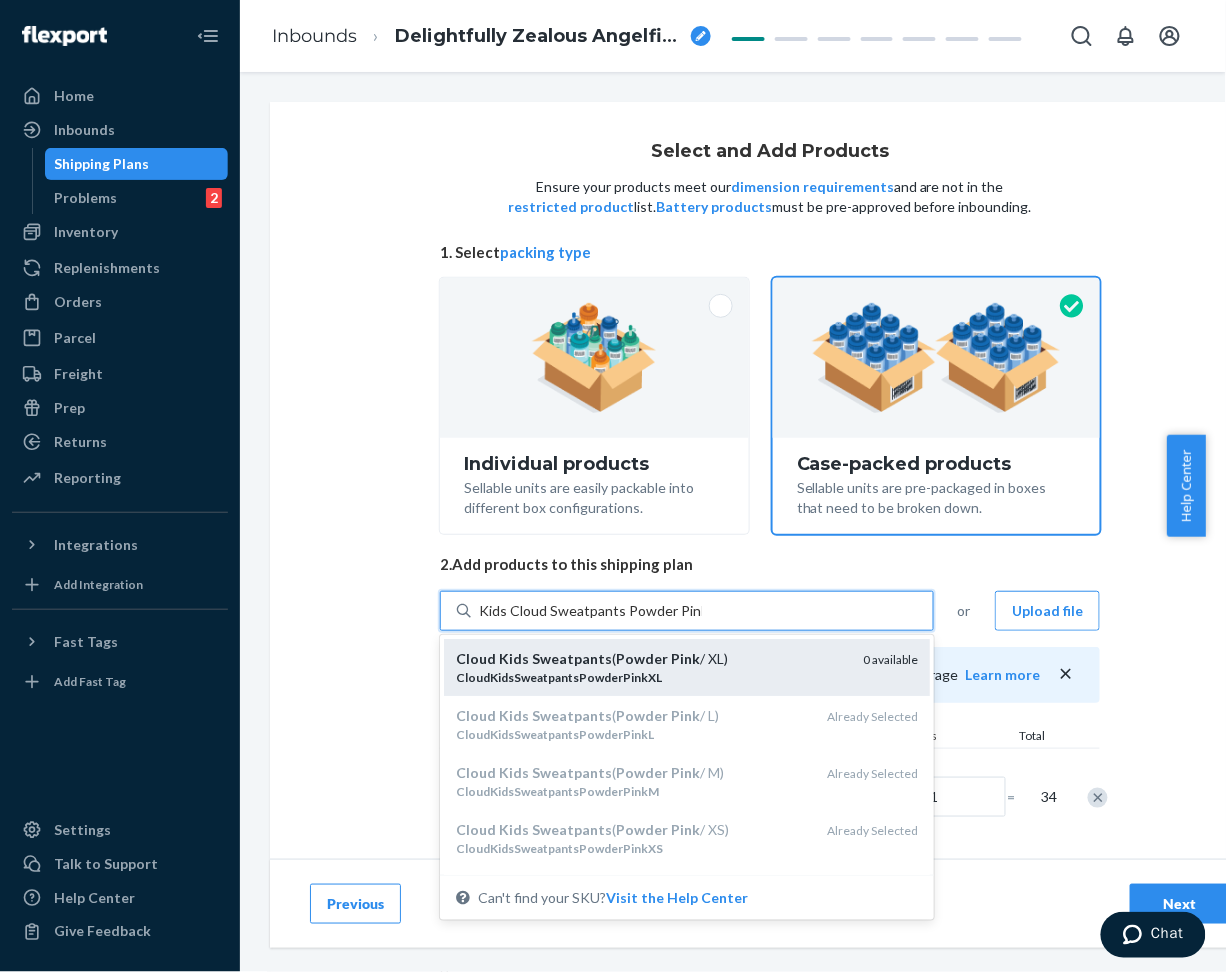 click on "CloudKidsSweatpantsPowderPinkXL" at bounding box center (559, 677) 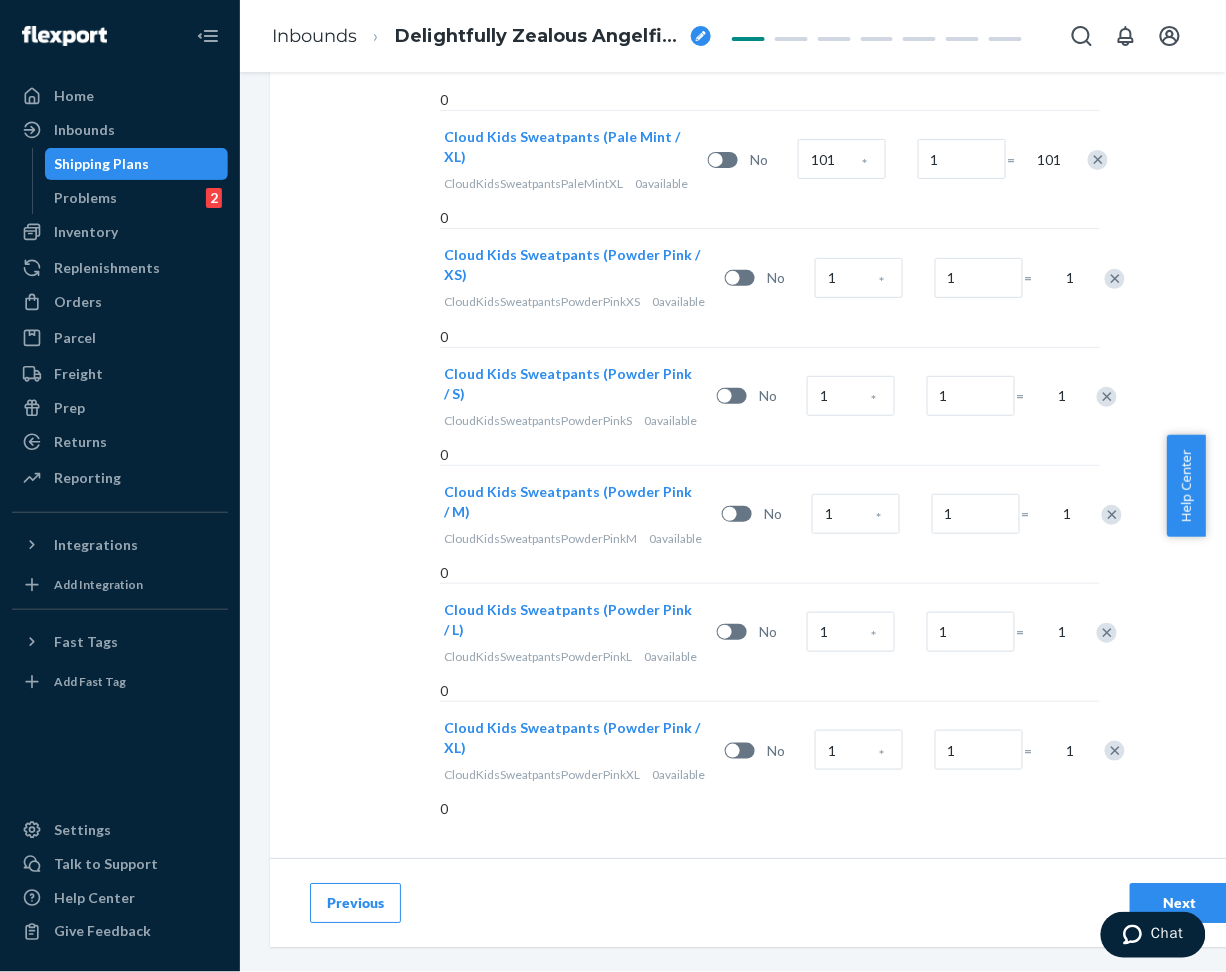 scroll, scrollTop: 1301, scrollLeft: 0, axis: vertical 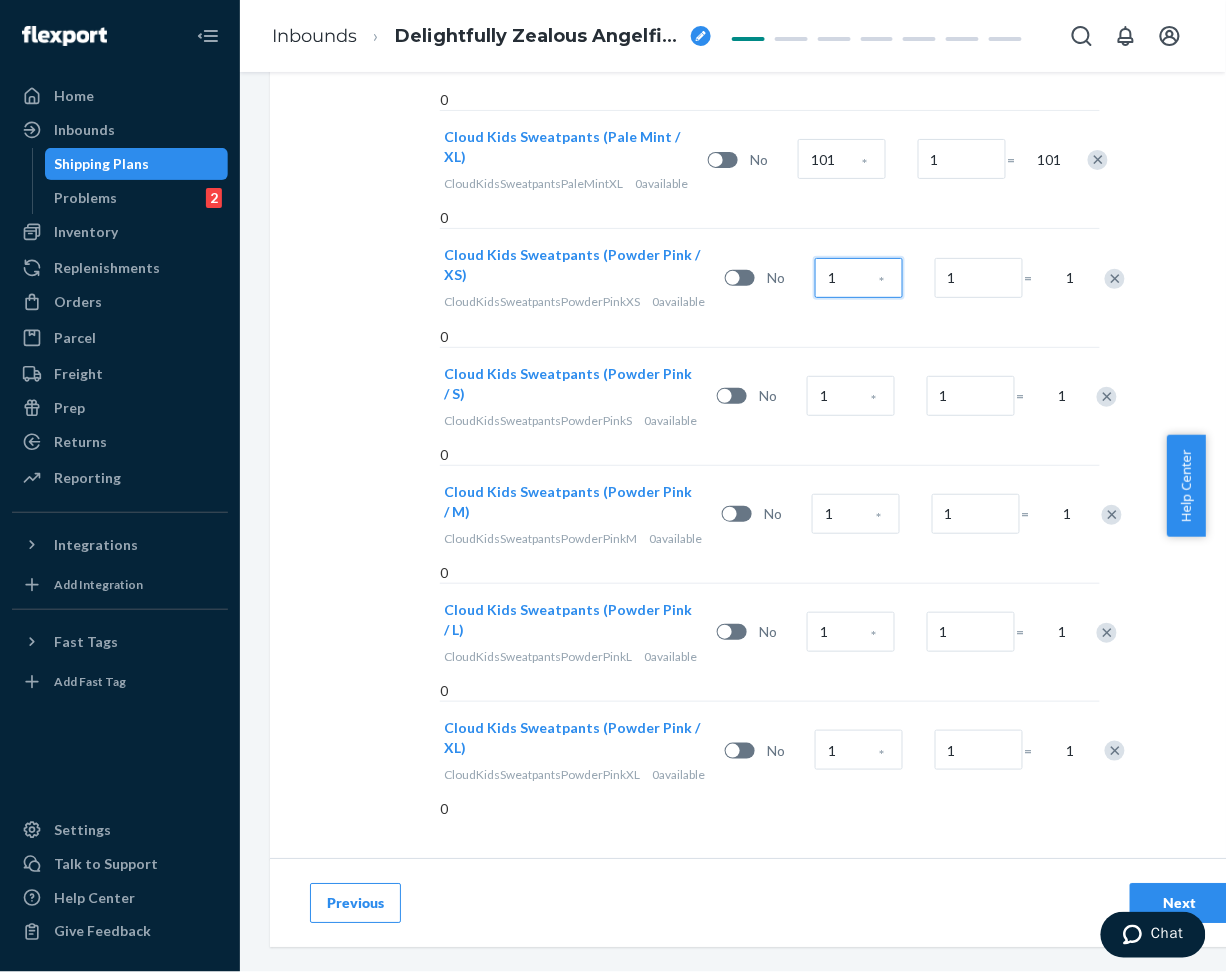 click on "1" at bounding box center (859, 278) 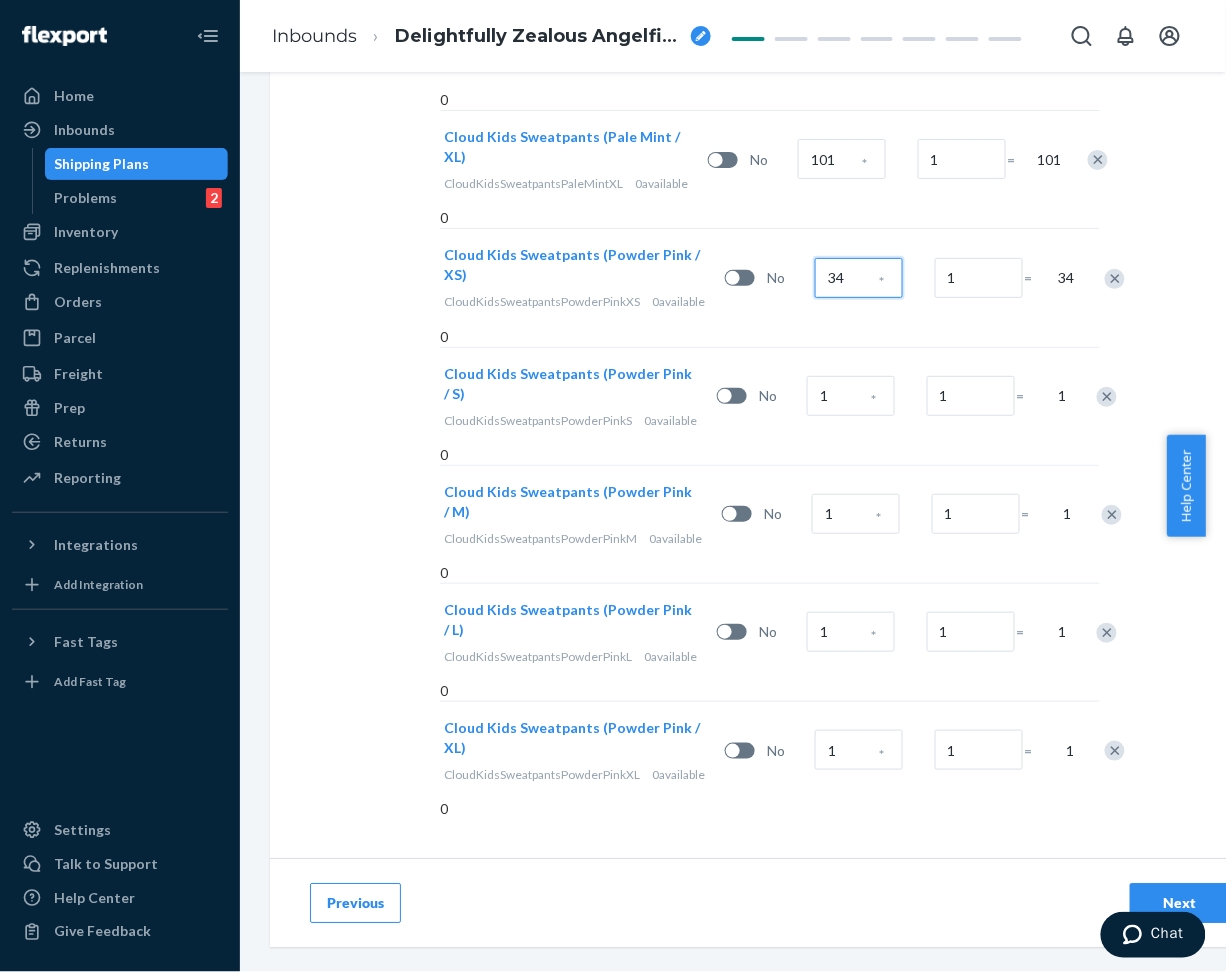 type on "34" 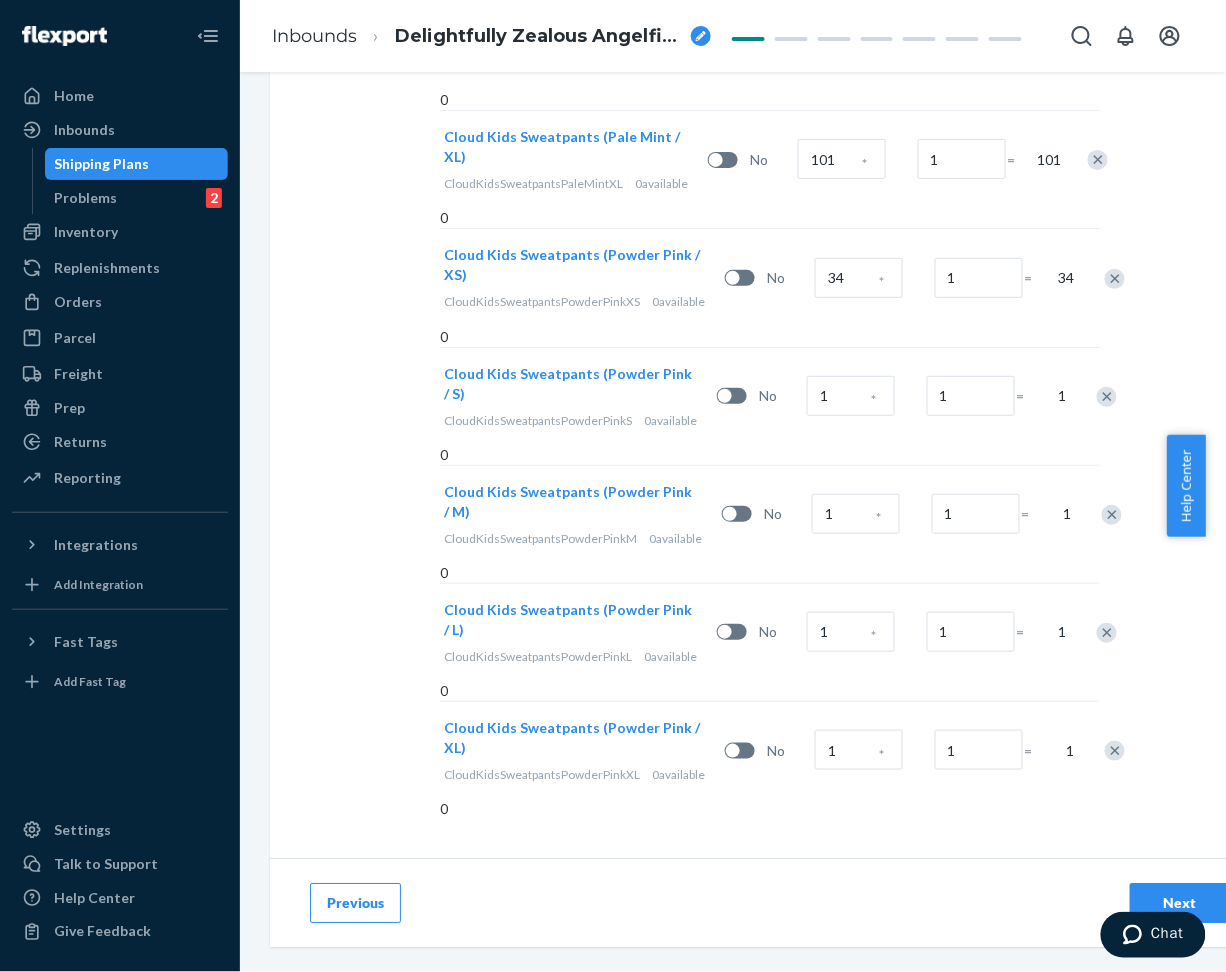 click on "*" at bounding box center [873, 400] 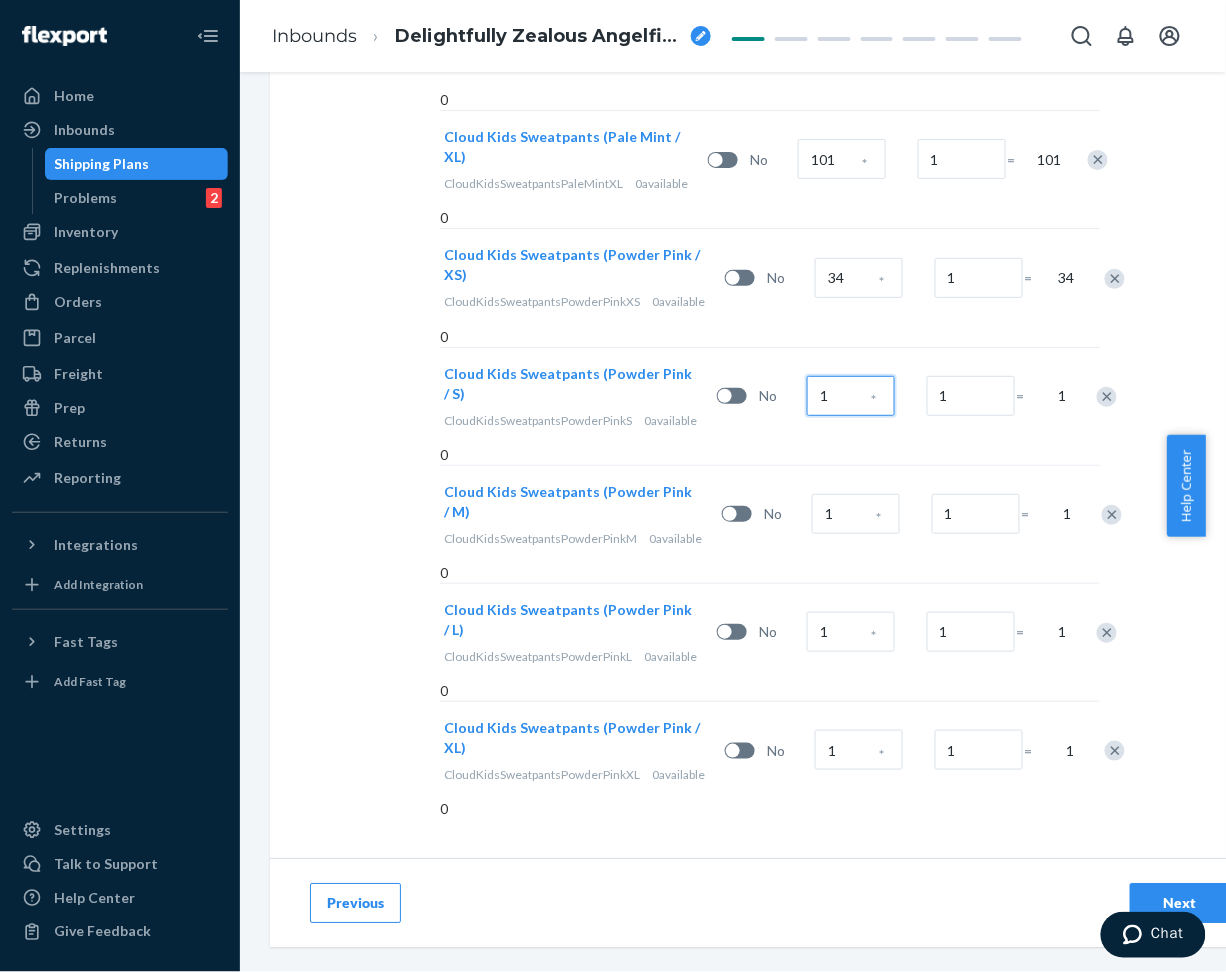 click on "1" at bounding box center (851, 396) 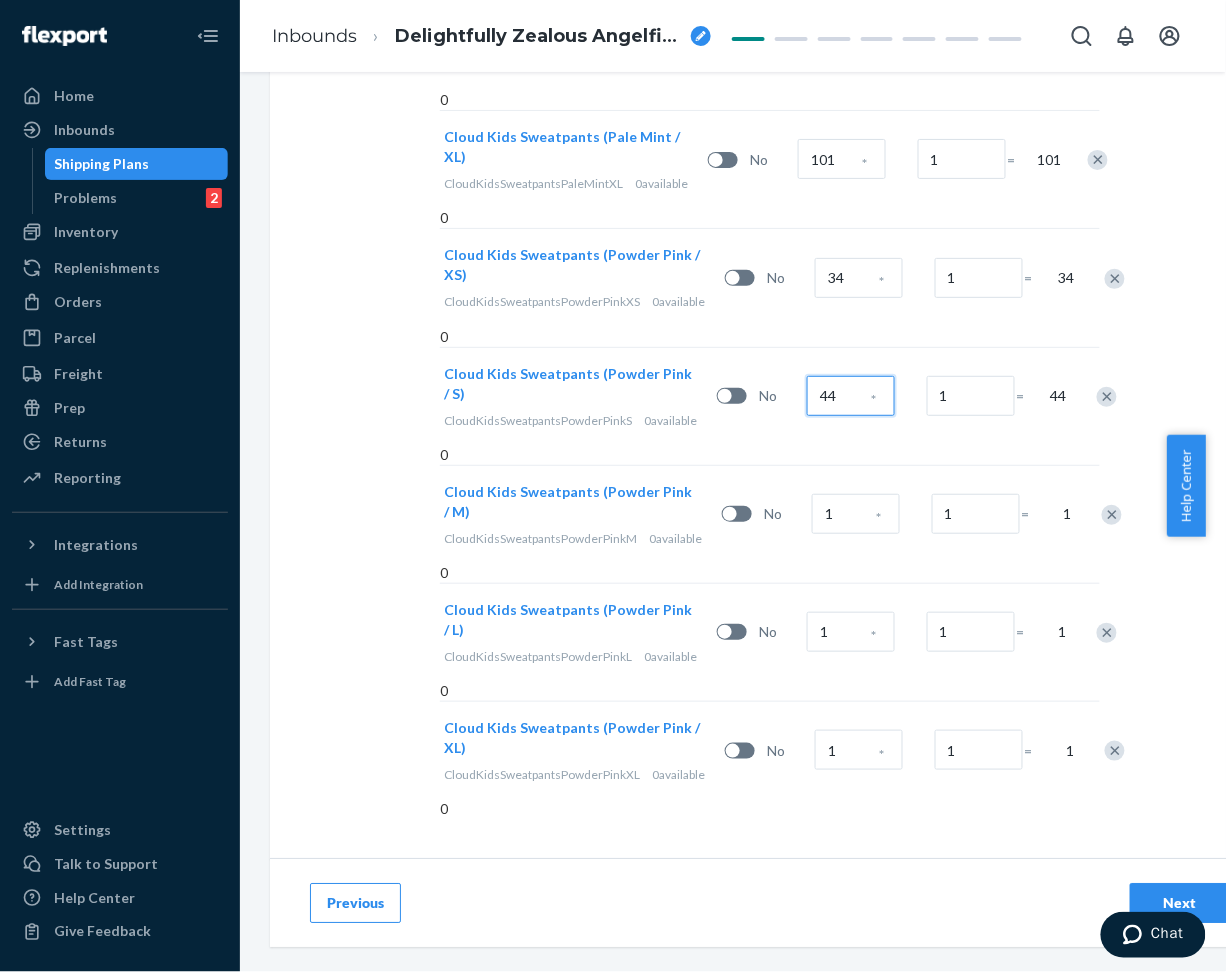 type on "44" 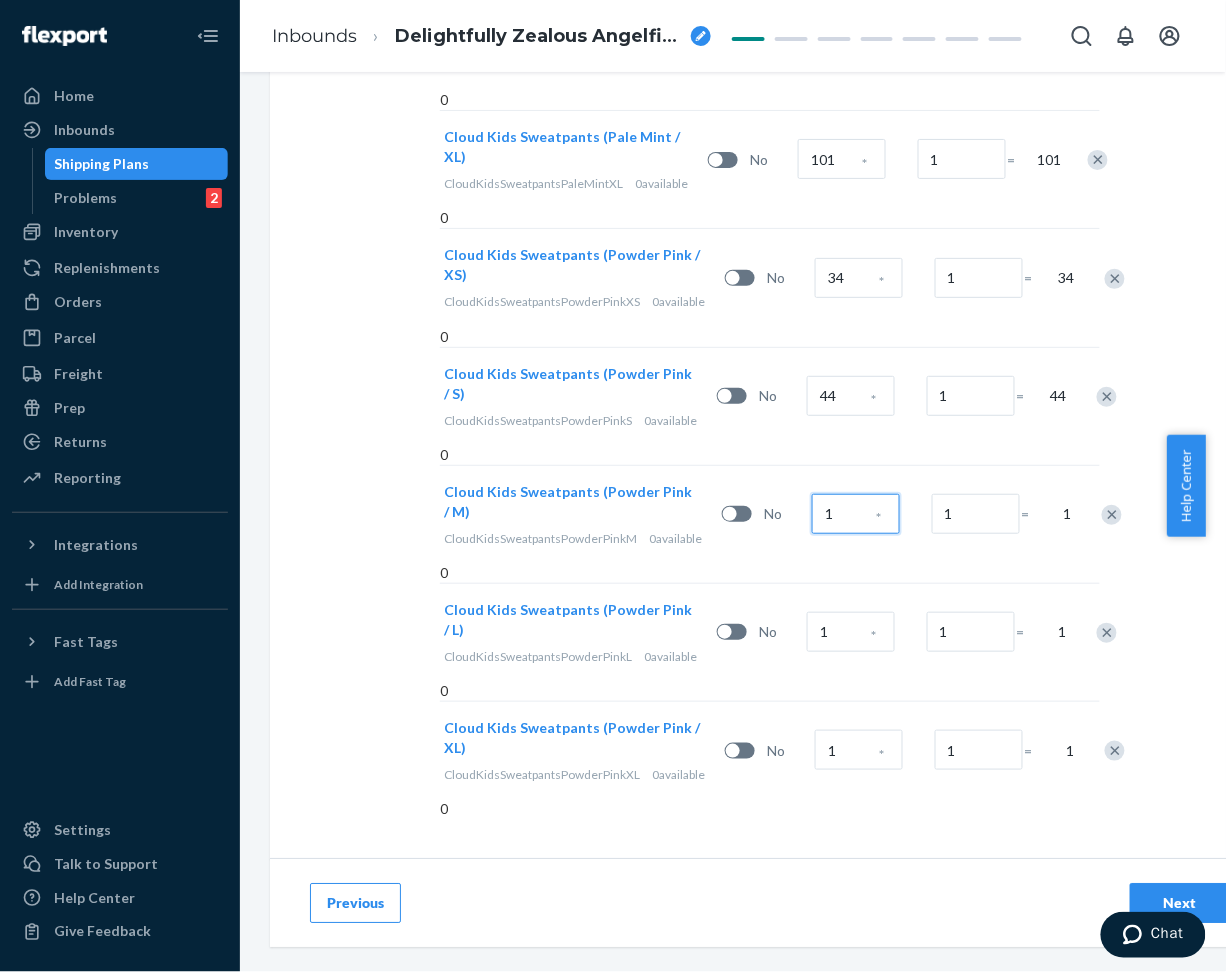 click on "1" at bounding box center (856, 514) 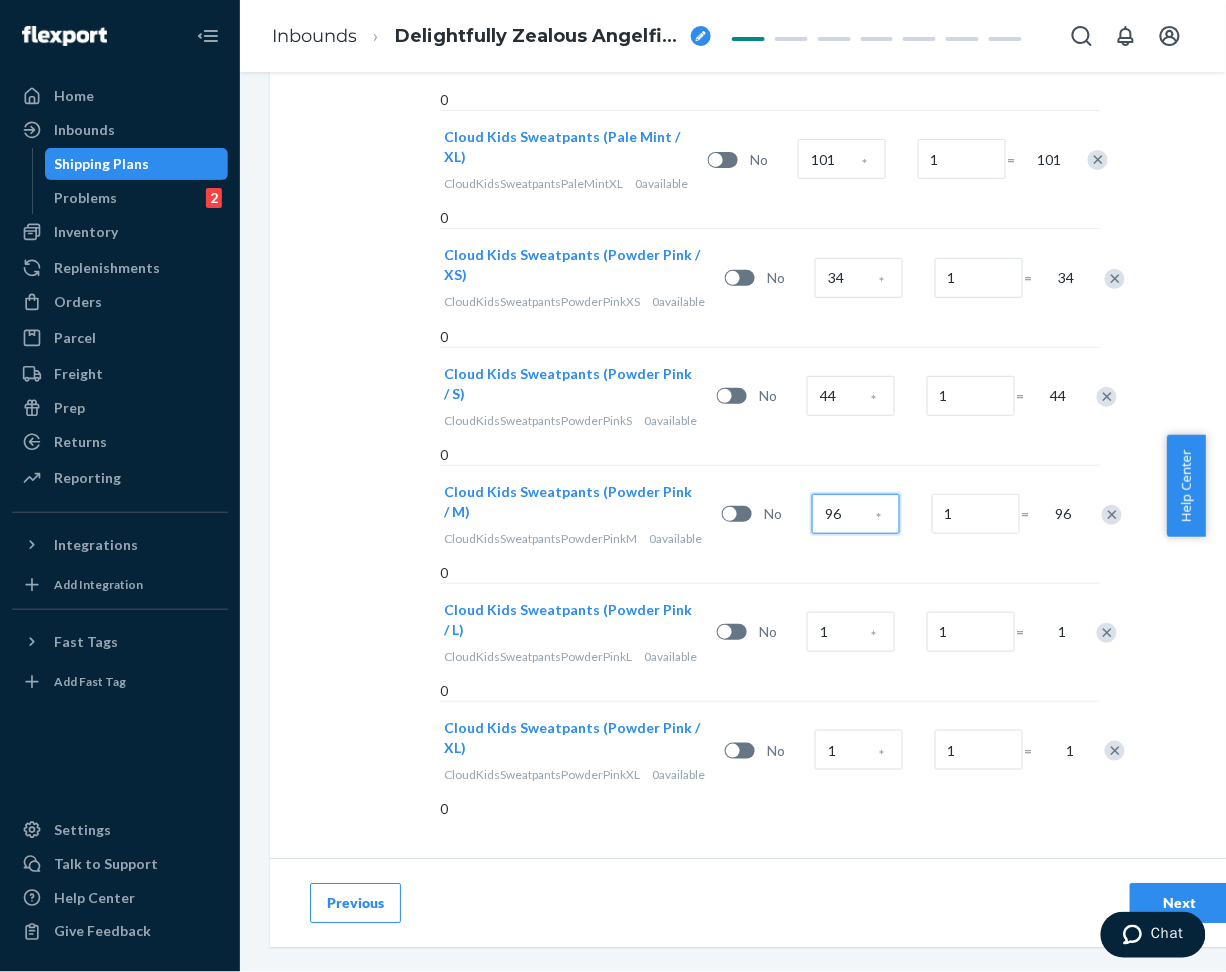 type on "96" 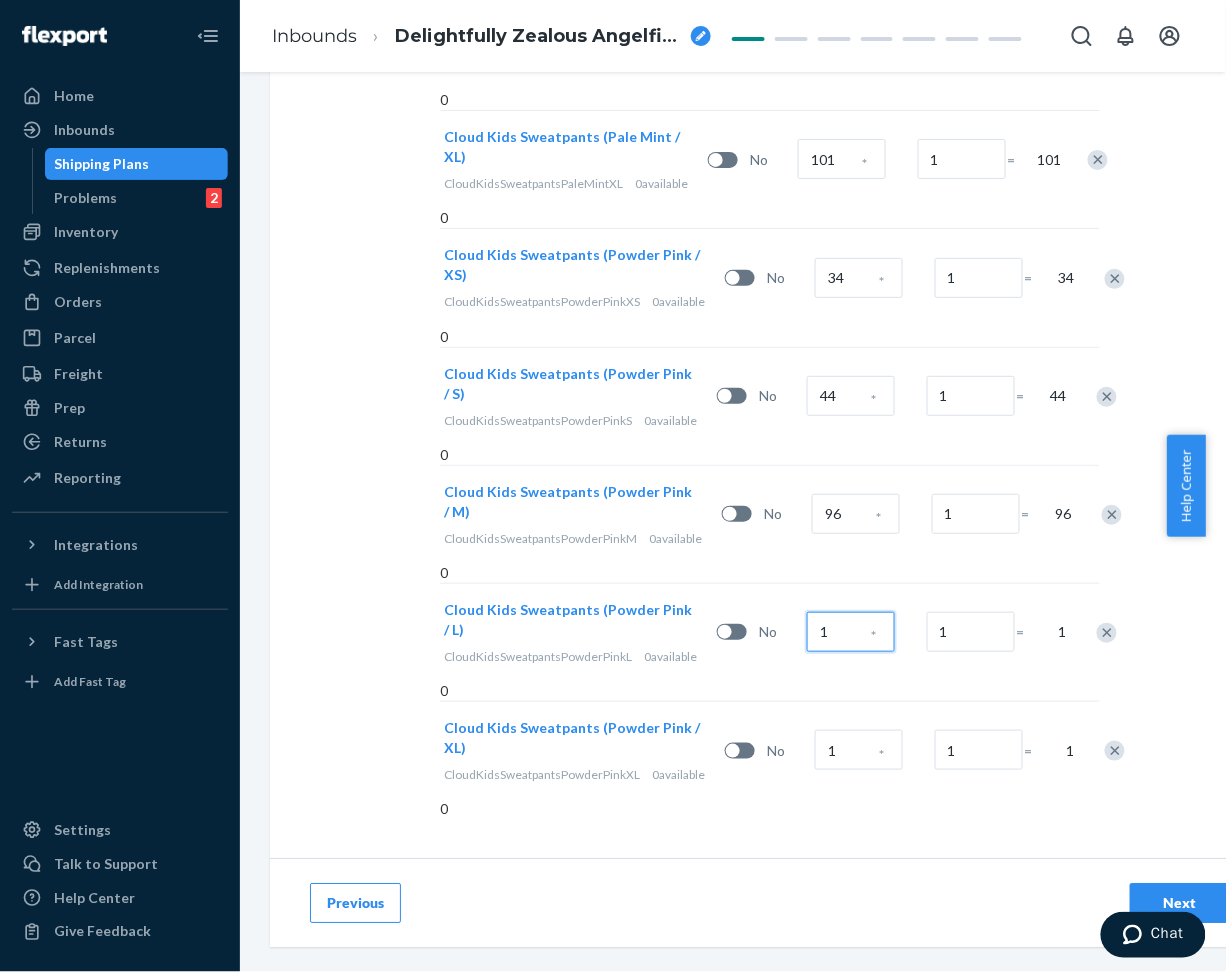 click on "1" at bounding box center [851, 632] 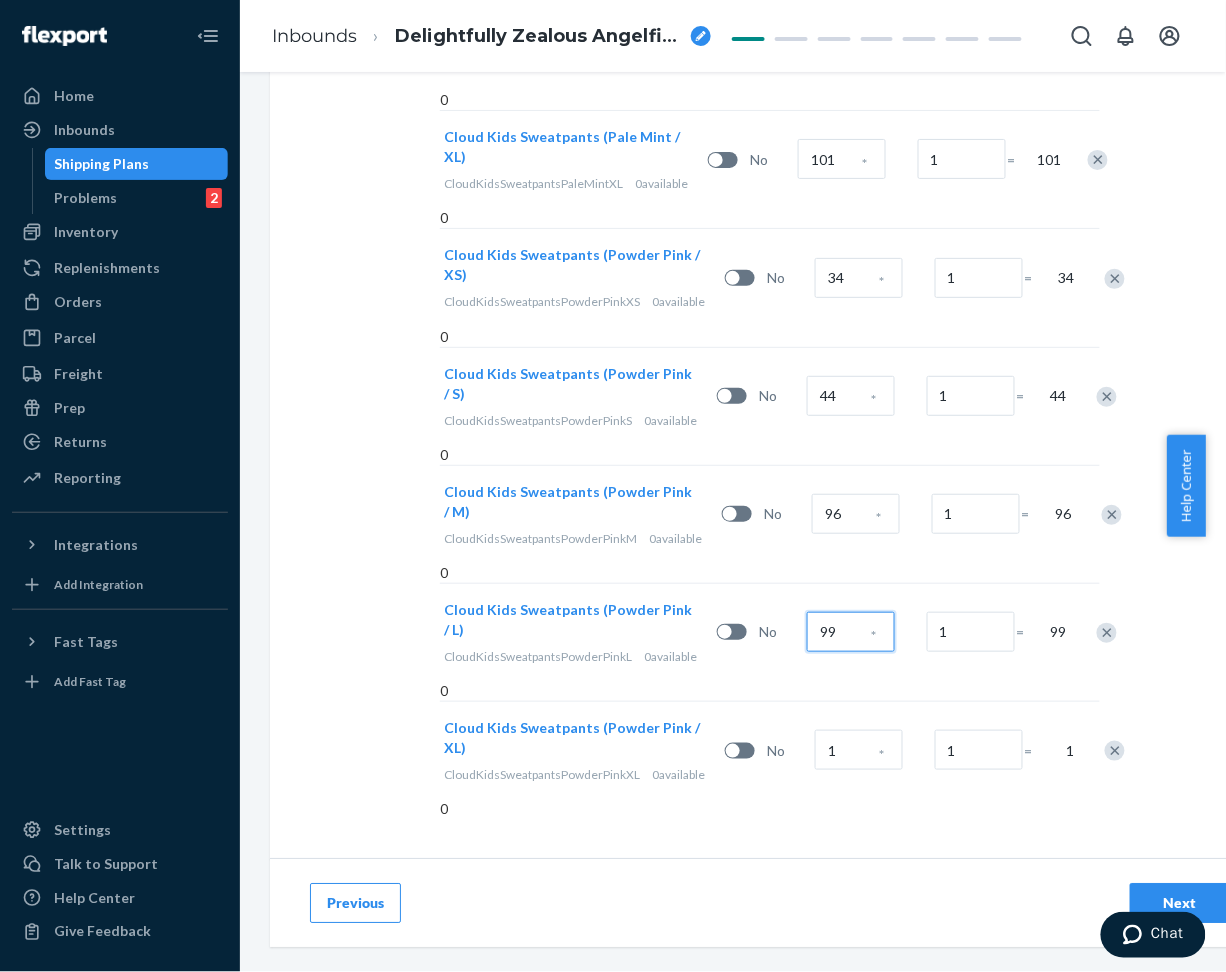 type on "99" 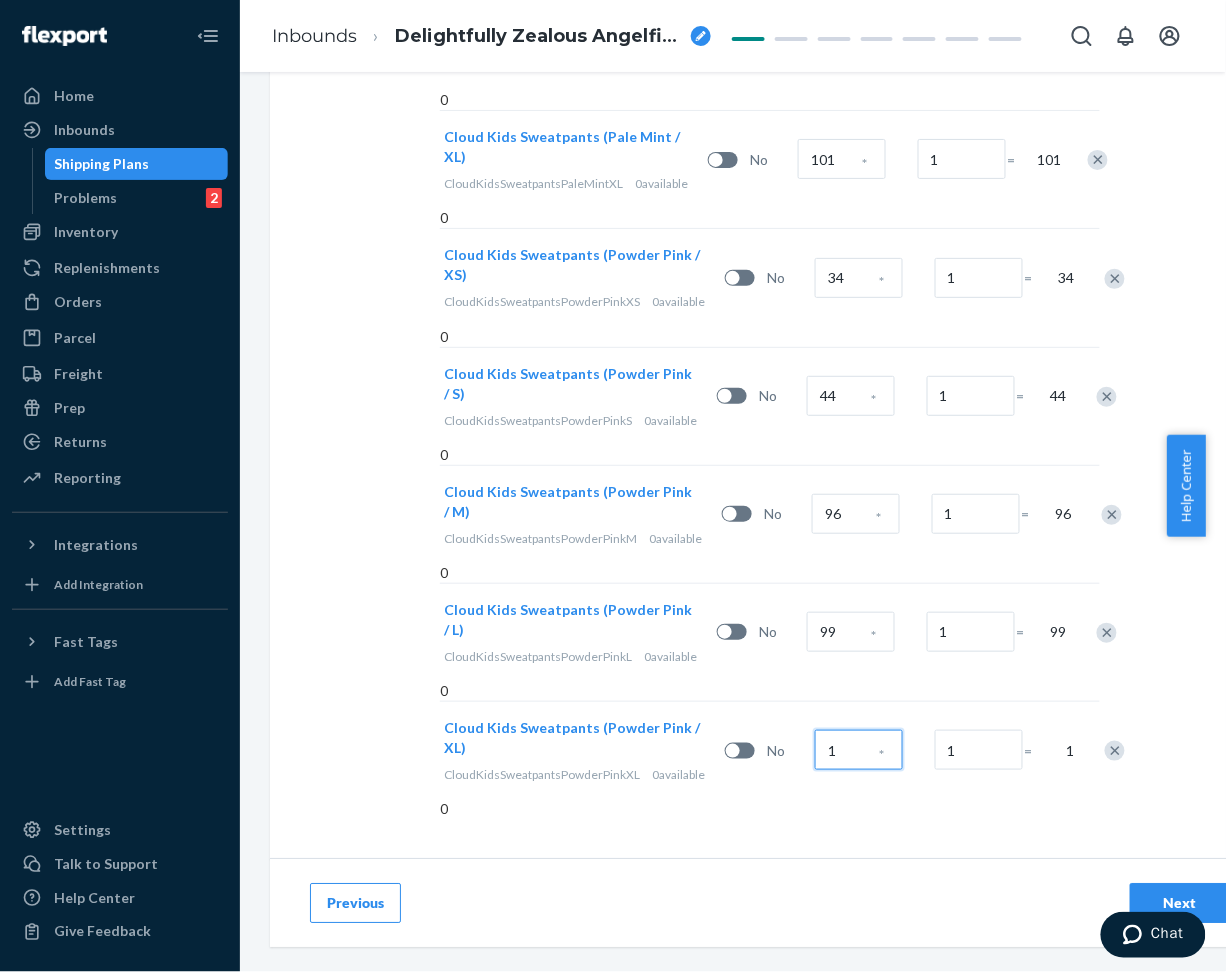 click on "1" at bounding box center (859, 750) 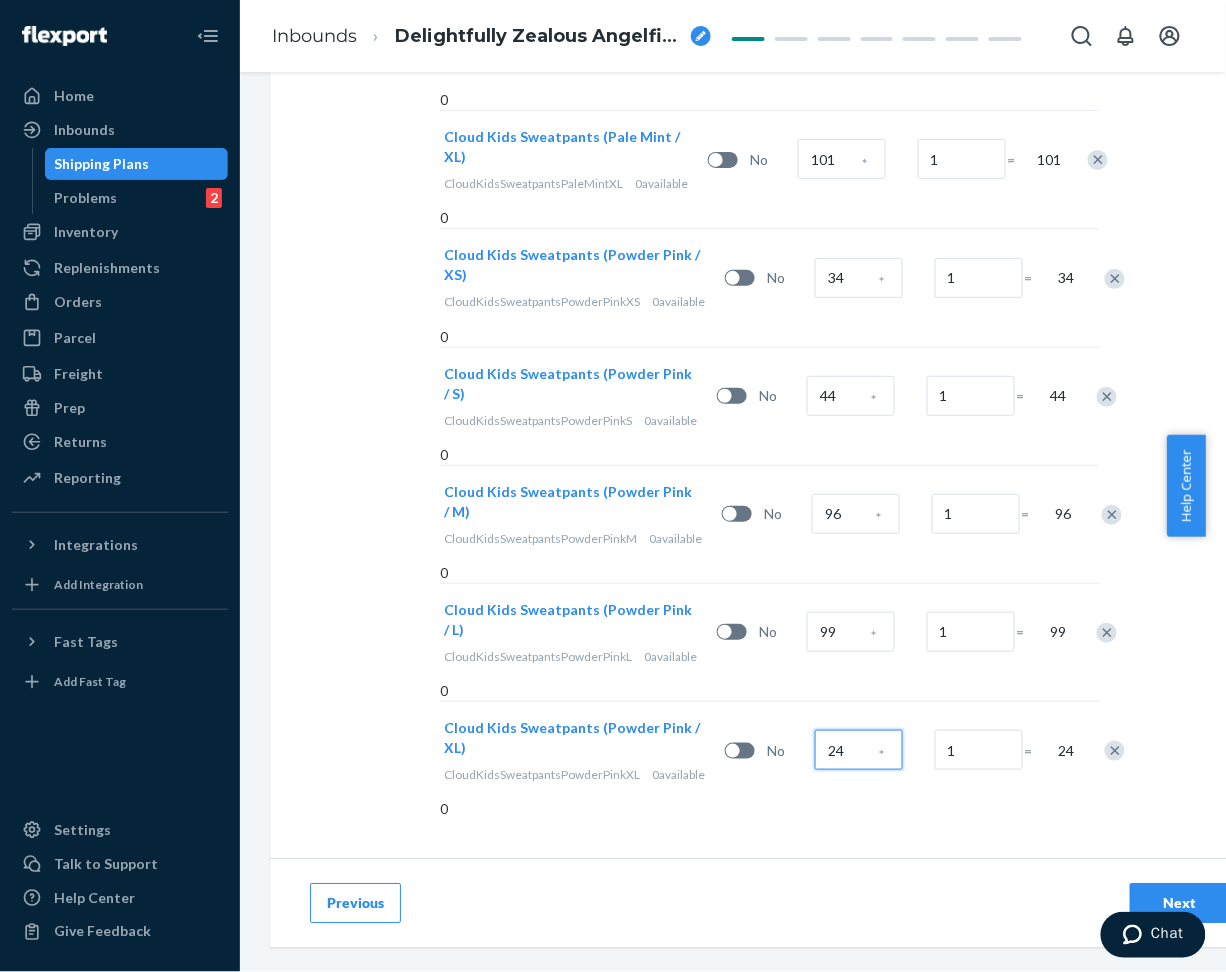 type on "24" 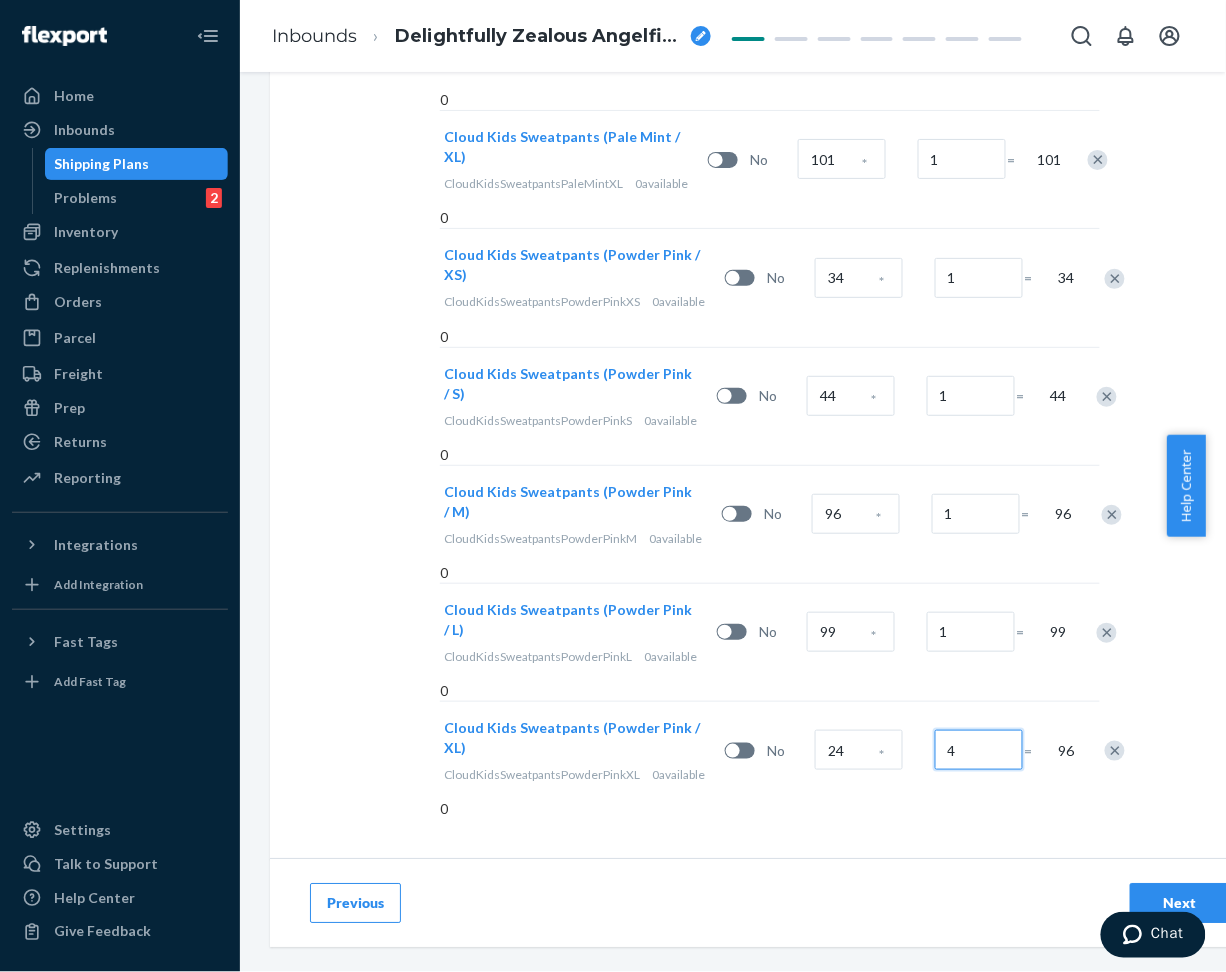 type on "4" 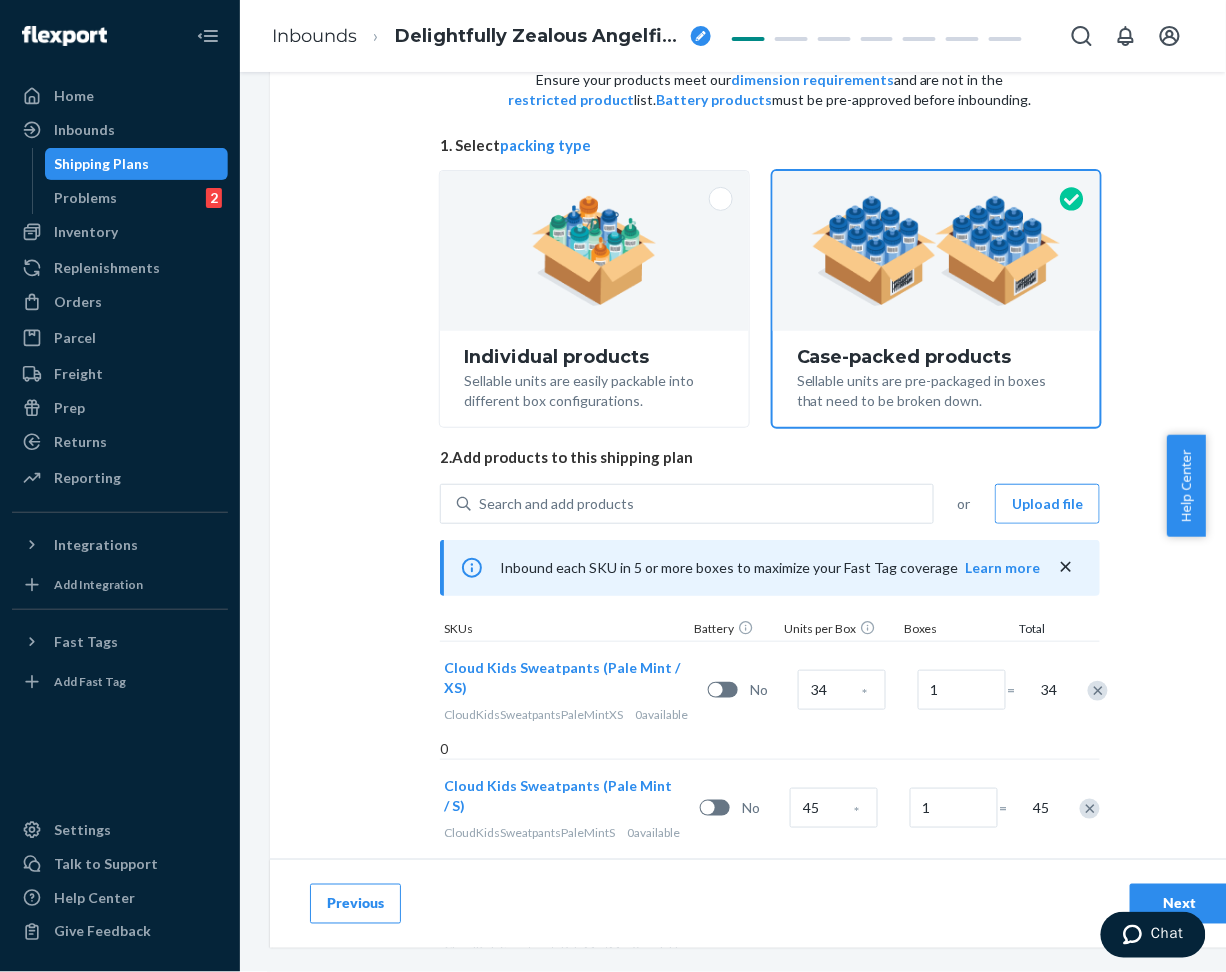 scroll, scrollTop: 101, scrollLeft: 0, axis: vertical 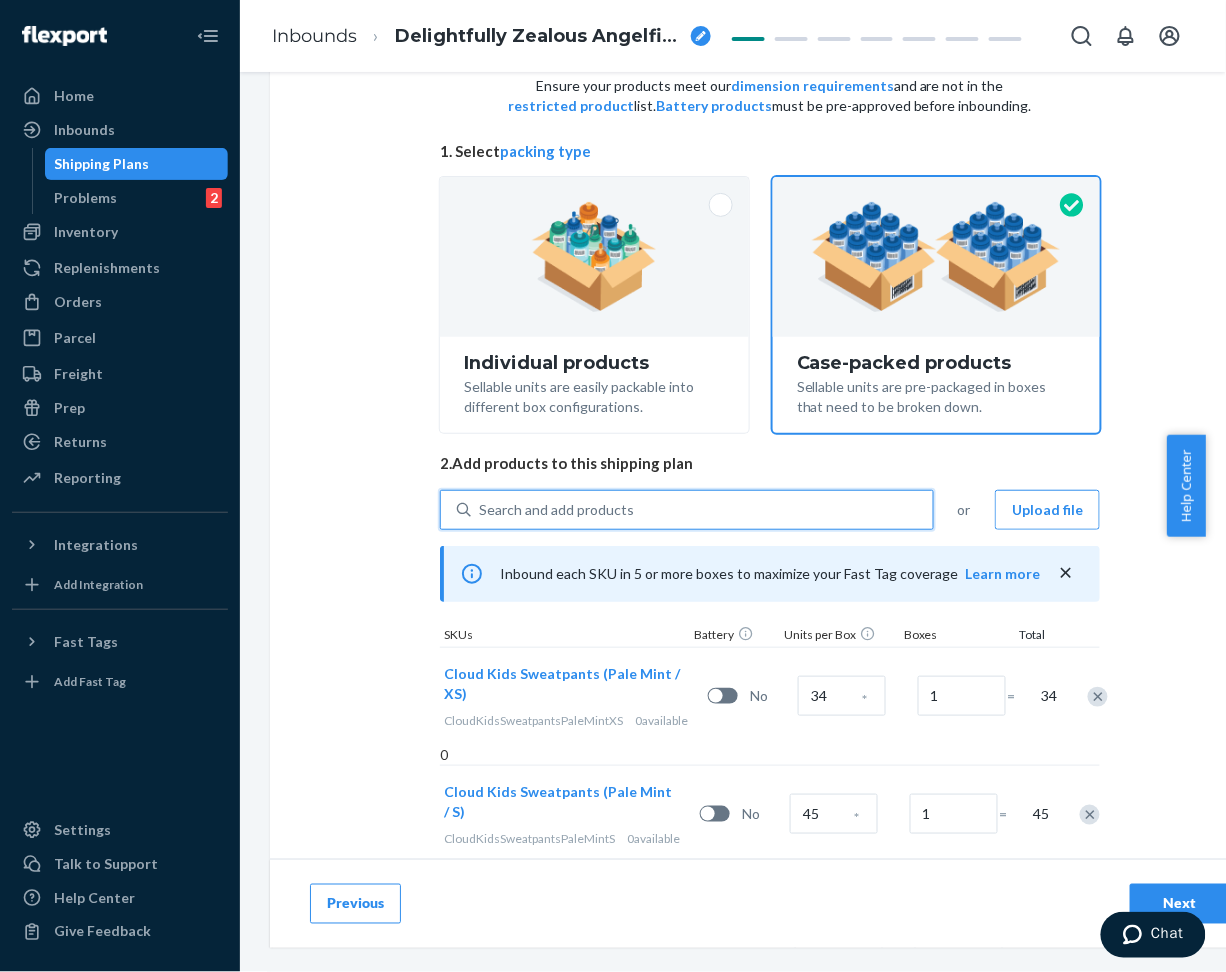 click on "Search and add products" at bounding box center [702, 510] 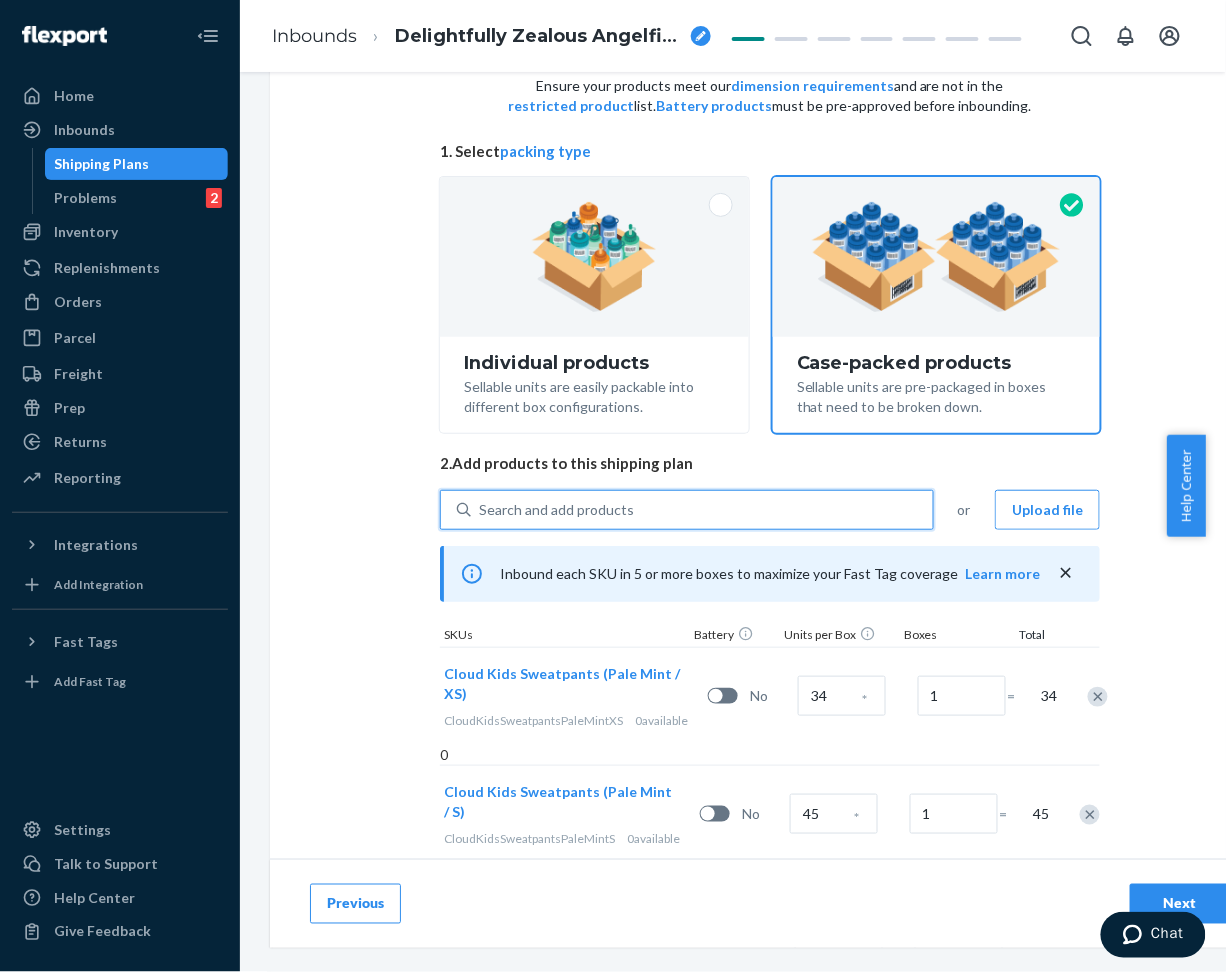 paste on "Kids Cloud Sweatpants Buttercream" 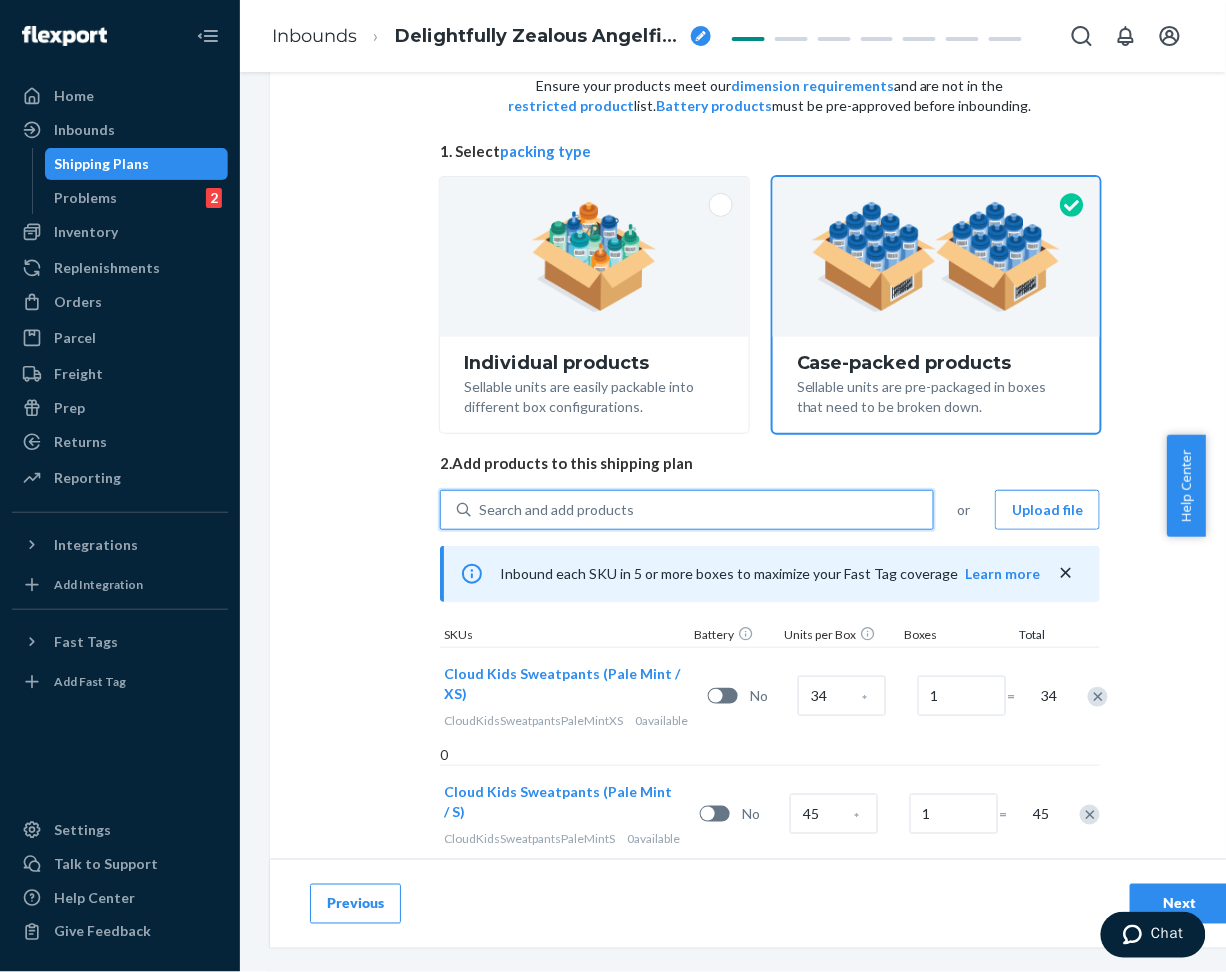 type on "Kids Cloud Sweatpants Buttercream" 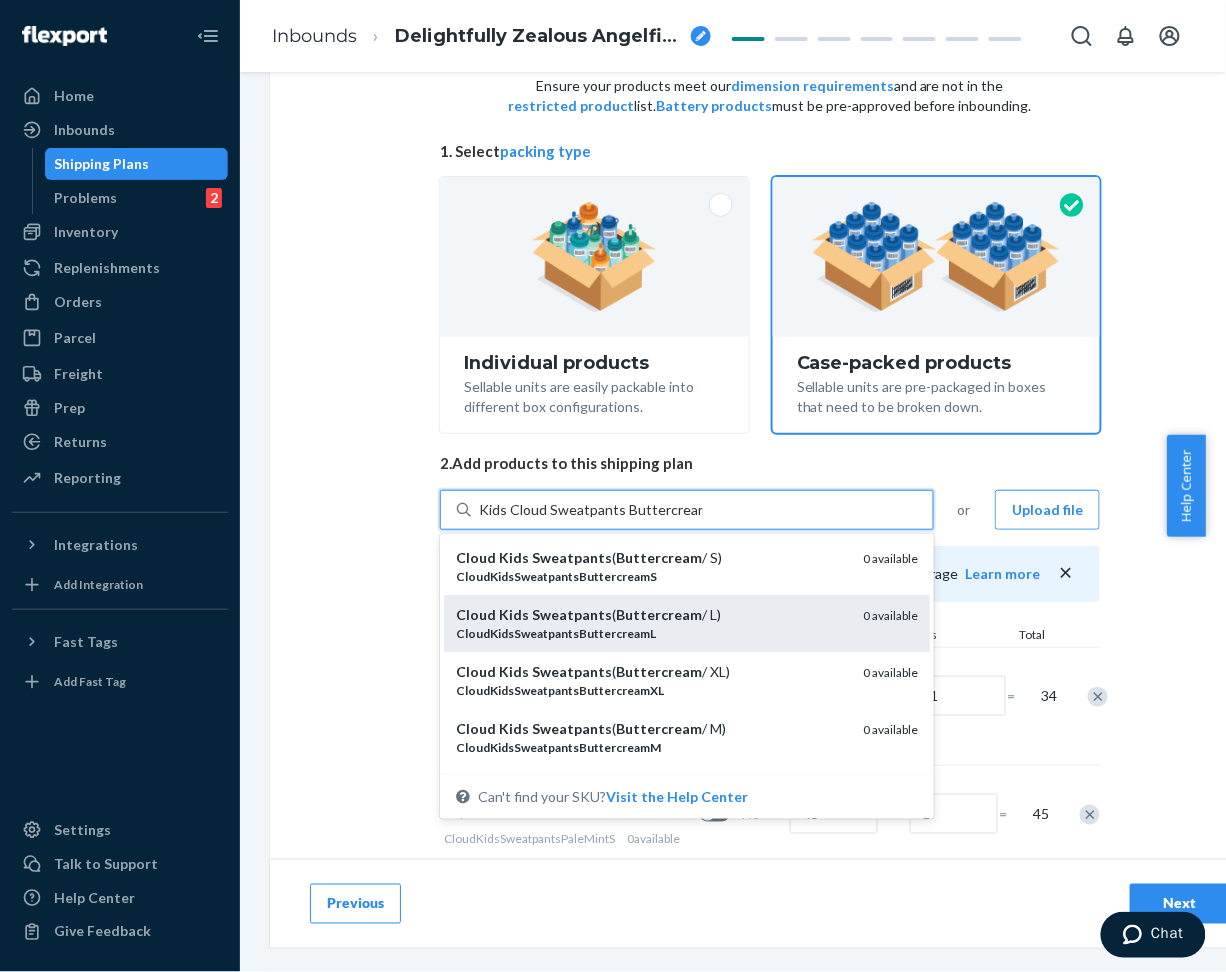 scroll, scrollTop: 94, scrollLeft: 0, axis: vertical 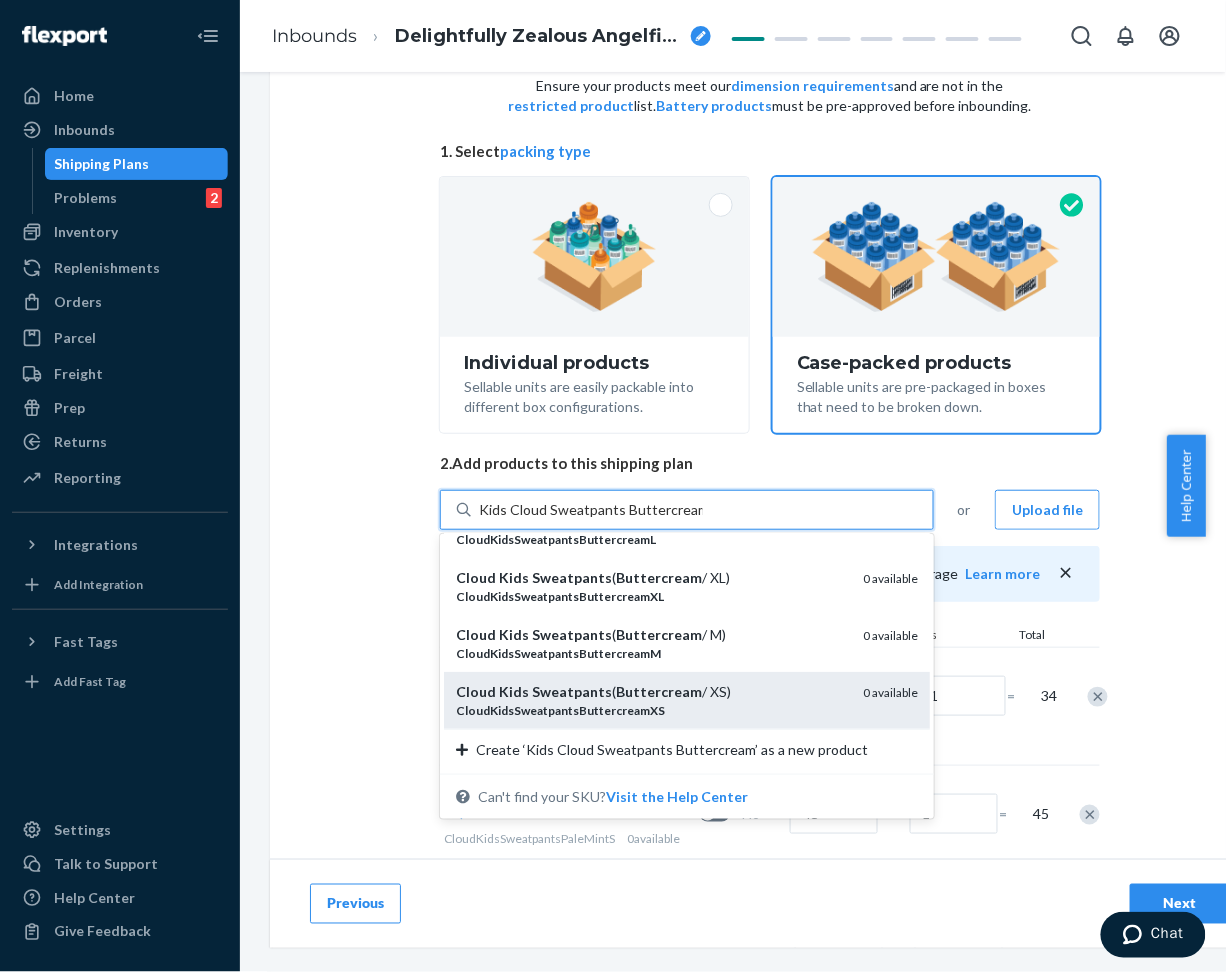 click on "Cloud   Kids   Sweatpants  ( Buttercream  / XS) CloudKidsSweatpantsButtercreamXS 0 available" at bounding box center (687, 700) 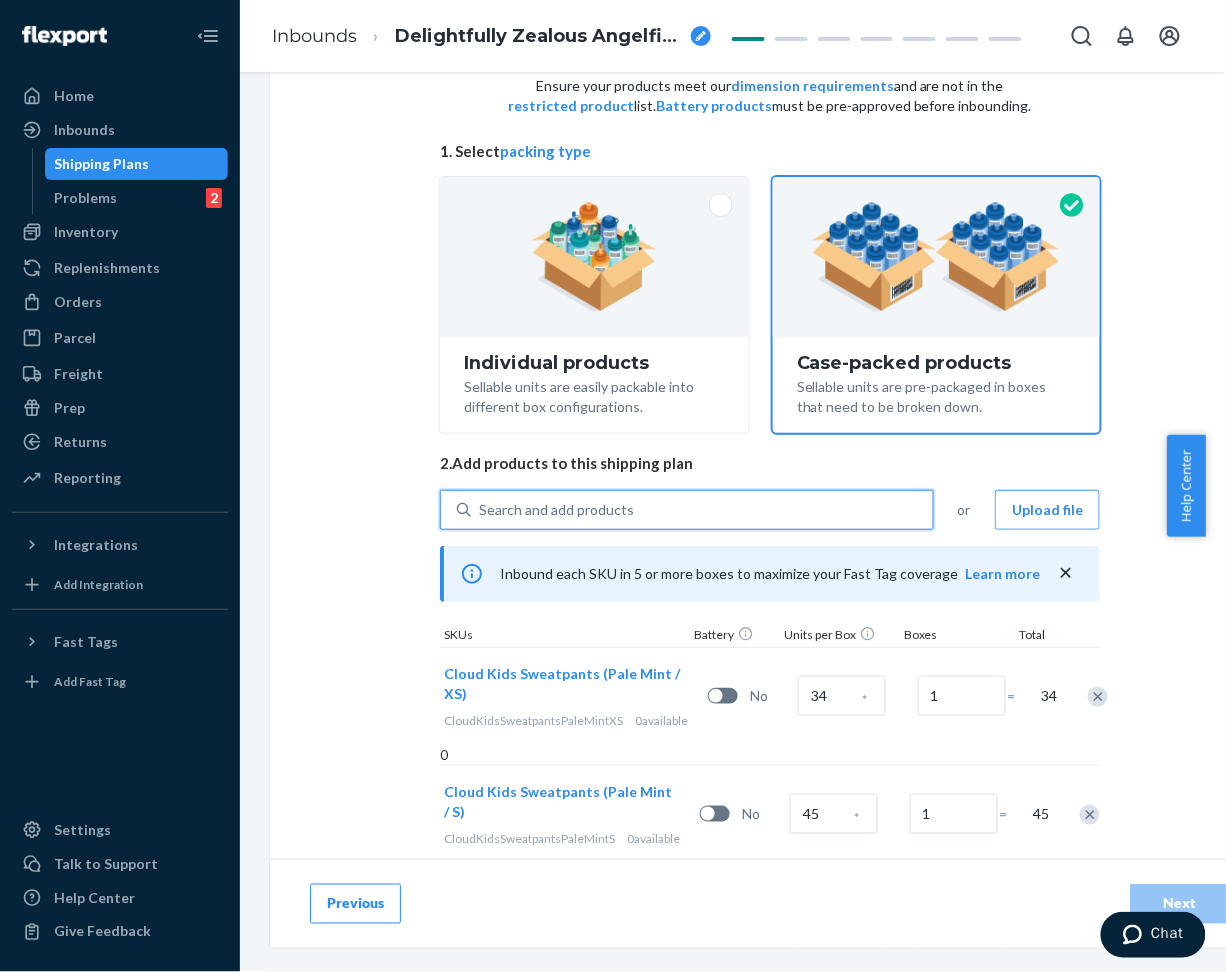 click on "Search and add products" at bounding box center [702, 510] 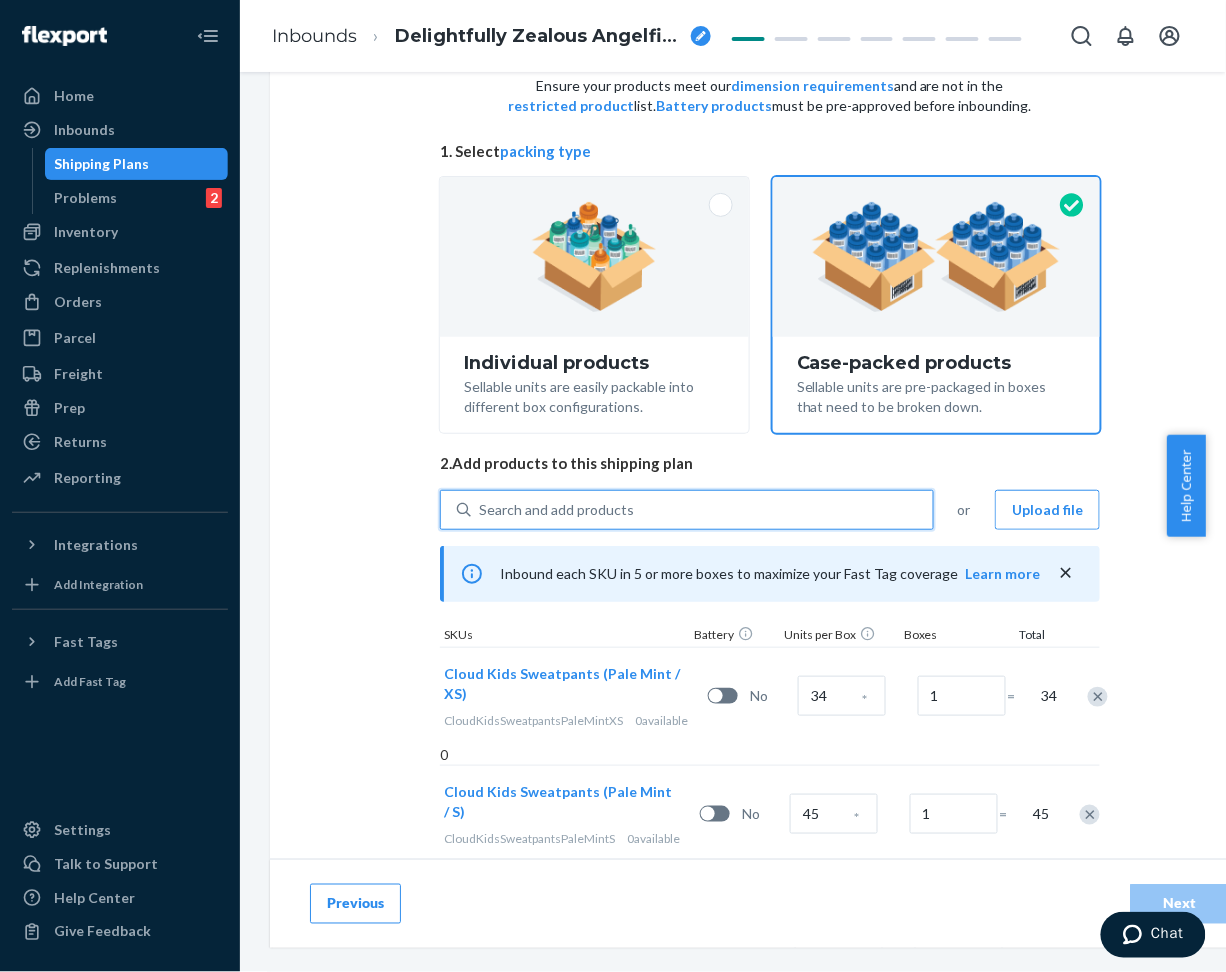 click on "0 results available. Use Up and Down to choose options, press Enter to select the currently focused option, press Escape to exit the menu, press Tab to select the option and exit the menu. Search and add products" at bounding box center [480, 510] 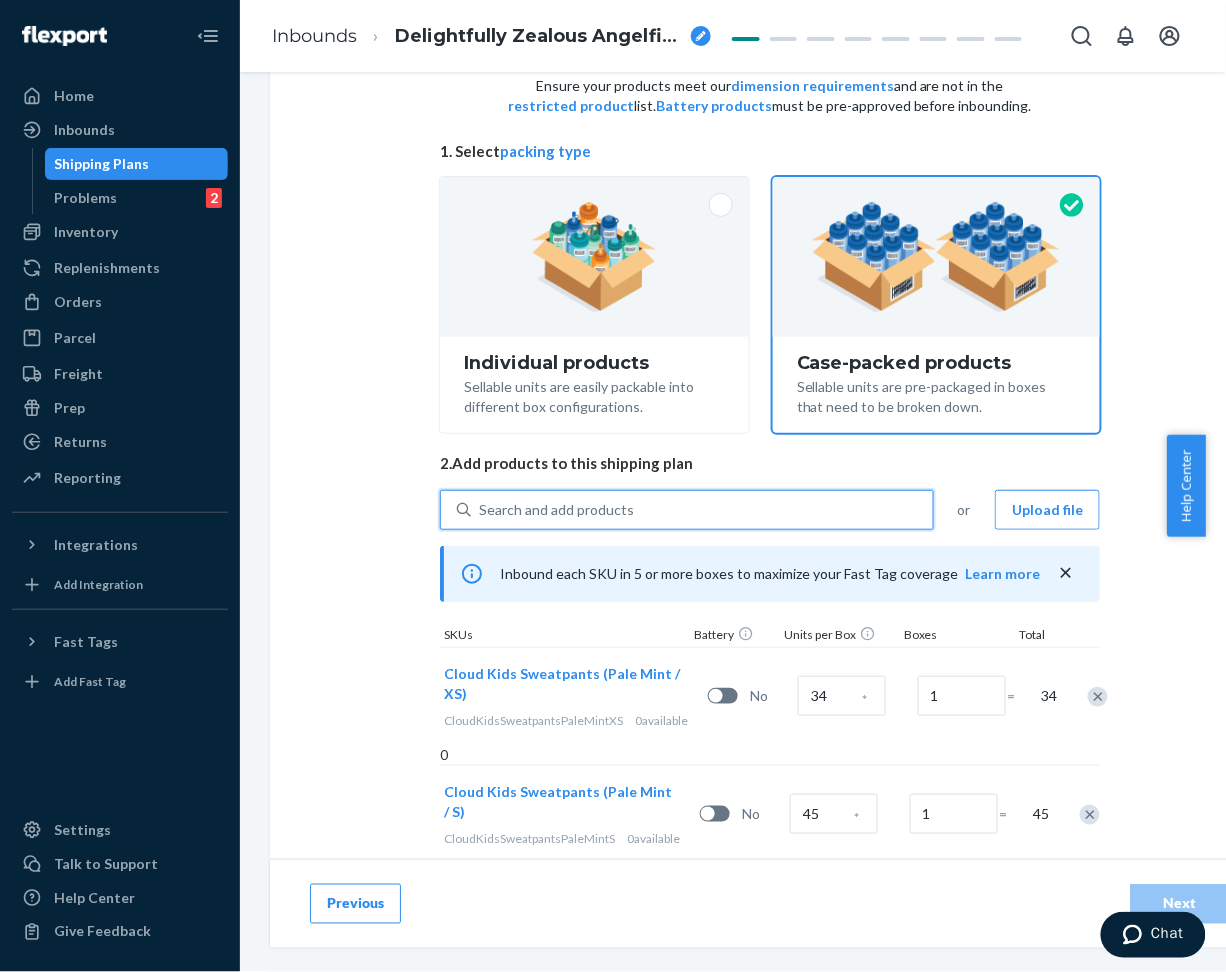 paste on "Kids Cloud Sweatpants Buttercream" 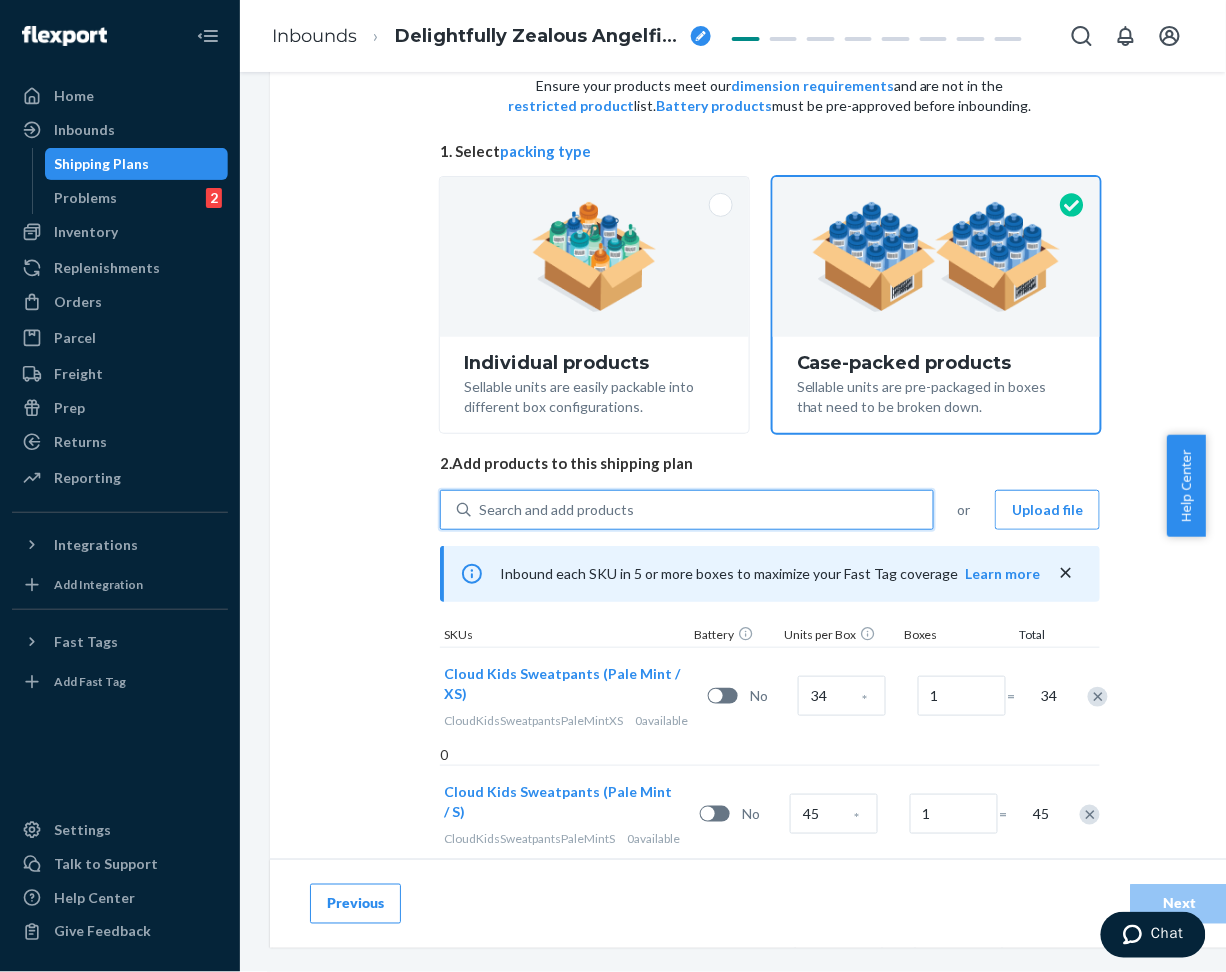type on "Kids Cloud Sweatpants Buttercream" 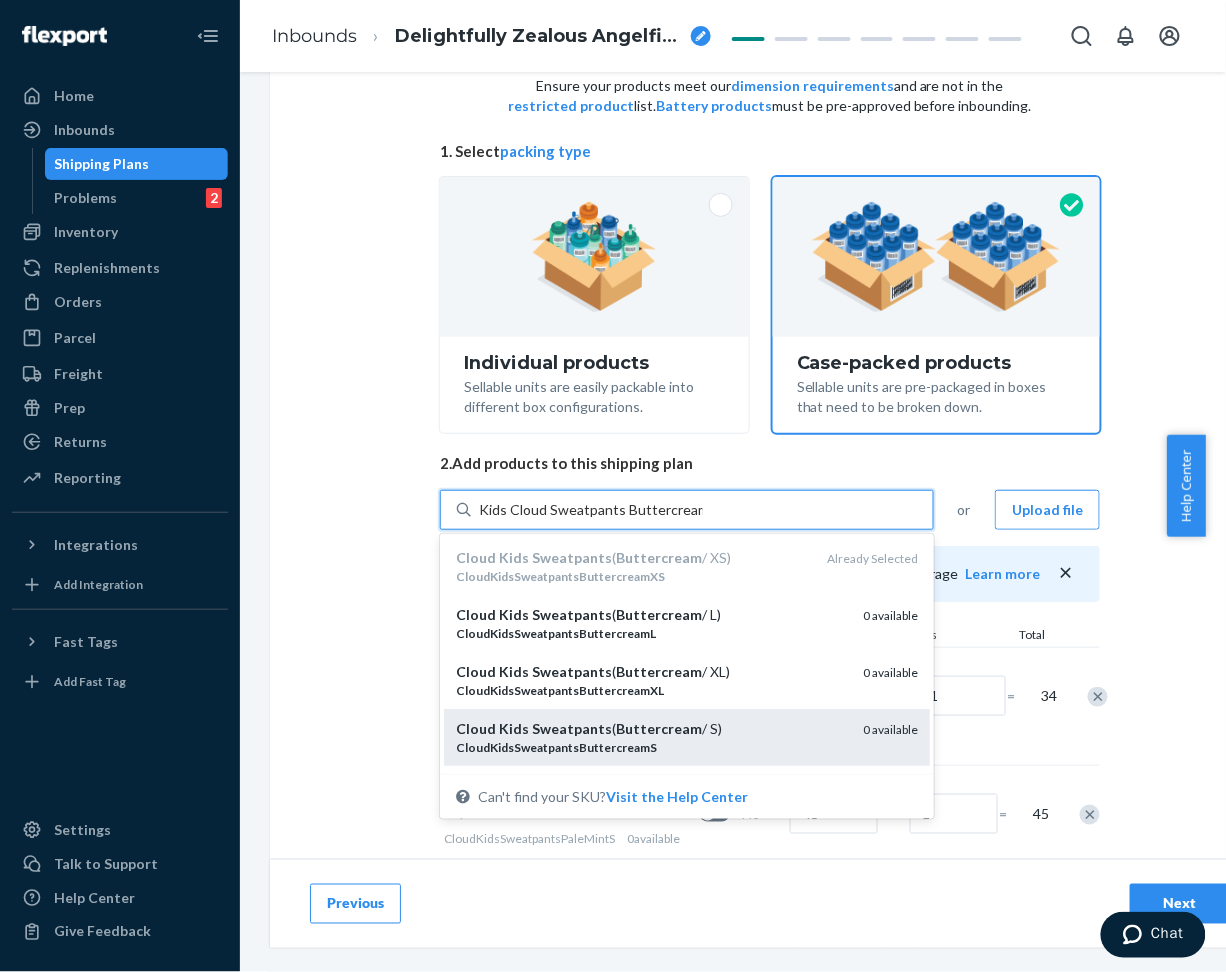 click on "Buttercream" at bounding box center (659, 728) 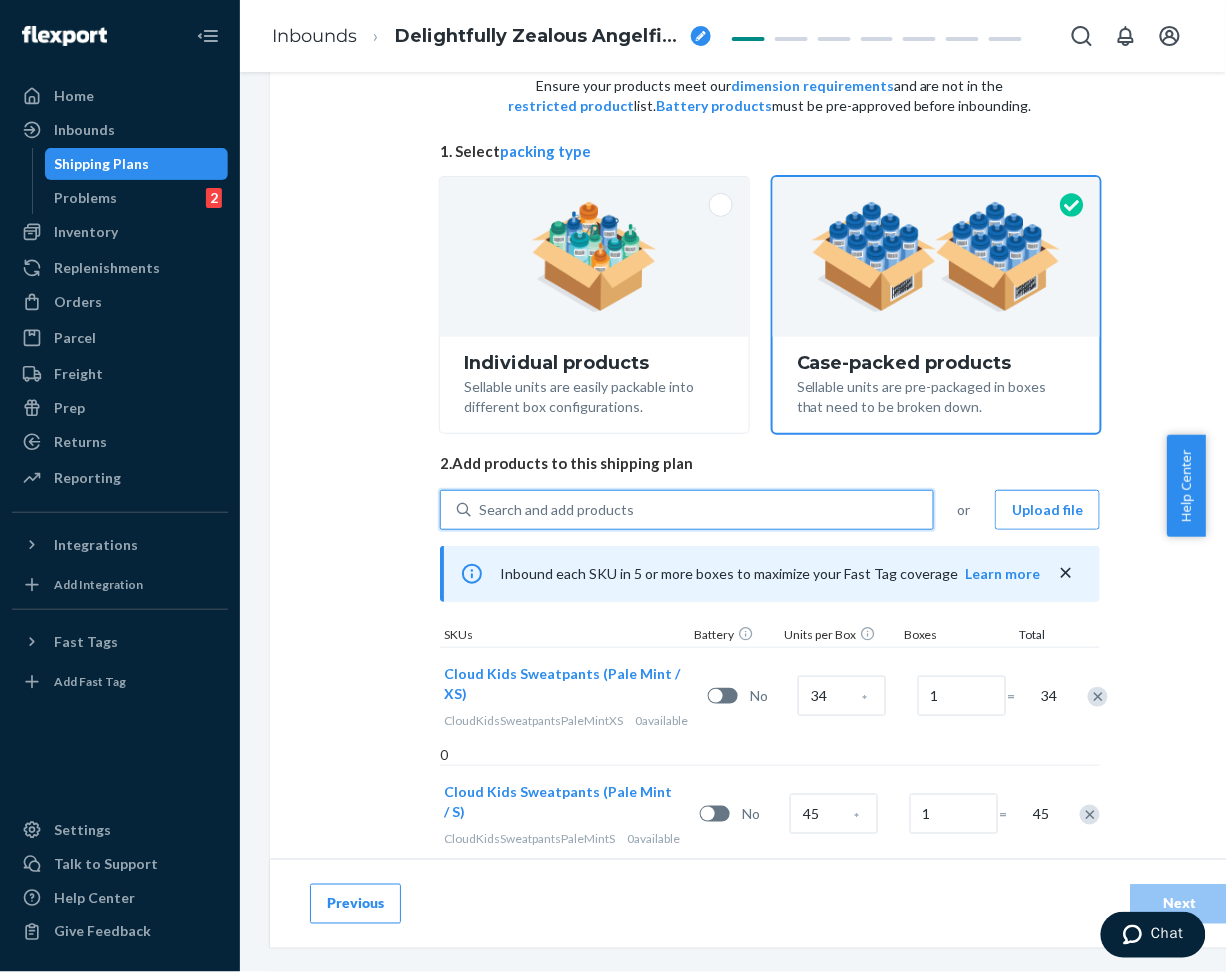 click on "Search and add products" at bounding box center (702, 510) 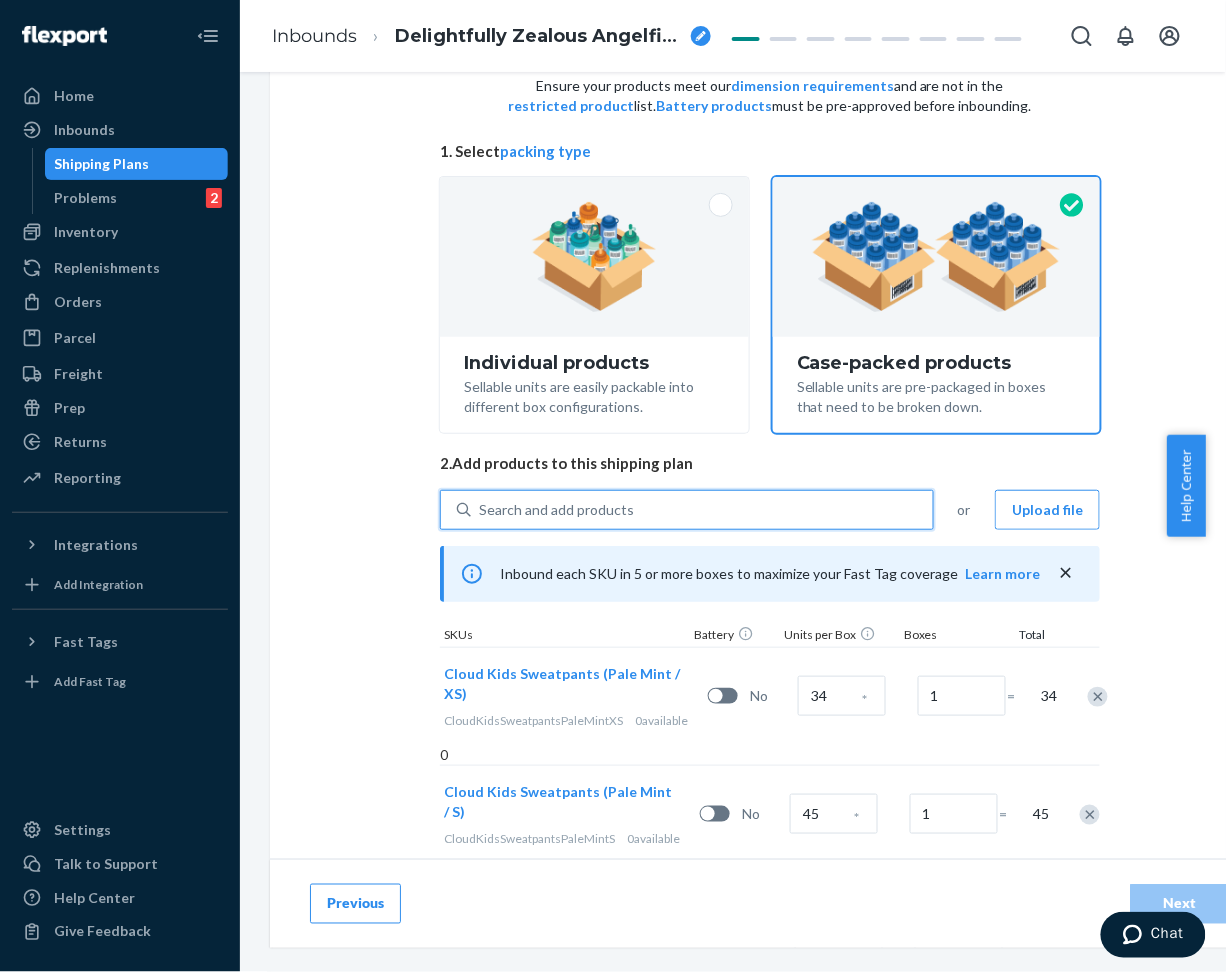 paste on "Kids Cloud Sweatpants Buttercream" 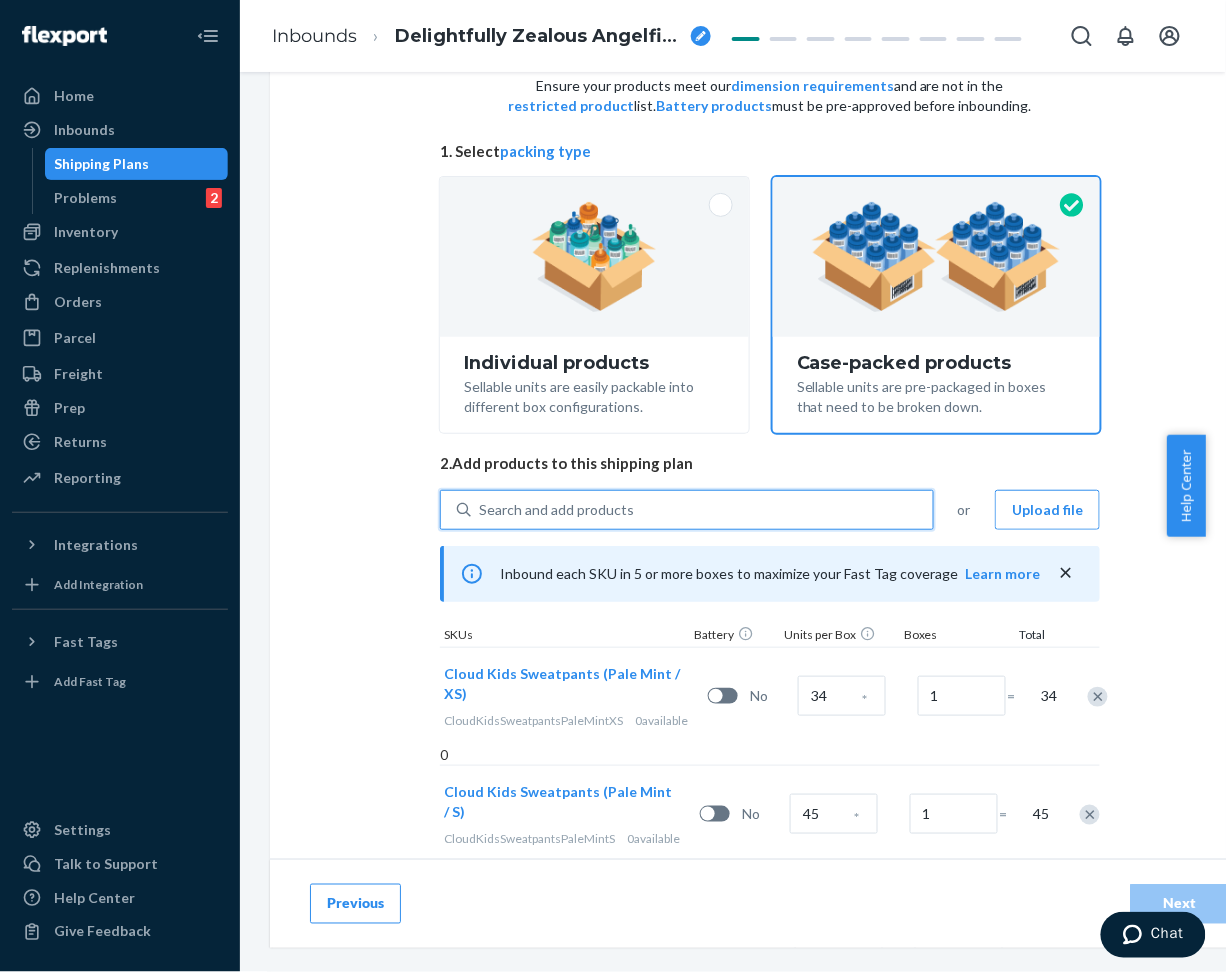 type on "Kids Cloud Sweatpants Buttercream" 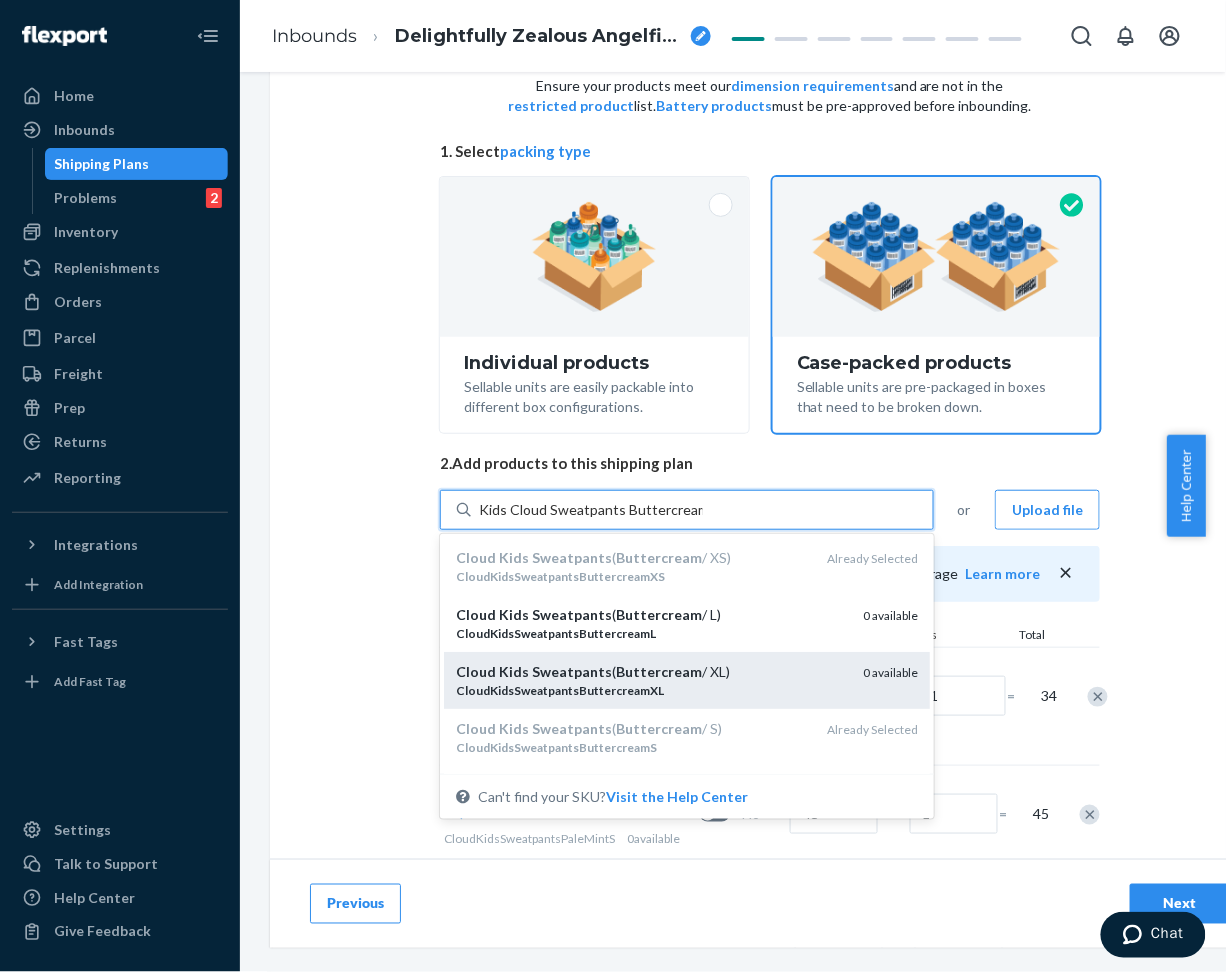 scroll, scrollTop: 94, scrollLeft: 0, axis: vertical 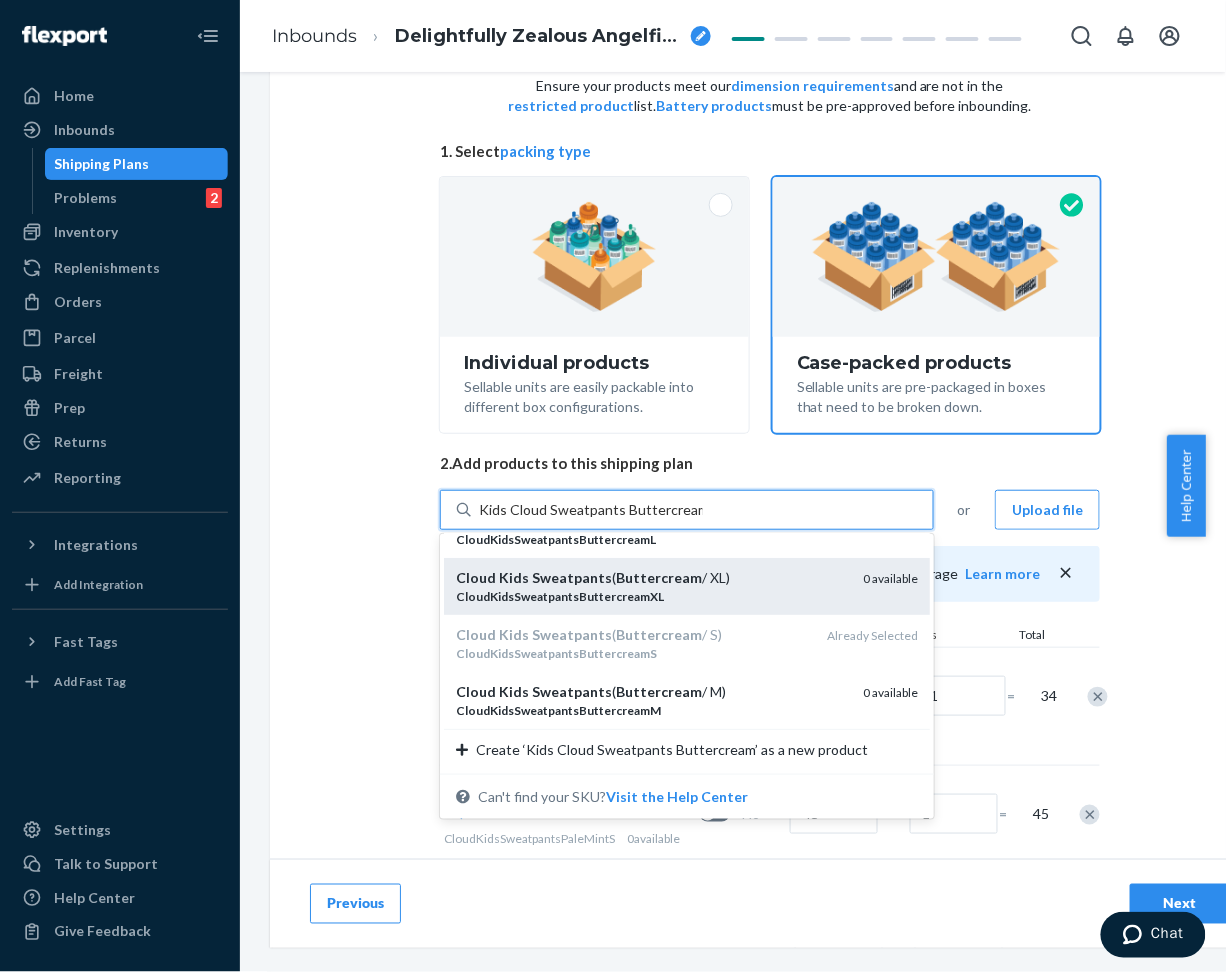 click on "Buttercream" at bounding box center (659, 691) 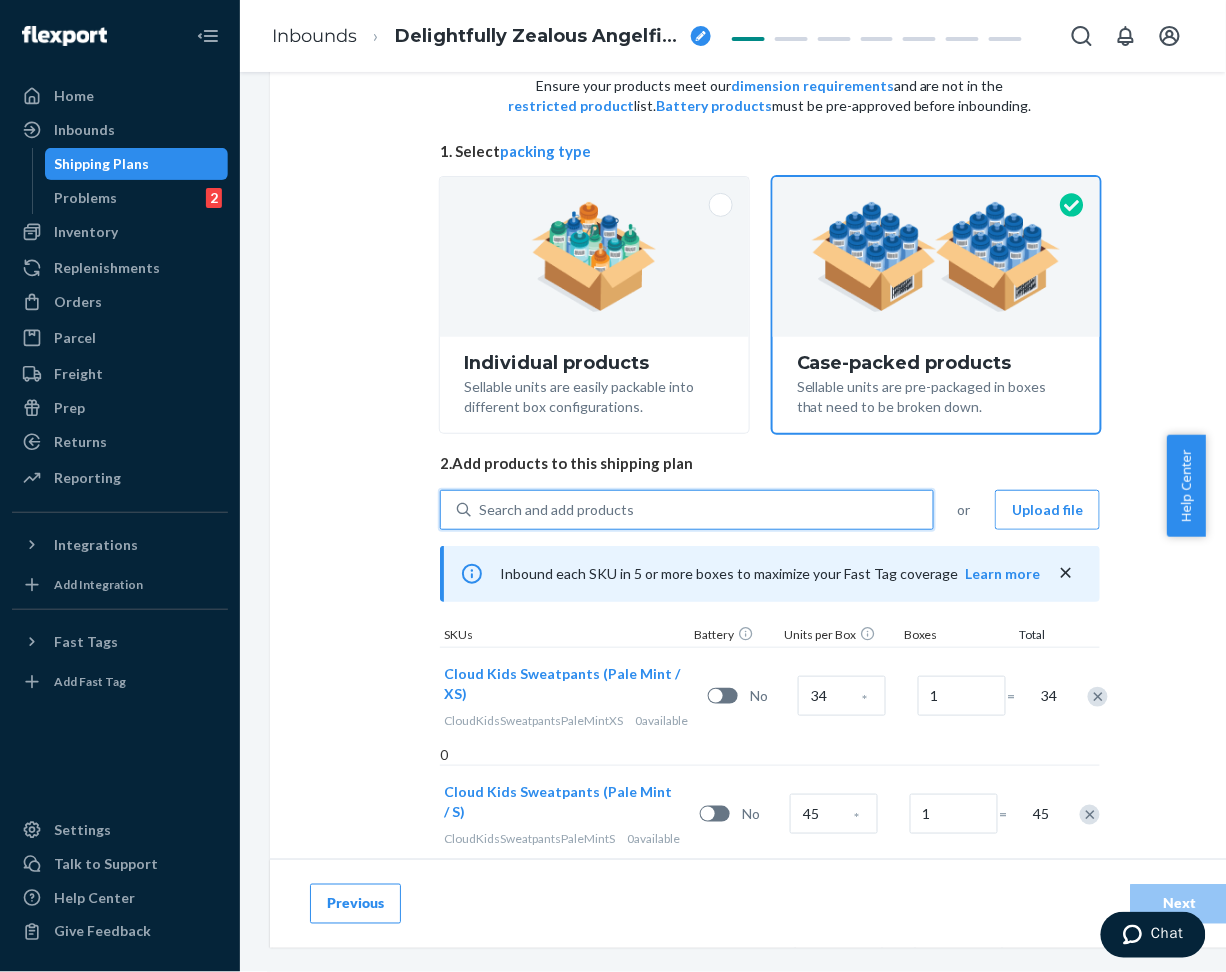 click on "Search and add products" at bounding box center [702, 510] 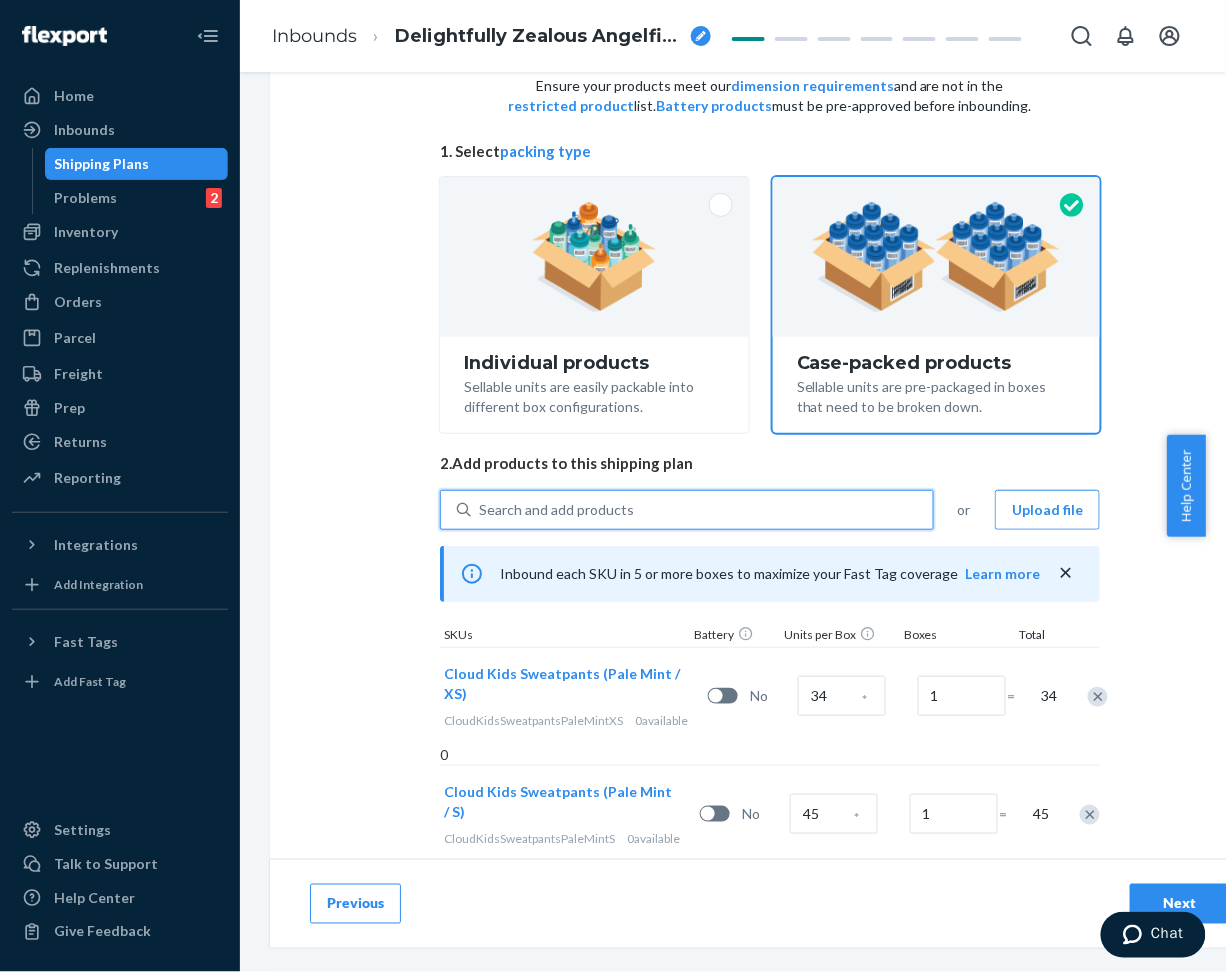paste on "Kids Cloud Sweatpants Buttercream" 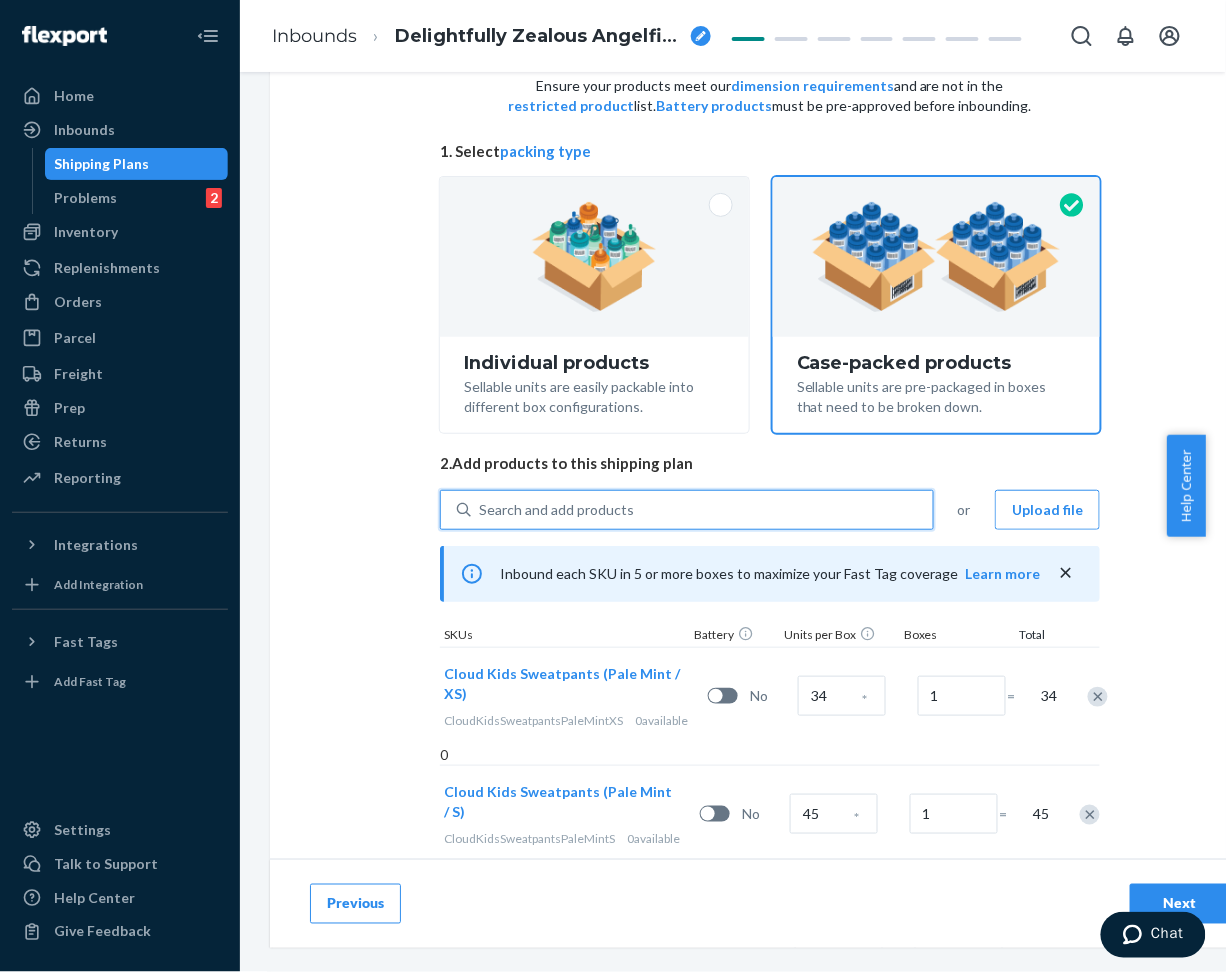 type on "Kids Cloud Sweatpants Buttercream" 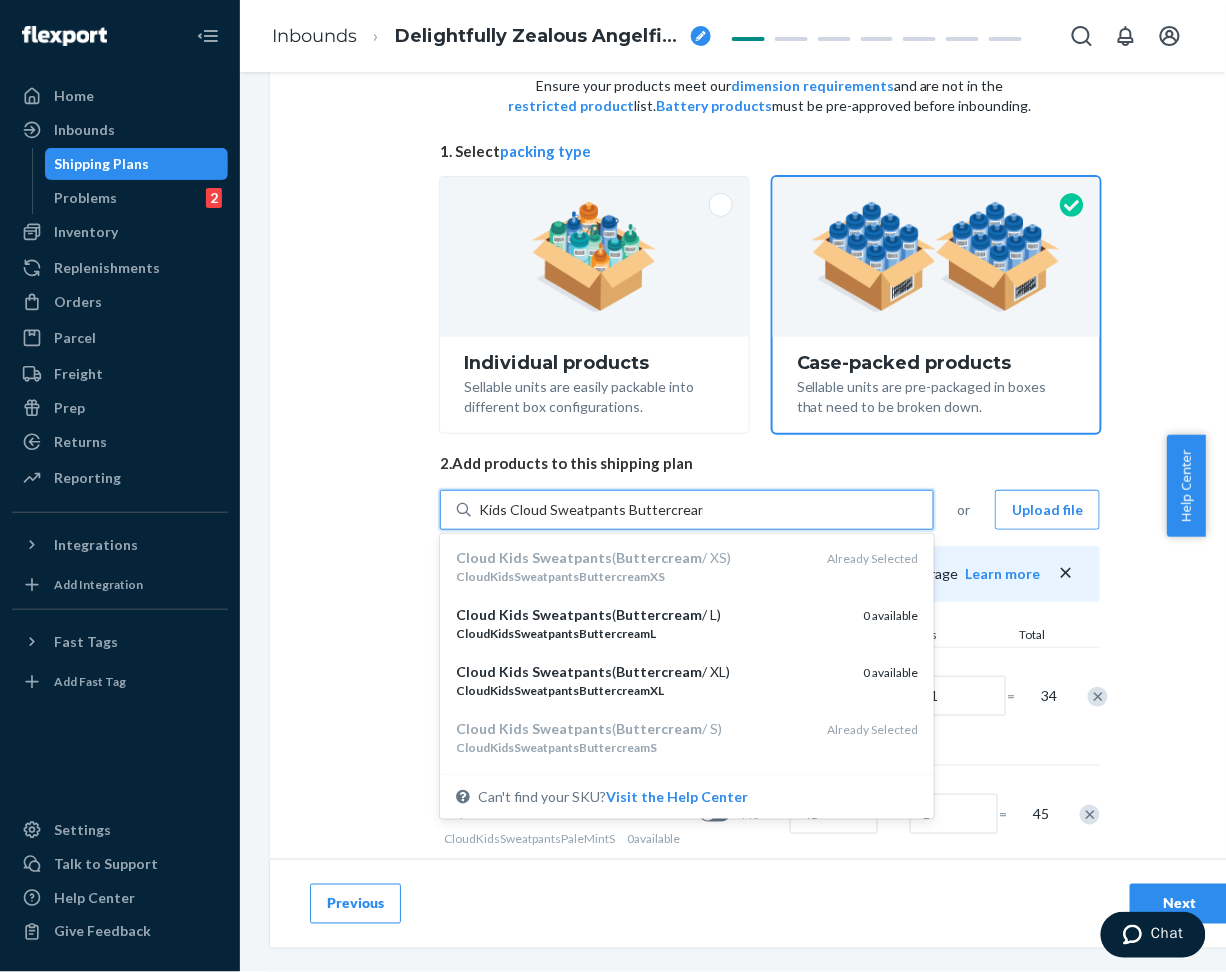 click on "CloudKidsSweatpantsButtercreamL" at bounding box center [651, 633] 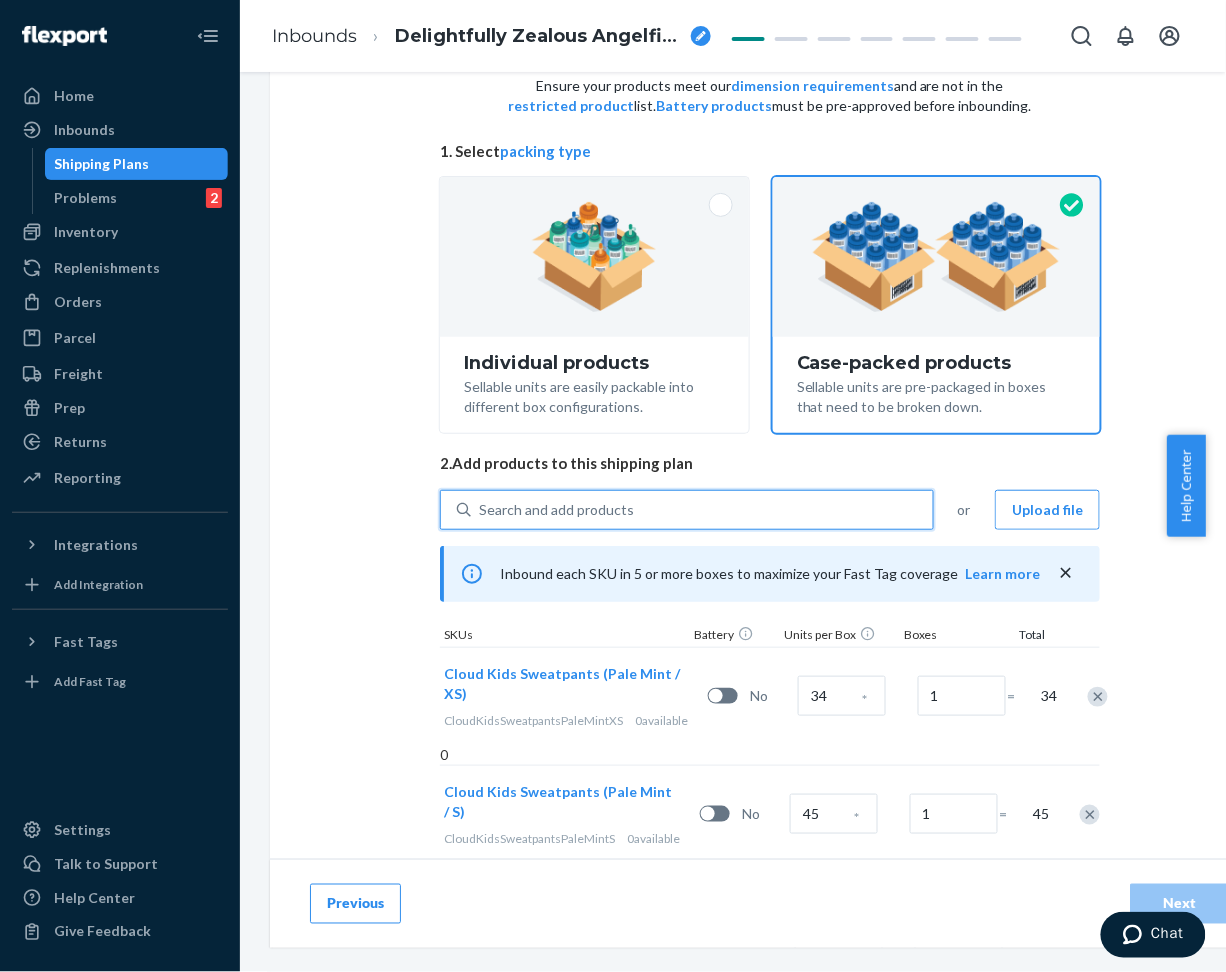 click on "Search and add products" at bounding box center (702, 510) 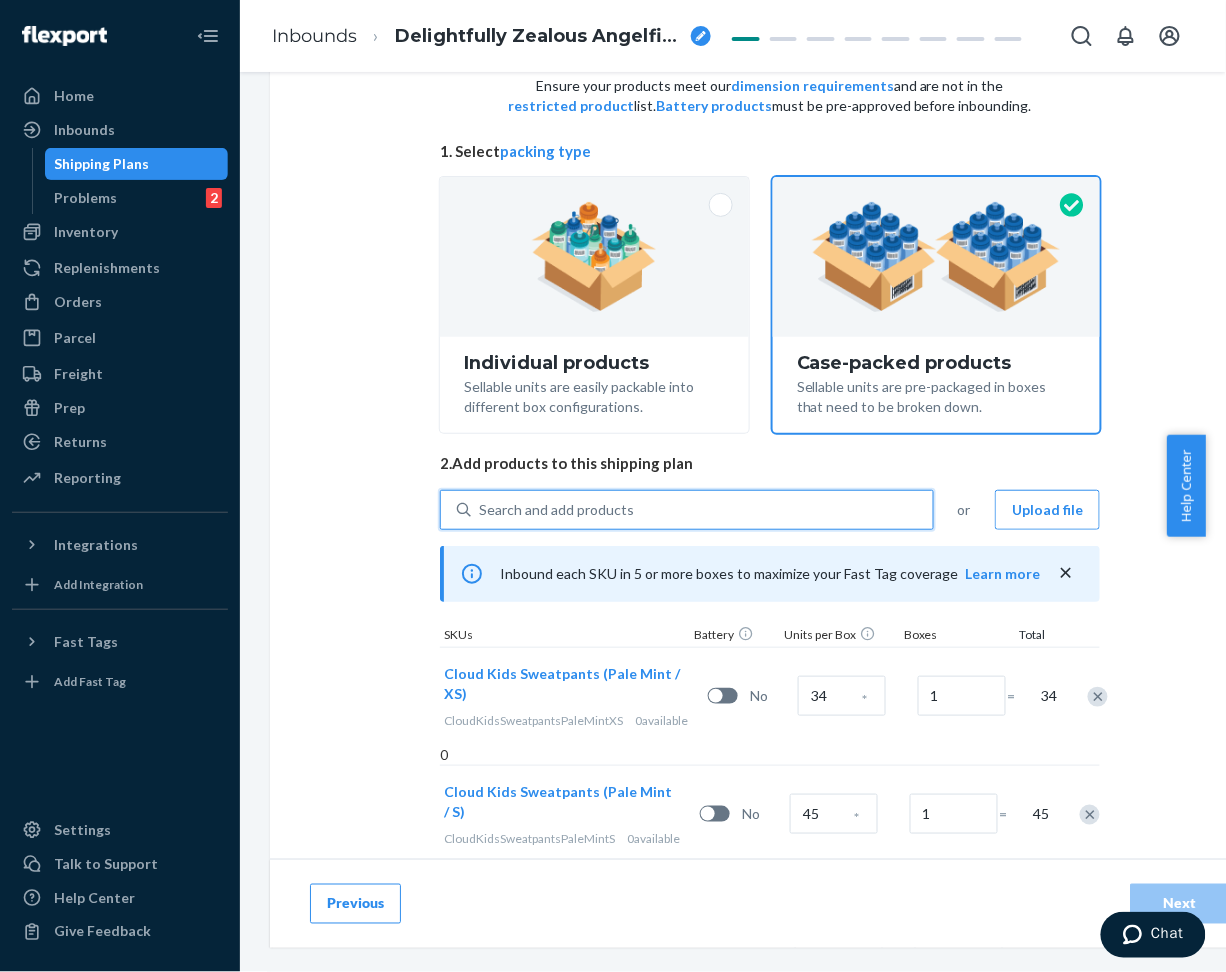 paste on "Kids Cloud Sweatpants Buttercream" 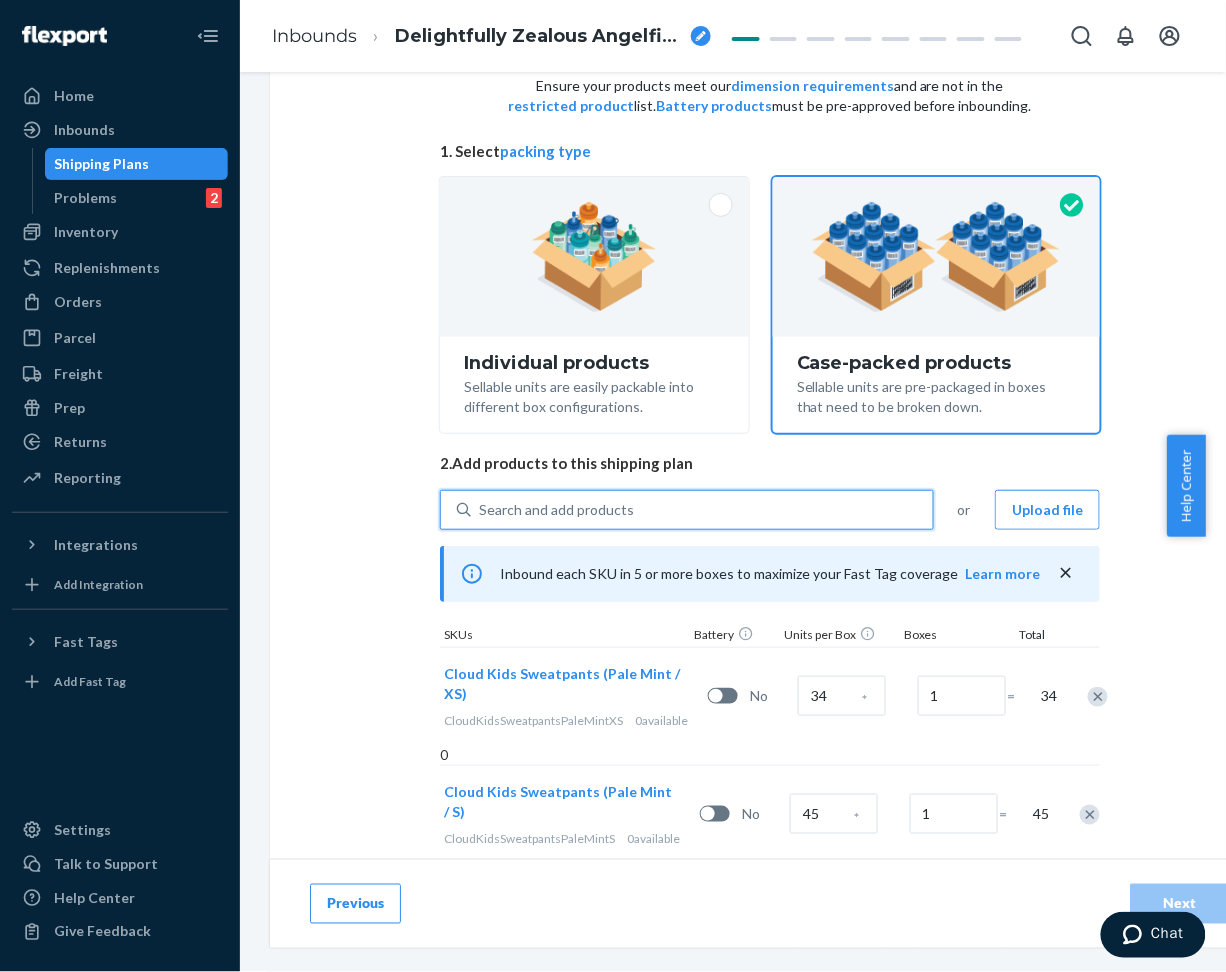 type on "Kids Cloud Sweatpants Buttercream" 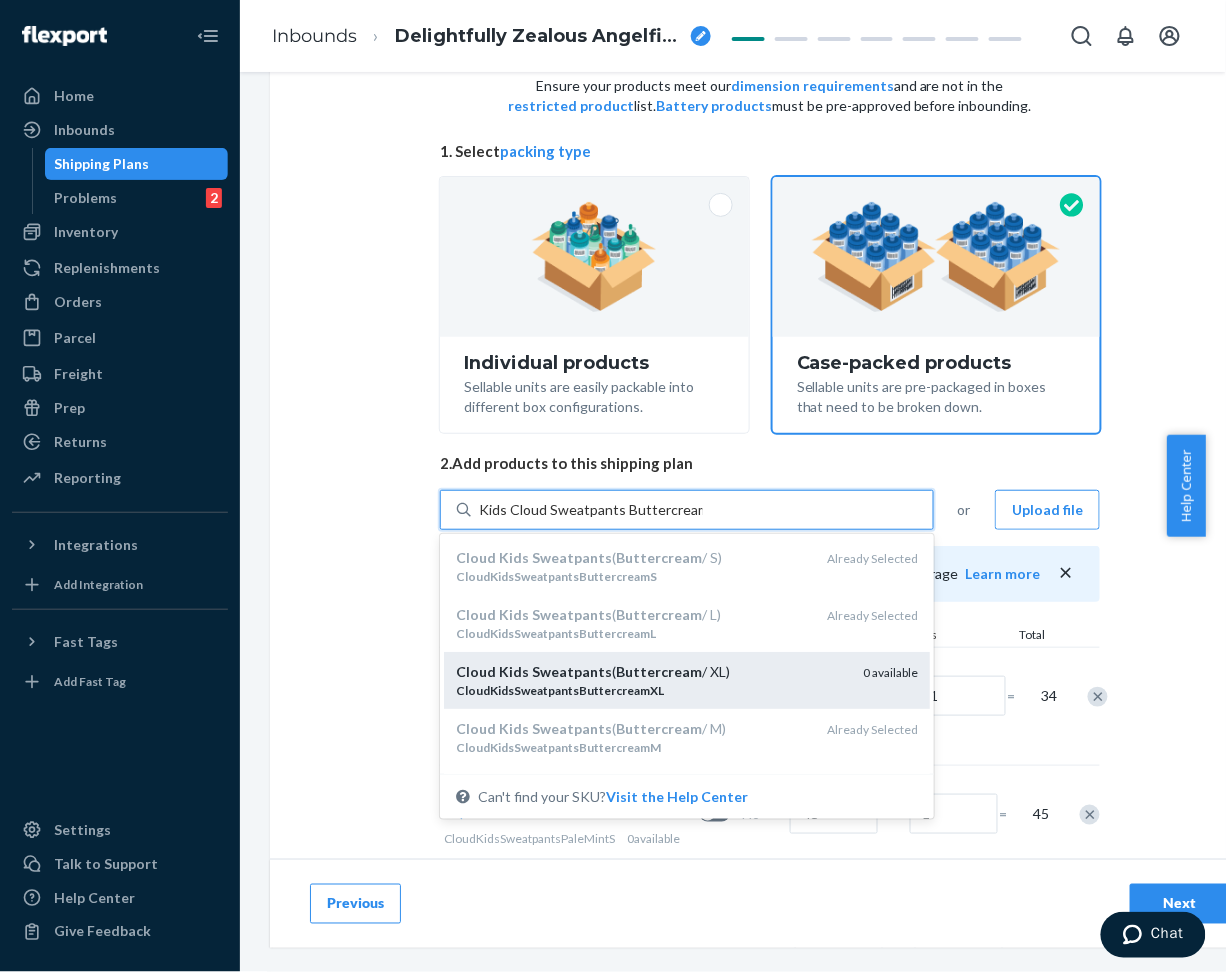 click on "CloudKidsSweatpantsButtercreamXL" at bounding box center (560, 690) 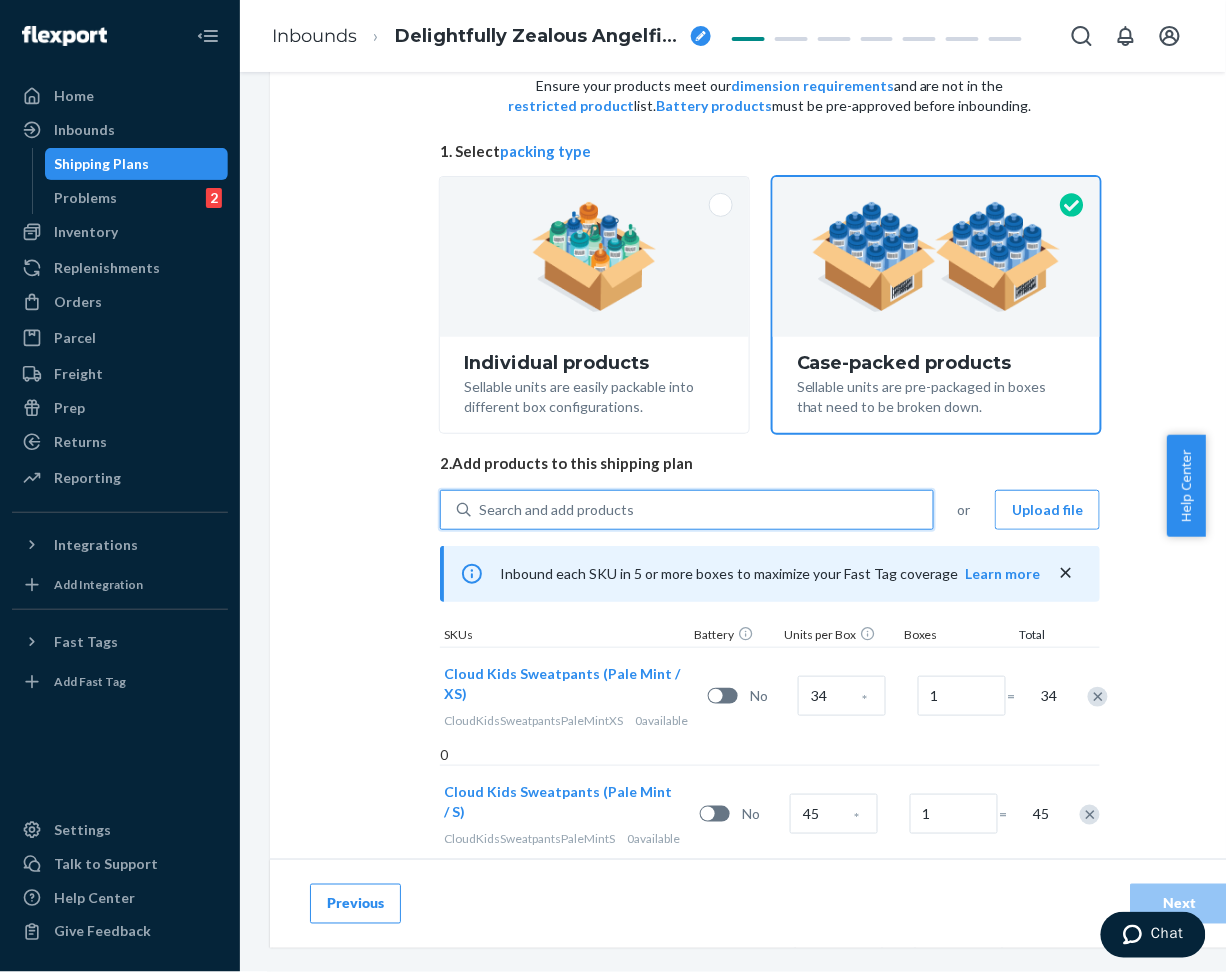 click on "Search and add products" at bounding box center (702, 510) 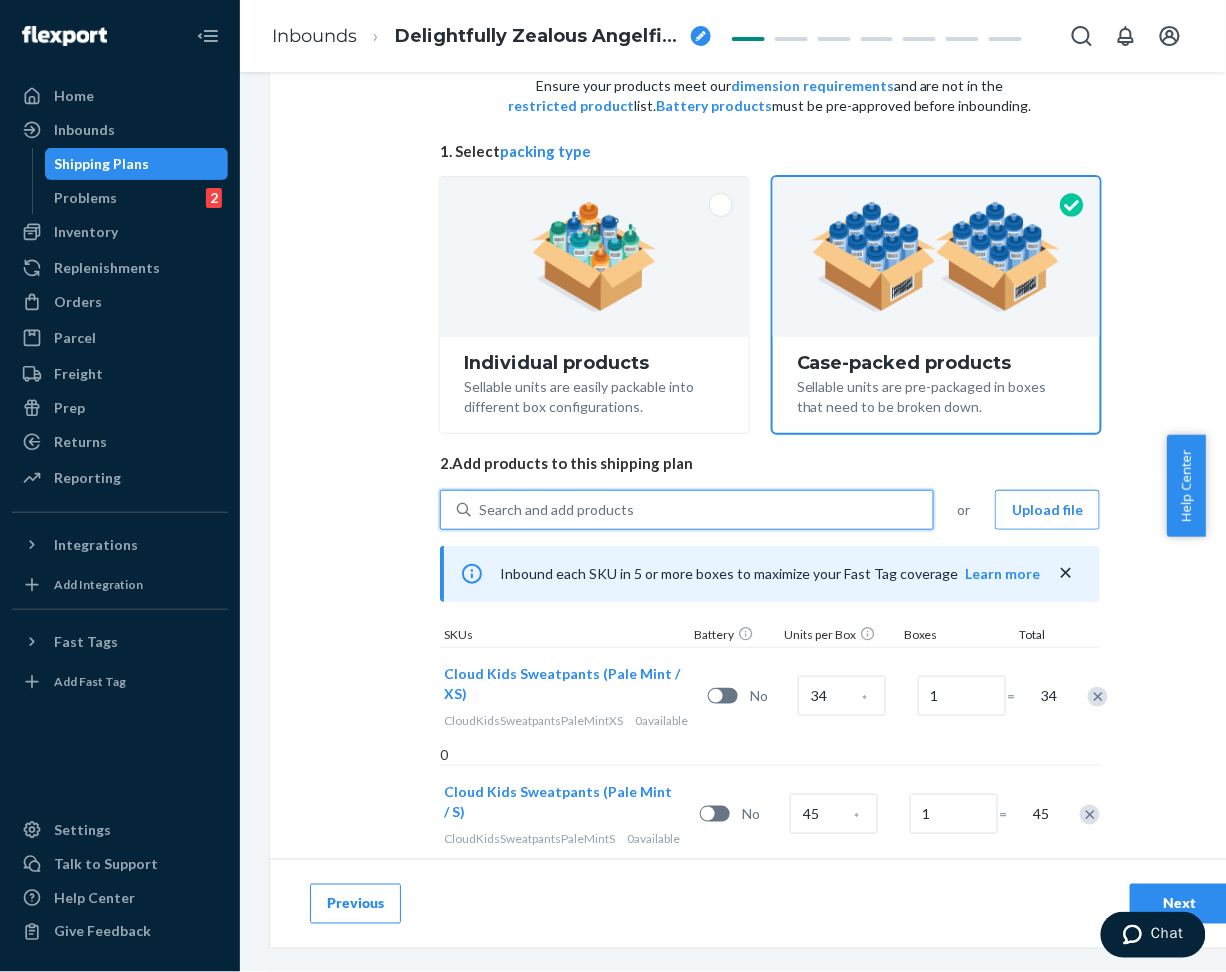 paste on "Kids Cloud Sweatpants Buttercream" 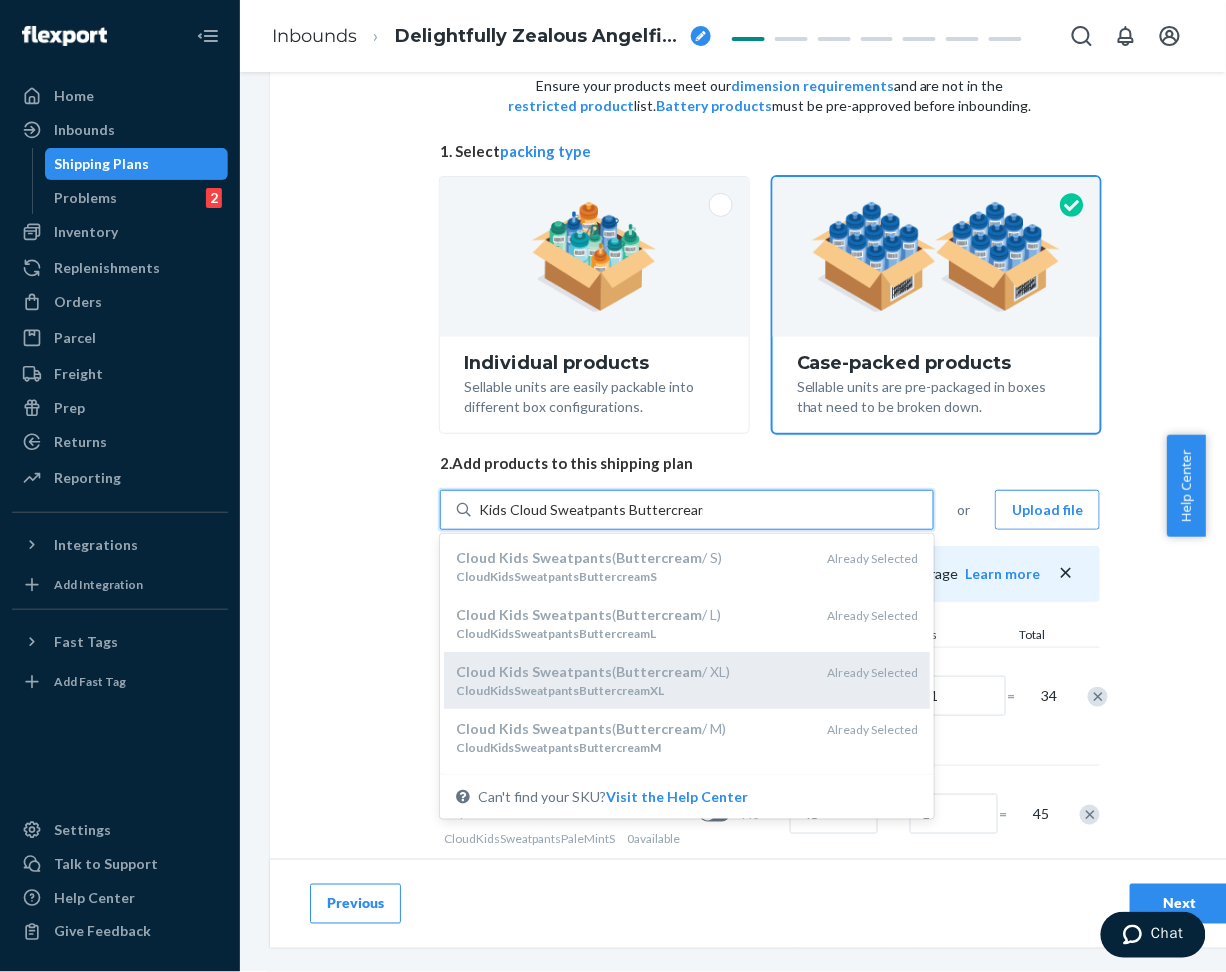 scroll, scrollTop: 94, scrollLeft: 0, axis: vertical 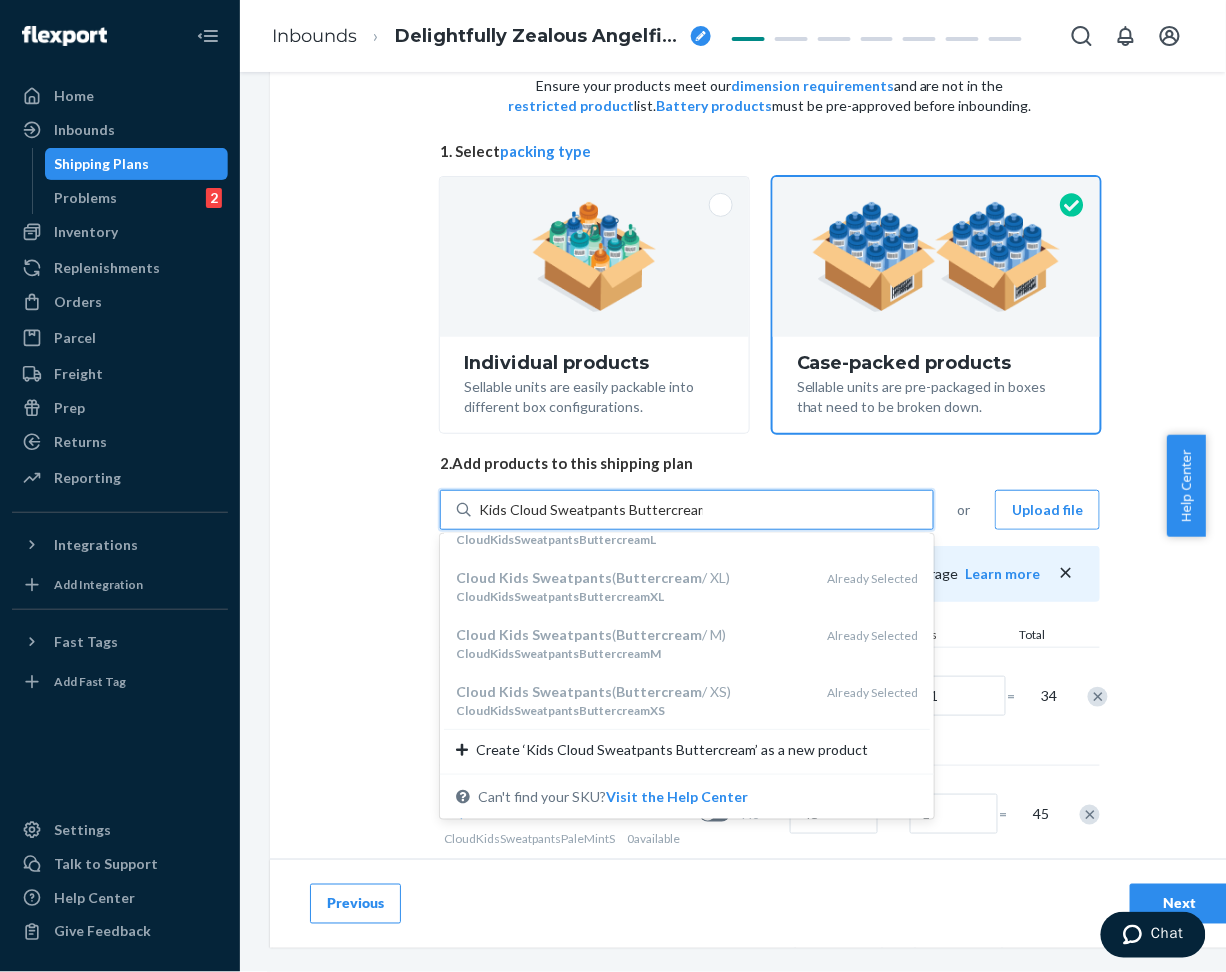 type on "Kids Cloud Sweatpants Buttercream" 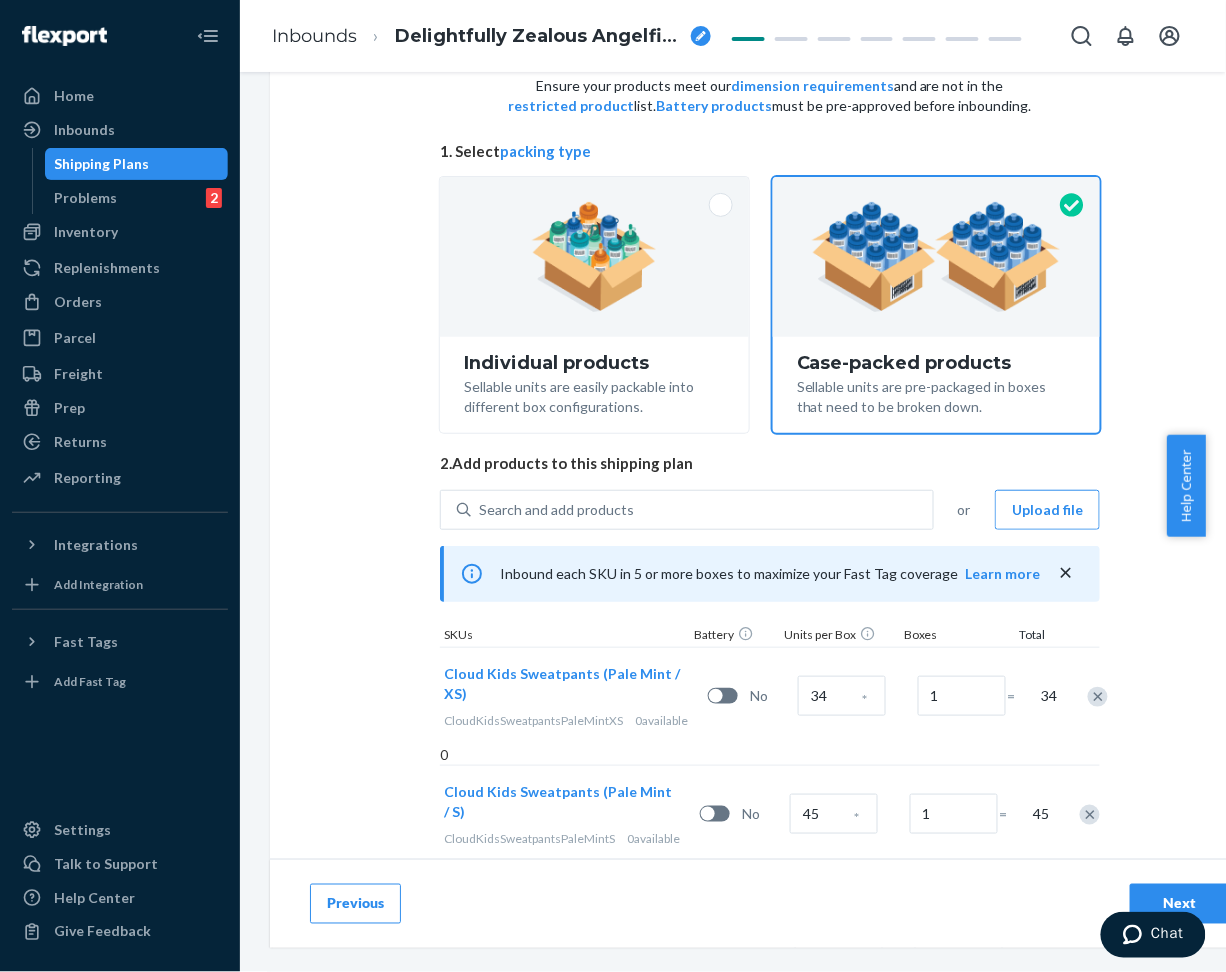 click on "Select and Add Products
Ensure your products meet our  dimension requirements  and are not in the  restricted product  list.
Battery products  must be pre-approved before inbounding.
1.   Select  packing type Individual products Sellable units are easily packable into different box configurations. Case-packed products Sellable units are pre-packaged in boxes that need to be broken down. 2.  Add products to this shipping plan Search and add products or Upload file Inbound each SKU in 5 or more boxes to maximize your Fast Tag coverage Learn more SKUs Battery Units per Box Boxes Total Cloud Kids Sweatpants (Pale Mint / XS) CloudKidsSweatpantsPaleMintXS 0  available No 34 * 1 = 34 0 Cloud Kids Sweatpants (Pale Mint / S) CloudKidsSweatpantsPaleMintS 0  available No 45 * 1 = 45 0 Cloud Kids Sweatpants (Pale Mint / M) CloudKidsSweatpantsPaleMintM 0  available No 97 * 1 = 97 0 Cloud Kids Sweatpants (Pale Mint / L) CloudKidsSweatpantsPaleMintL 0  available No 99 * 1 = 99 0 0  available No 101 * 1" at bounding box center [770, 1230] 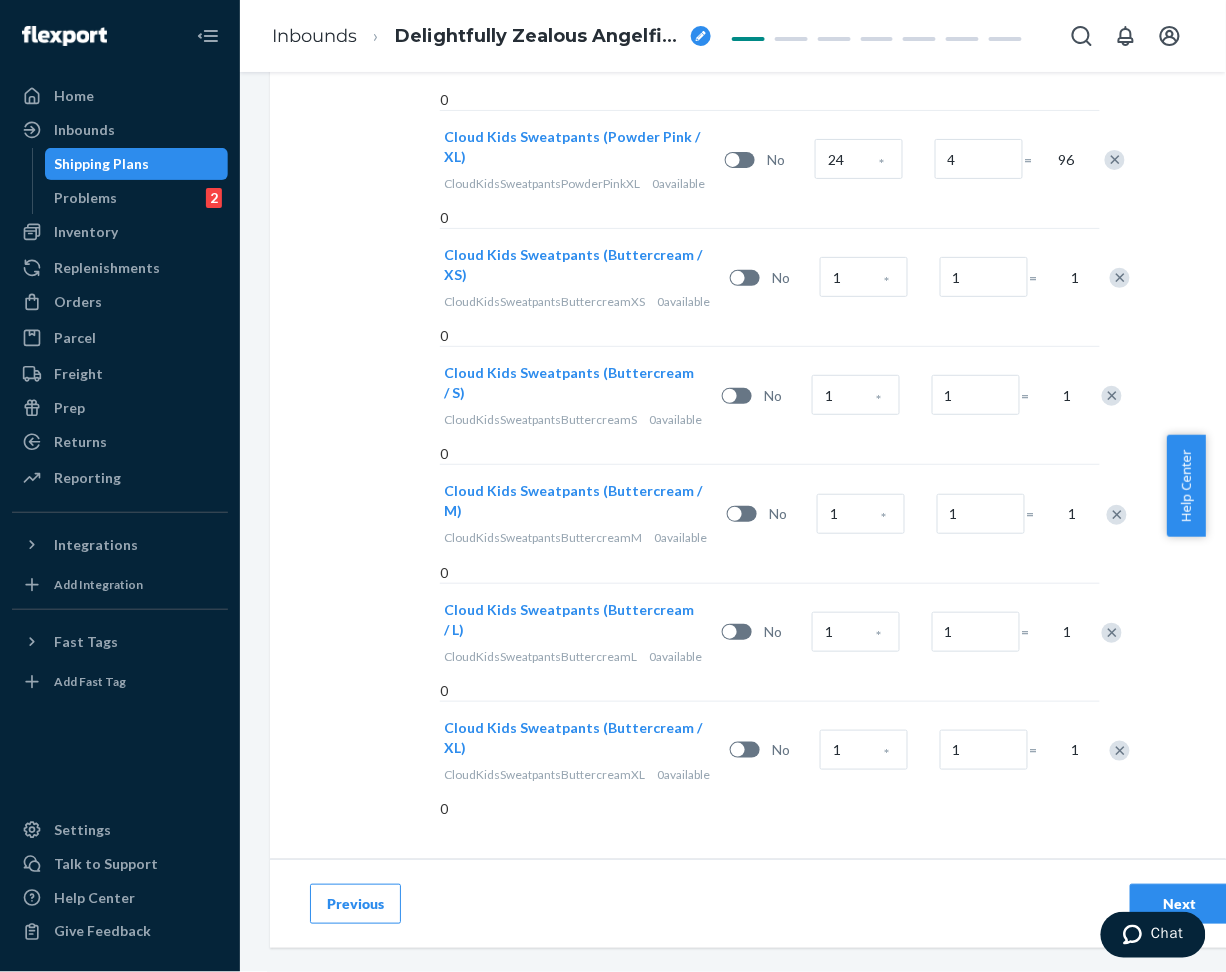 scroll, scrollTop: 1977, scrollLeft: 0, axis: vertical 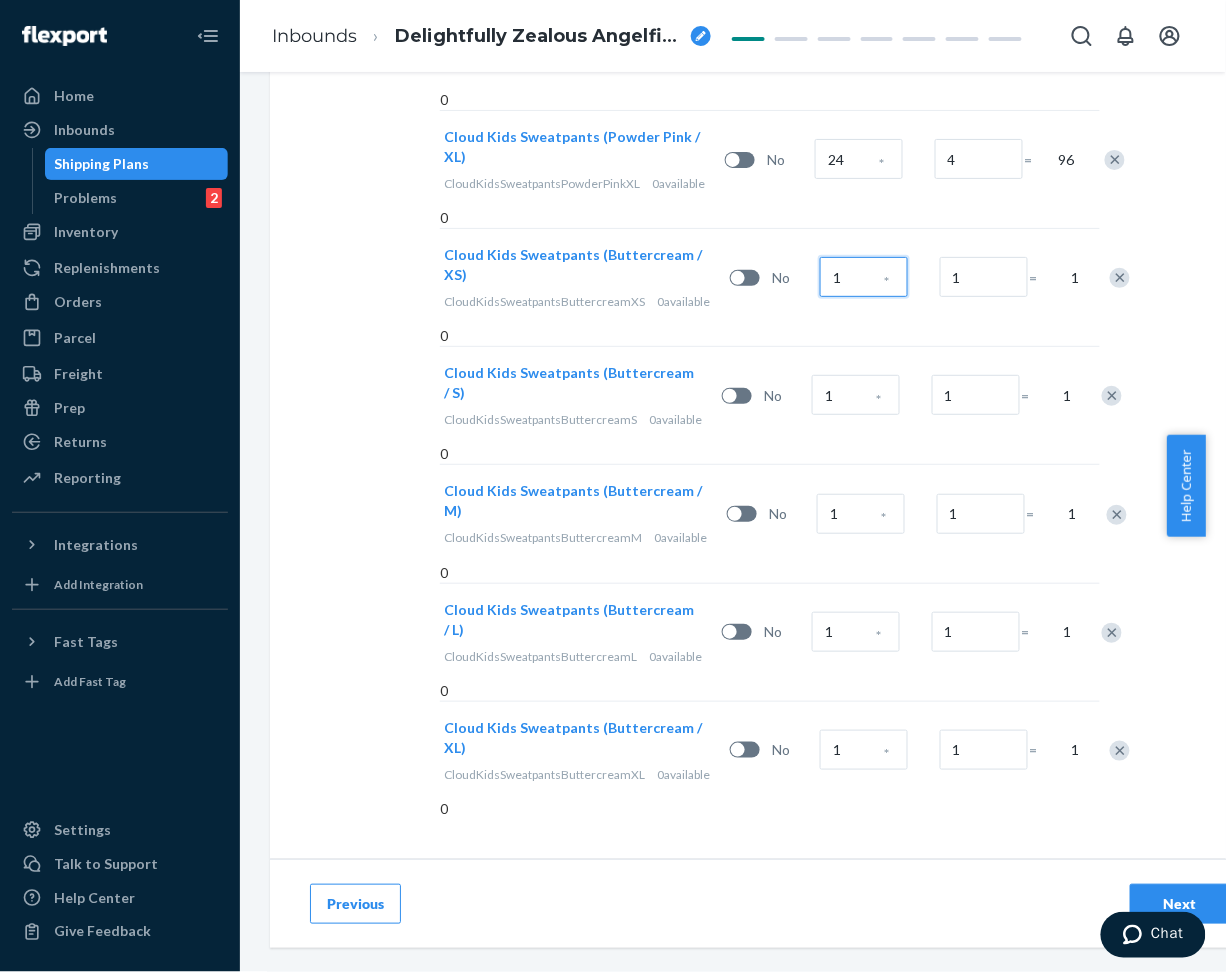 click on "1" at bounding box center (864, 277) 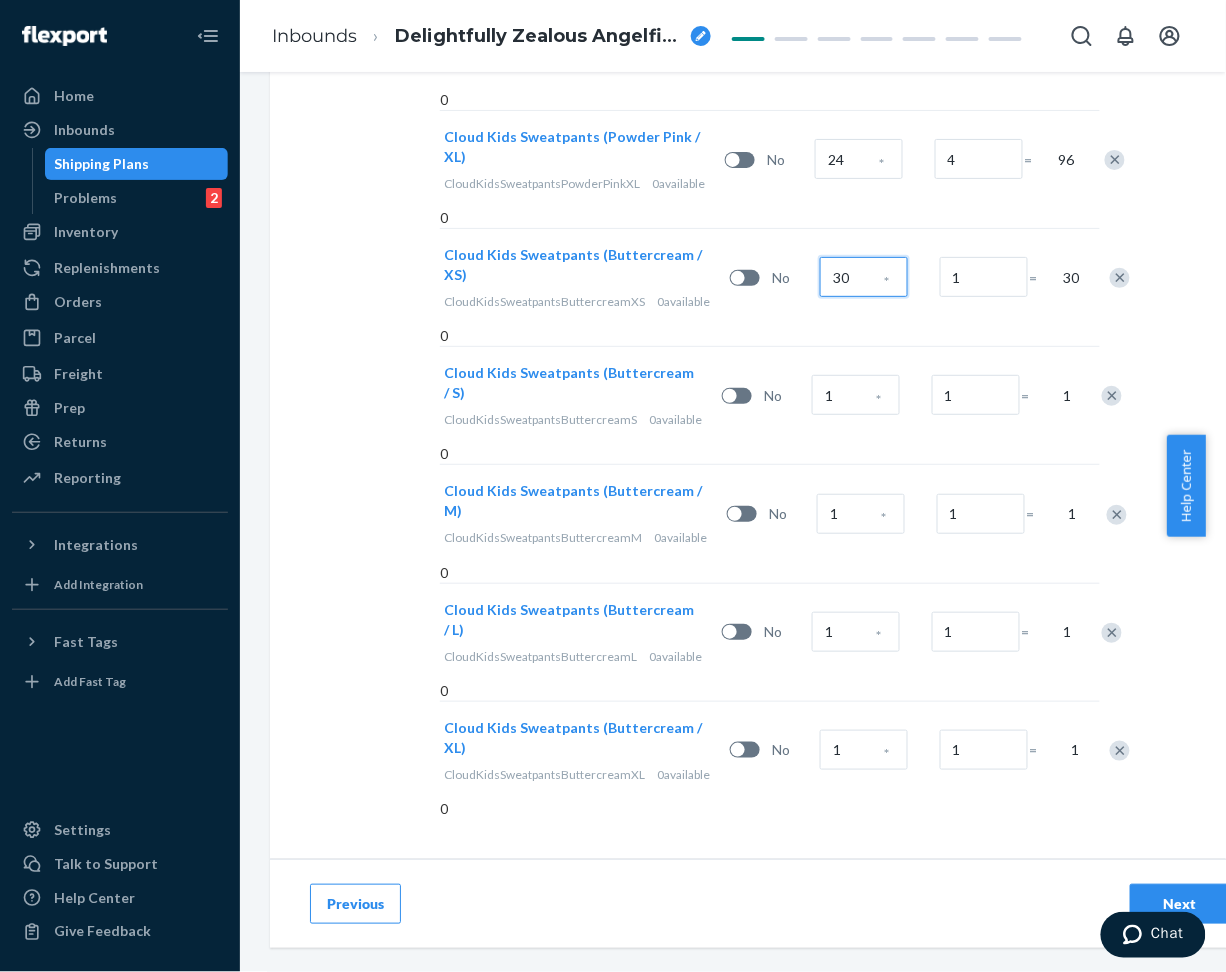 type on "30" 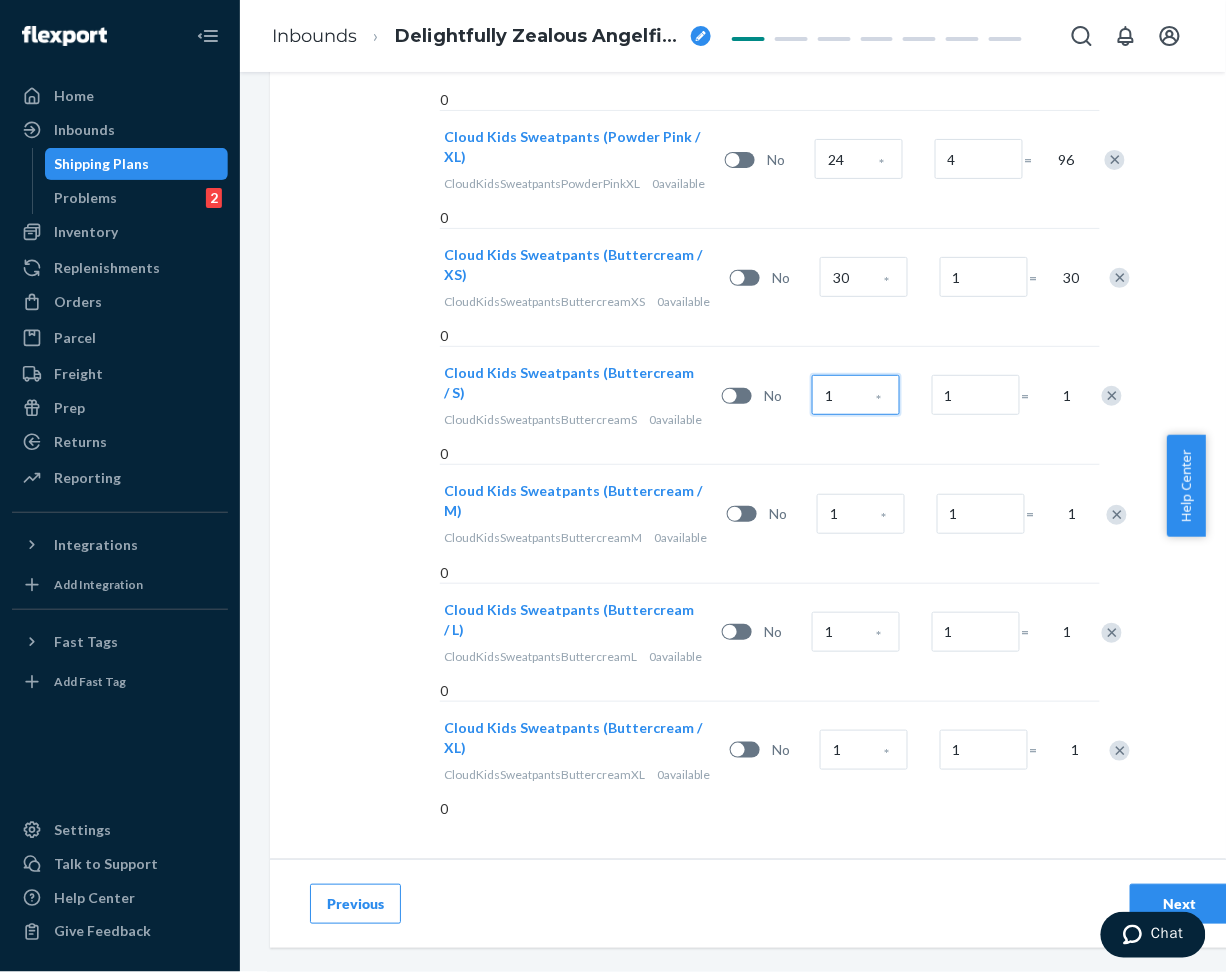click on "1" at bounding box center (856, 395) 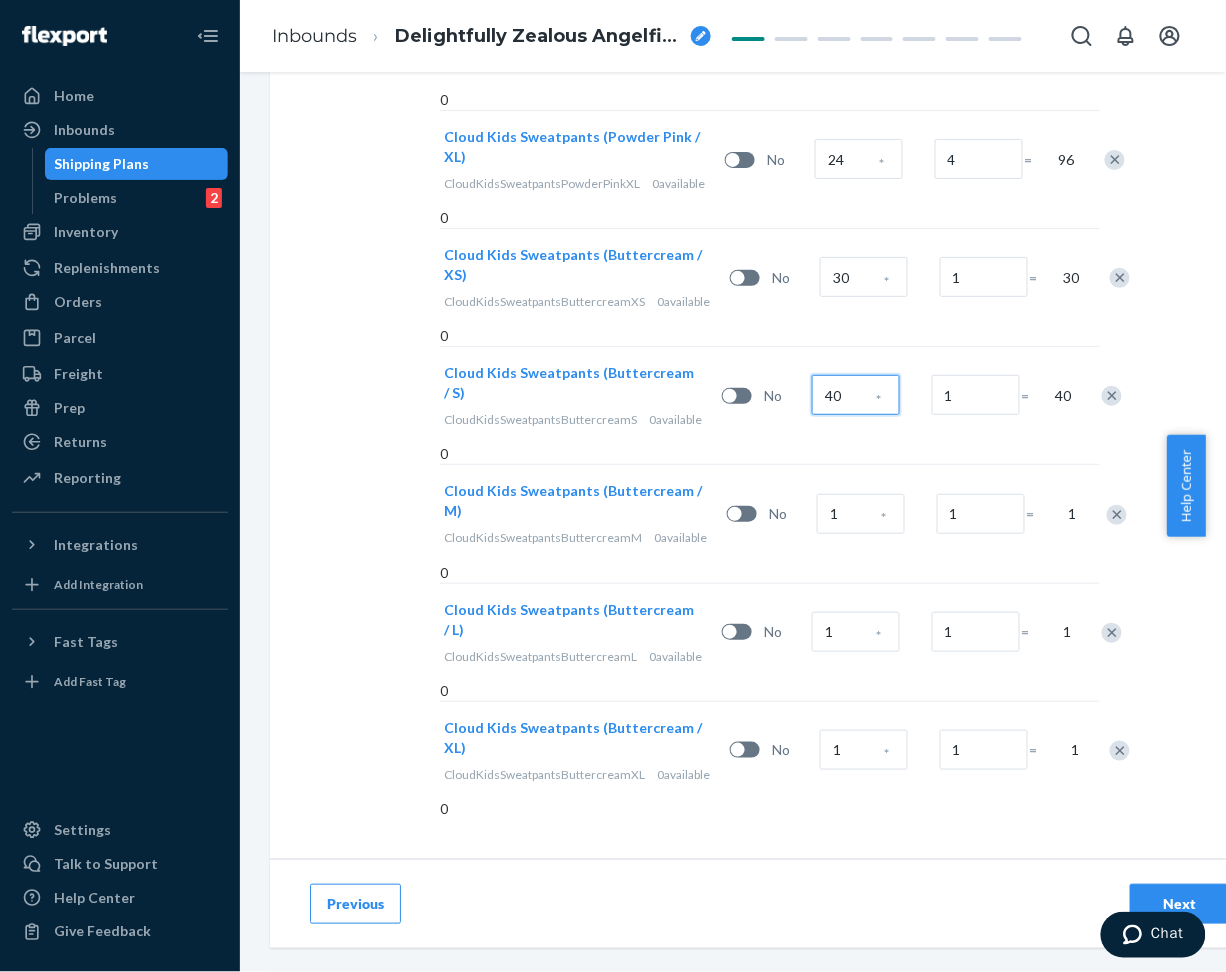 type on "40" 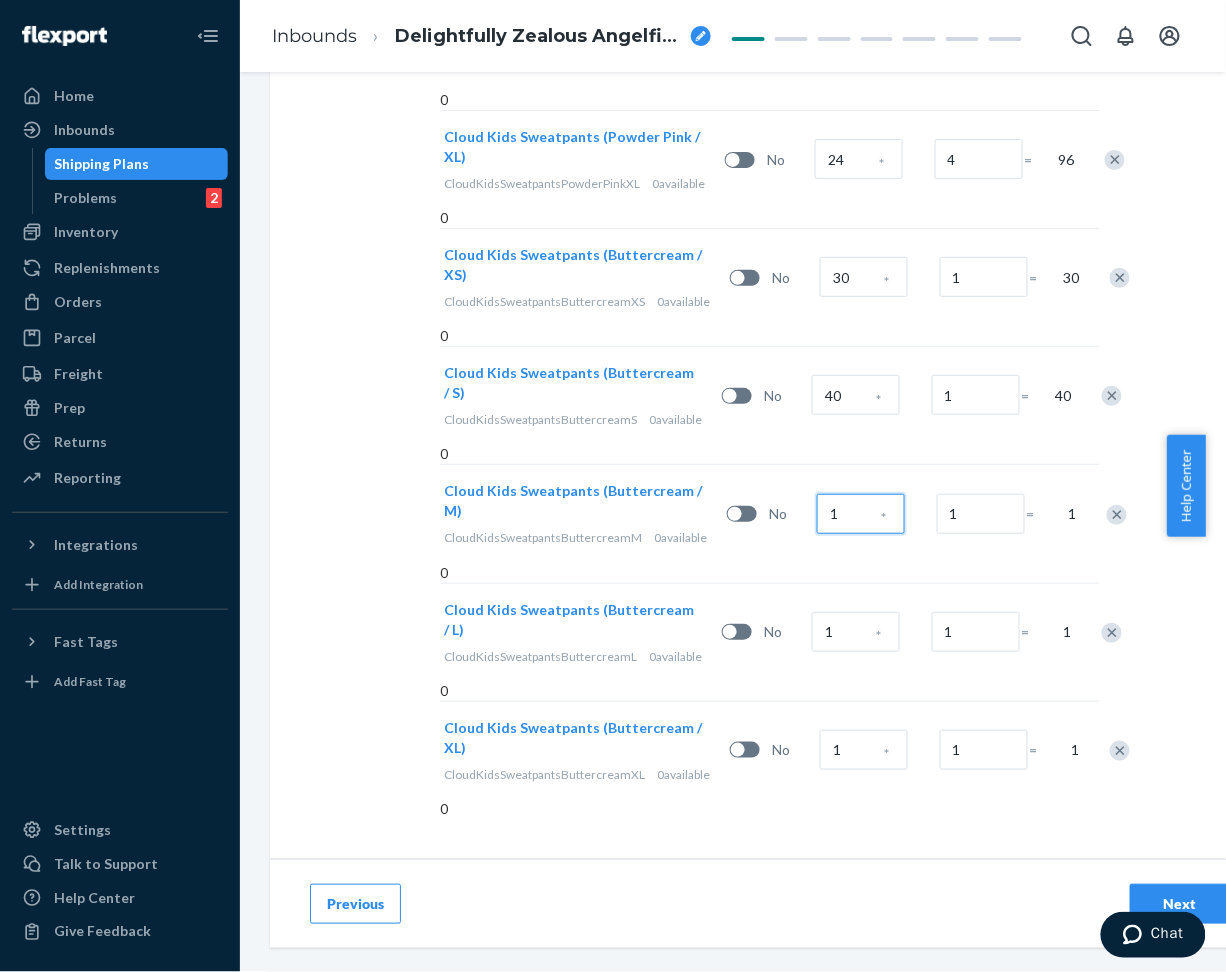 click on "1" at bounding box center (861, 514) 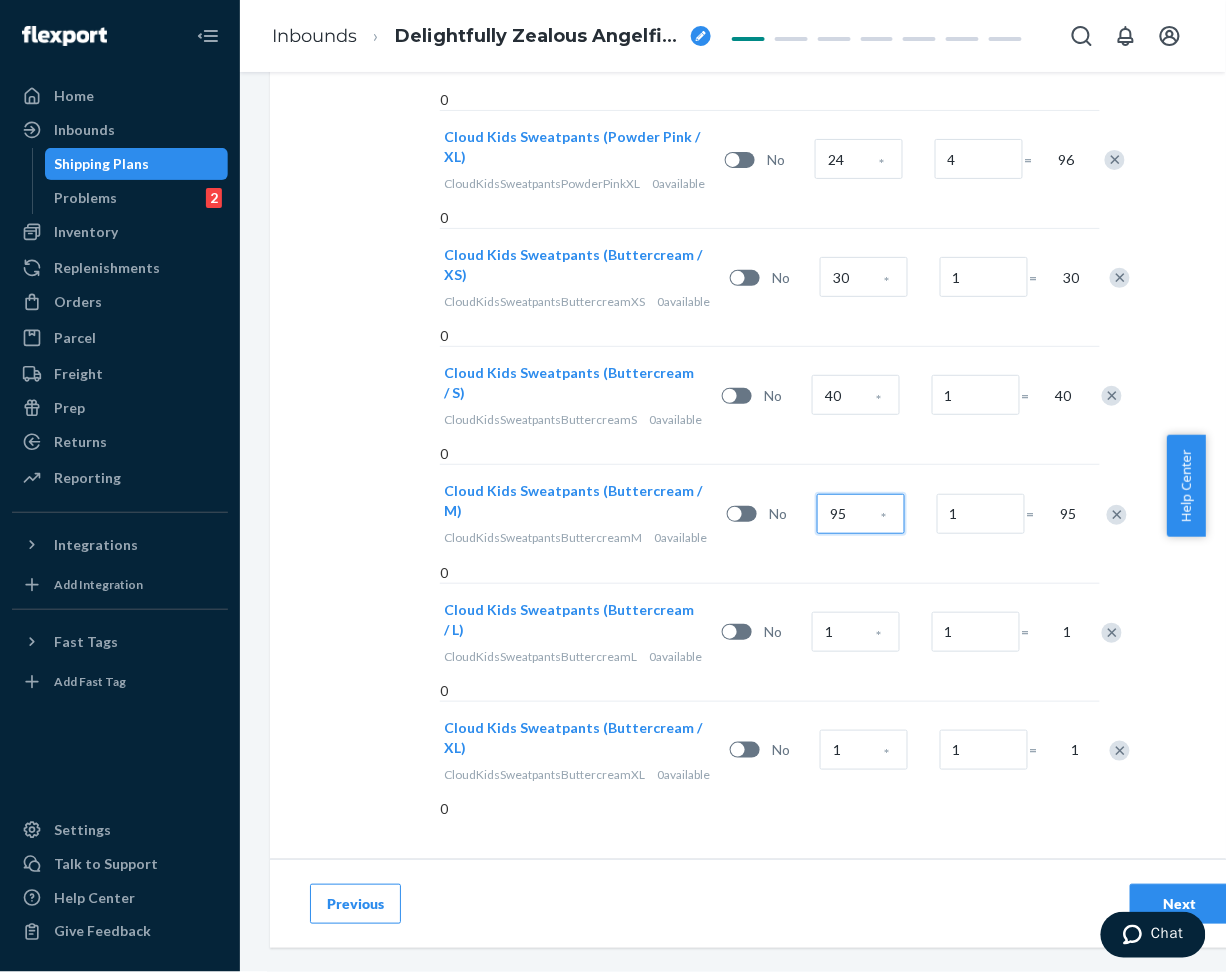 type on "95" 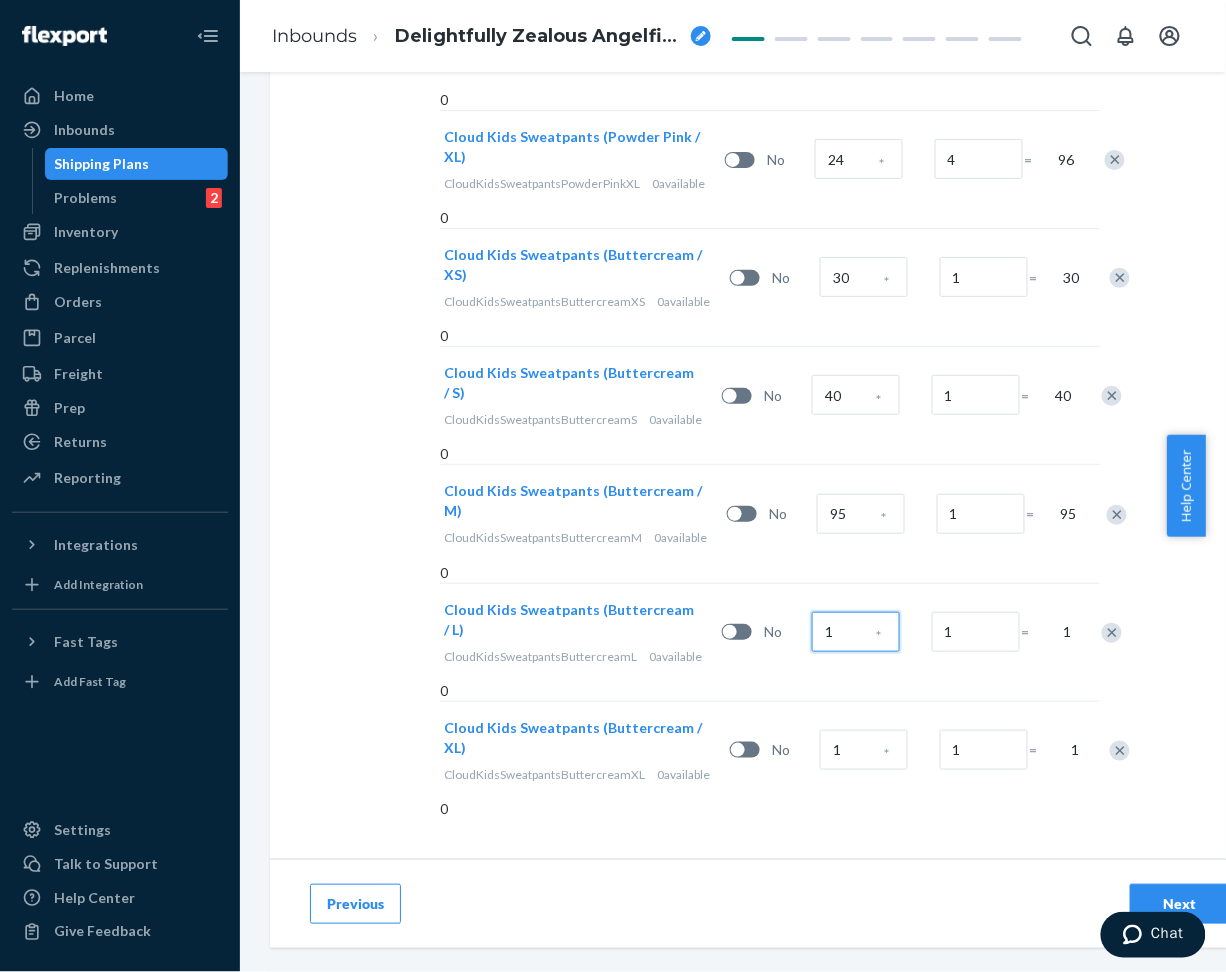 click on "1" at bounding box center [856, 632] 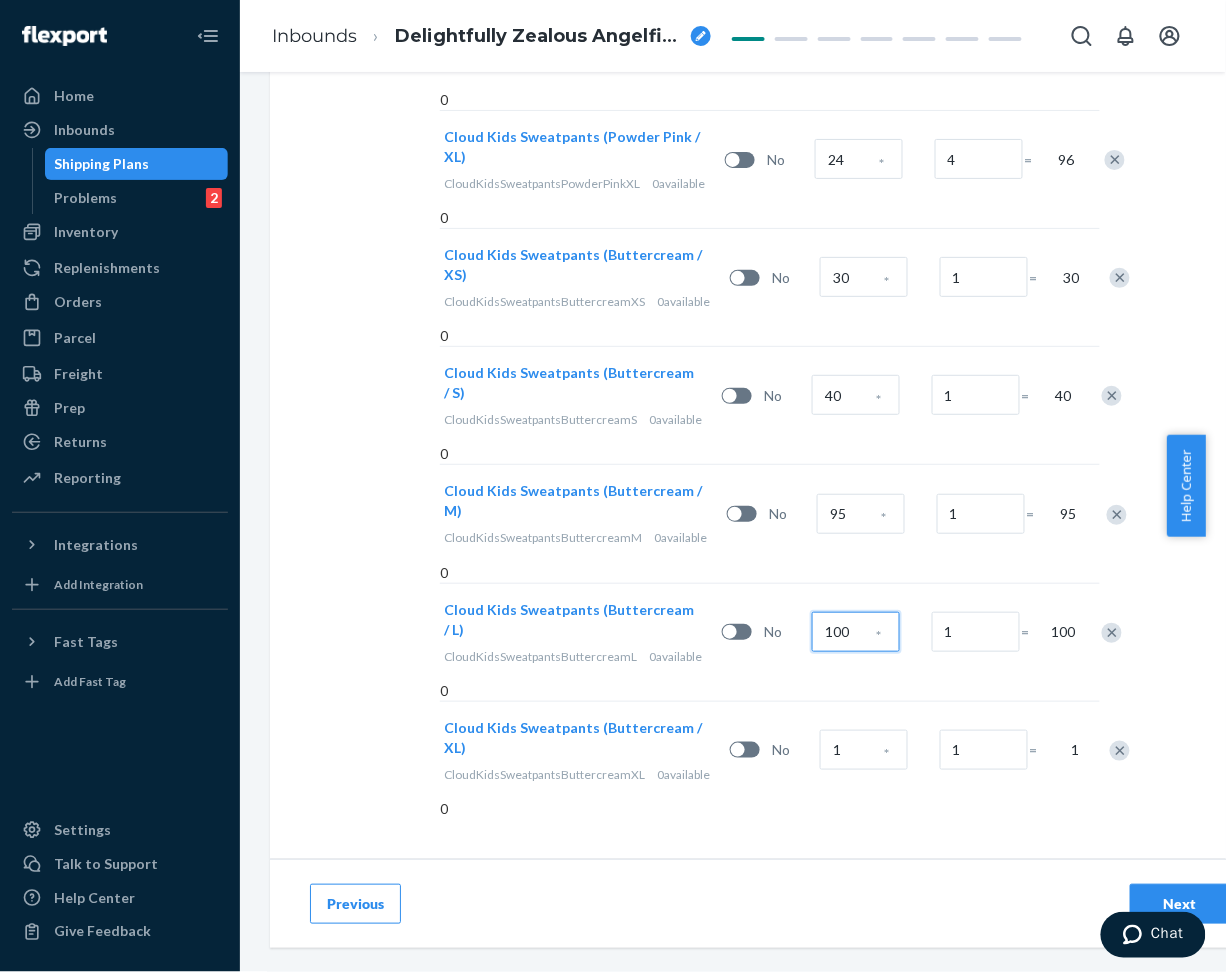 type on "100" 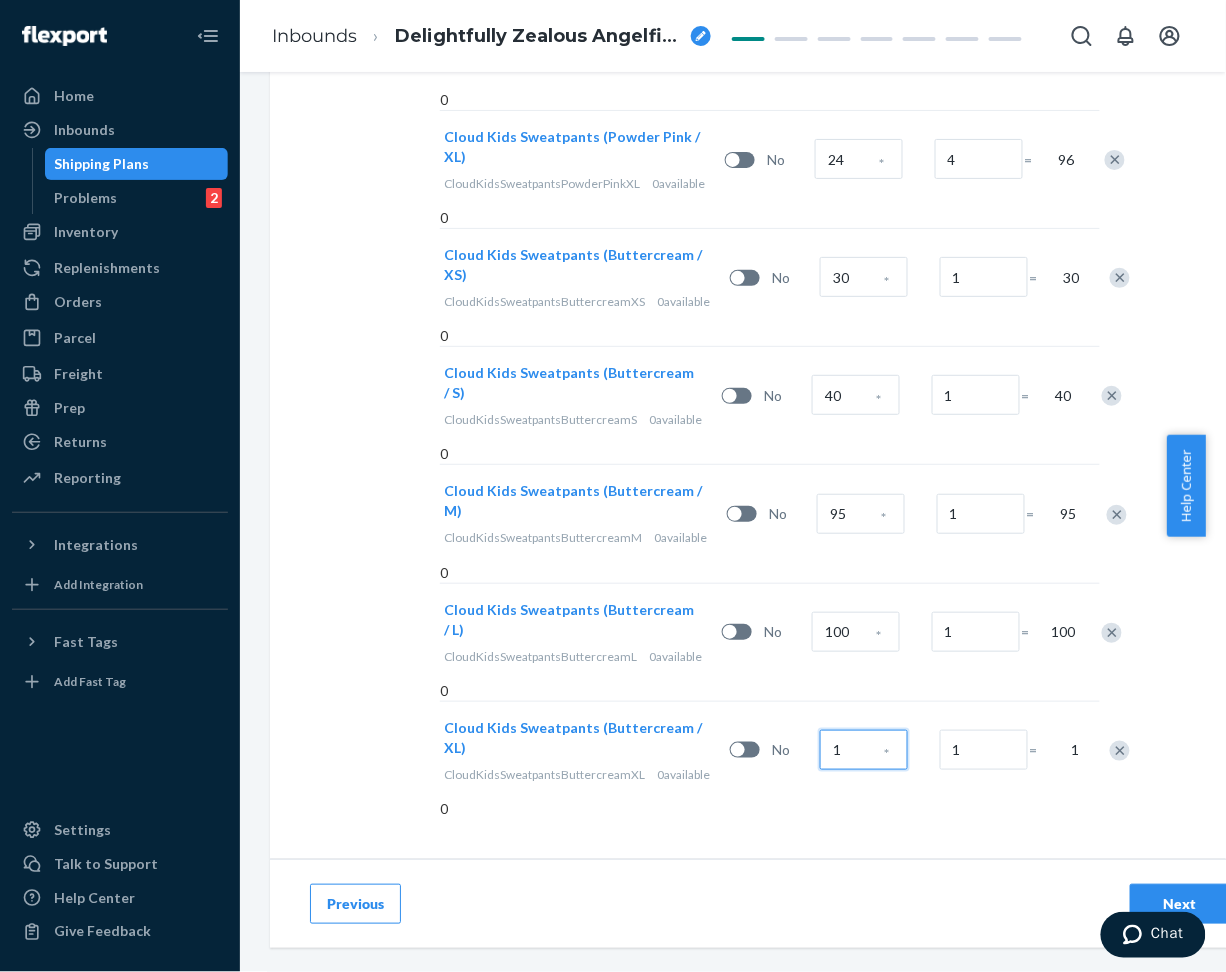 click on "1" at bounding box center (864, 750) 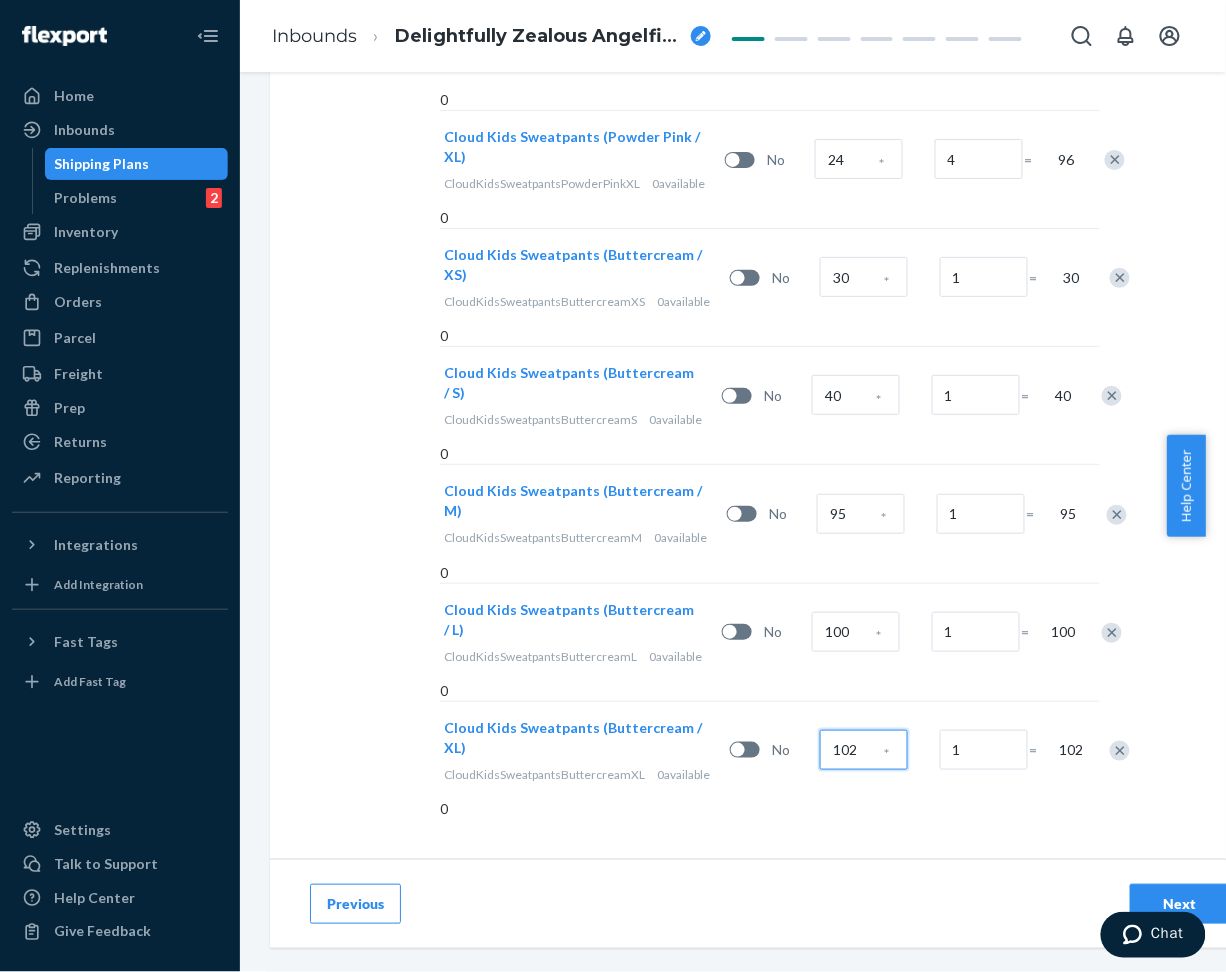 scroll, scrollTop: 1977, scrollLeft: 0, axis: vertical 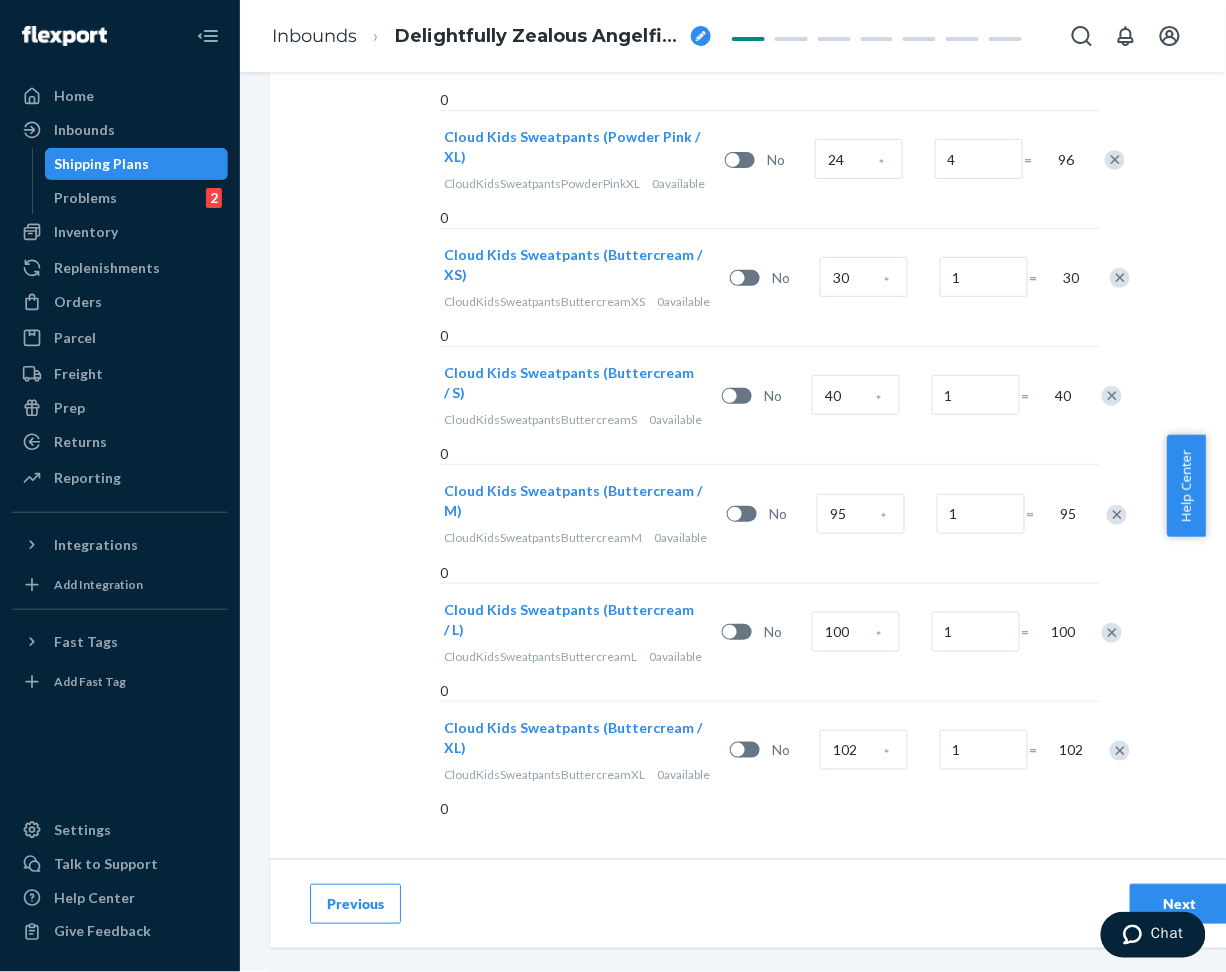 click on "Next" at bounding box center [1180, 904] 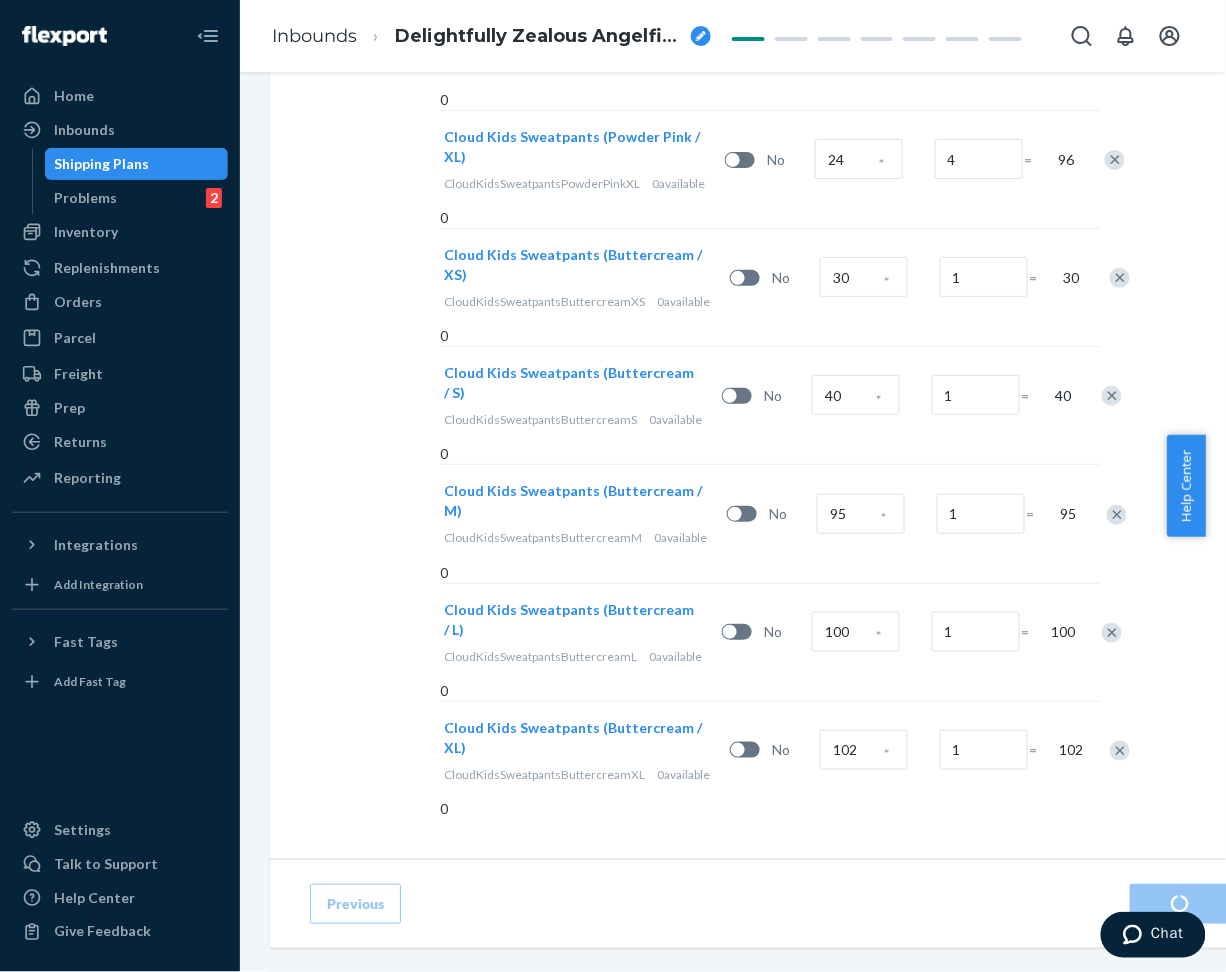 scroll, scrollTop: 0, scrollLeft: 0, axis: both 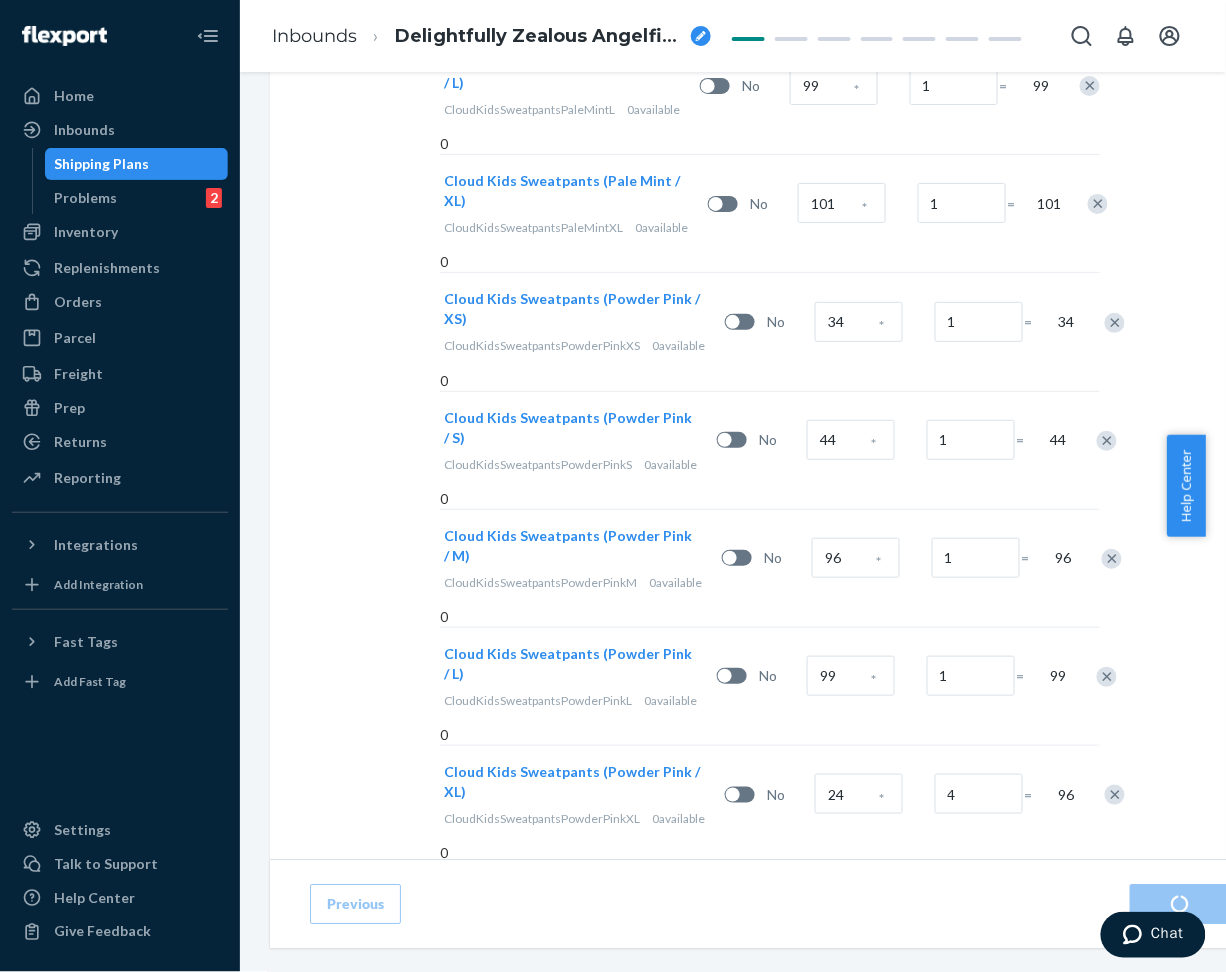 radio on "true" 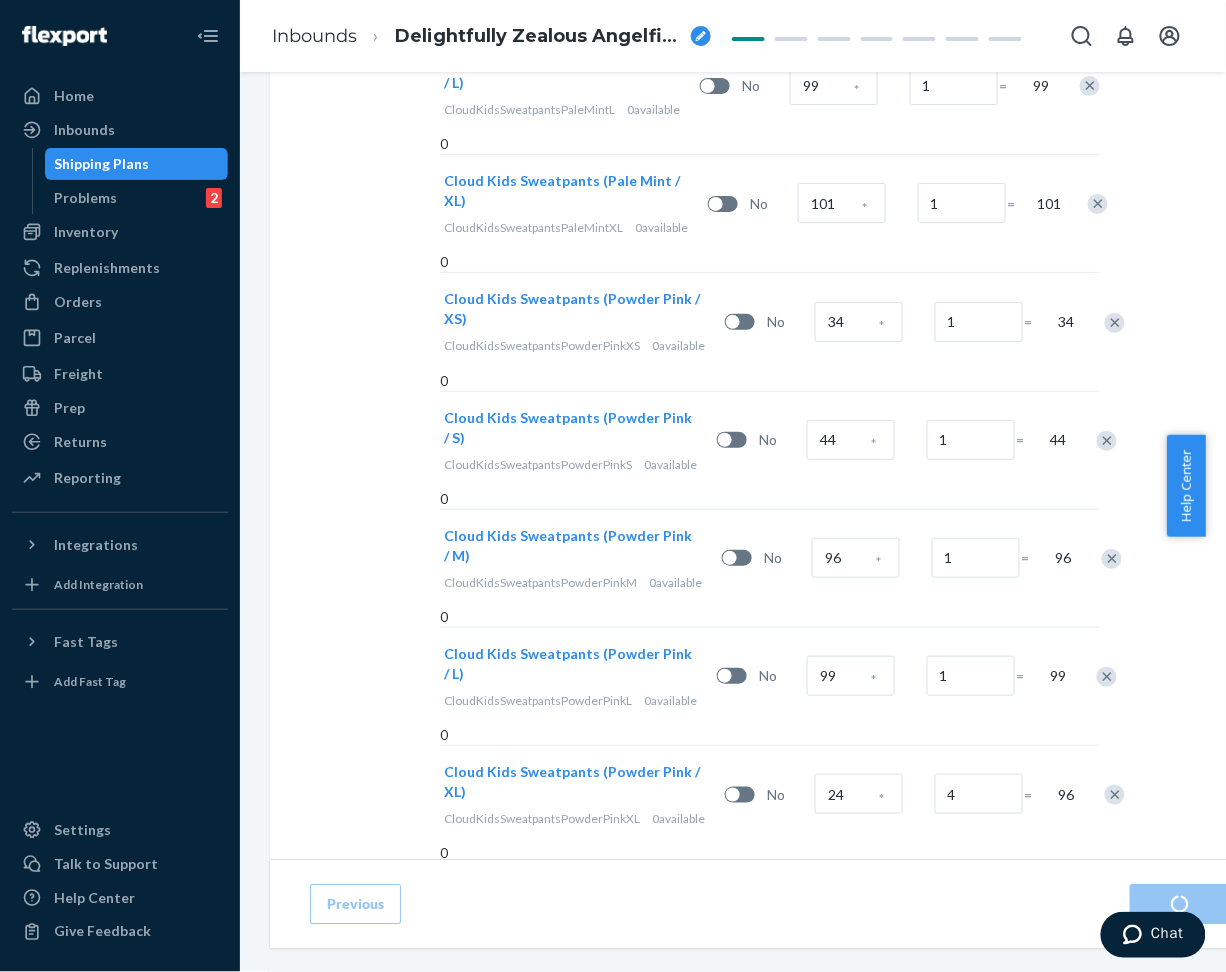 scroll, scrollTop: 1466, scrollLeft: 0, axis: vertical 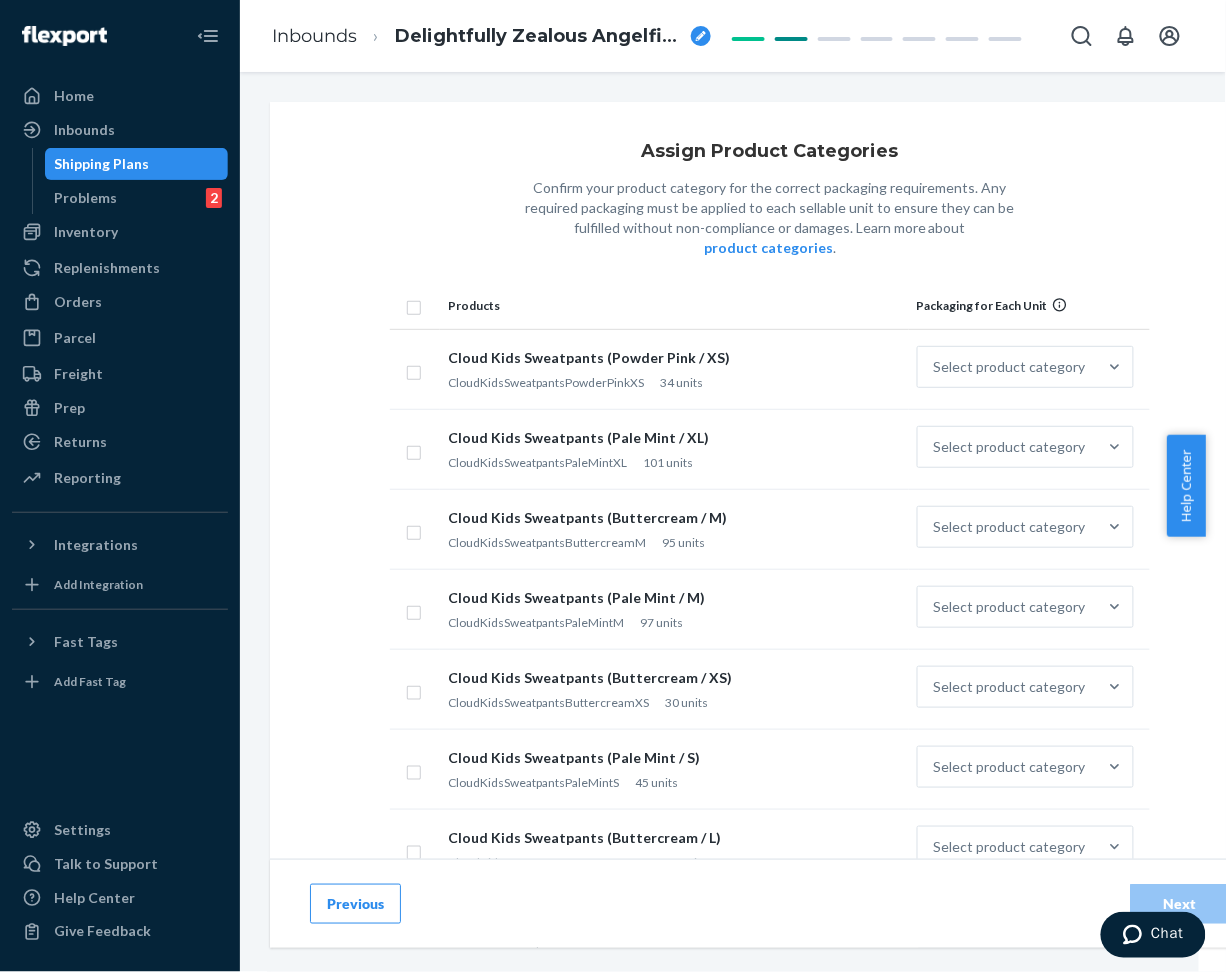 click at bounding box center (415, 306) 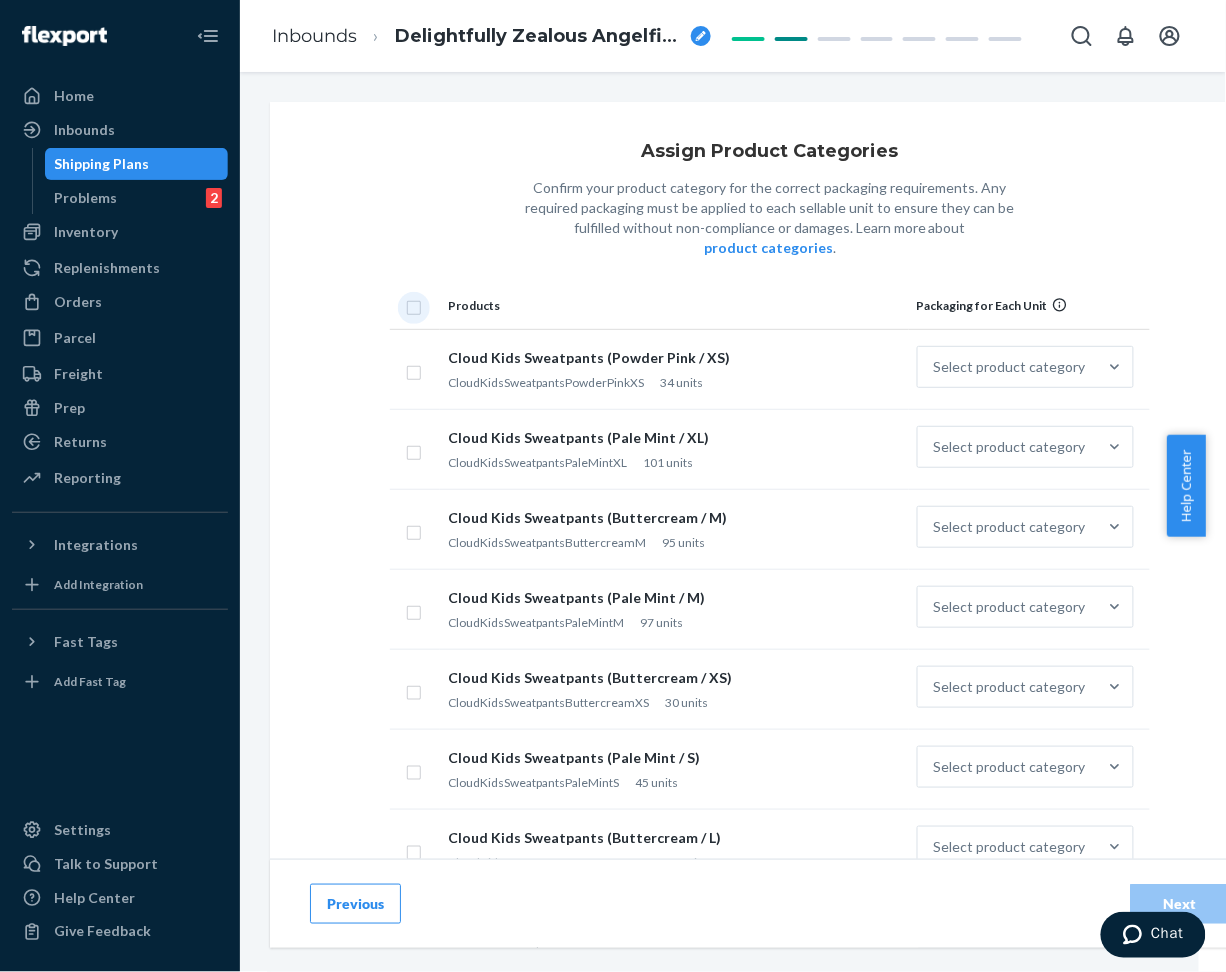 click at bounding box center [414, 305] 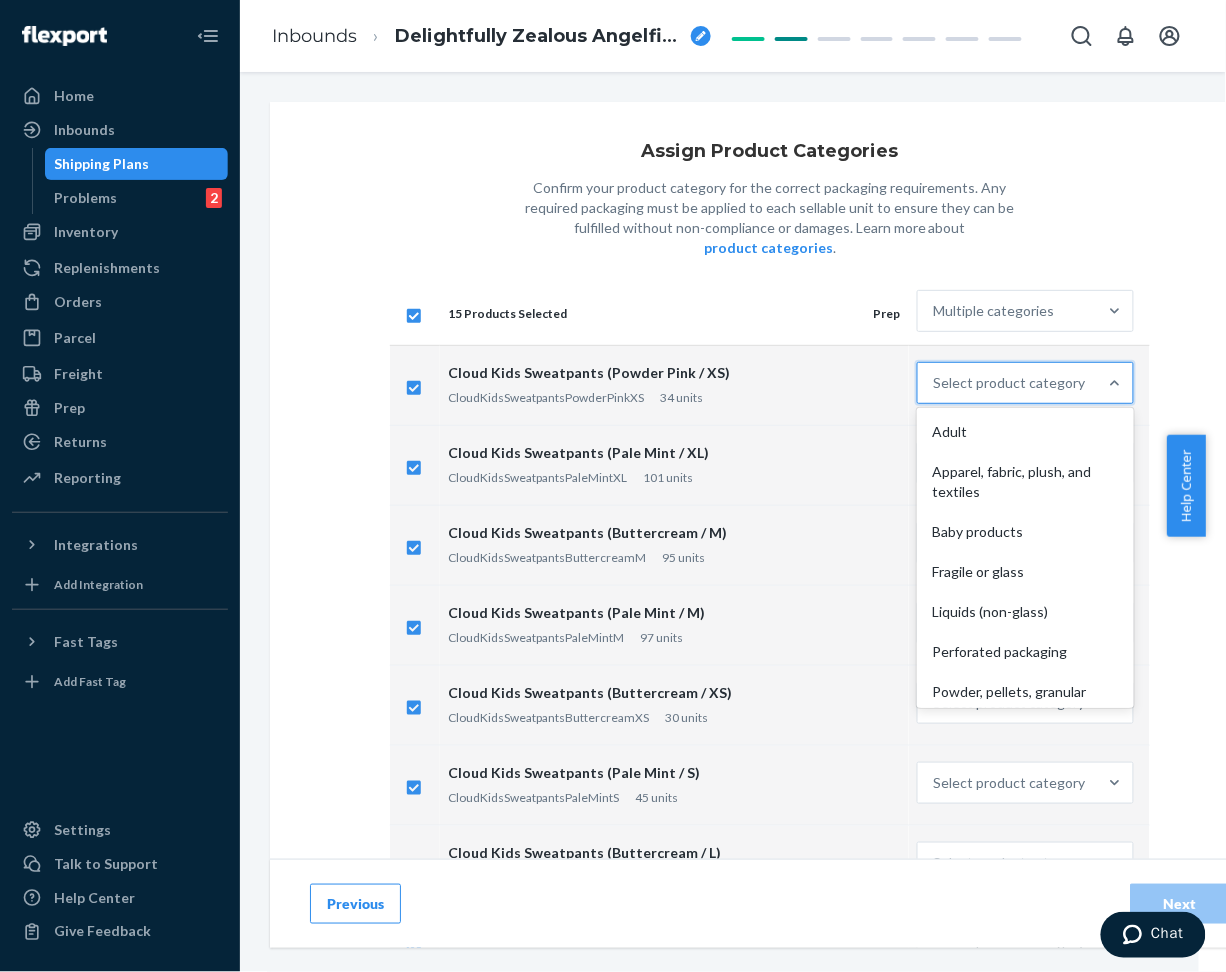 click on "Select product category" at bounding box center [1010, 383] 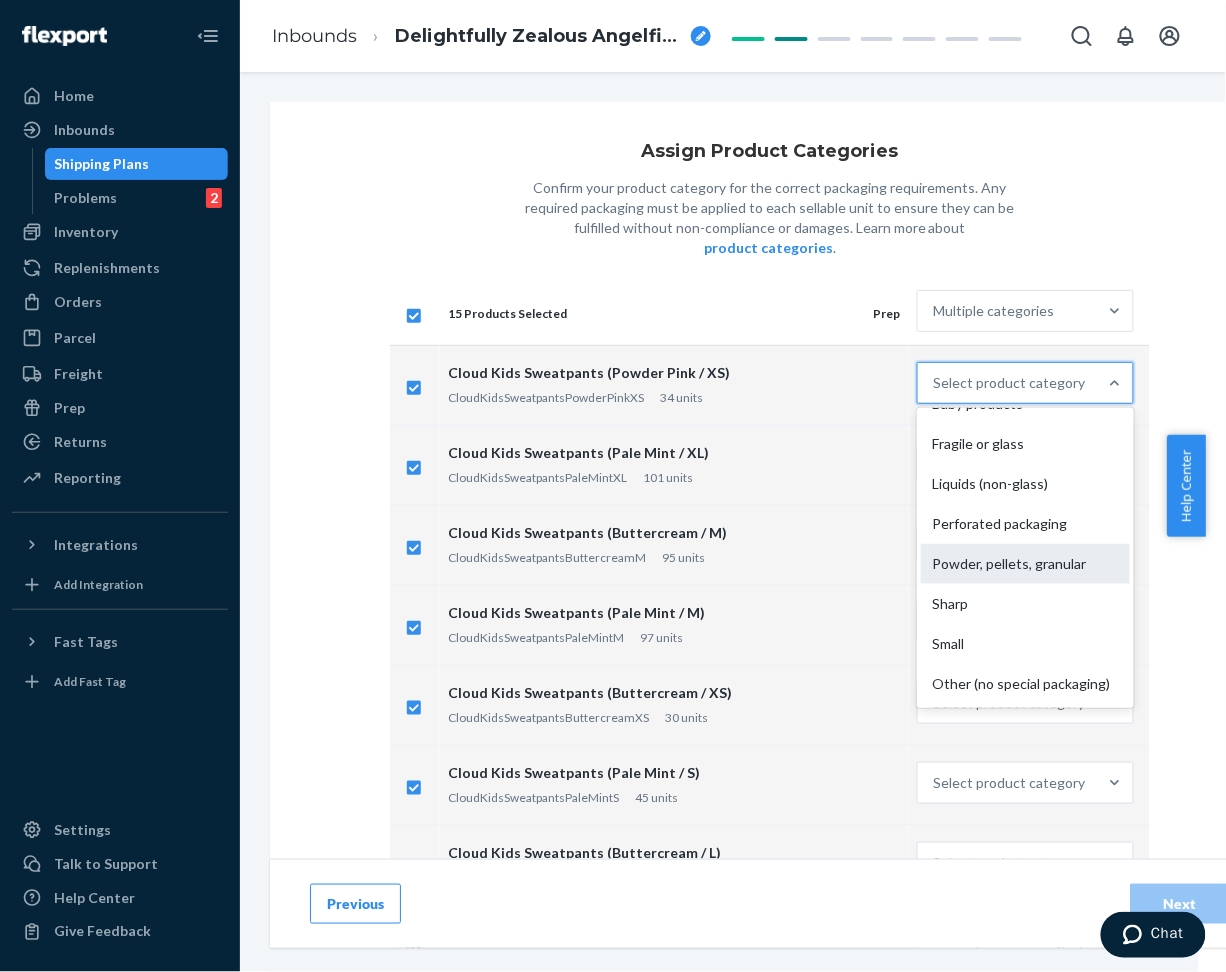 scroll, scrollTop: 0, scrollLeft: 0, axis: both 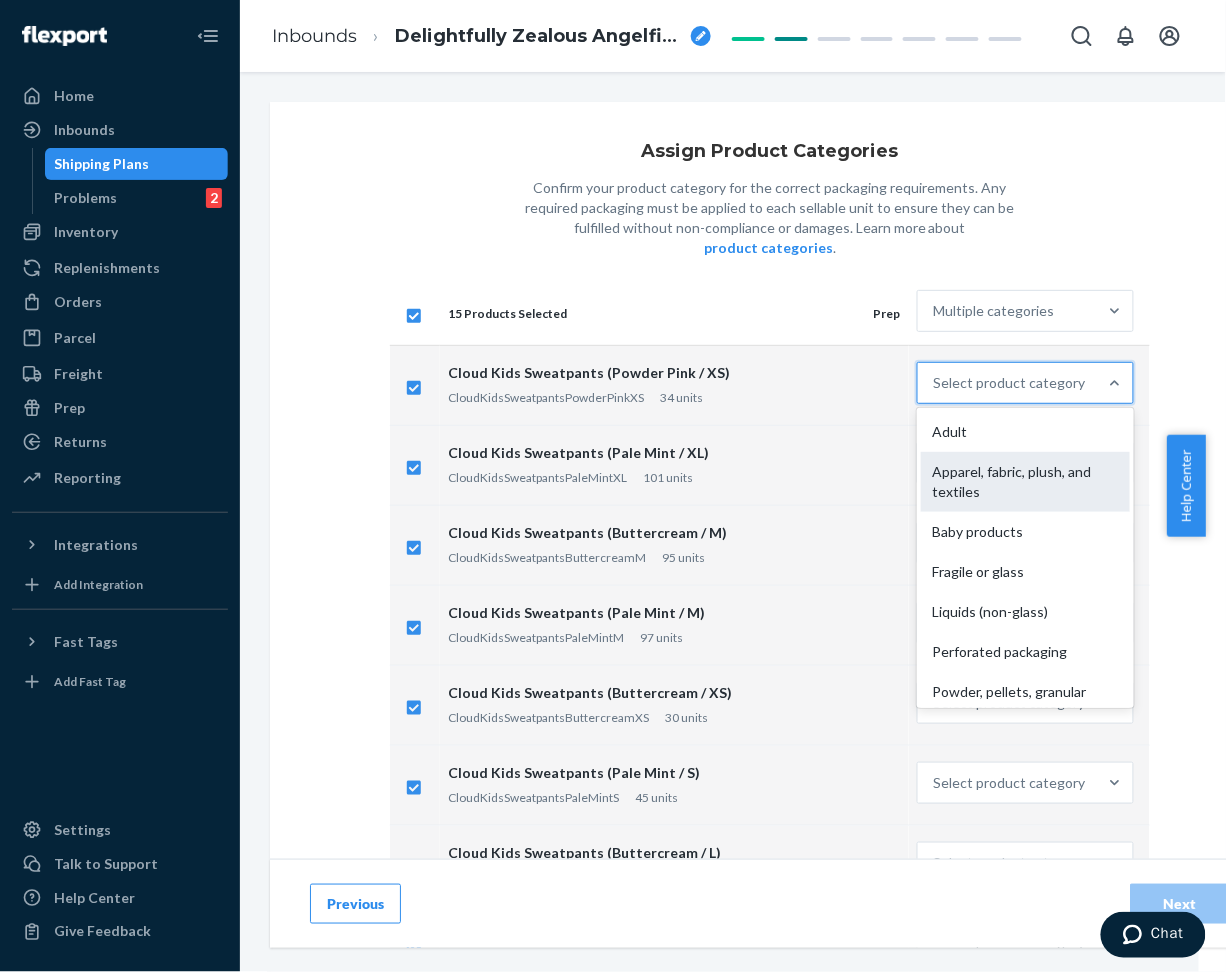 click on "Apparel, fabric, plush, and textiles" at bounding box center [1025, 482] 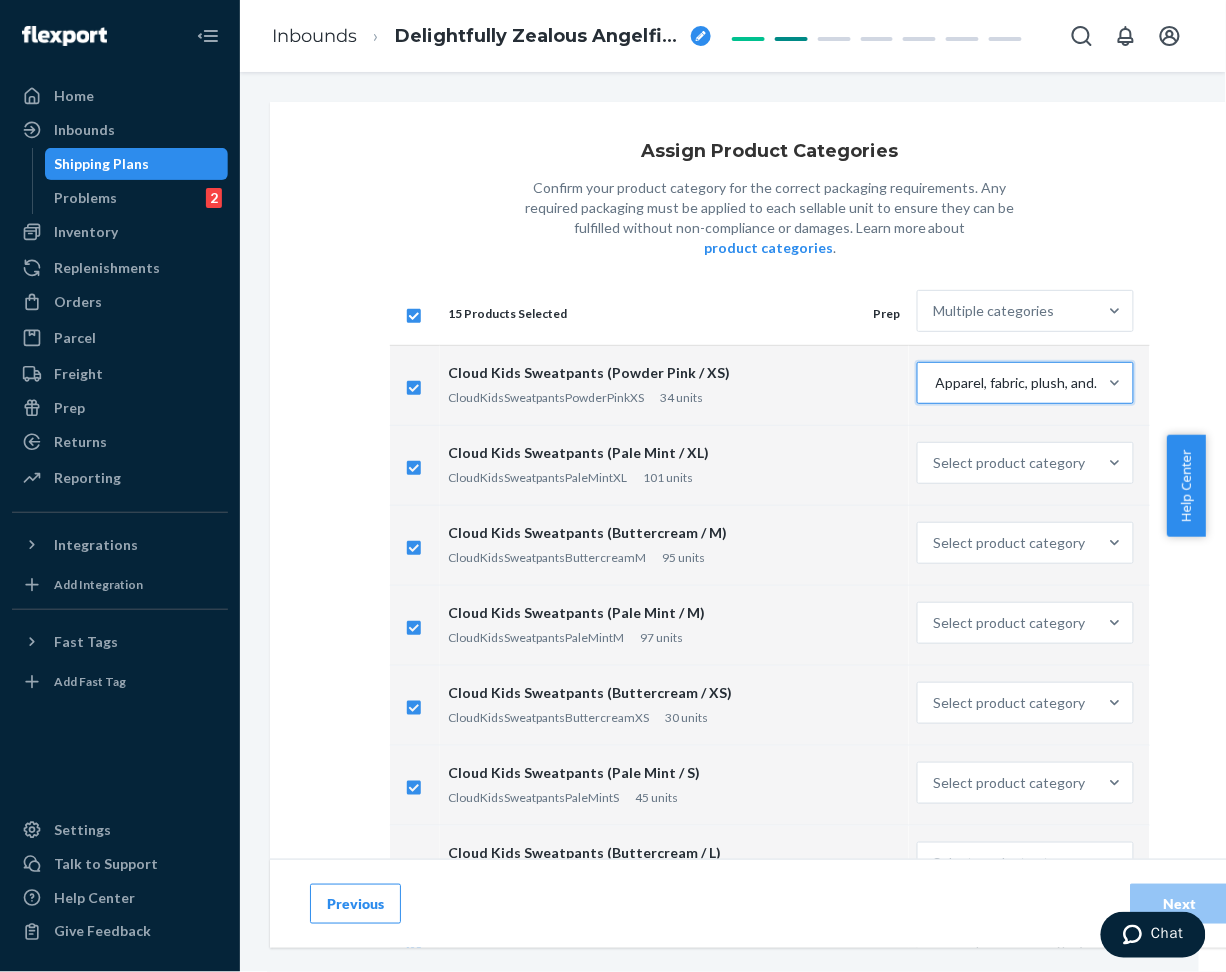 checkbox on "true" 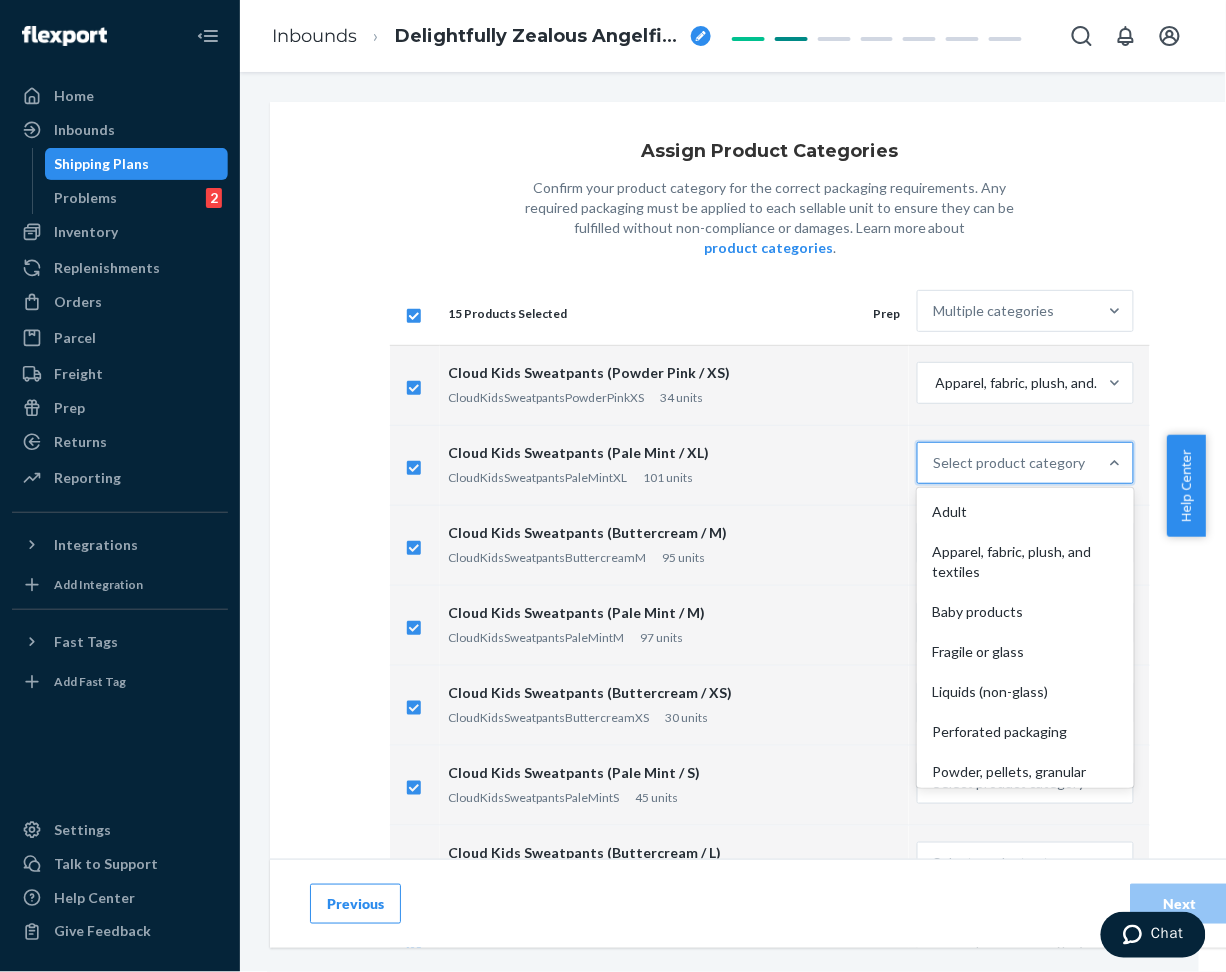 click on "Select product category" at bounding box center (1007, 463) 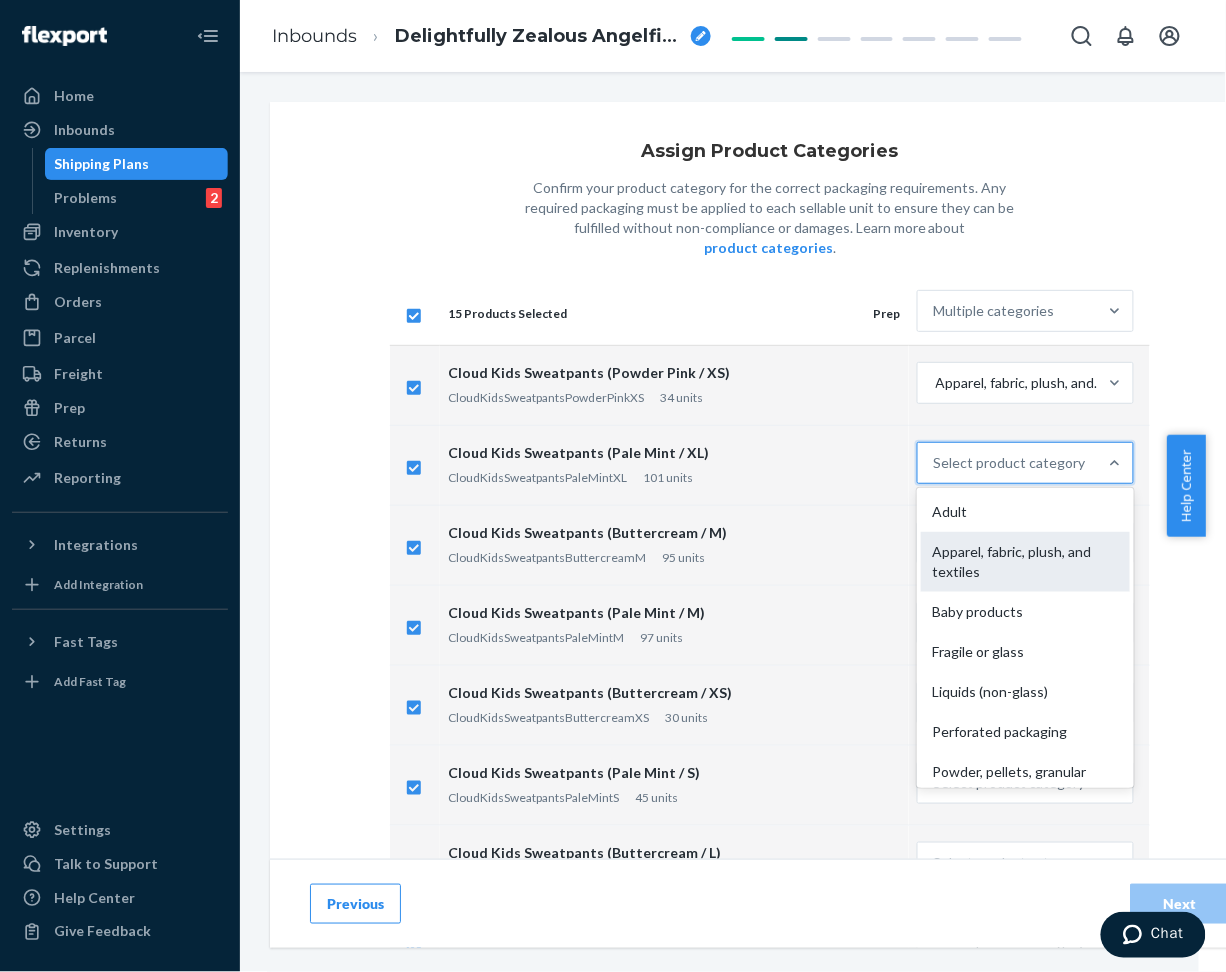 click on "Apparel, fabric, plush, and textiles" at bounding box center [1025, 562] 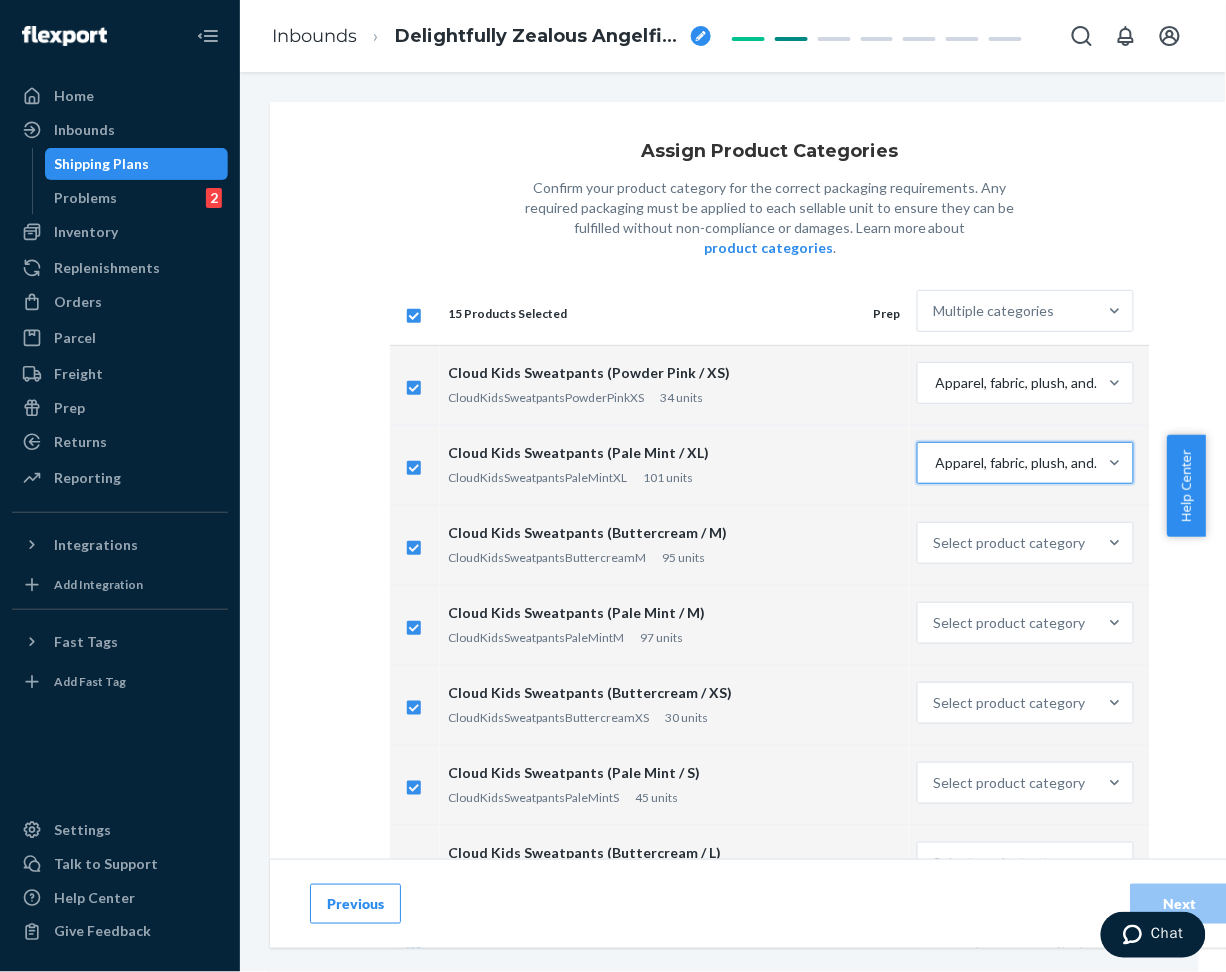 click on "Select product category" at bounding box center [1010, 543] 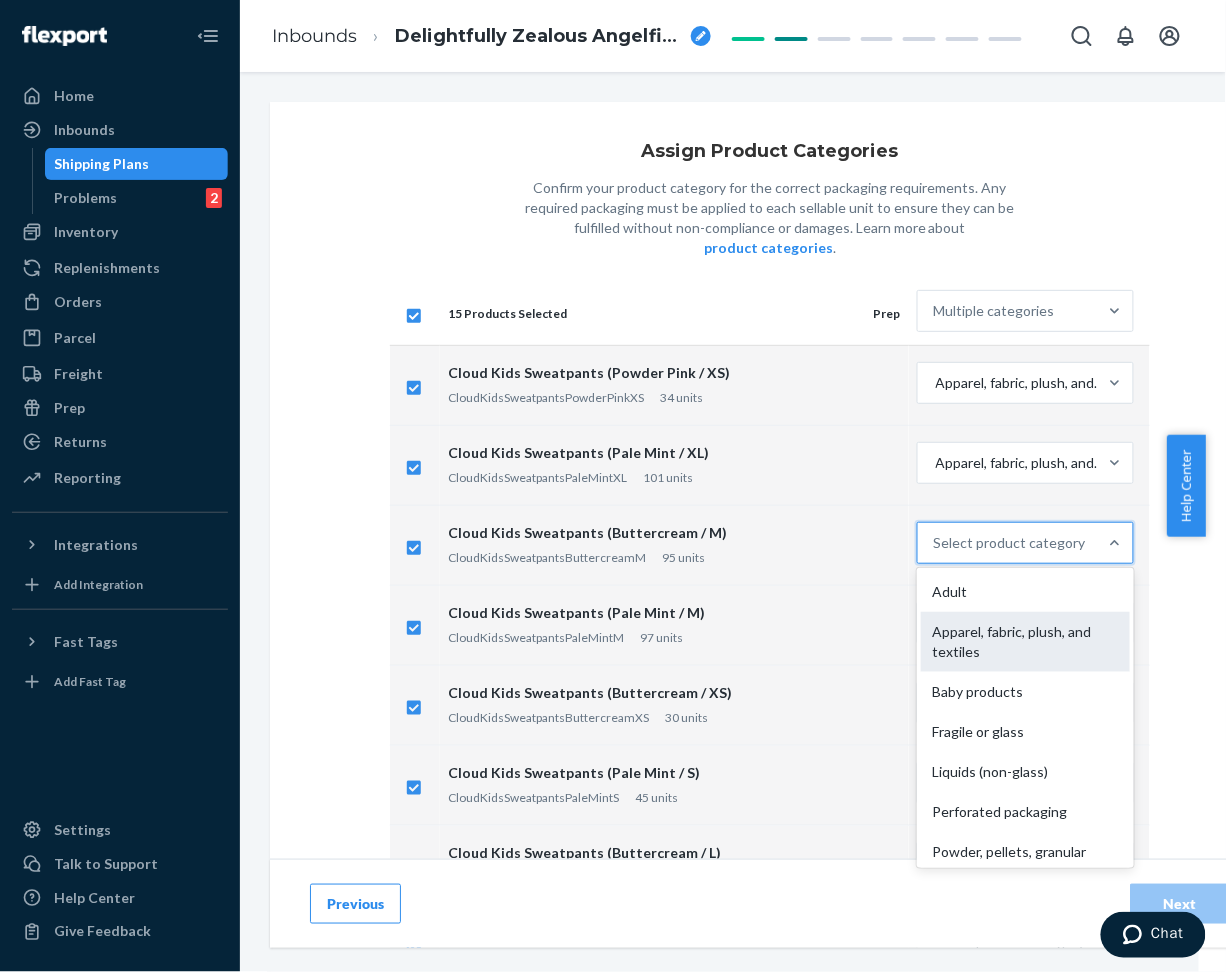 click on "Apparel, fabric, plush, and textiles" at bounding box center [1025, 642] 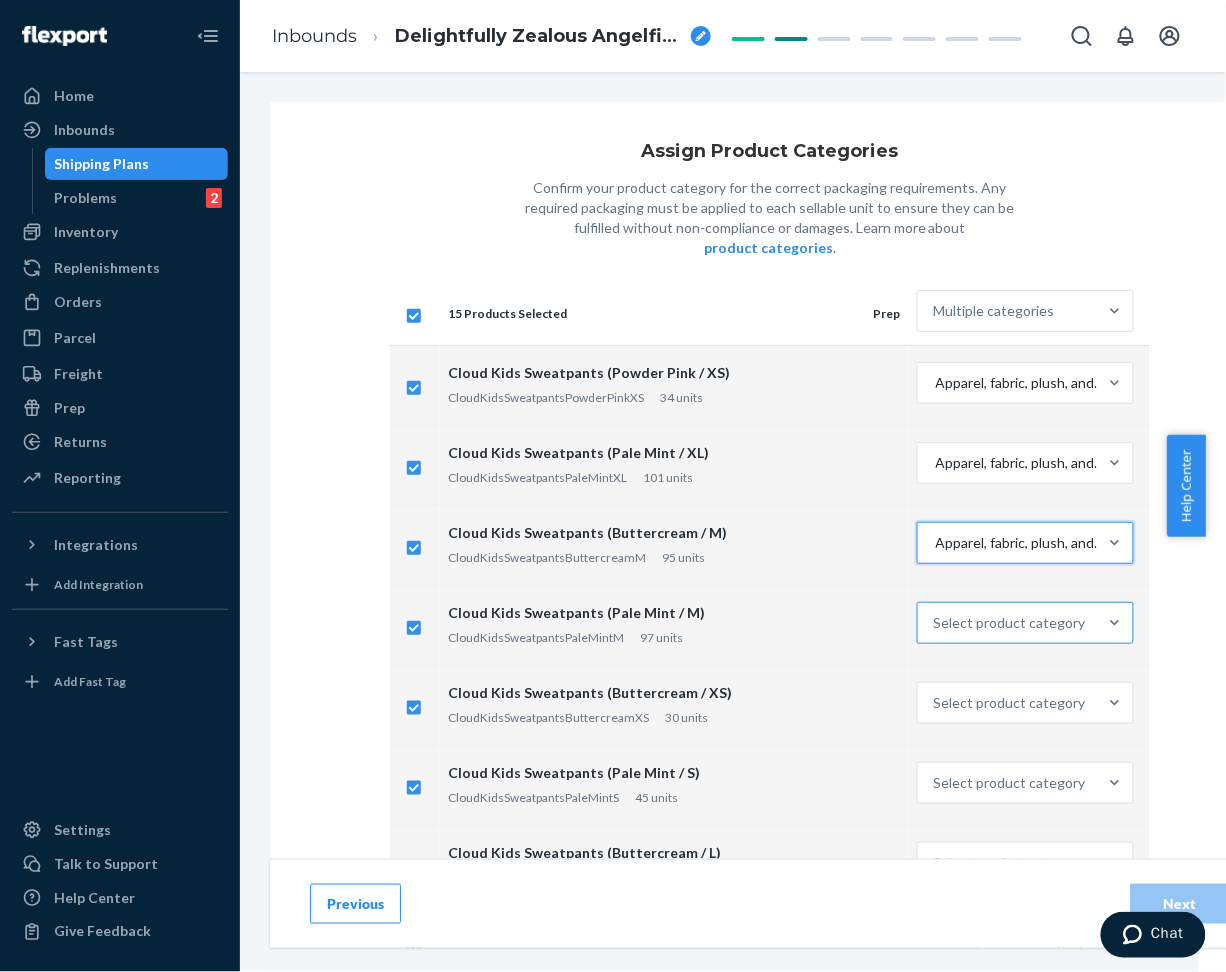 click on "Select product category" at bounding box center [1007, 623] 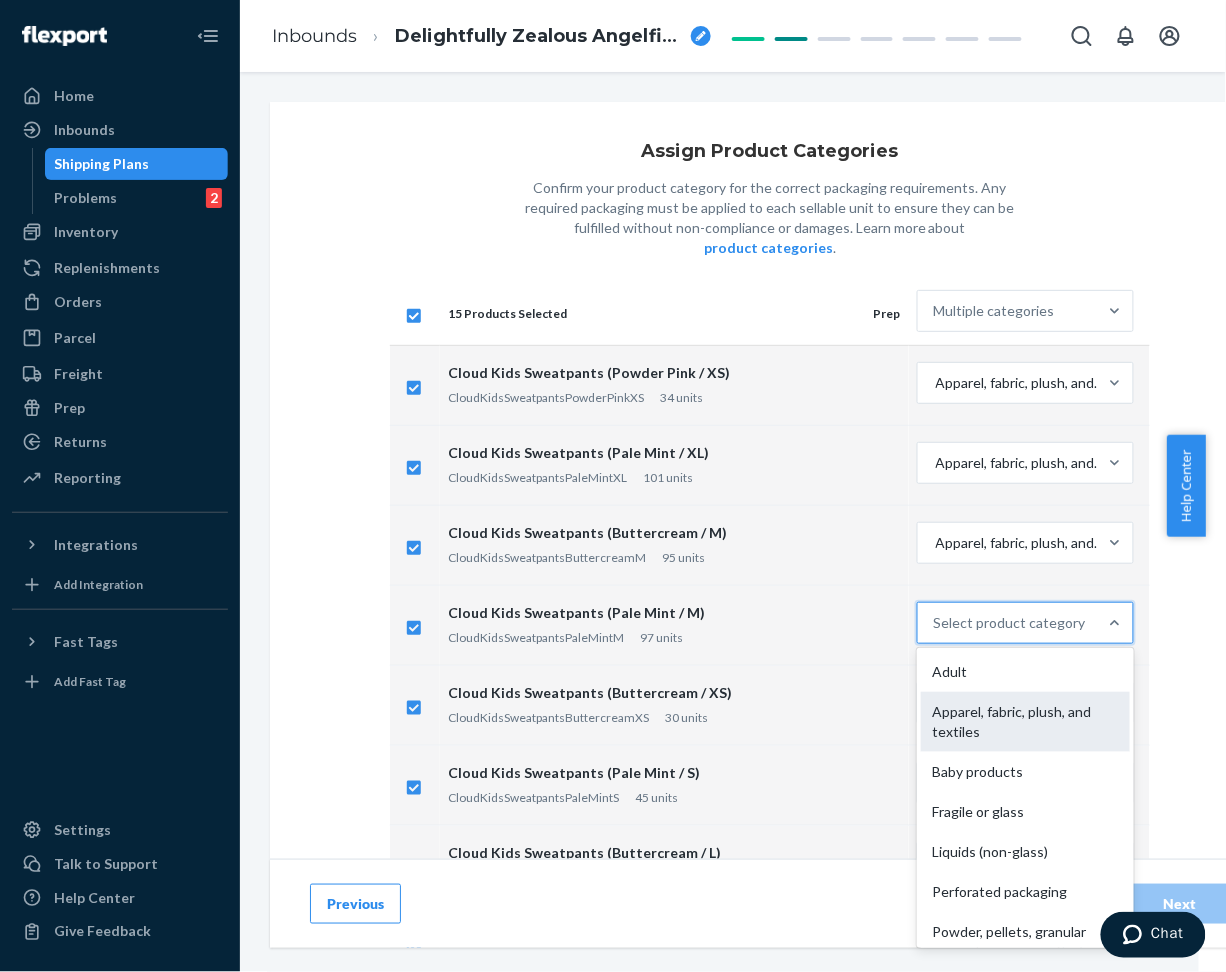 click on "Apparel, fabric, plush, and textiles" at bounding box center (1025, 722) 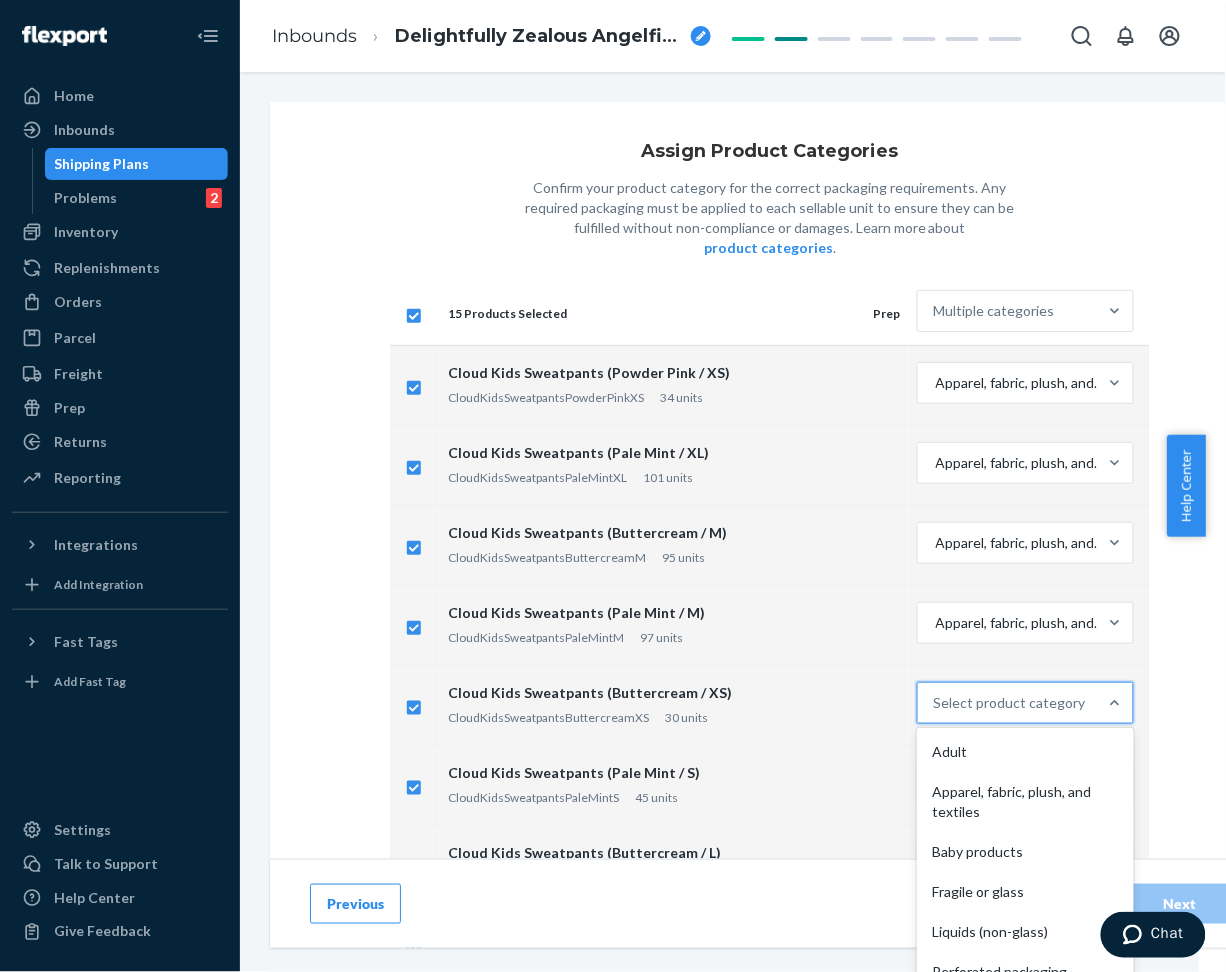 click on "Select product category" at bounding box center (1010, 703) 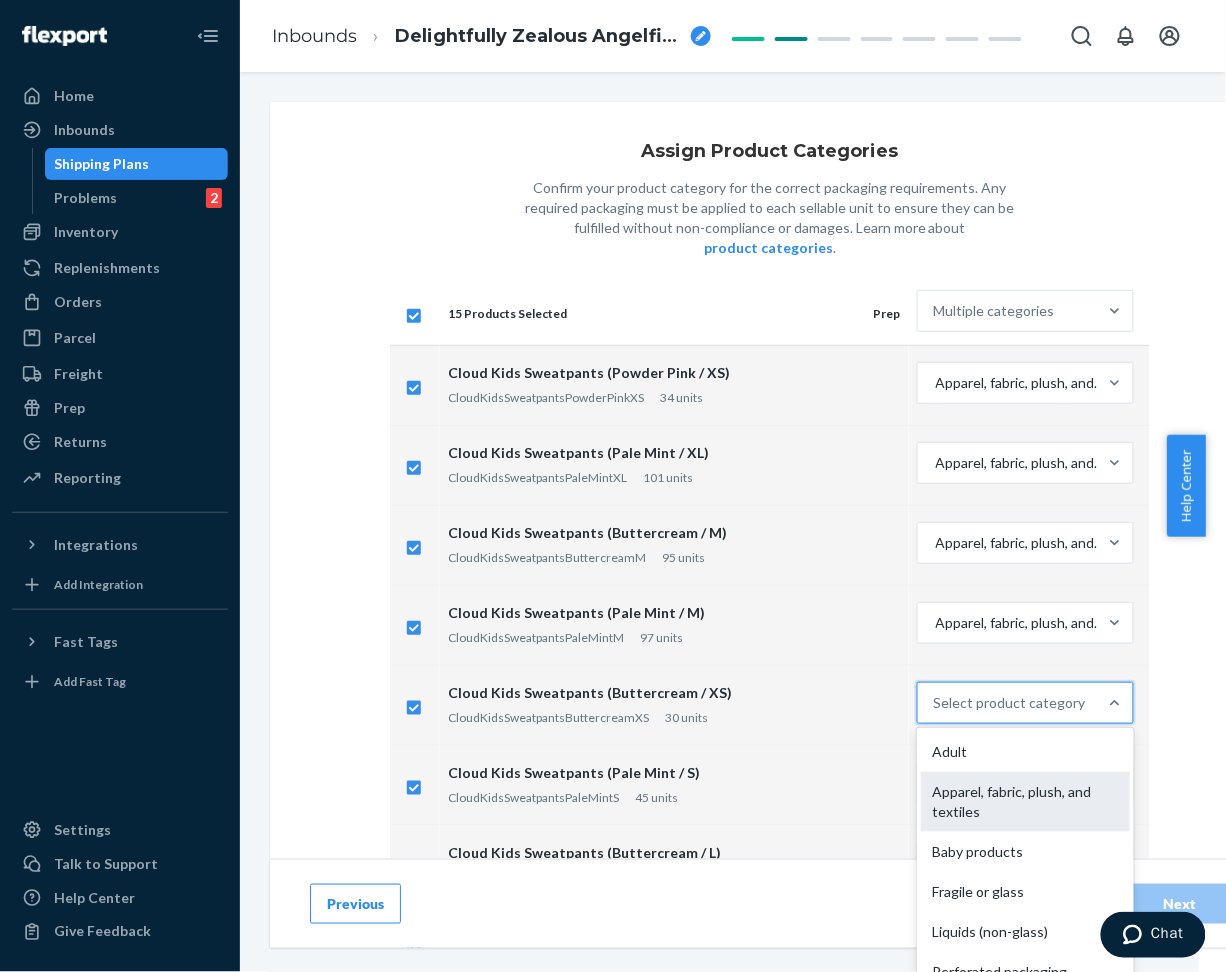 click on "Apparel, fabric, plush, and textiles" at bounding box center (1025, 802) 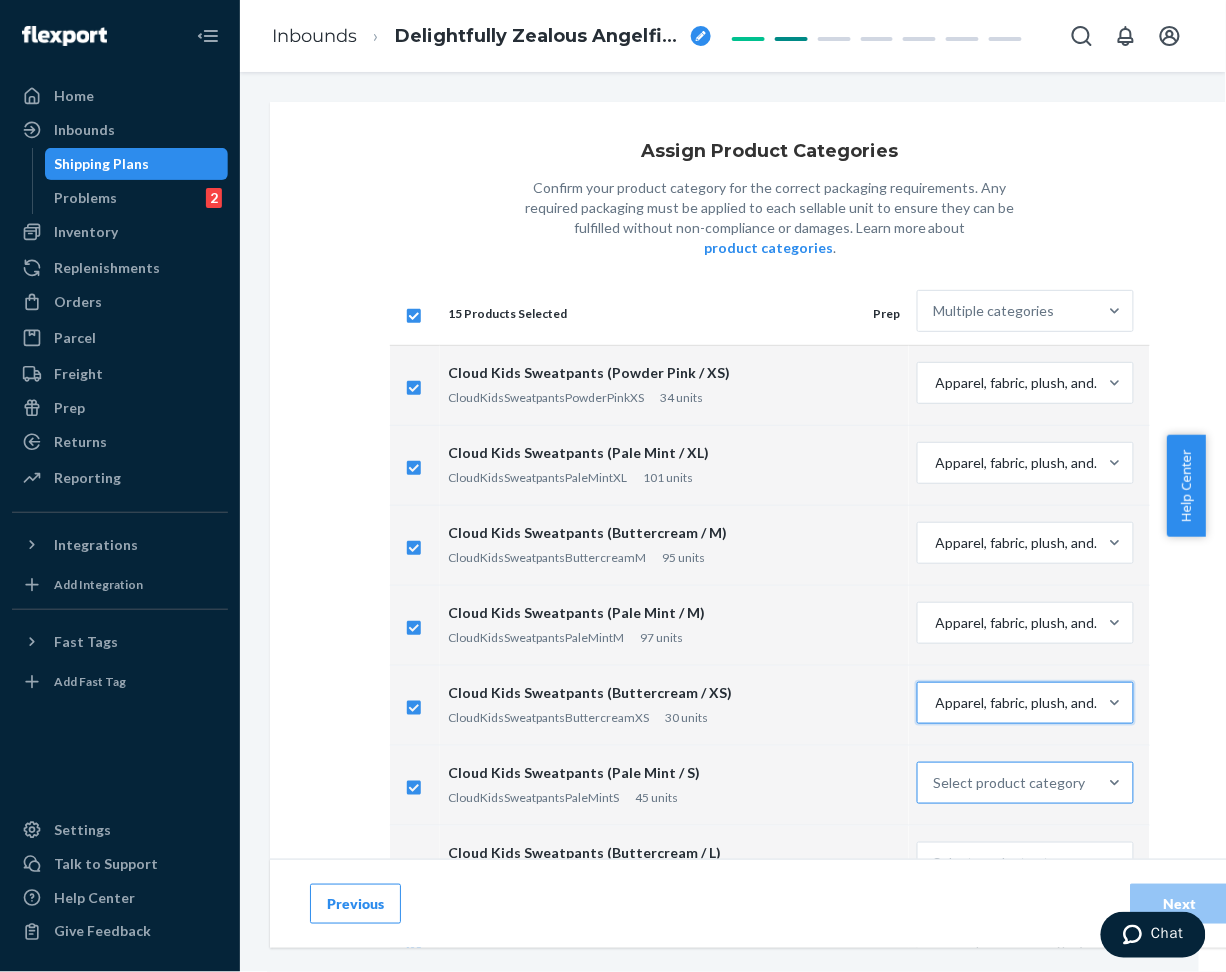 click on "Select product category" at bounding box center [1010, 783] 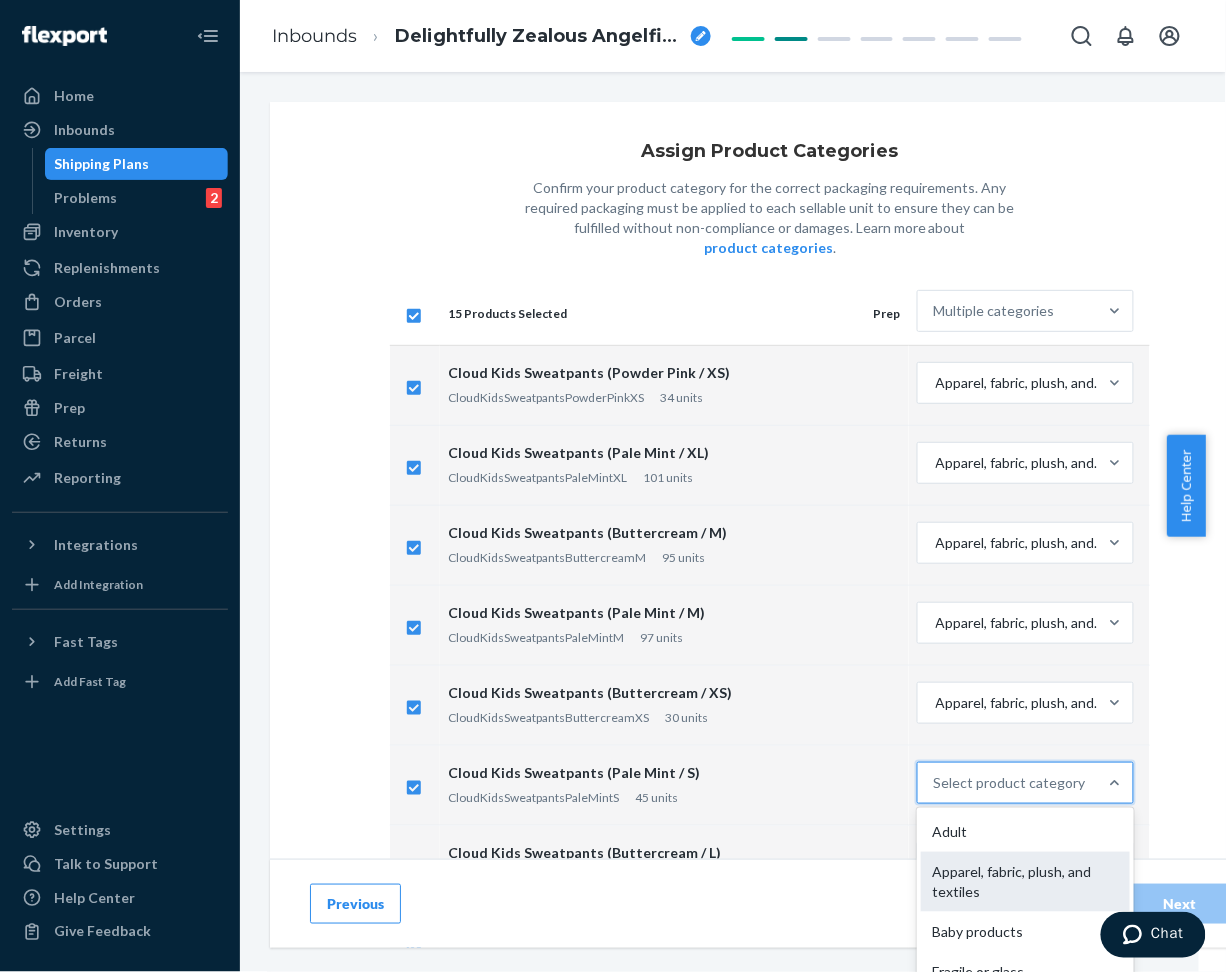 click on "Apparel, fabric, plush, and textiles" at bounding box center (1025, 882) 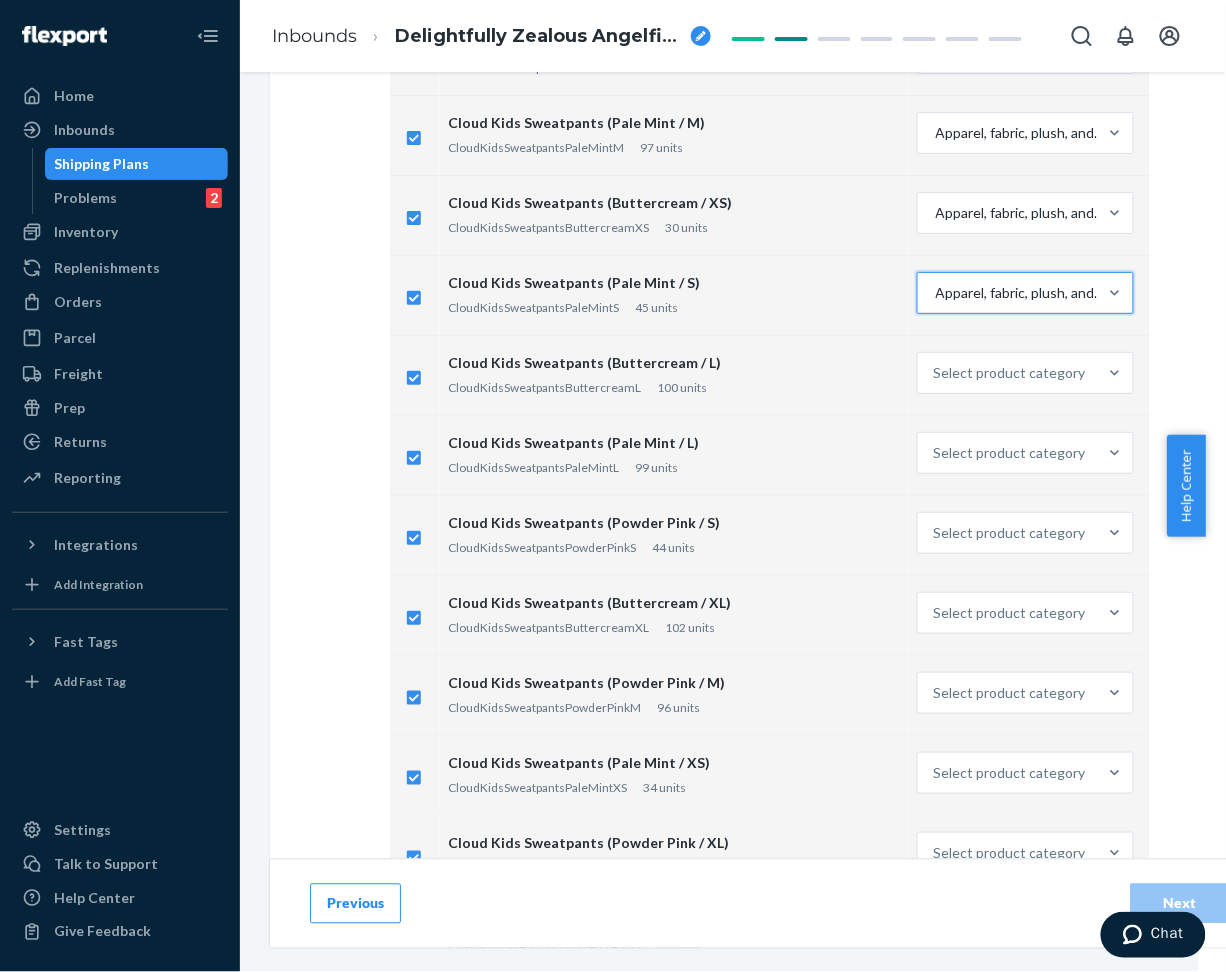 scroll, scrollTop: 533, scrollLeft: 0, axis: vertical 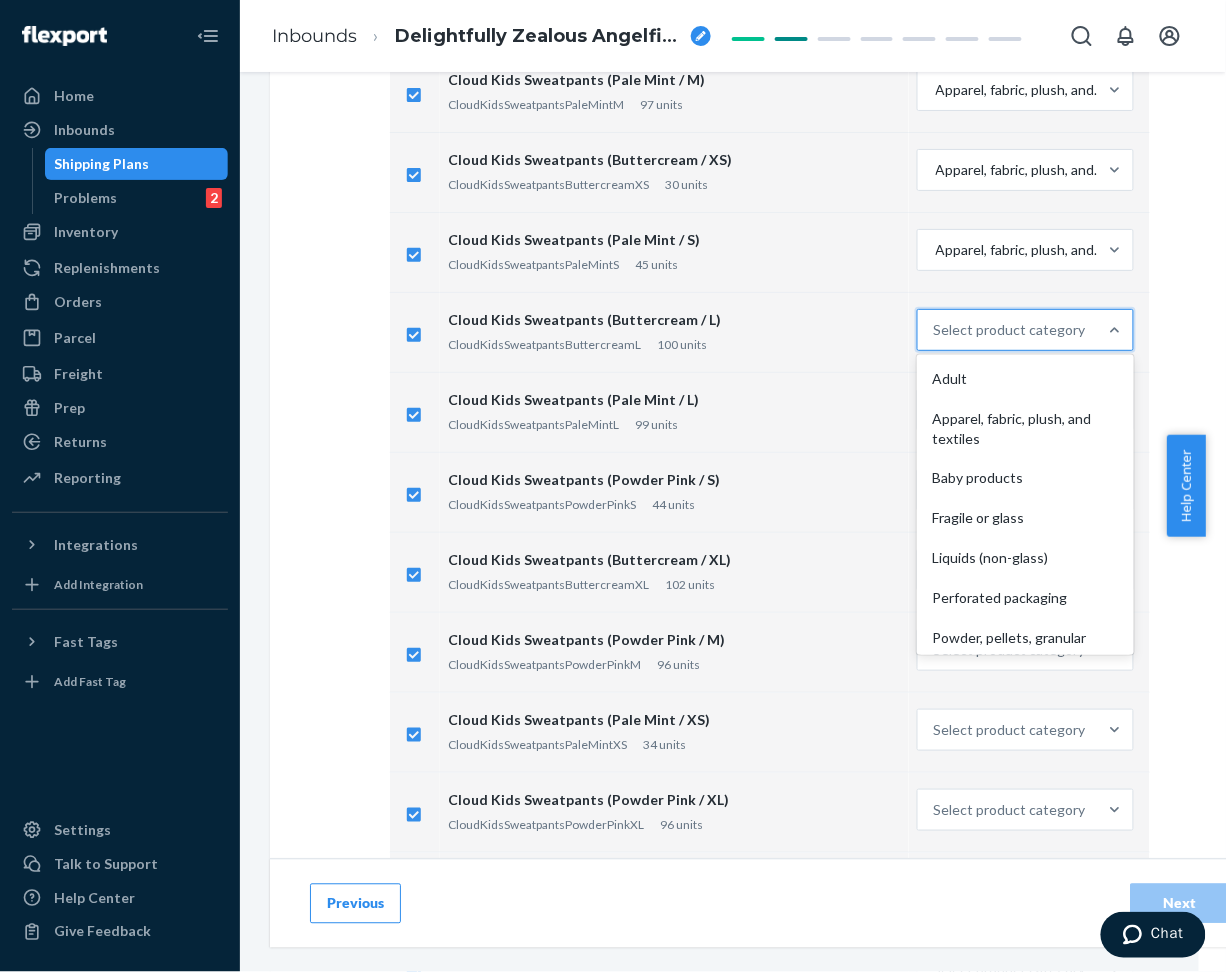 click on "Select product category" at bounding box center (1010, 330) 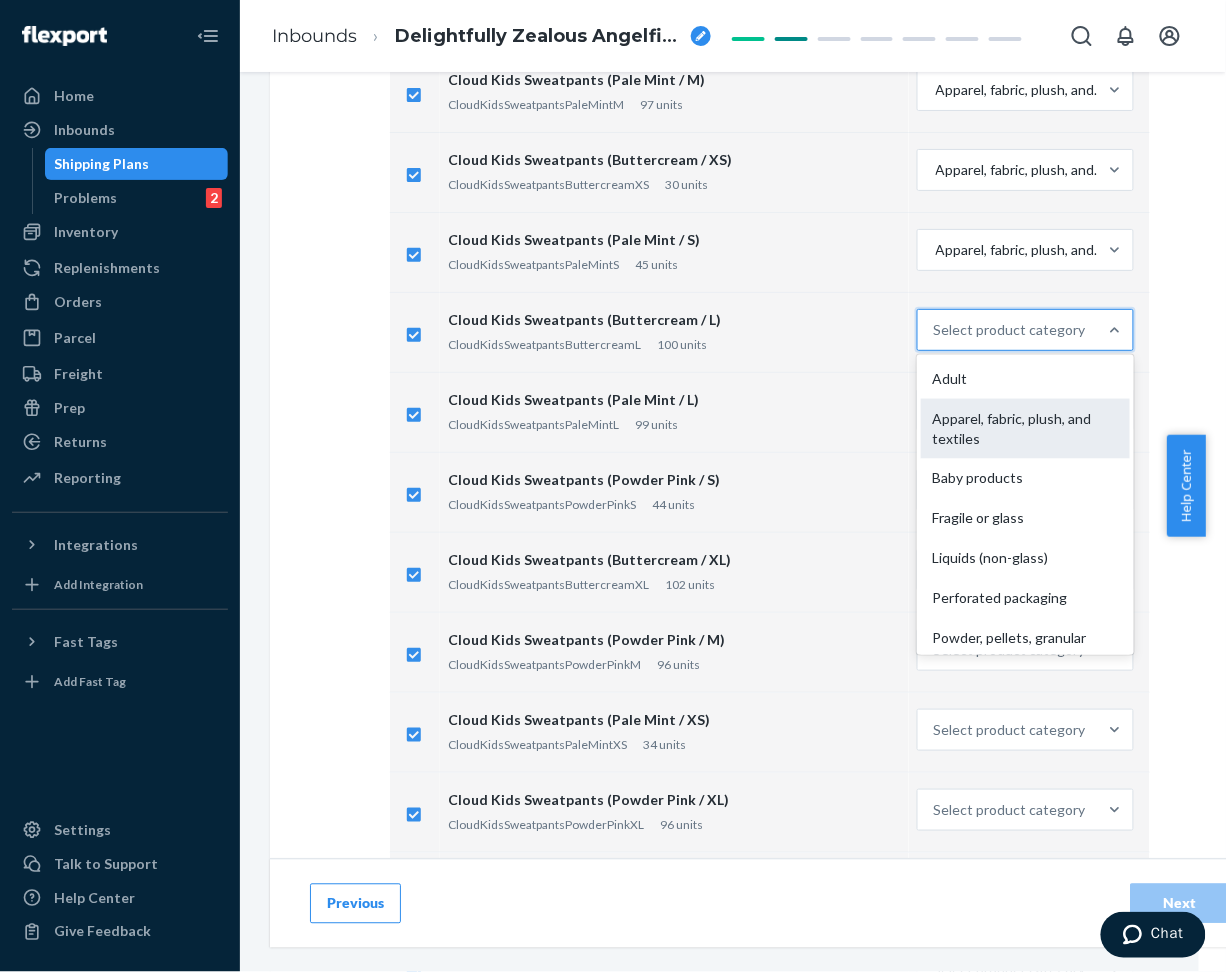 click on "Apparel, fabric, plush, and textiles" at bounding box center [1025, 429] 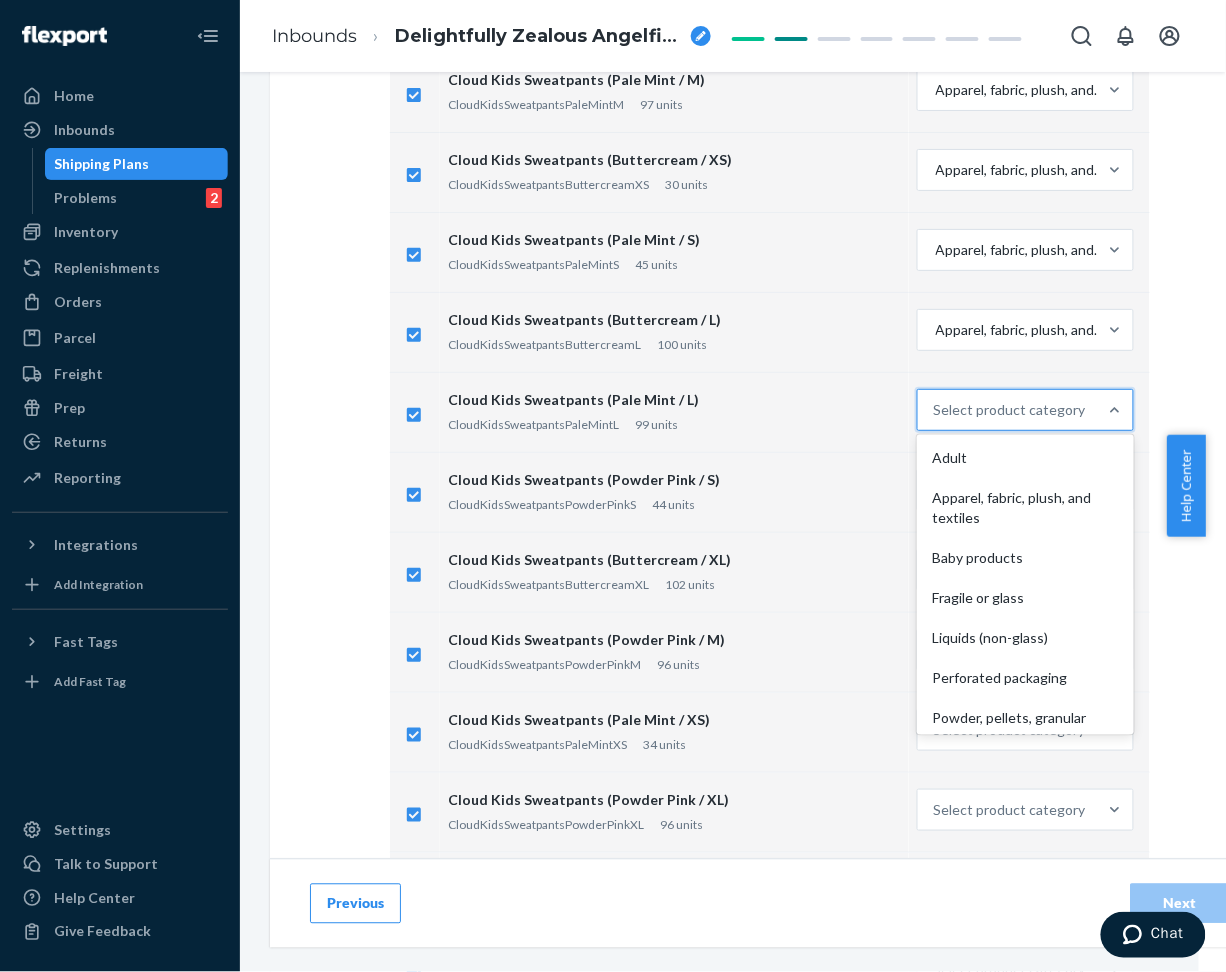 click on "Select product category" at bounding box center [1010, 410] 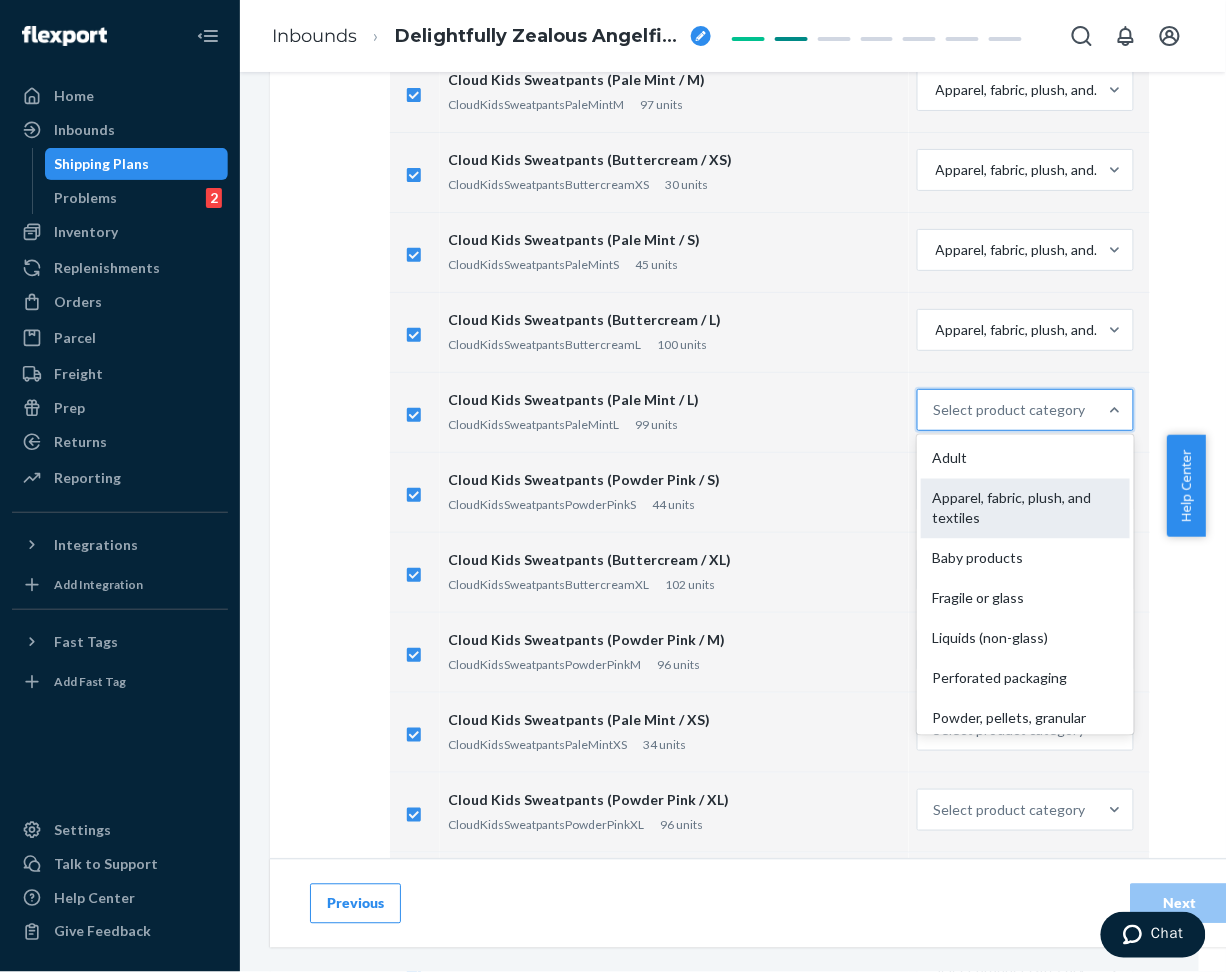 click on "Apparel, fabric, plush, and textiles" at bounding box center [1025, 509] 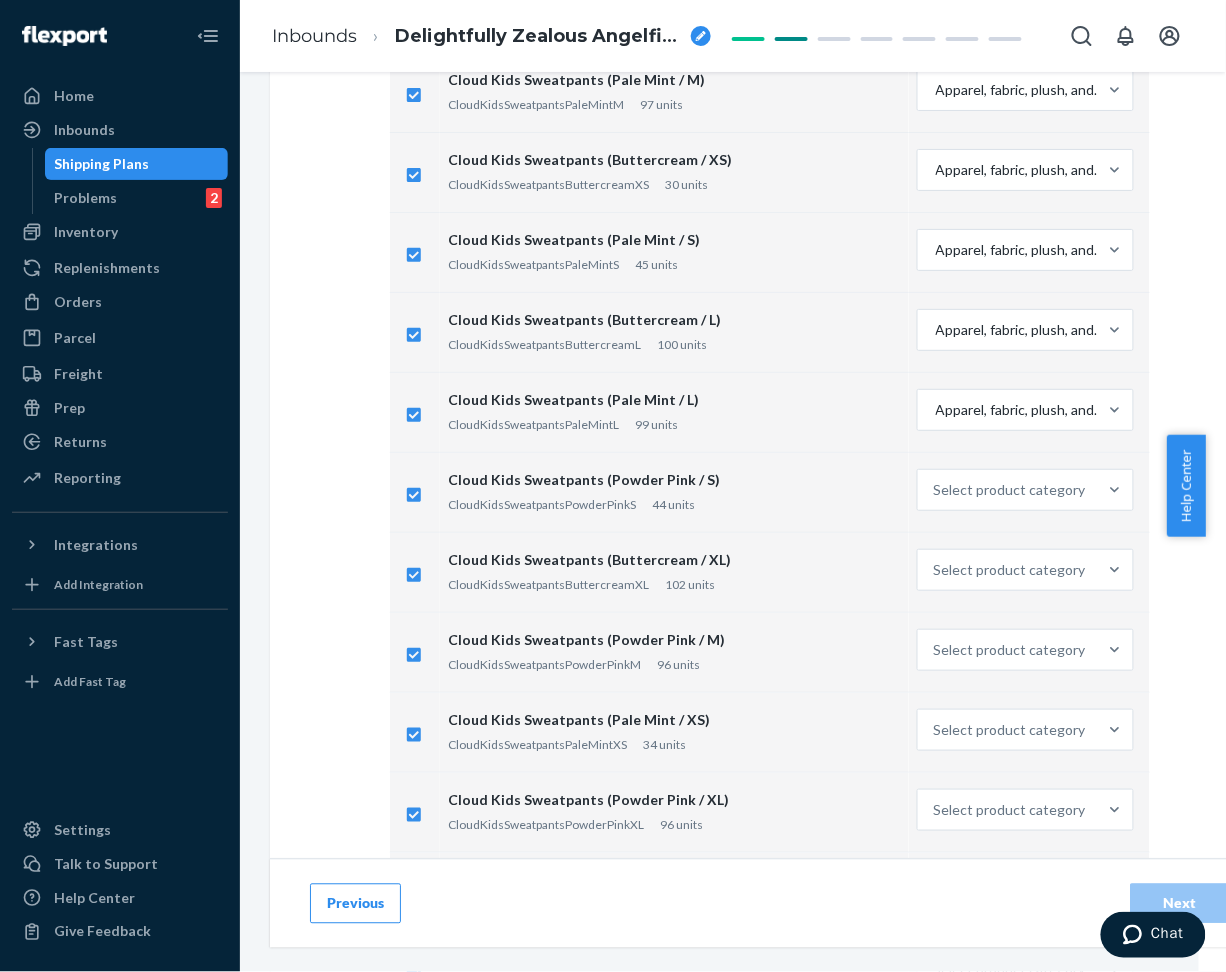 click on "Select product category" at bounding box center (1029, 492) 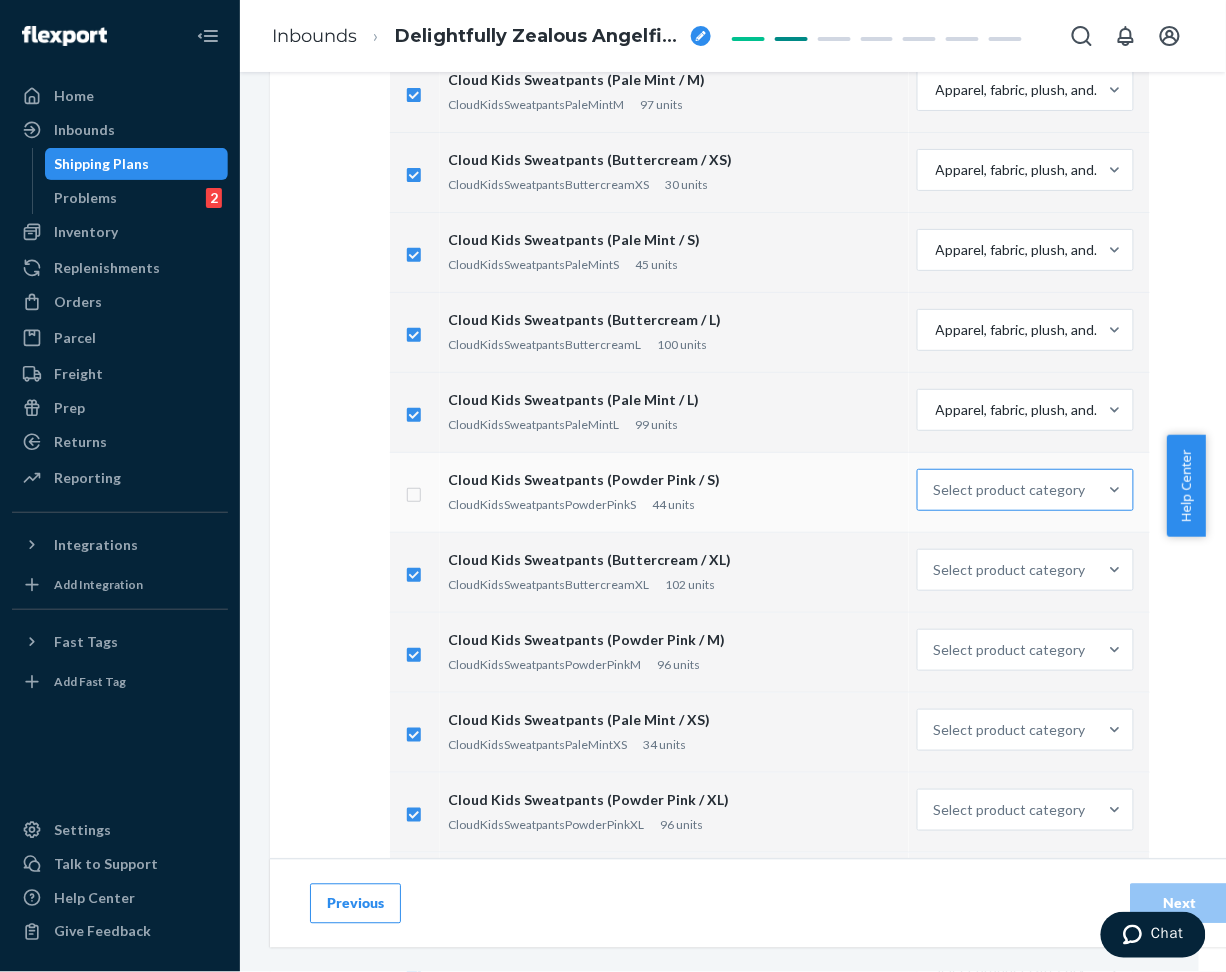 click on "Select product category" at bounding box center (1007, 490) 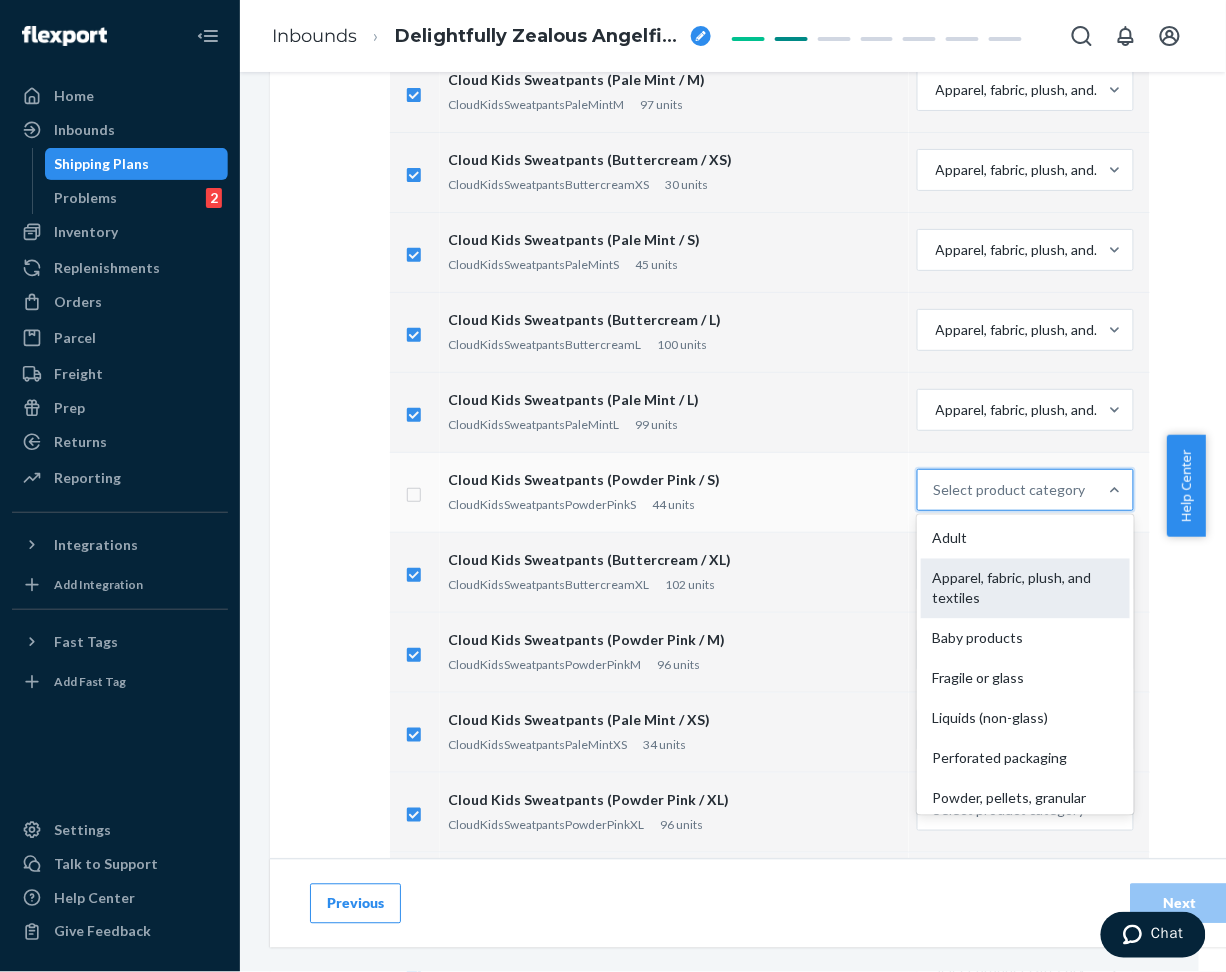 click on "Apparel, fabric, plush, and textiles" at bounding box center (1025, 589) 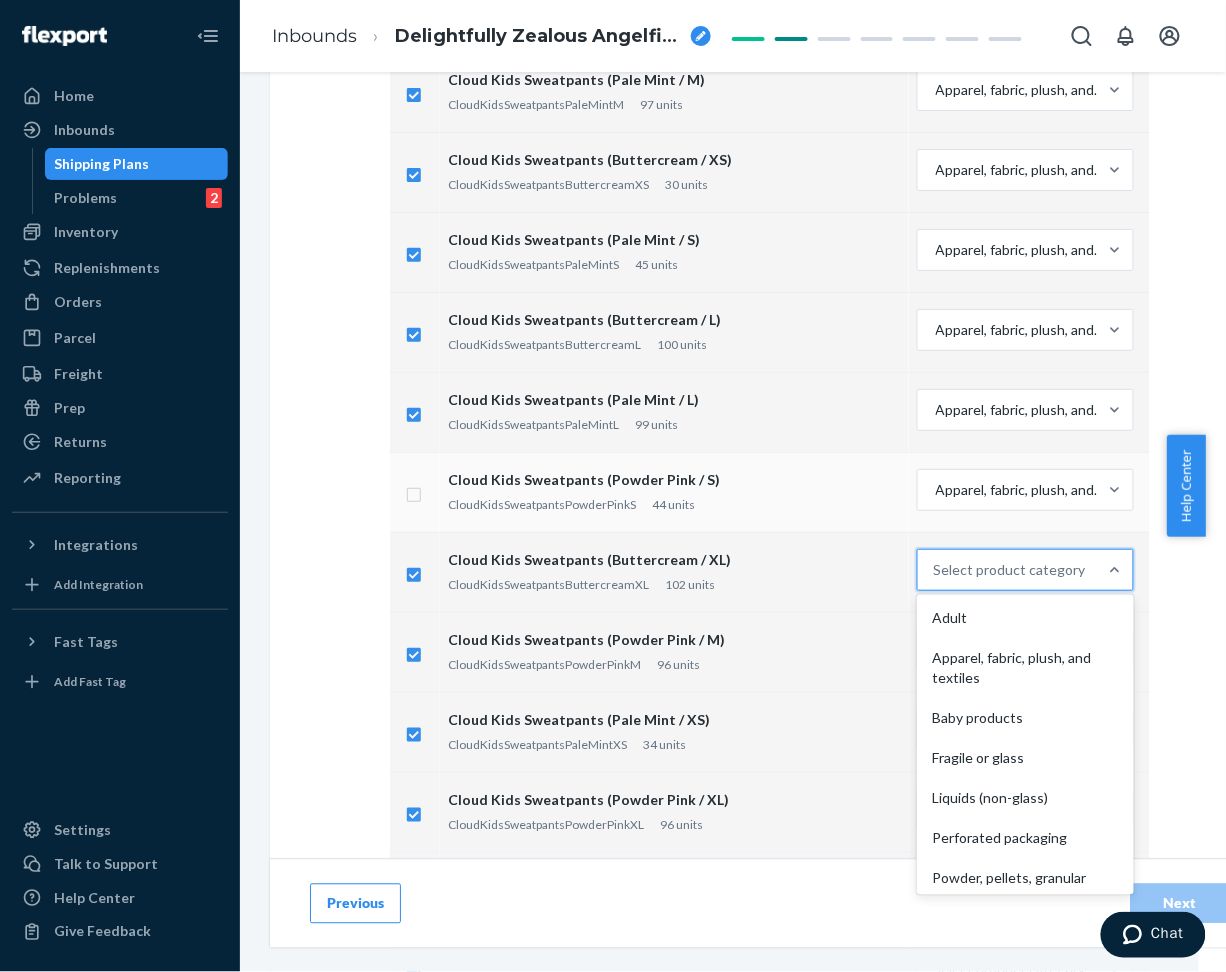 click on "Select product category" at bounding box center [1007, 570] 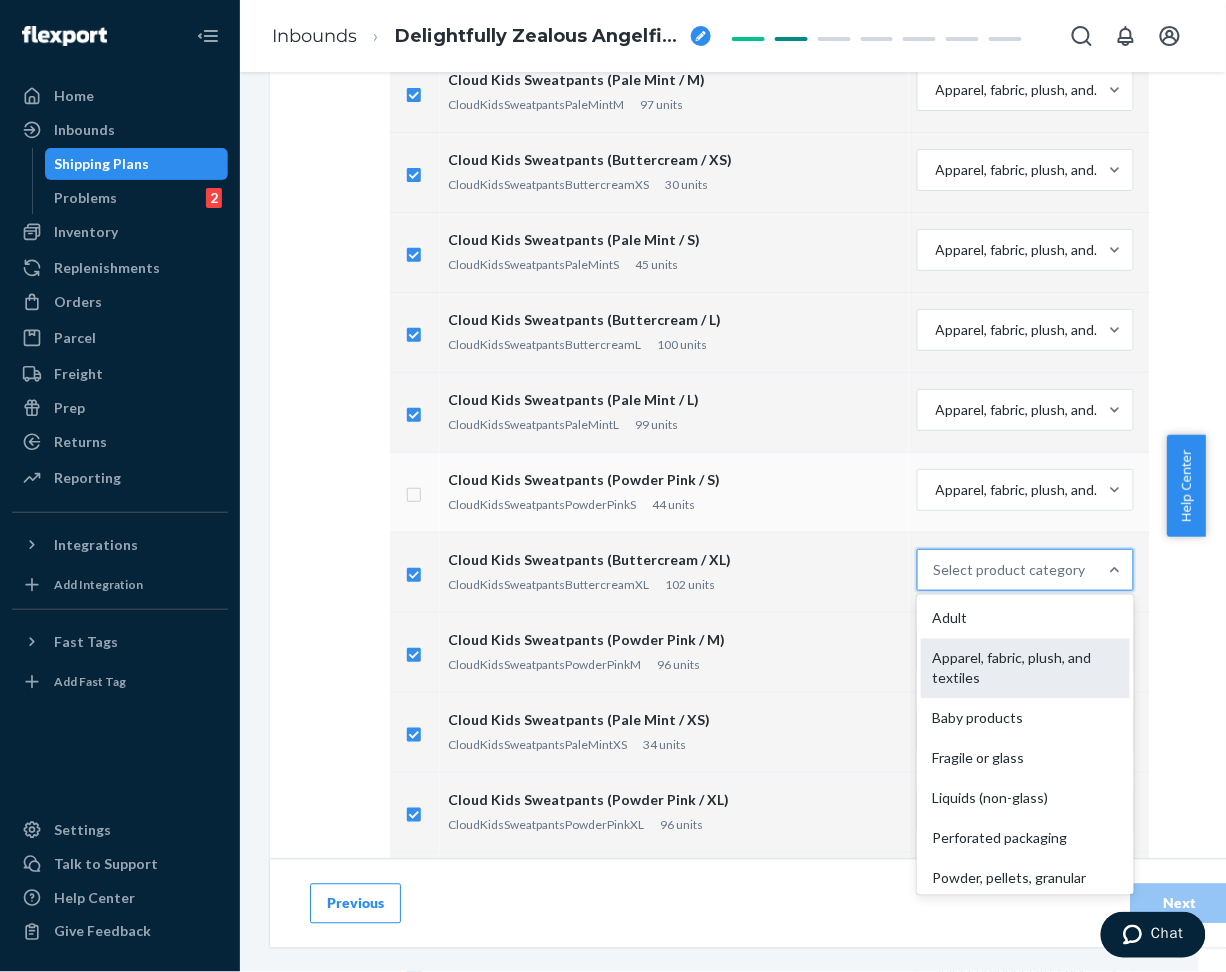 click on "Apparel, fabric, plush, and textiles" at bounding box center [1025, 669] 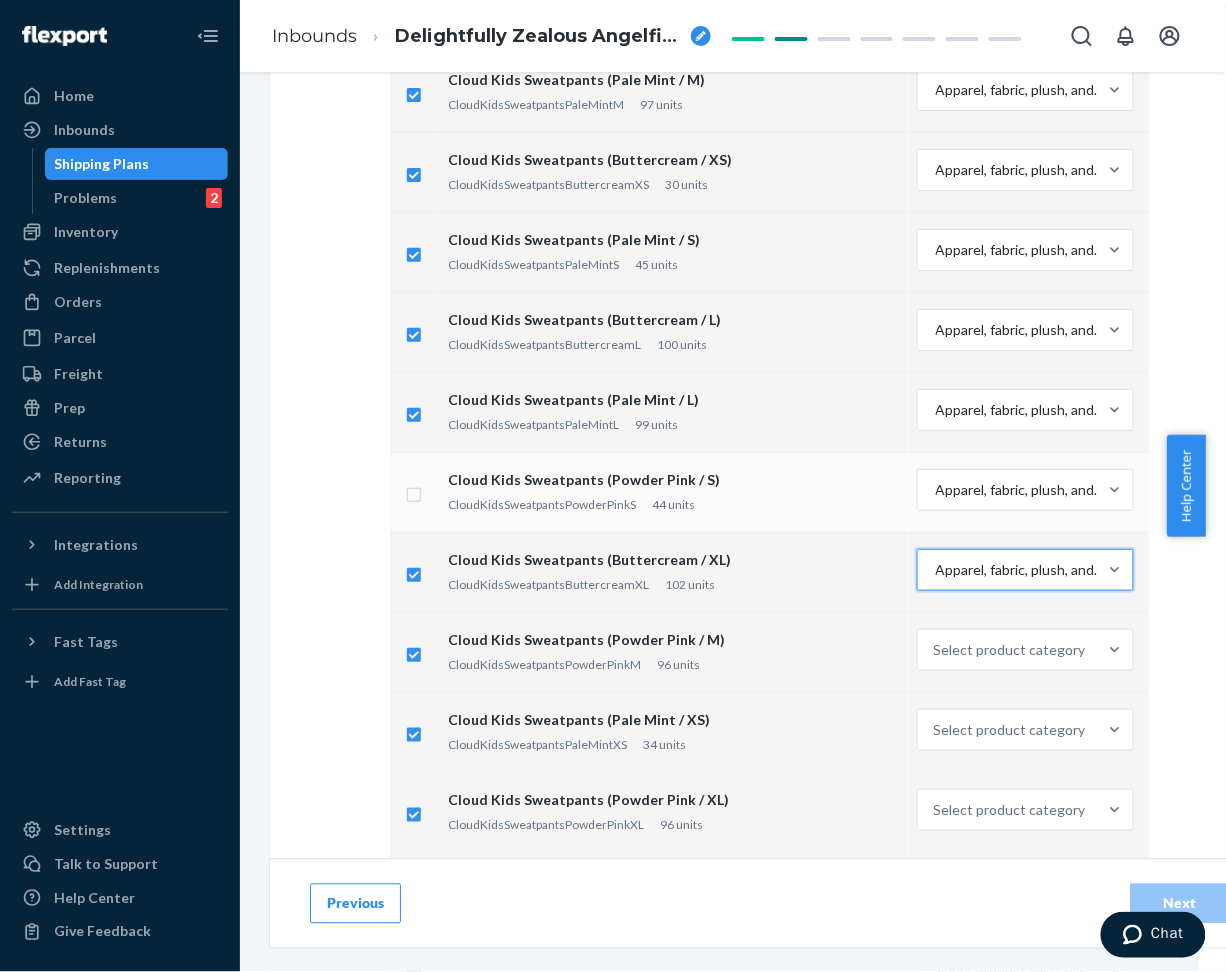 click on "Select product category" at bounding box center (1010, 650) 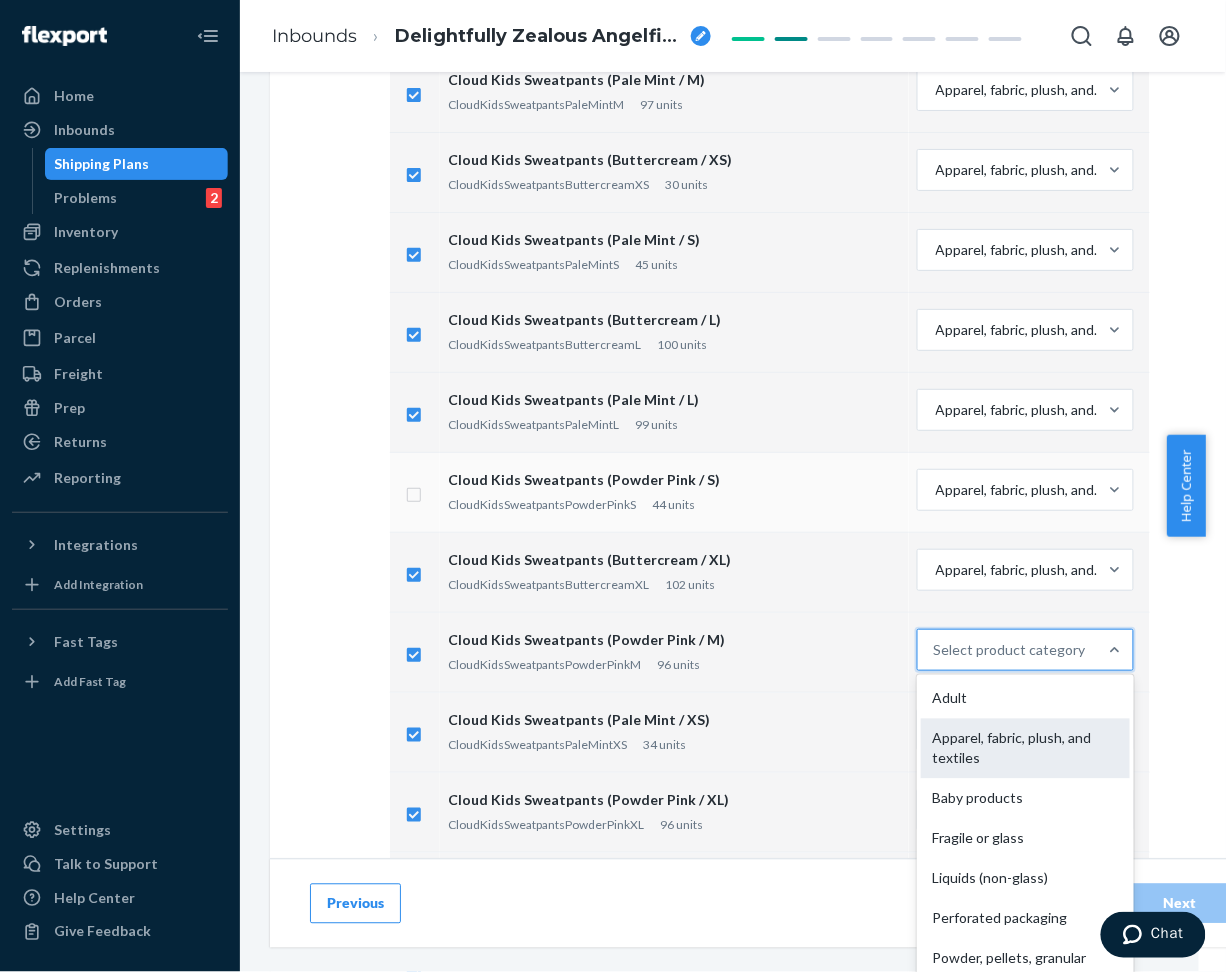 click on "Apparel, fabric, plush, and textiles" at bounding box center (1025, 749) 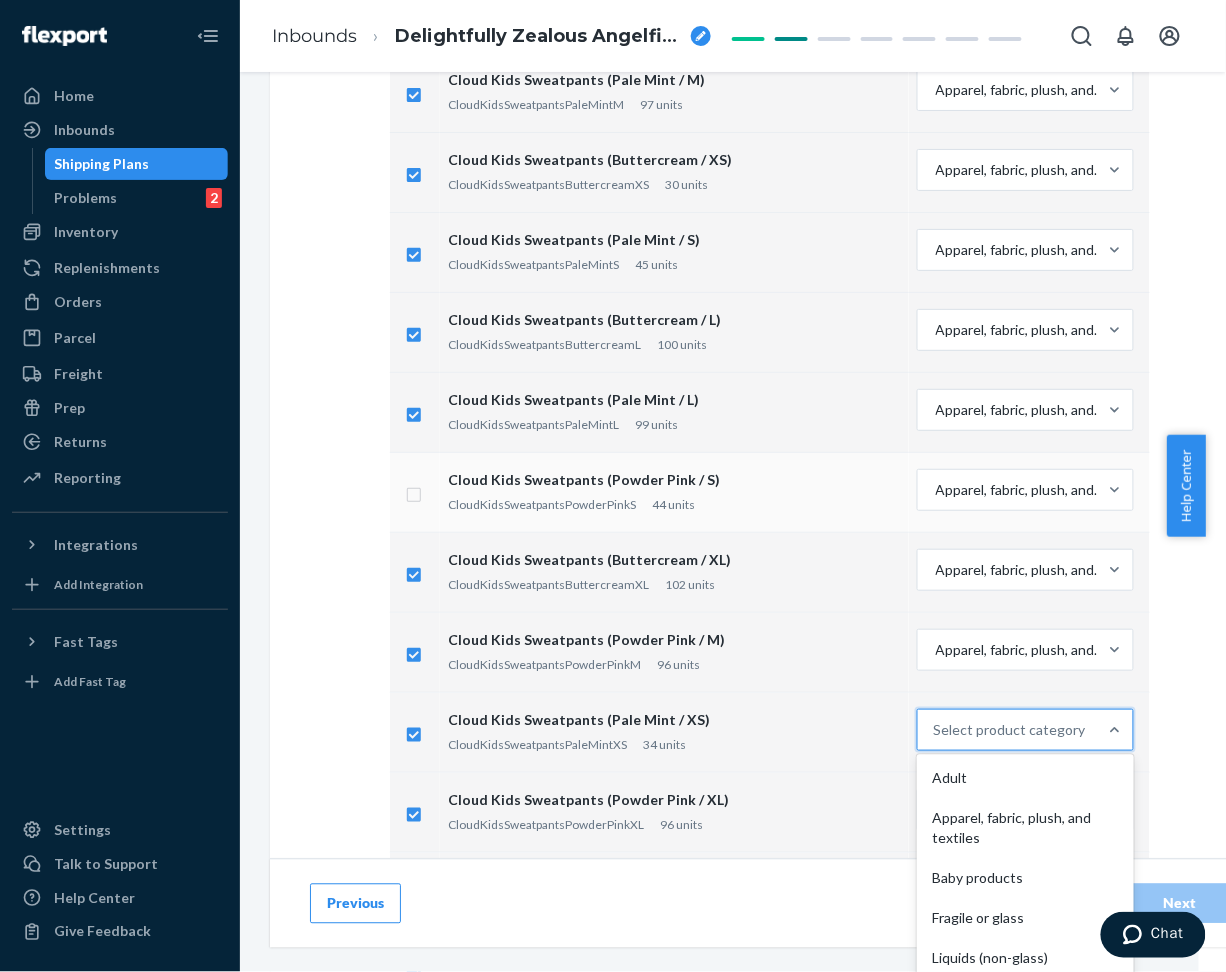click on "Select product category" at bounding box center [1010, 730] 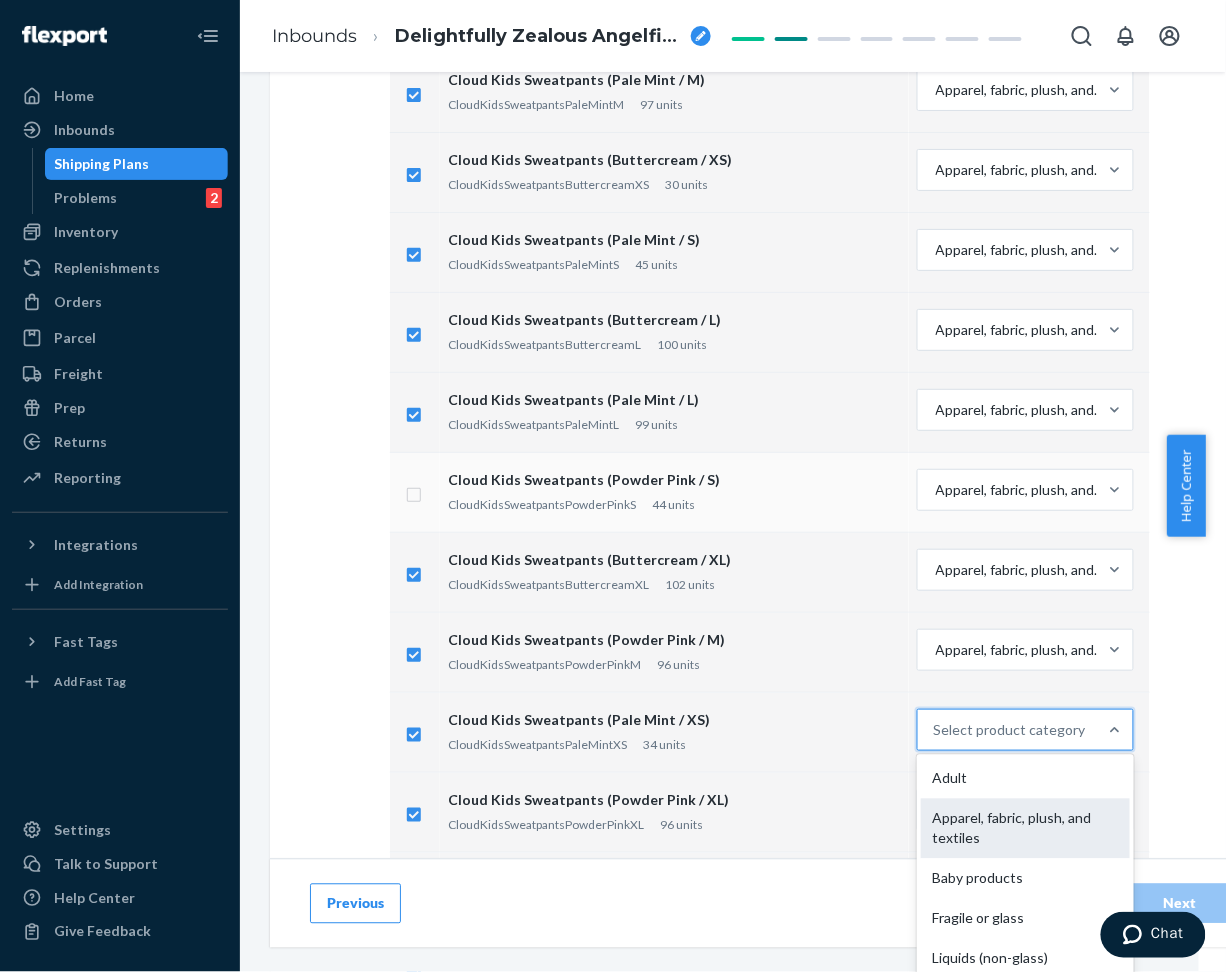click on "Apparel, fabric, plush, and textiles" at bounding box center (1025, 829) 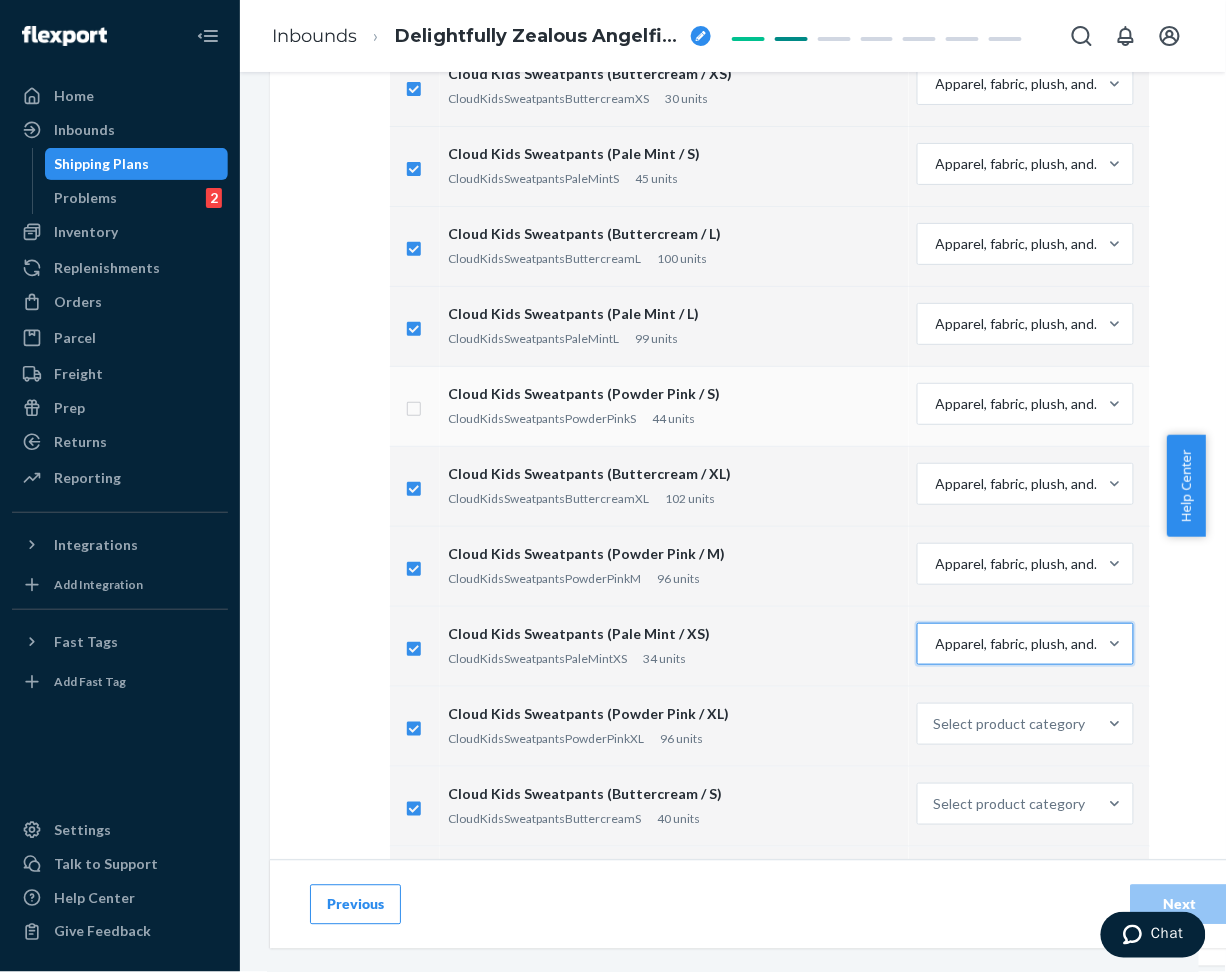 scroll, scrollTop: 727, scrollLeft: 0, axis: vertical 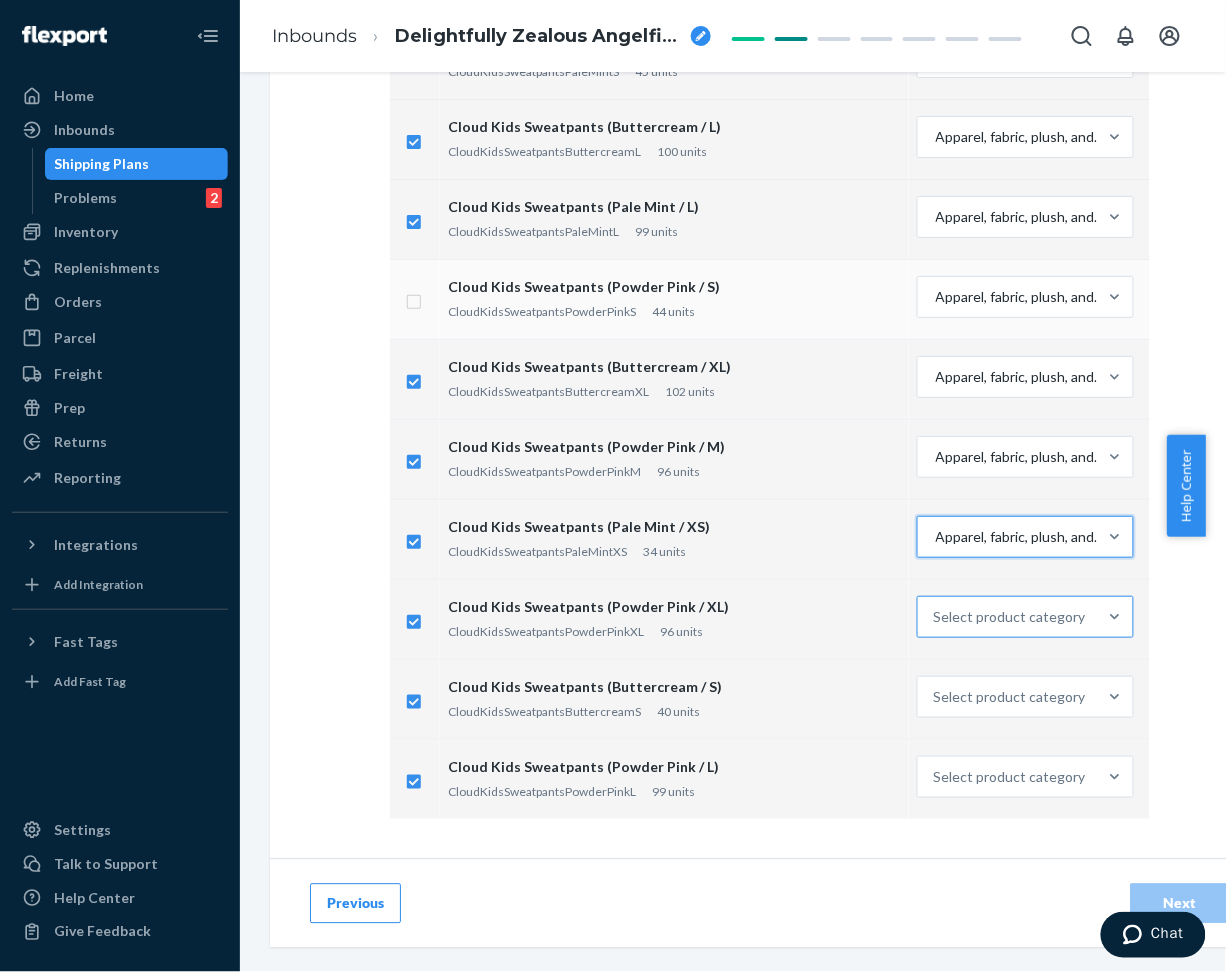 click on "Select product category" at bounding box center (1010, 617) 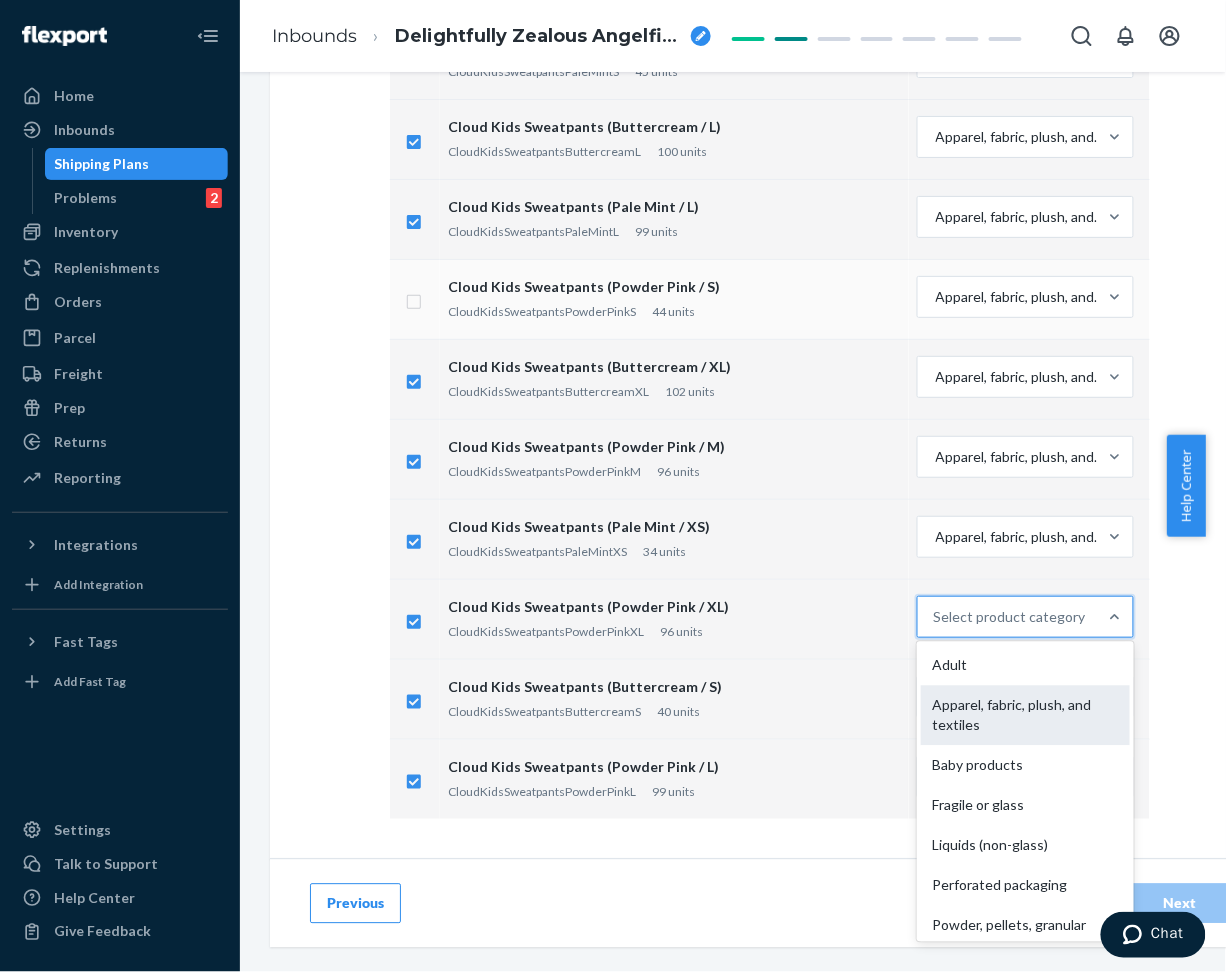 click on "Apparel, fabric, plush, and textiles" at bounding box center (1025, 716) 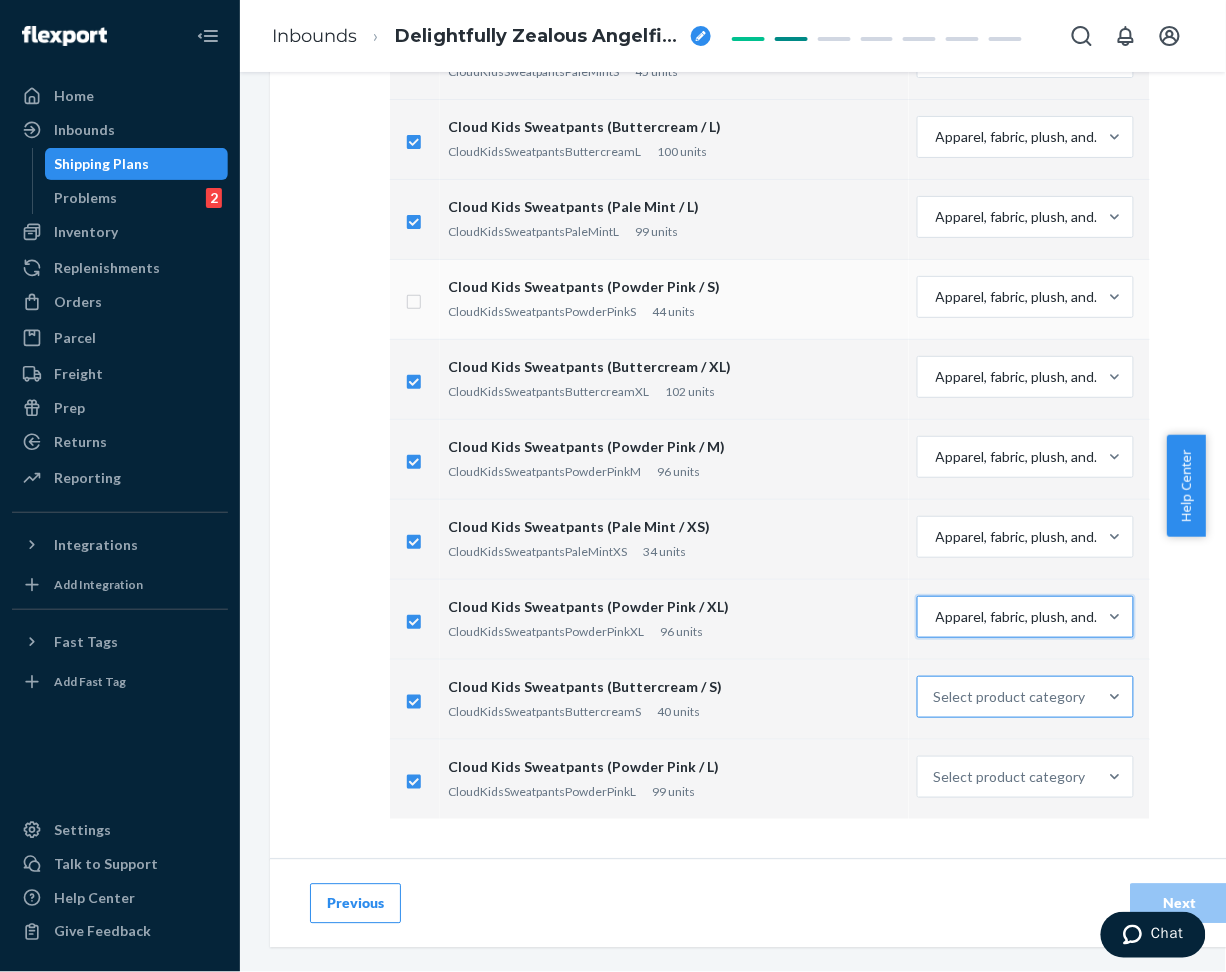 checkbox on "true" 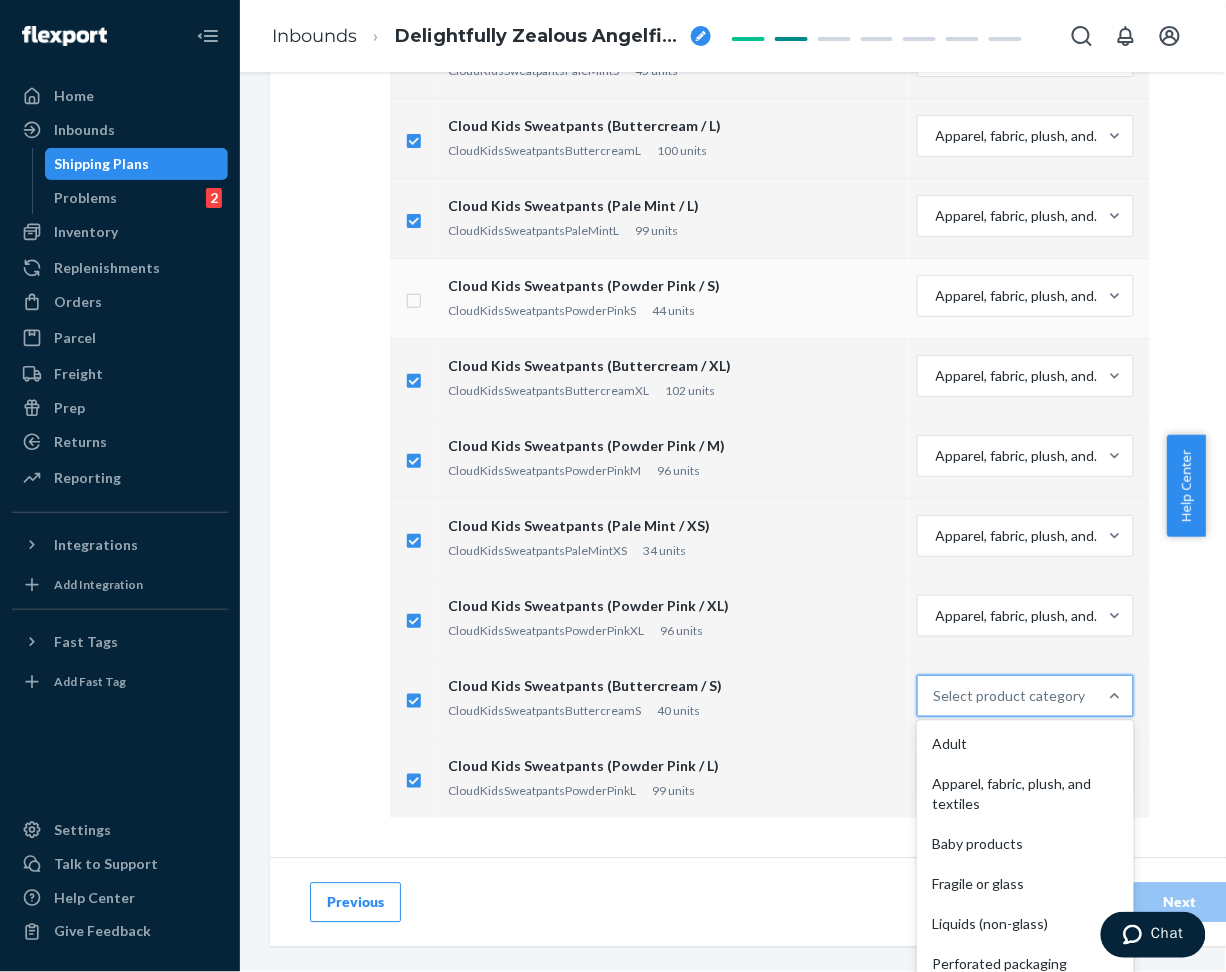 click on "Select product category" at bounding box center [1010, 696] 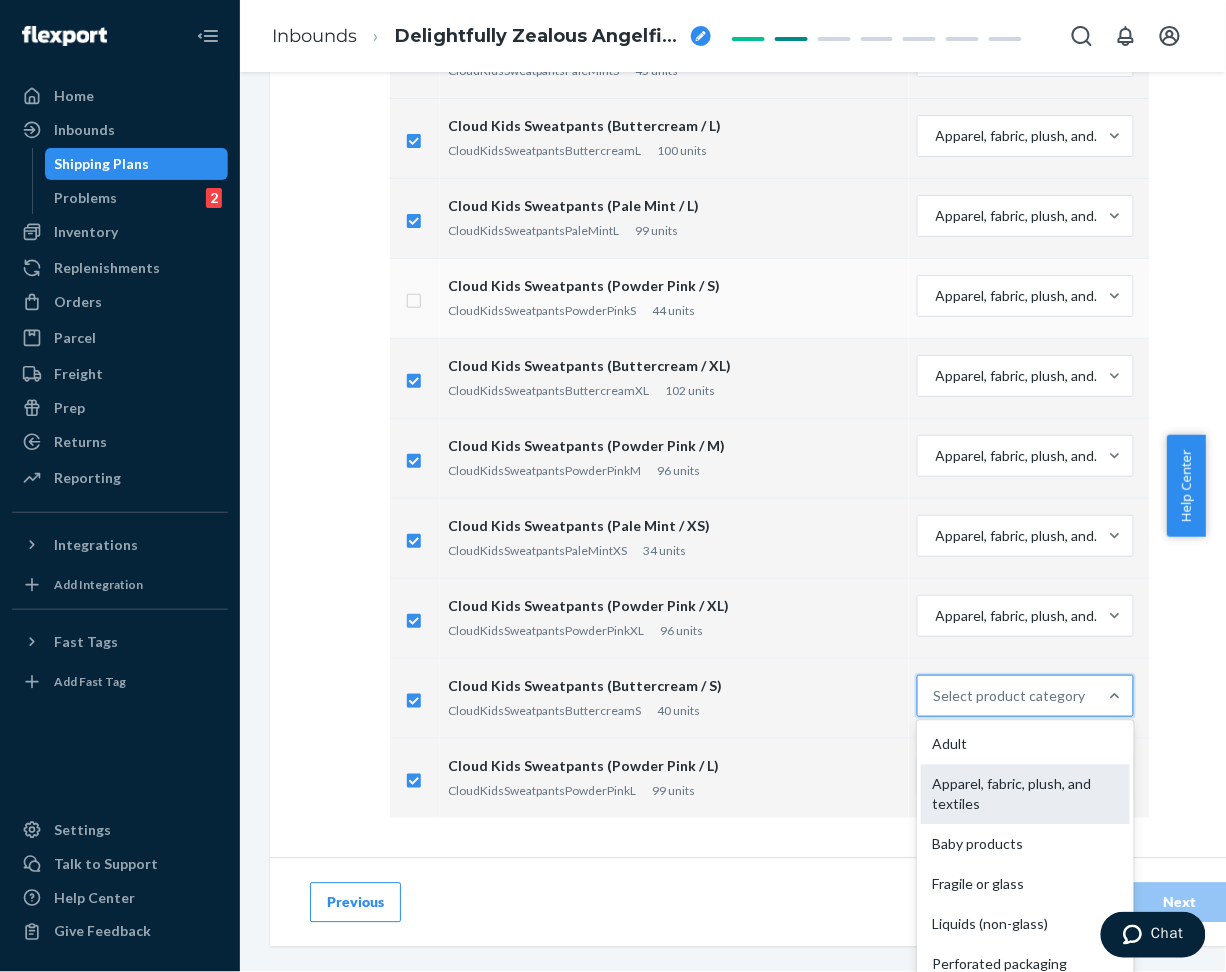 click on "Apparel, fabric, plush, and textiles" at bounding box center (1025, 795) 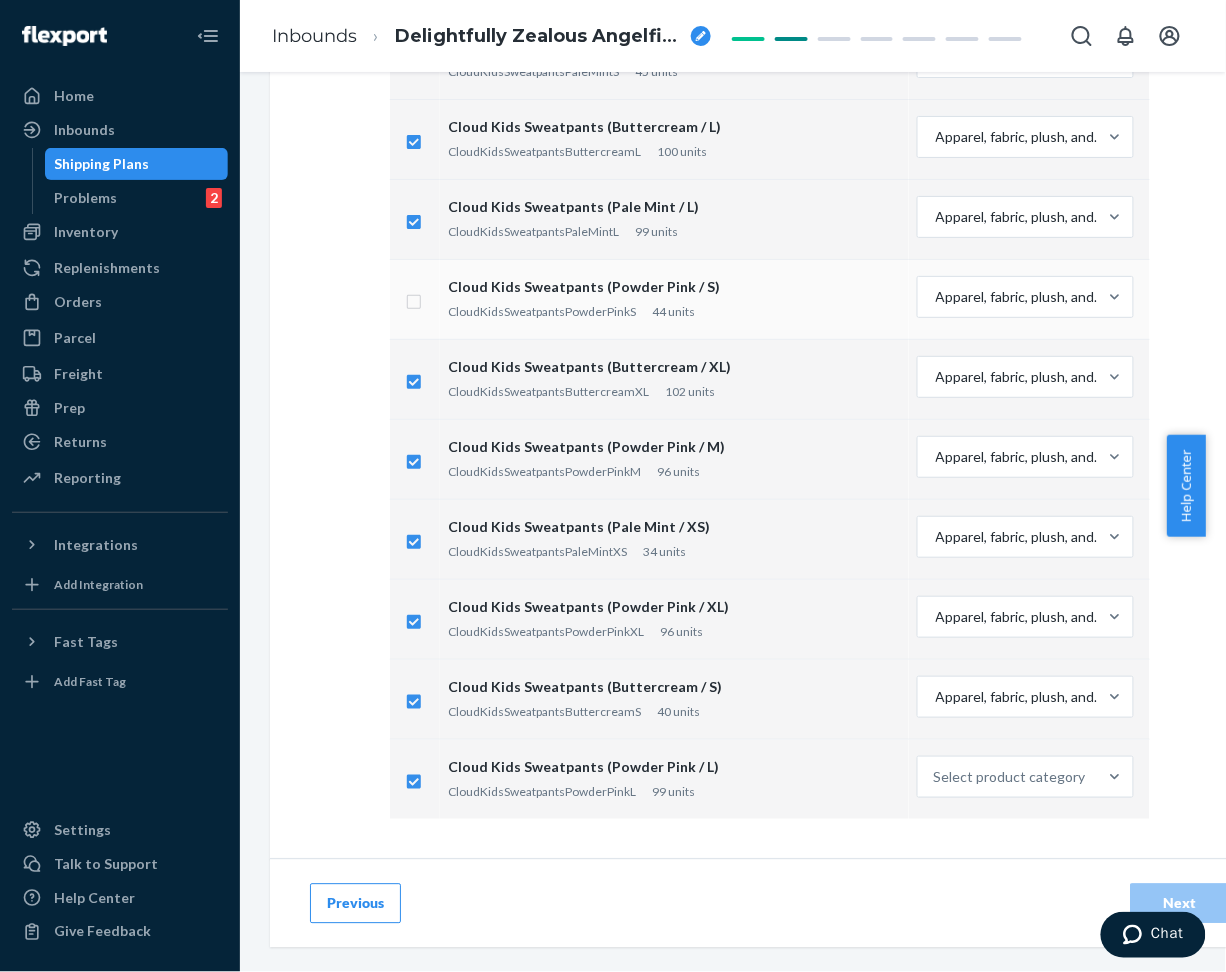 click on "Select product category" at bounding box center (1029, 779) 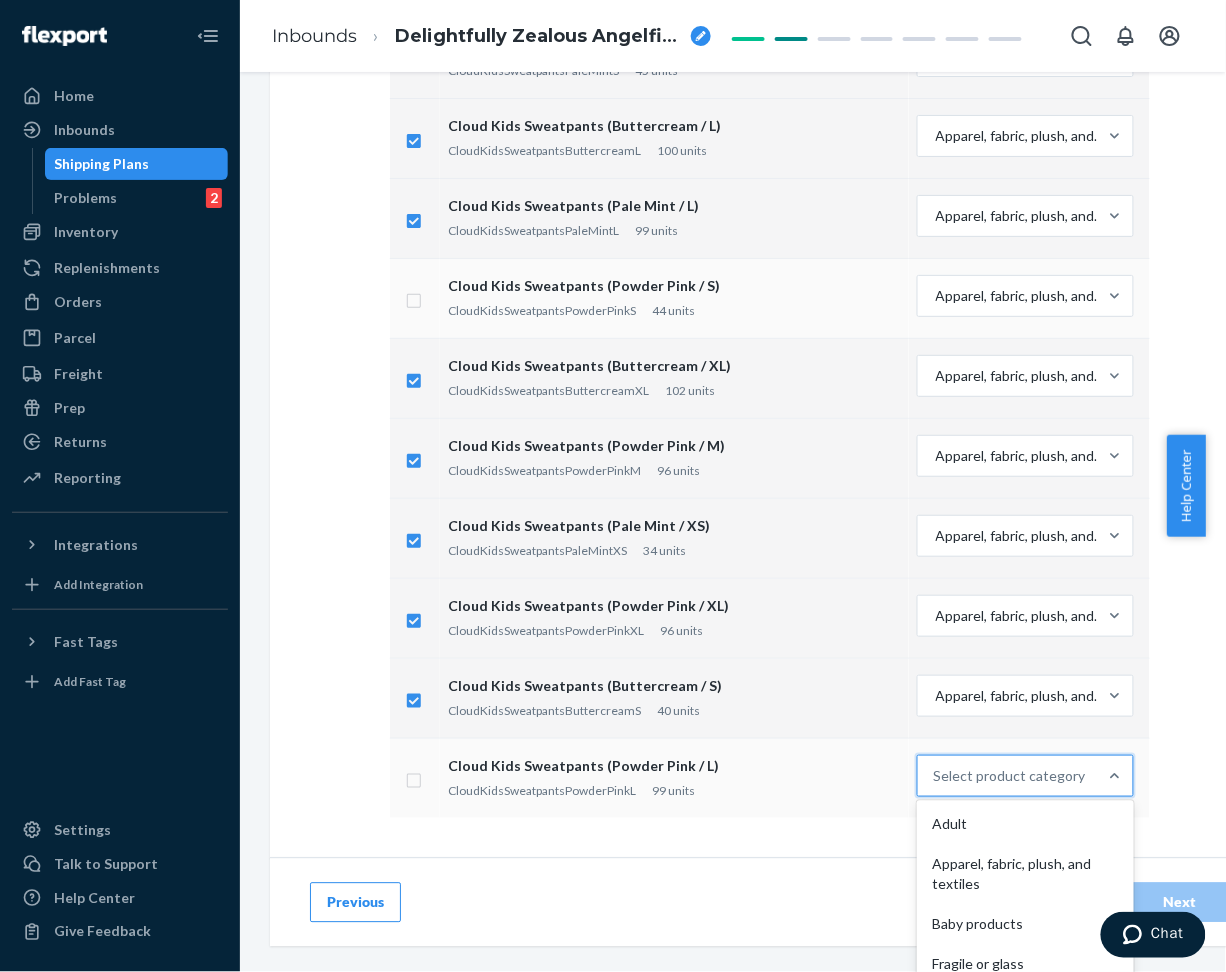 click on "Select product category" at bounding box center [1007, 776] 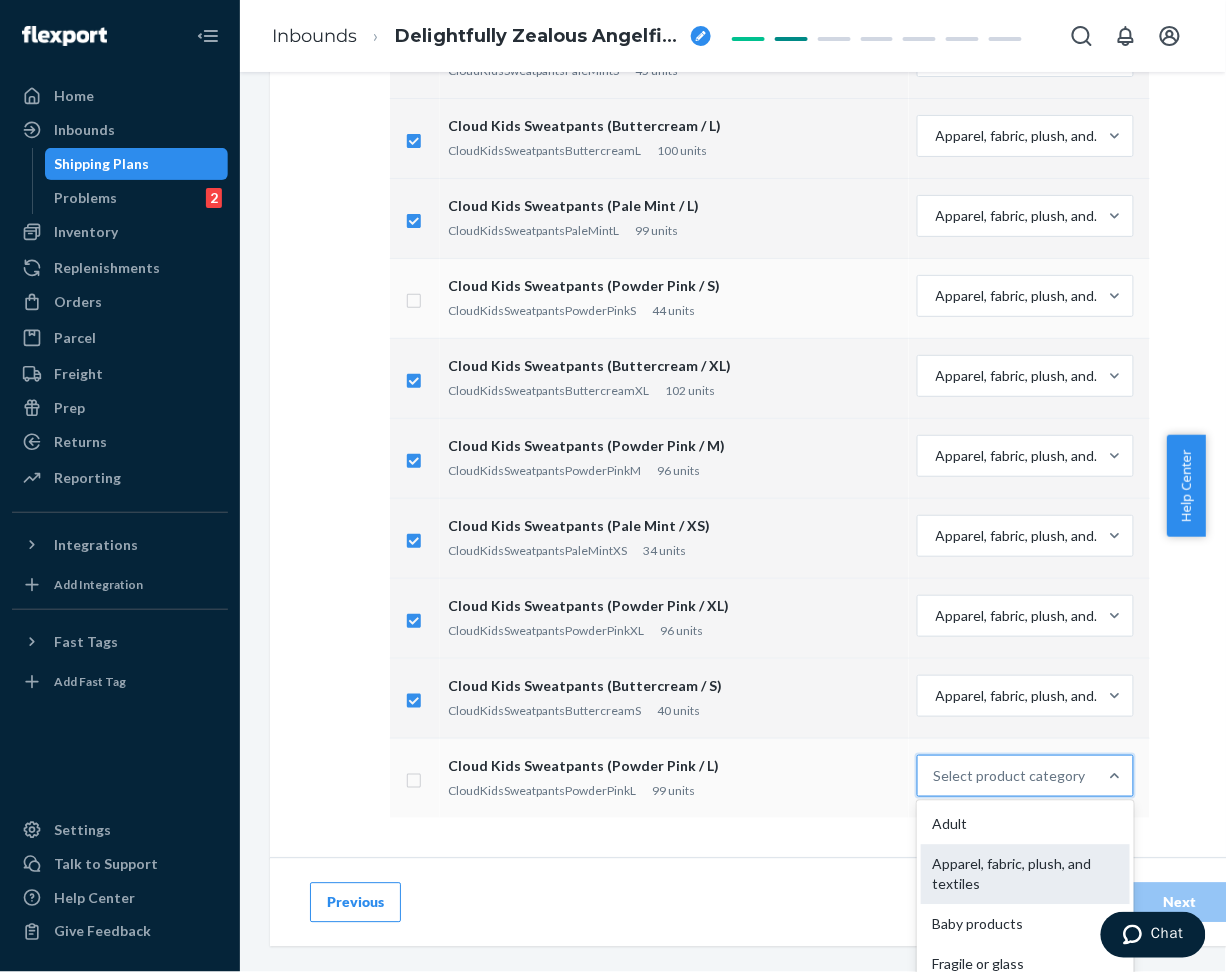 click on "Apparel, fabric, plush, and textiles" at bounding box center (1025, 875) 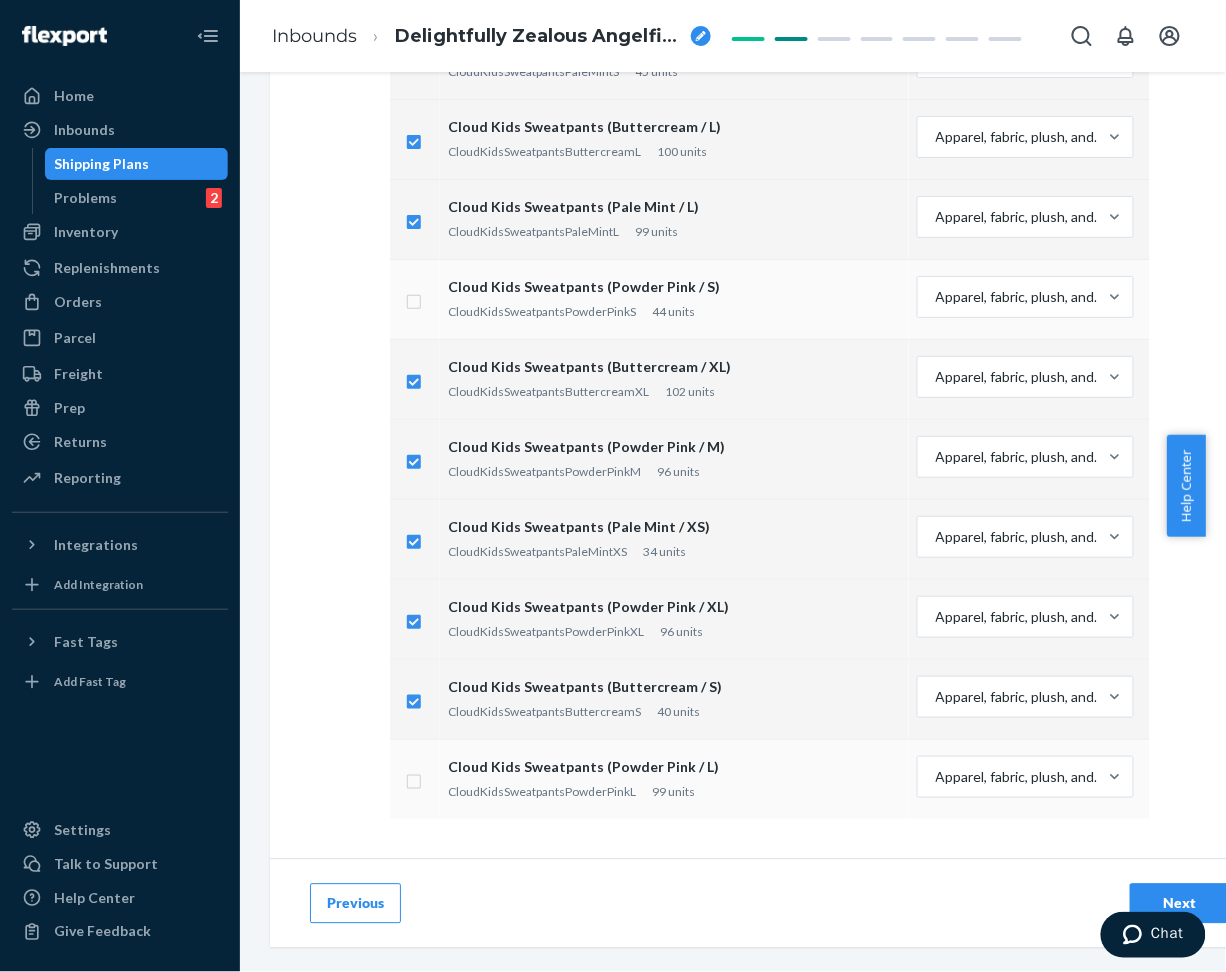 drag, startPoint x: 1155, startPoint y: 870, endPoint x: 1111, endPoint y: 871, distance: 44.011364 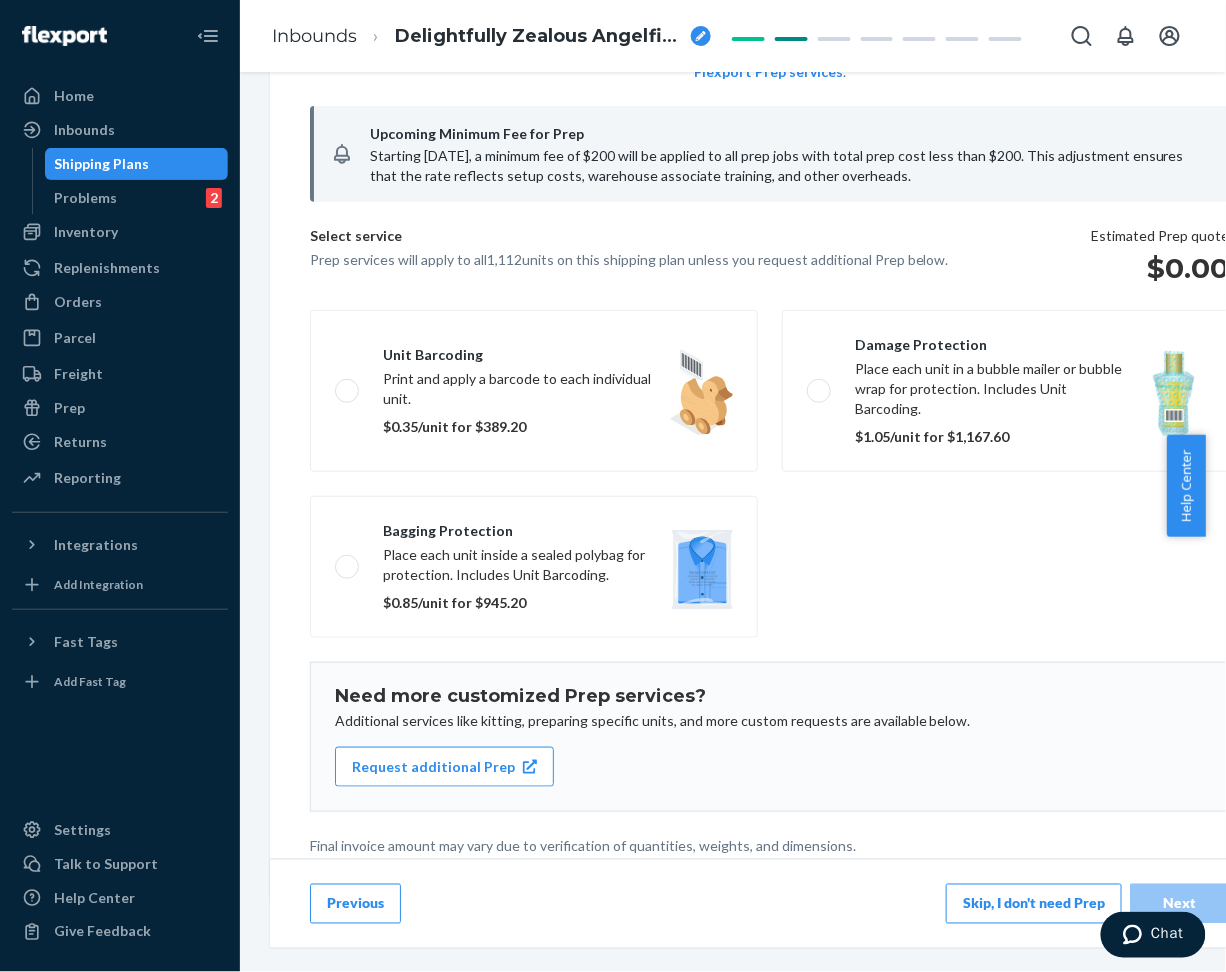 scroll, scrollTop: 171, scrollLeft: 0, axis: vertical 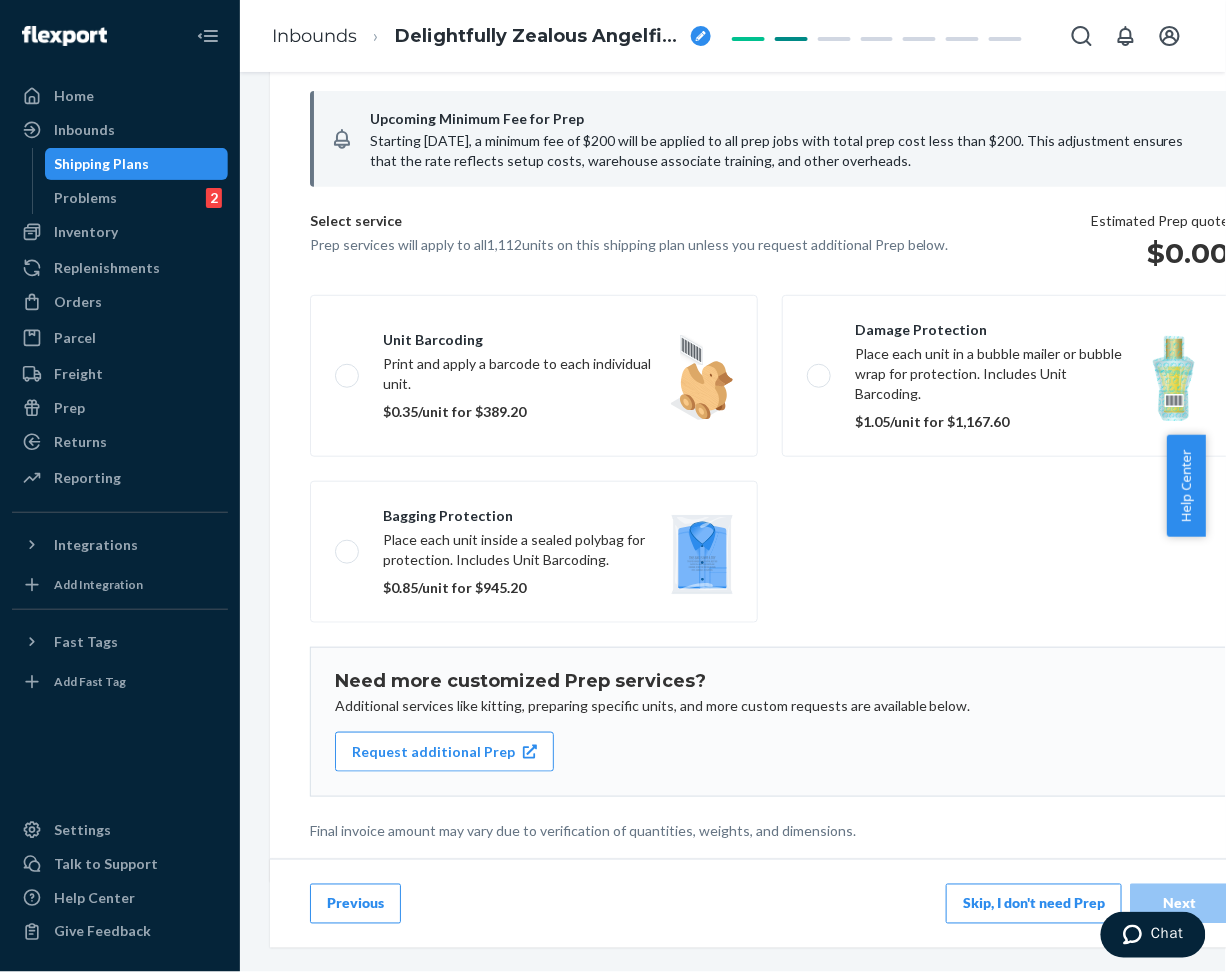 click on "Previous" at bounding box center [355, 904] 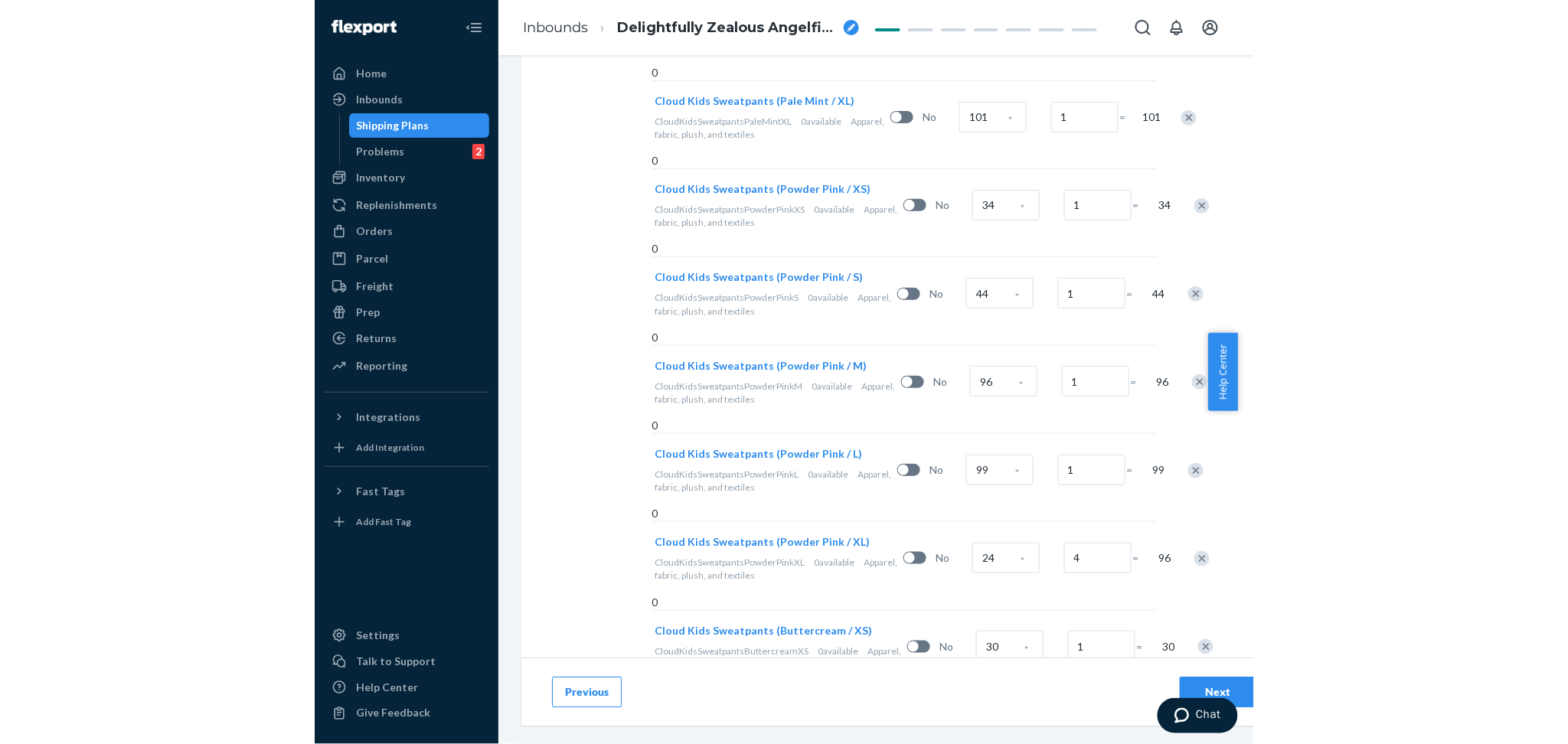 scroll, scrollTop: 1020, scrollLeft: 0, axis: vertical 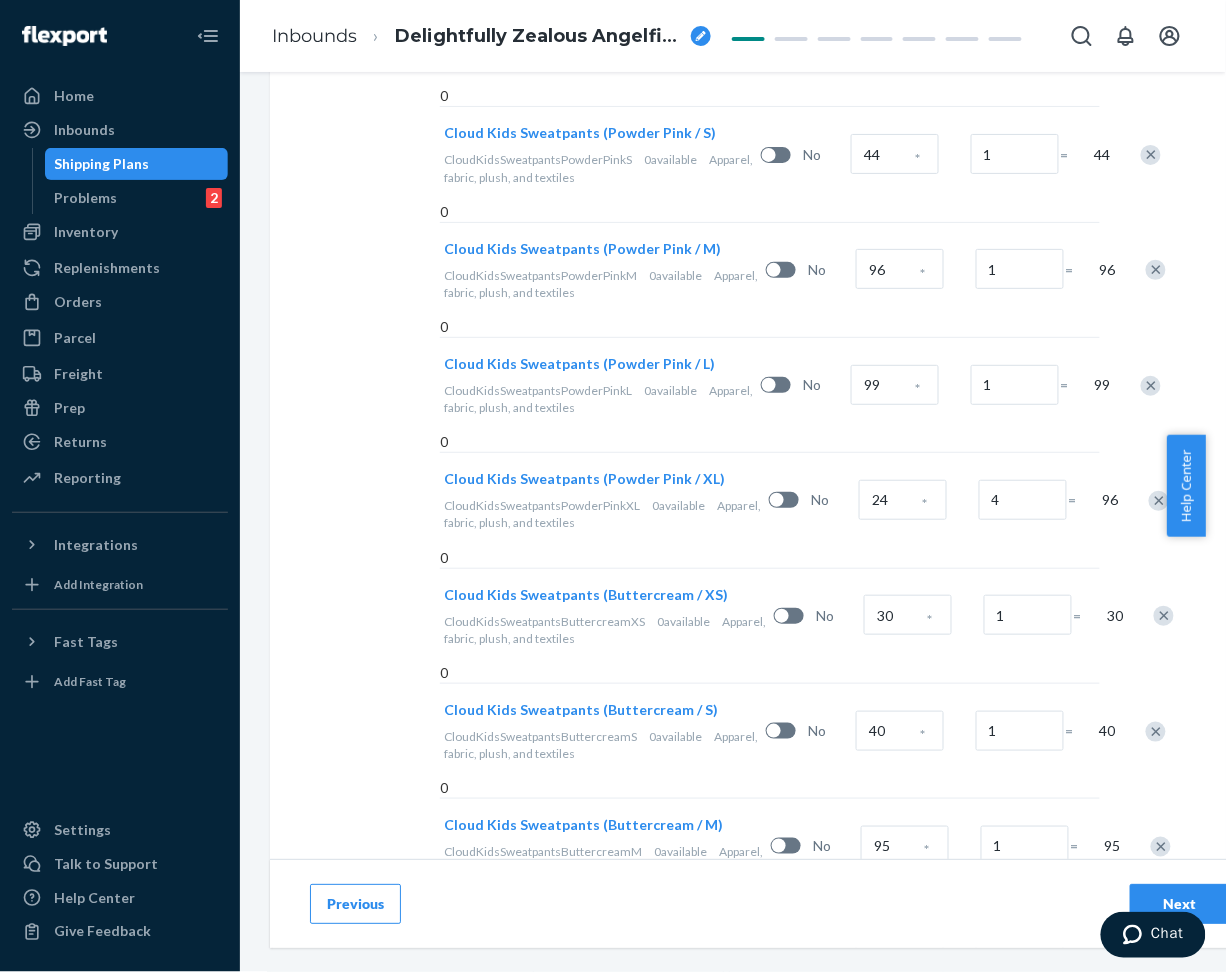 click on "Next" at bounding box center (1180, 904) 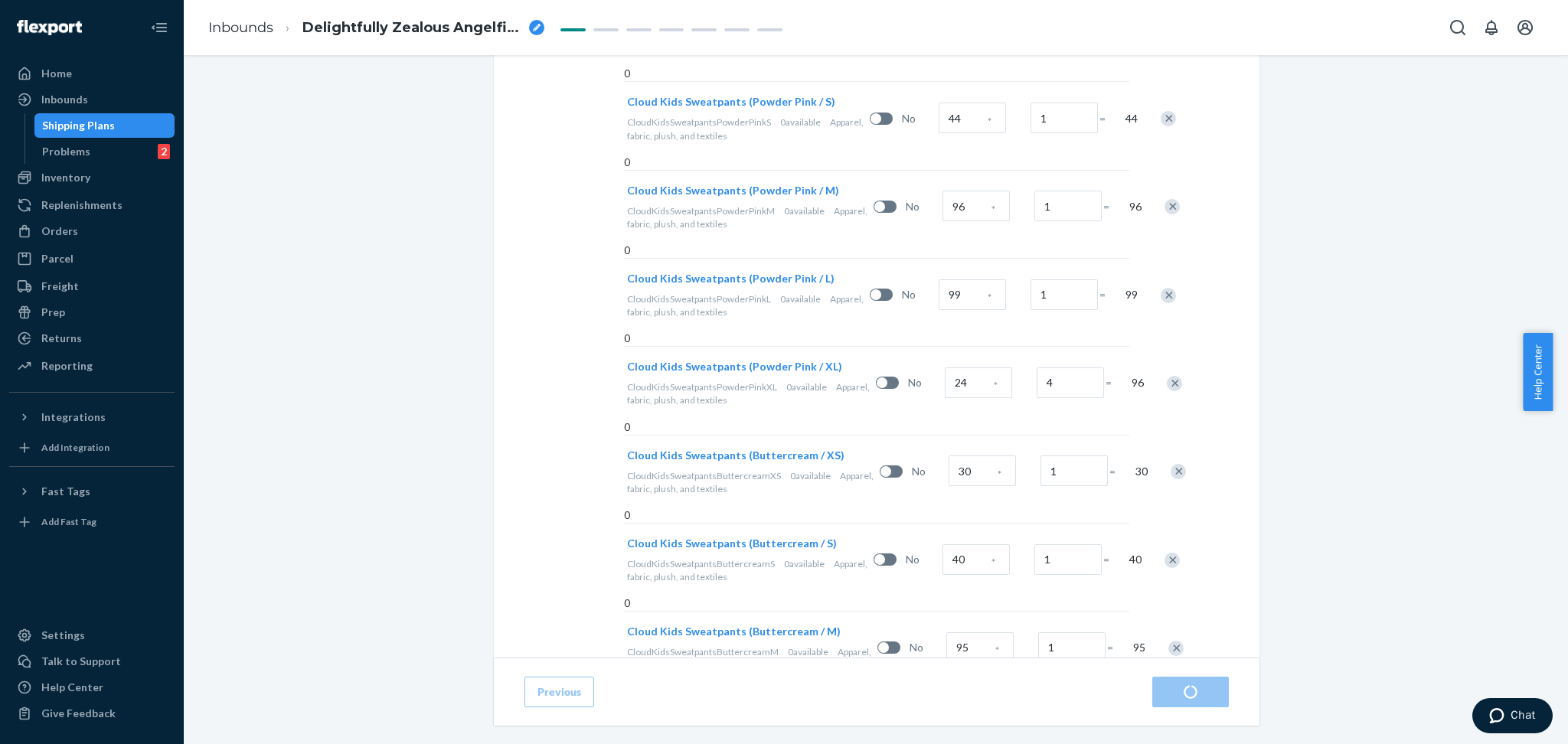 radio on "true" 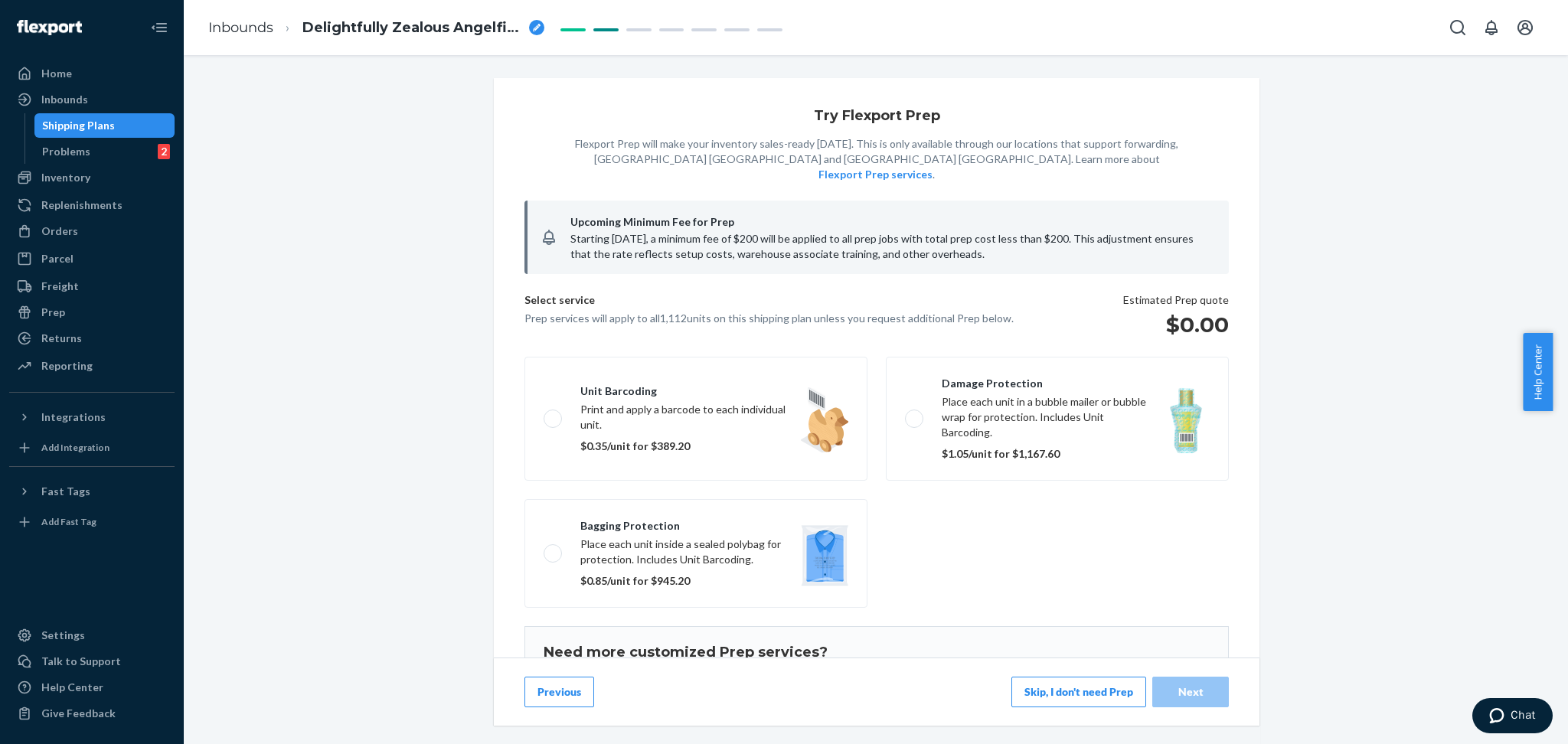 scroll, scrollTop: 116, scrollLeft: 0, axis: vertical 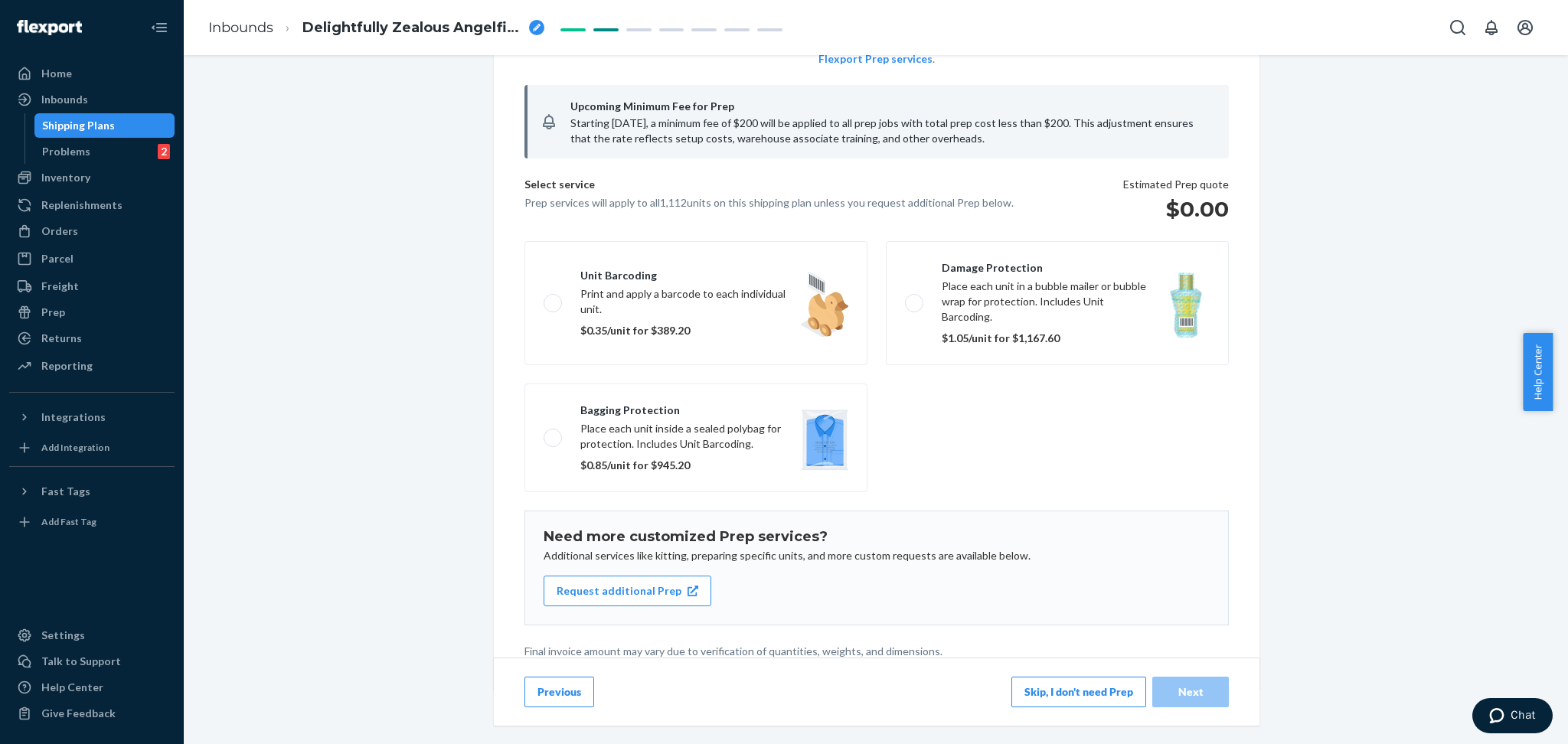 click on "Previous" at bounding box center [559, 692] 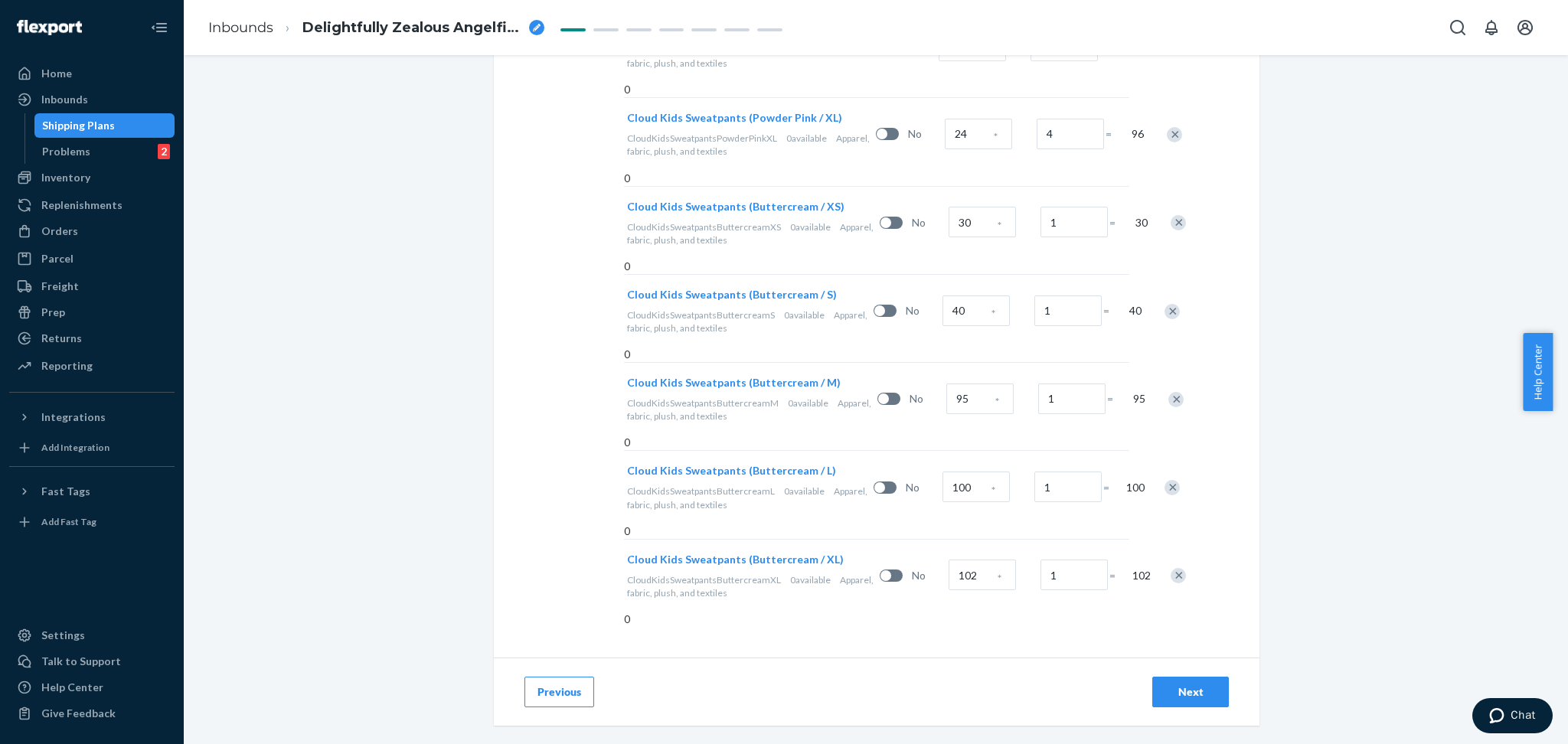 scroll, scrollTop: 1498, scrollLeft: 0, axis: vertical 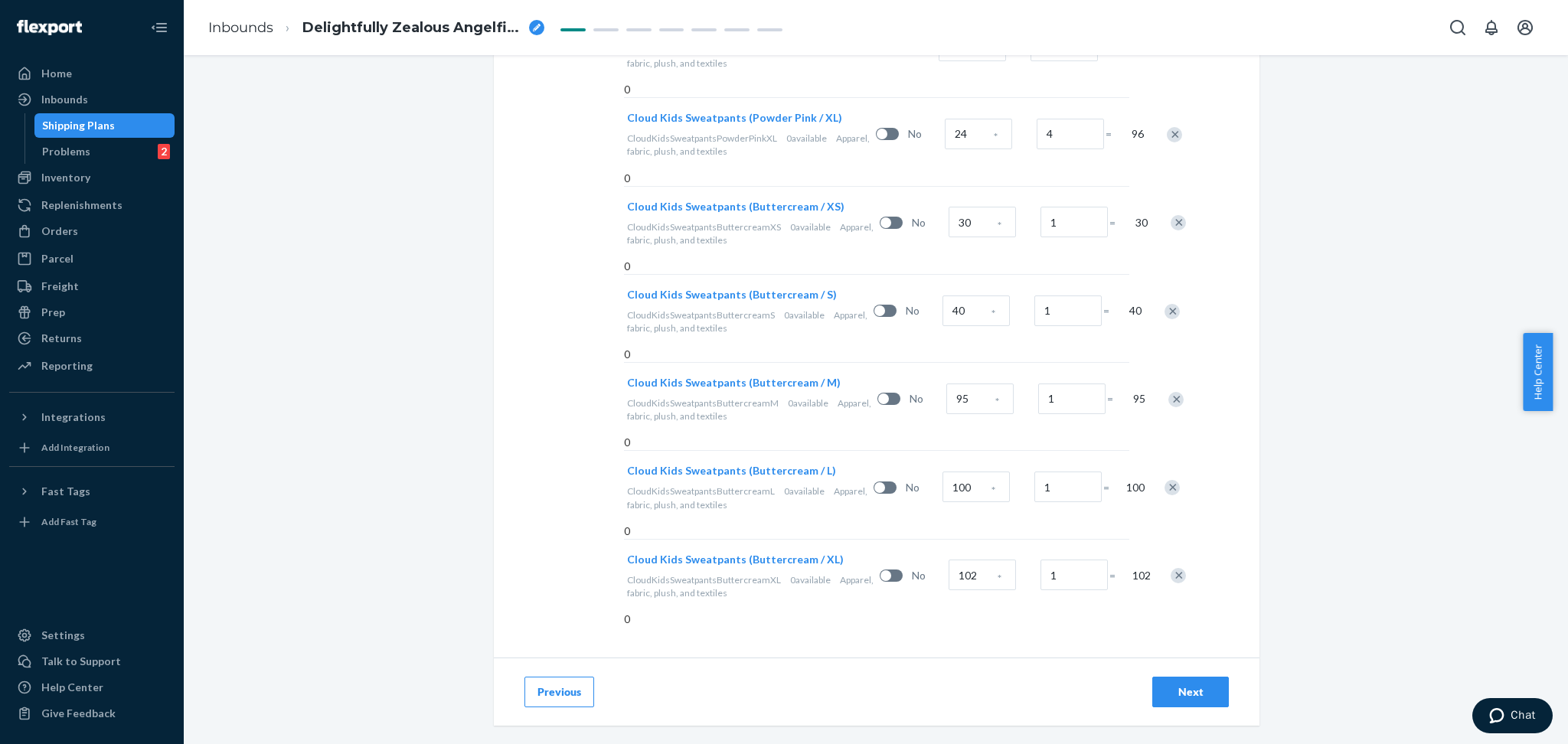 click on "Previous" at bounding box center [559, 692] 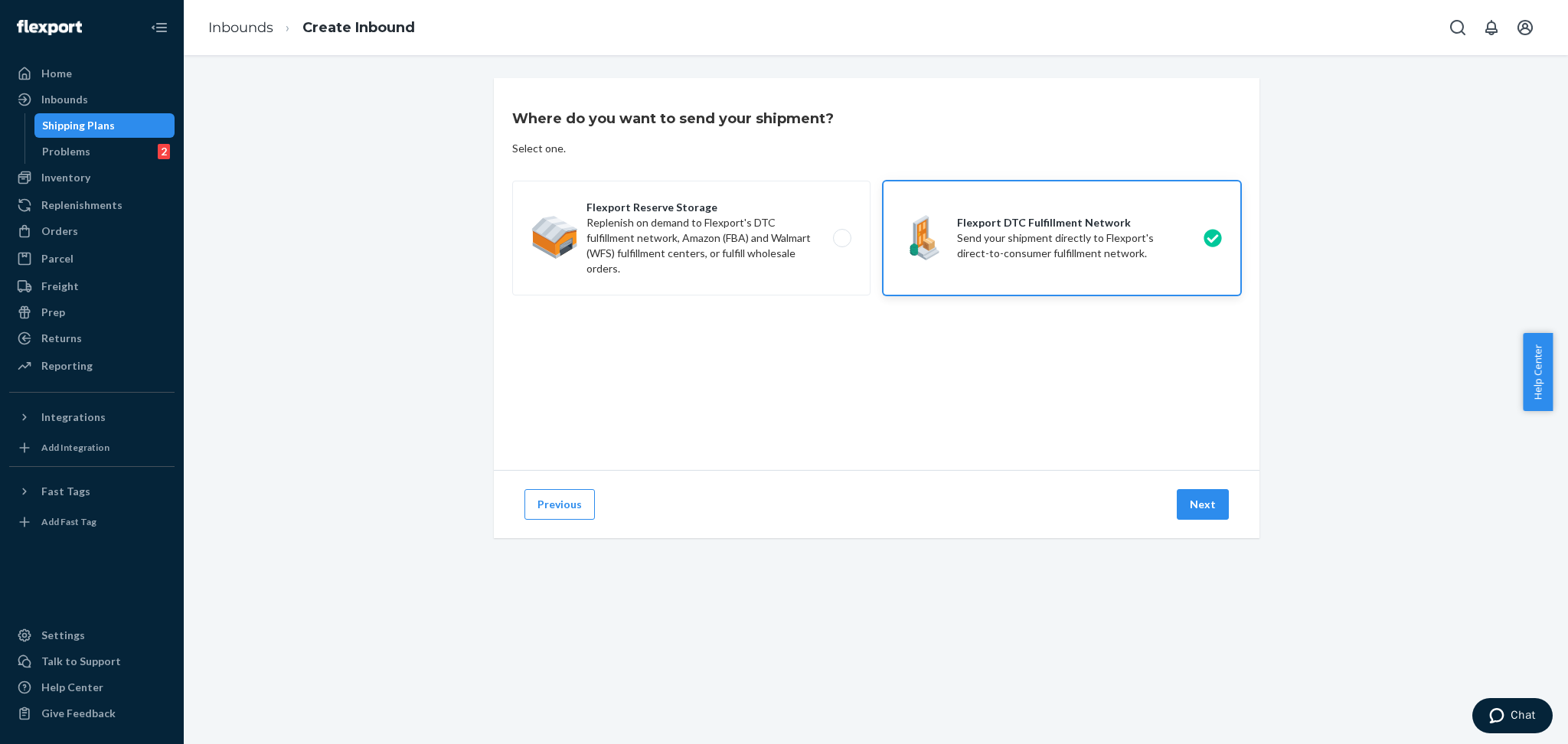 scroll, scrollTop: 0, scrollLeft: 0, axis: both 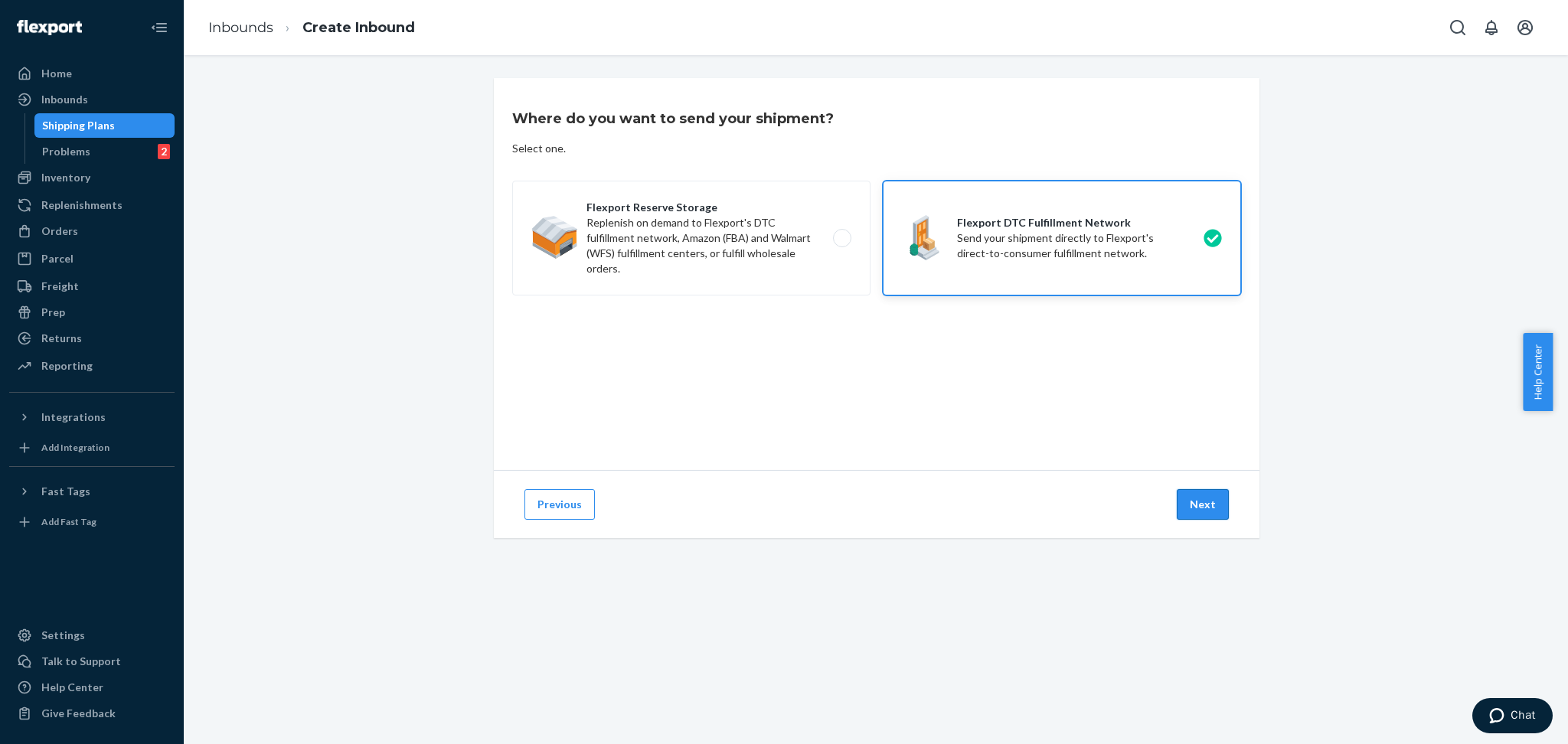 click on "Next" at bounding box center (1203, 504) 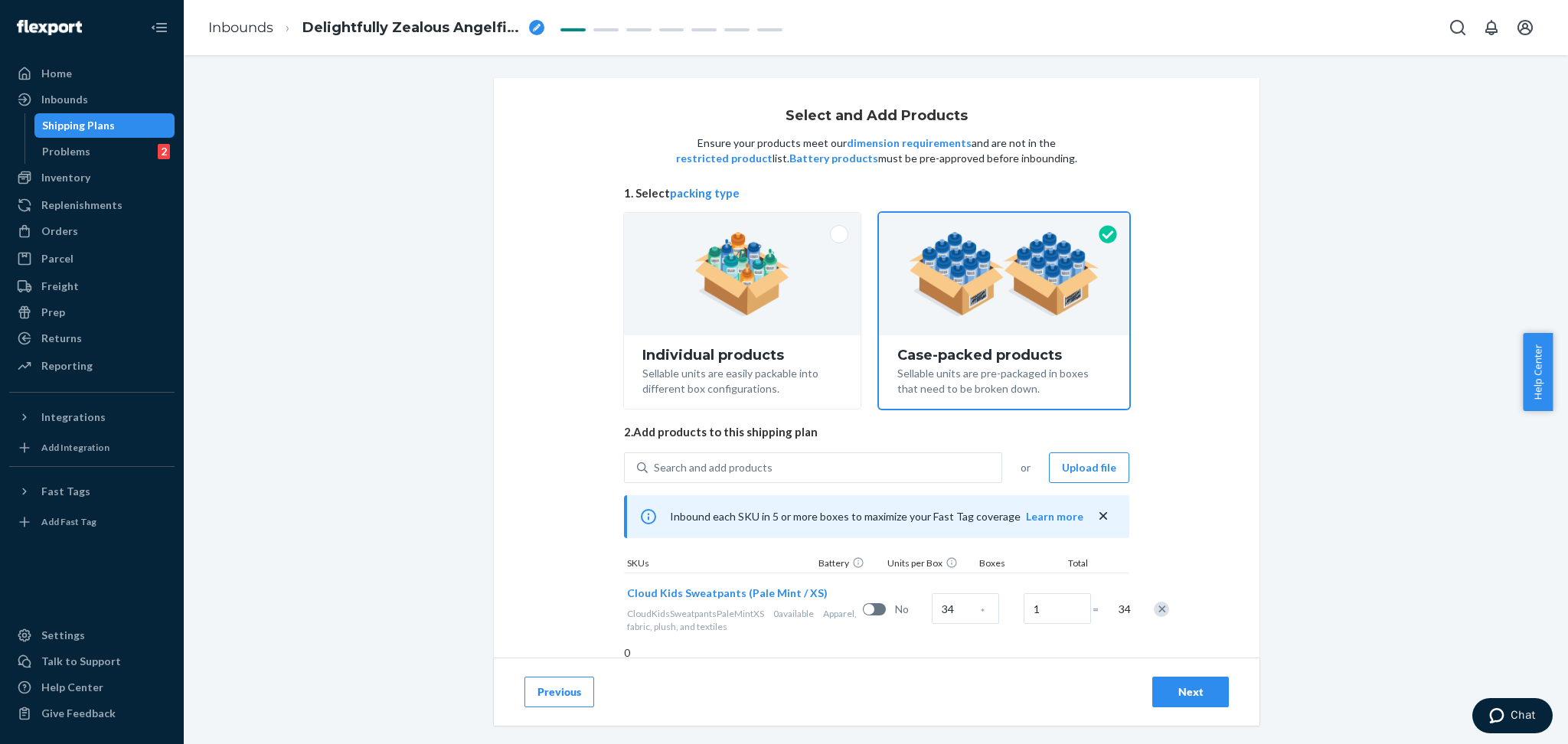 click on "Next" at bounding box center [1191, 692] 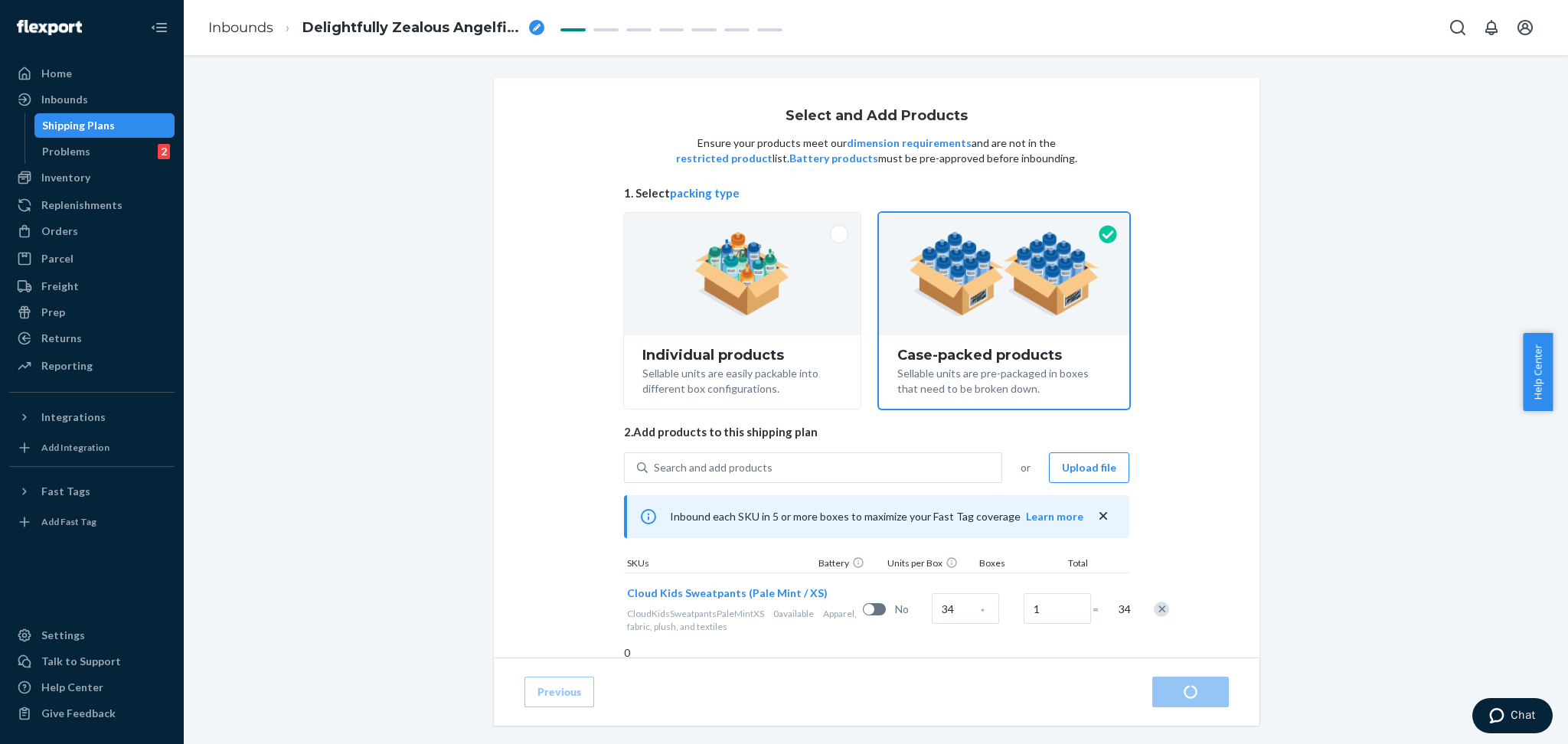 radio on "true" 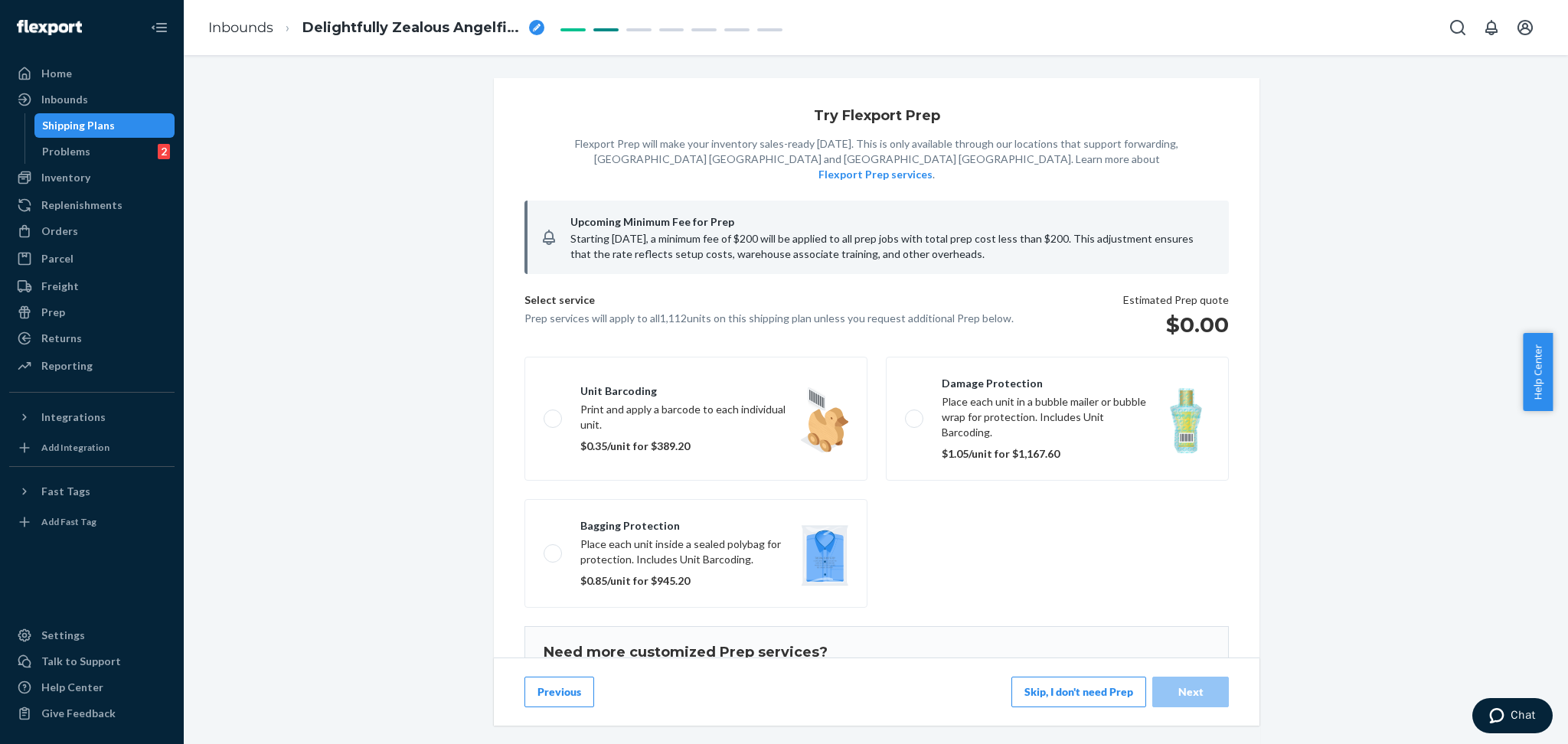 click on "Skip, I don't need Prep" at bounding box center [1079, 692] 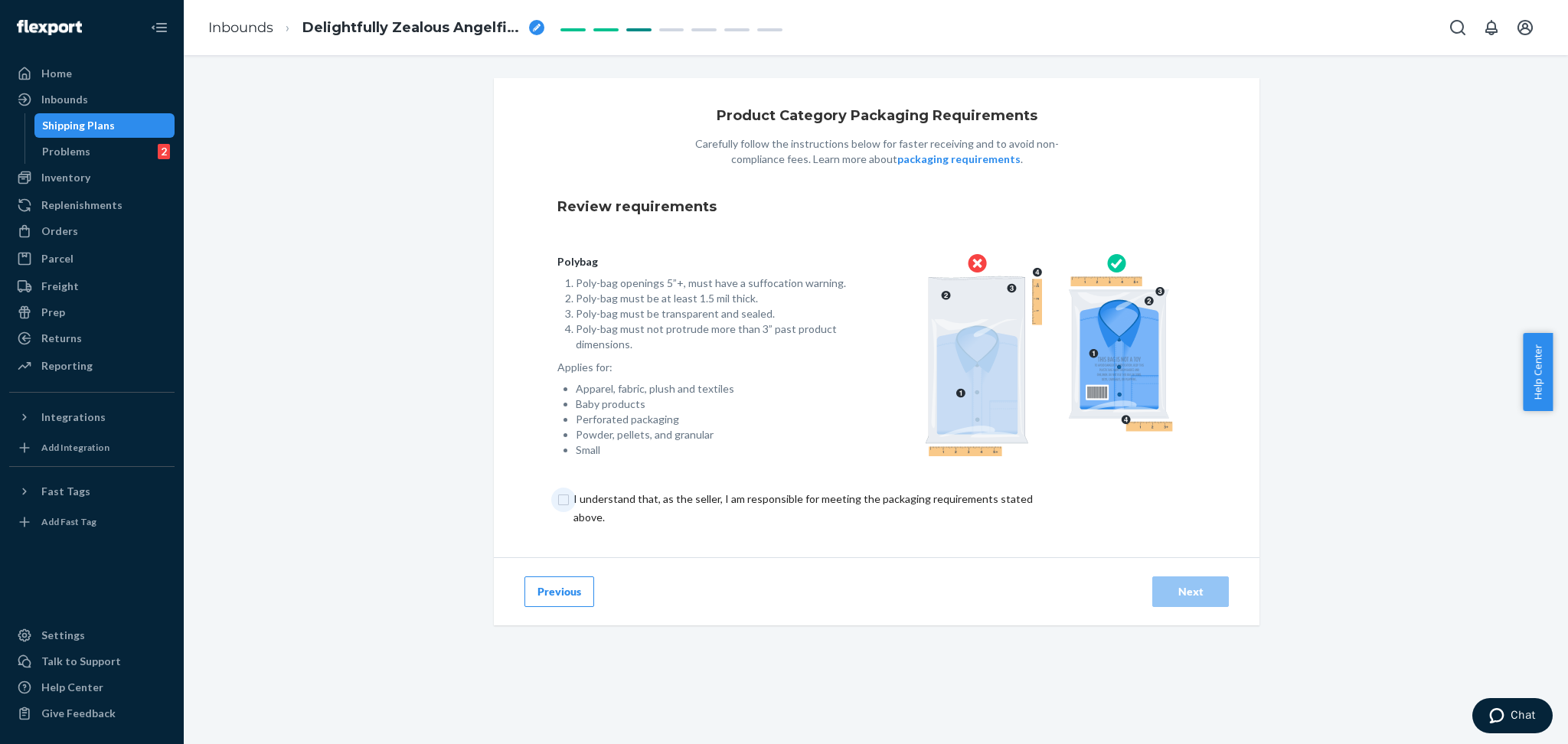 drag, startPoint x: 560, startPoint y: 502, endPoint x: 808, endPoint y: 524, distance: 248.97389 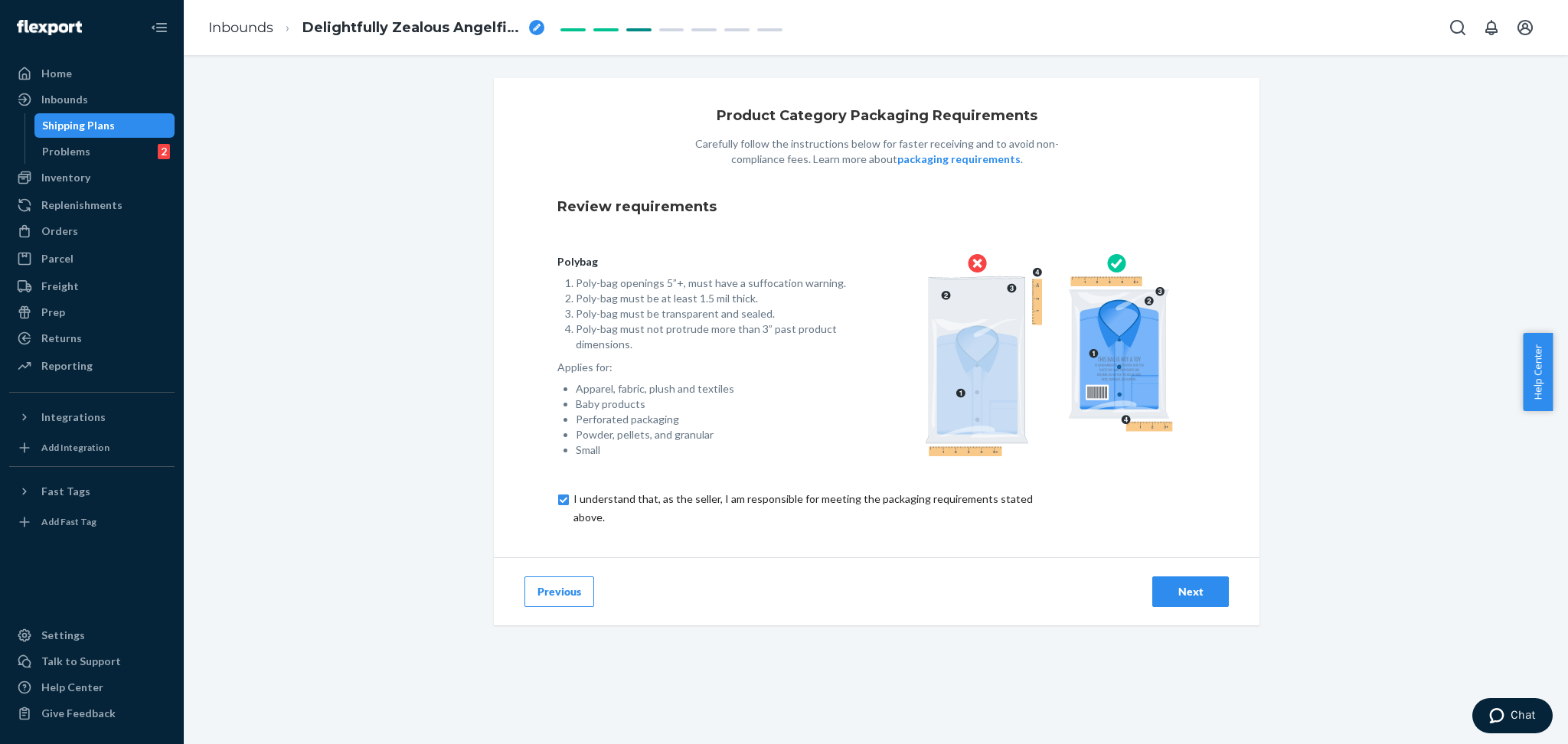 click on "Next" at bounding box center [1191, 592] 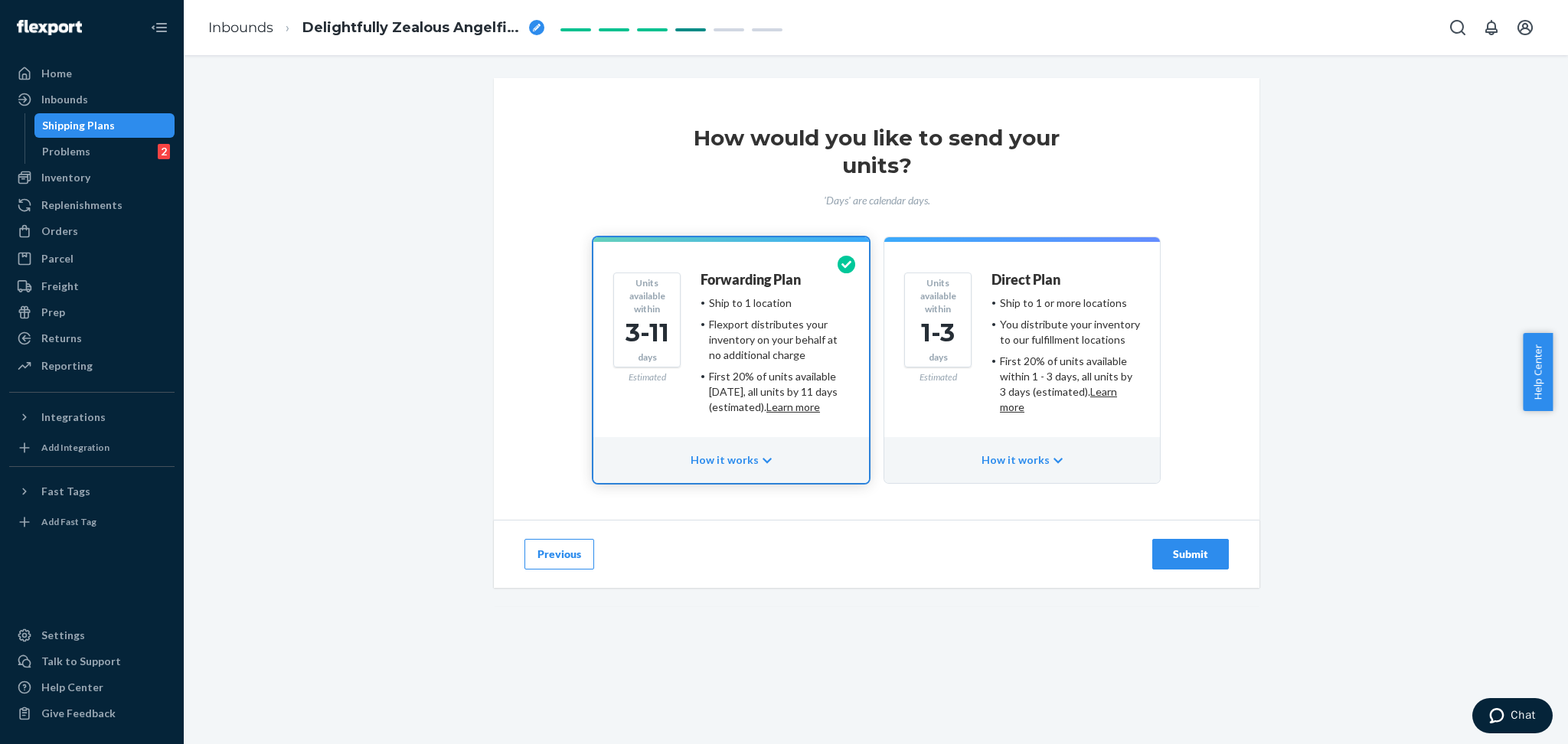 drag, startPoint x: 1190, startPoint y: 549, endPoint x: 1079, endPoint y: 603, distance: 123.43824 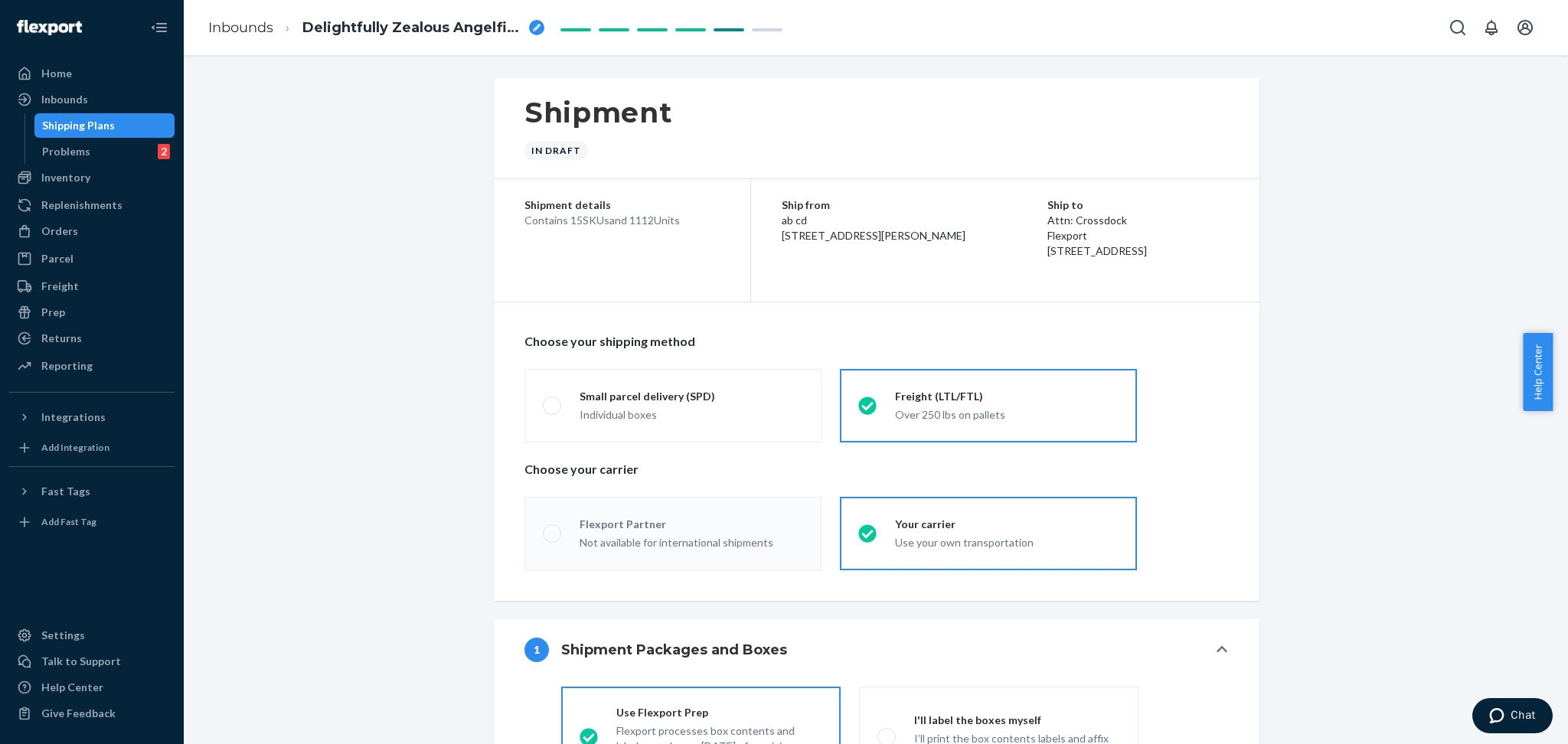 radio on "true" 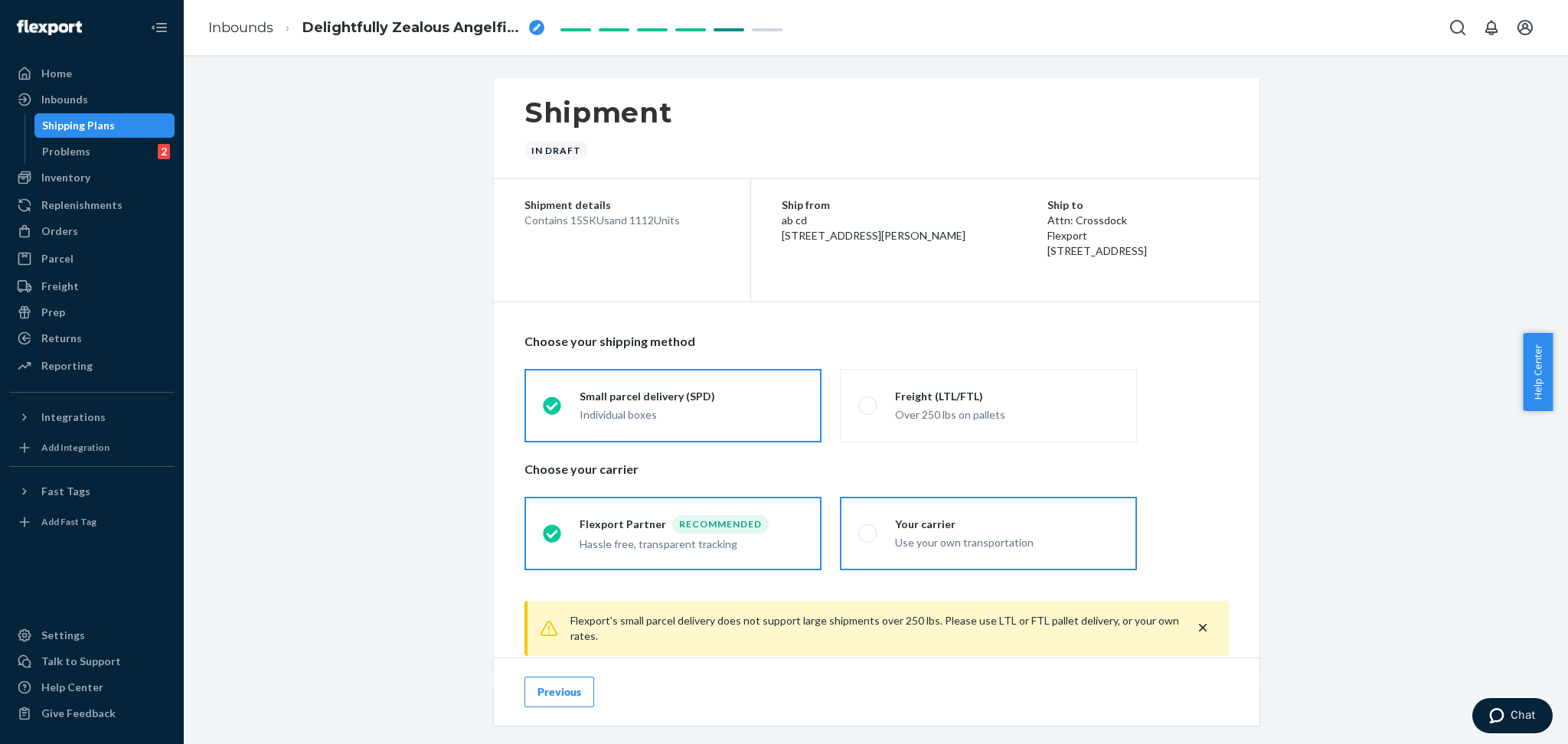 click on "Your carrier Use your own transportation" at bounding box center (998, 534) 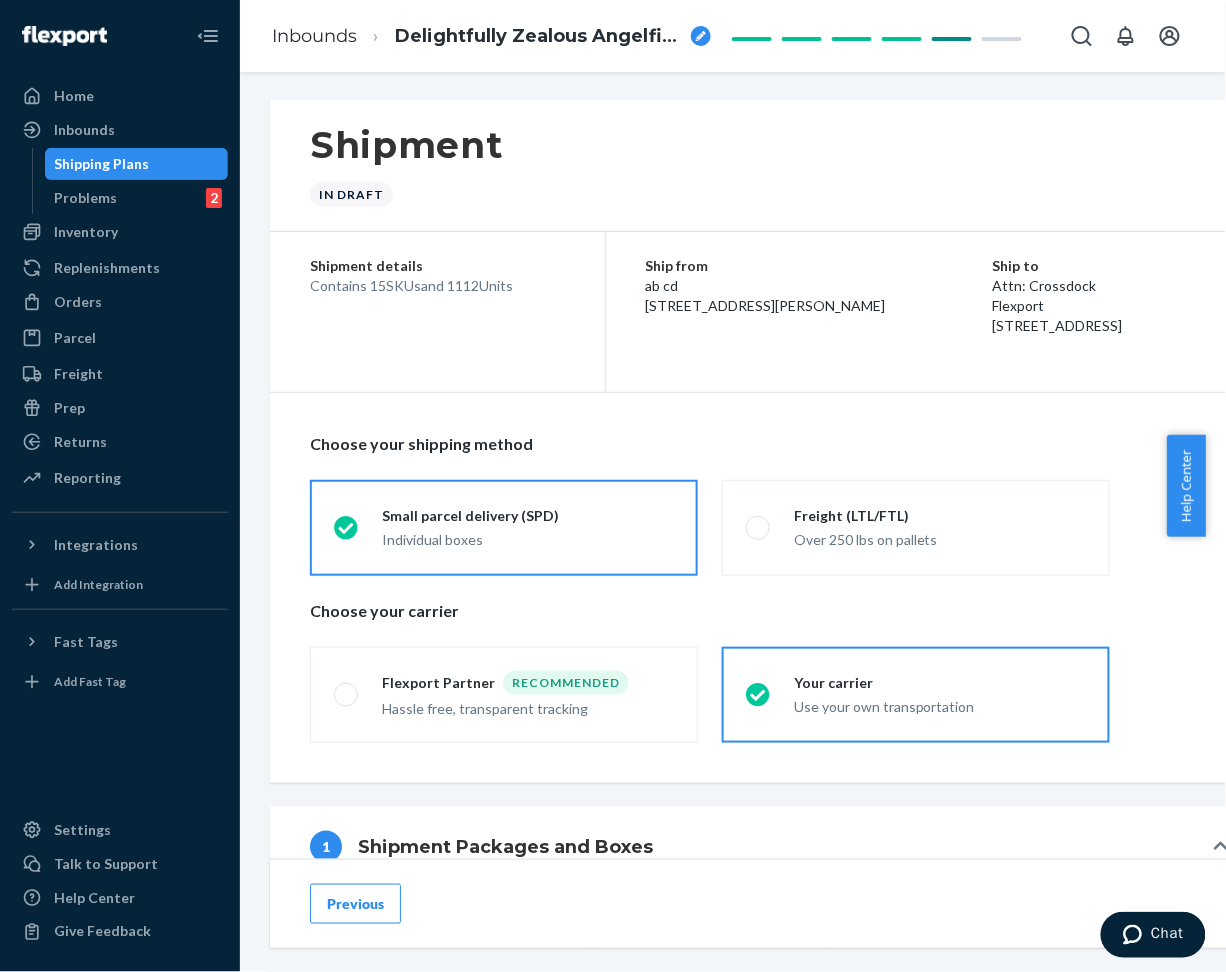 scroll, scrollTop: 0, scrollLeft: 0, axis: both 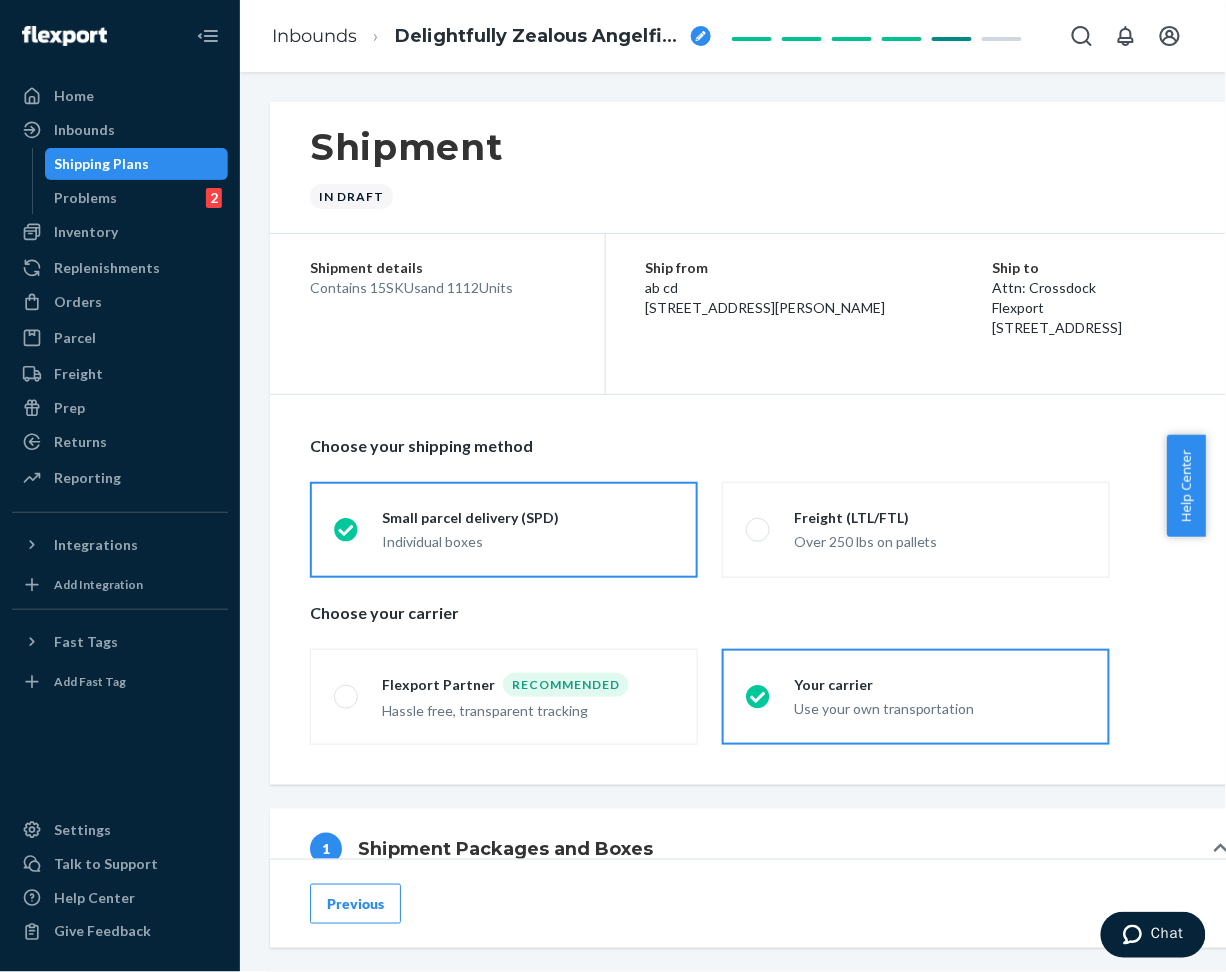 click 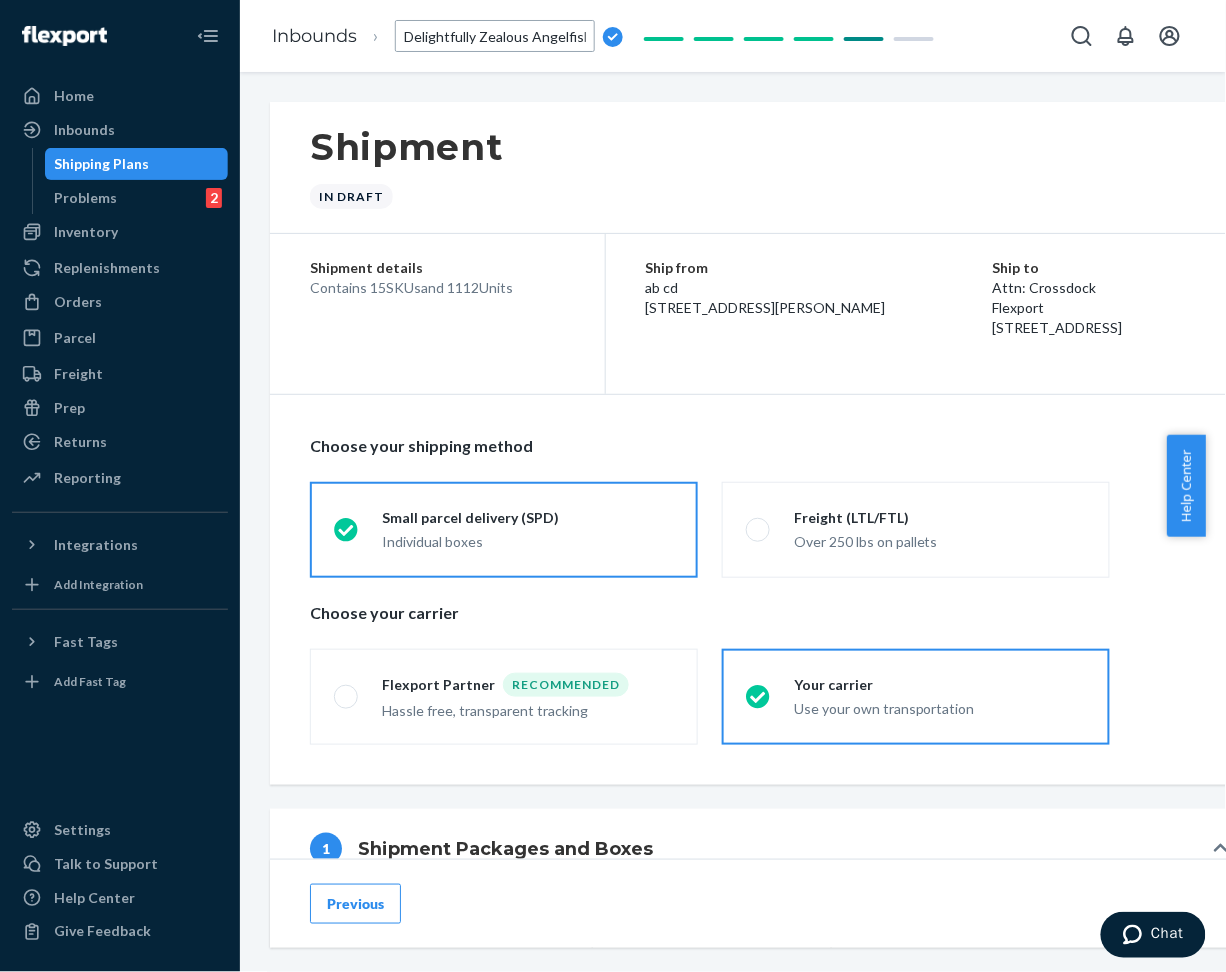 type on "1112_Kids Cloud Sweatpants_XS-XL_Pale Mint, XS-XL_Powder Pink, XS-XL_Buttercream by Standard Sea" 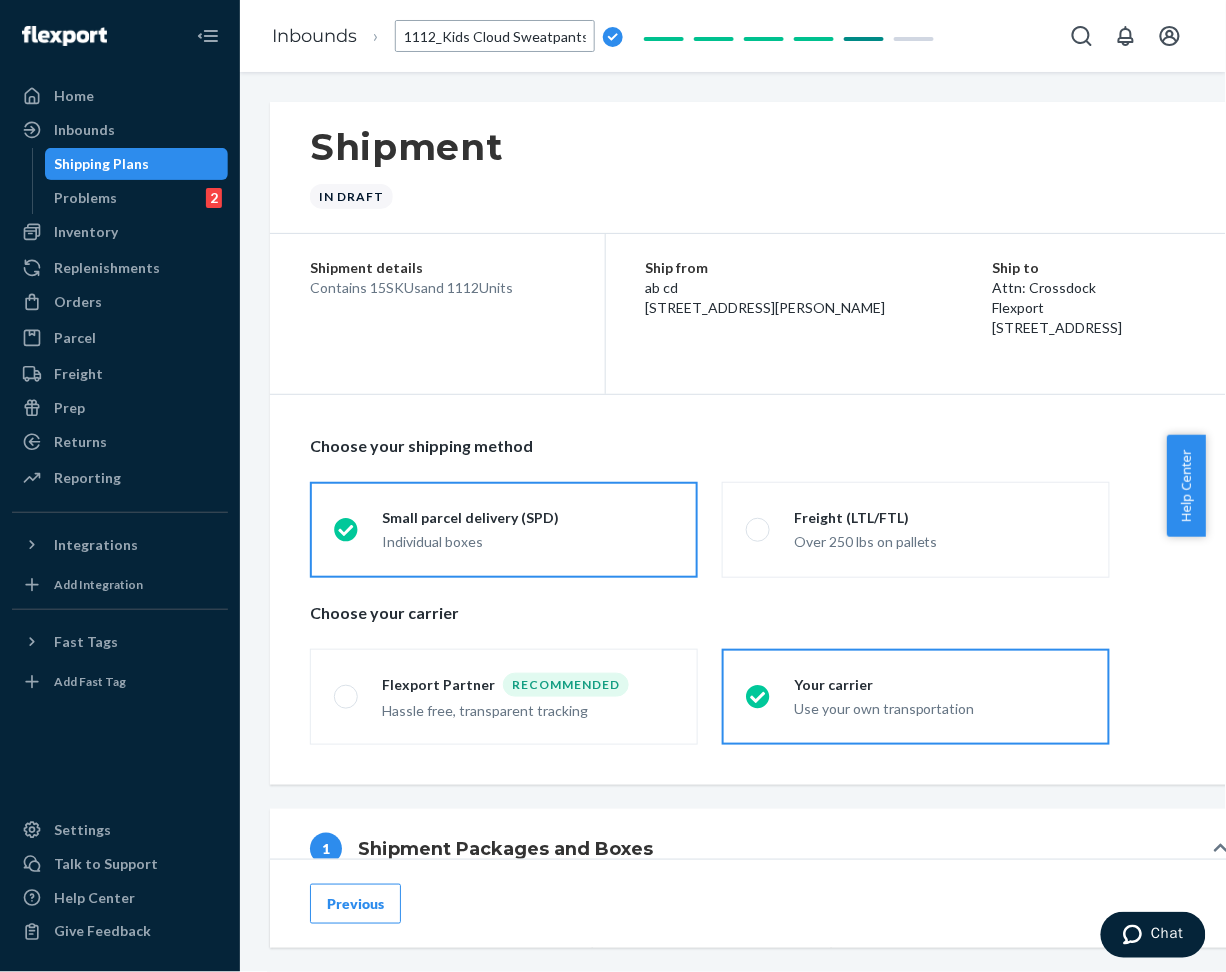 scroll, scrollTop: 0, scrollLeft: 455, axis: horizontal 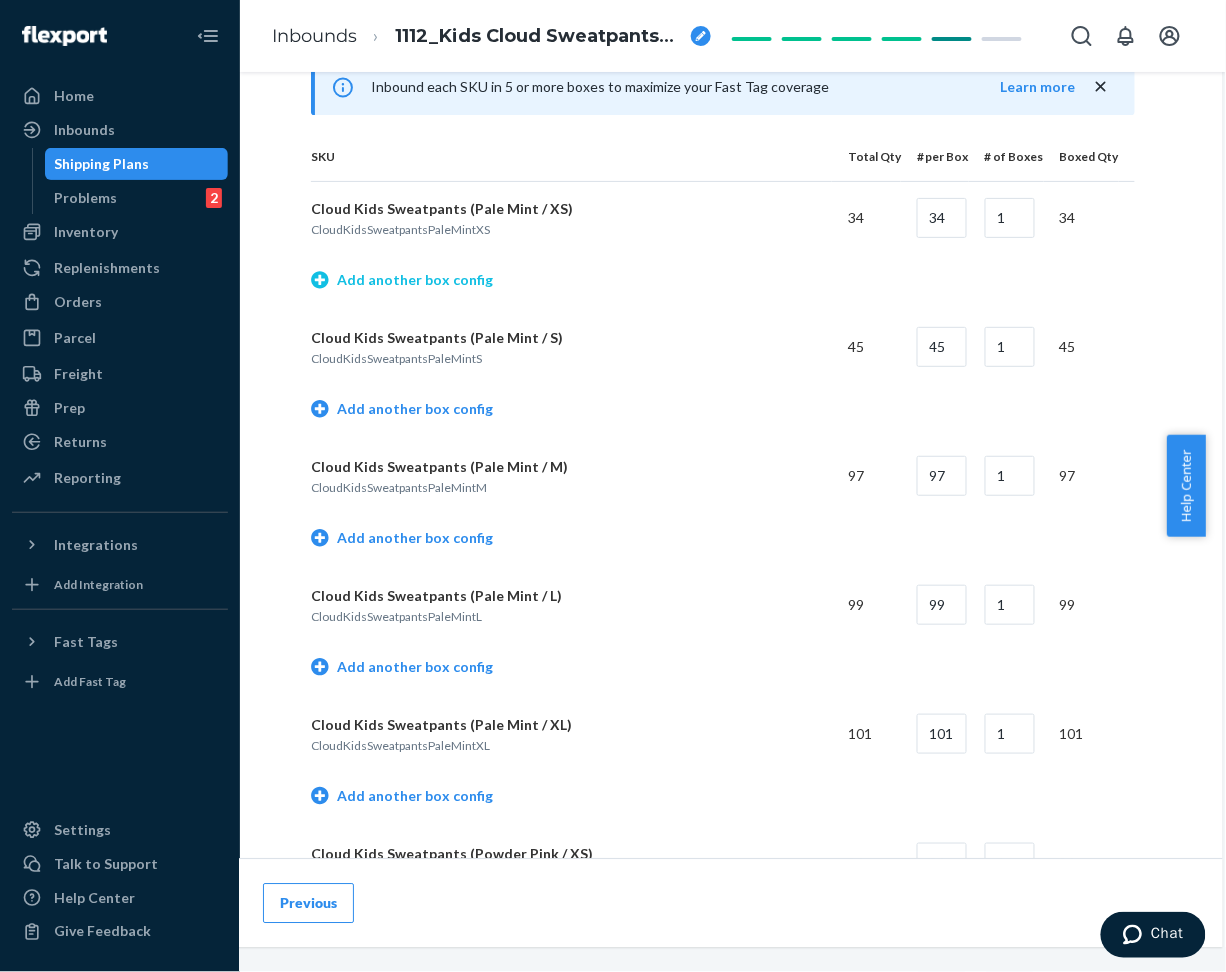 click on "Add another box config" at bounding box center [402, 280] 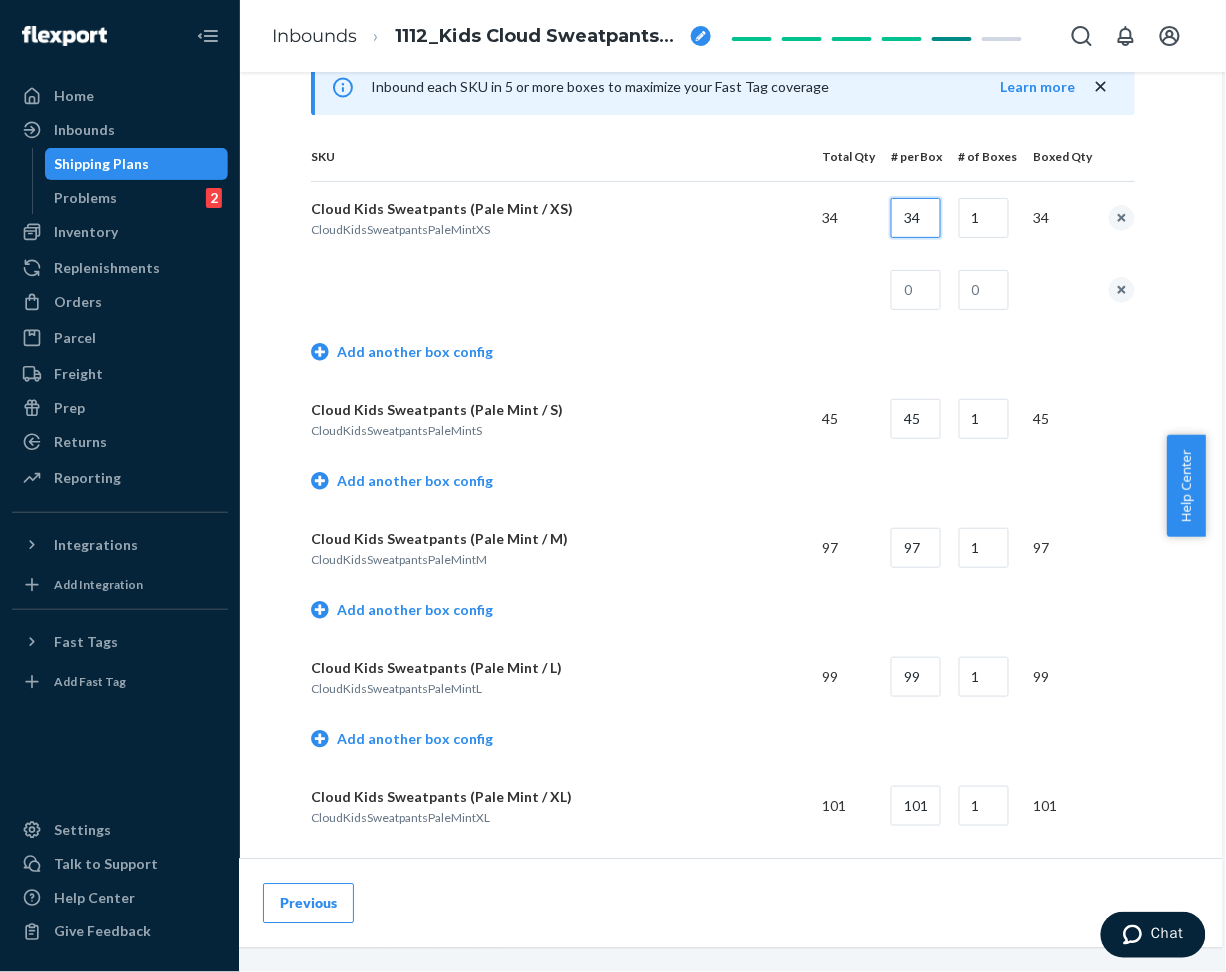 drag, startPoint x: 889, startPoint y: 218, endPoint x: 937, endPoint y: 220, distance: 48.04165 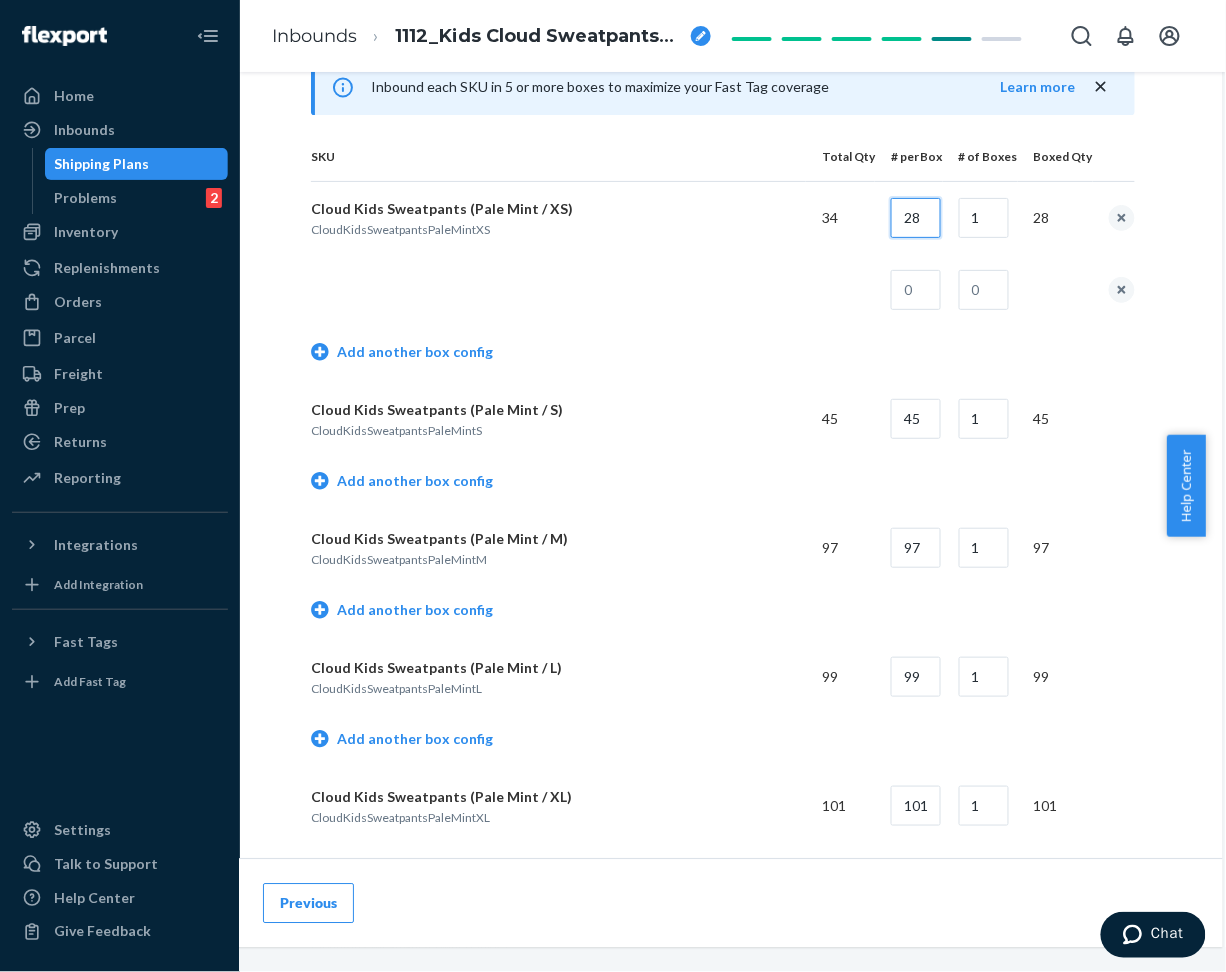 type on "28" 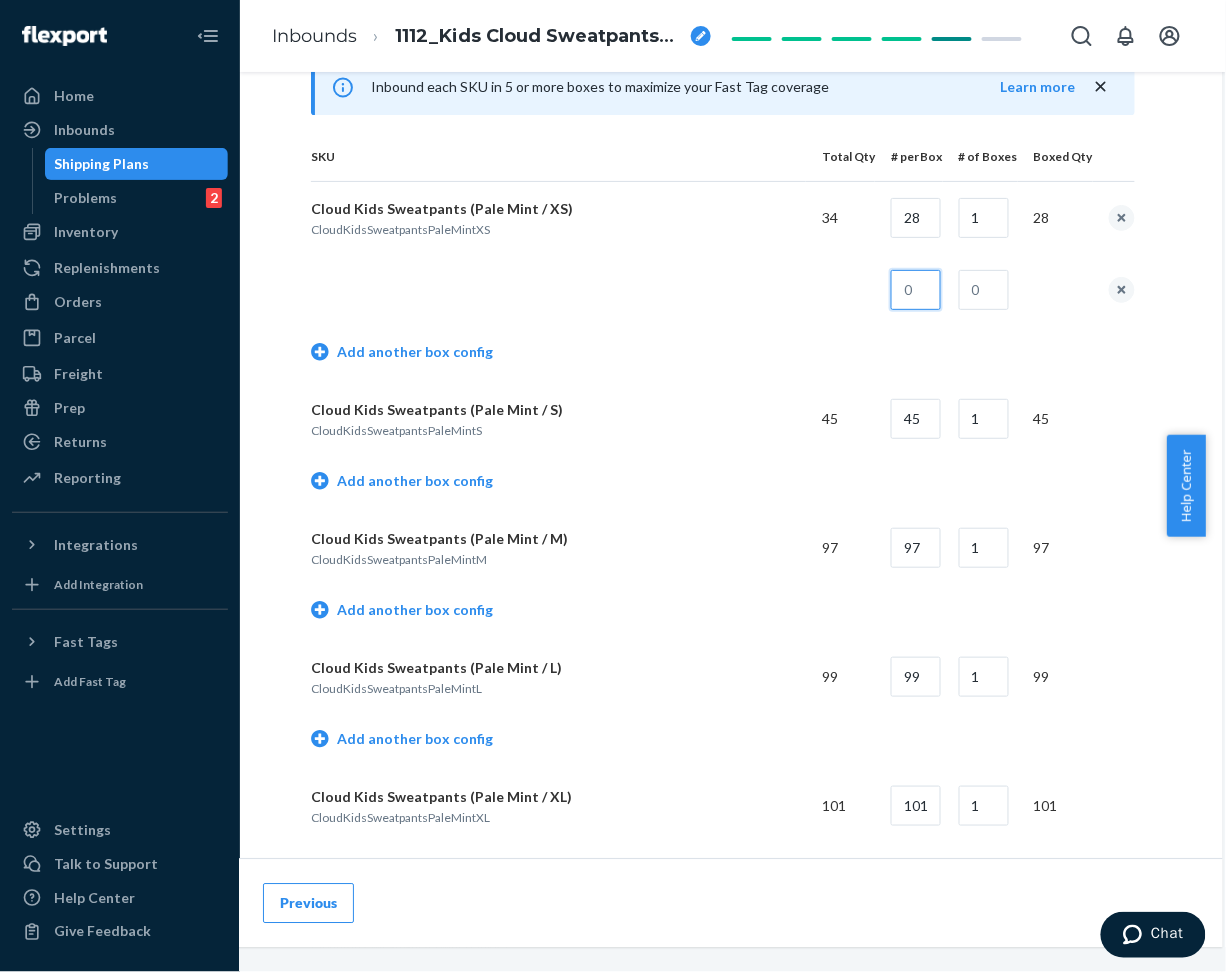 click at bounding box center (916, 290) 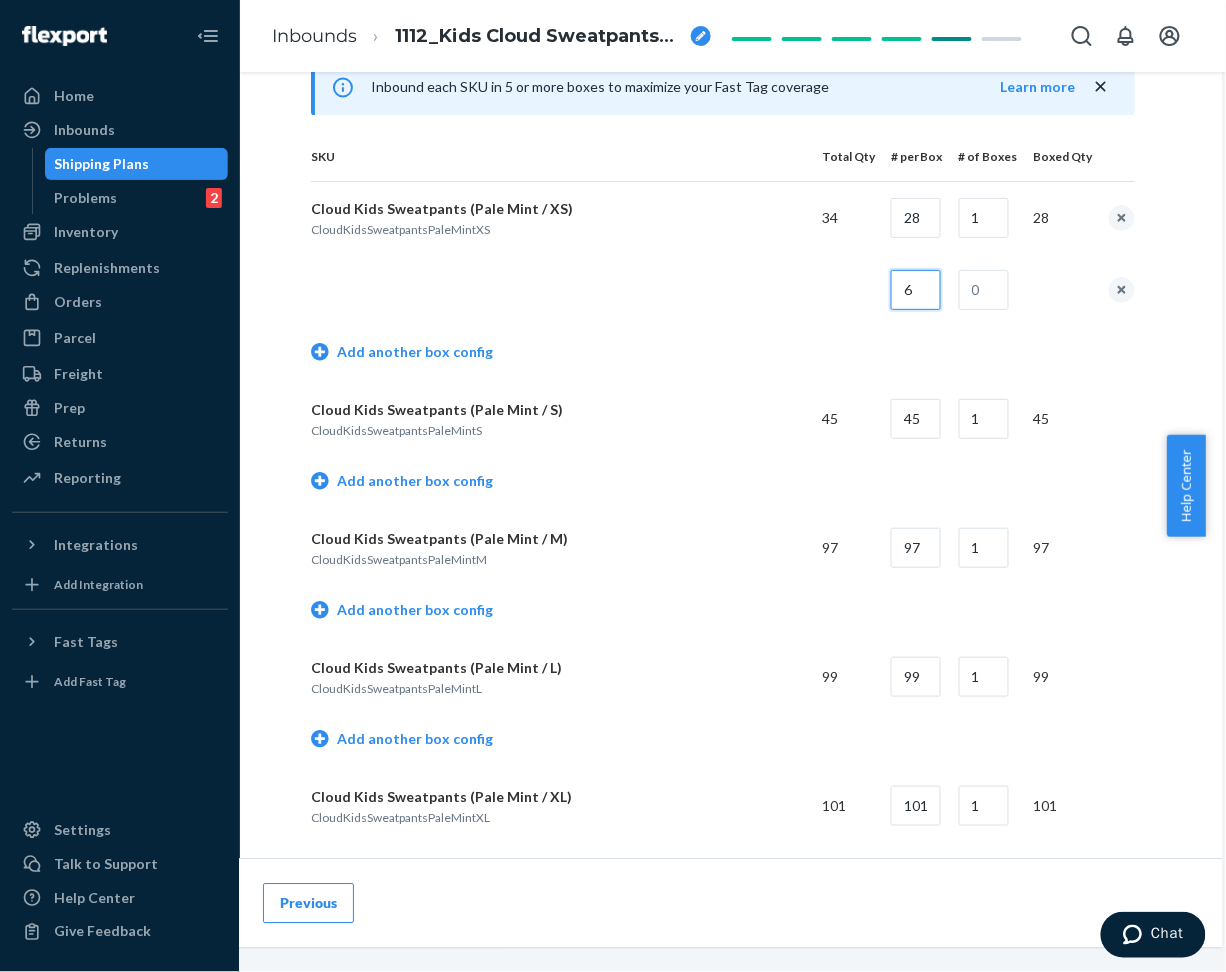type on "6" 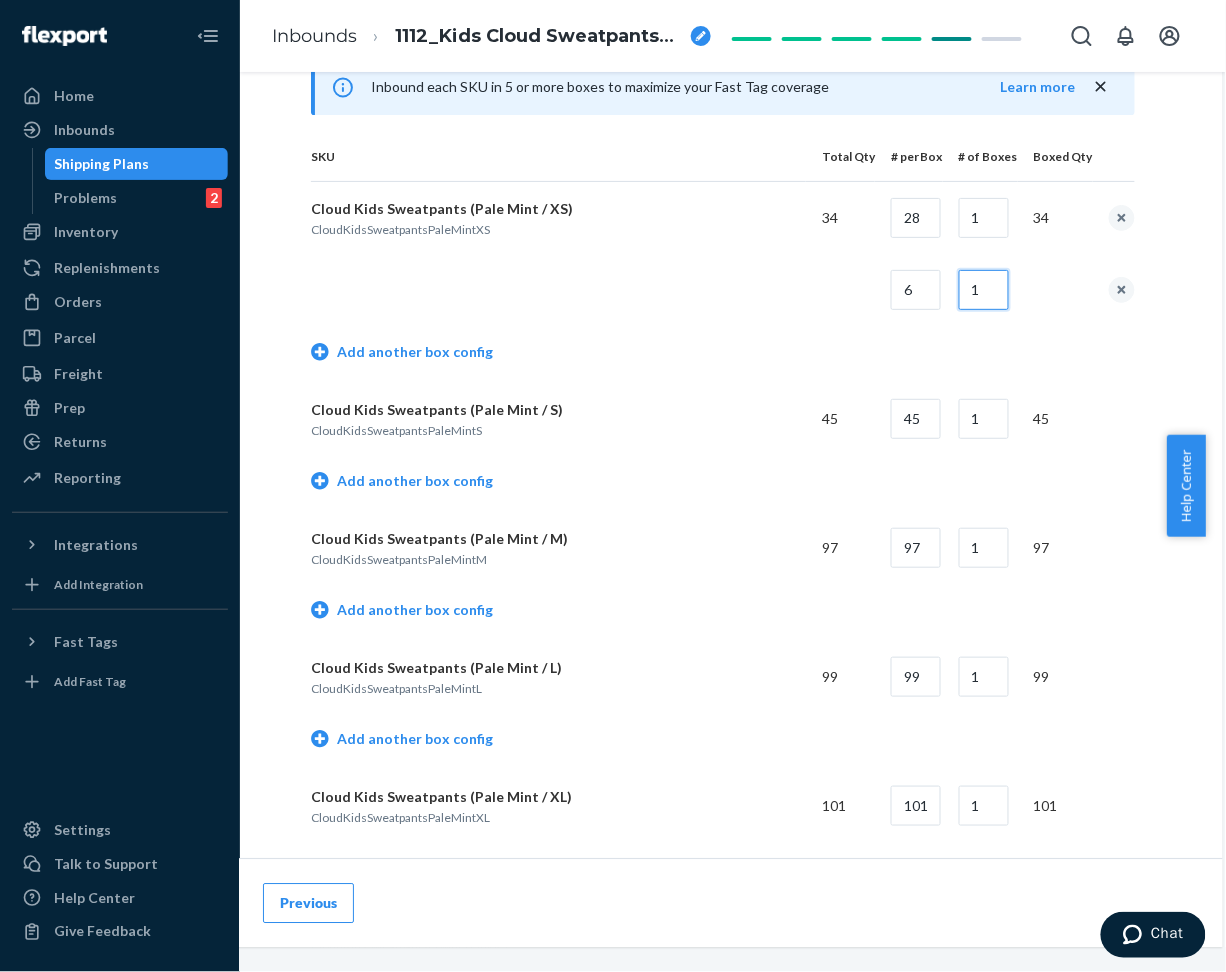 type on "1" 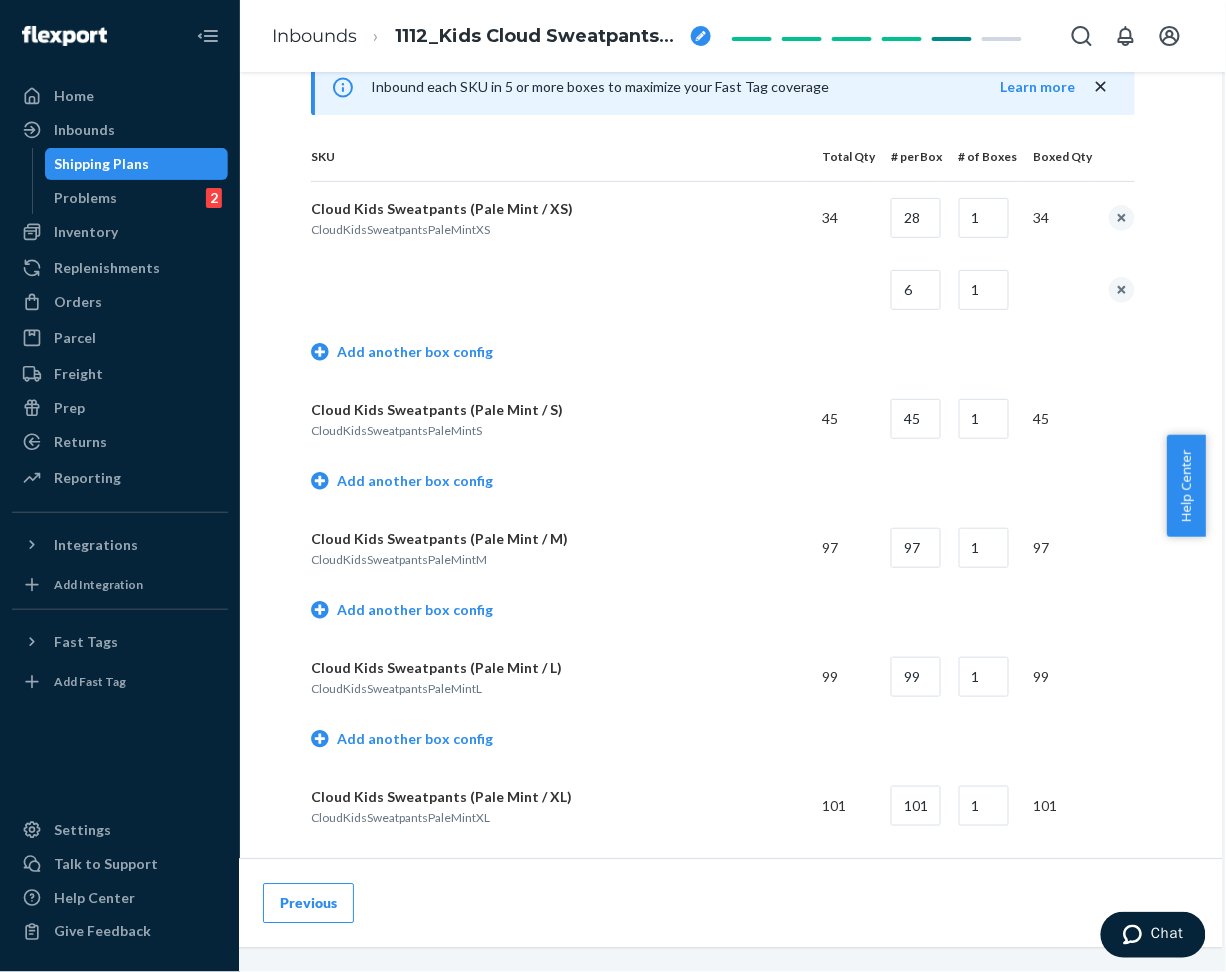 click on "Add another box config" at bounding box center (723, 354) 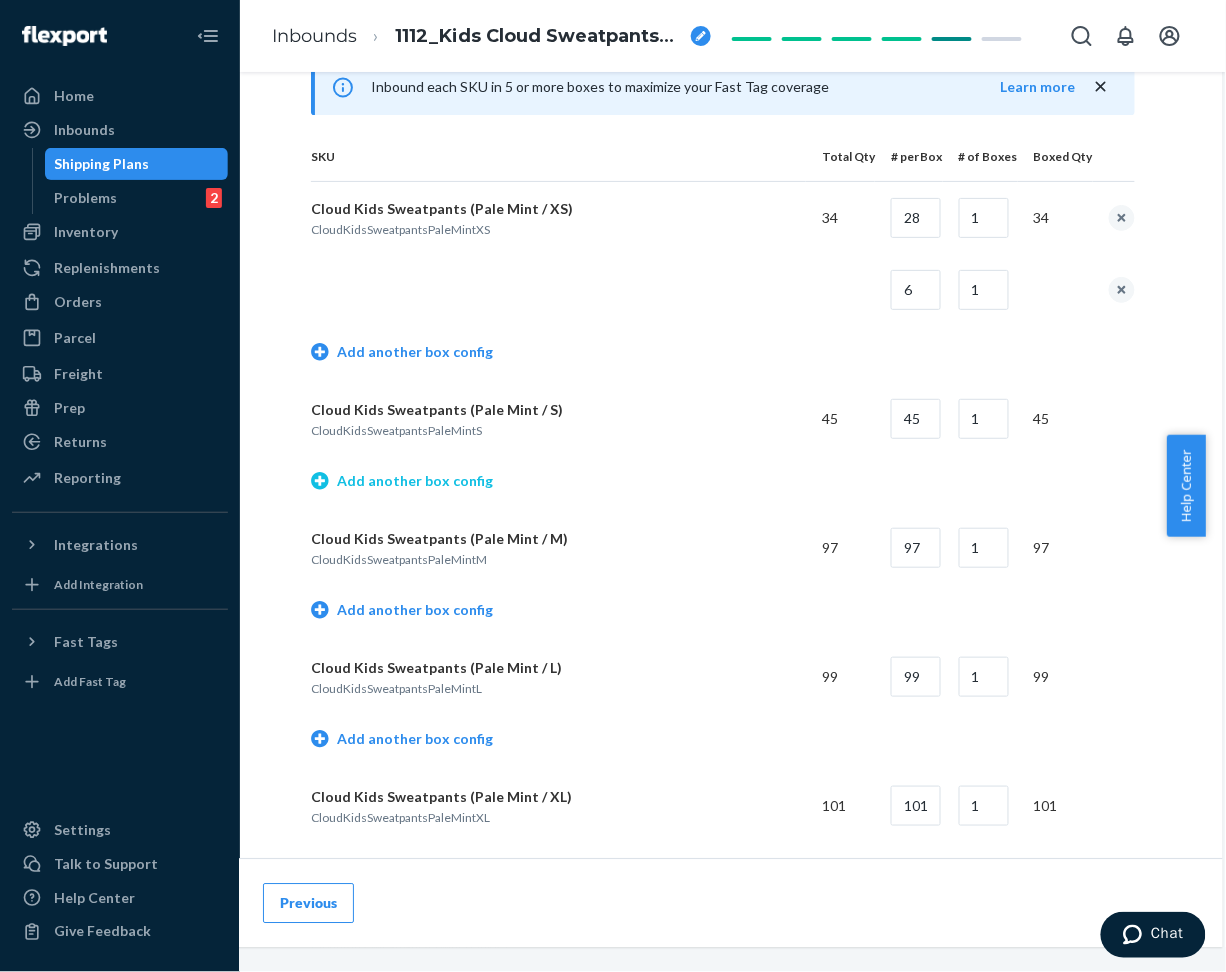 click on "Add another box config" at bounding box center [402, 481] 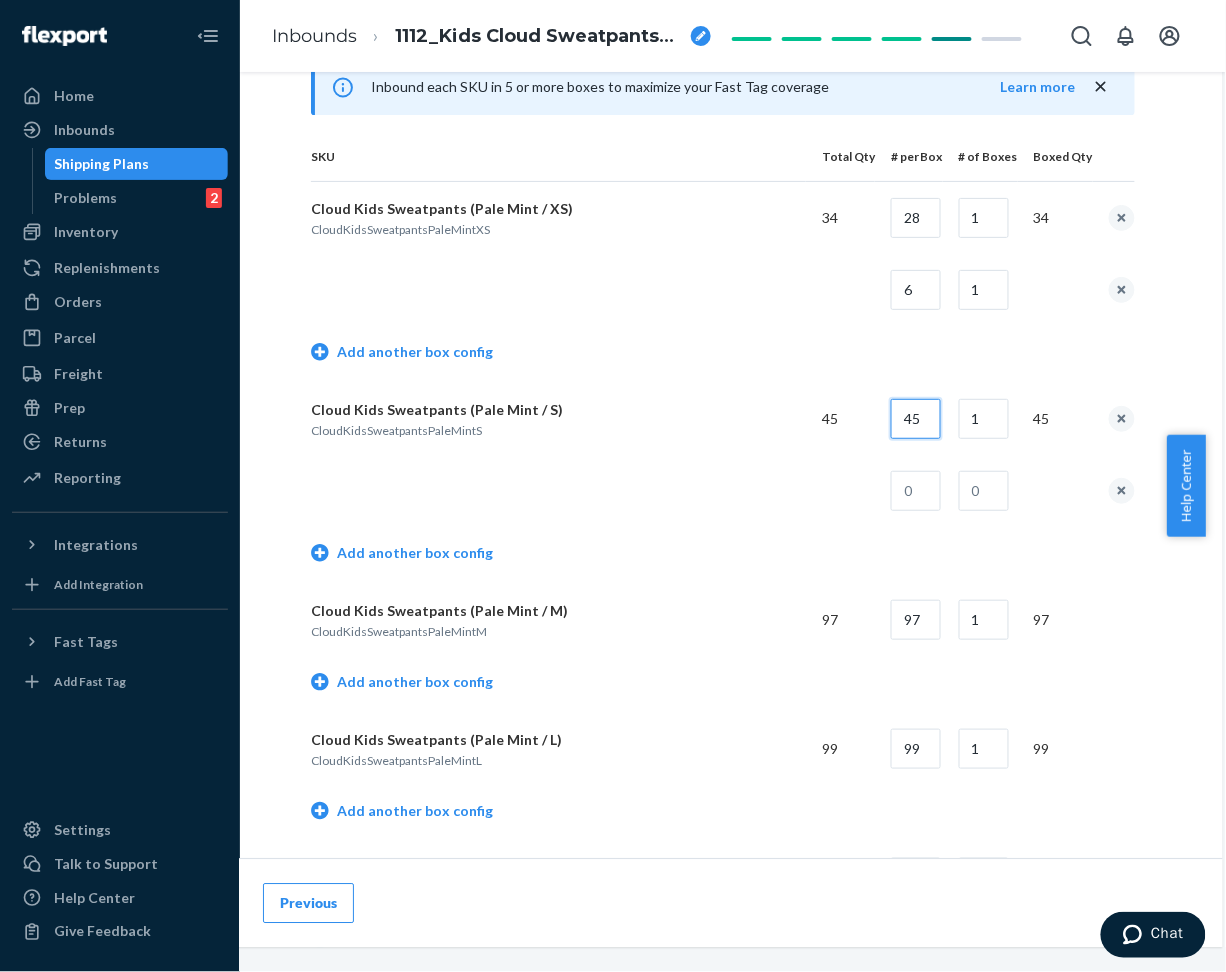 drag, startPoint x: 888, startPoint y: 418, endPoint x: 928, endPoint y: 421, distance: 40.112343 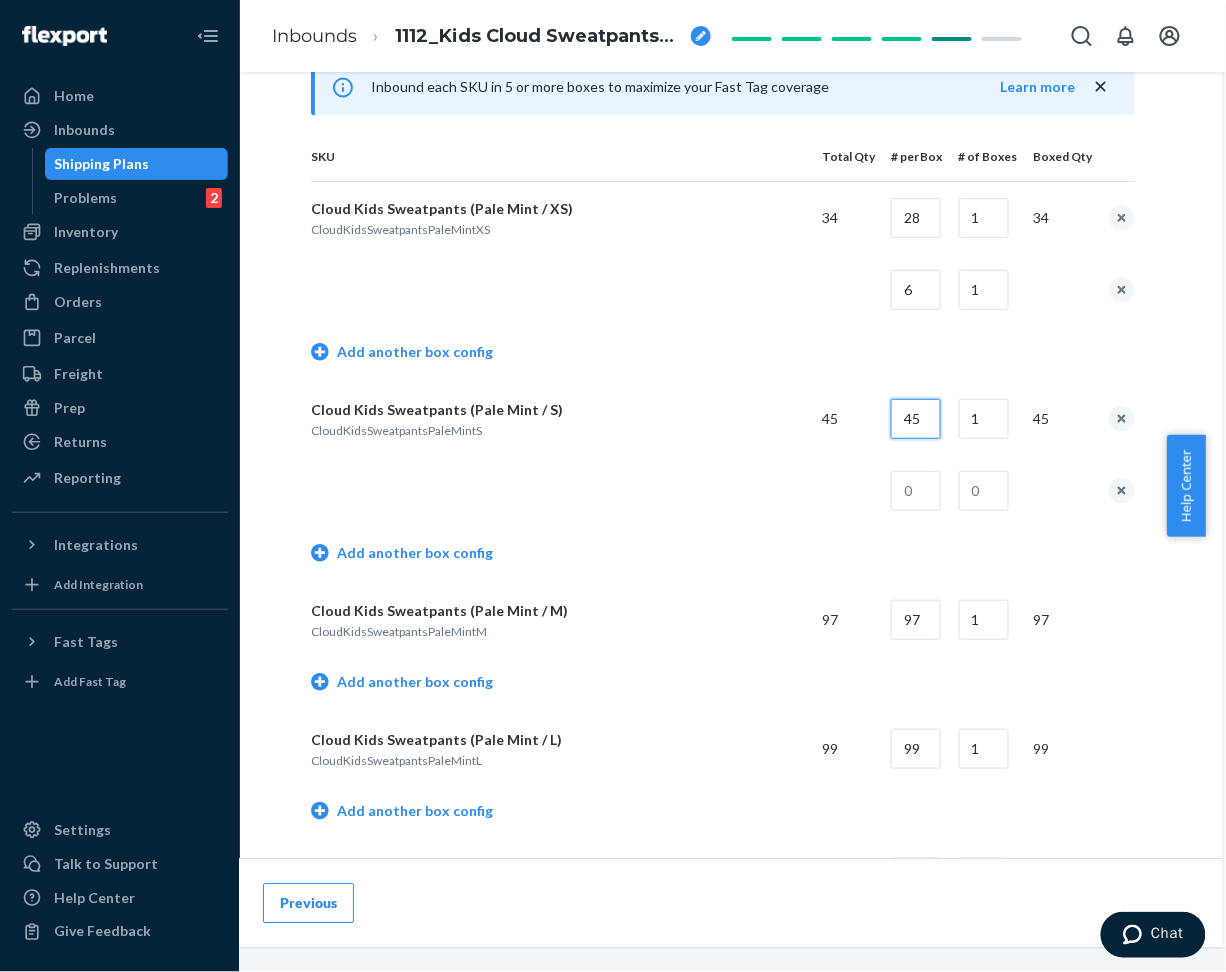 click on "45" at bounding box center (916, 419) 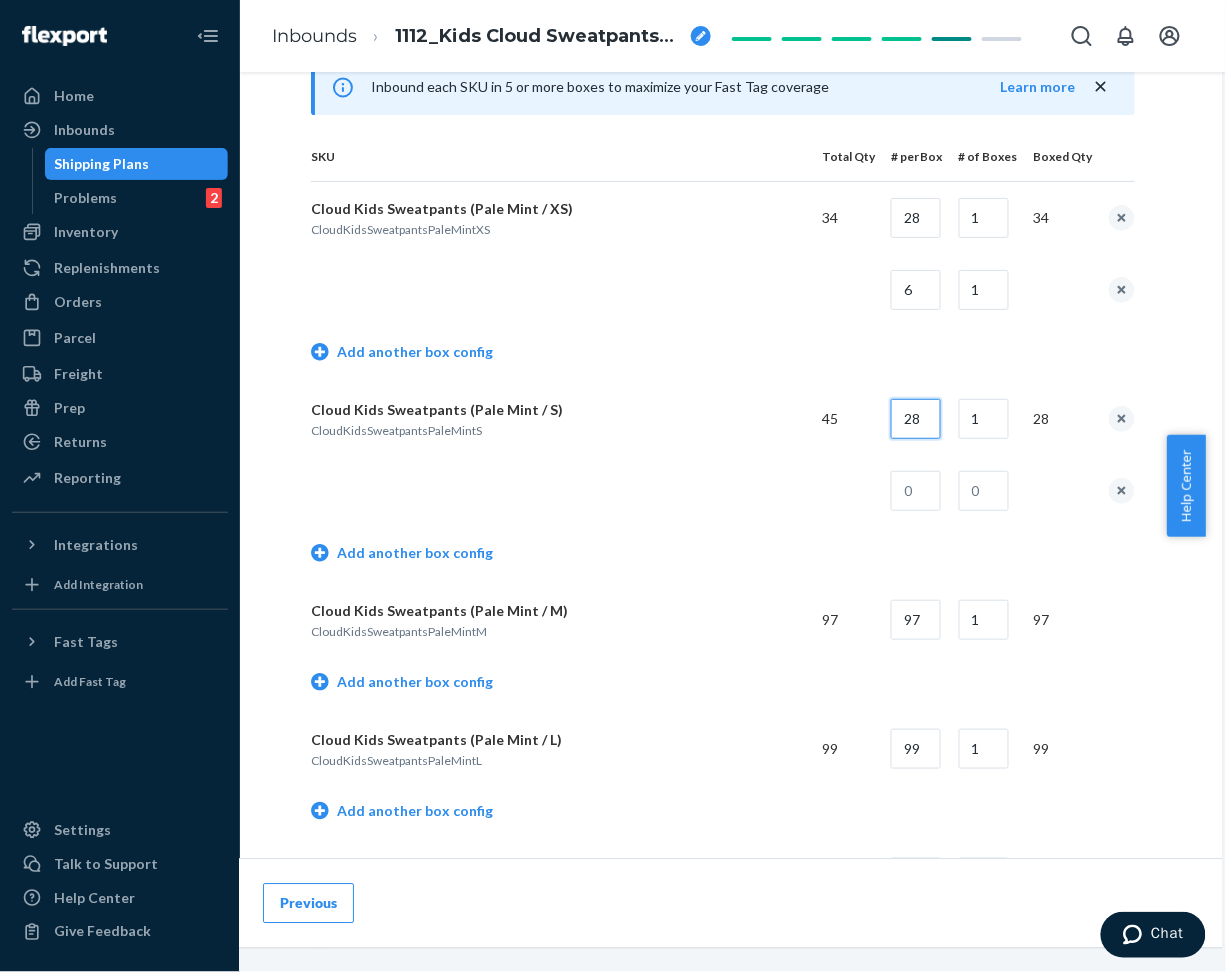 type on "28" 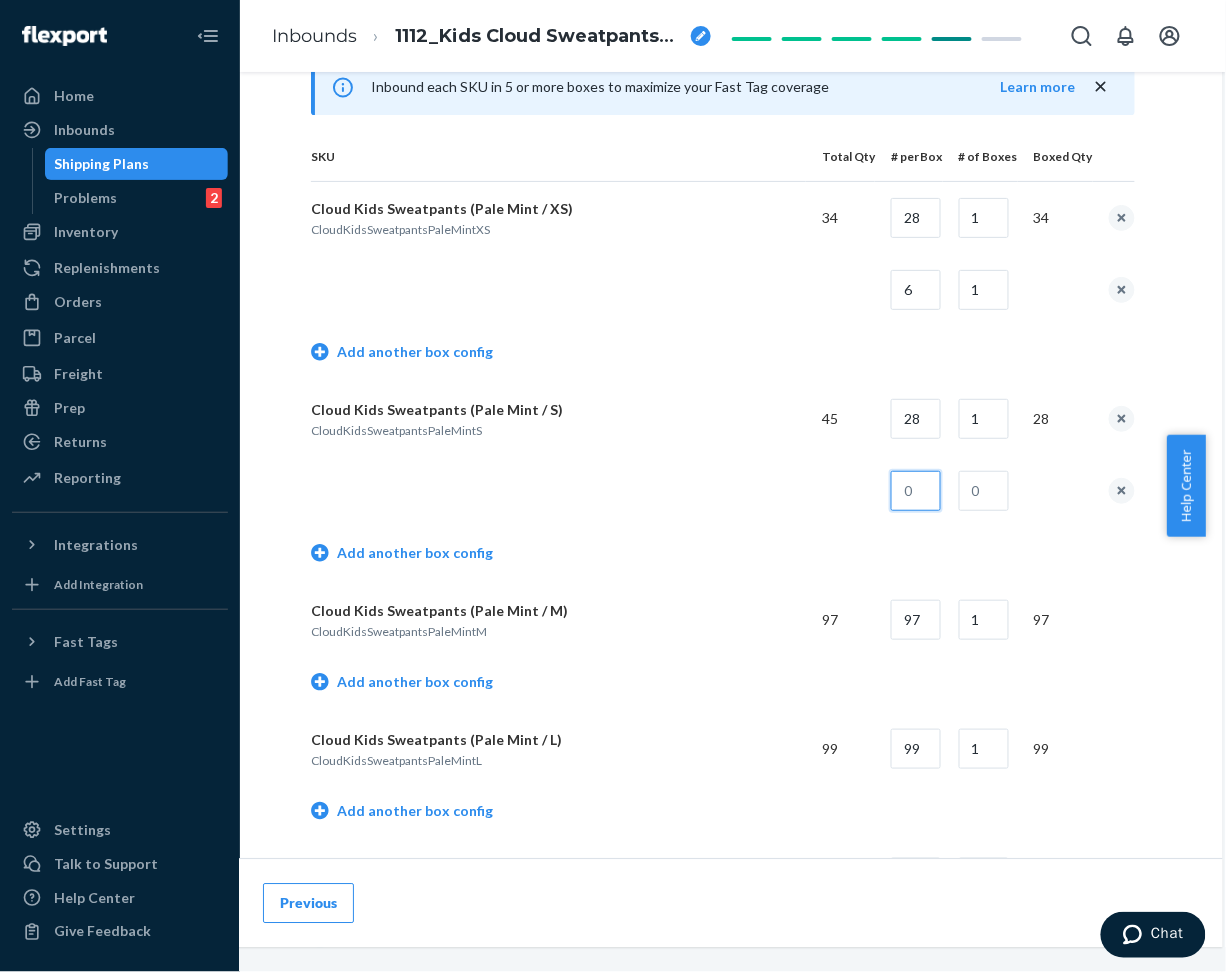 click at bounding box center [916, 491] 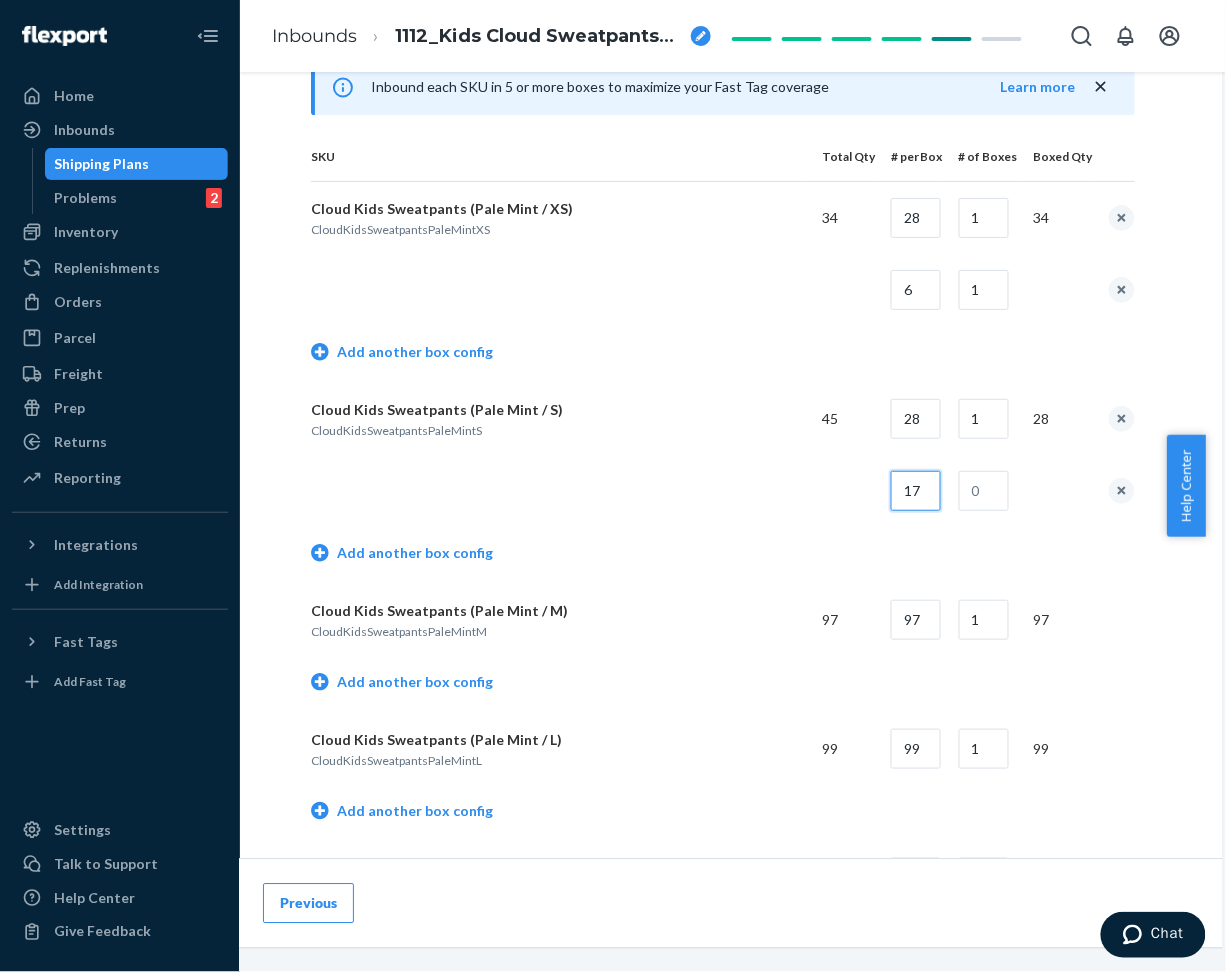 type on "17" 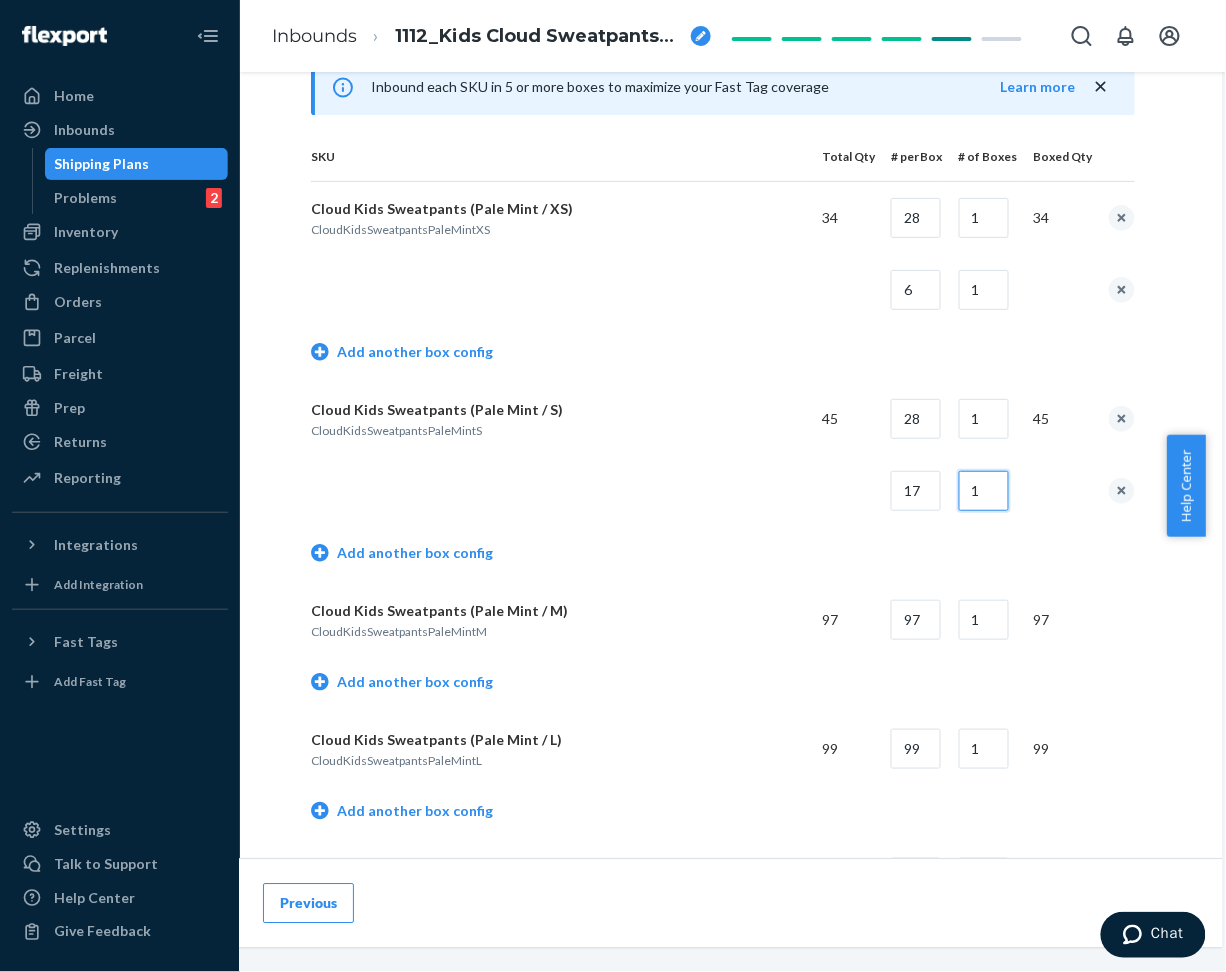 type on "1" 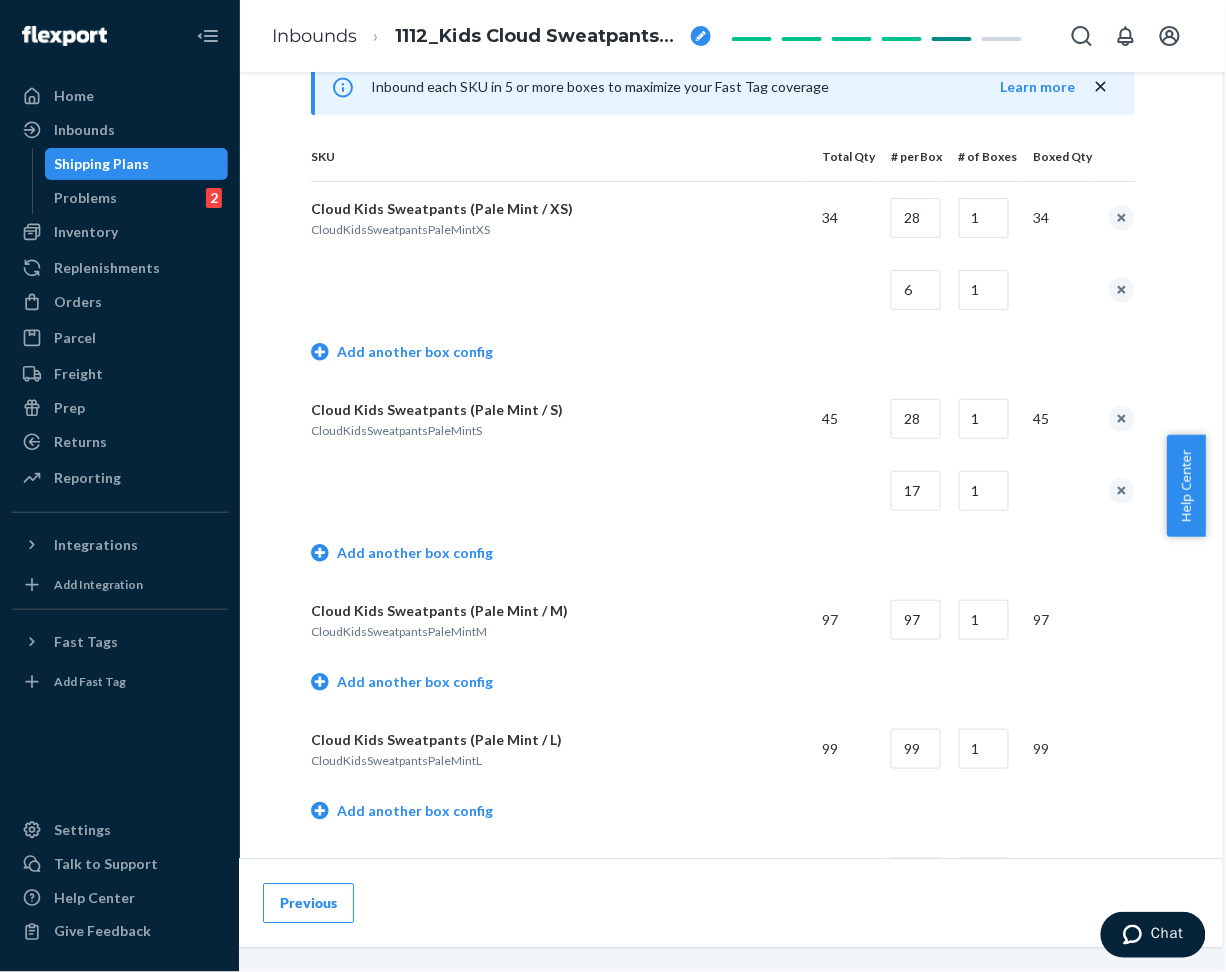 click on "Add another box config" at bounding box center [723, 555] 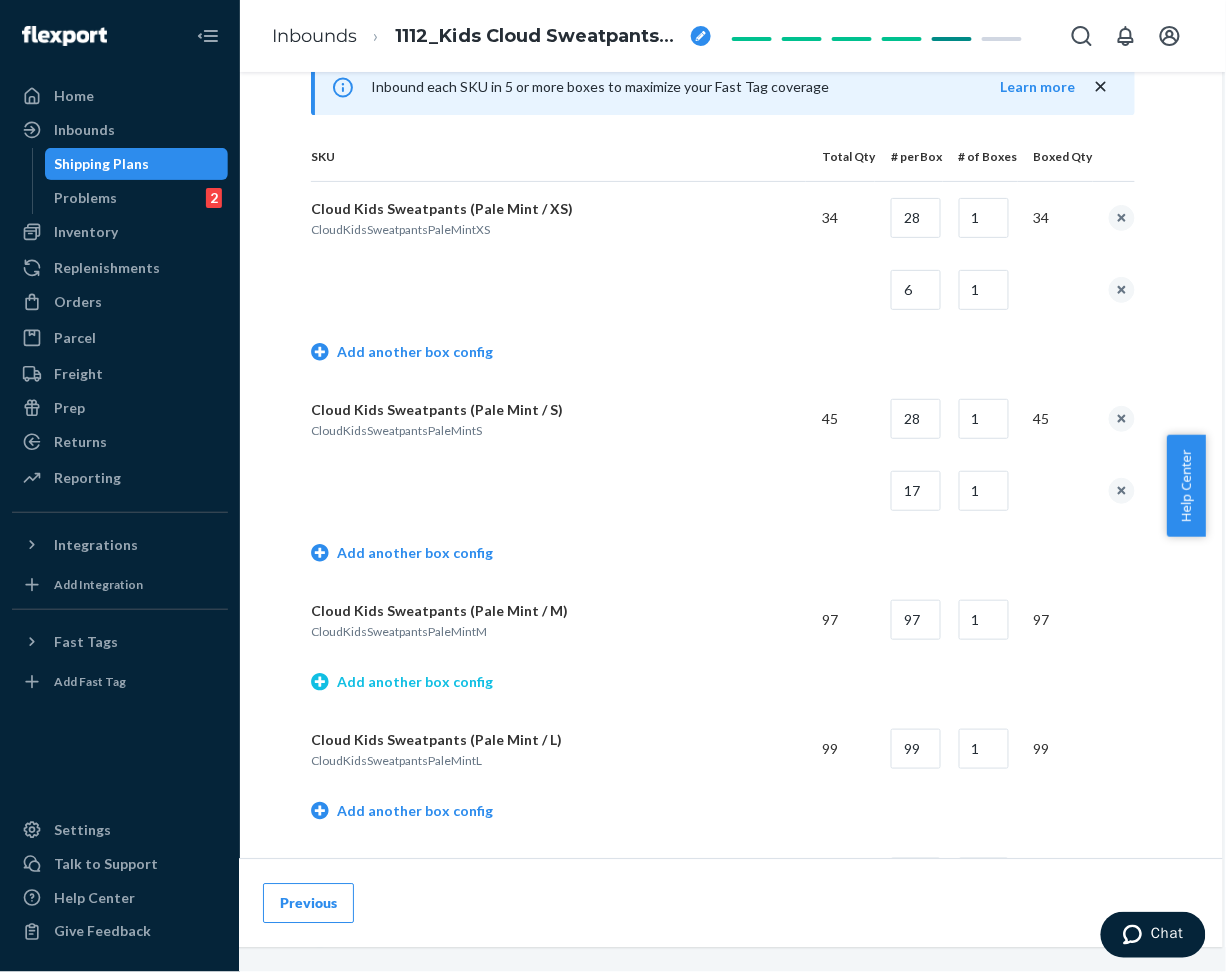 click on "Add another box config" at bounding box center (402, 682) 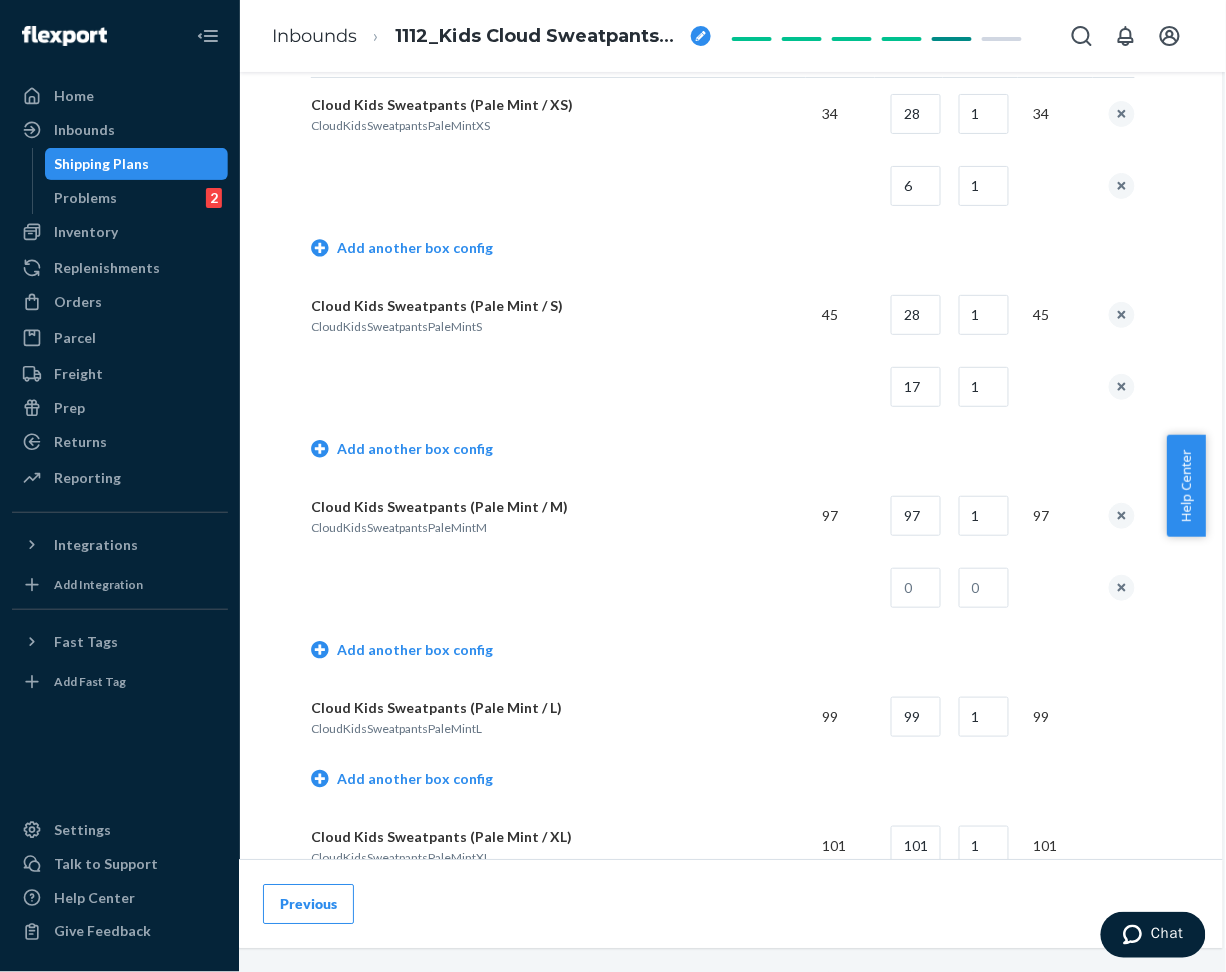scroll, scrollTop: 1066, scrollLeft: 66, axis: both 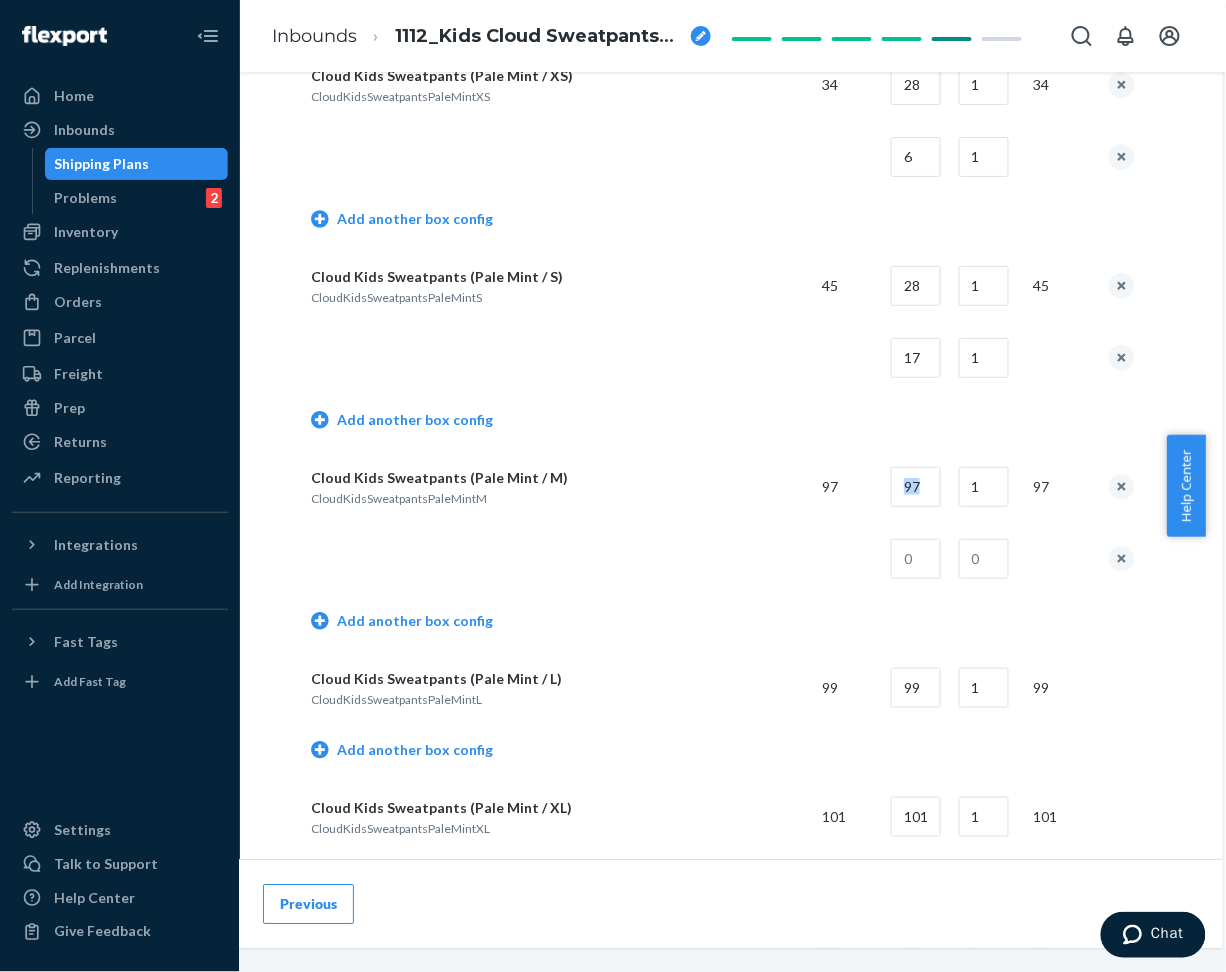 drag, startPoint x: 877, startPoint y: 481, endPoint x: 974, endPoint y: 495, distance: 98.005104 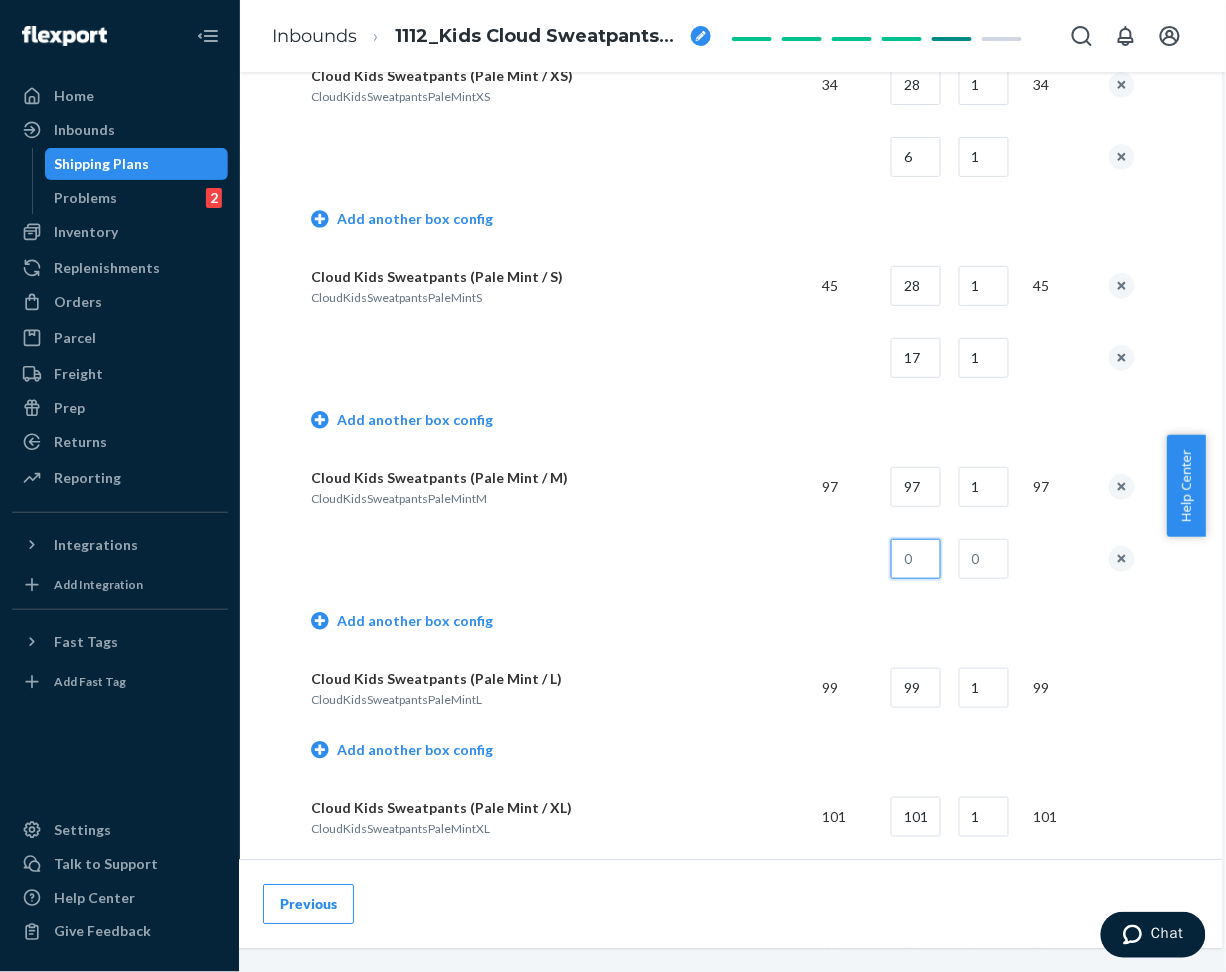 click at bounding box center (916, 559) 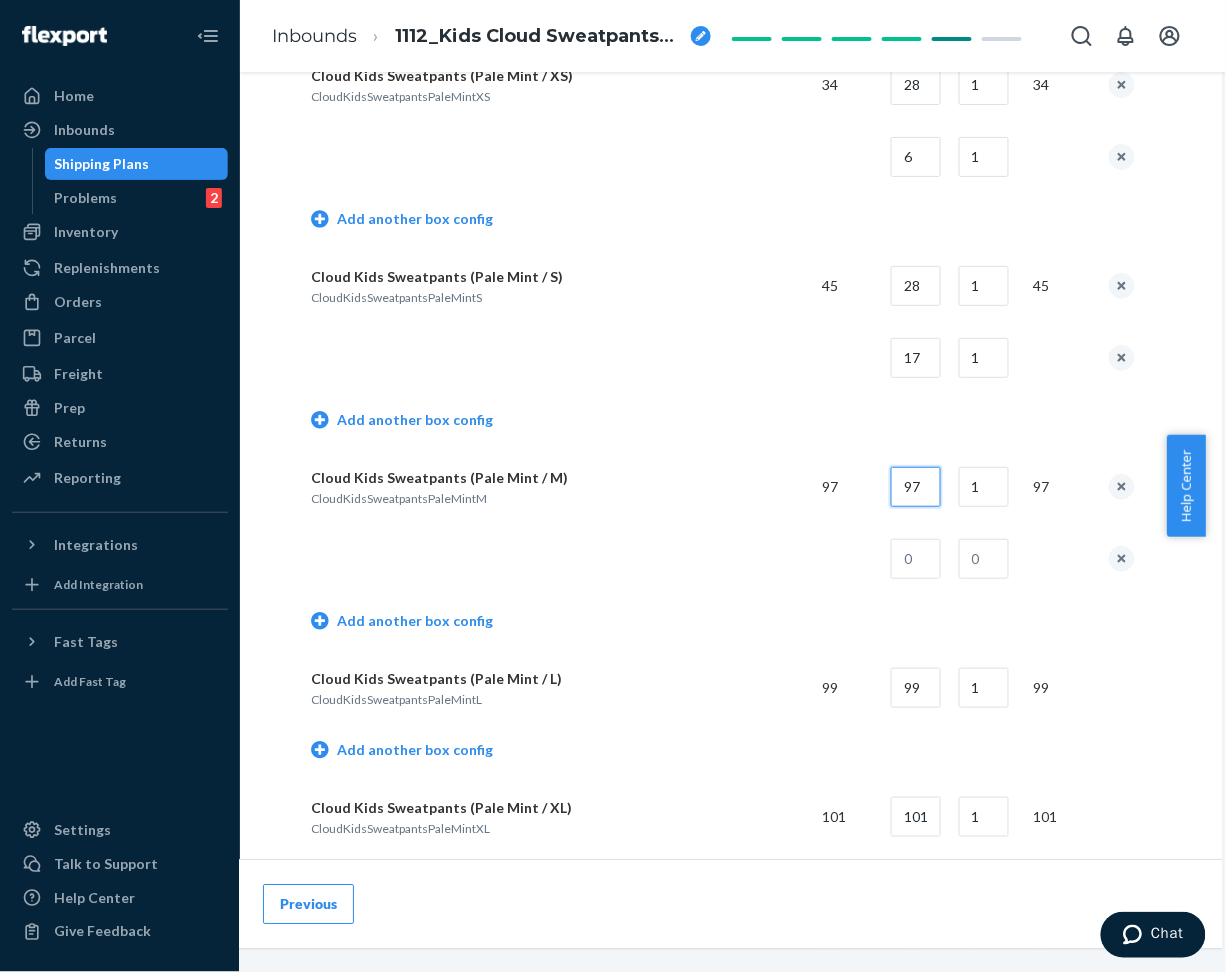 click on "97" at bounding box center (916, 487) 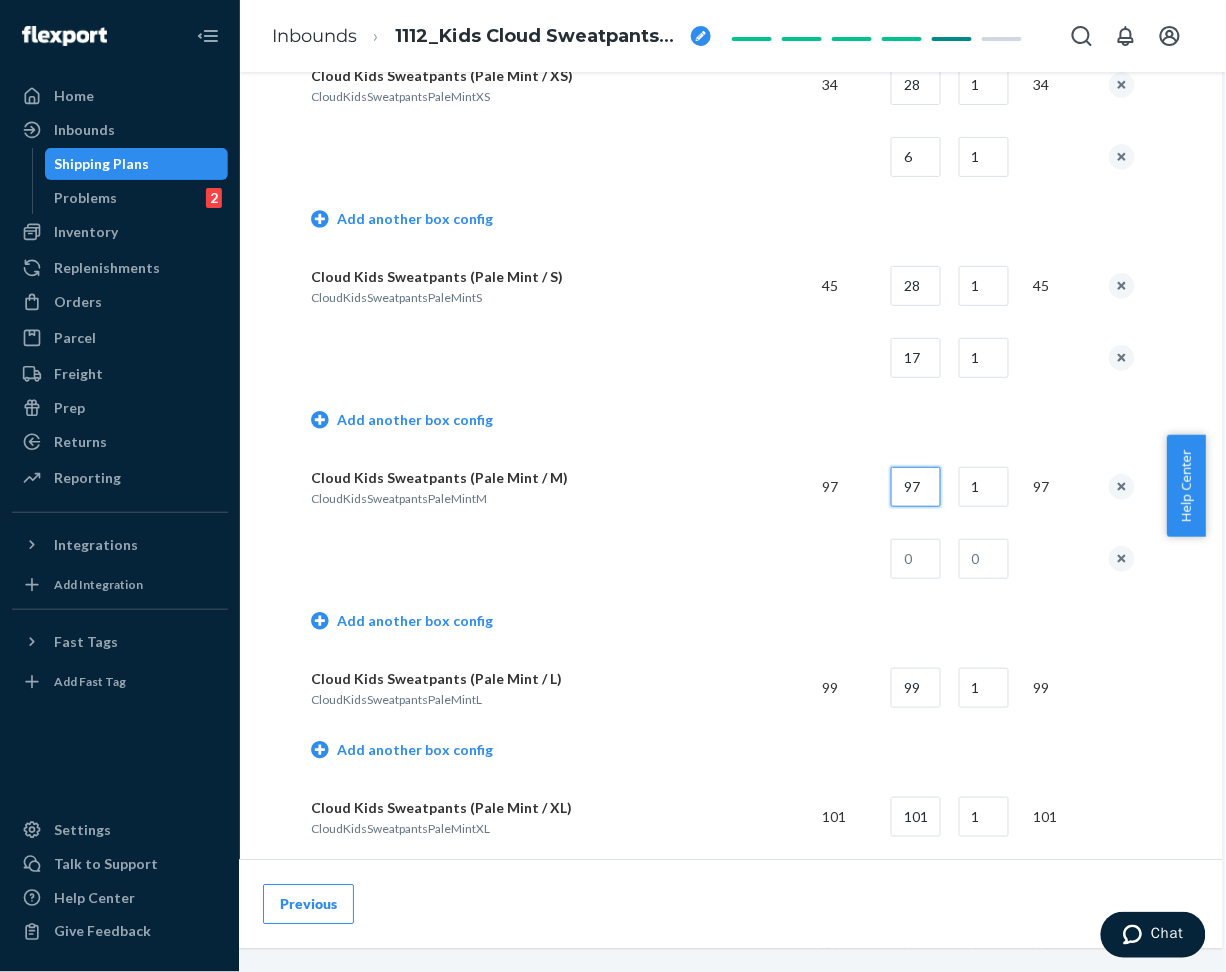 drag, startPoint x: 882, startPoint y: 482, endPoint x: 933, endPoint y: 482, distance: 51 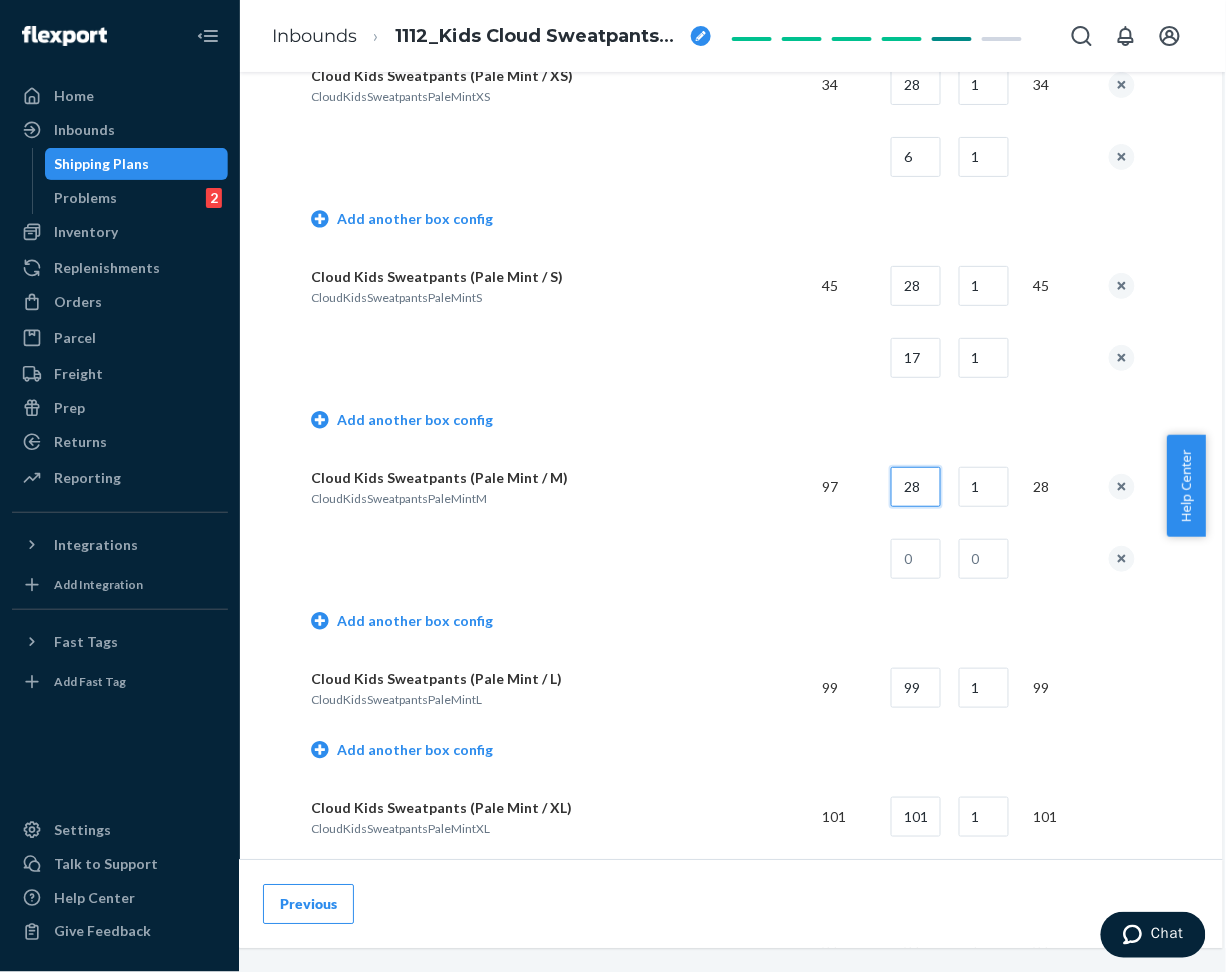 type on "28" 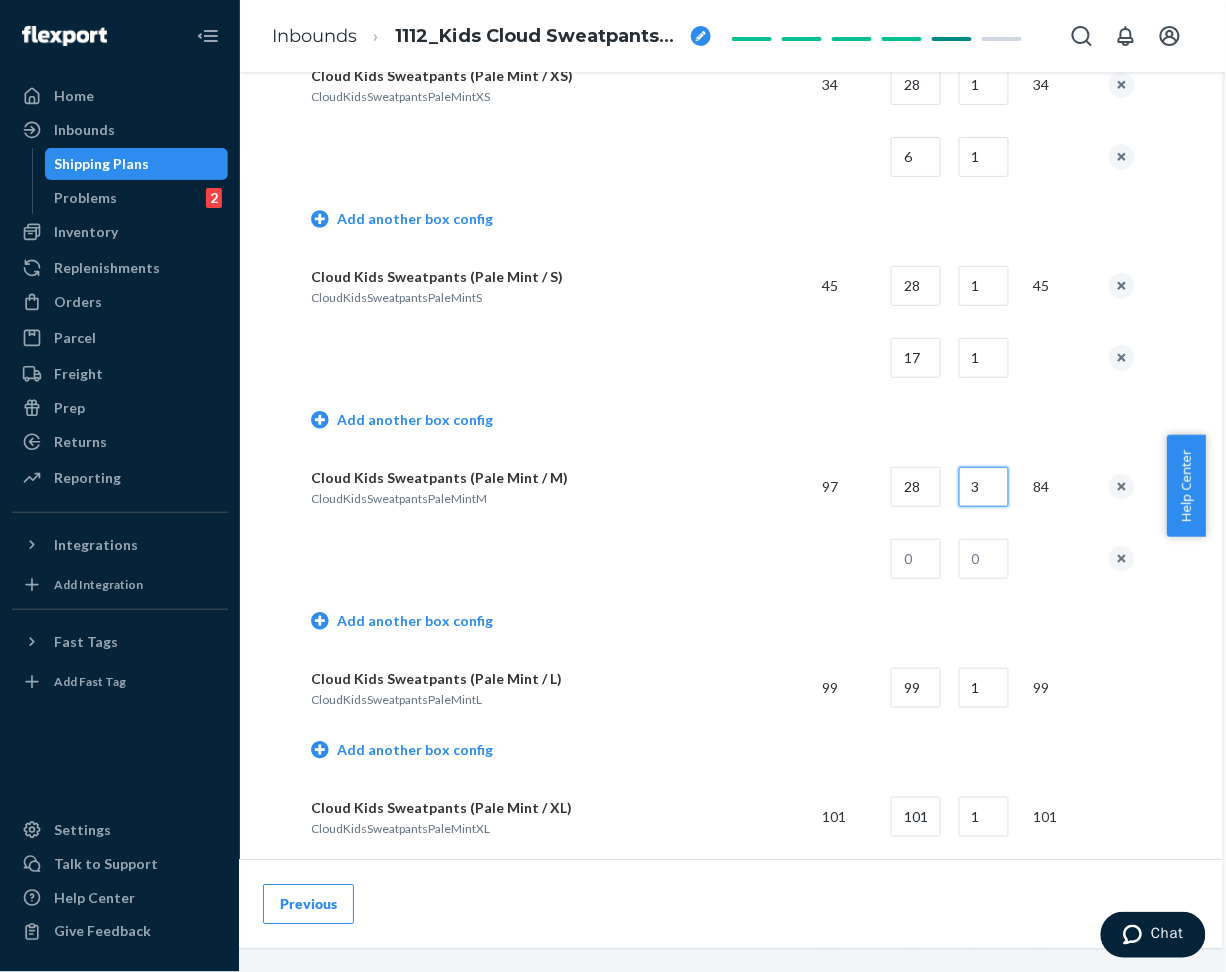 type on "3" 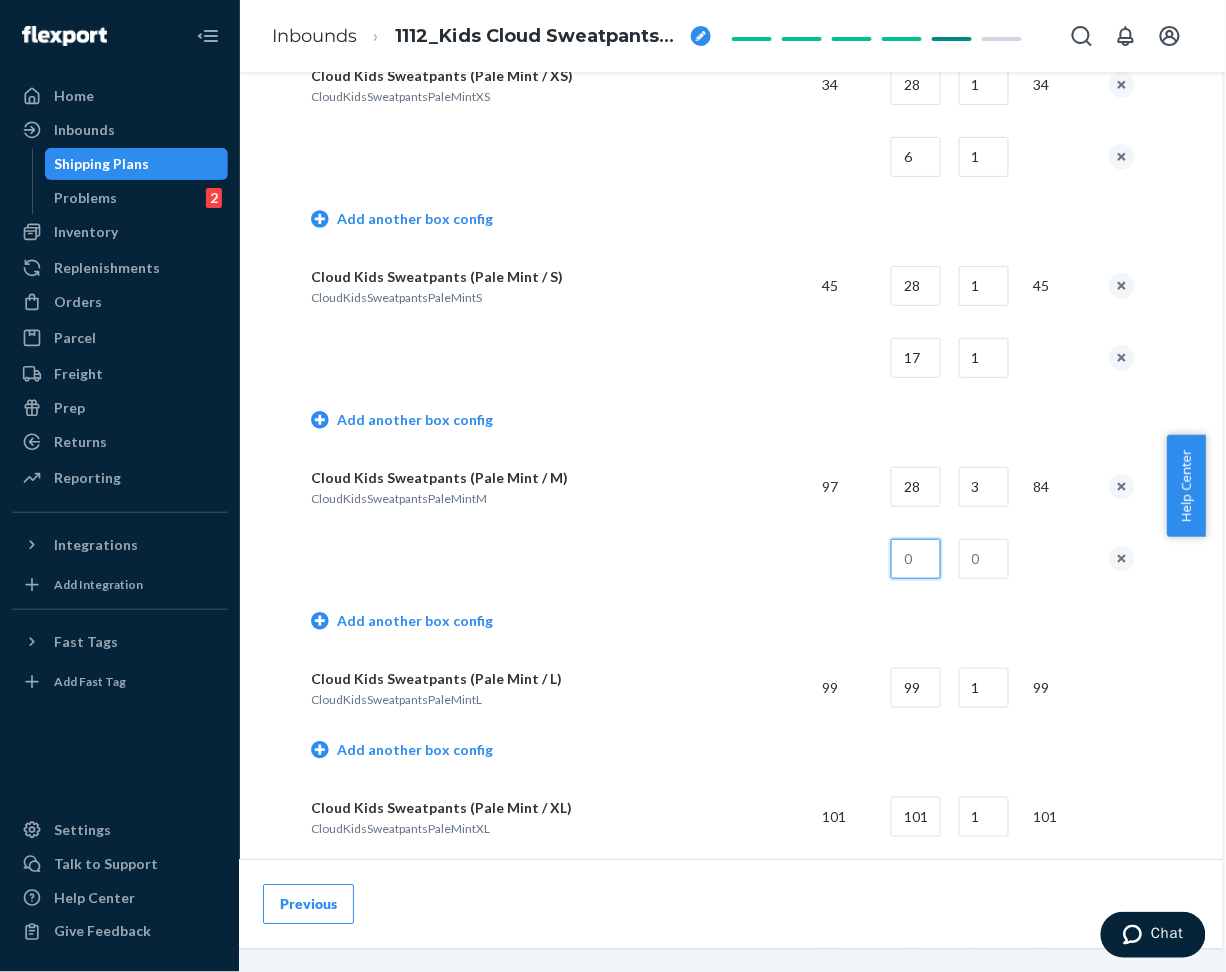 click at bounding box center [916, 559] 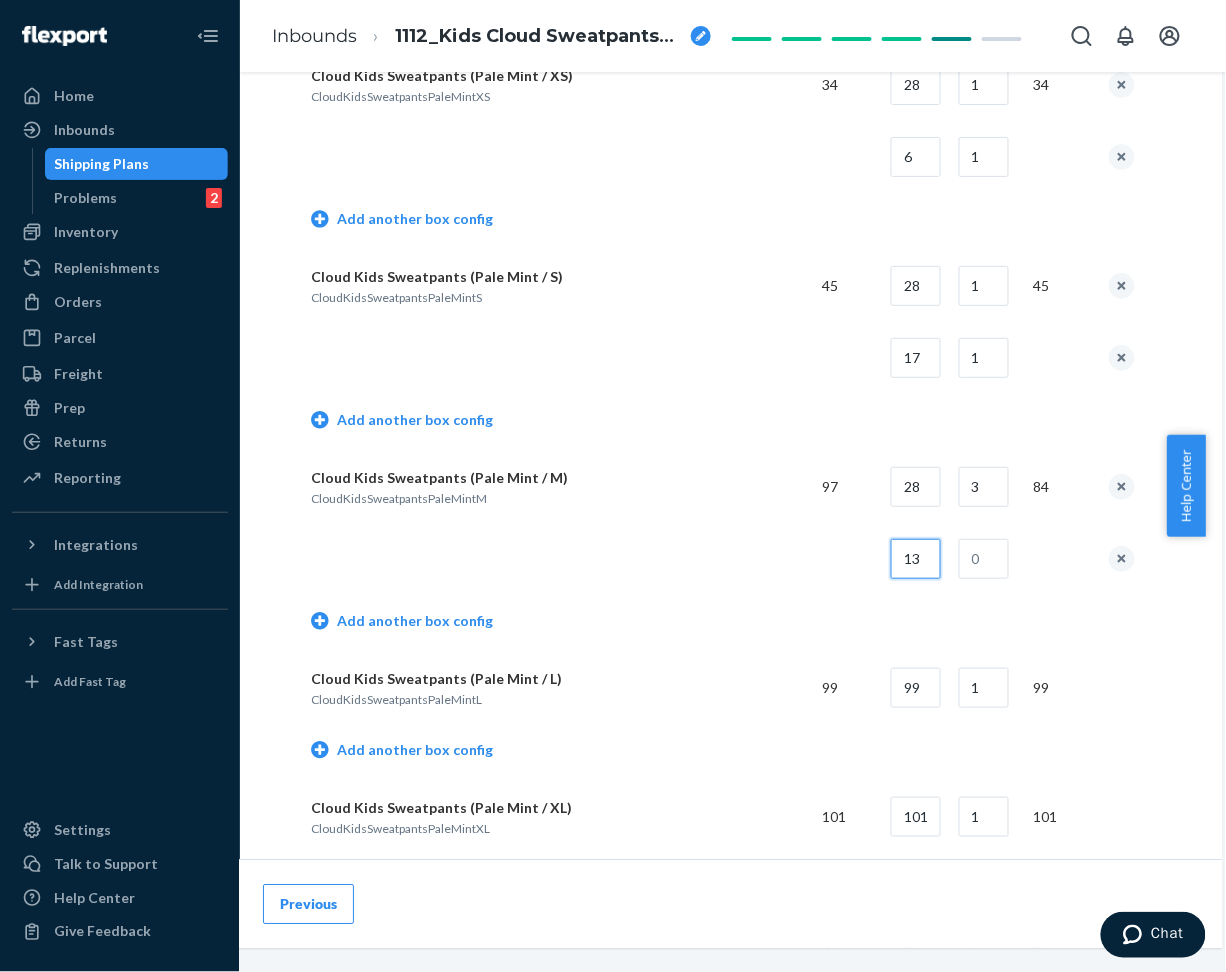 type on "13" 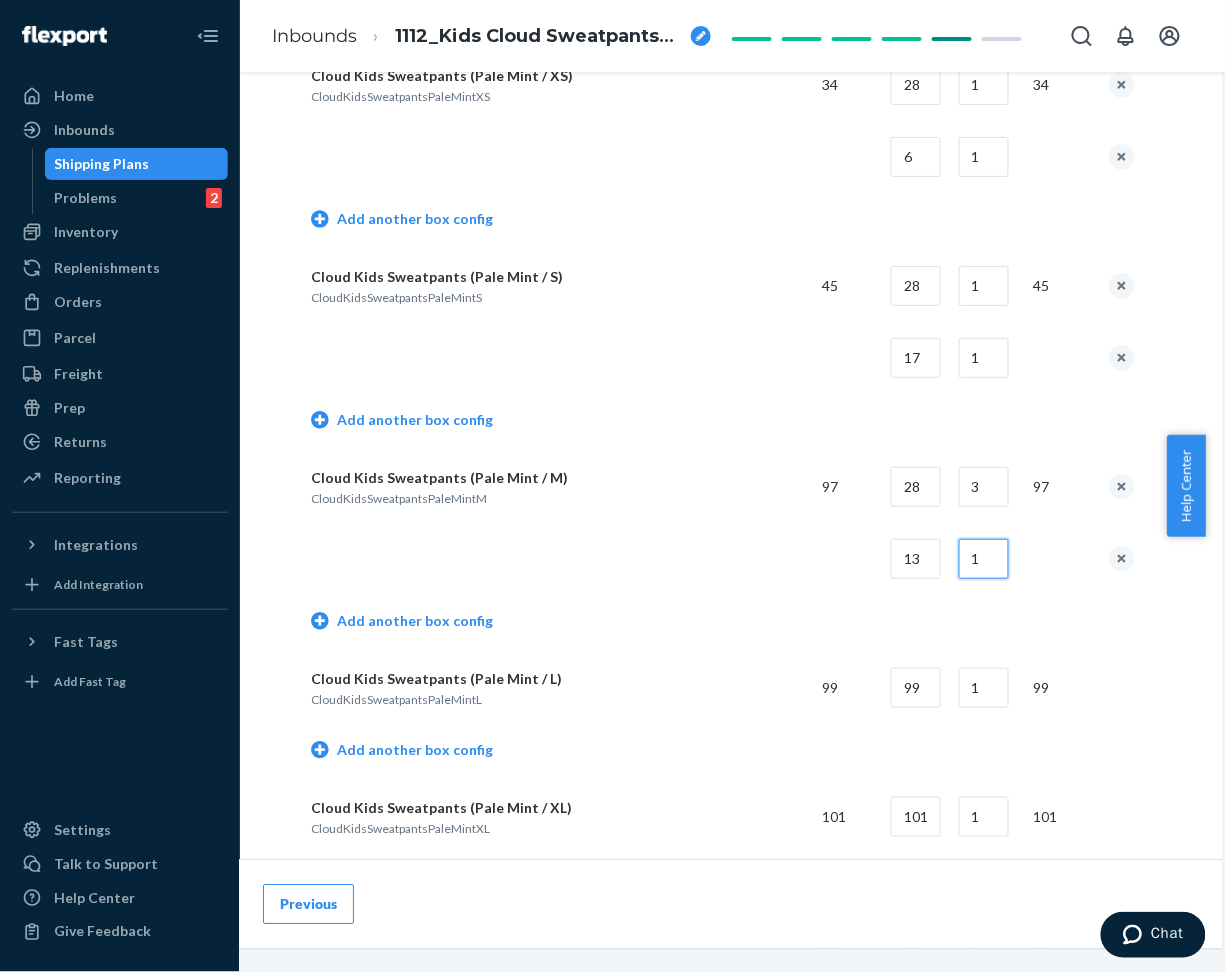 type on "1" 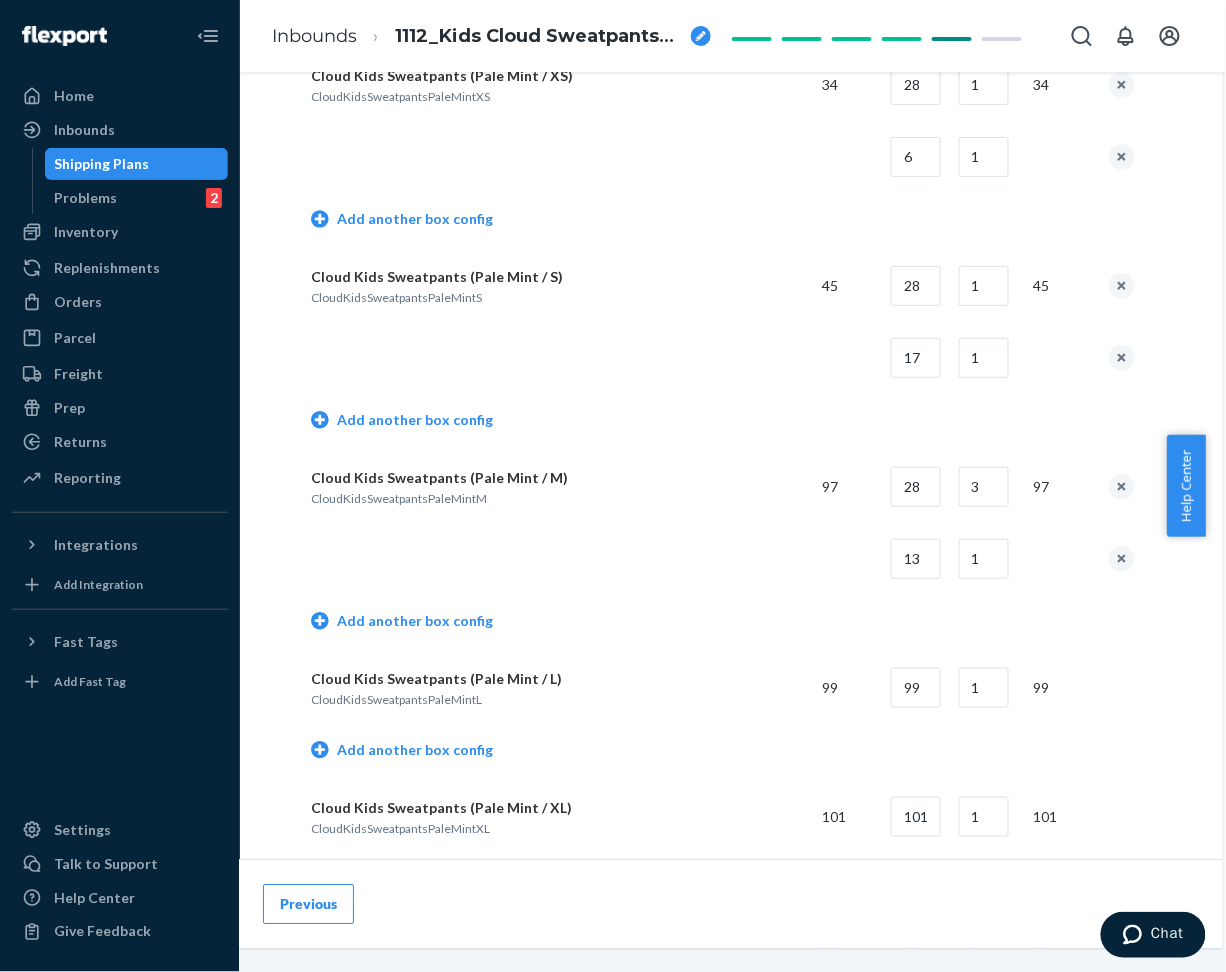 click on "Add another box config" at bounding box center [723, 623] 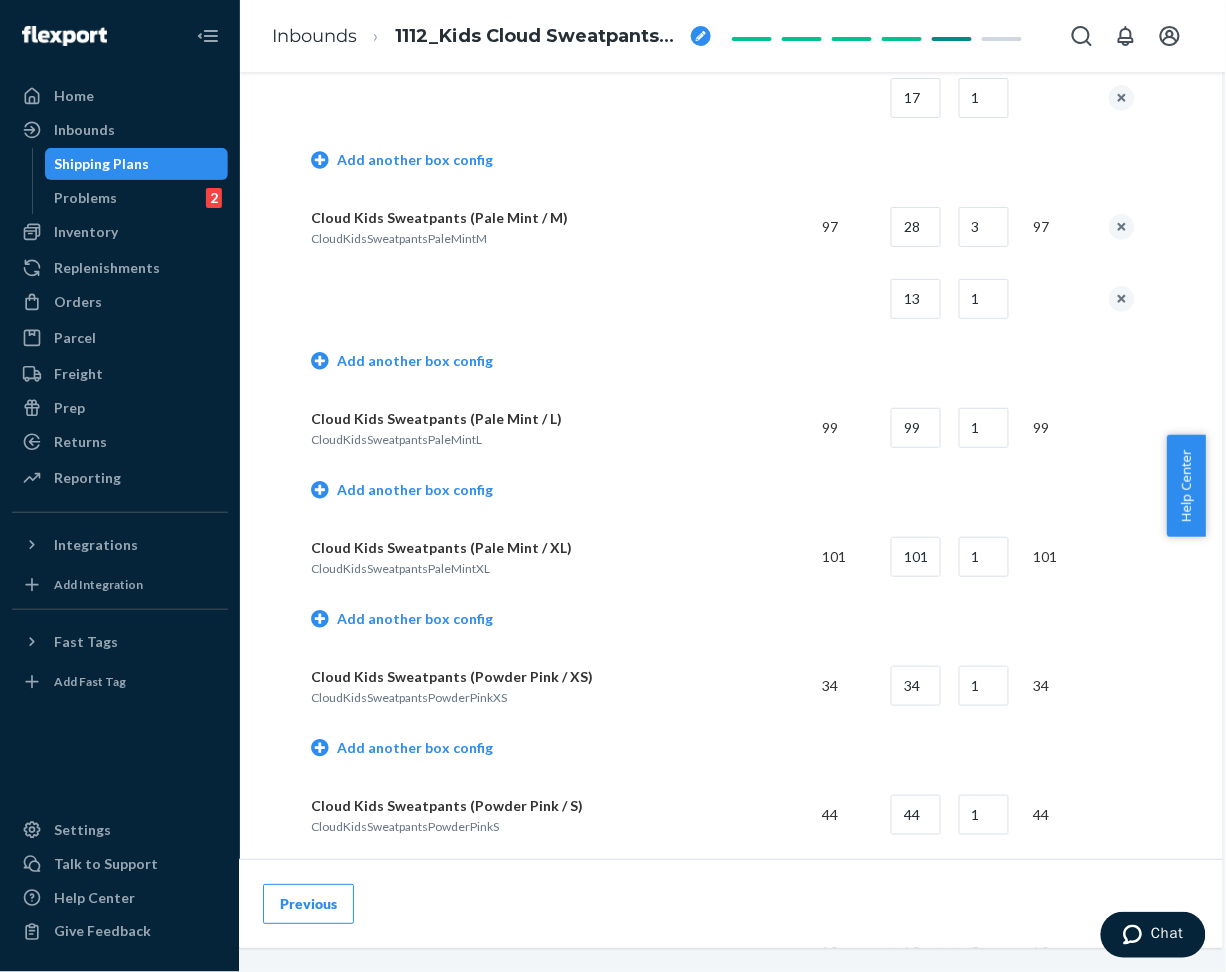 scroll, scrollTop: 1333, scrollLeft: 66, axis: both 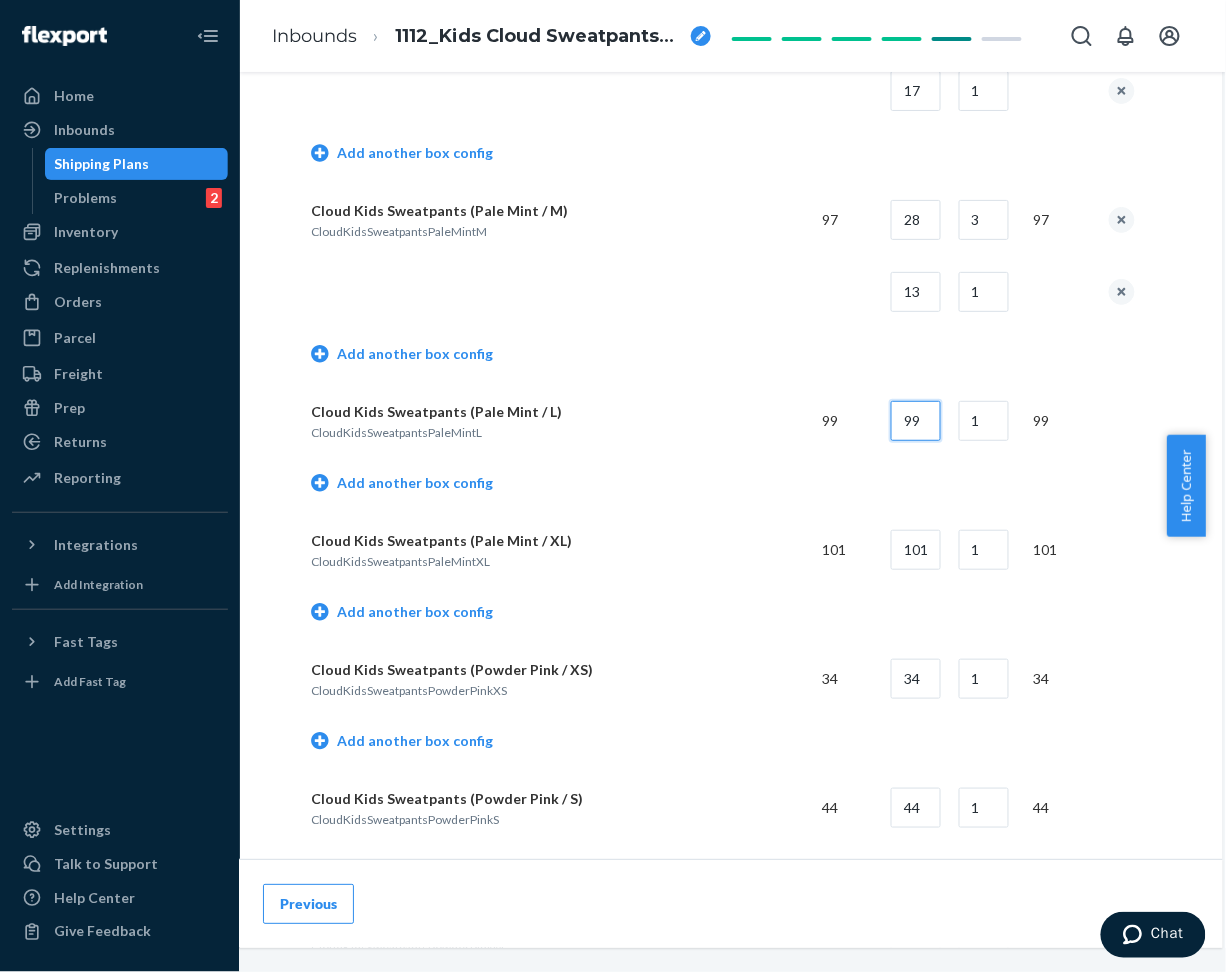 drag, startPoint x: 887, startPoint y: 417, endPoint x: 925, endPoint y: 418, distance: 38.013157 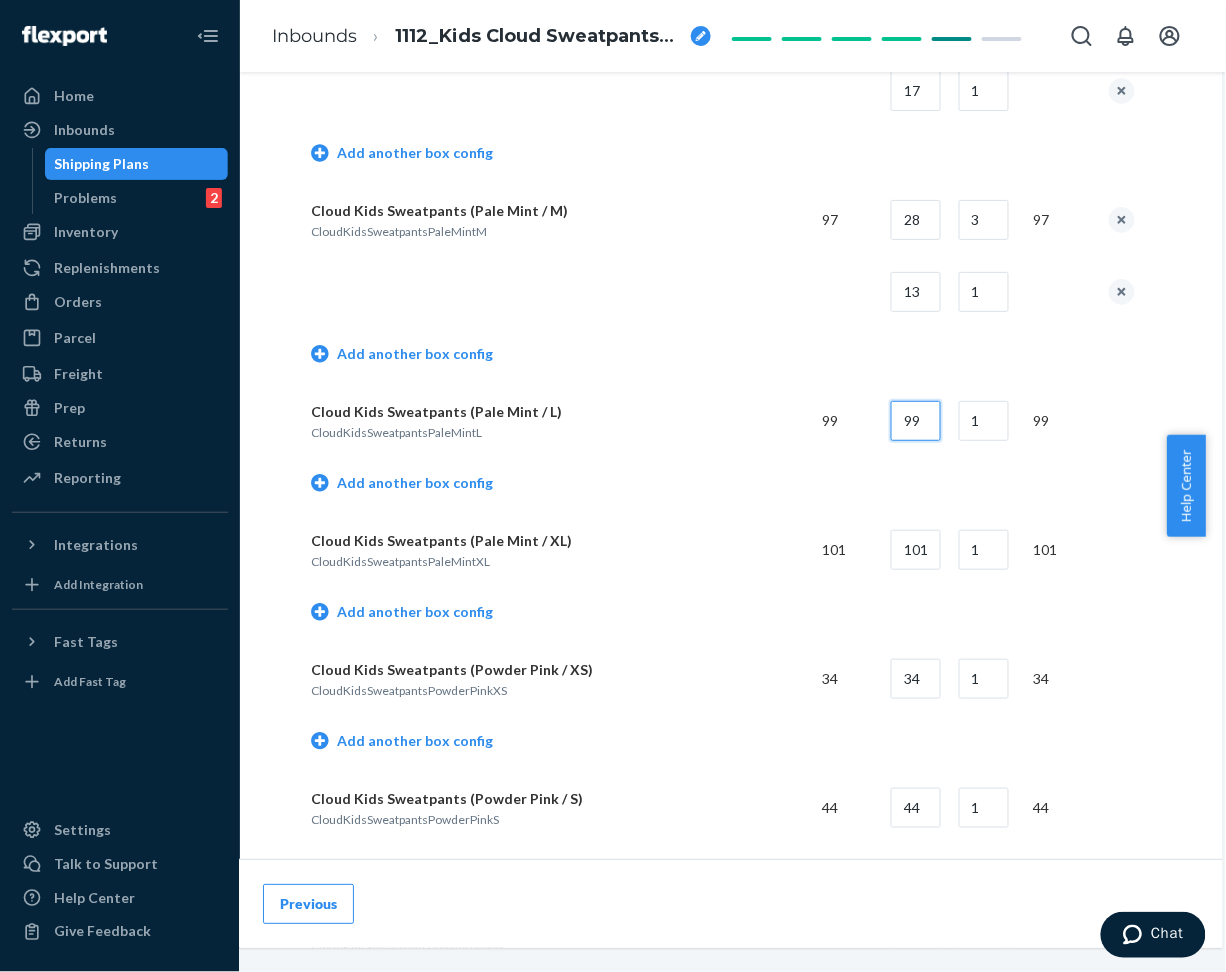 click on "99" at bounding box center [916, 421] 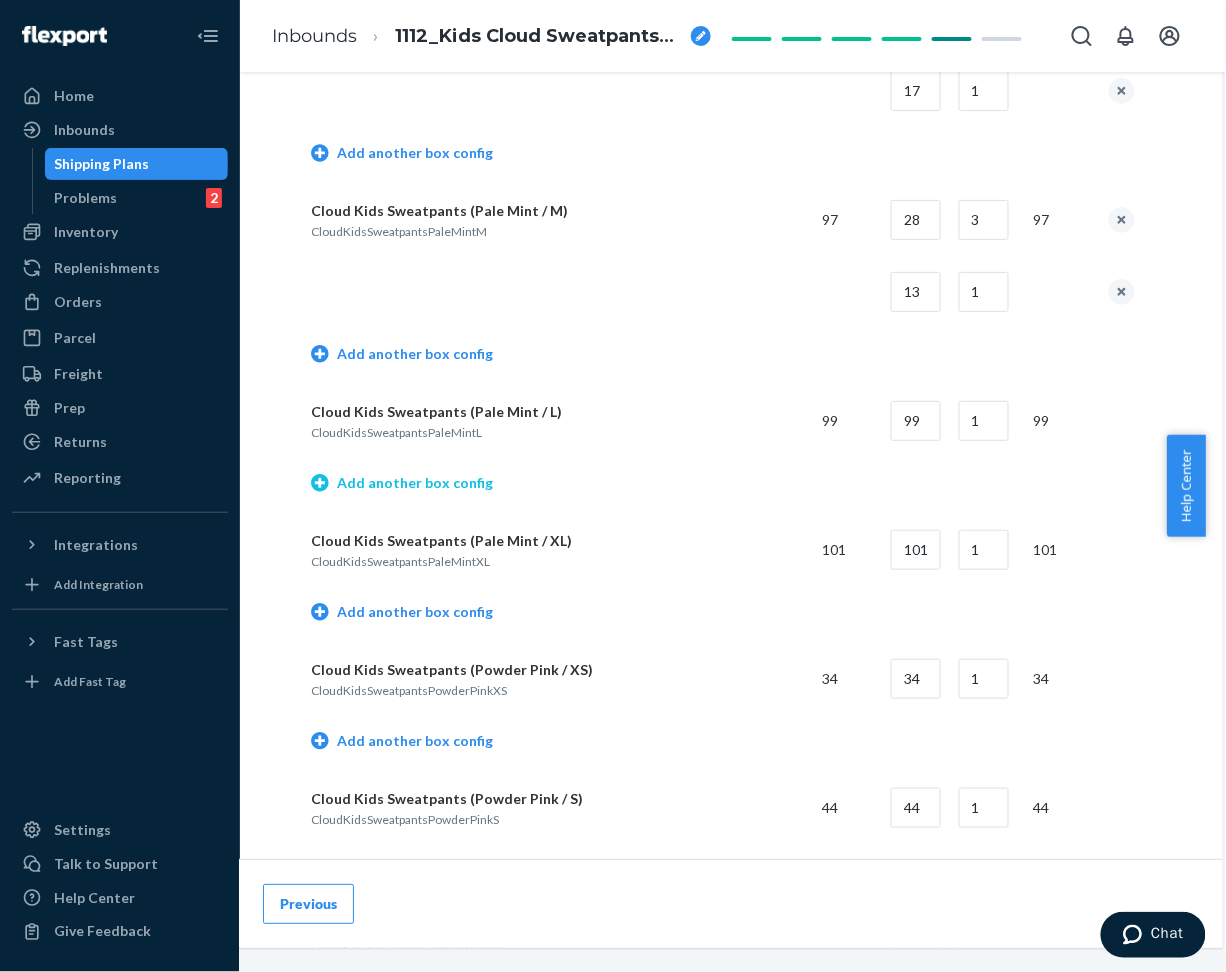 click on "Add another box config" at bounding box center (402, 483) 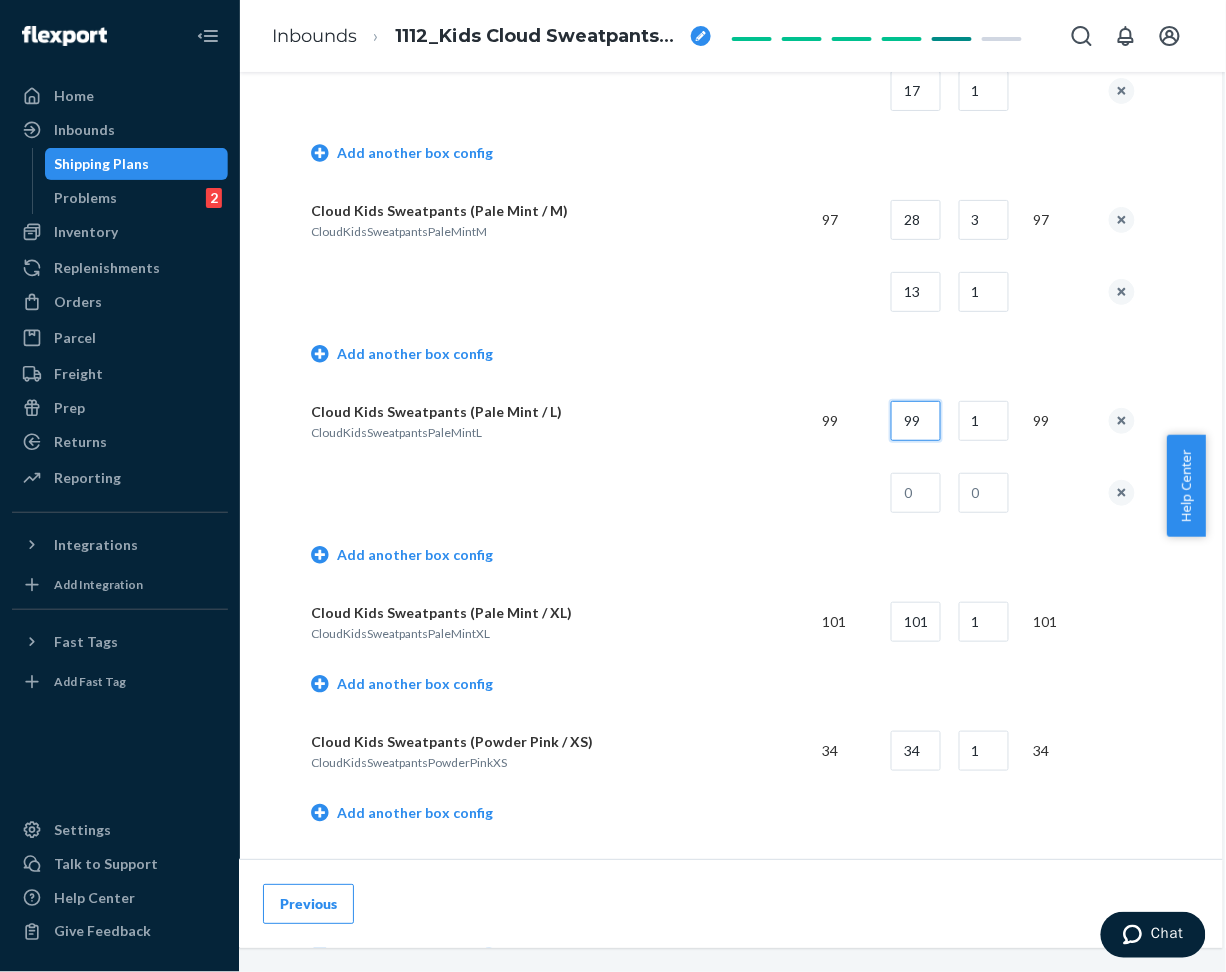 drag, startPoint x: 884, startPoint y: 419, endPoint x: 954, endPoint y: 423, distance: 70.11419 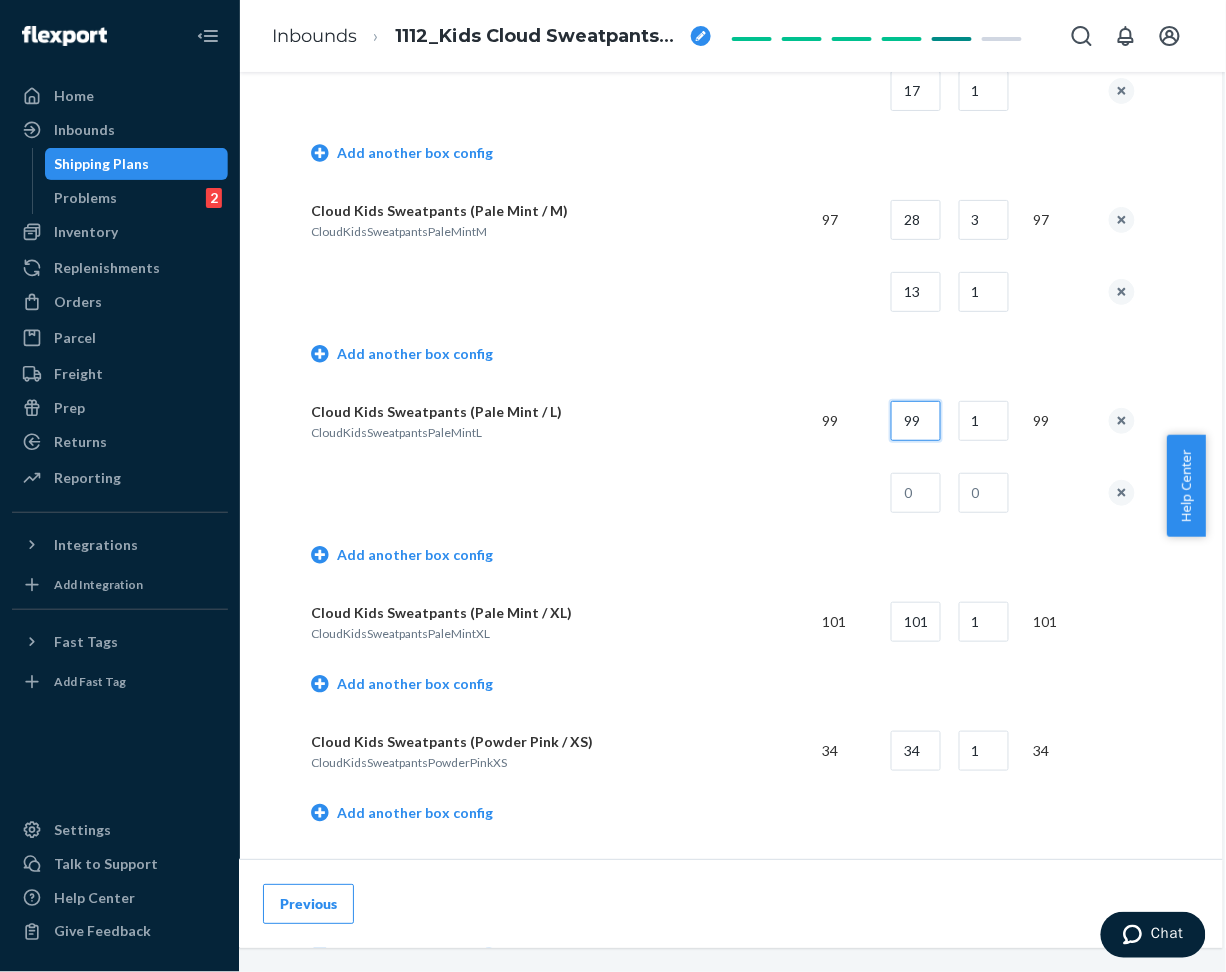click on "Cloud Kids Sweatpants (Pale Mint / L) CloudKidsSweatpantsPaleMintL 99 99 1 99" at bounding box center (723, 421) 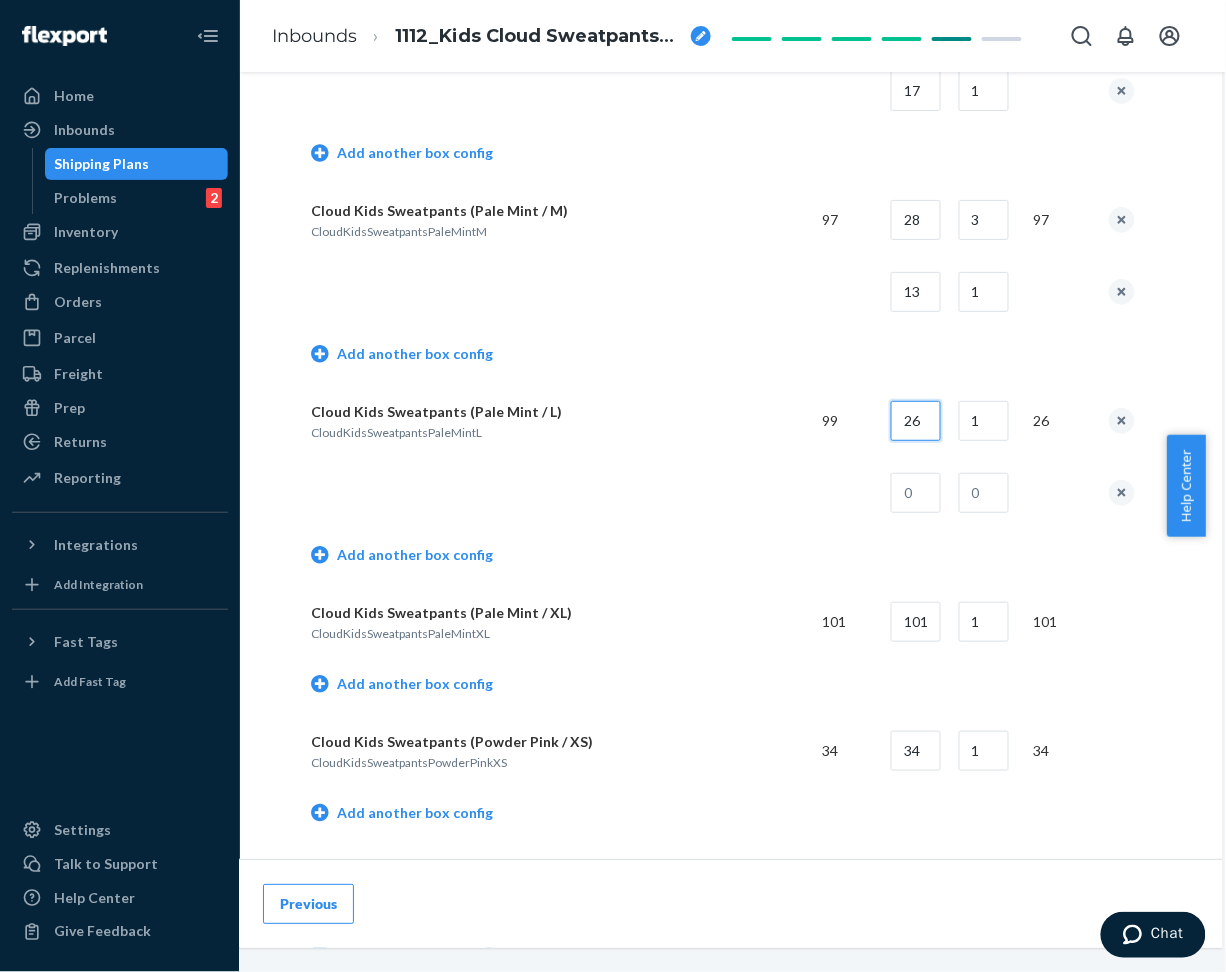 type on "26" 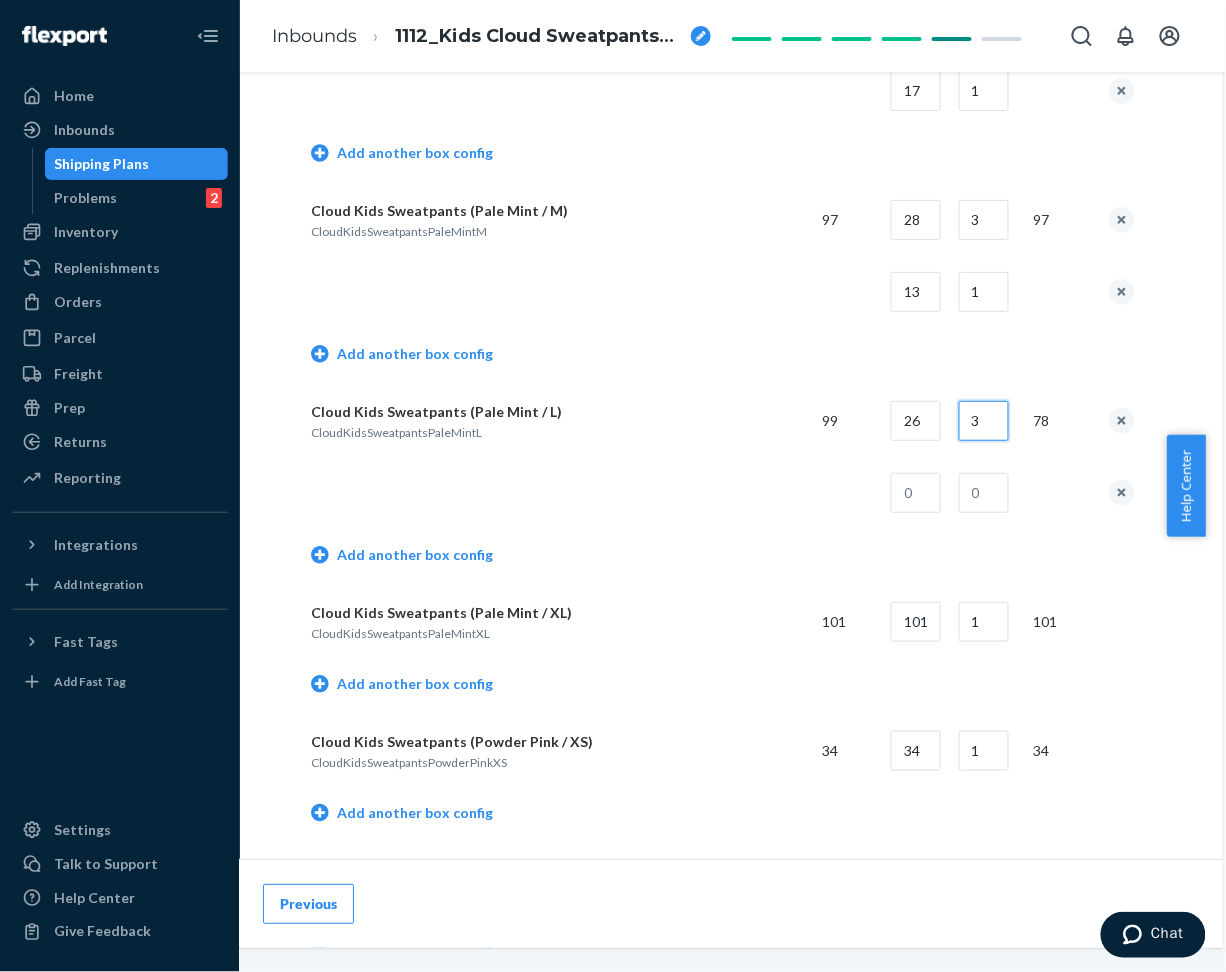 type on "3" 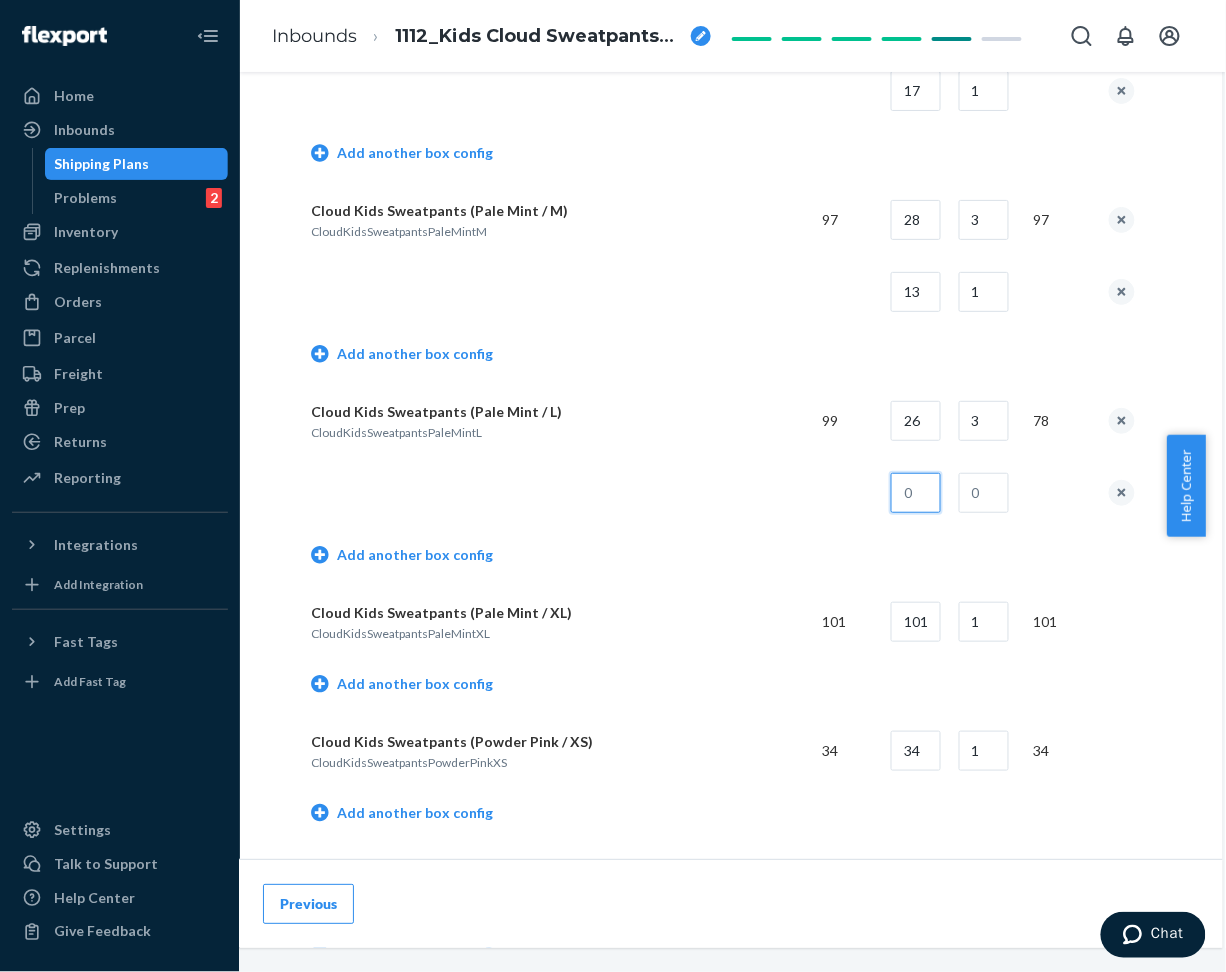 click at bounding box center [916, 493] 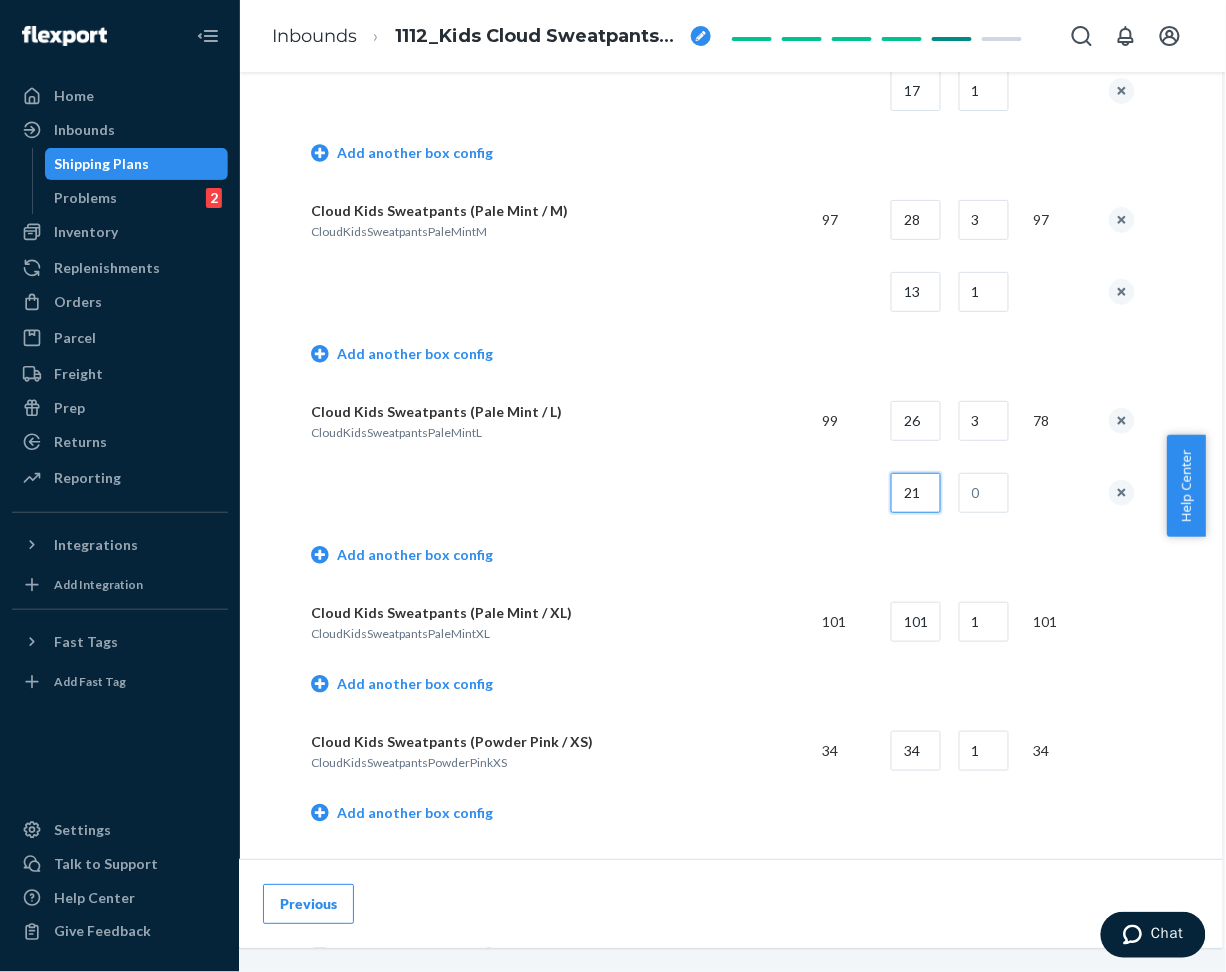 type on "21" 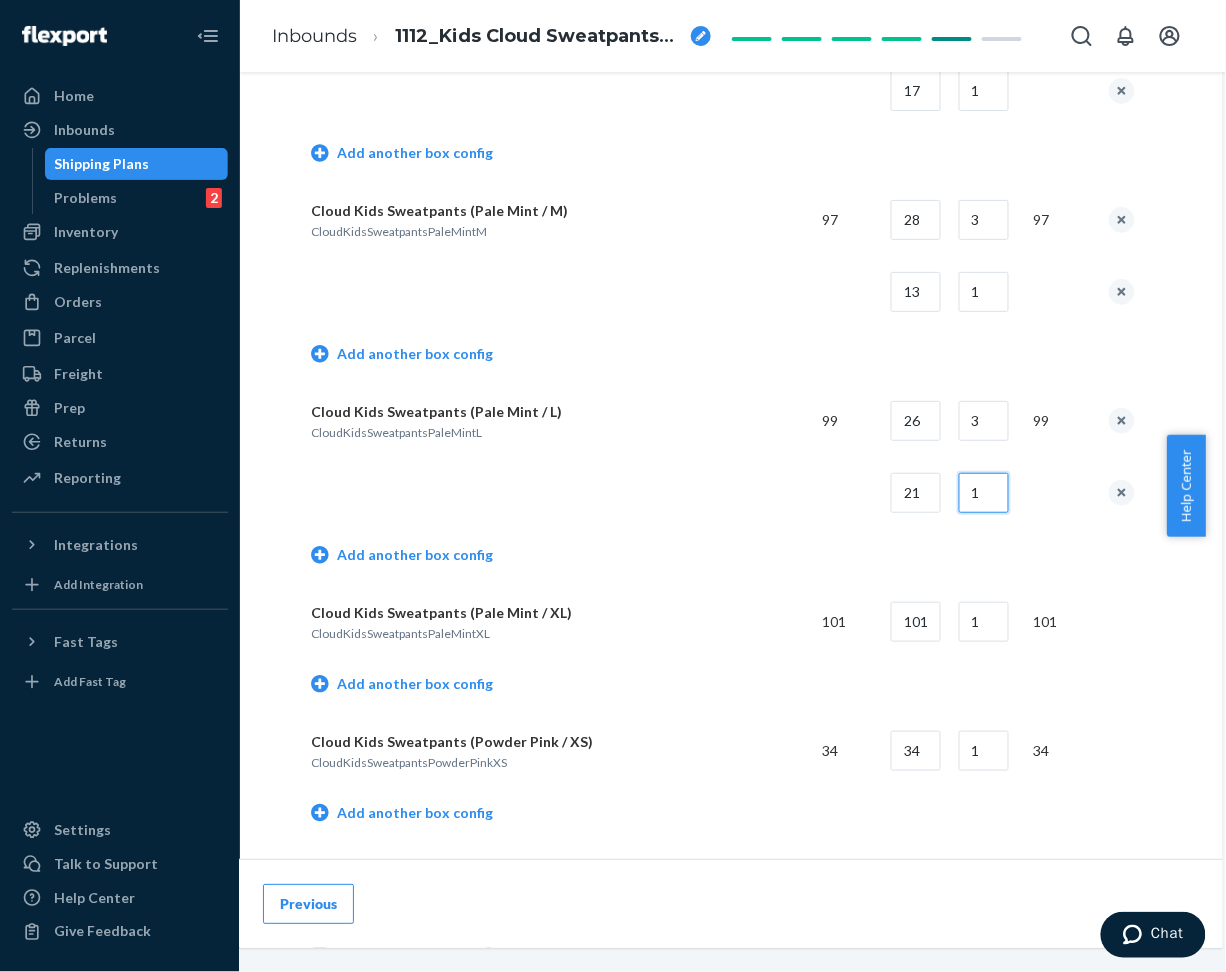 type on "1" 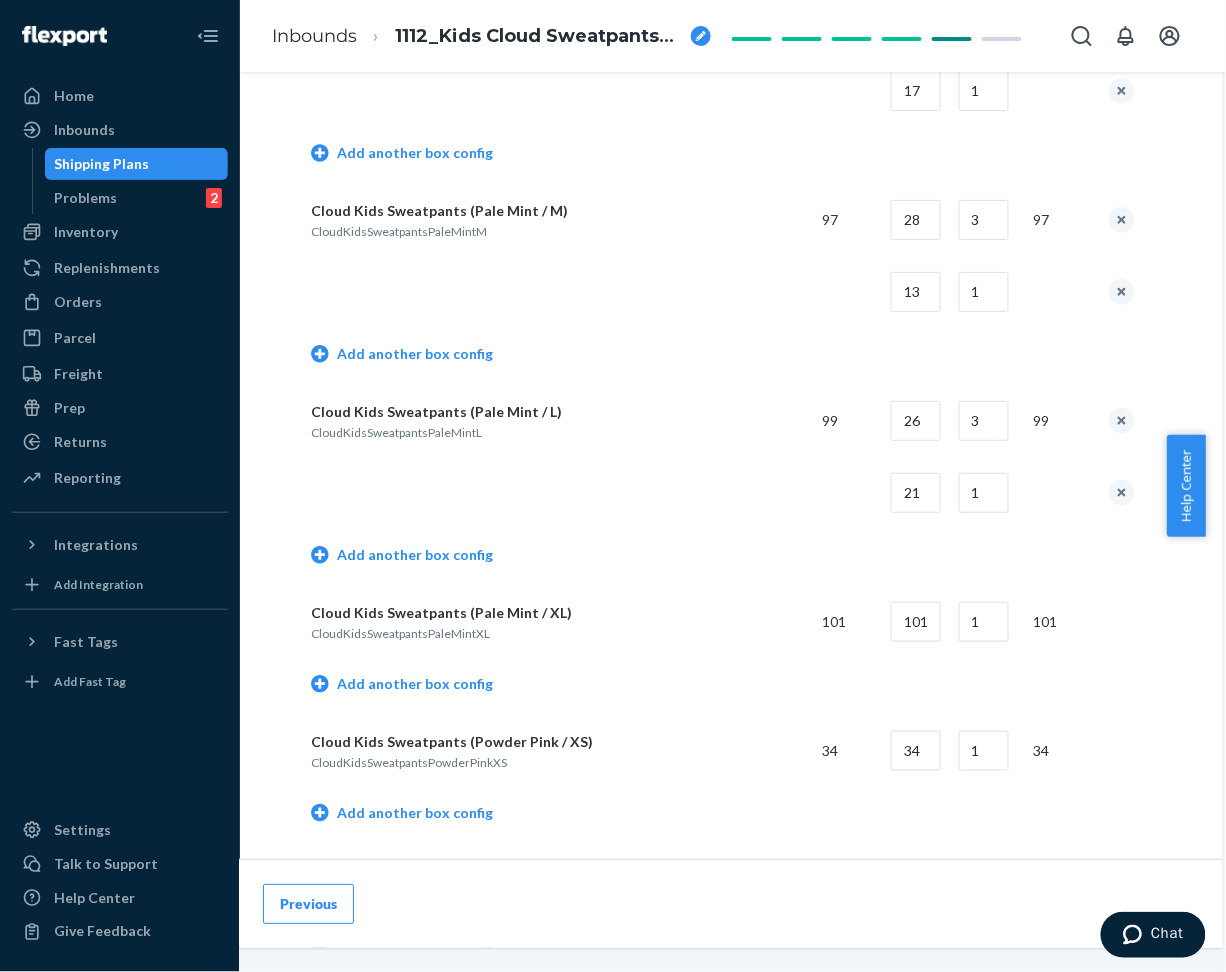 click on "Add another box config" at bounding box center (723, 557) 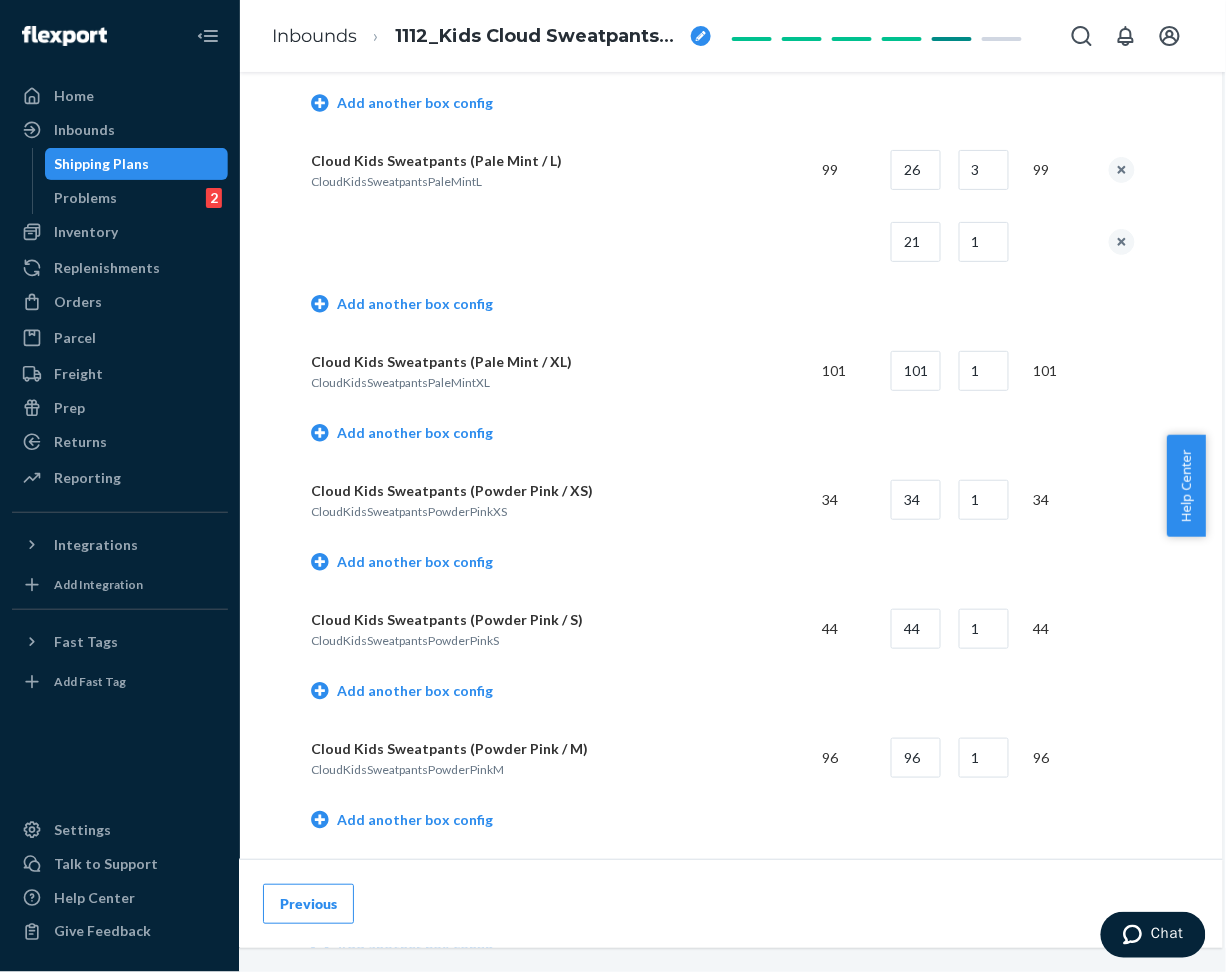scroll, scrollTop: 1600, scrollLeft: 66, axis: both 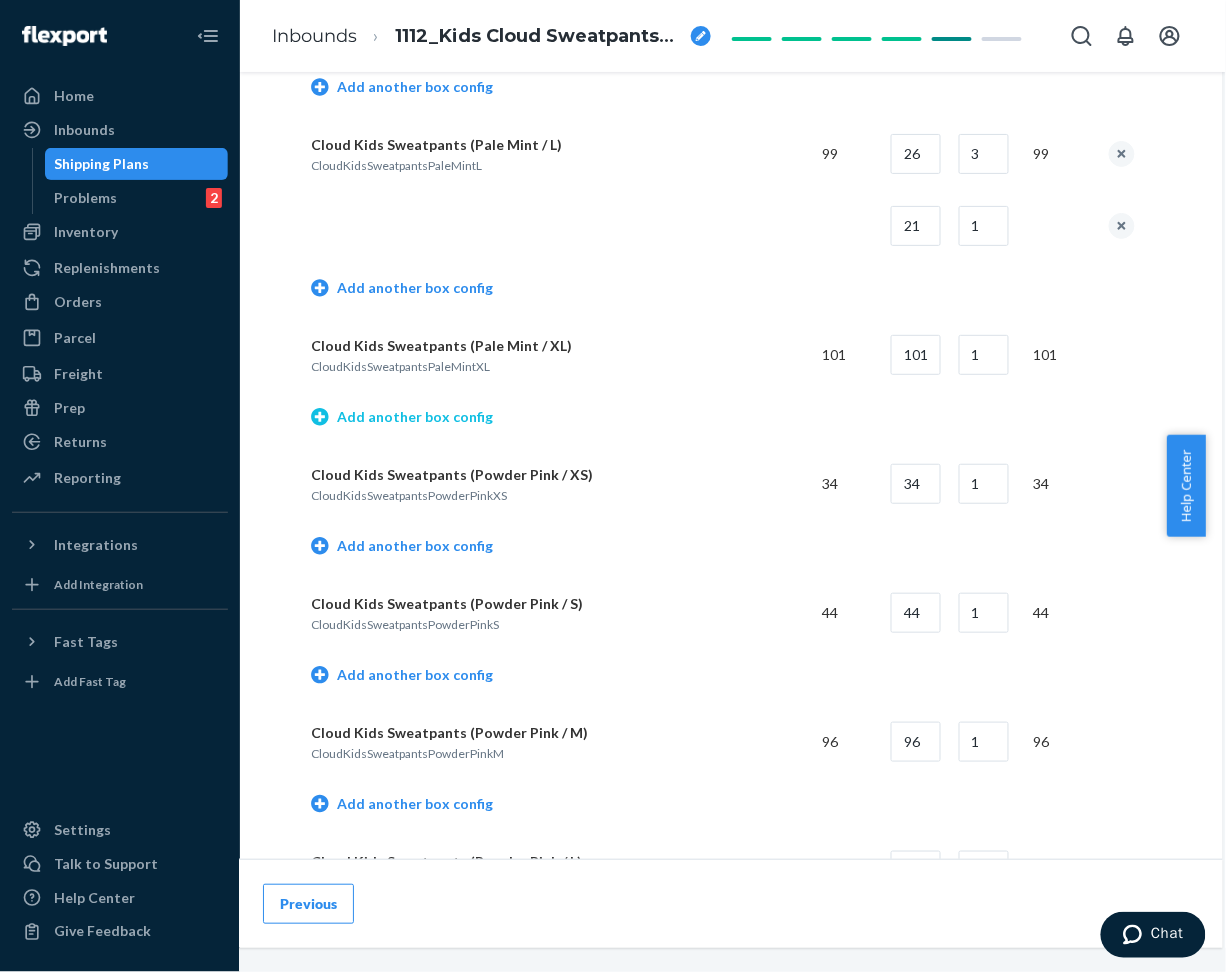 click on "Add another box config" at bounding box center (402, 417) 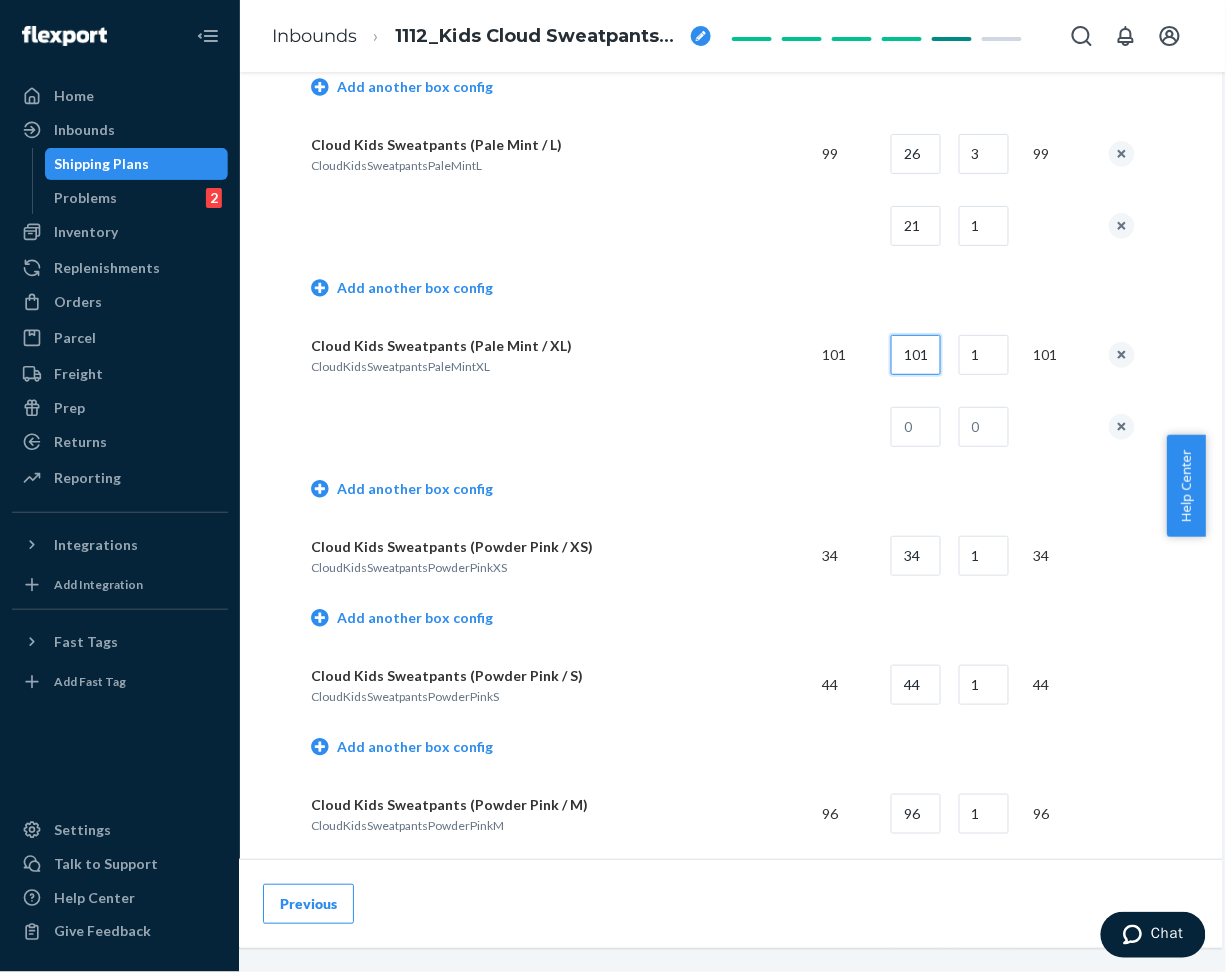drag, startPoint x: 917, startPoint y: 352, endPoint x: 873, endPoint y: 353, distance: 44.011364 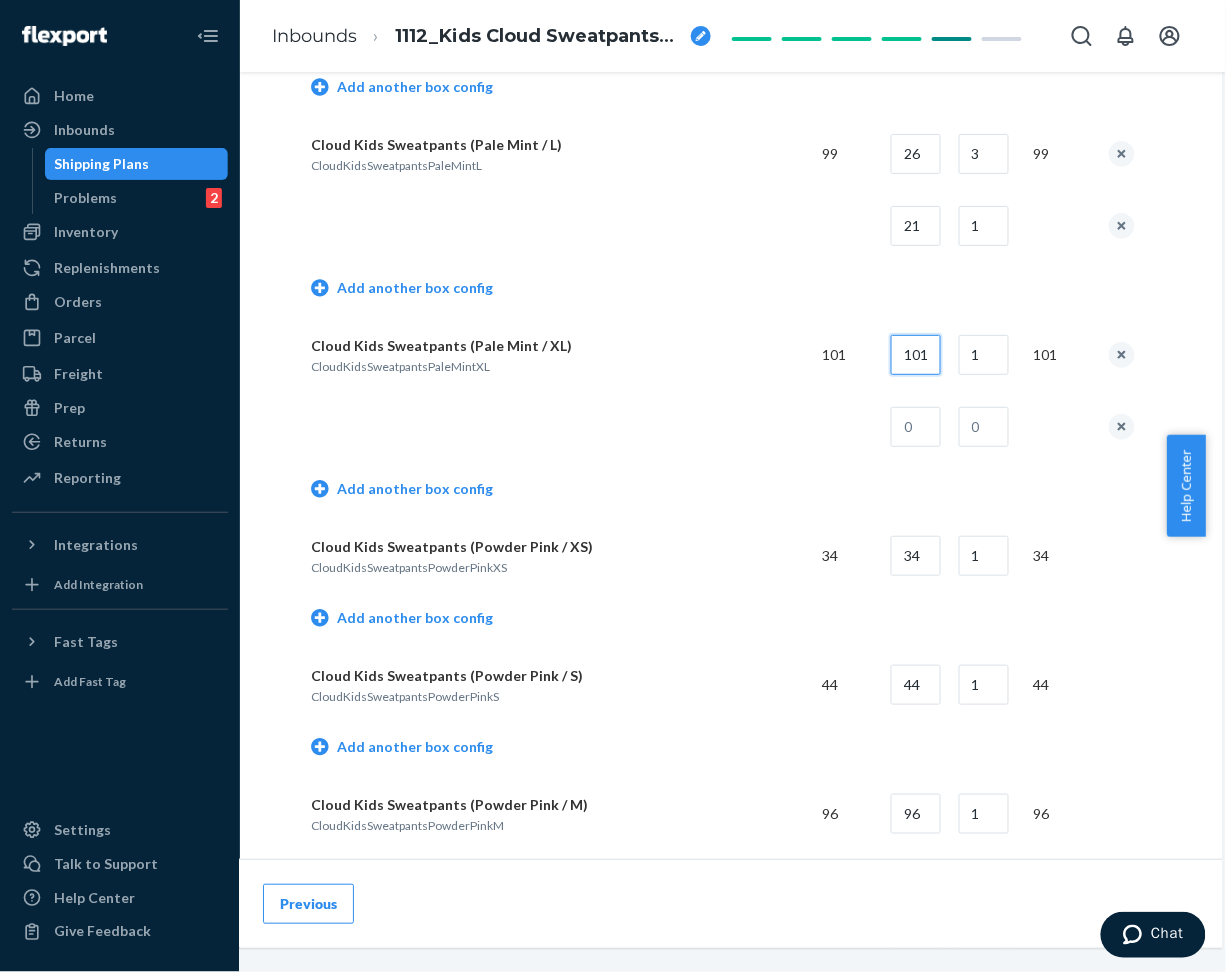 click on "101" at bounding box center (909, 355) 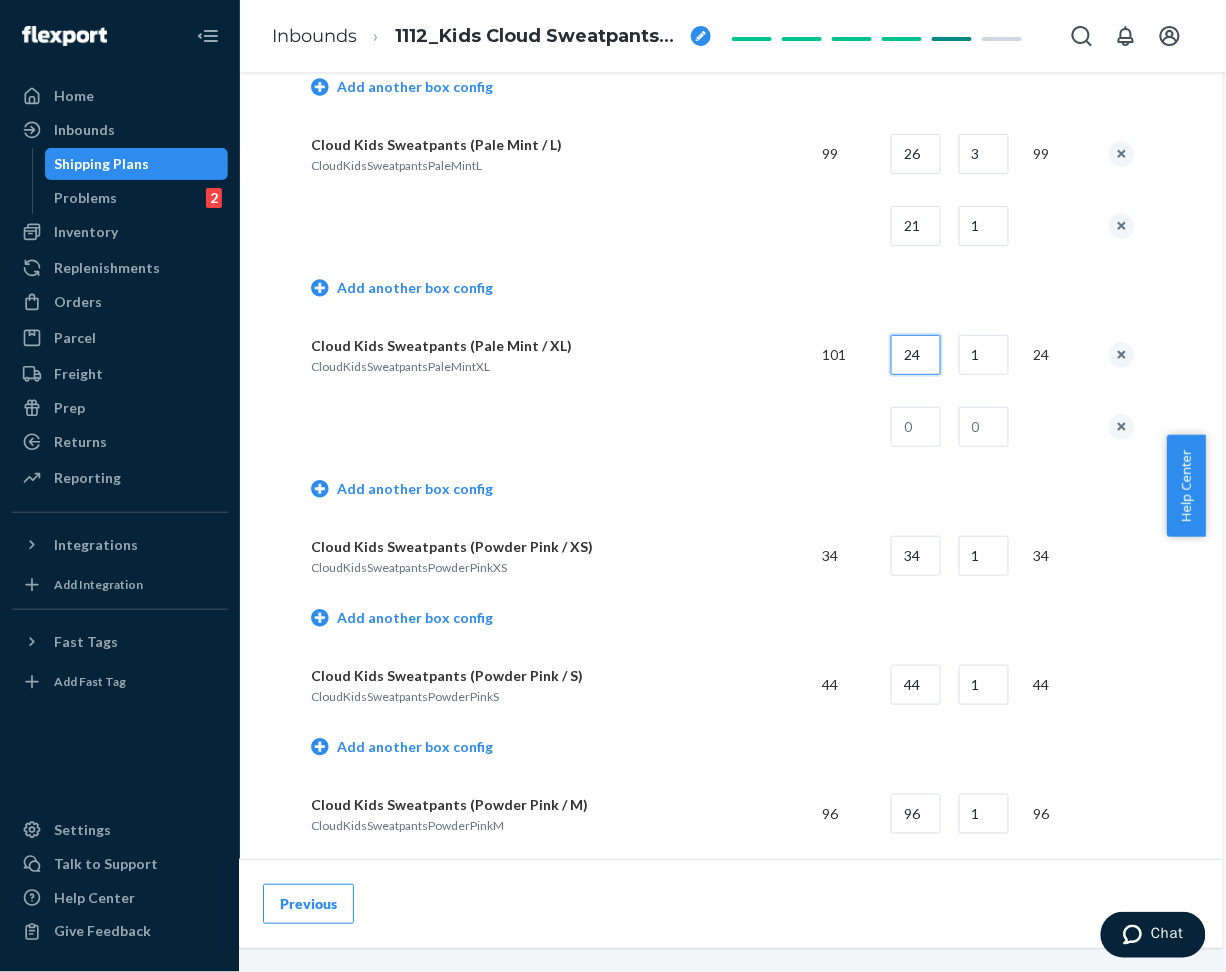 type on "24" 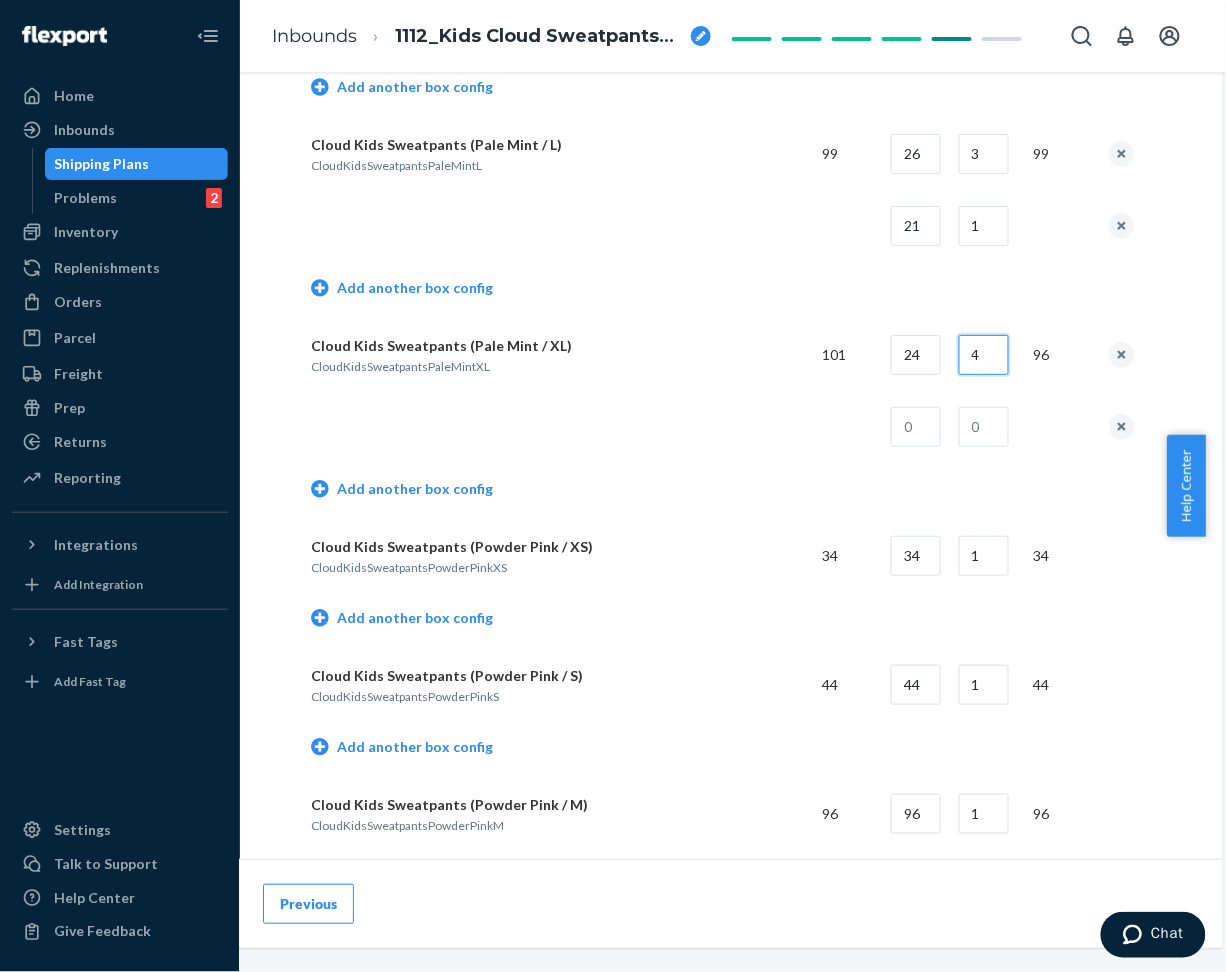type on "4" 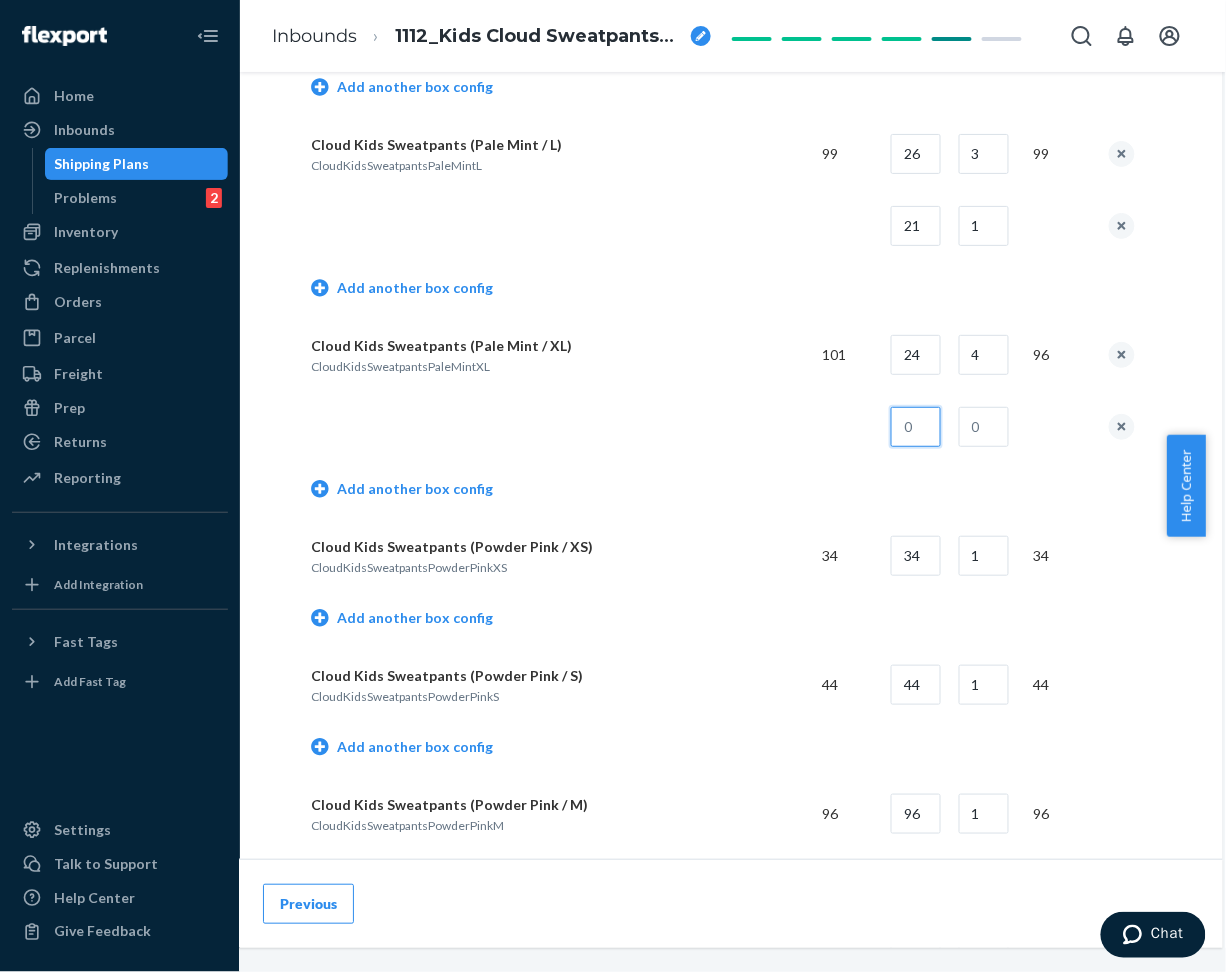click at bounding box center (916, 427) 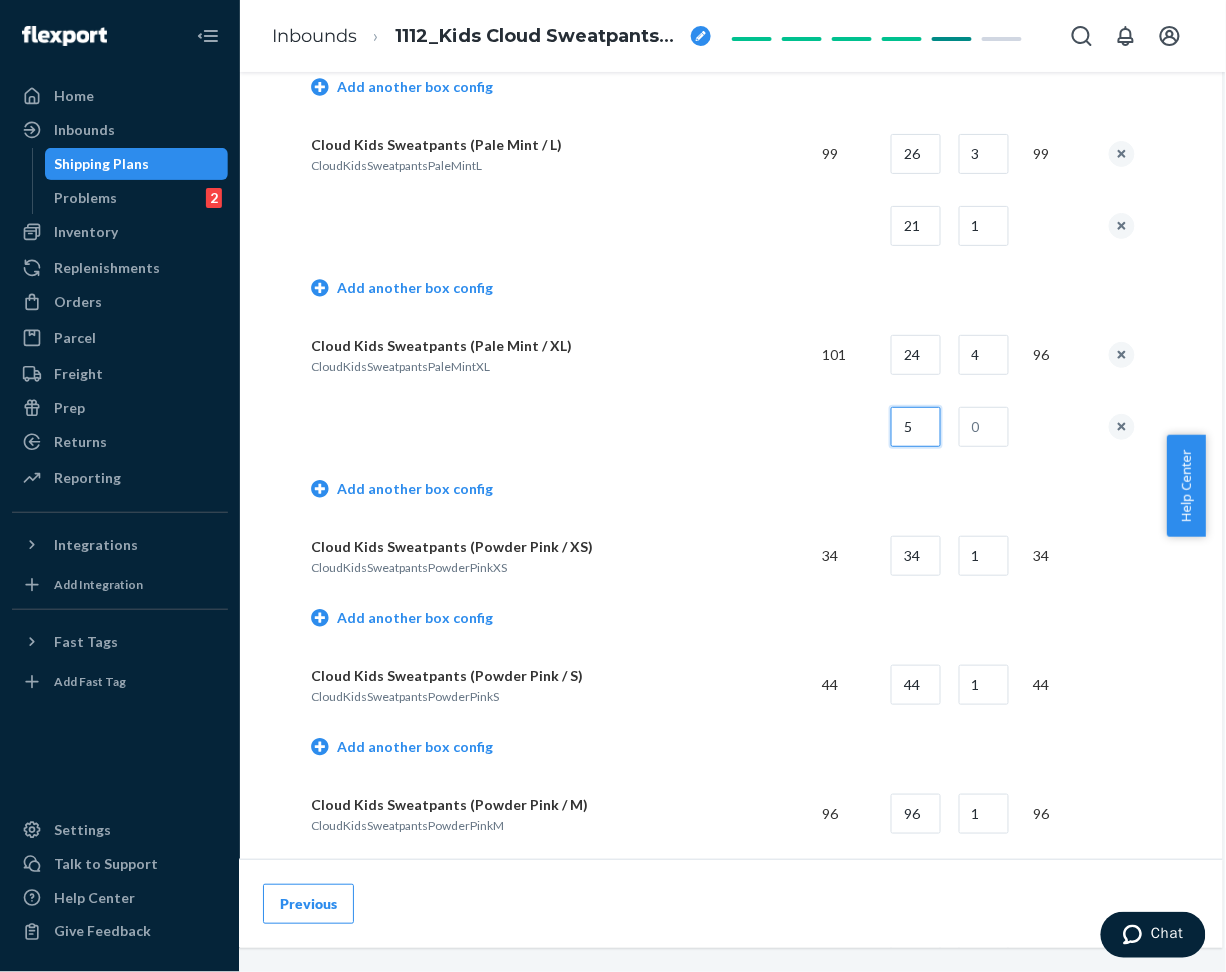 type on "5" 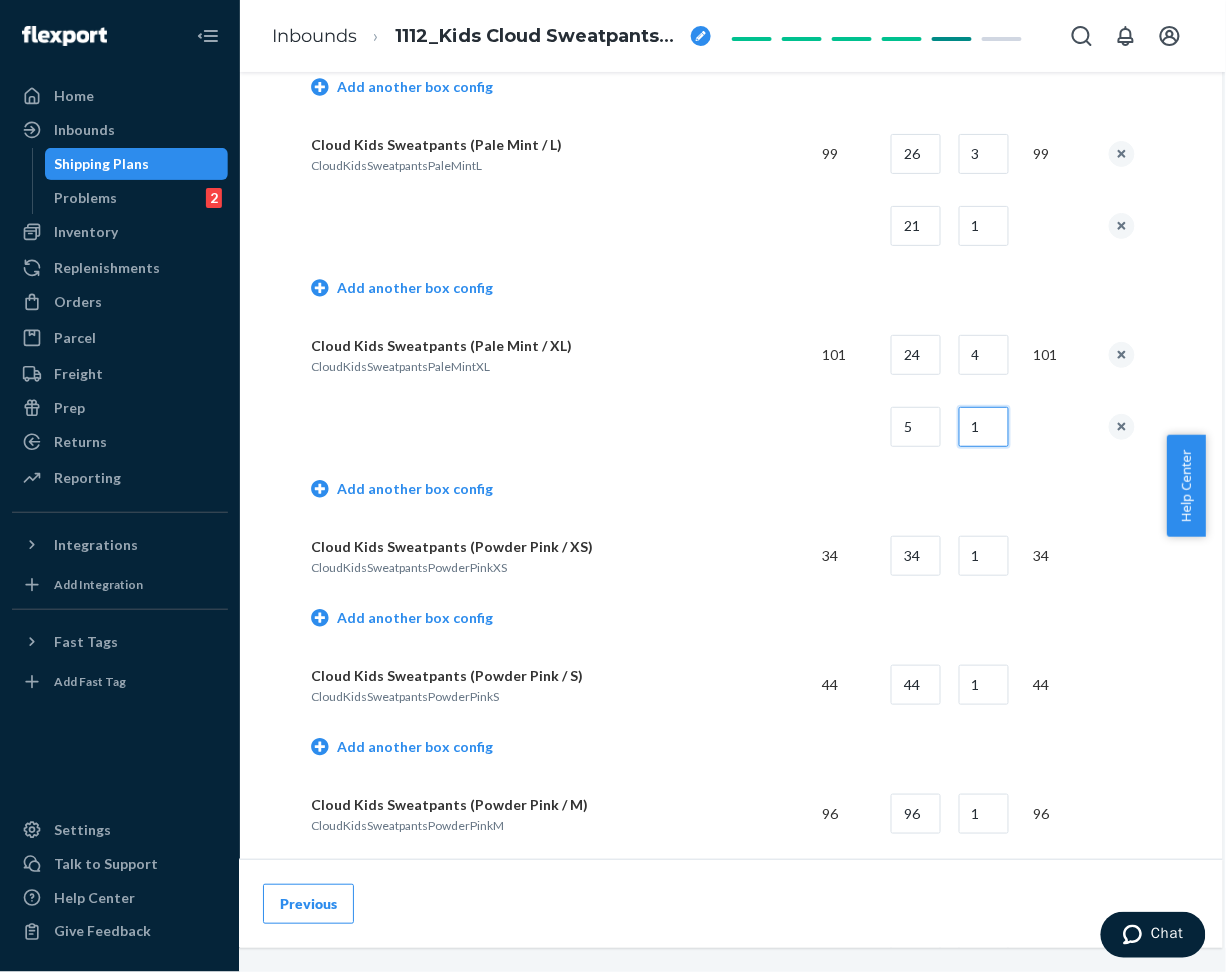 type on "1" 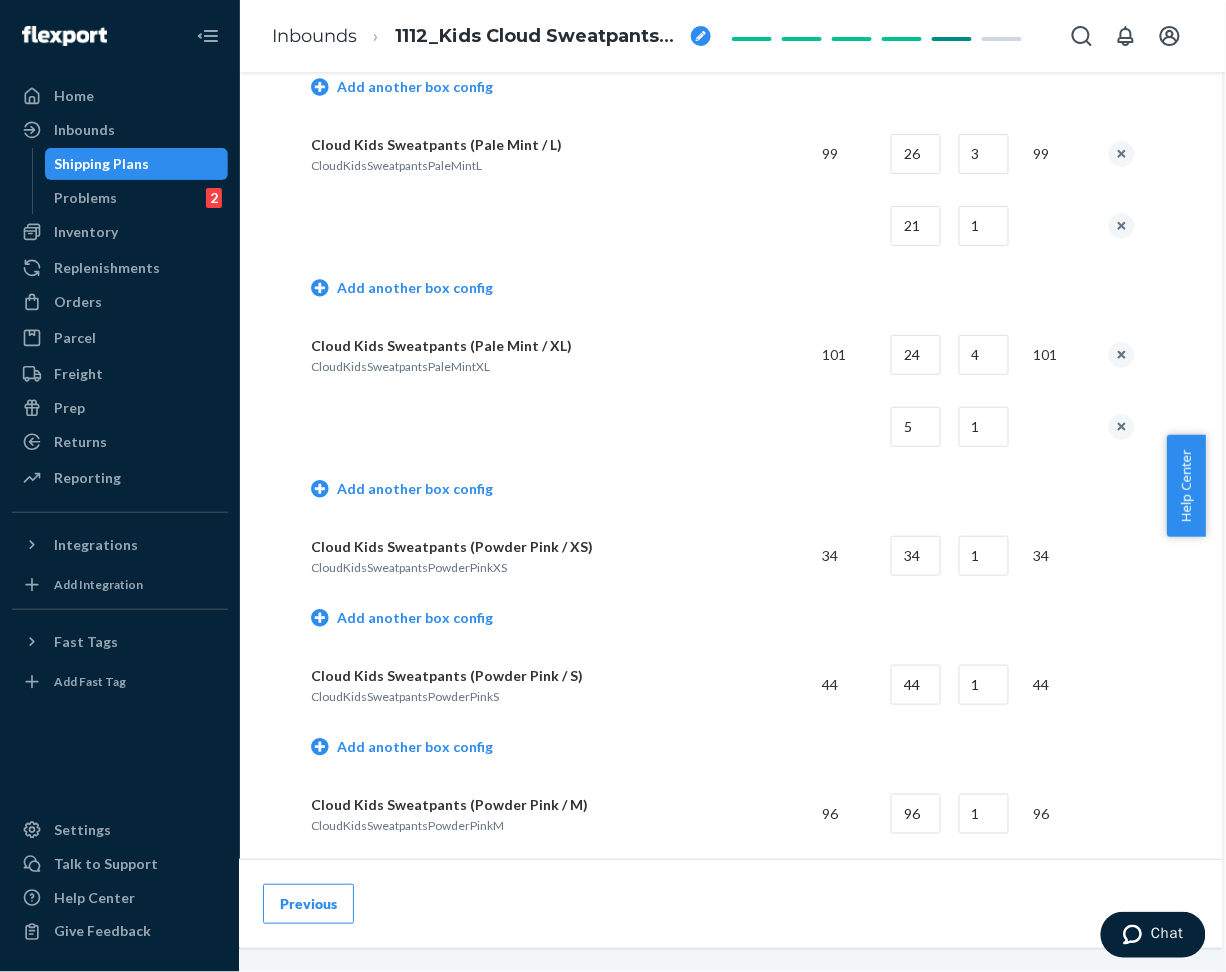 click on "Add another box config" at bounding box center [723, 491] 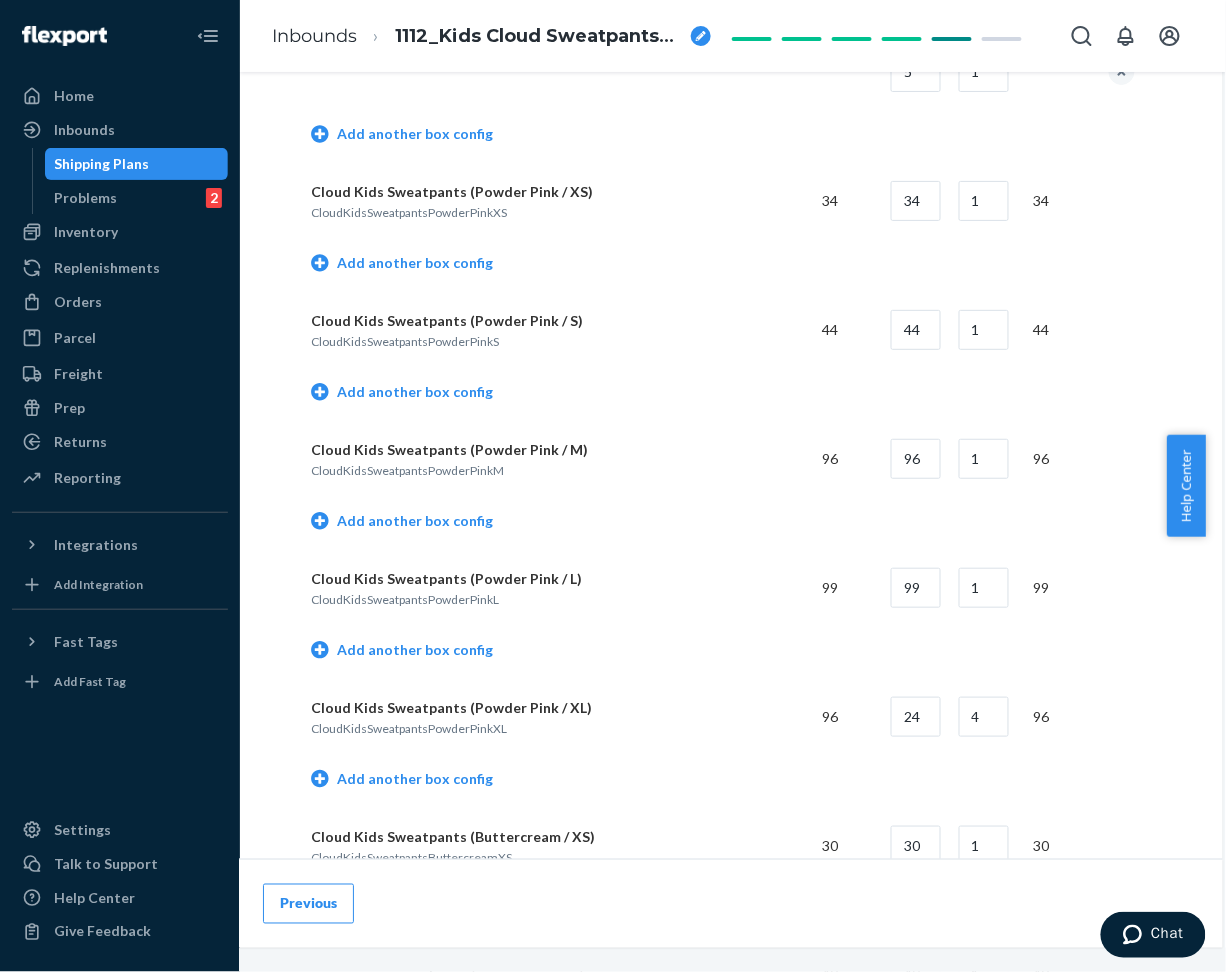 scroll, scrollTop: 2000, scrollLeft: 66, axis: both 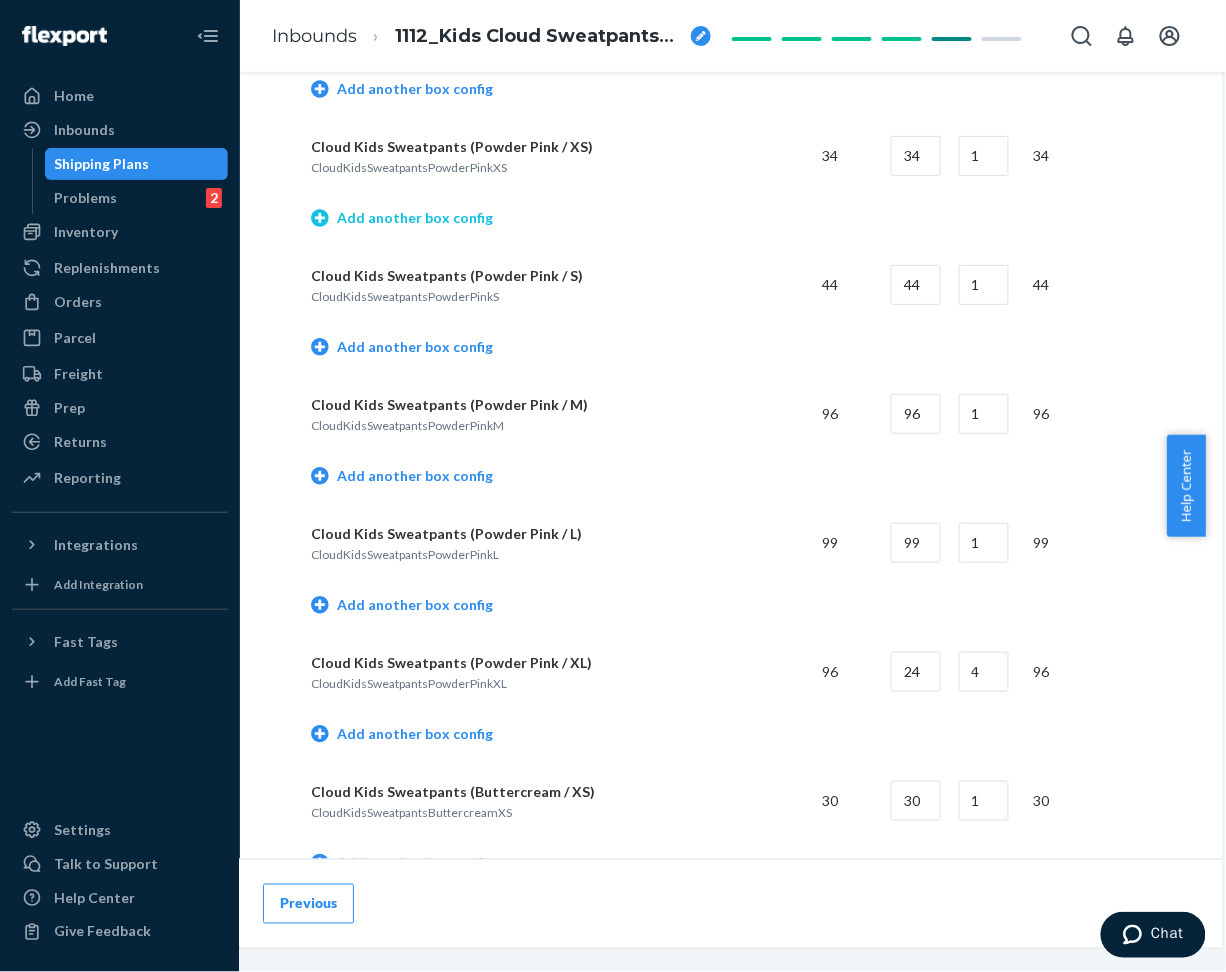 click on "Add another box config" at bounding box center [402, 218] 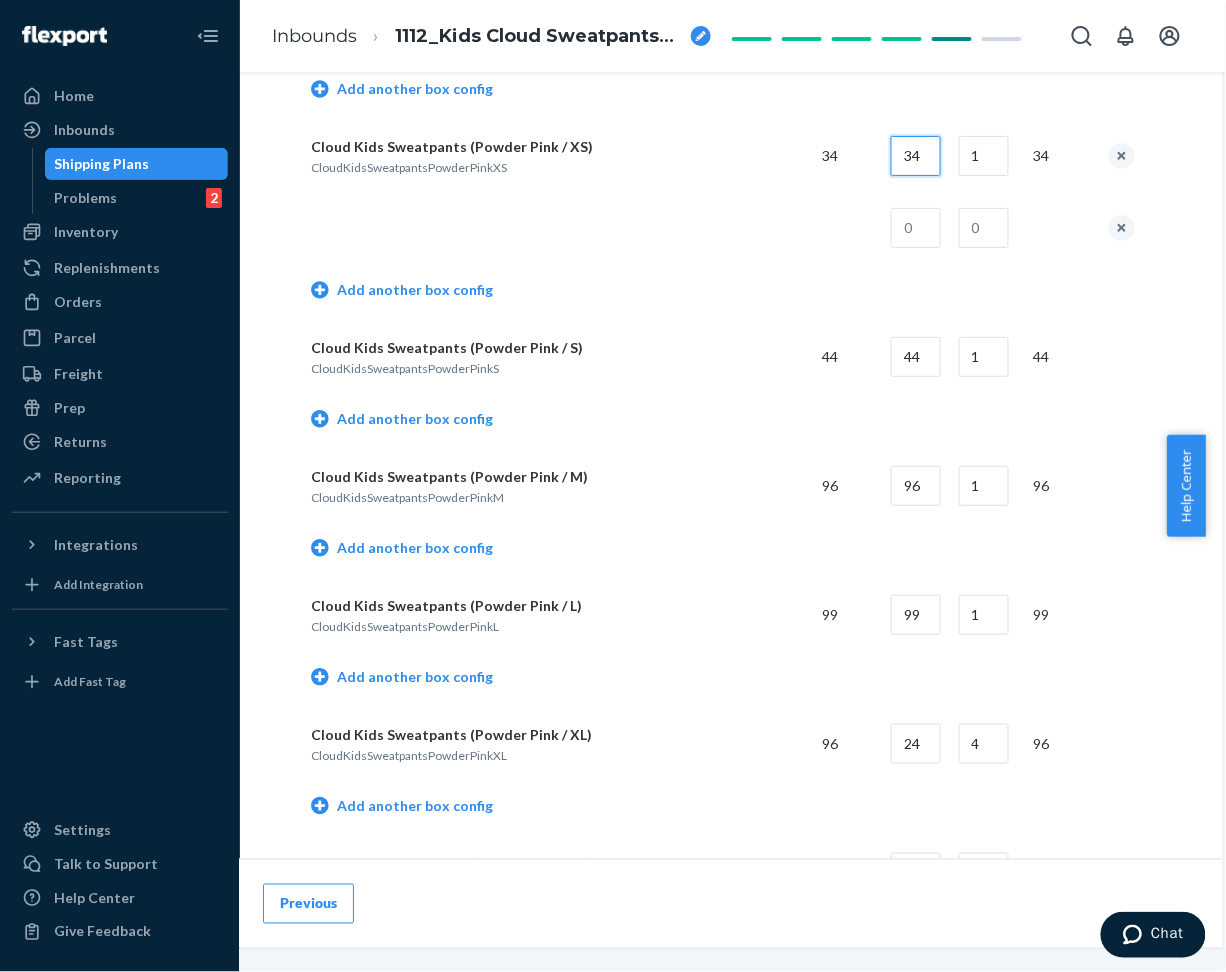 drag, startPoint x: 888, startPoint y: 163, endPoint x: 937, endPoint y: 165, distance: 49.0408 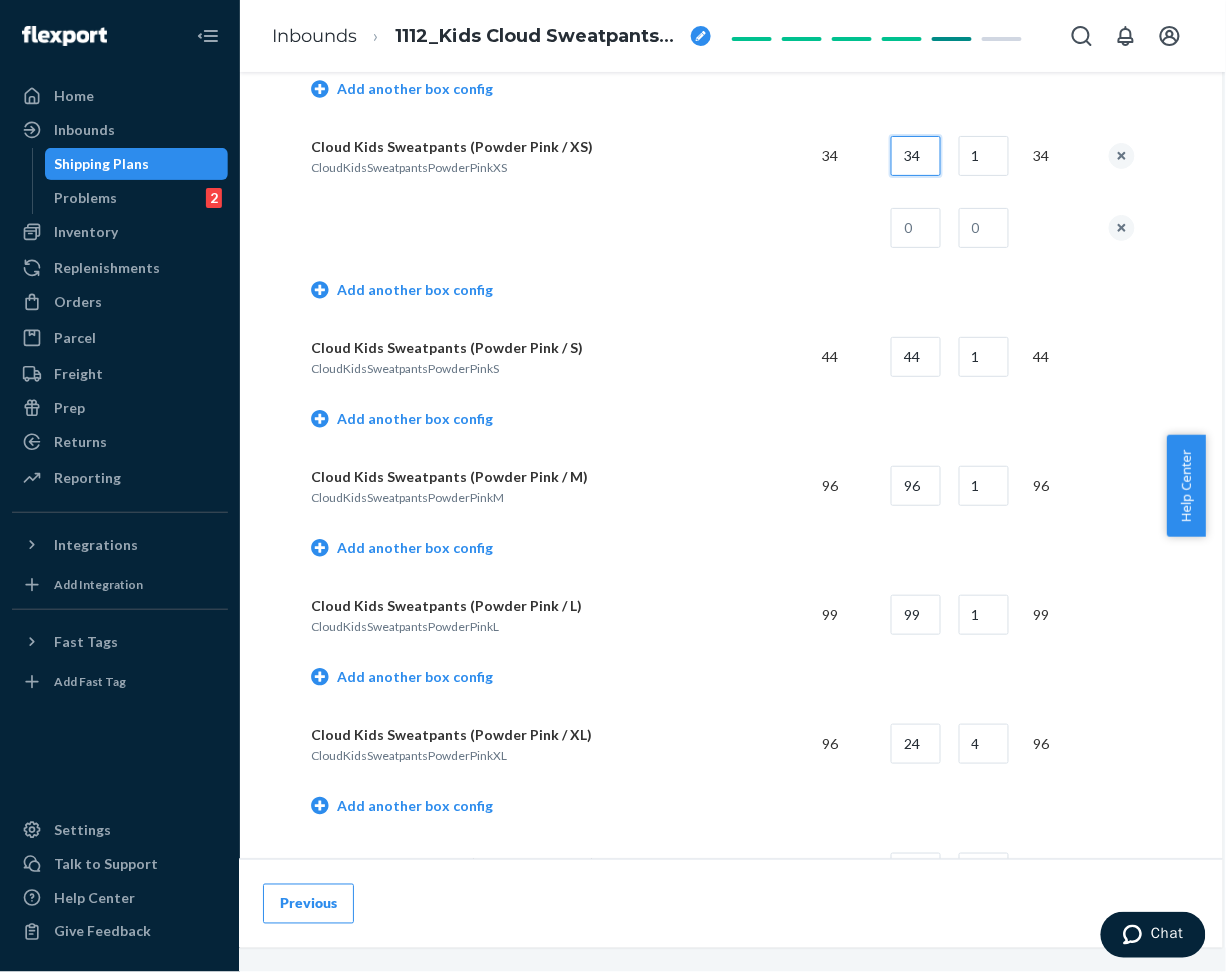click on "Cloud Kids Sweatpants (Powder Pink / XS) CloudKidsSweatpantsPowderPinkXS 34 34 1 34" at bounding box center [723, 156] 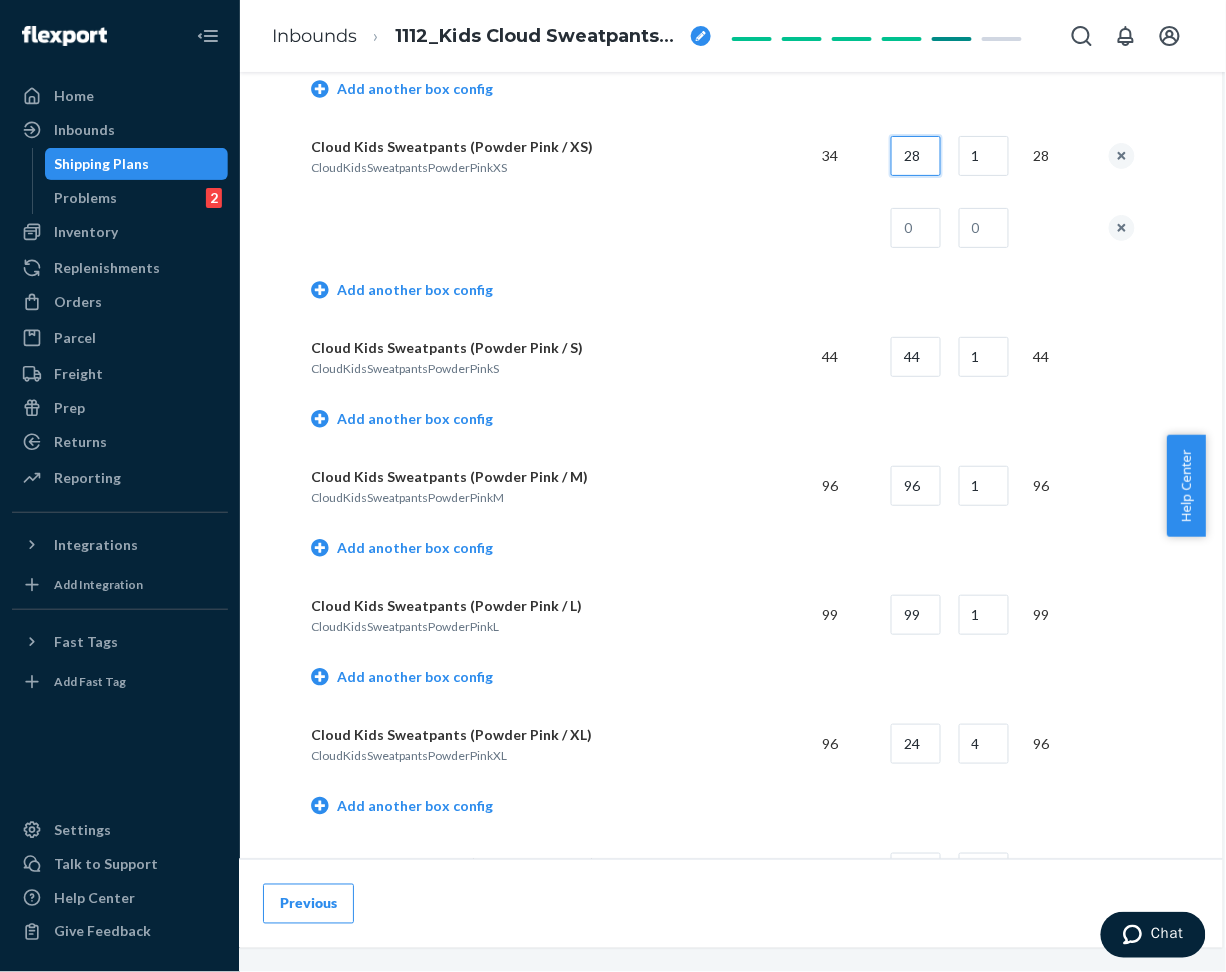 type on "28" 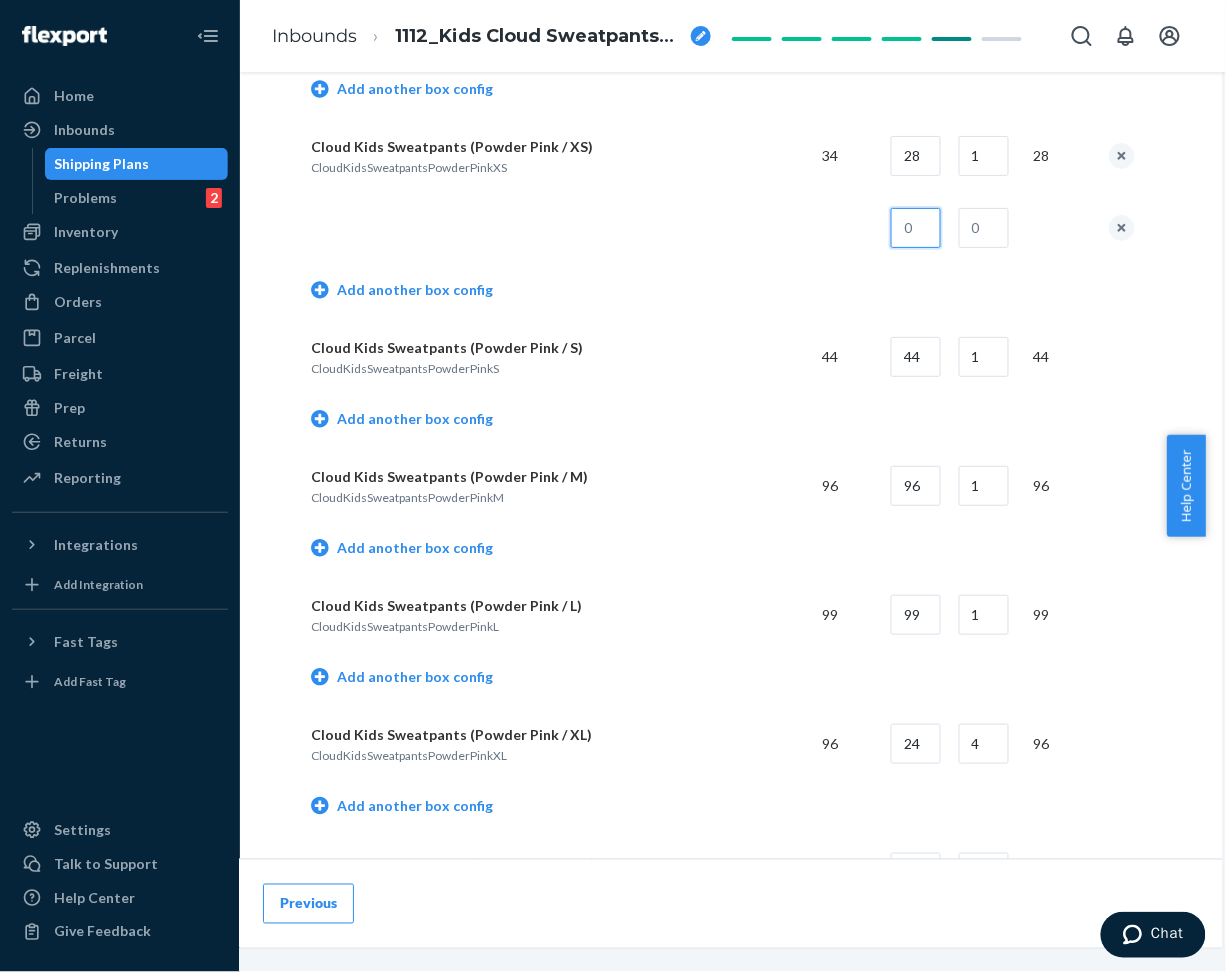 click at bounding box center (916, 228) 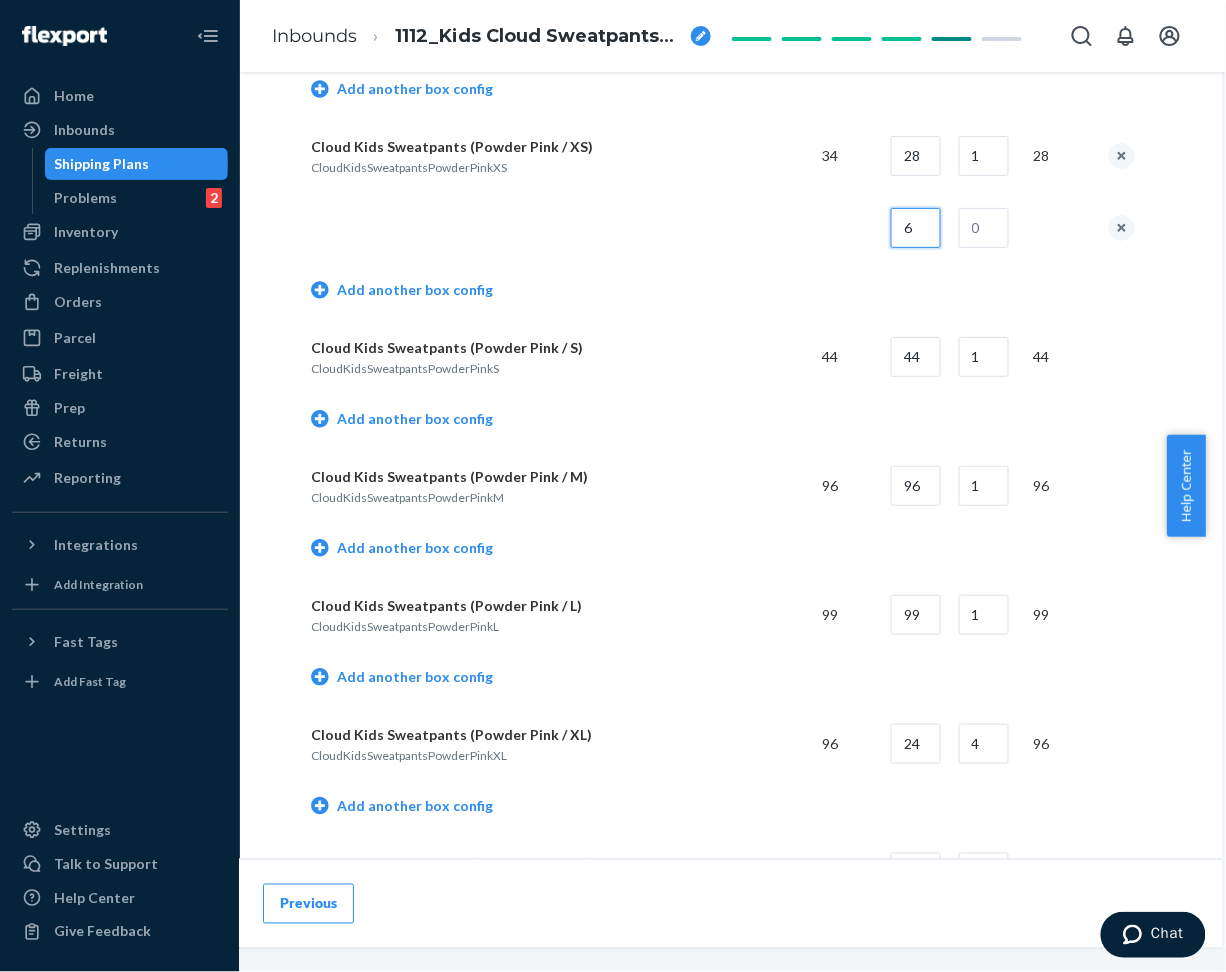 type on "6" 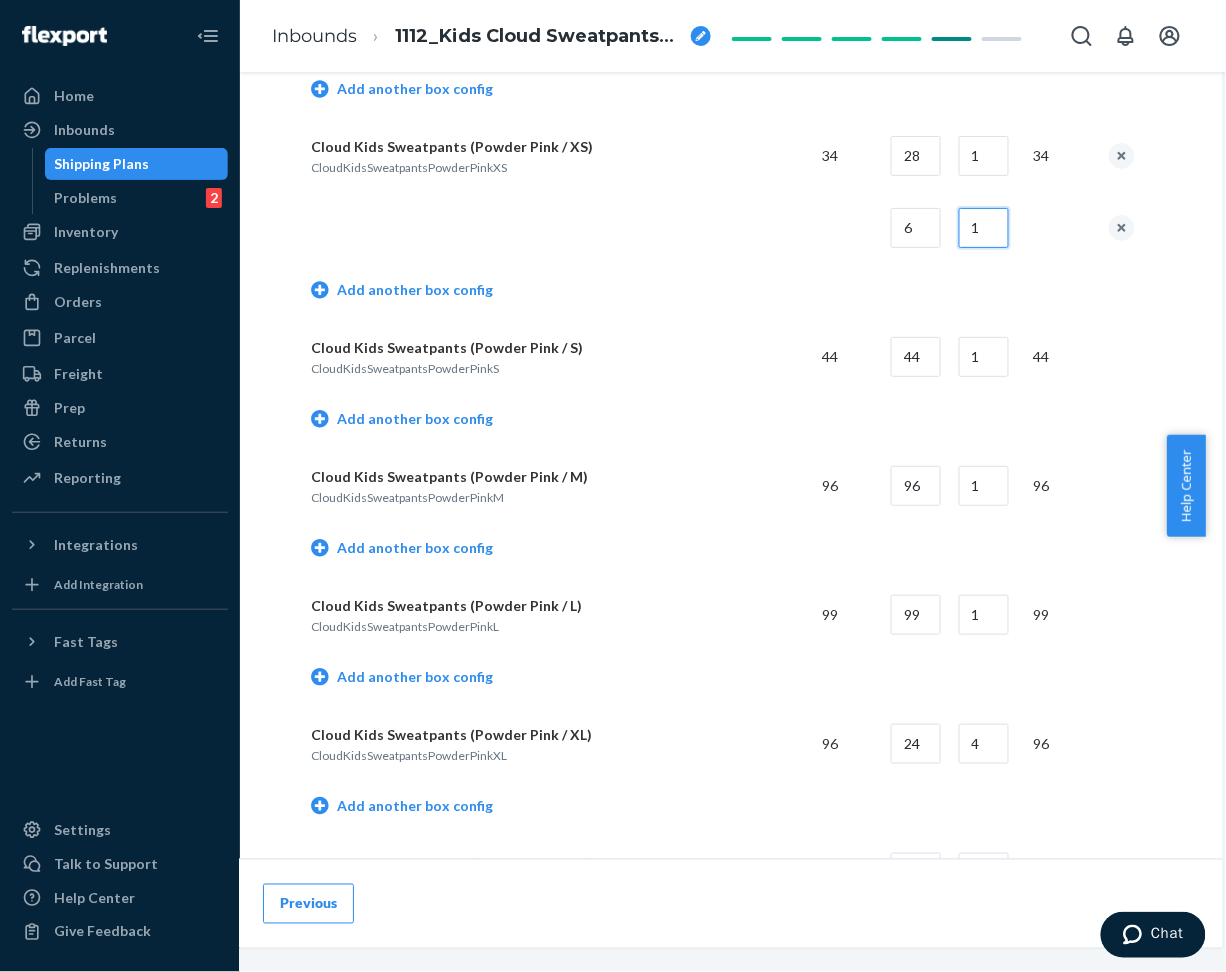 type on "1" 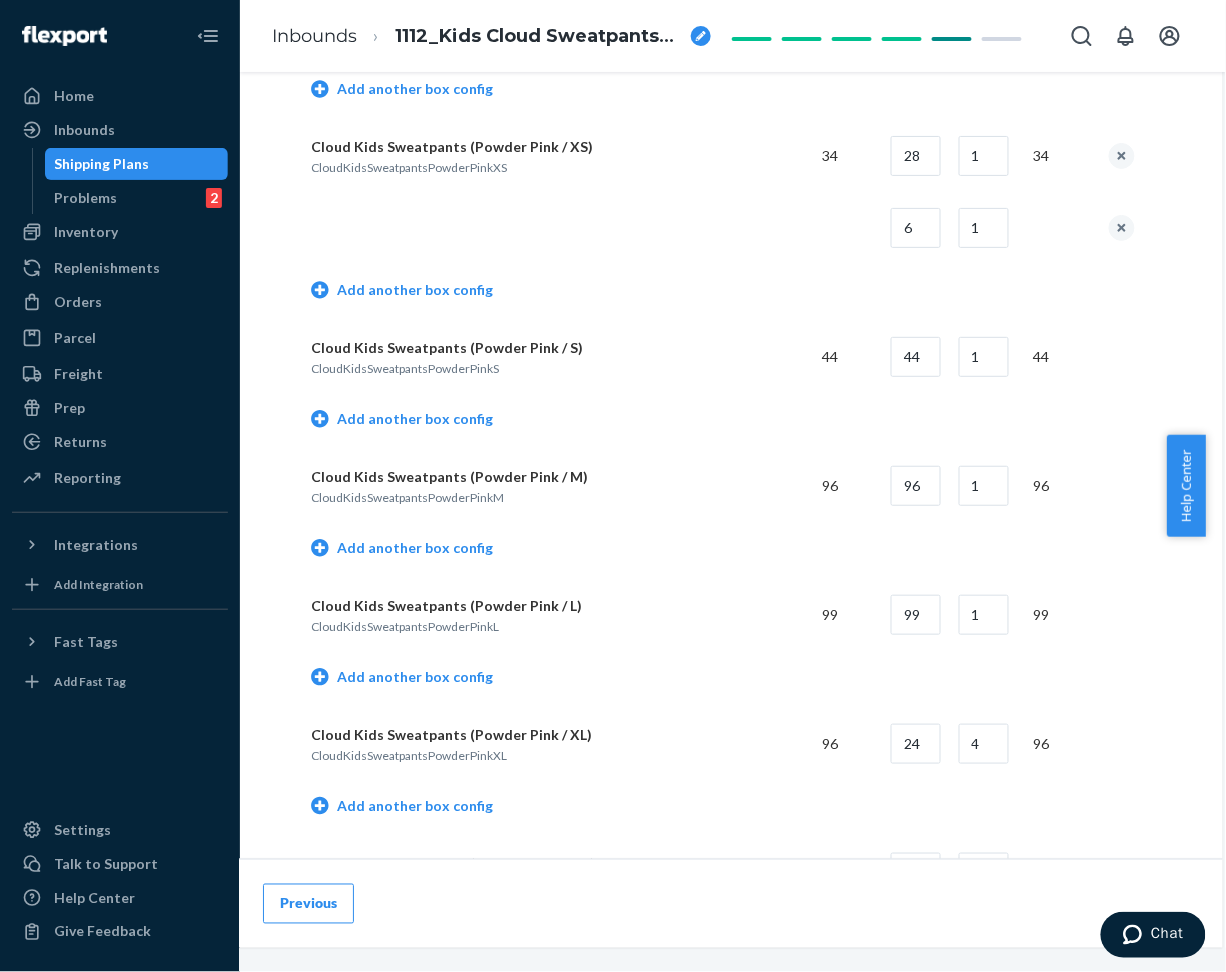 click on "Add another box config" at bounding box center [723, 292] 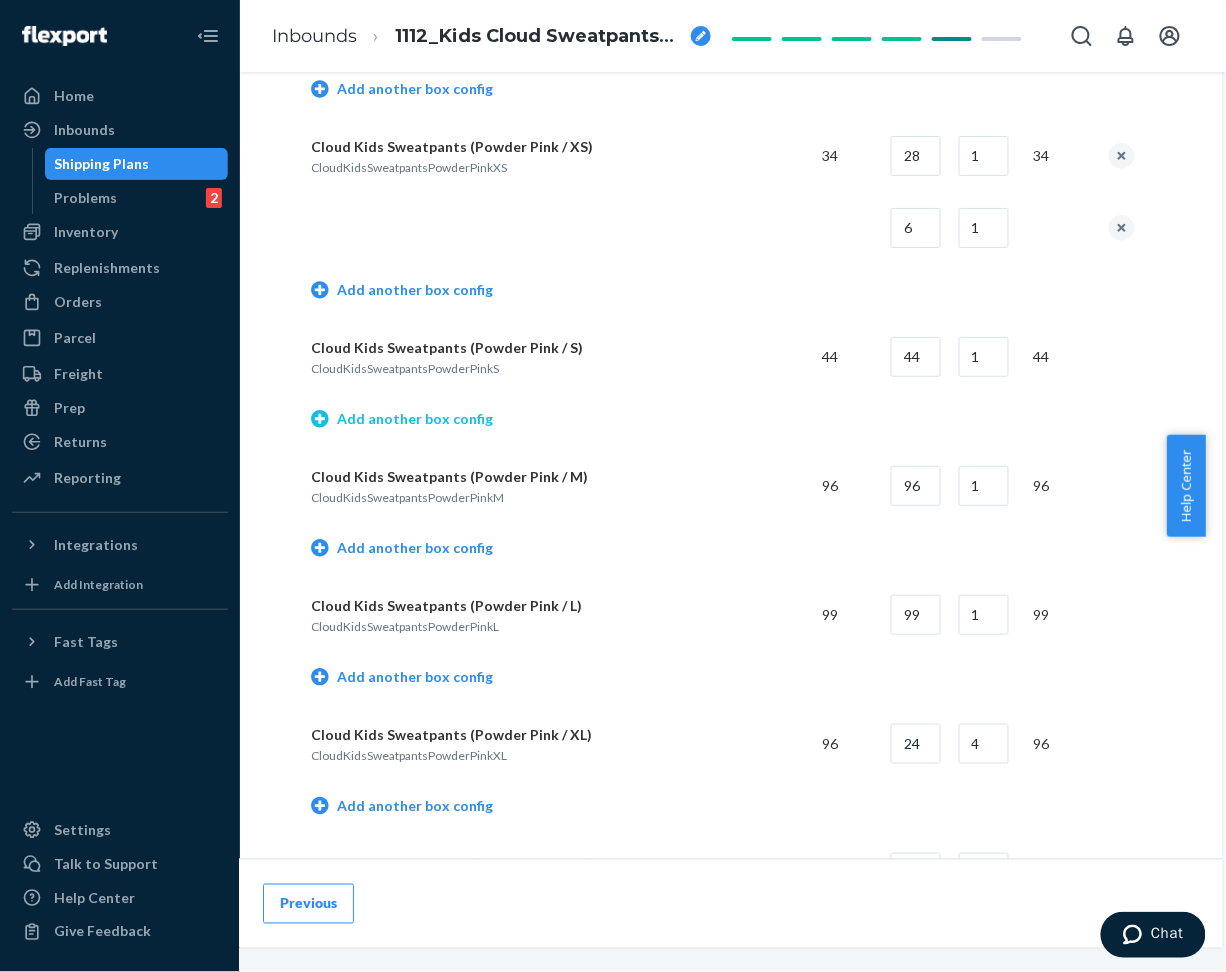 click on "Add another box config" at bounding box center (402, 419) 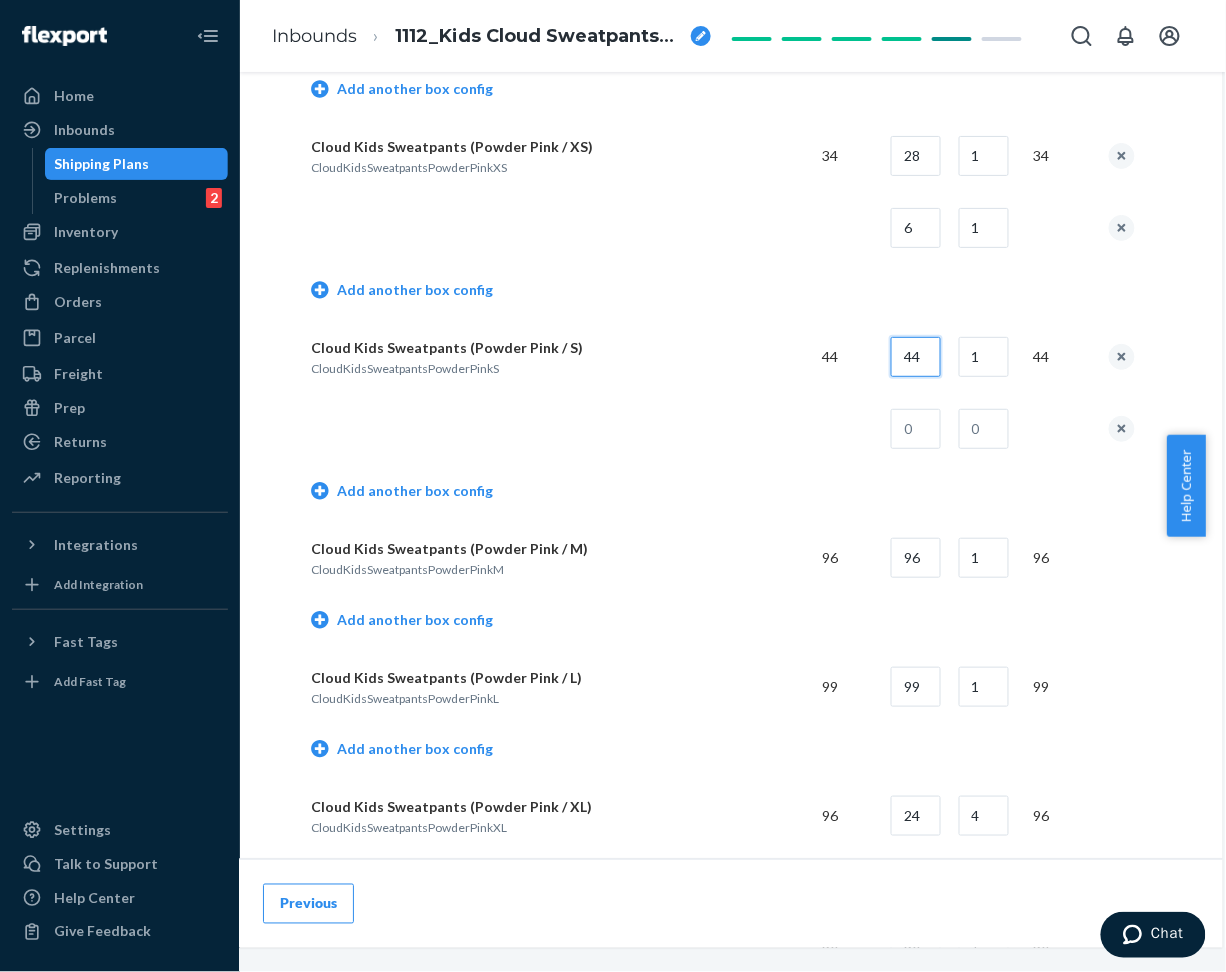 drag, startPoint x: 887, startPoint y: 358, endPoint x: 931, endPoint y: 361, distance: 44.102154 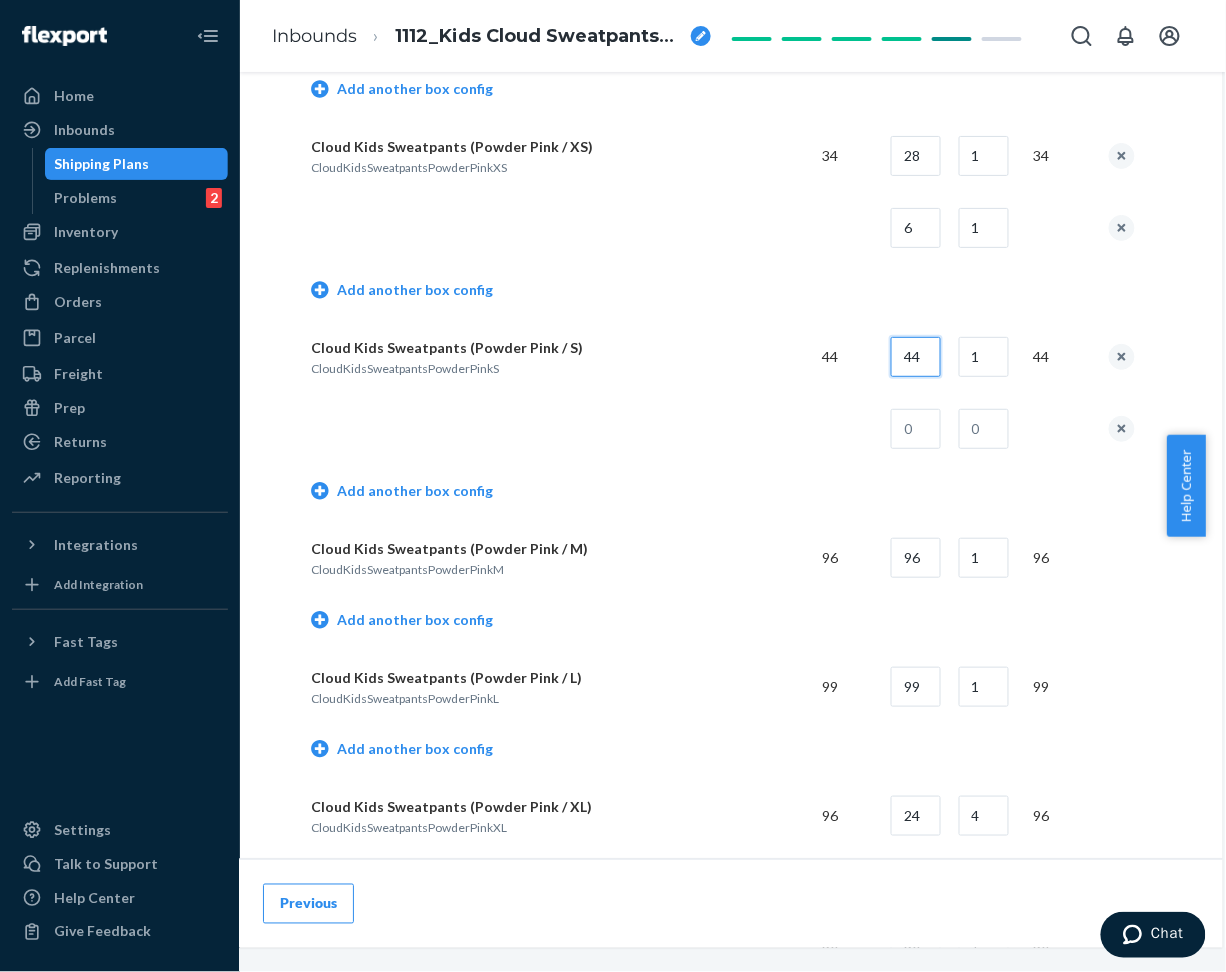 click on "Cloud Kids Sweatpants (Powder Pink / S) CloudKidsSweatpantsPowderPinkS 44 44 1 44" at bounding box center (723, 357) 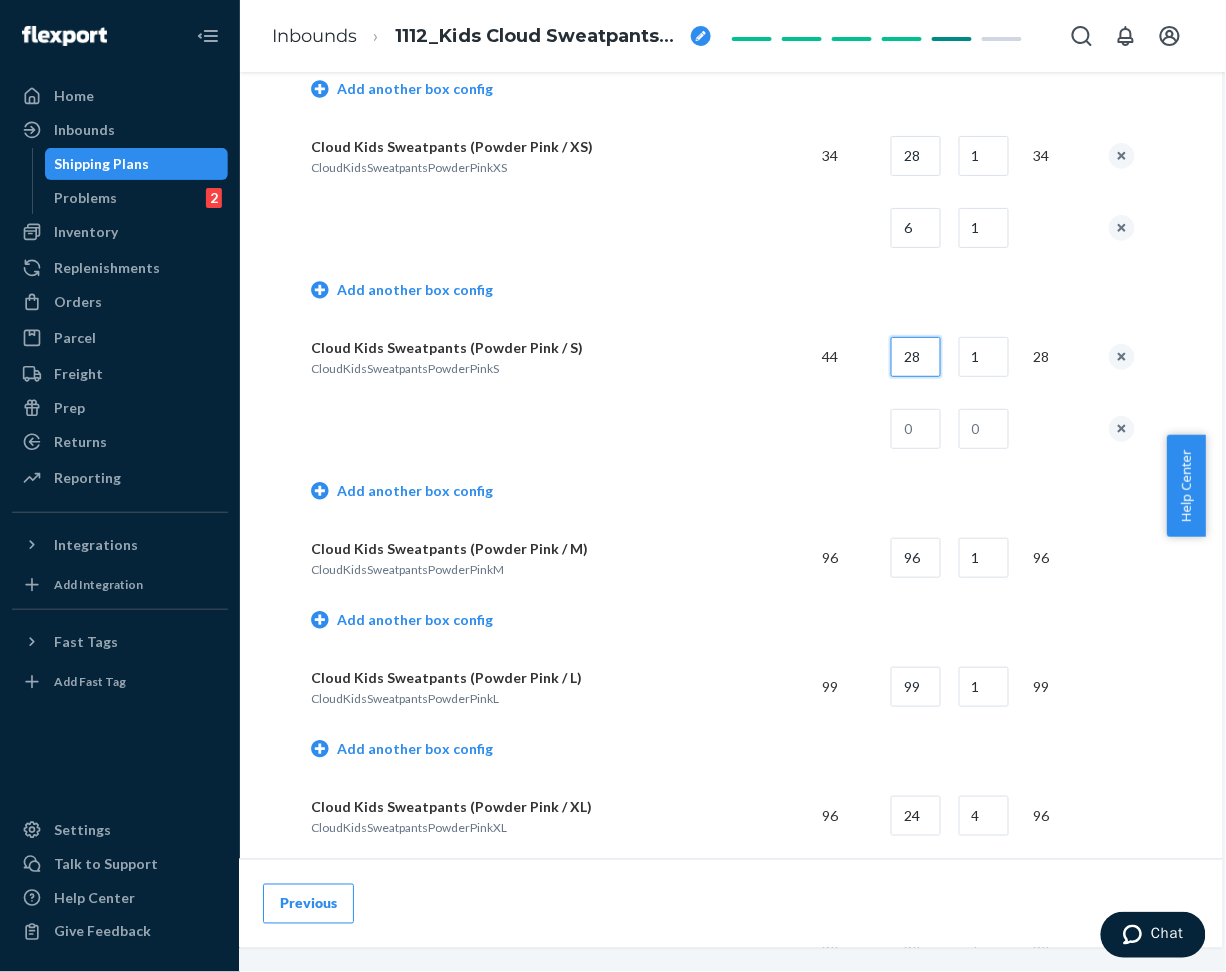 type on "28" 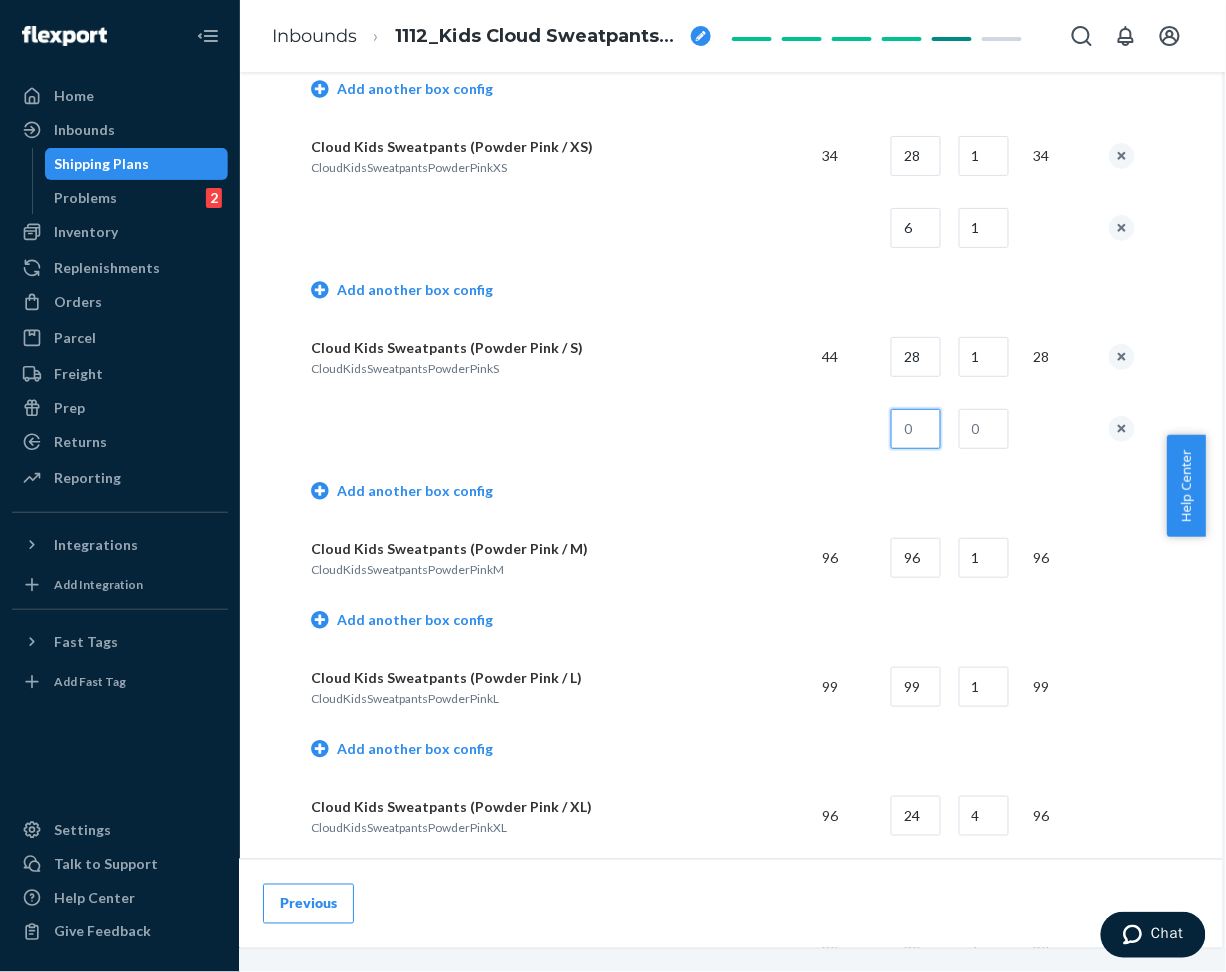 click at bounding box center [916, 429] 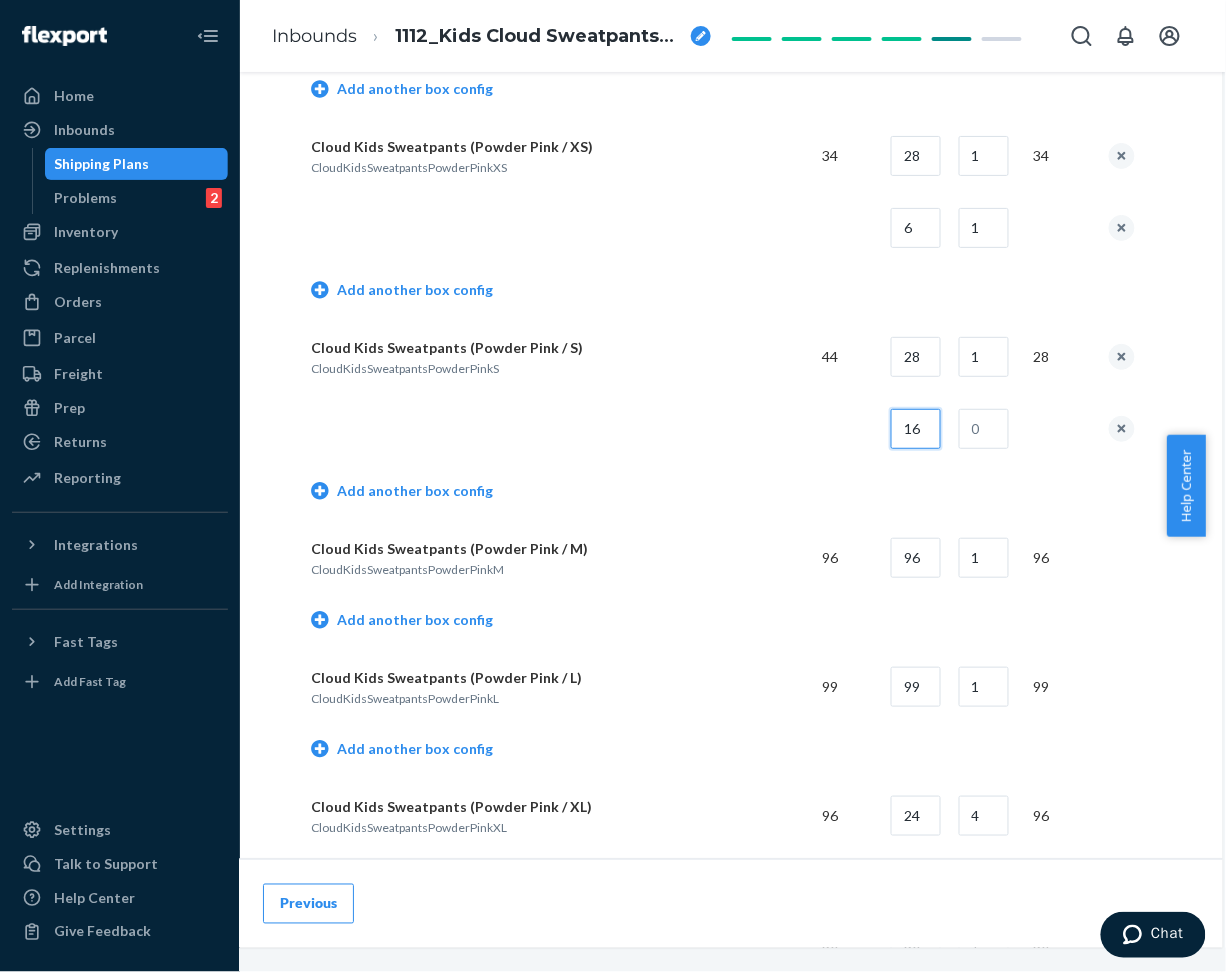 type on "16" 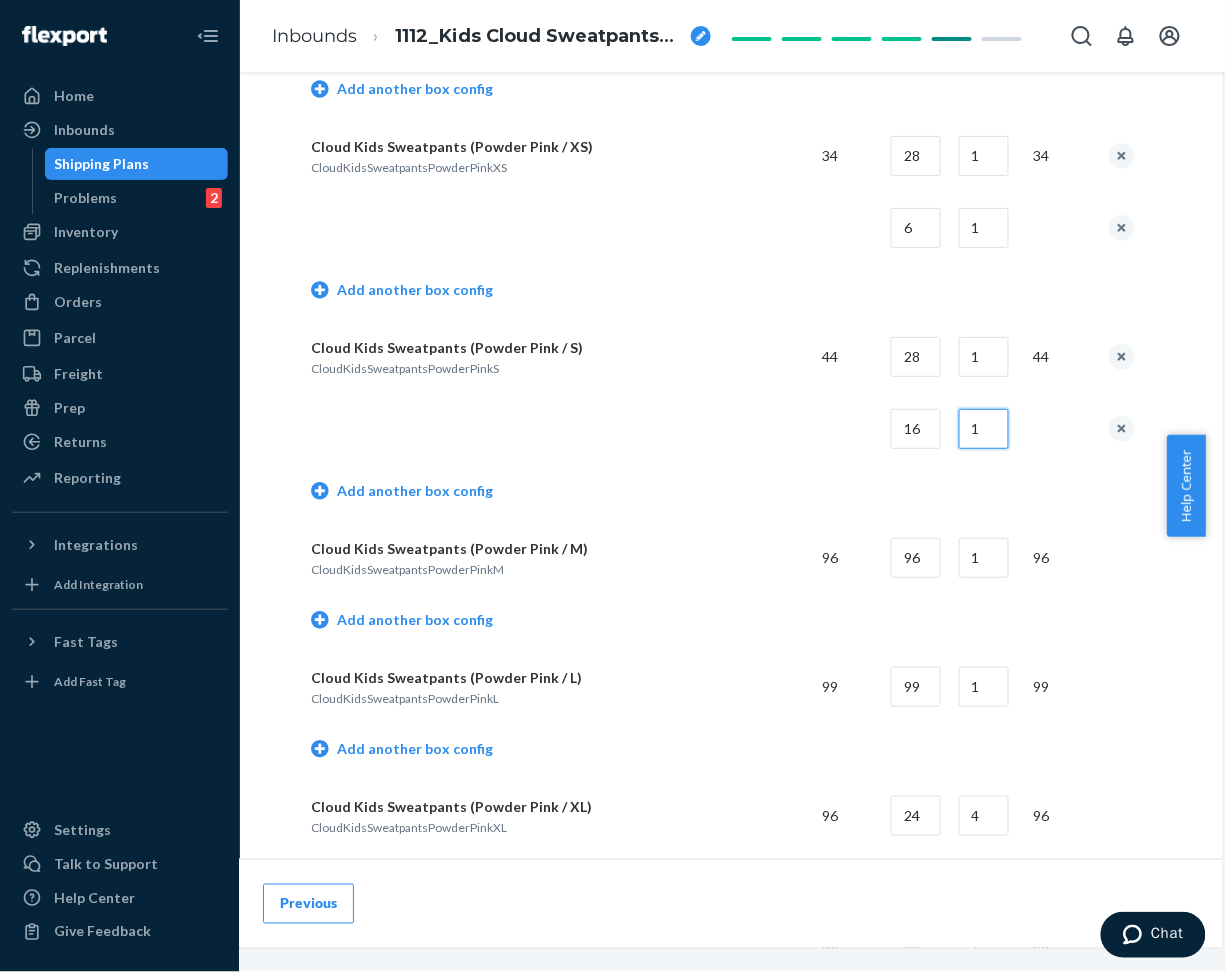 type on "1" 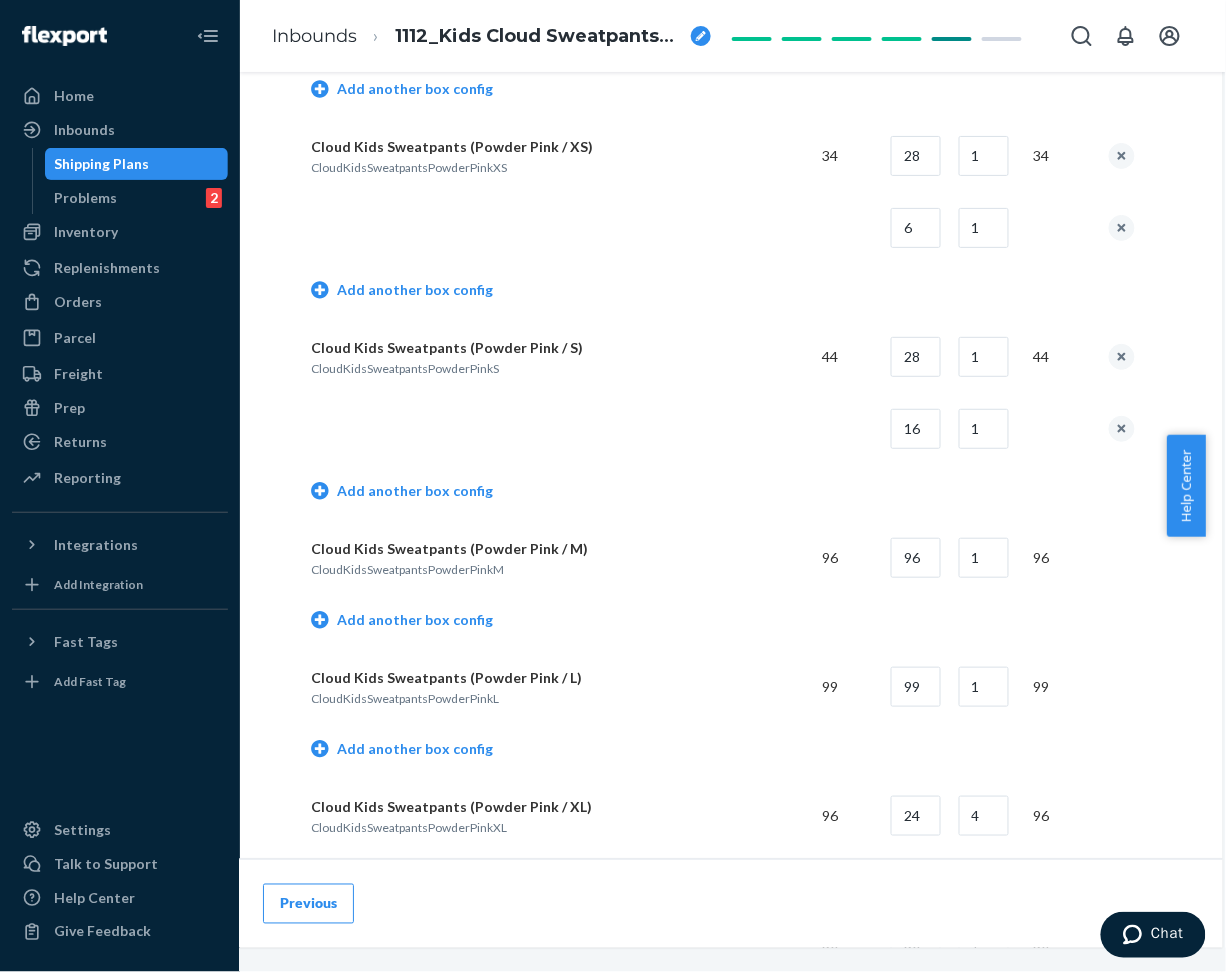 click at bounding box center [840, 429] 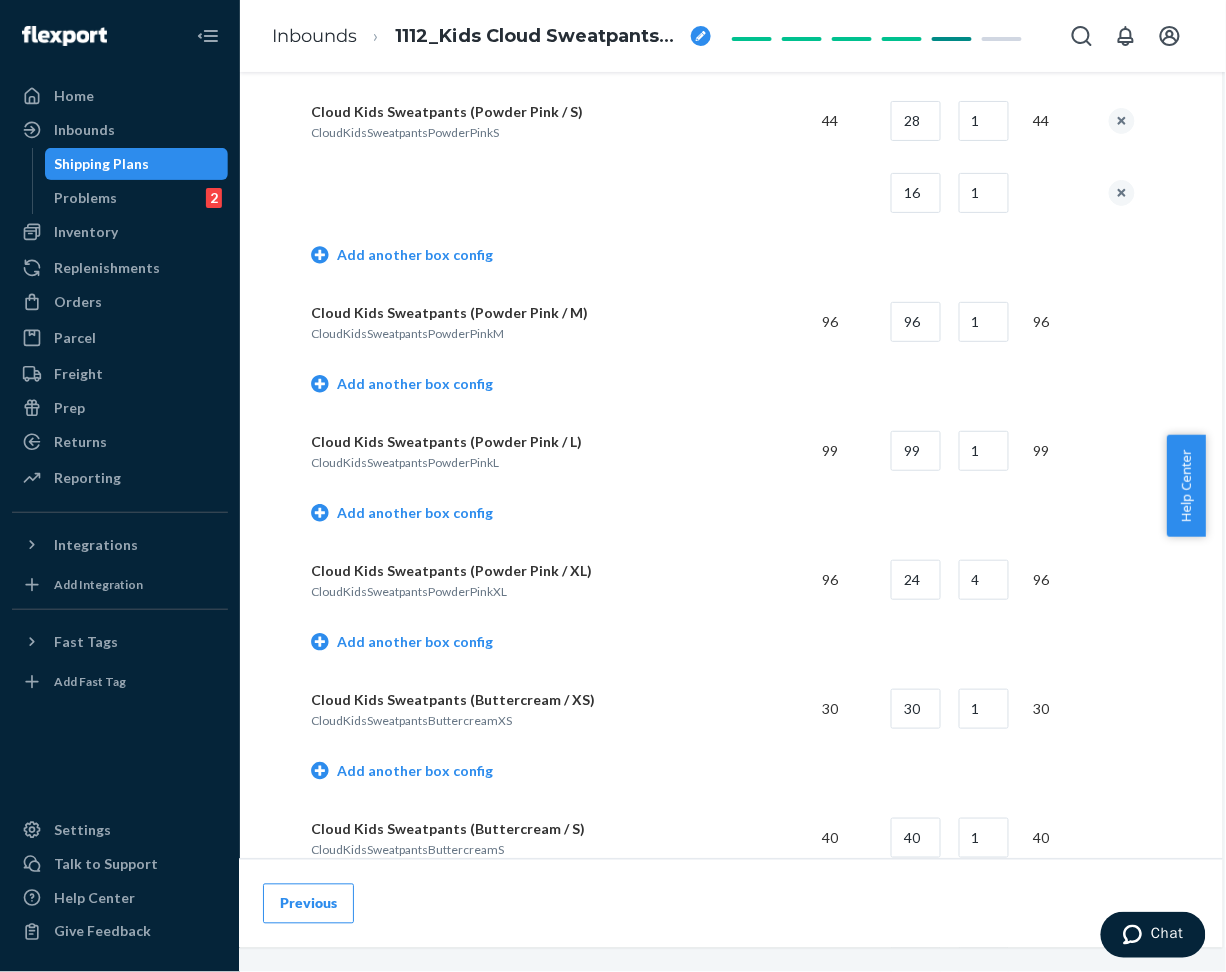 scroll, scrollTop: 2266, scrollLeft: 66, axis: both 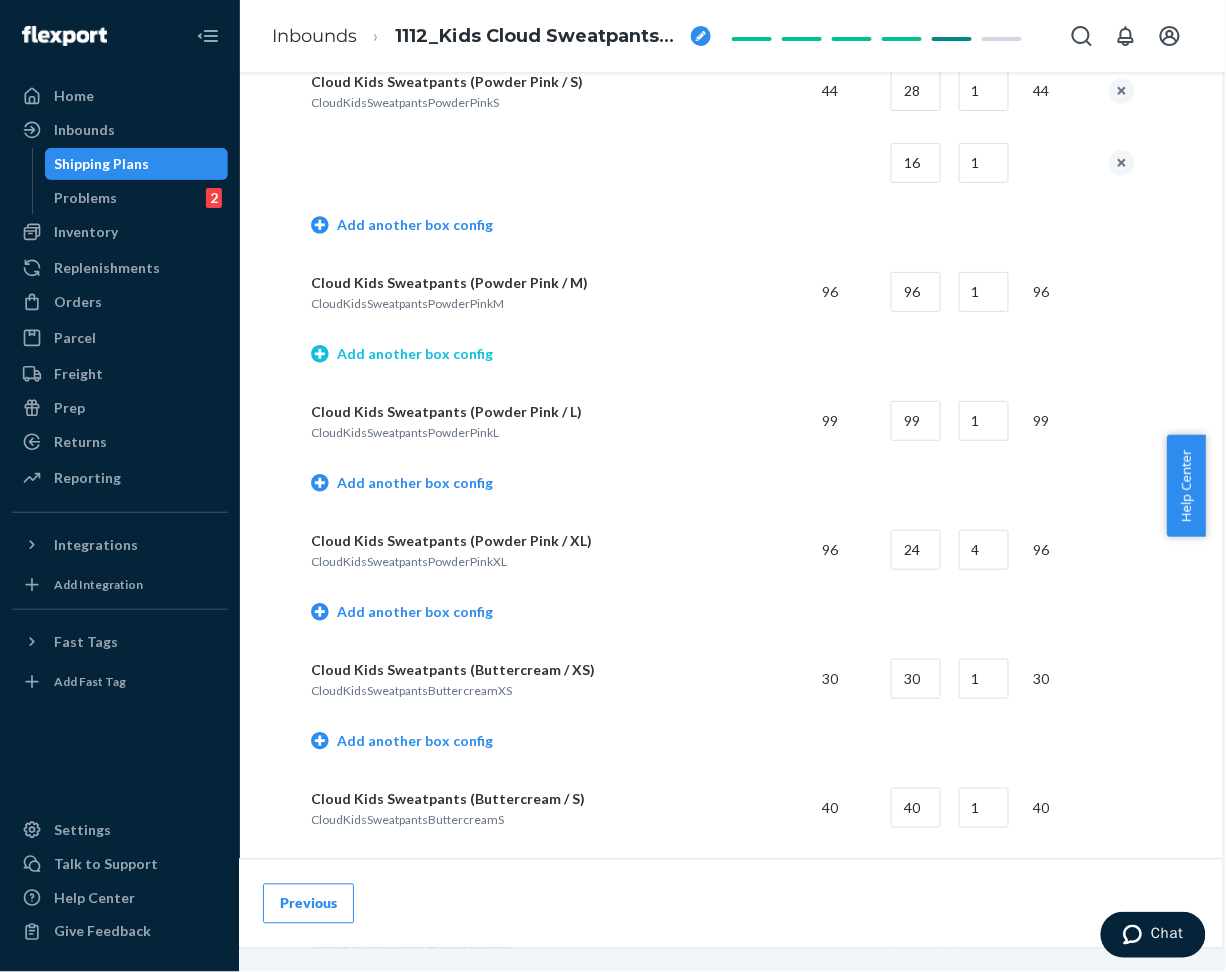 click on "Add another box config" at bounding box center [402, 354] 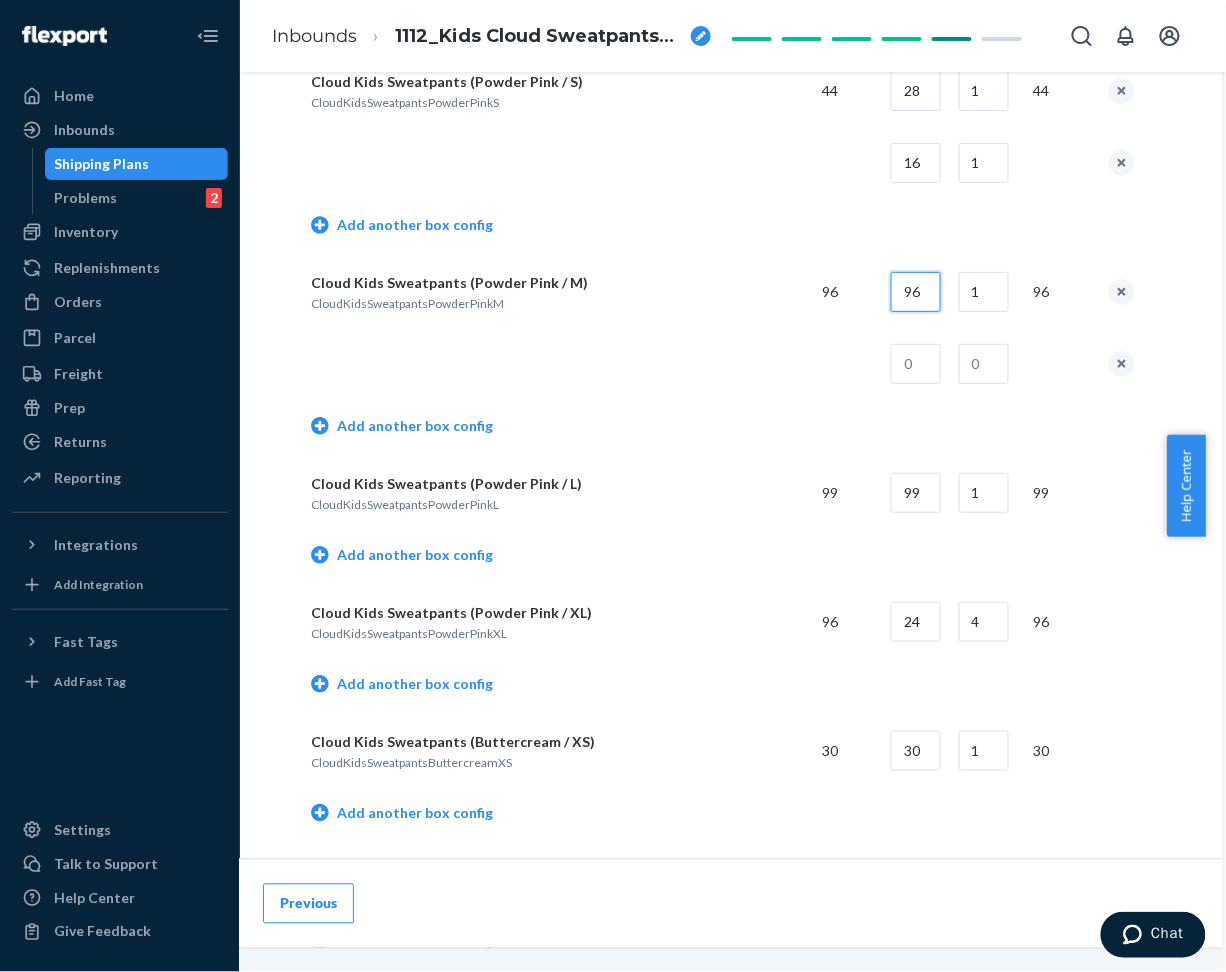 drag, startPoint x: 886, startPoint y: 287, endPoint x: 923, endPoint y: 291, distance: 37.215588 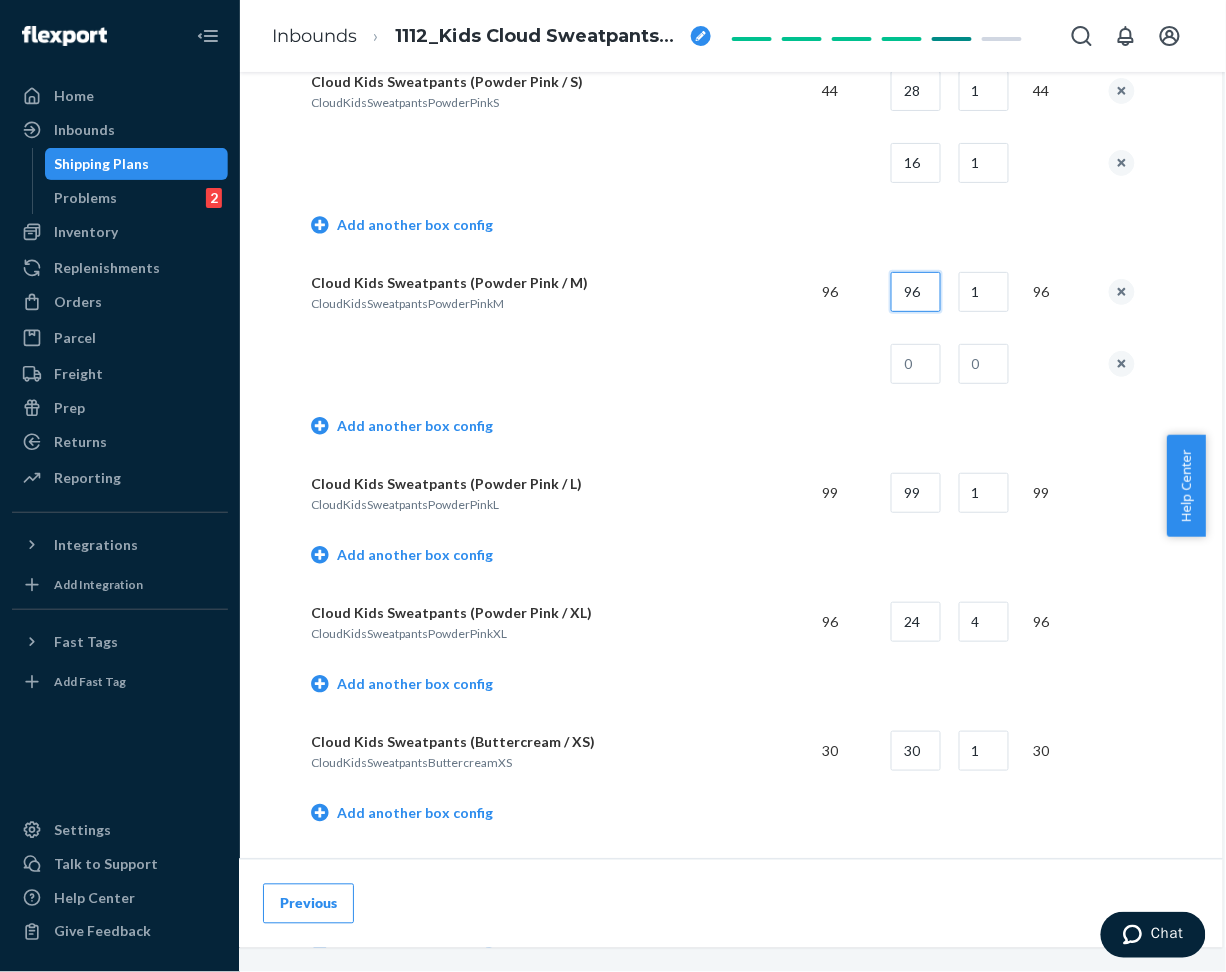 click on "96" at bounding box center (916, 292) 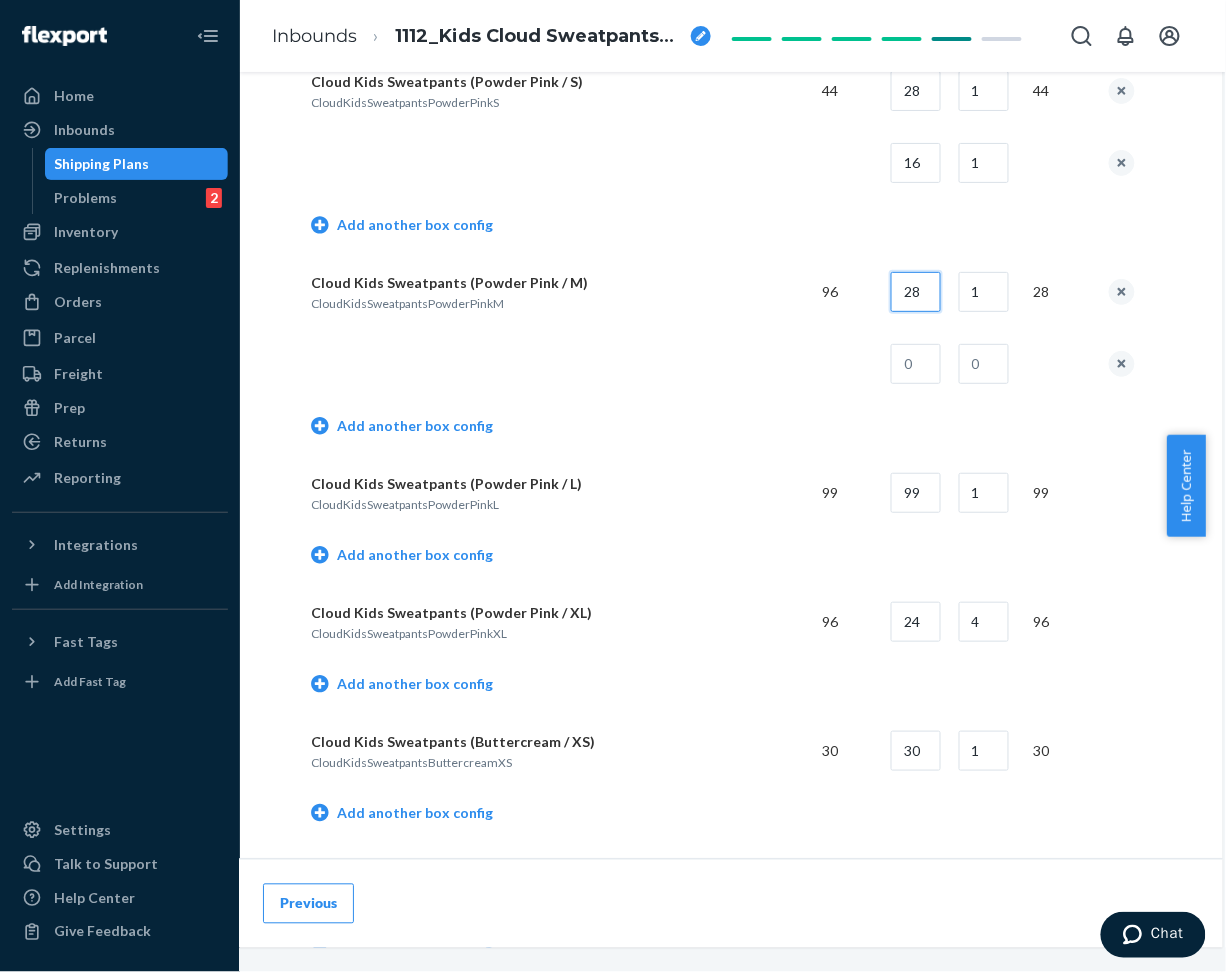 type on "28" 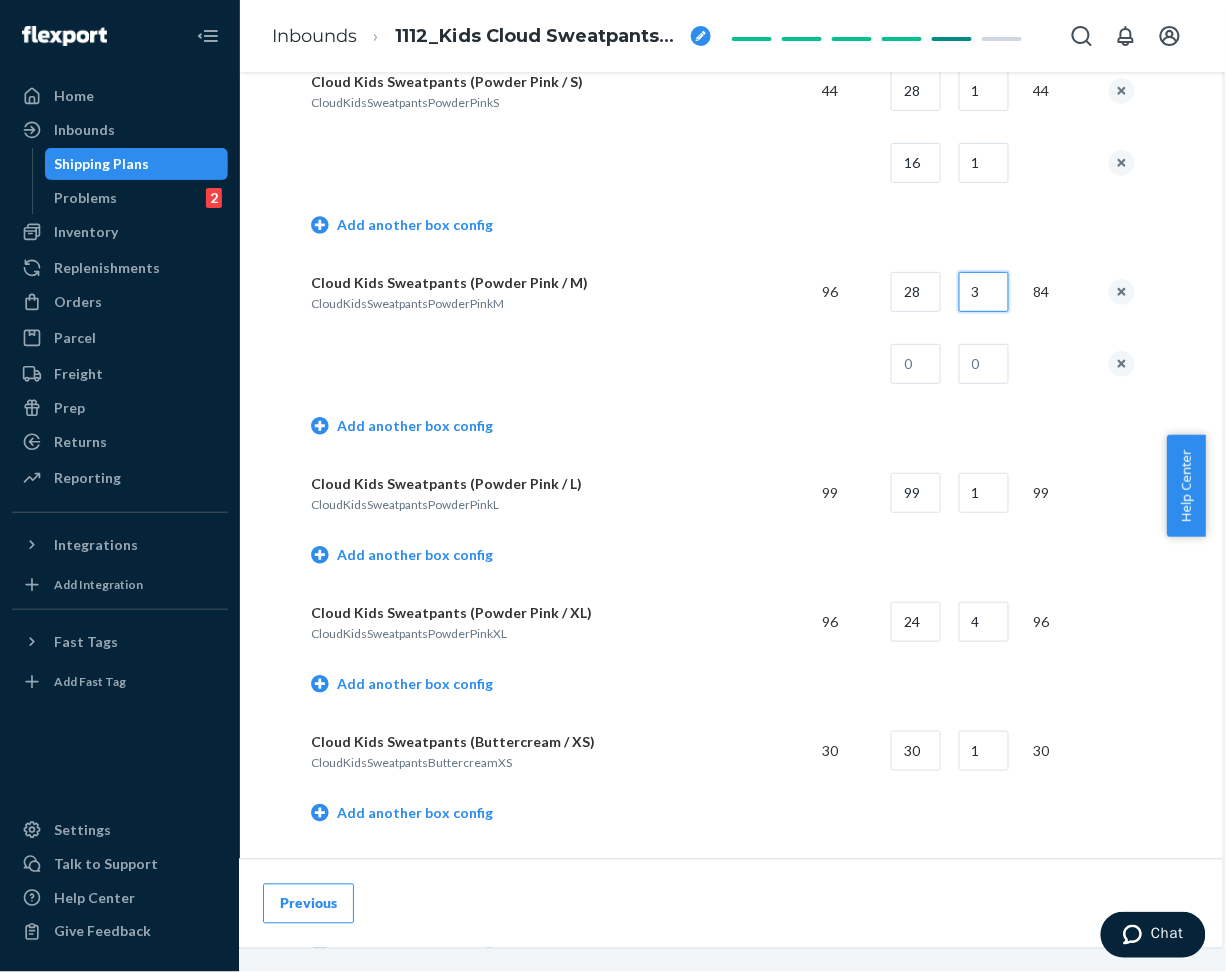type on "3" 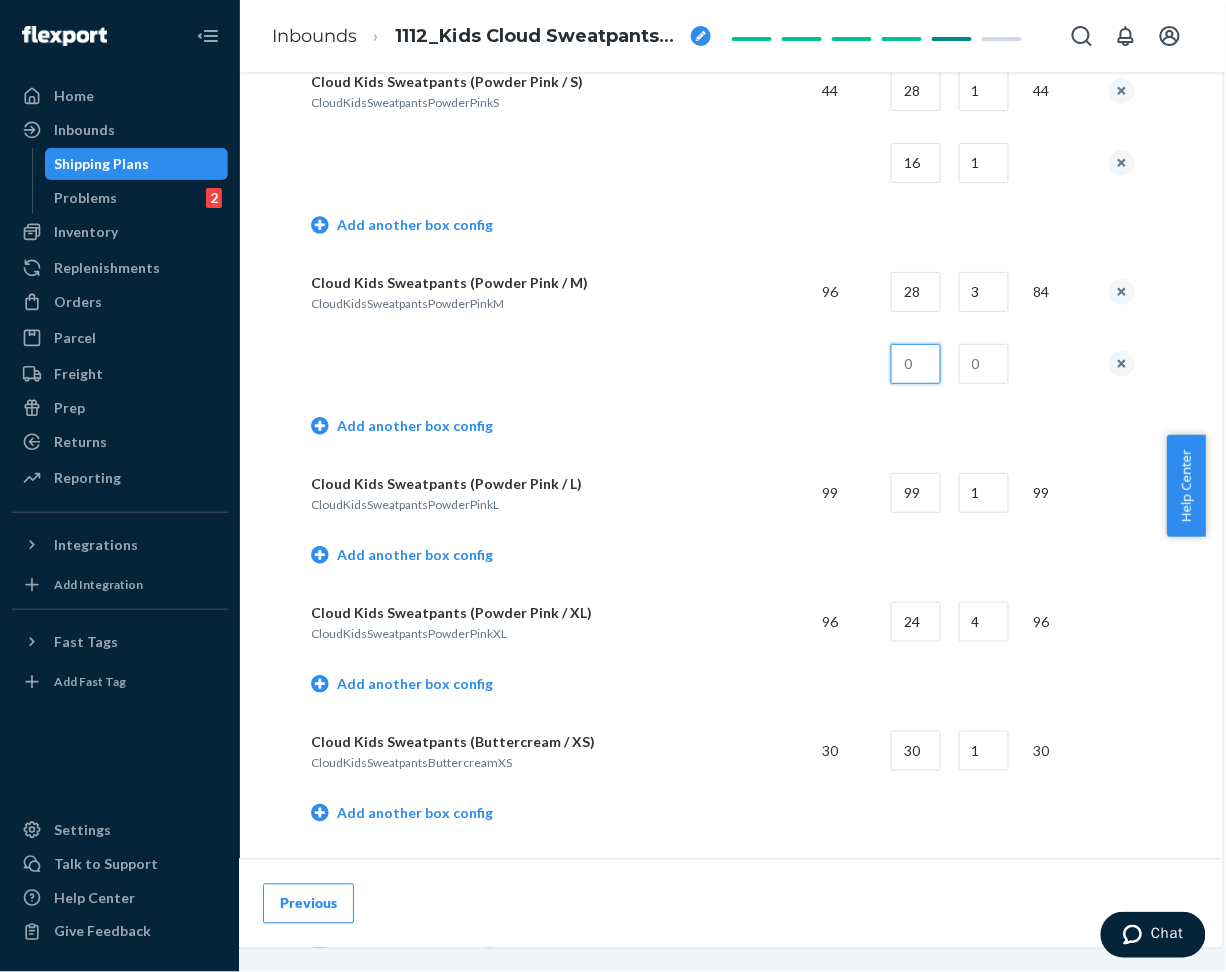 click at bounding box center (916, 364) 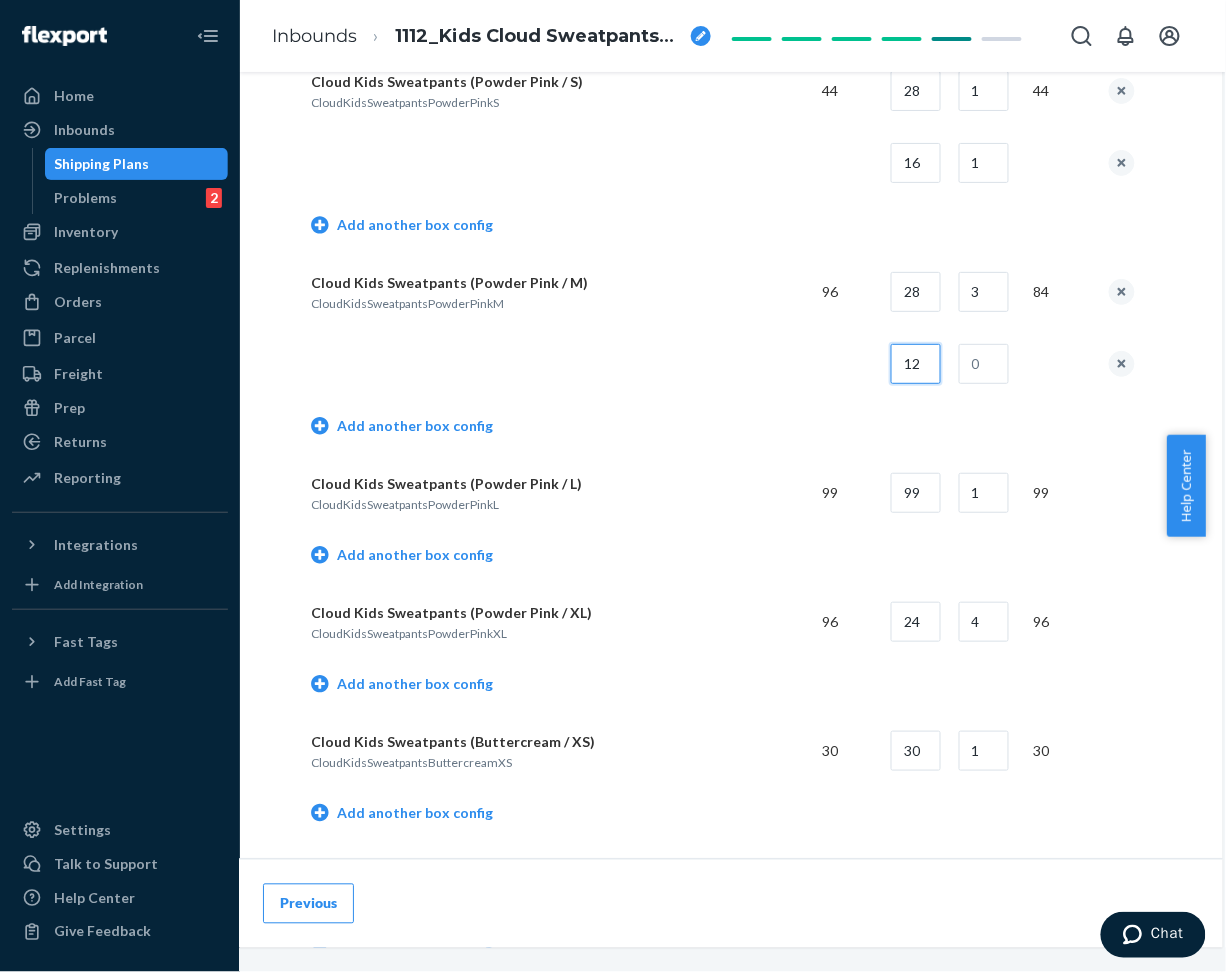 type on "12" 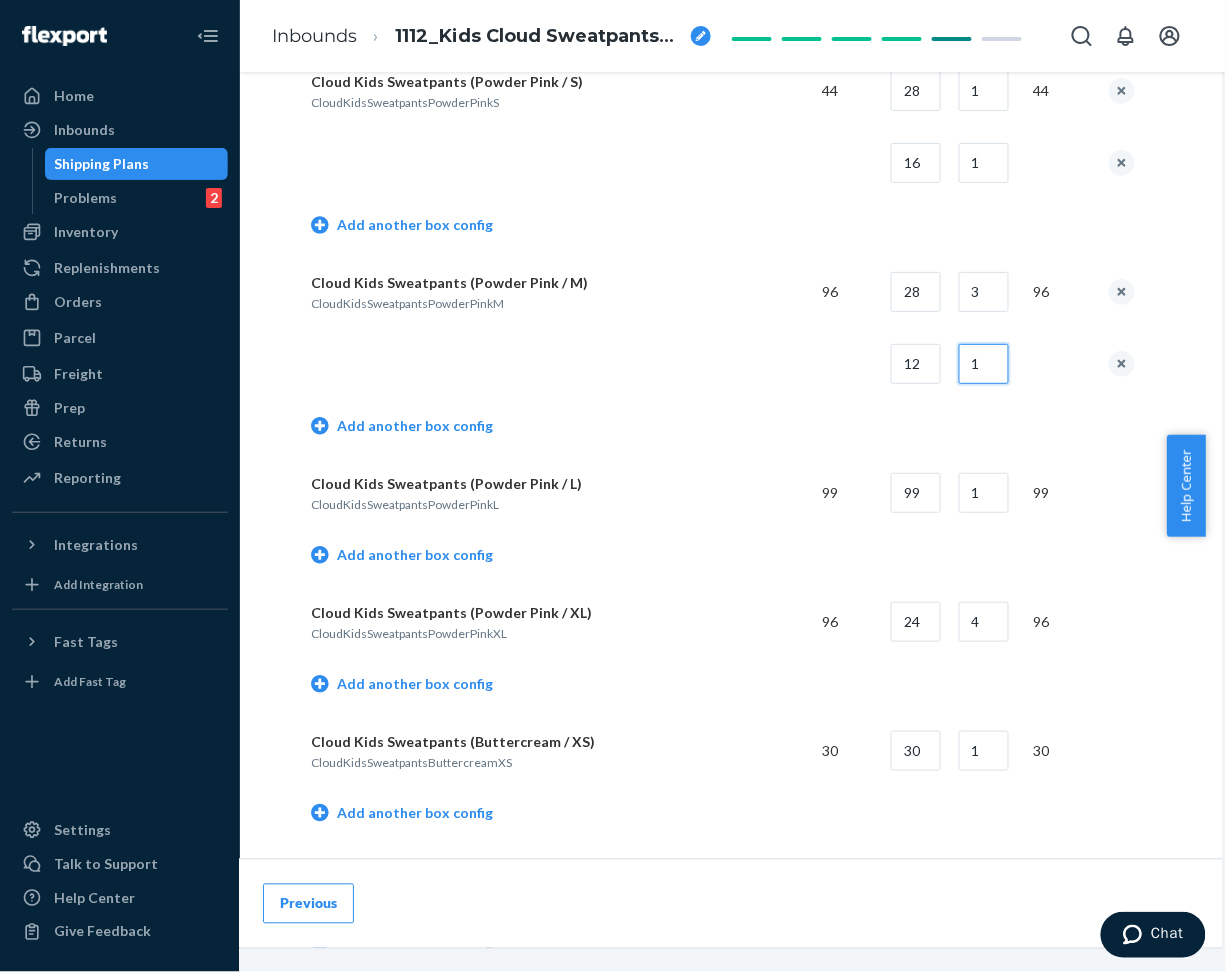 type on "1" 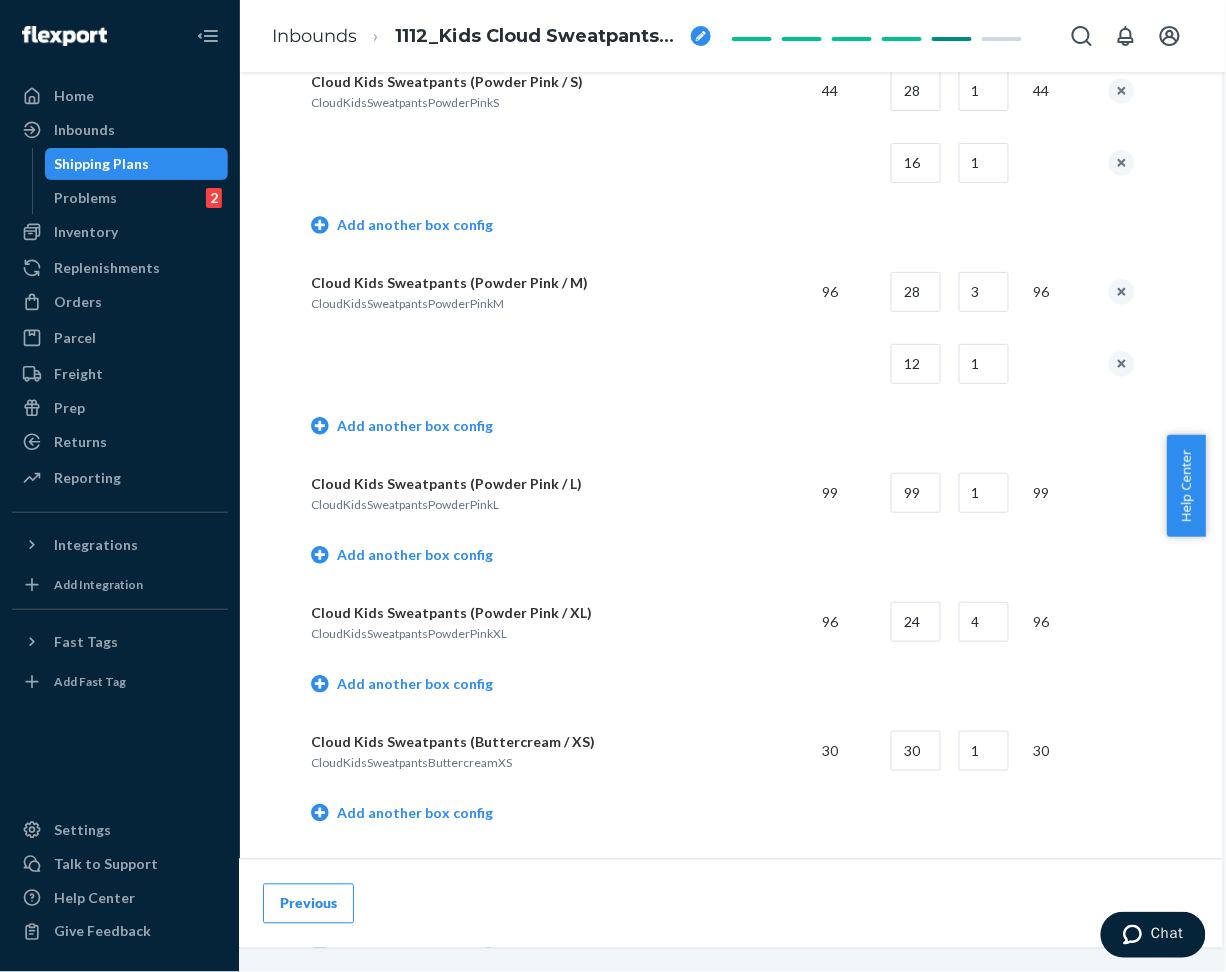 click on "Add another box config" at bounding box center [723, 428] 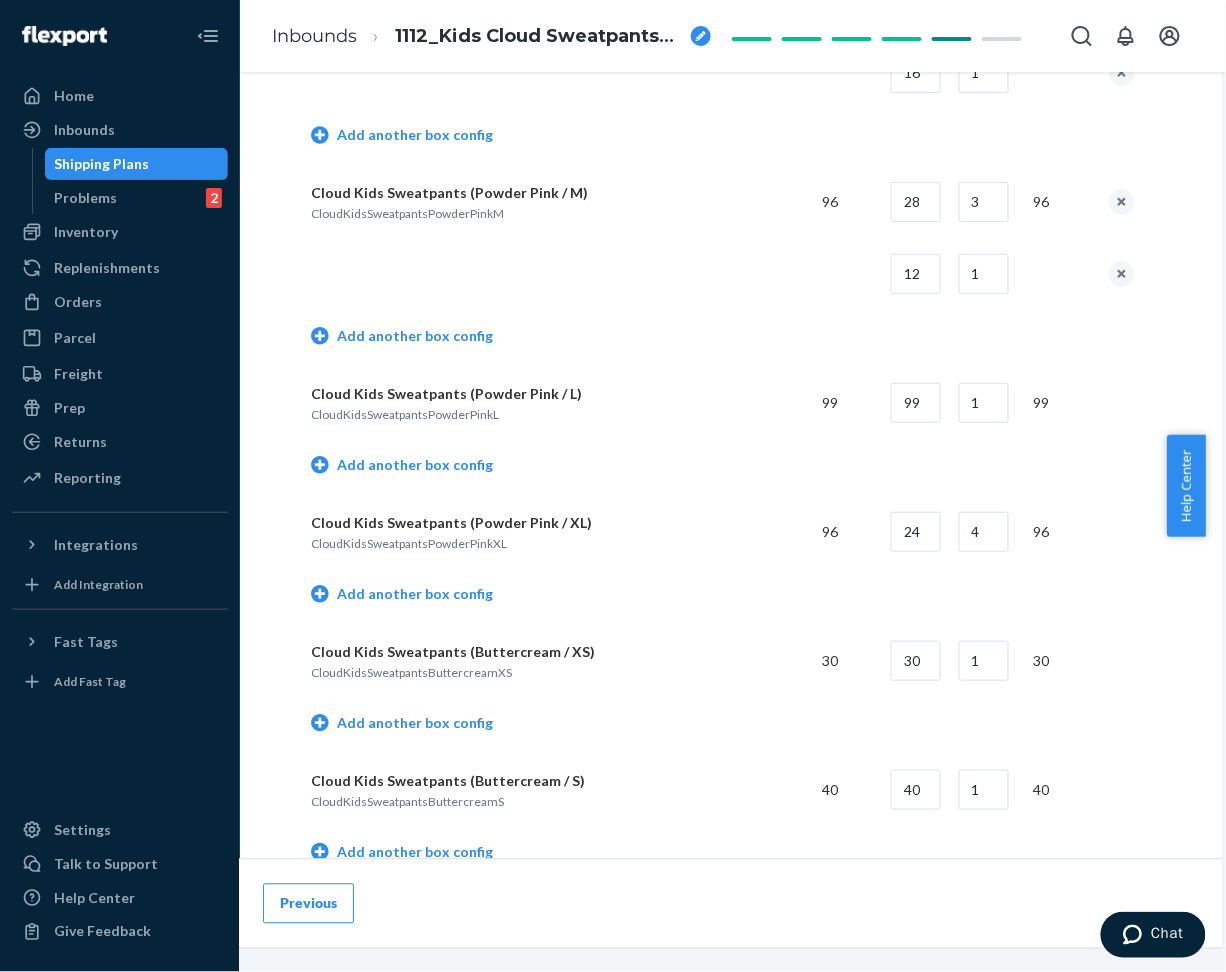 scroll, scrollTop: 2400, scrollLeft: 66, axis: both 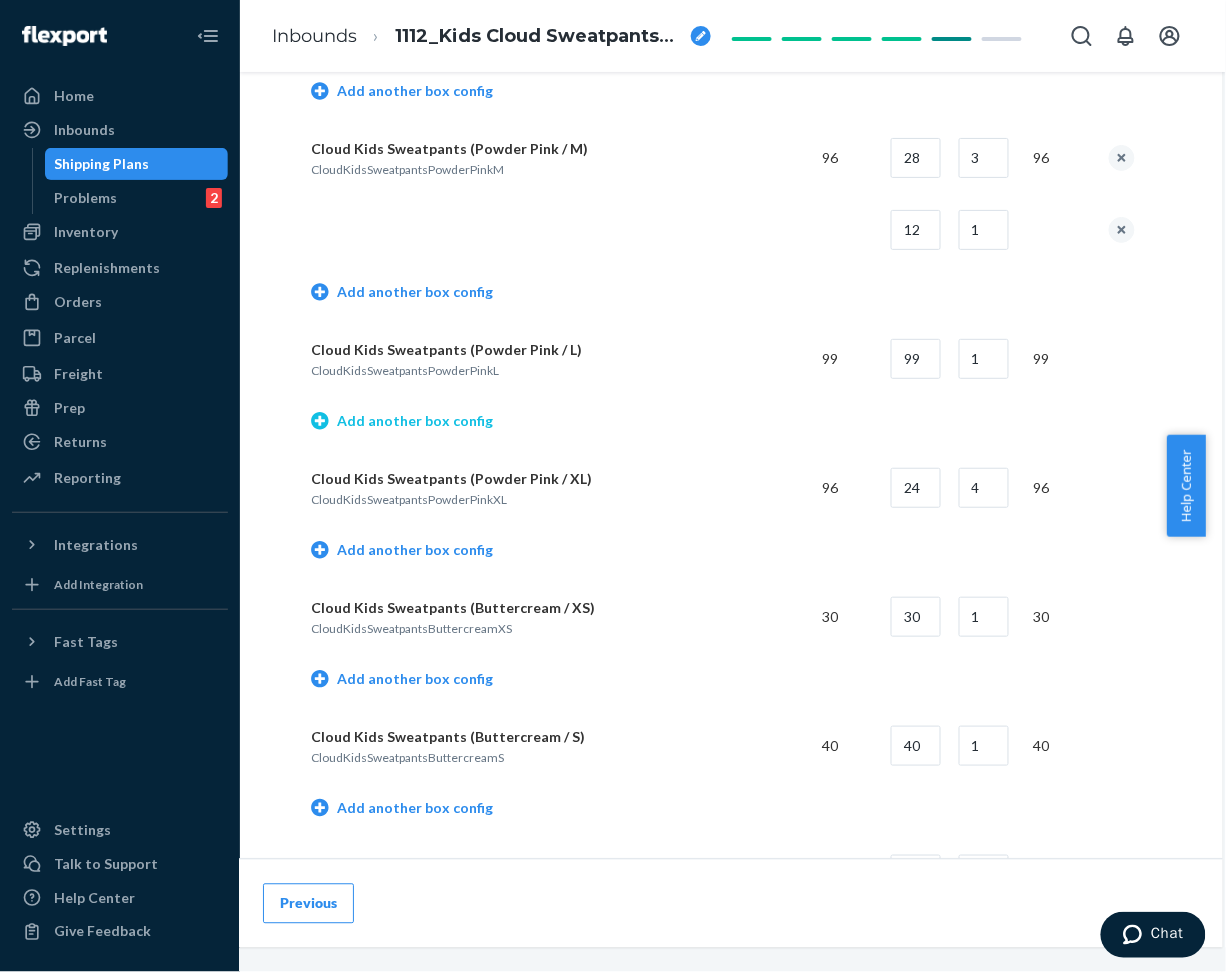 click on "Add another box config" at bounding box center (402, 421) 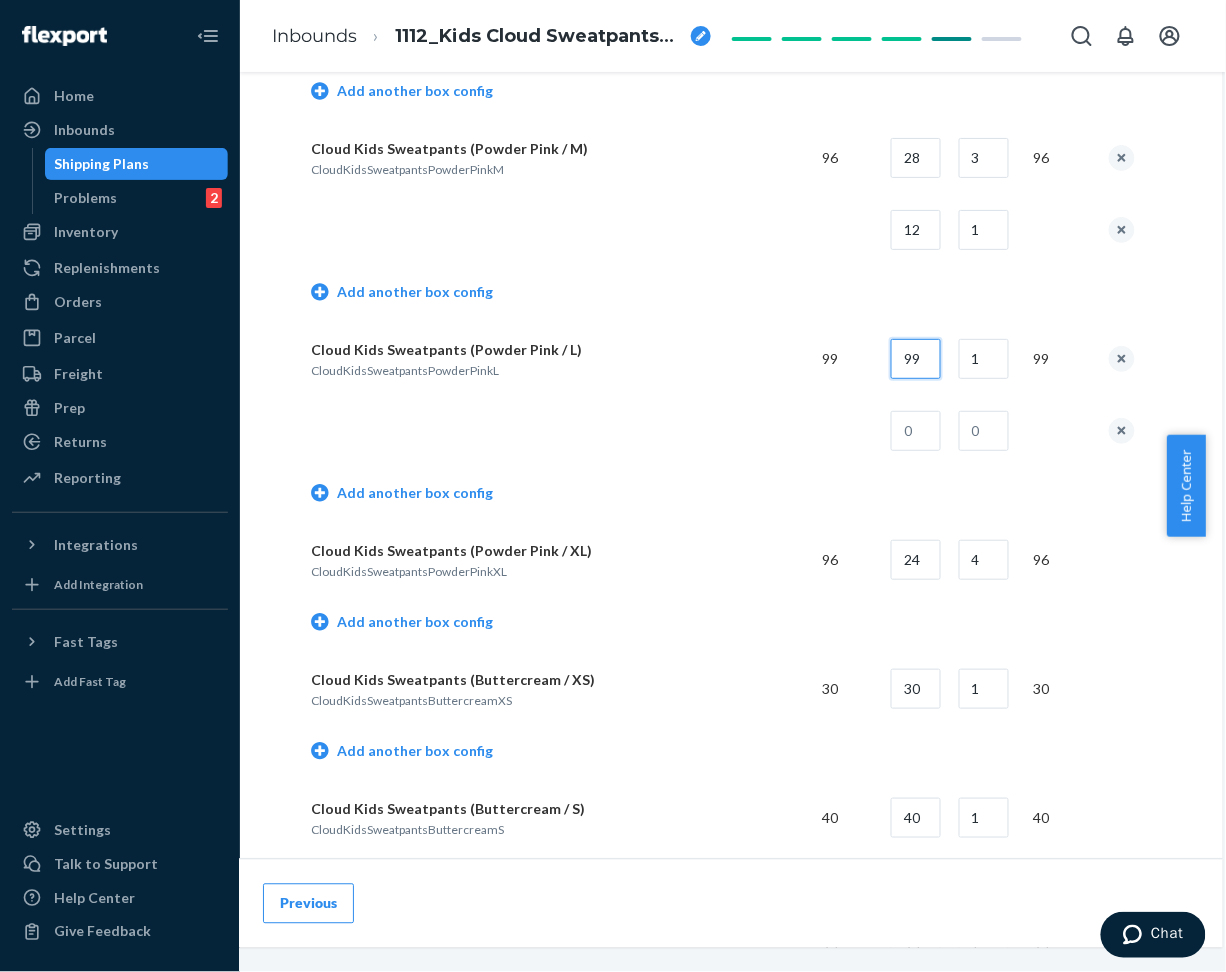 drag, startPoint x: 887, startPoint y: 362, endPoint x: 936, endPoint y: 367, distance: 49.25444 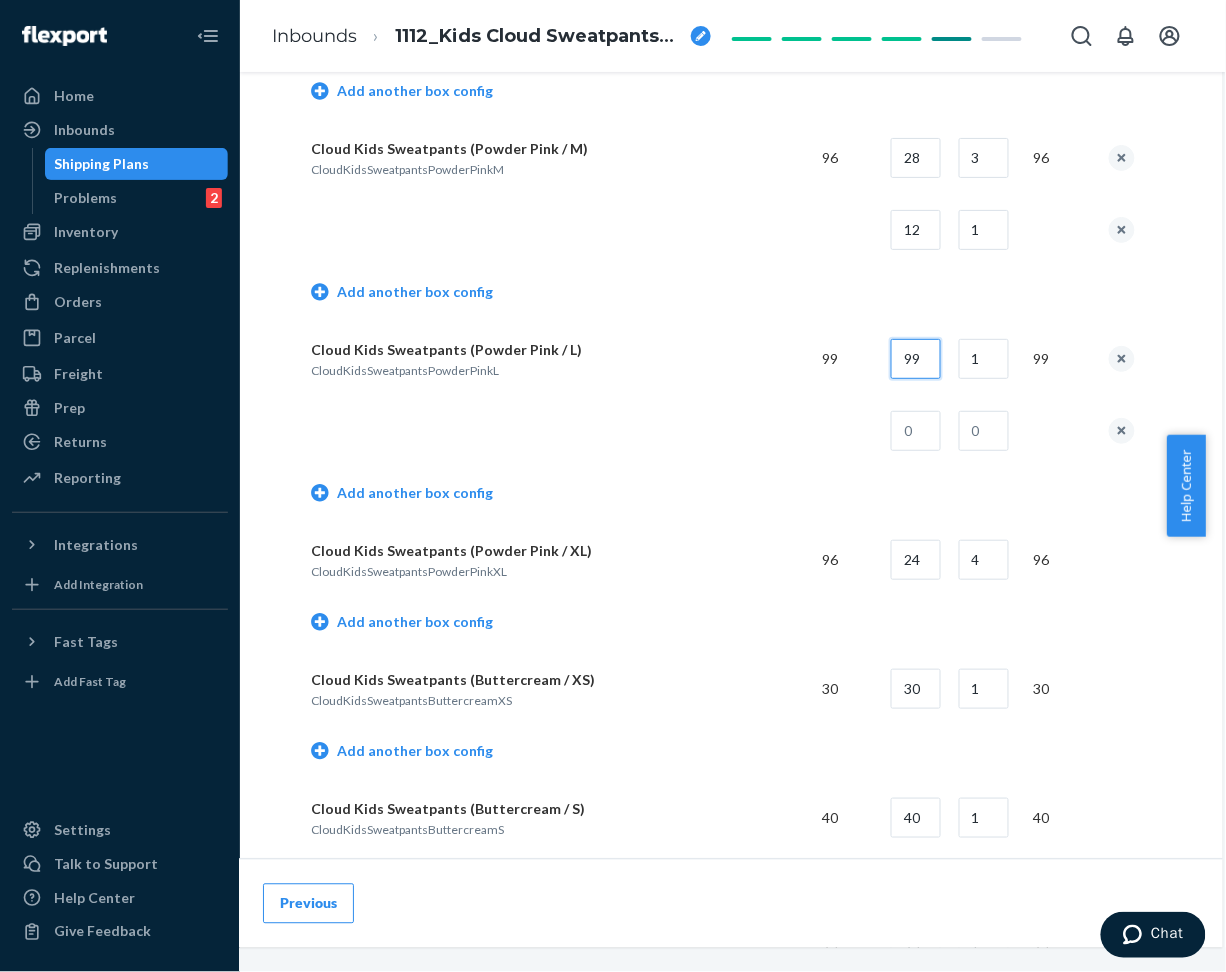 click on "Cloud Kids Sweatpants (Powder Pink / L) CloudKidsSweatpantsPowderPinkL 99 99 1 99" at bounding box center [723, 359] 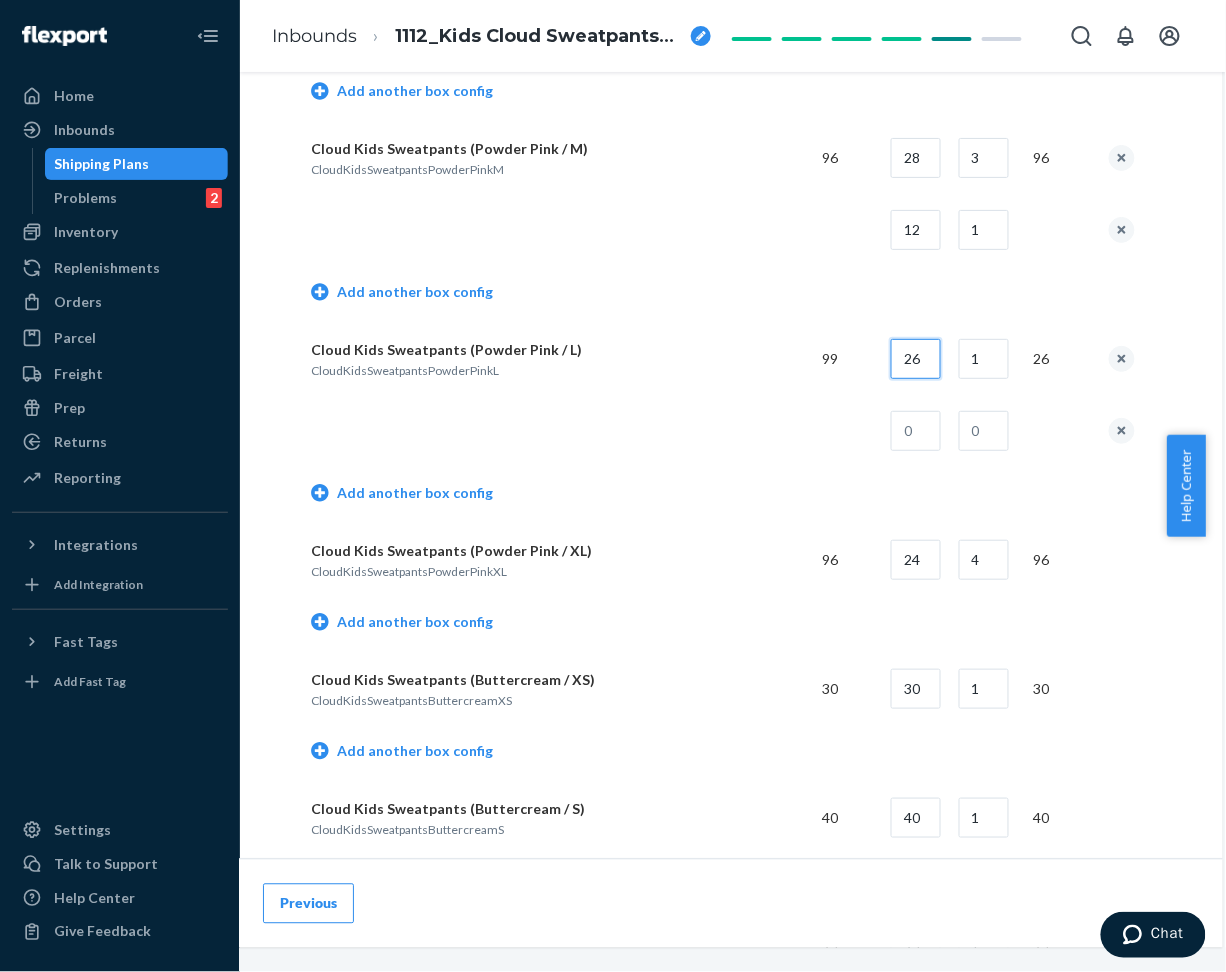 type on "26" 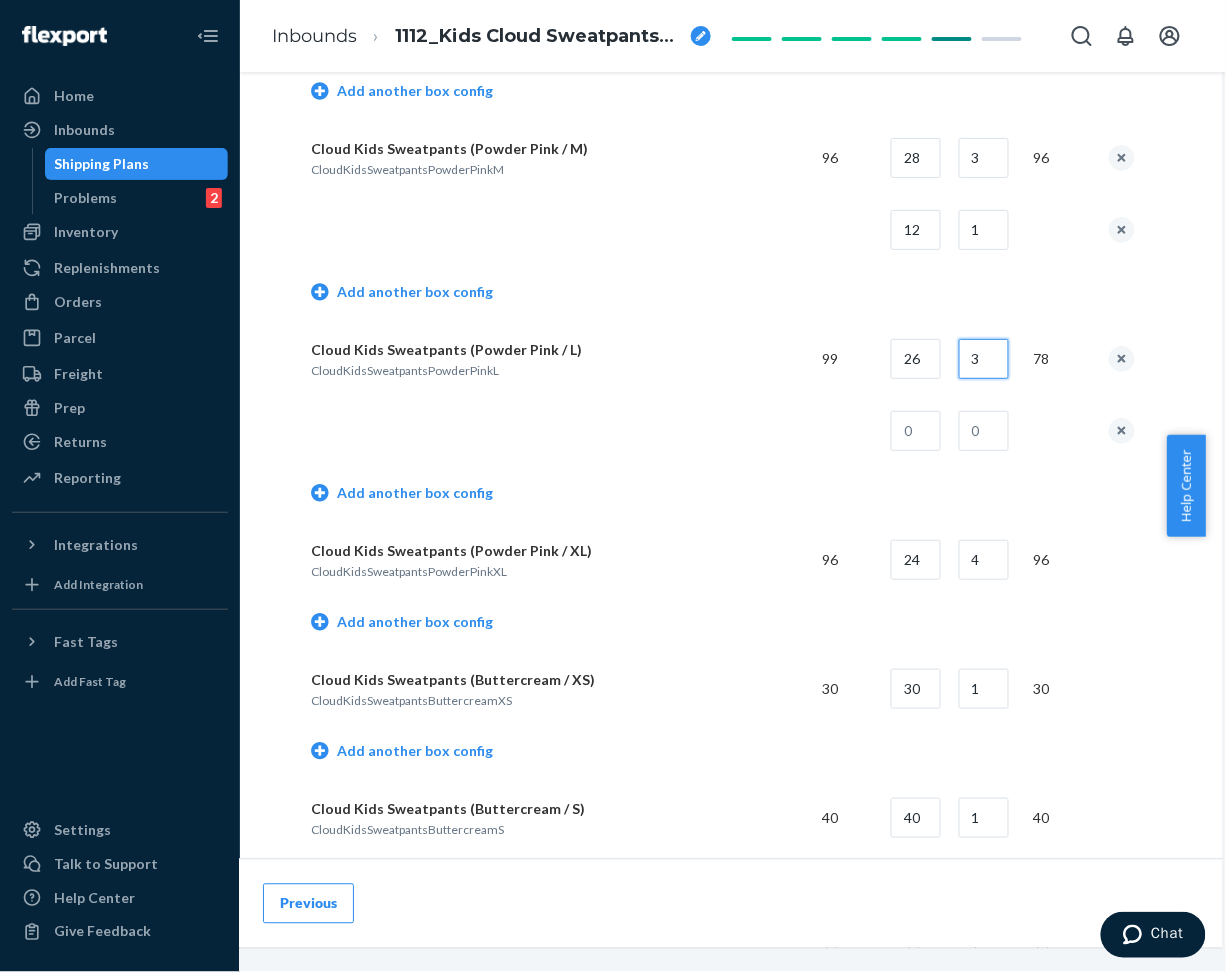 type on "3" 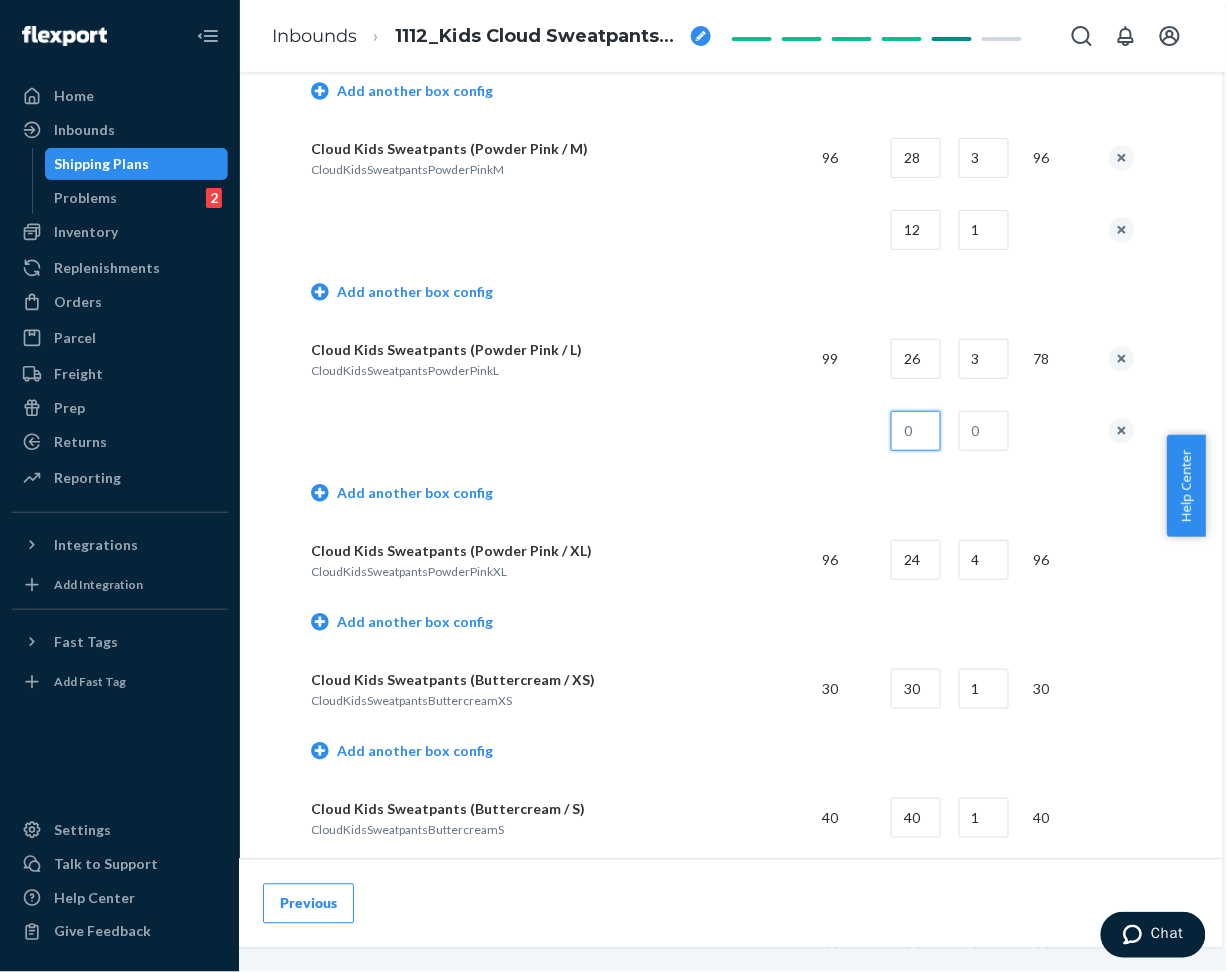 click at bounding box center (916, 431) 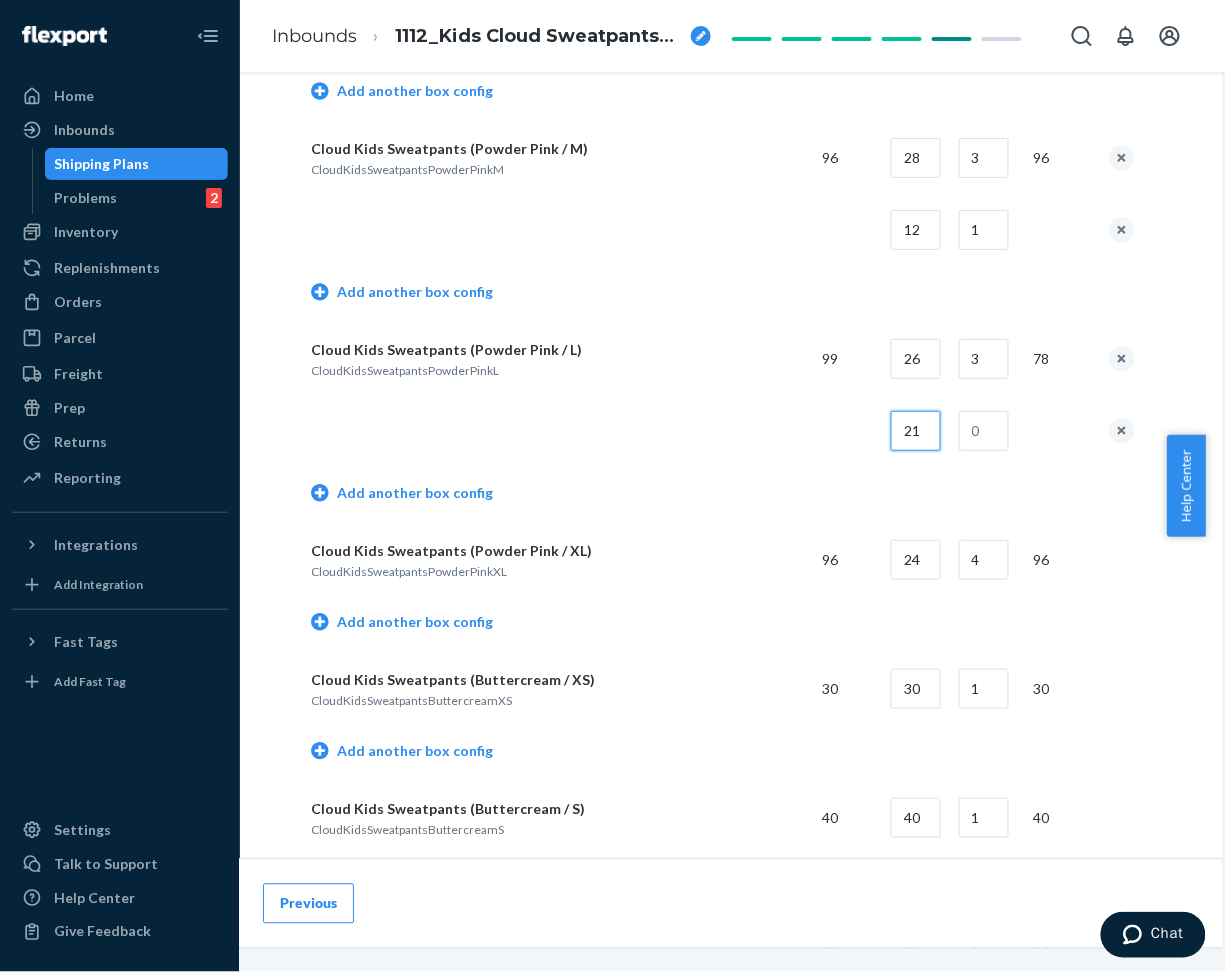 type on "21" 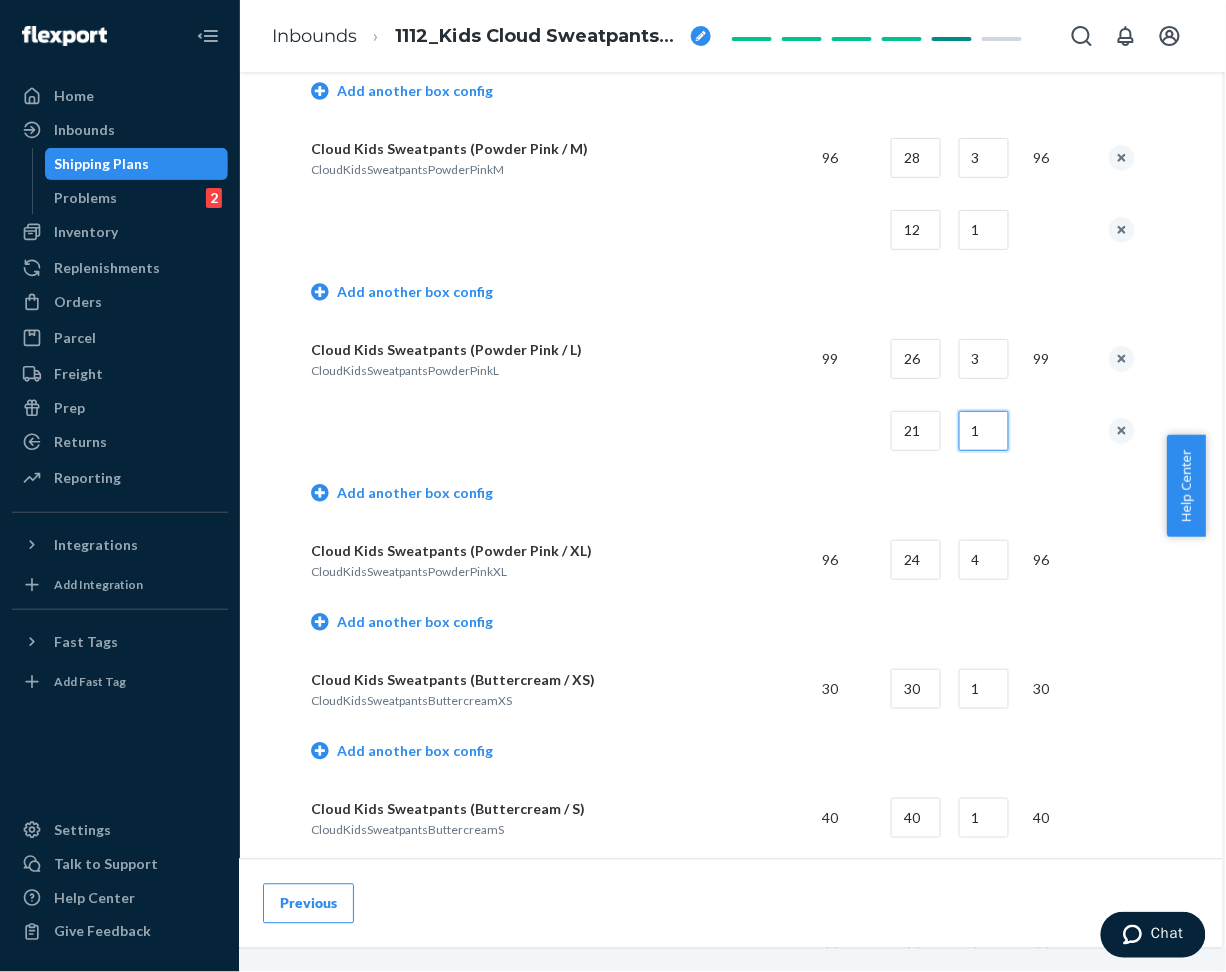 type on "1" 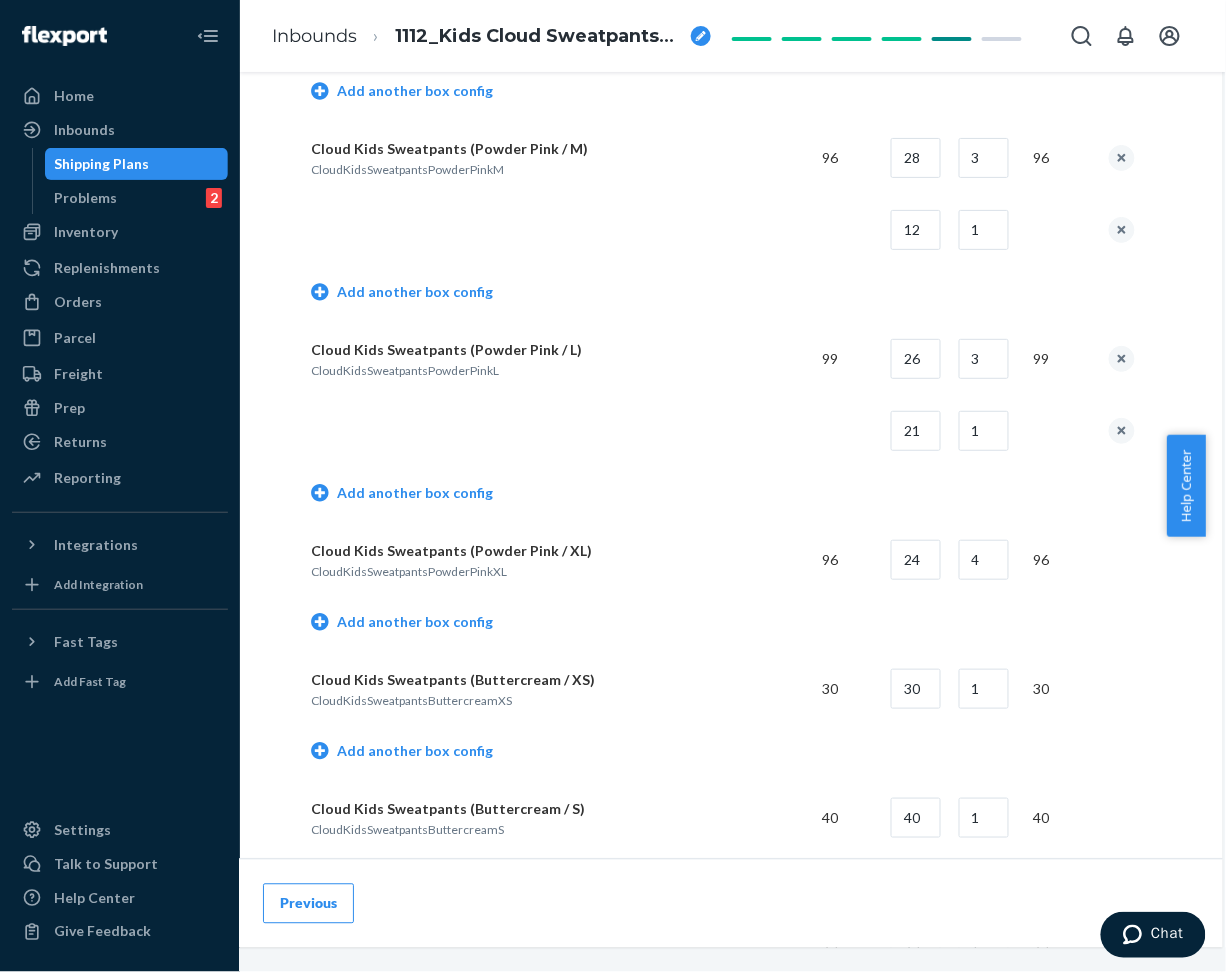 click on "Add another box config" at bounding box center (723, 495) 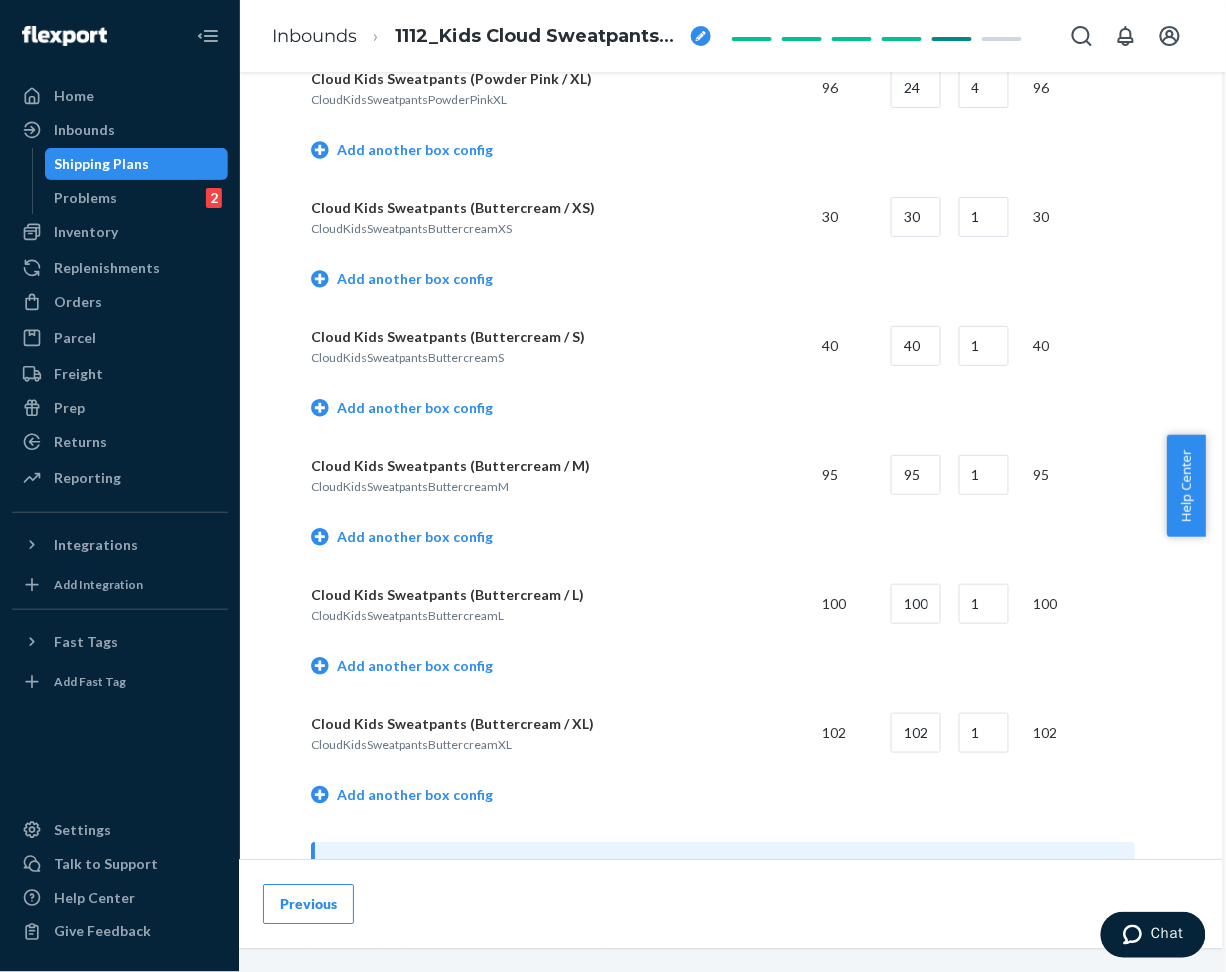 scroll, scrollTop: 2933, scrollLeft: 66, axis: both 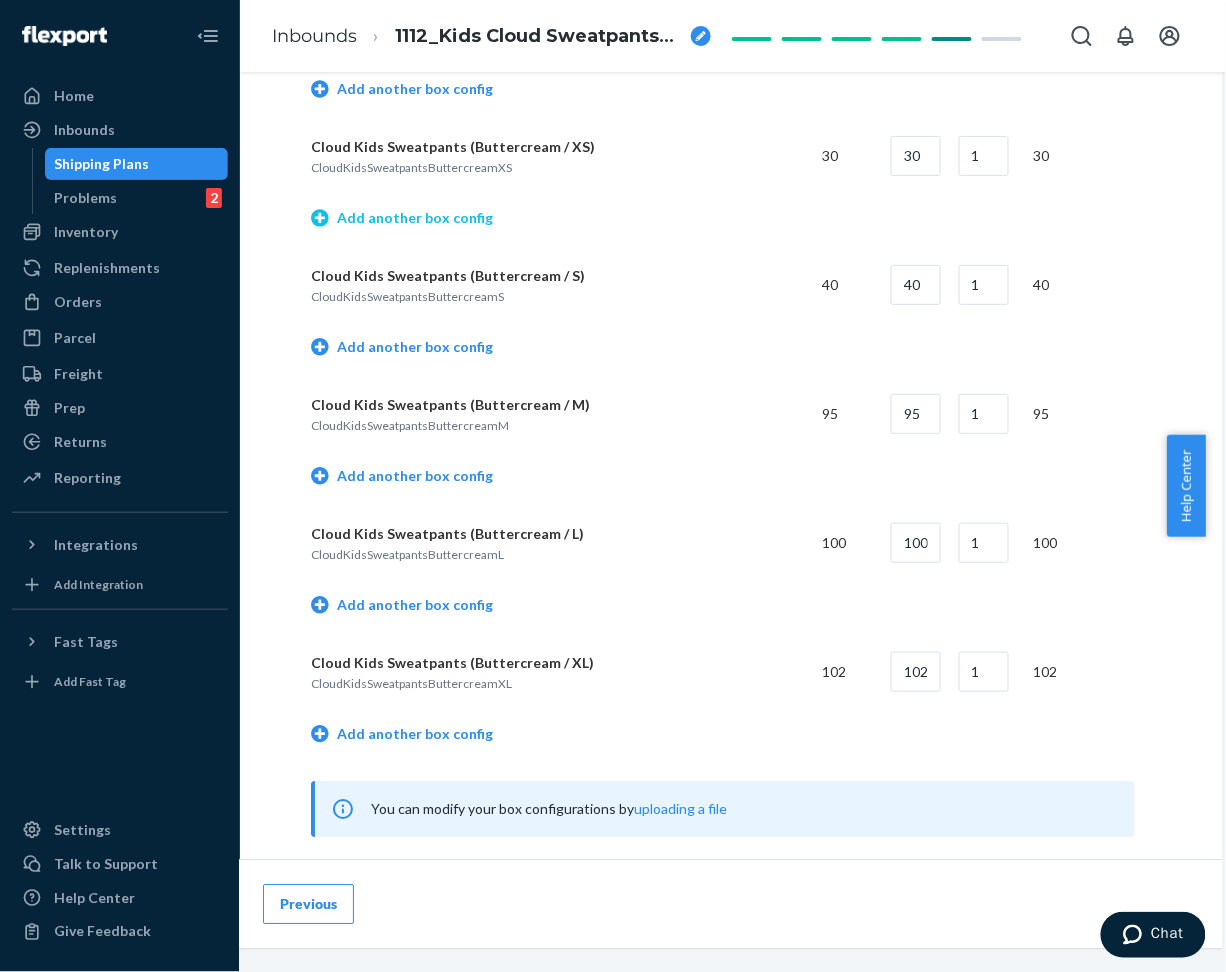 click on "Add another box config" at bounding box center (402, 218) 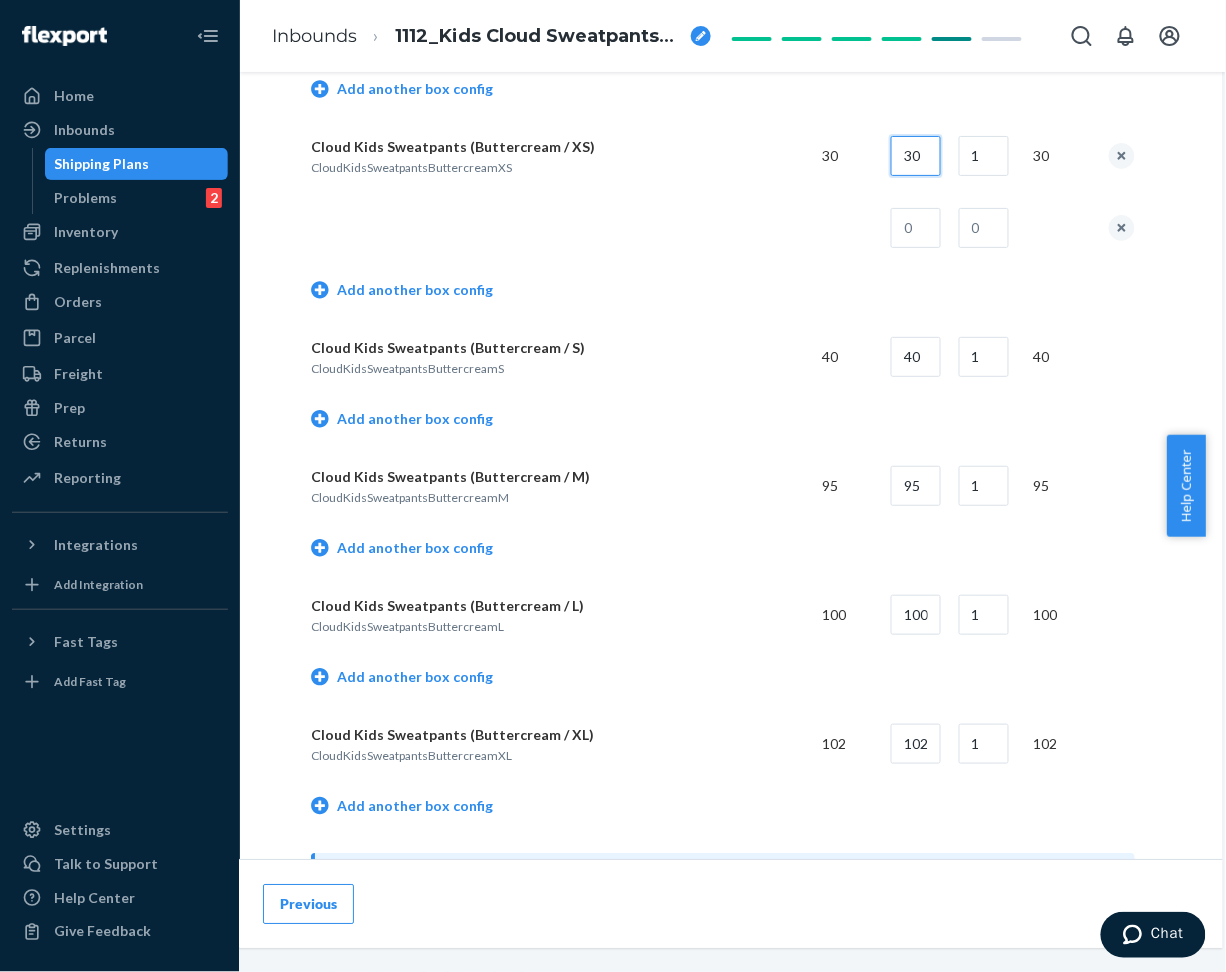 drag, startPoint x: 885, startPoint y: 159, endPoint x: 920, endPoint y: 159, distance: 35 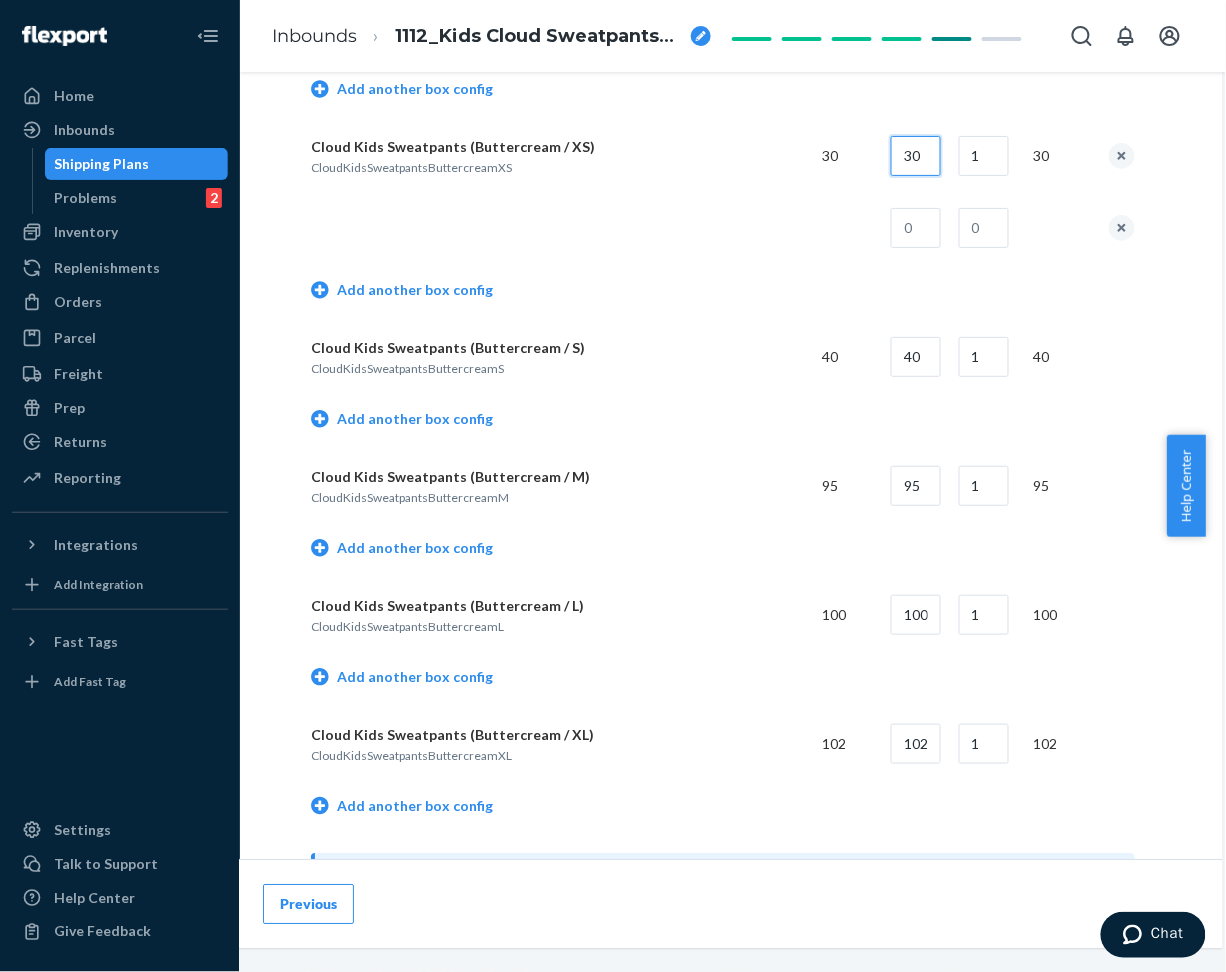 click on "30" at bounding box center [916, 156] 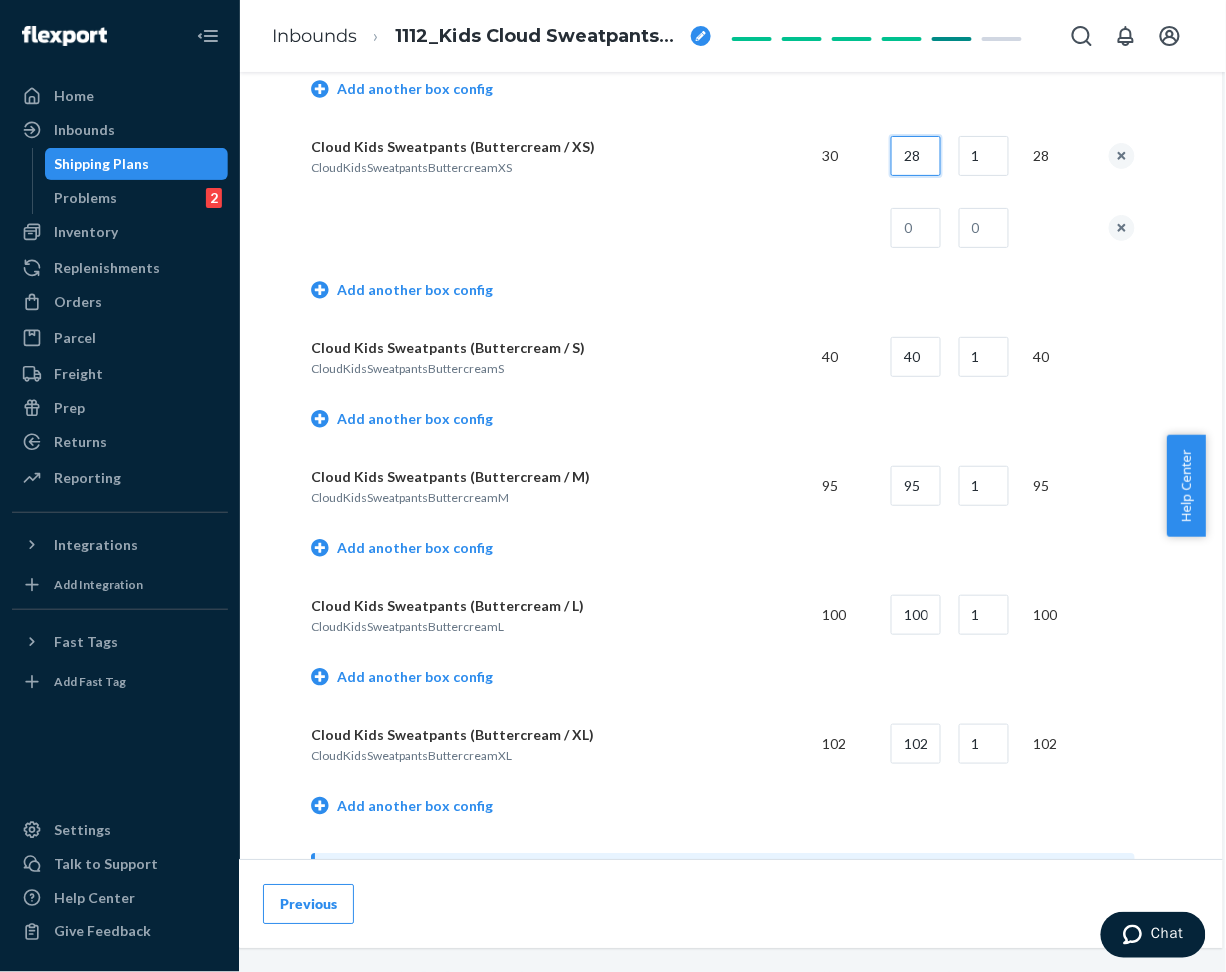 type on "28" 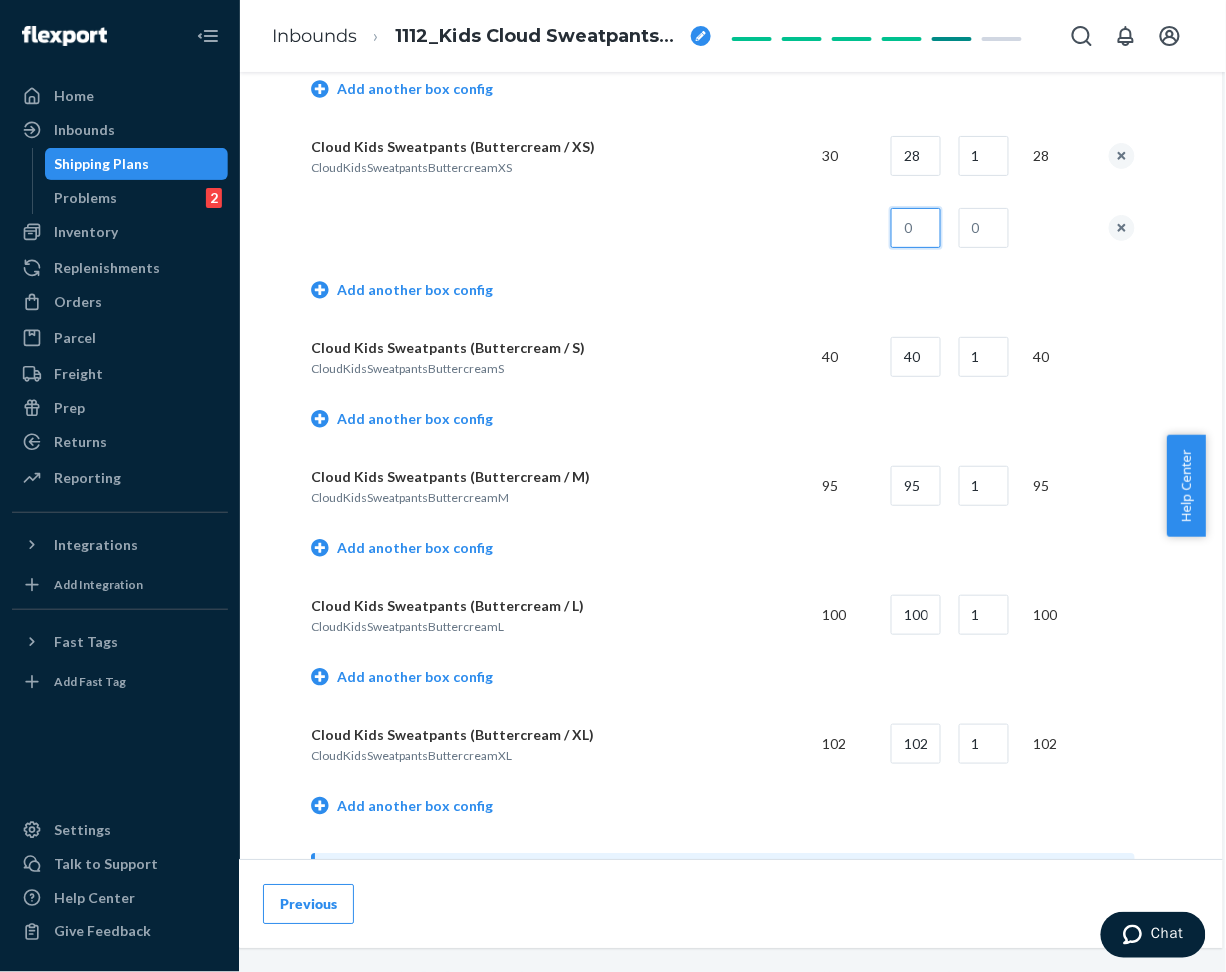 click at bounding box center (916, 228) 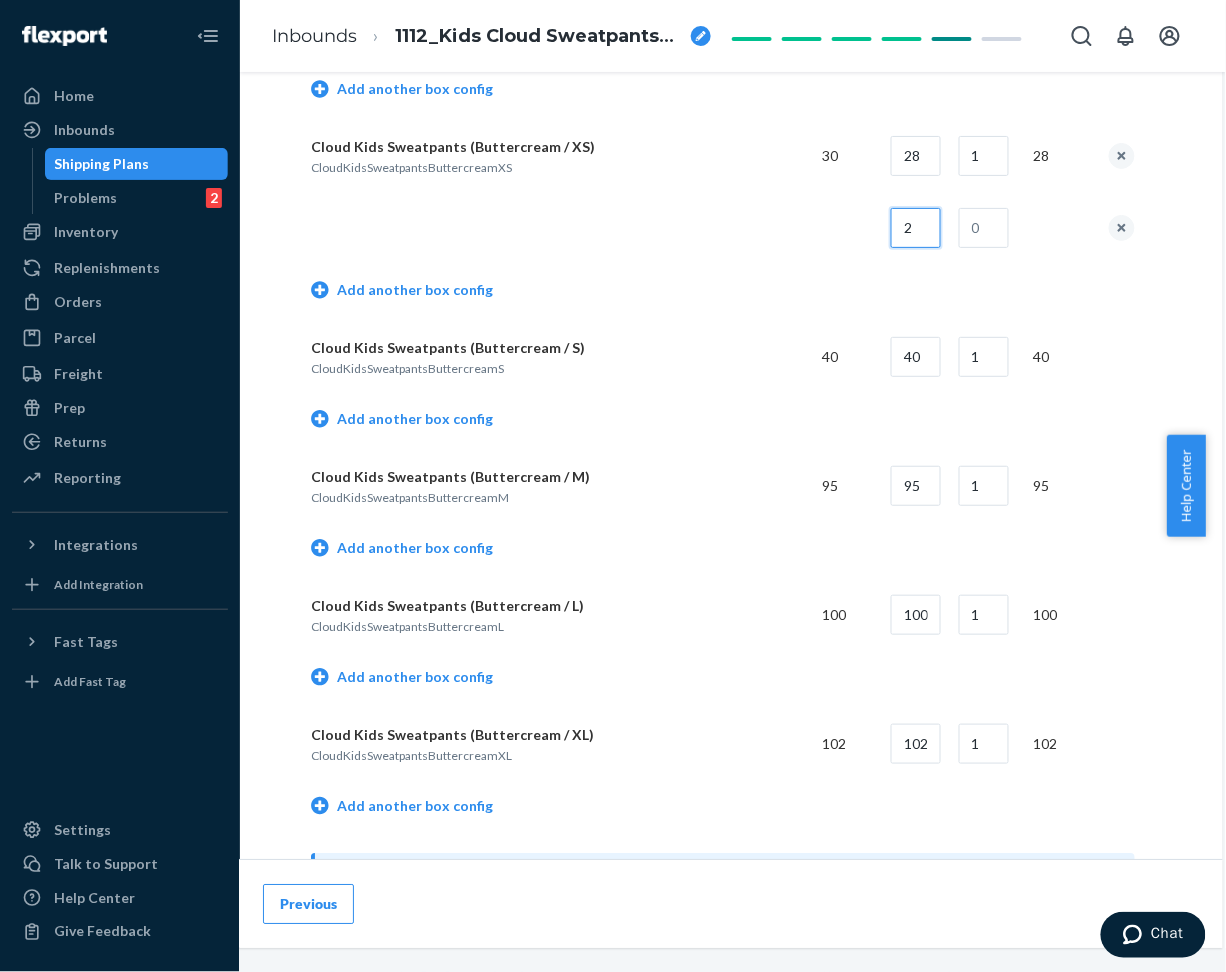 type on "2" 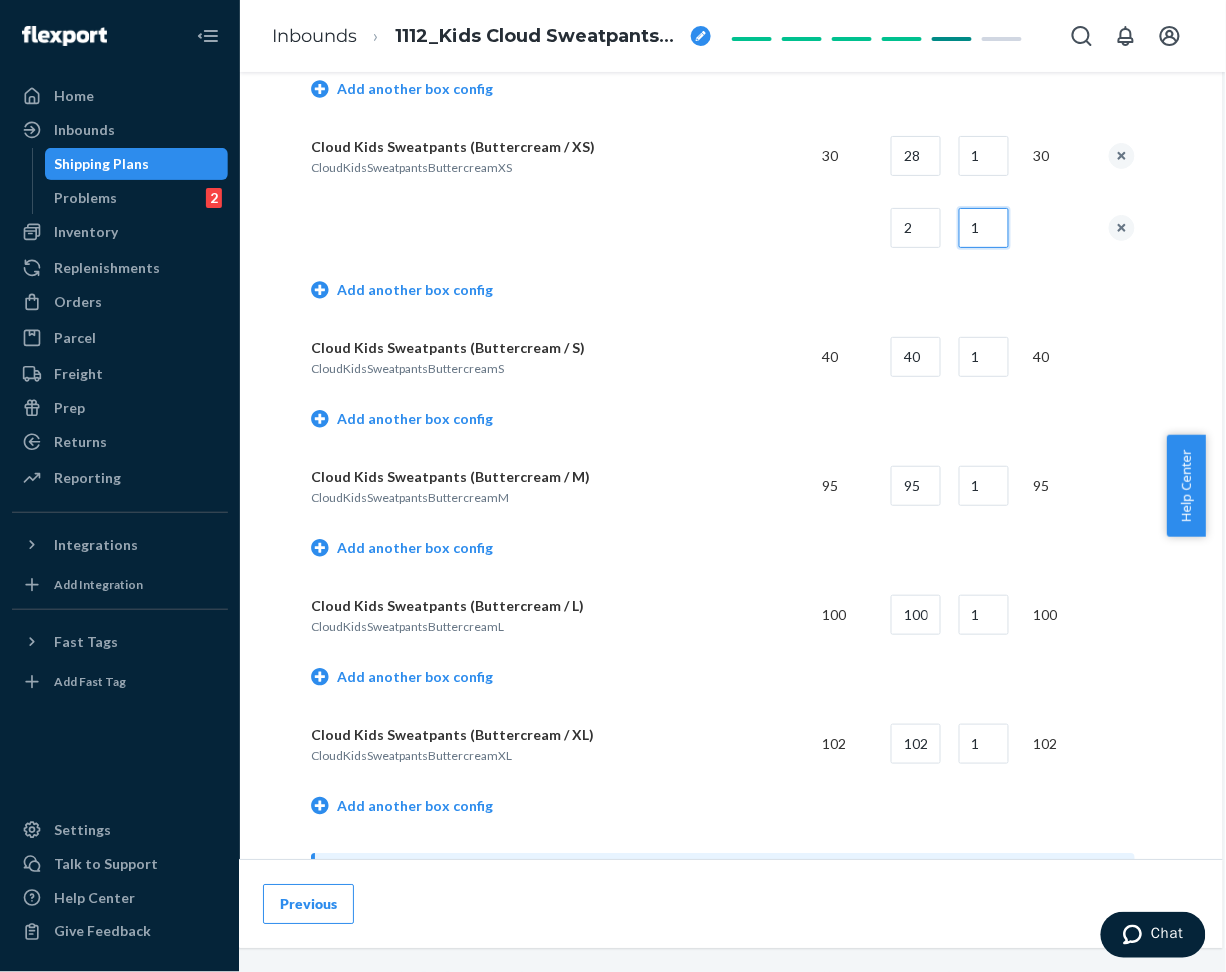 type on "1" 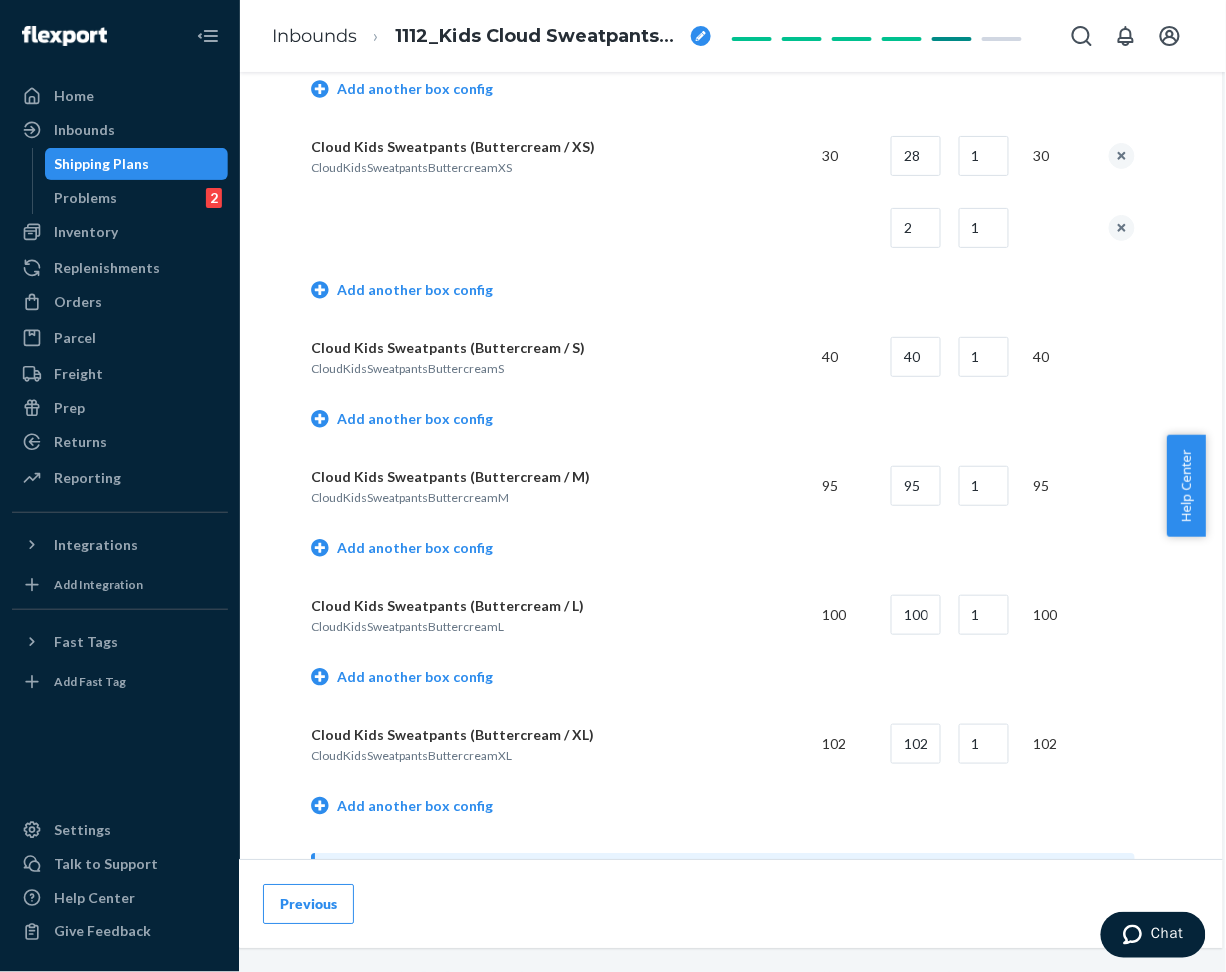 click on "Add another box config" at bounding box center (723, 292) 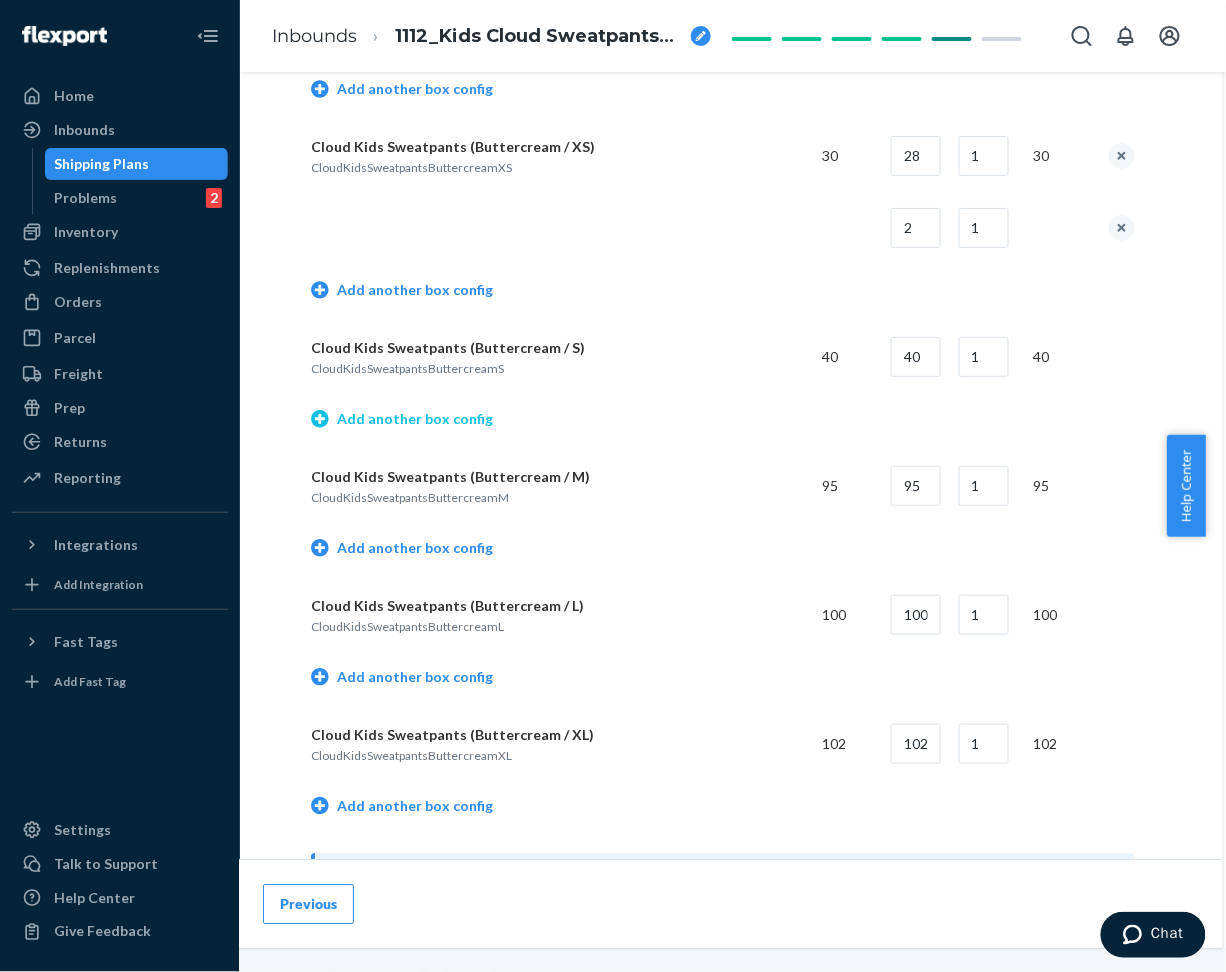 click on "Add another box config" at bounding box center (402, 419) 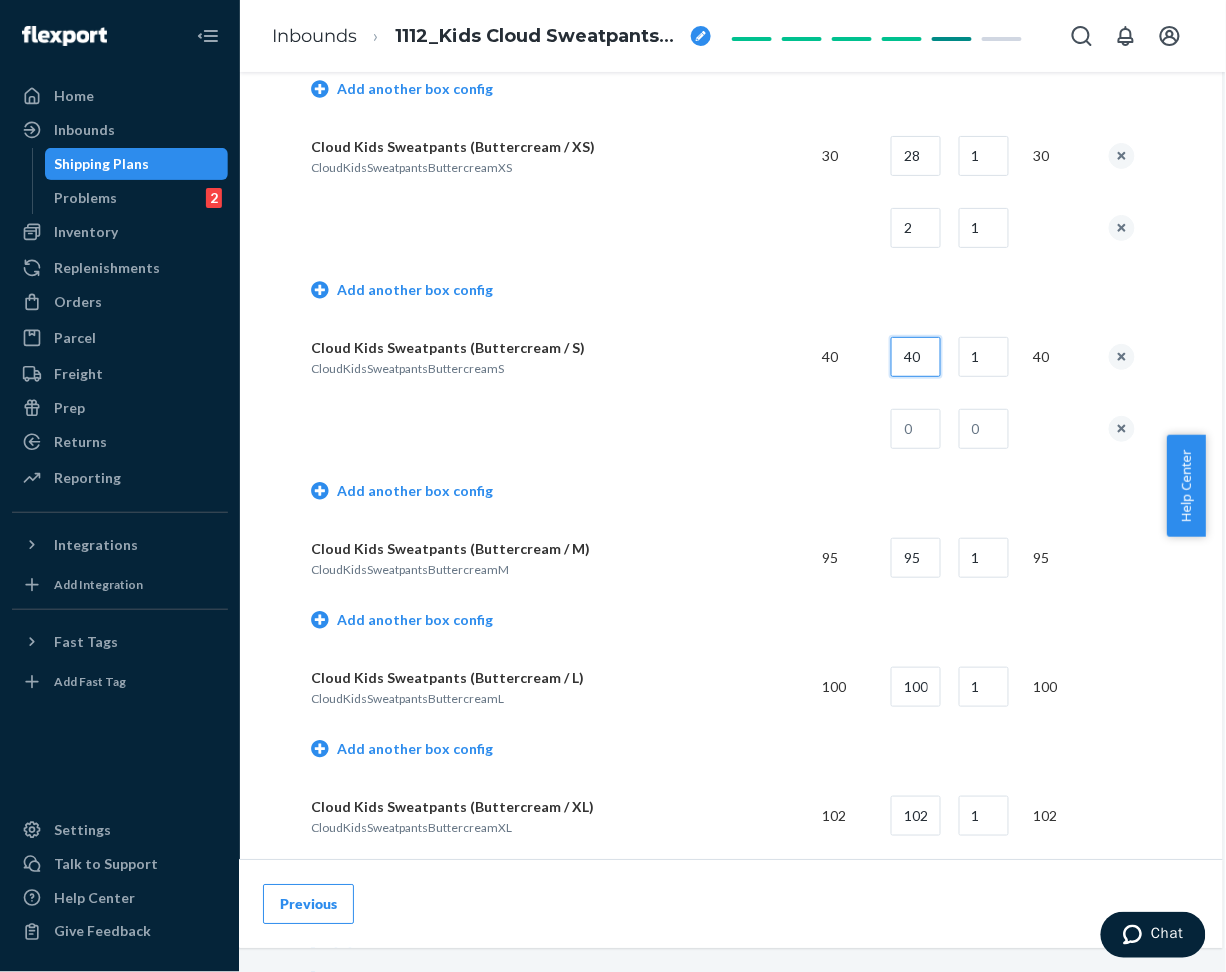 drag, startPoint x: 890, startPoint y: 358, endPoint x: 931, endPoint y: 351, distance: 41.59327 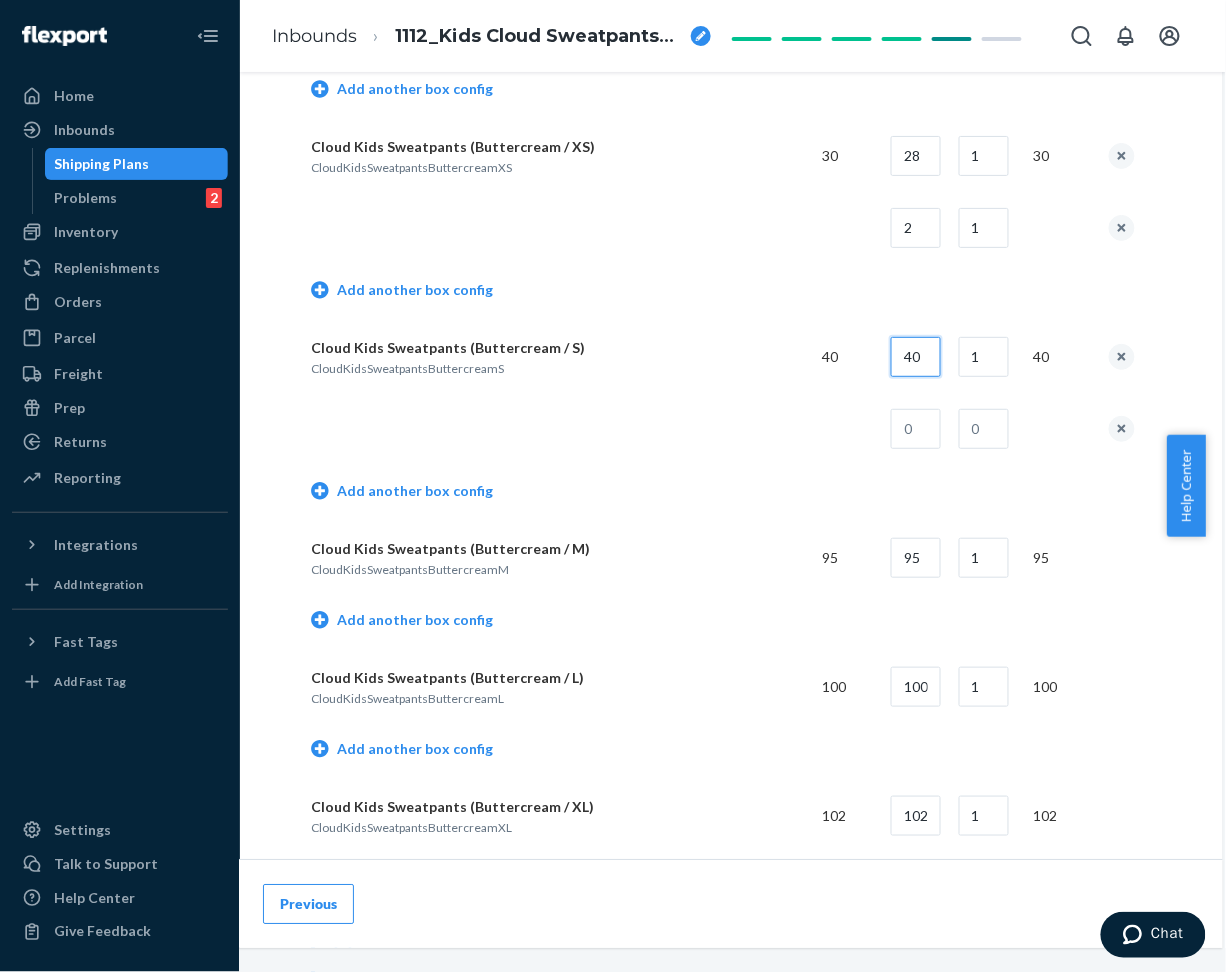 click on "Cloud Kids Sweatpants (Buttercream / S) CloudKidsSweatpantsButtercreamS 40 40 1 40" at bounding box center (723, 357) 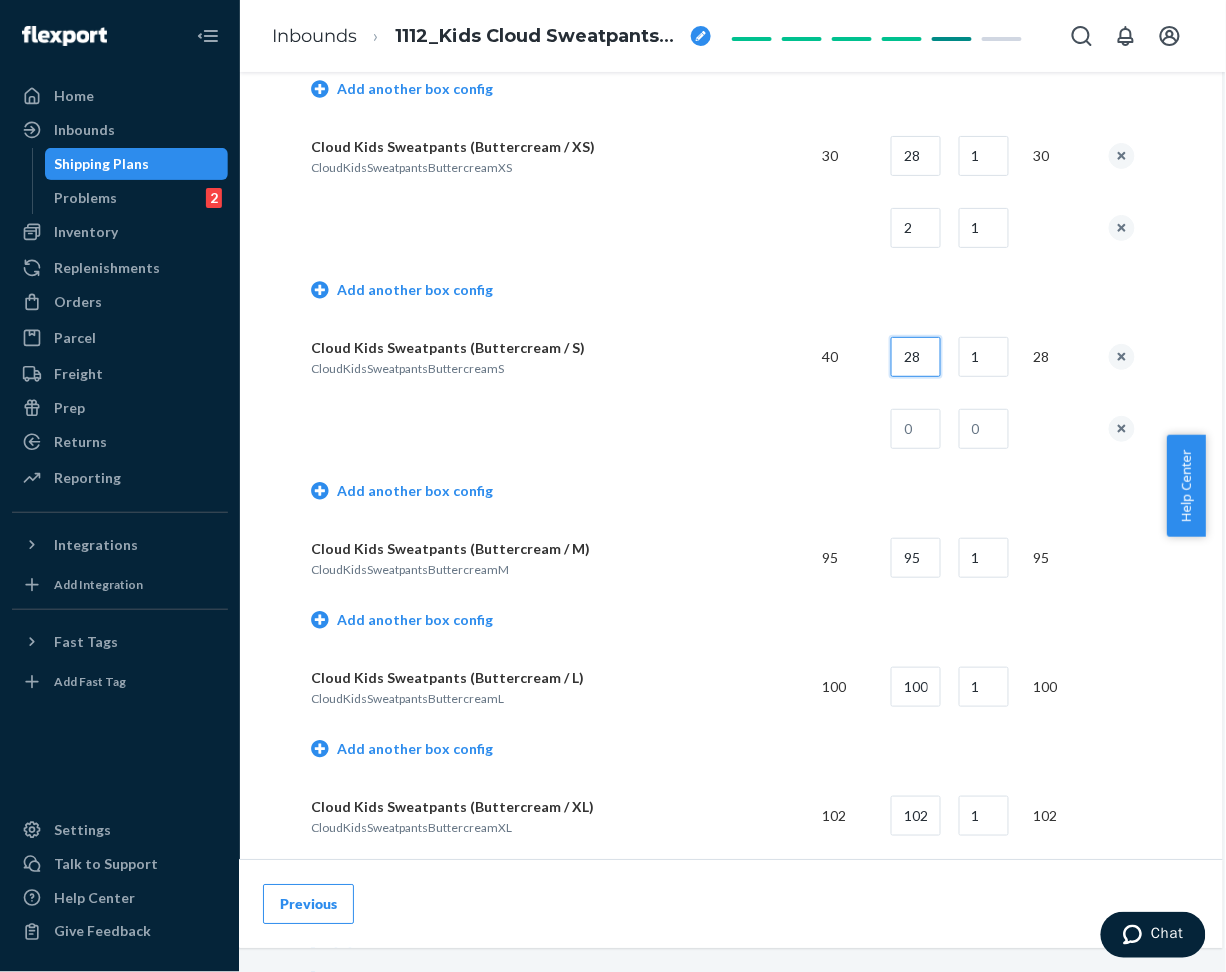 type on "28" 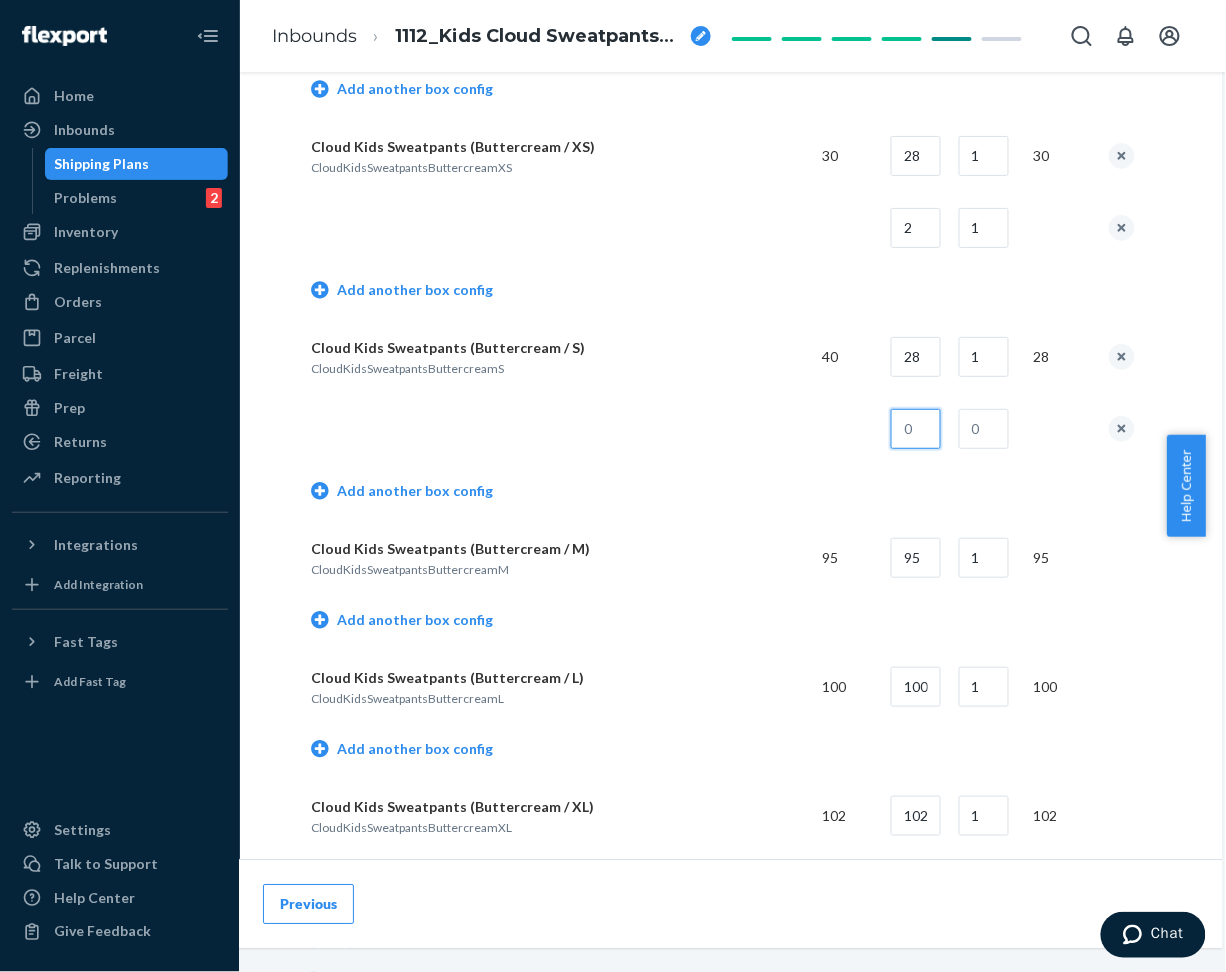 click at bounding box center (916, 429) 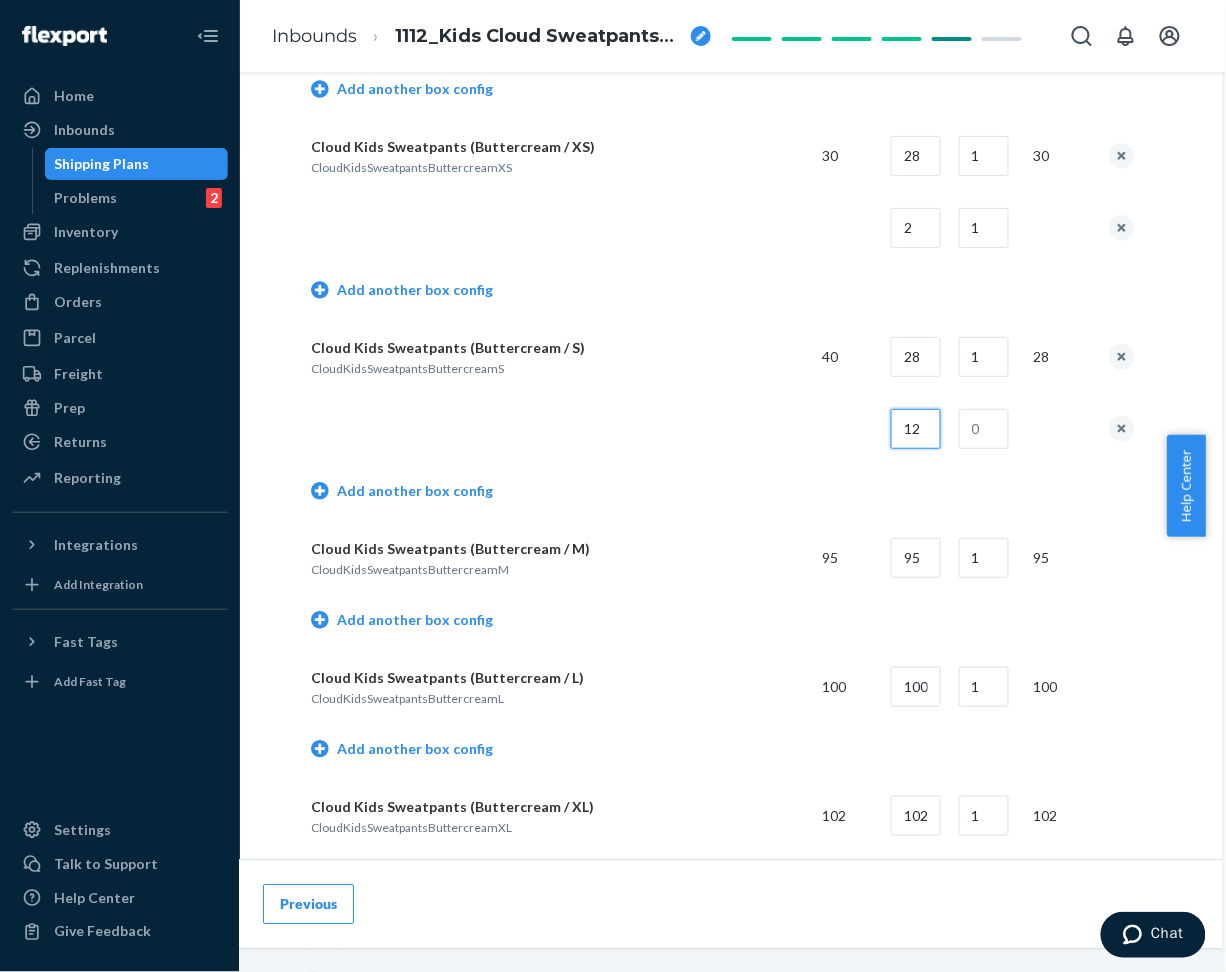 type on "12" 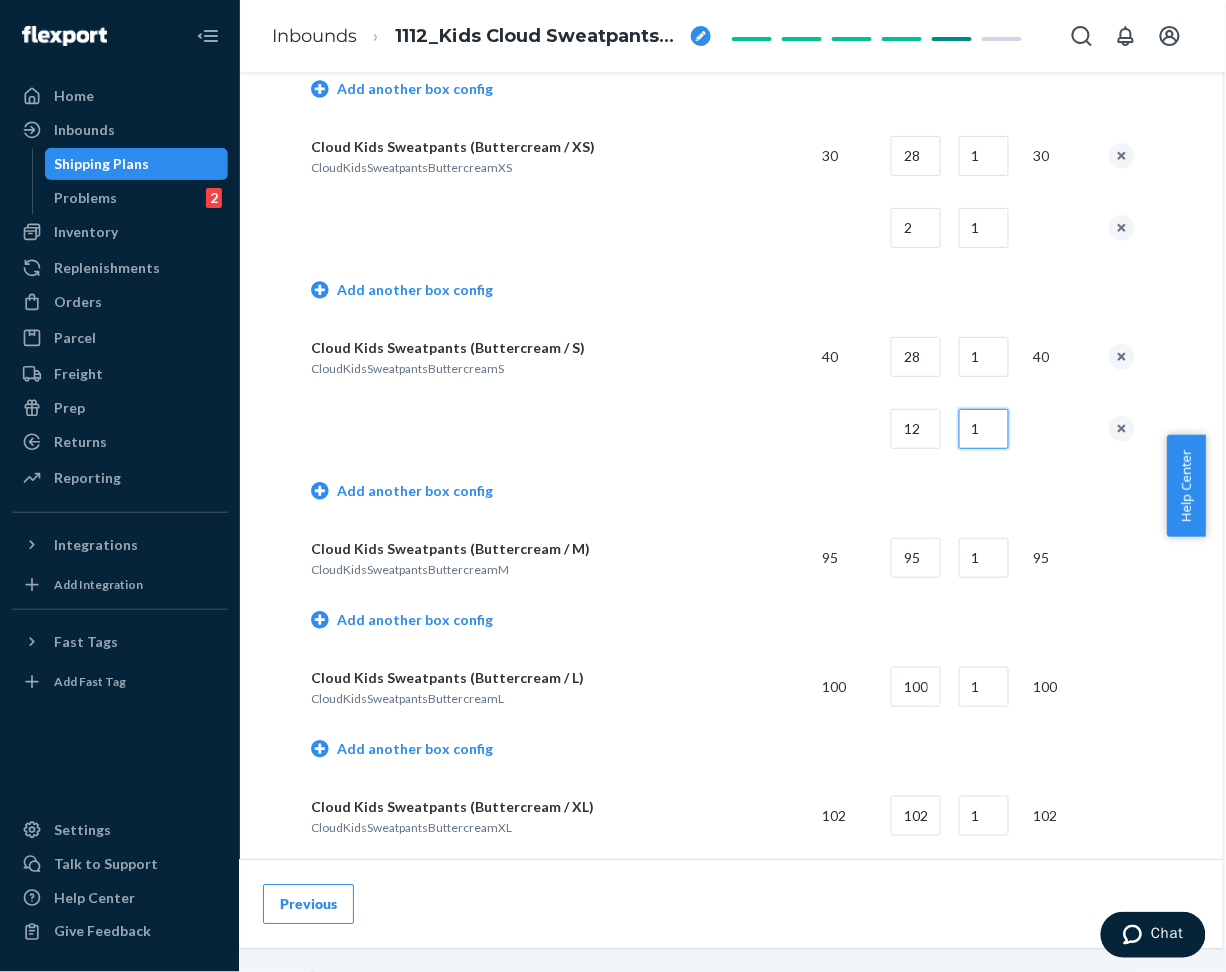 type on "1" 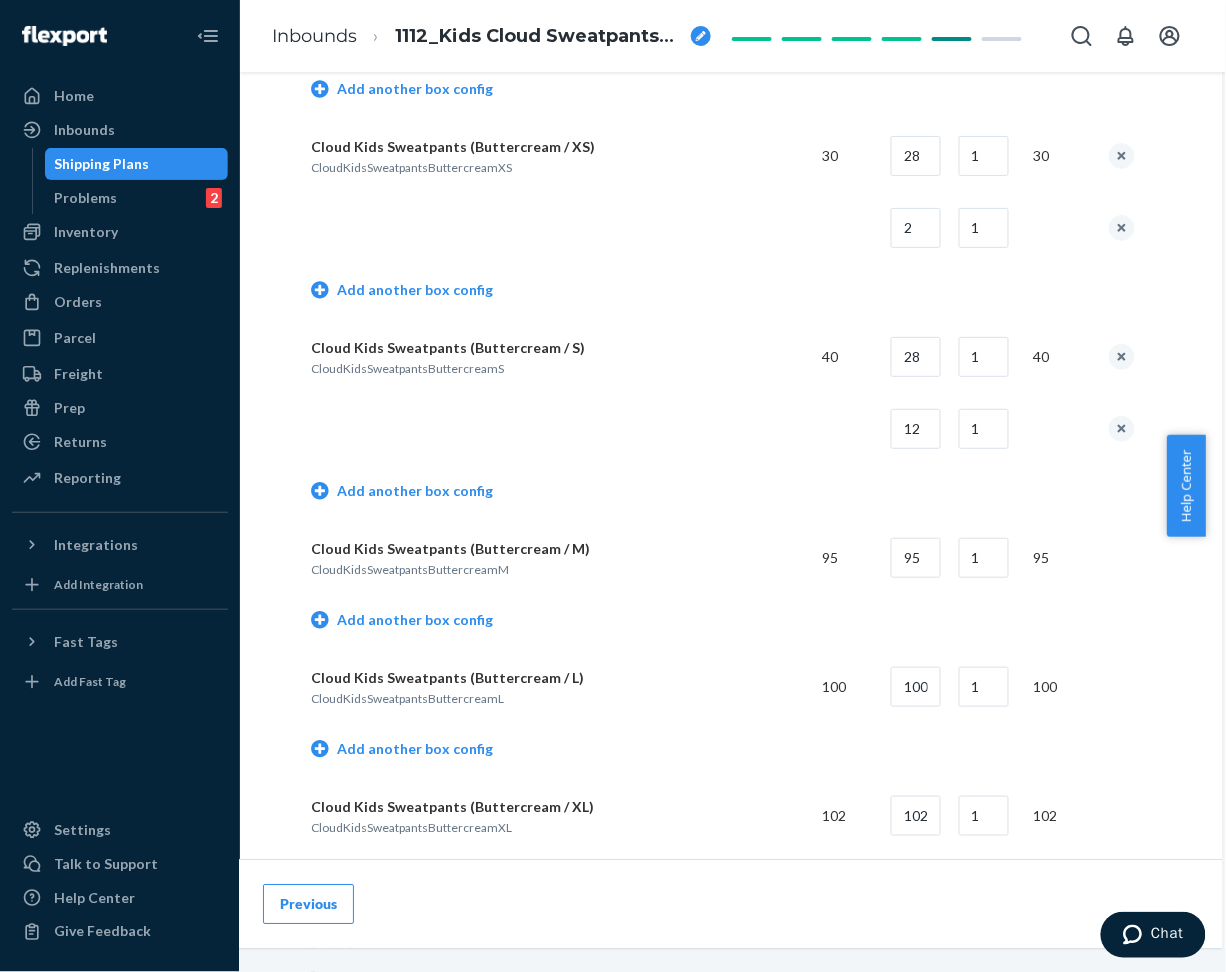 click on "Add another box config" at bounding box center (723, 493) 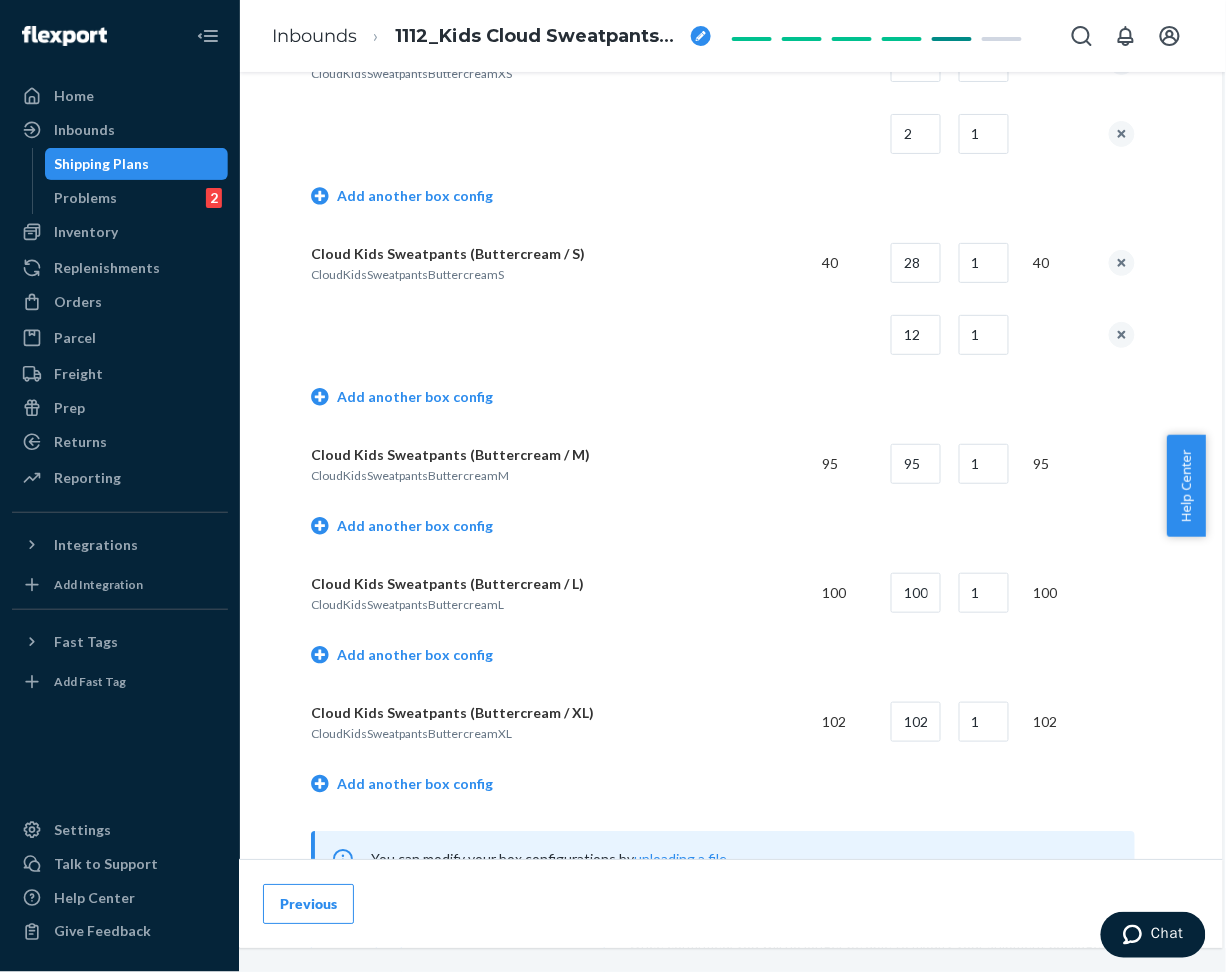 scroll, scrollTop: 3066, scrollLeft: 66, axis: both 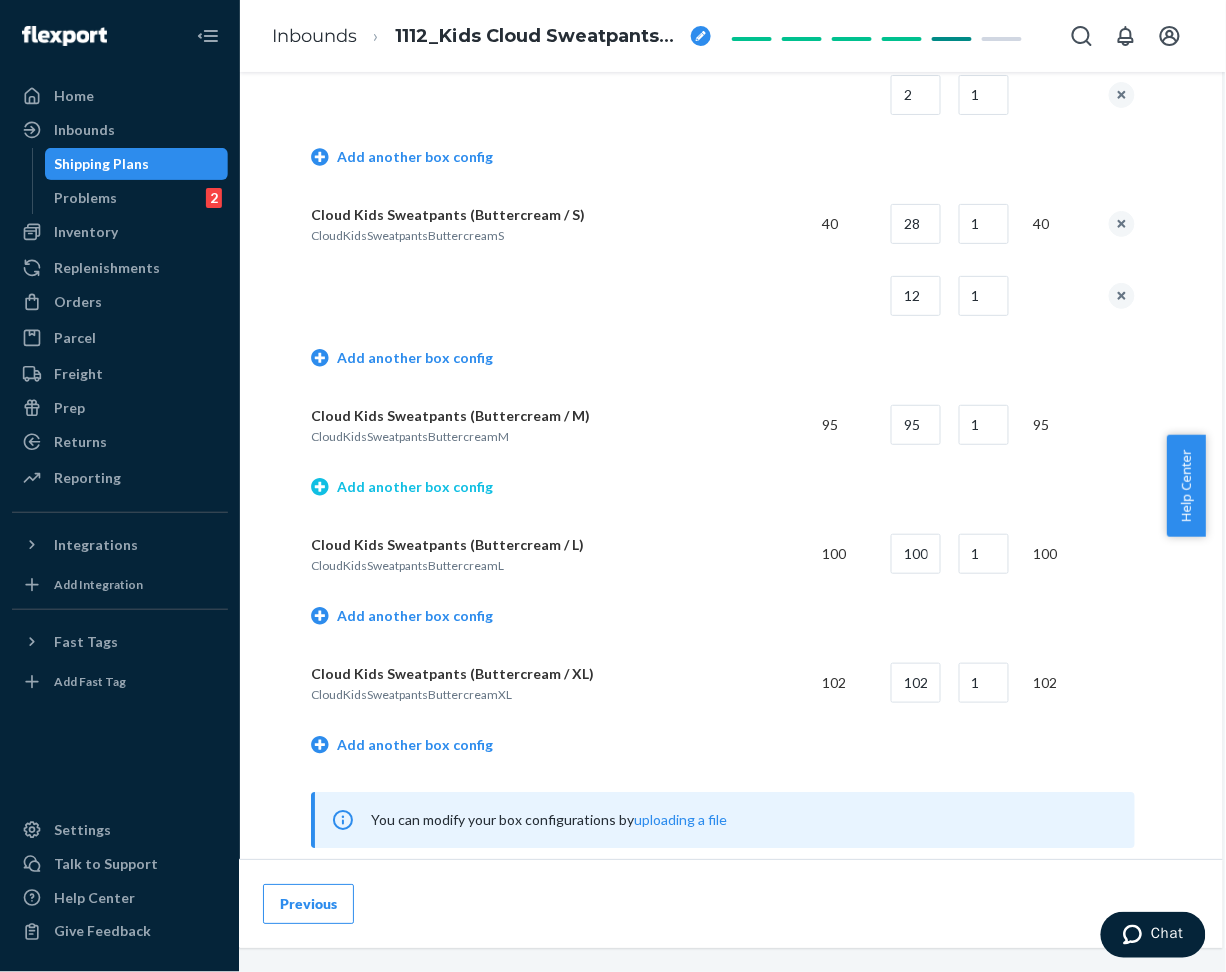 click on "Add another box config" at bounding box center [402, 487] 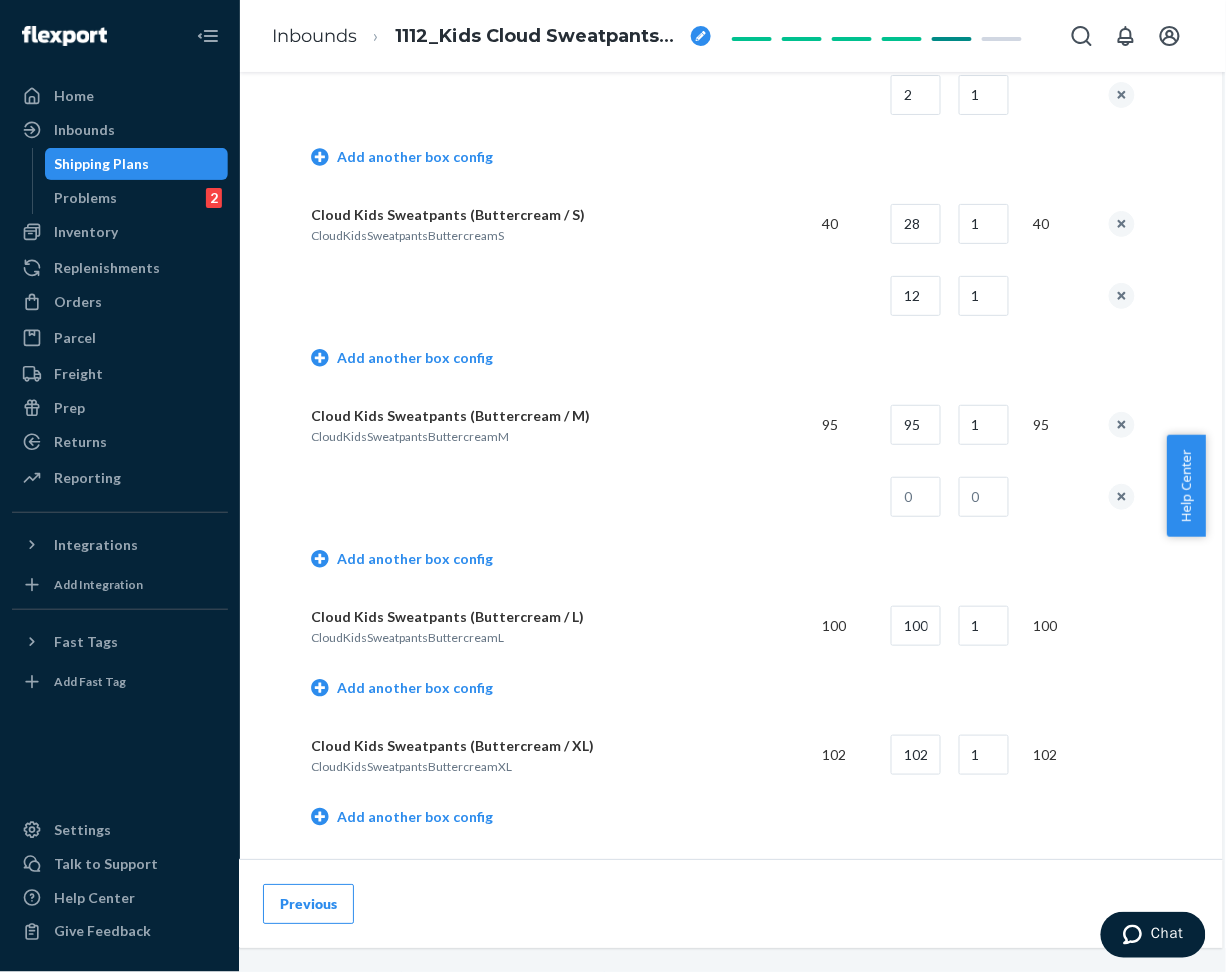 click on "95" at bounding box center [909, 425] 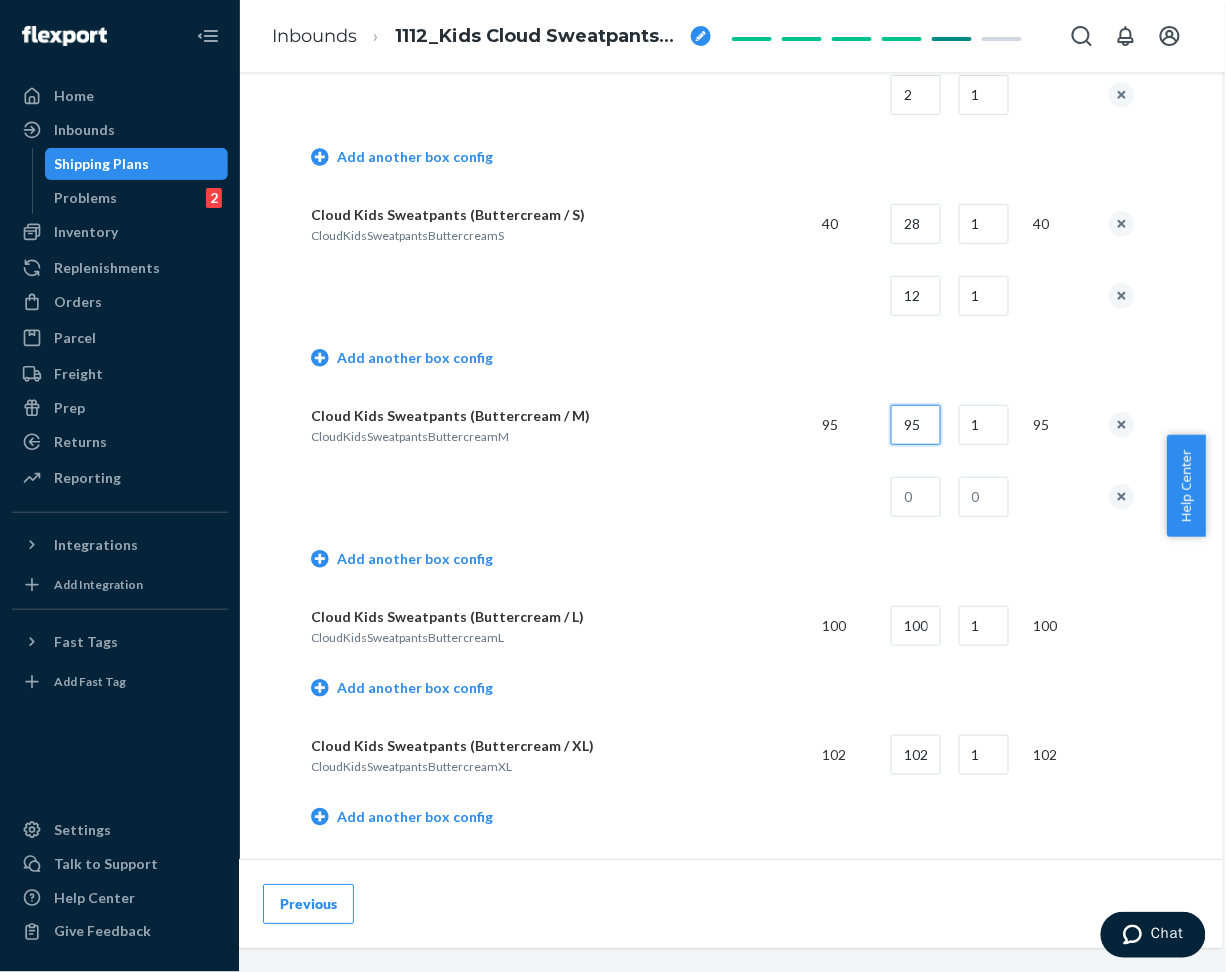 drag, startPoint x: 883, startPoint y: 425, endPoint x: 929, endPoint y: 428, distance: 46.09772 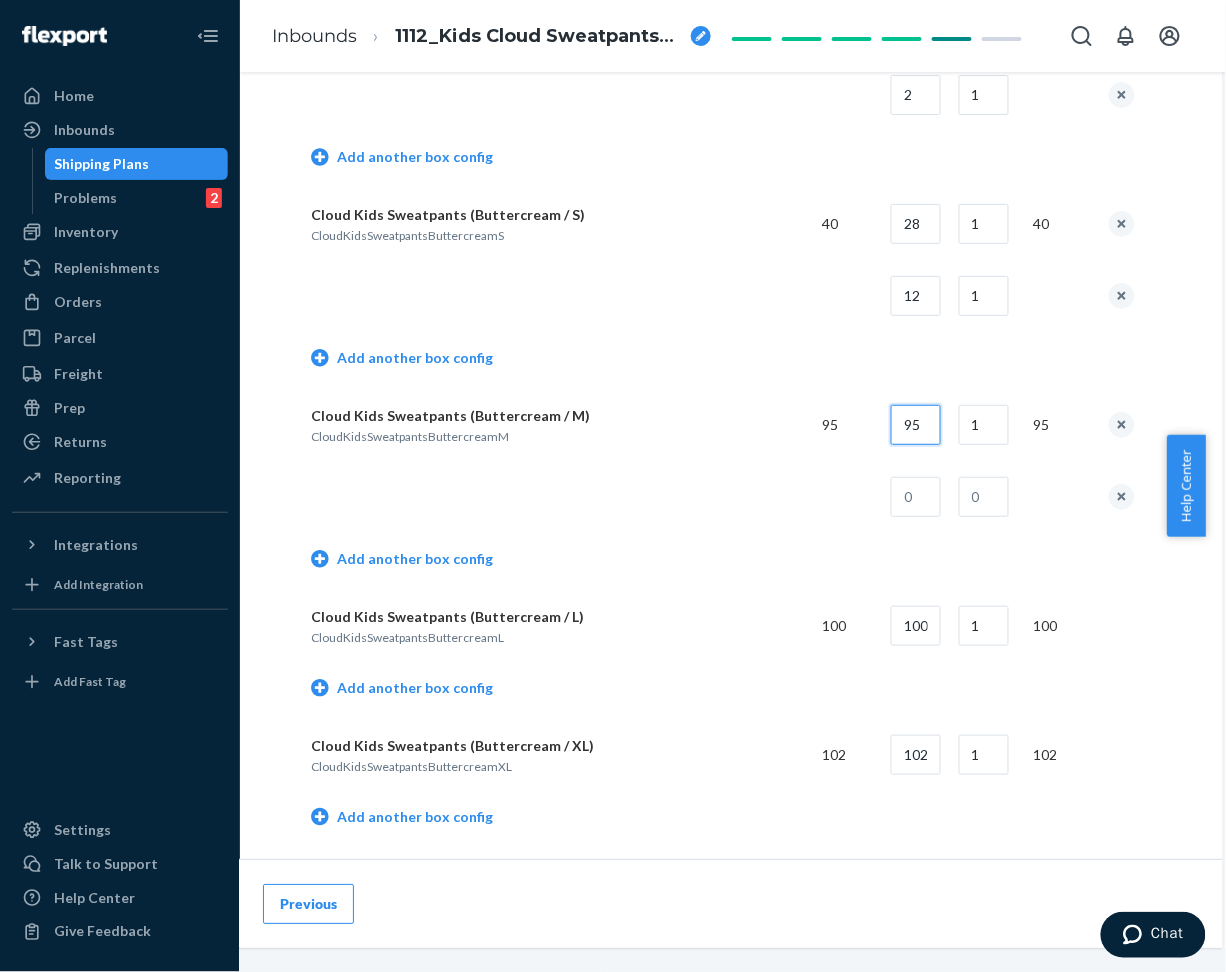 click on "95" at bounding box center [916, 425] 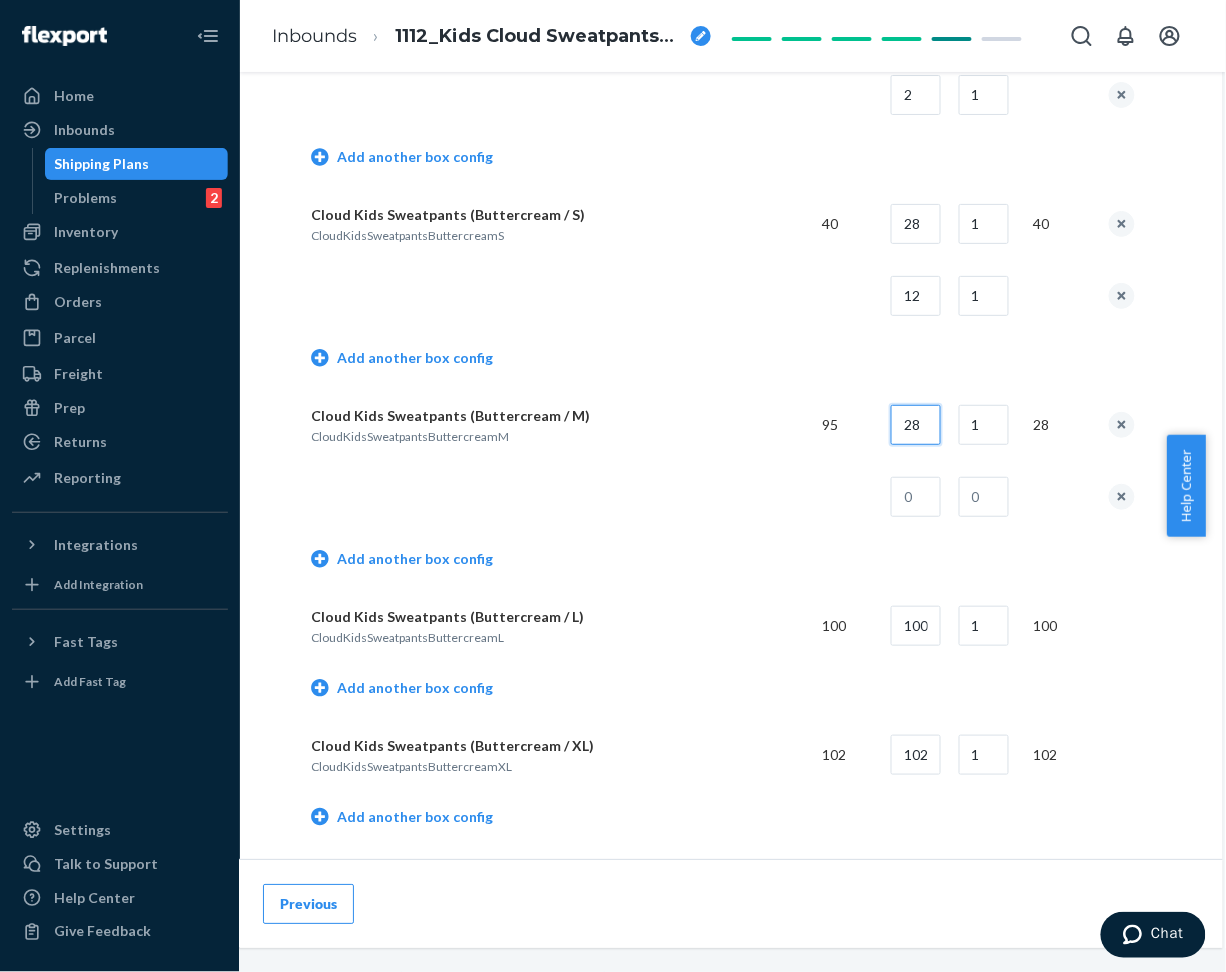 type on "28" 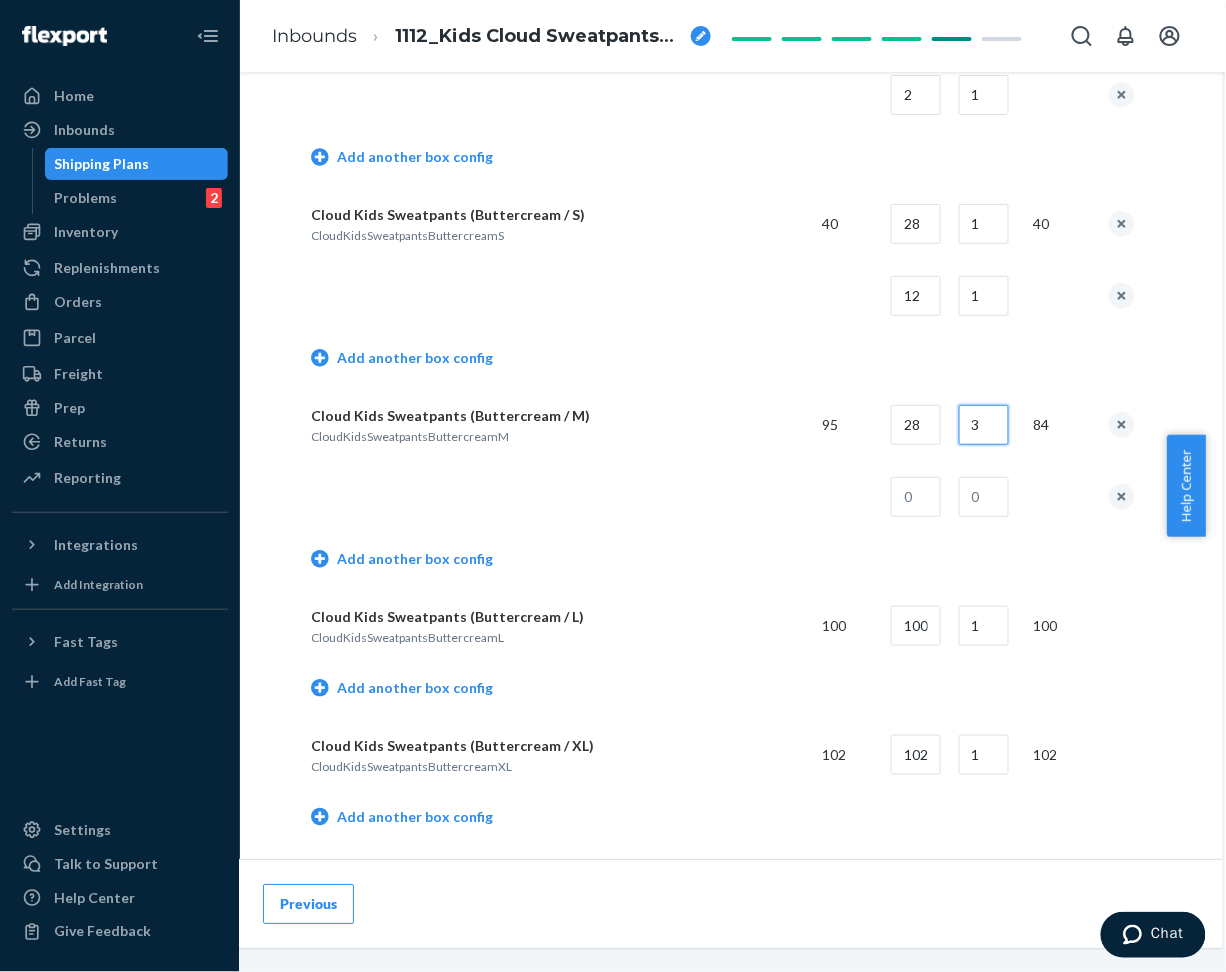 type on "3" 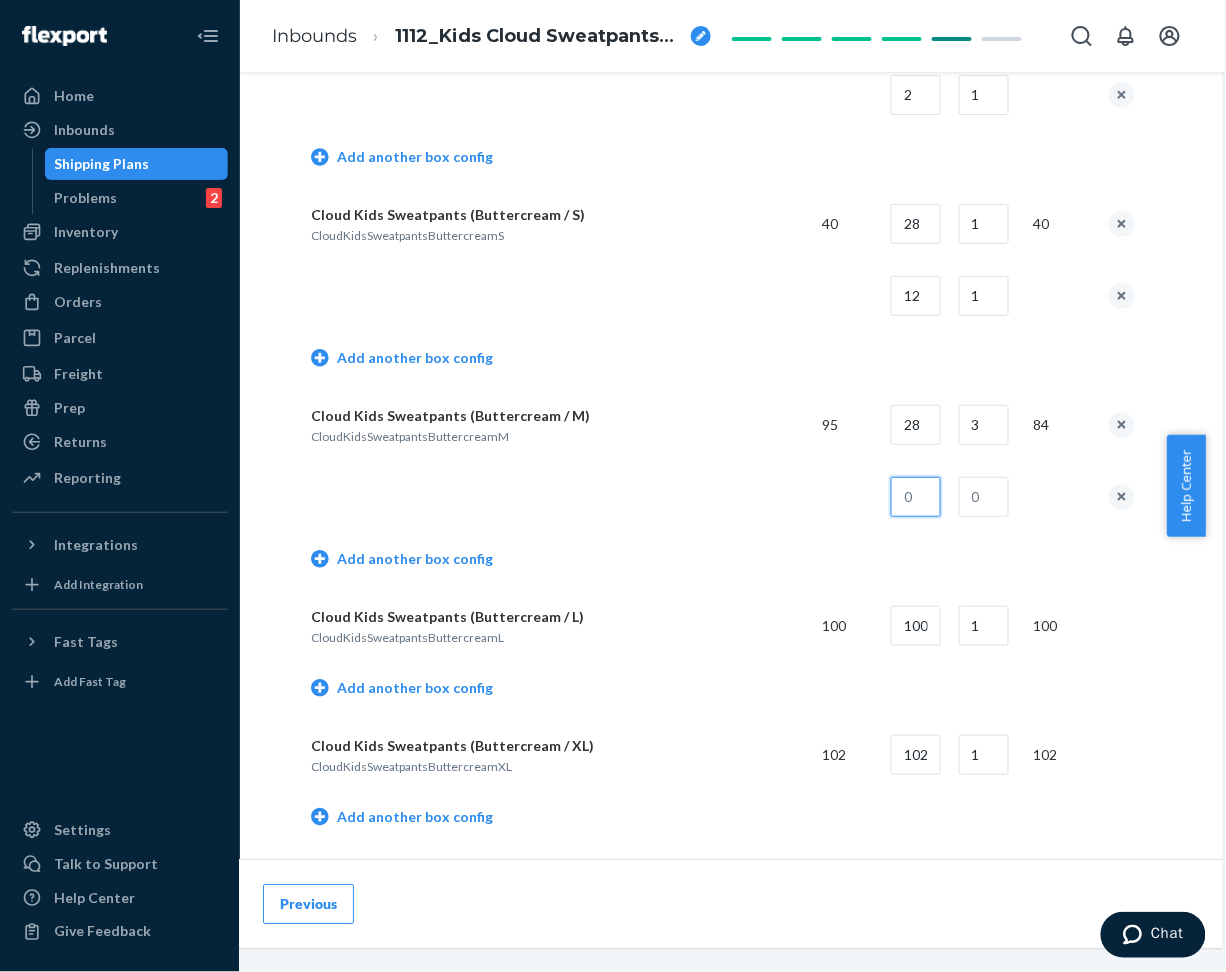 click at bounding box center [916, 497] 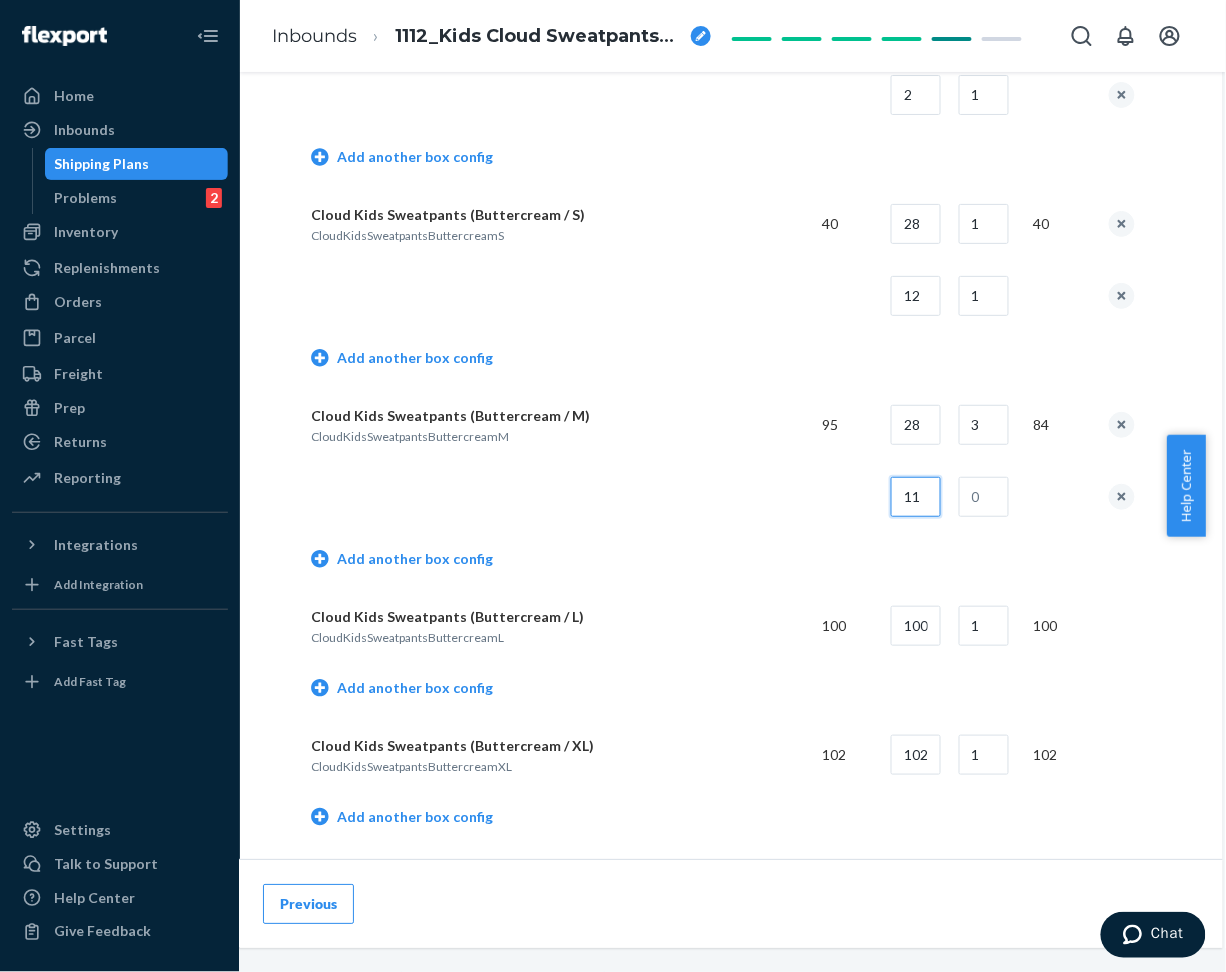 type on "11" 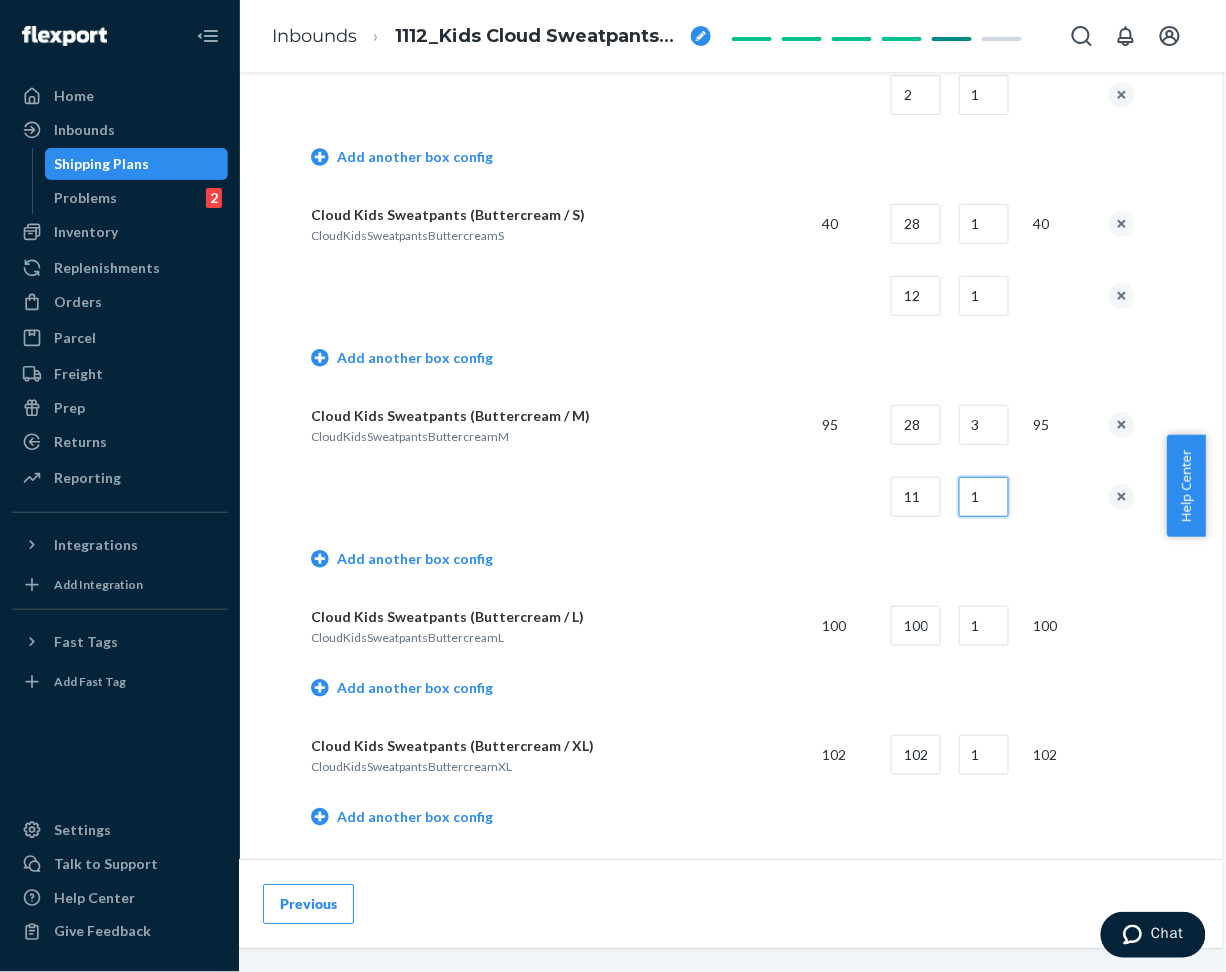 type on "1" 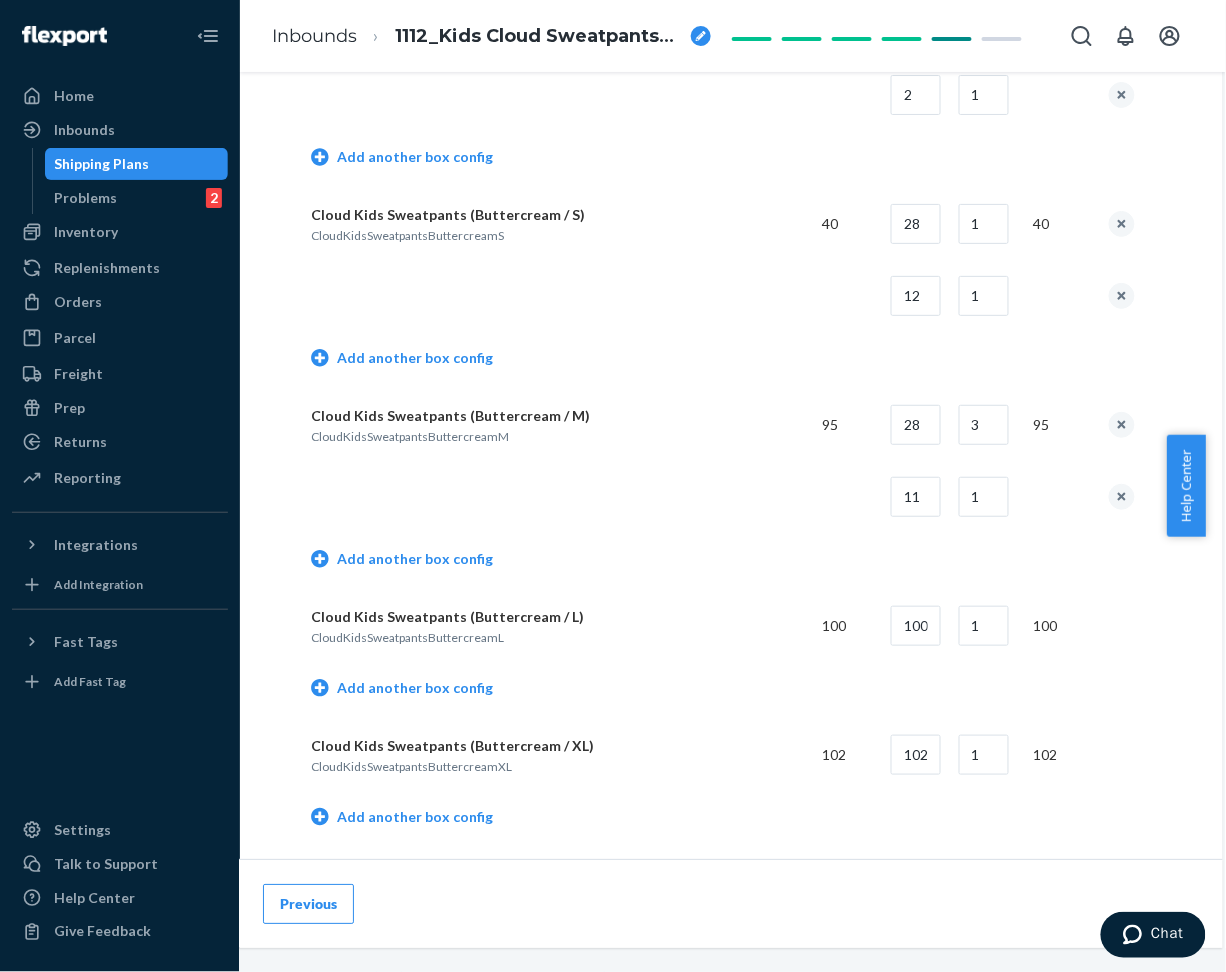 click on "Add another box config" at bounding box center (723, 561) 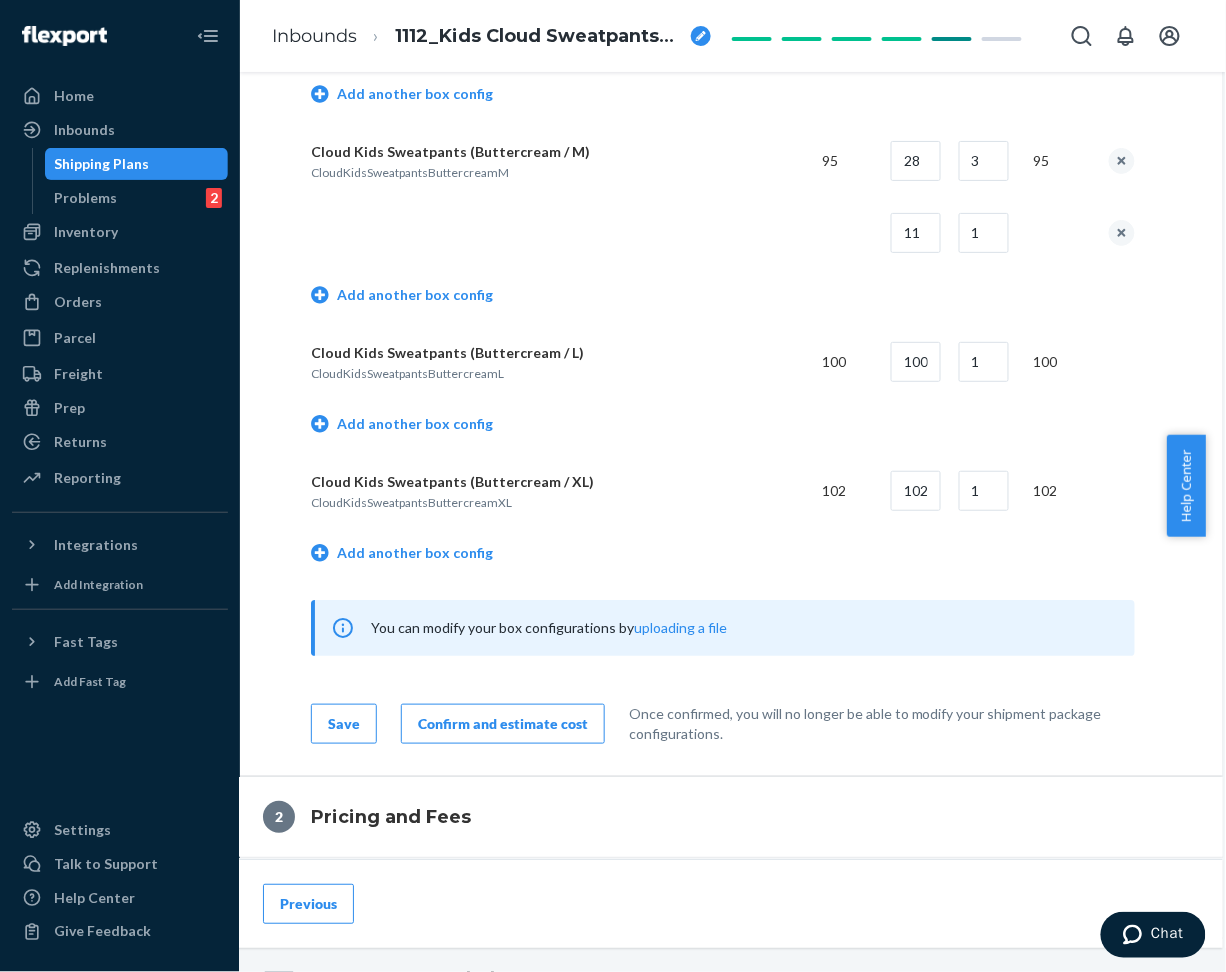 scroll, scrollTop: 3333, scrollLeft: 66, axis: both 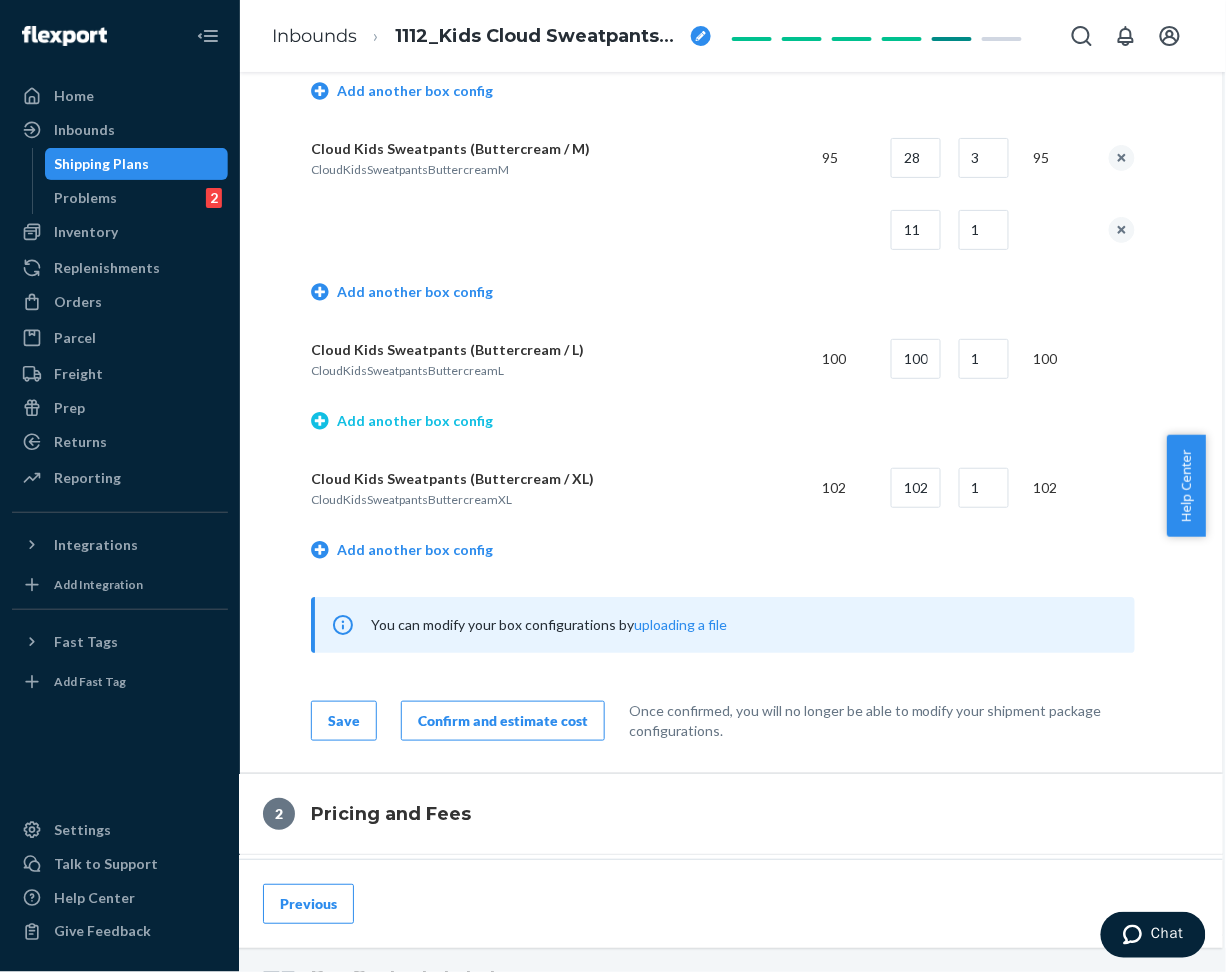 click on "Add another box config" at bounding box center (402, 421) 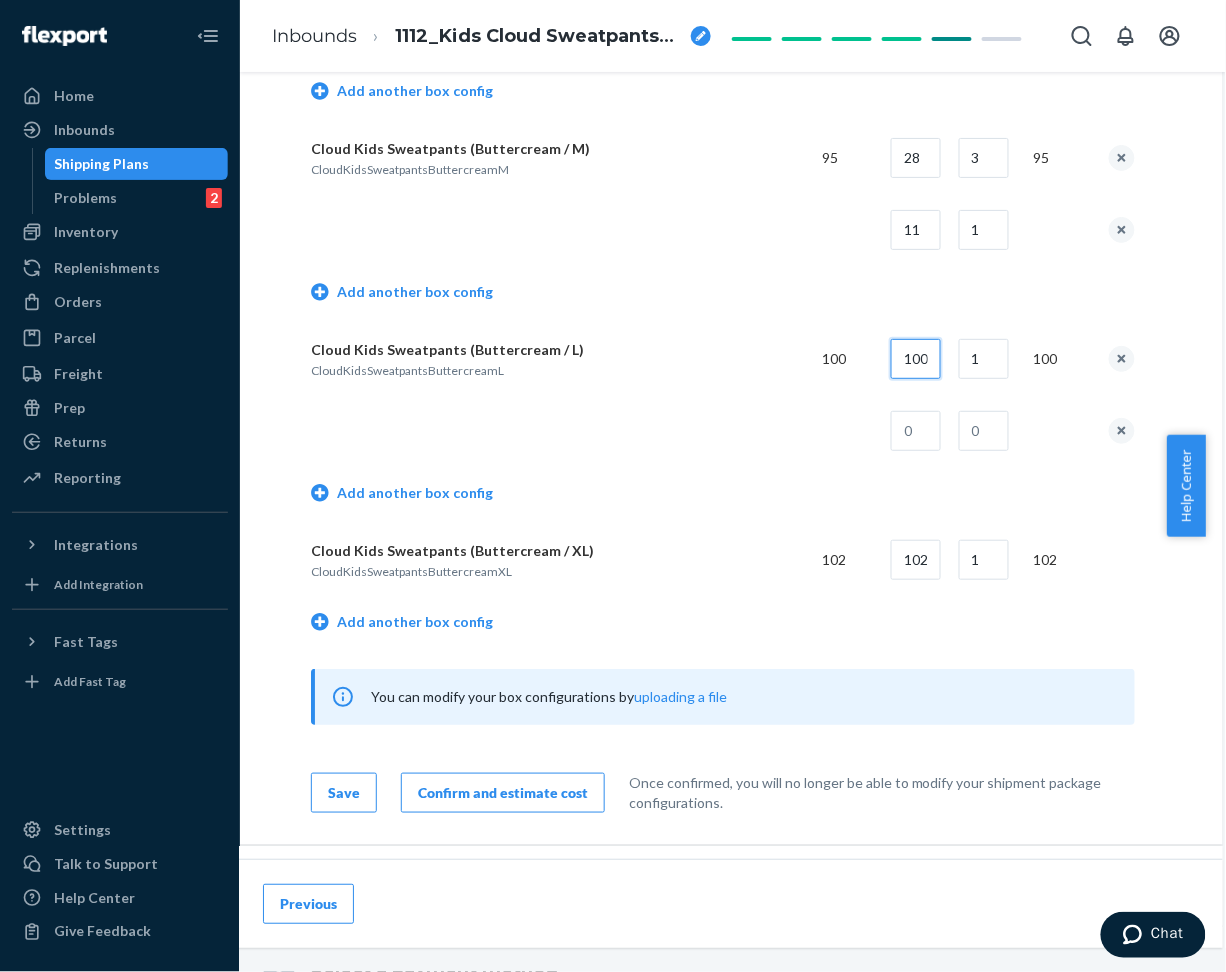 scroll, scrollTop: 0, scrollLeft: 1, axis: horizontal 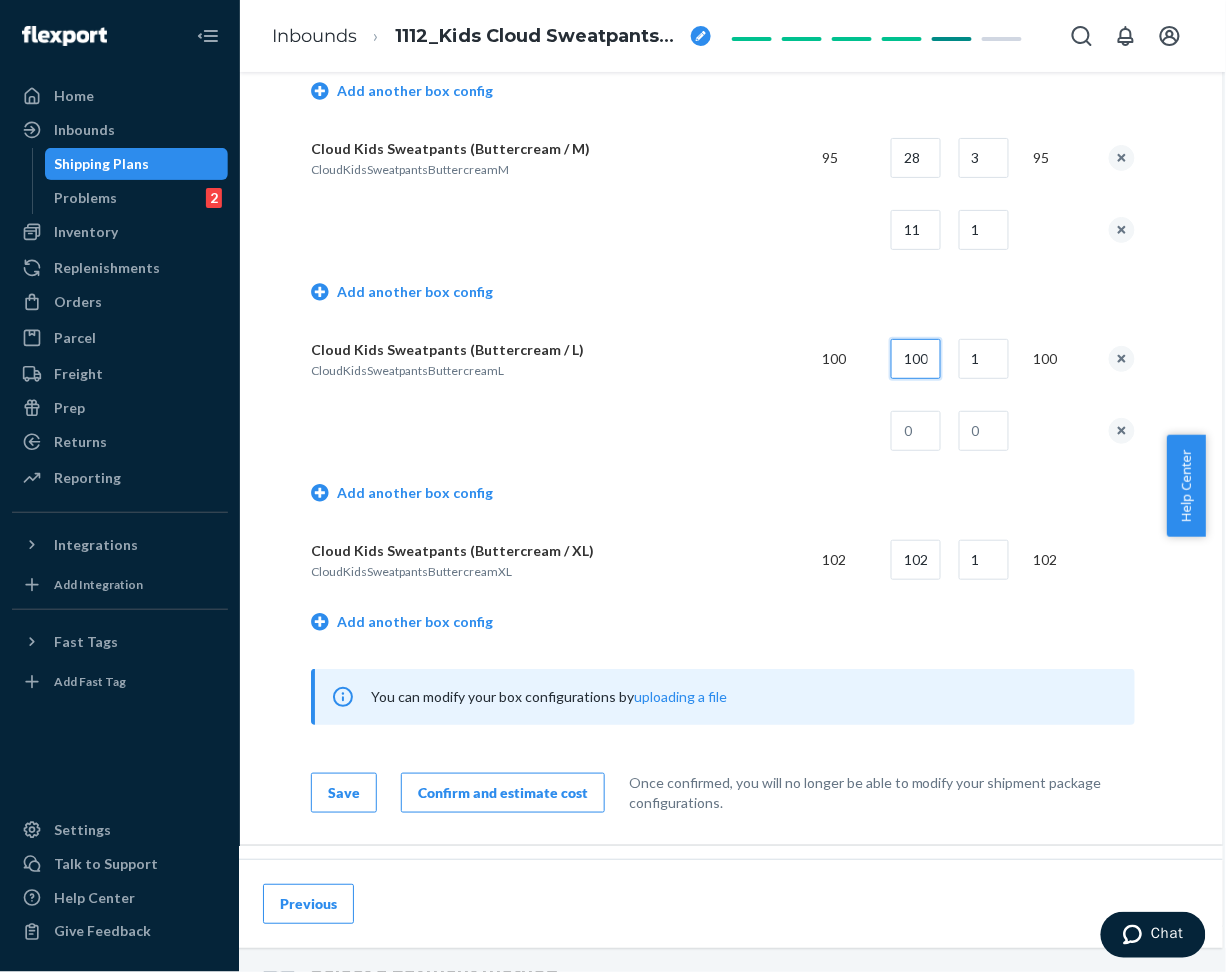 drag, startPoint x: 886, startPoint y: 360, endPoint x: 938, endPoint y: 361, distance: 52.009613 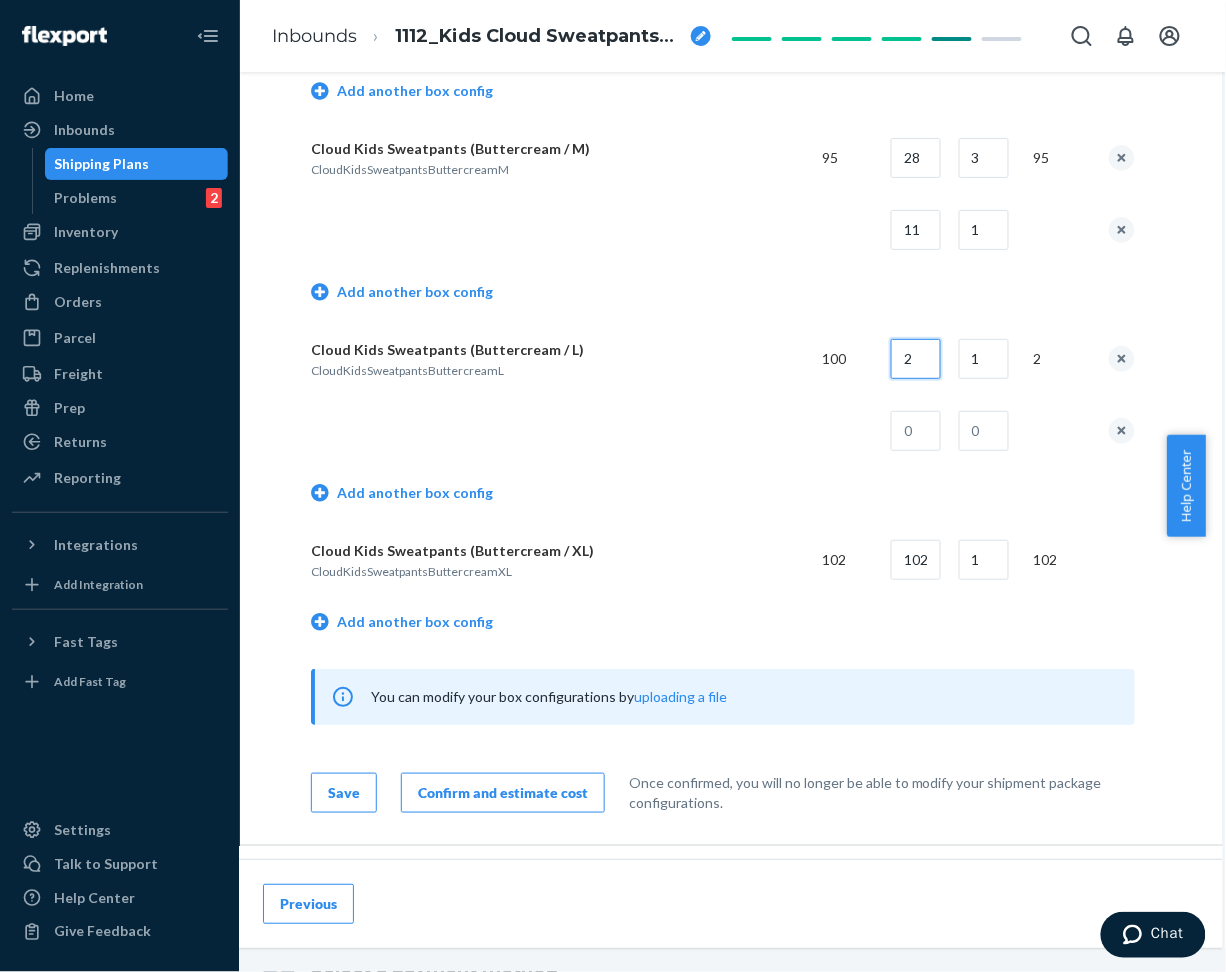 scroll, scrollTop: 0, scrollLeft: 0, axis: both 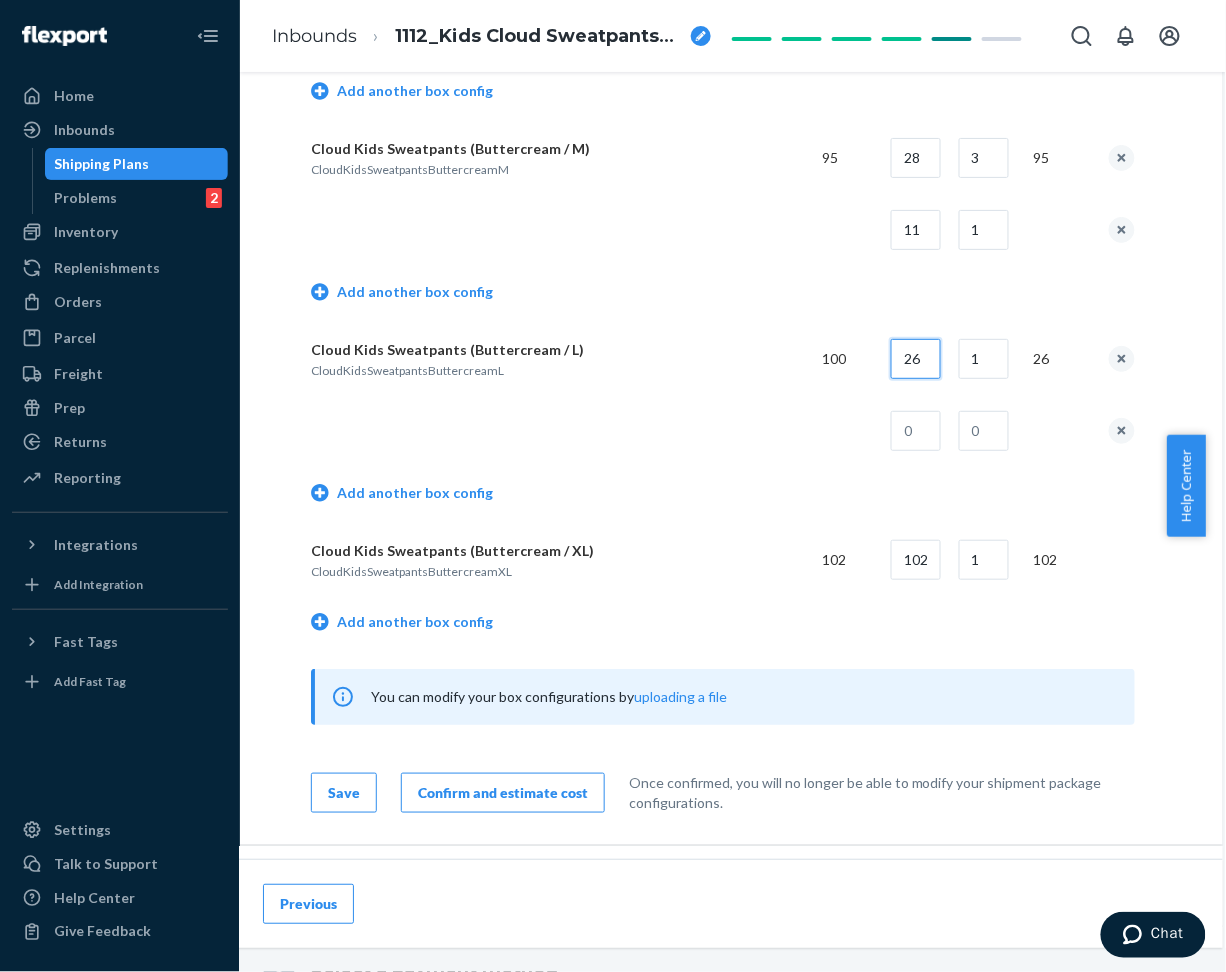 type on "26" 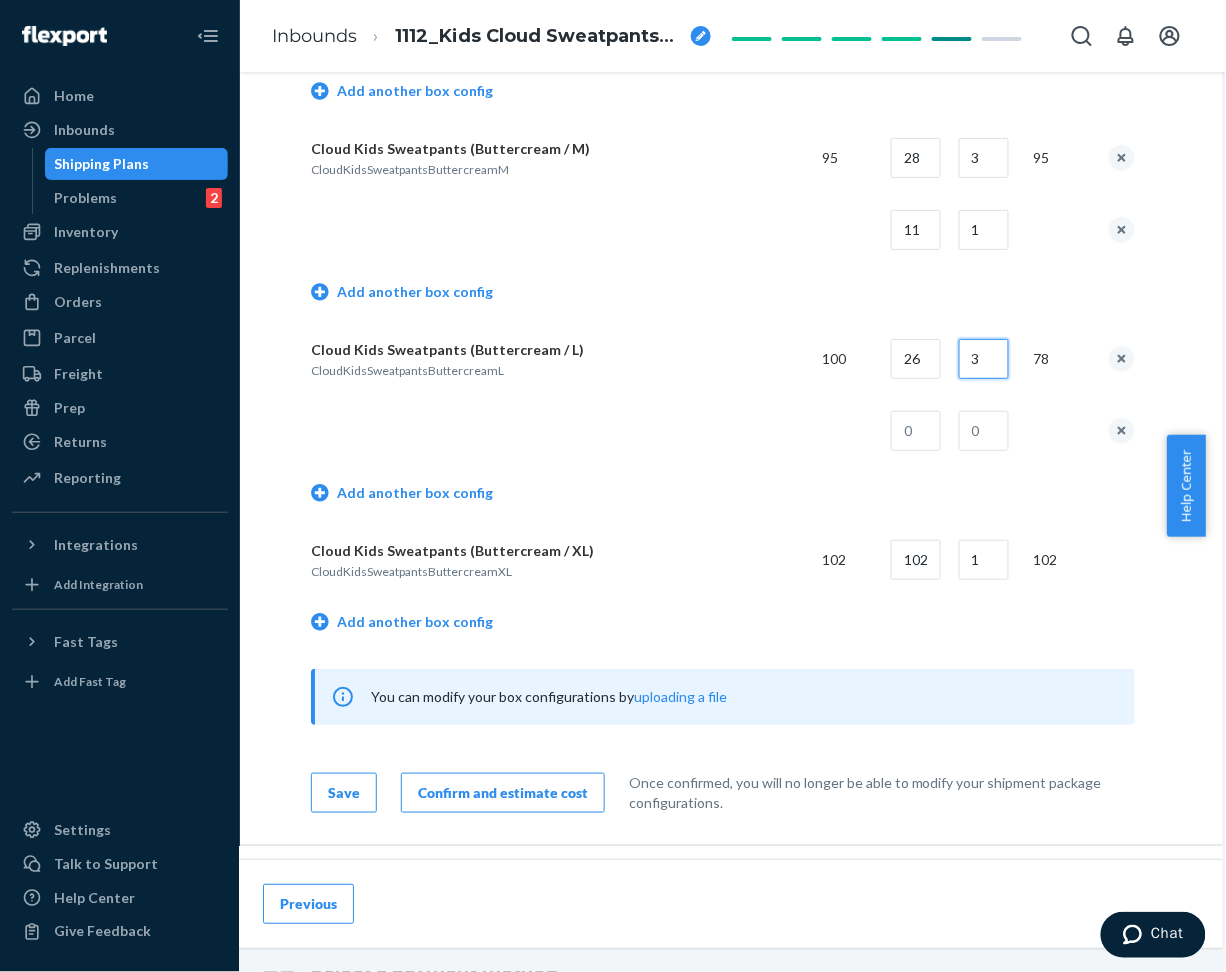 type on "3" 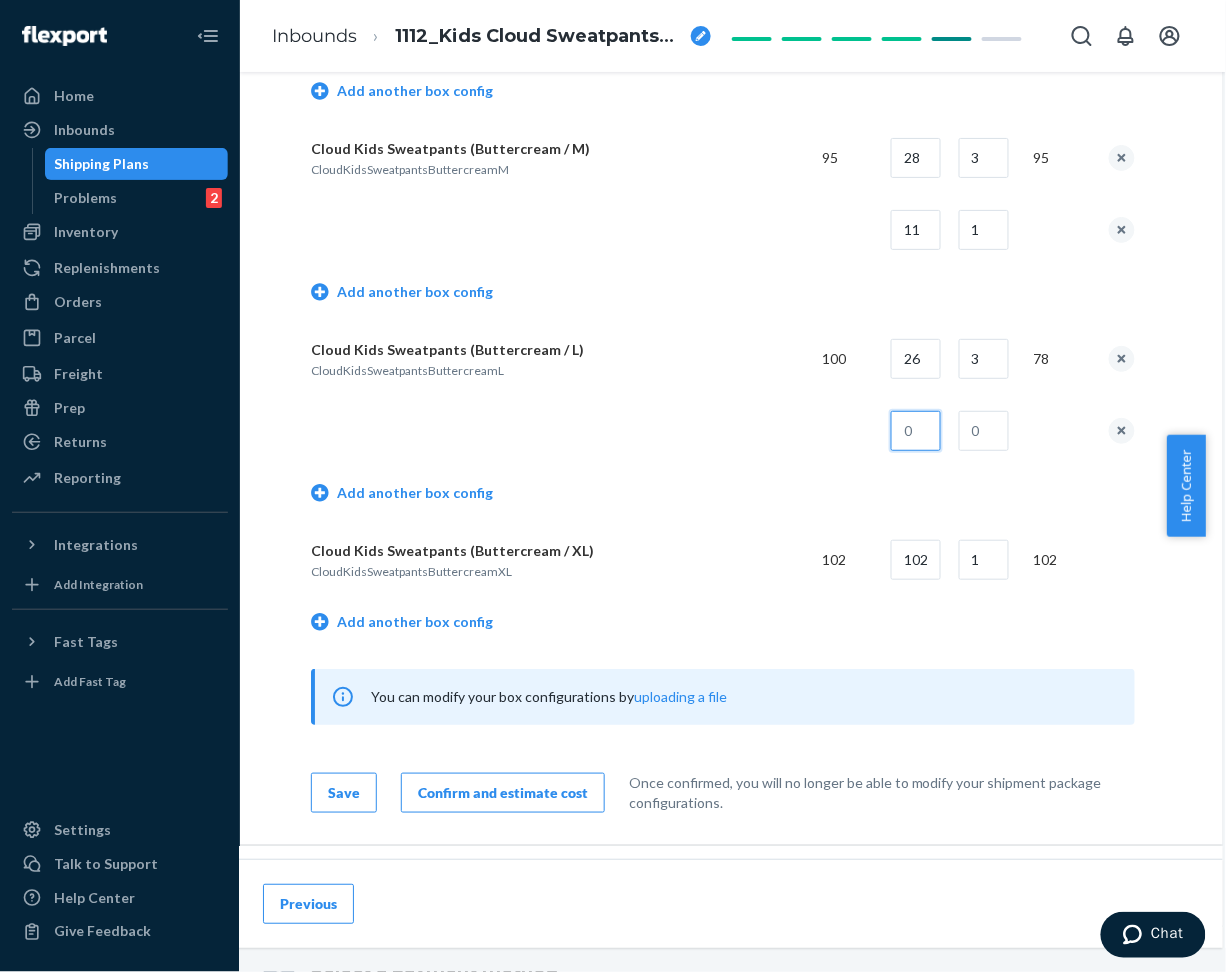 click at bounding box center (916, 431) 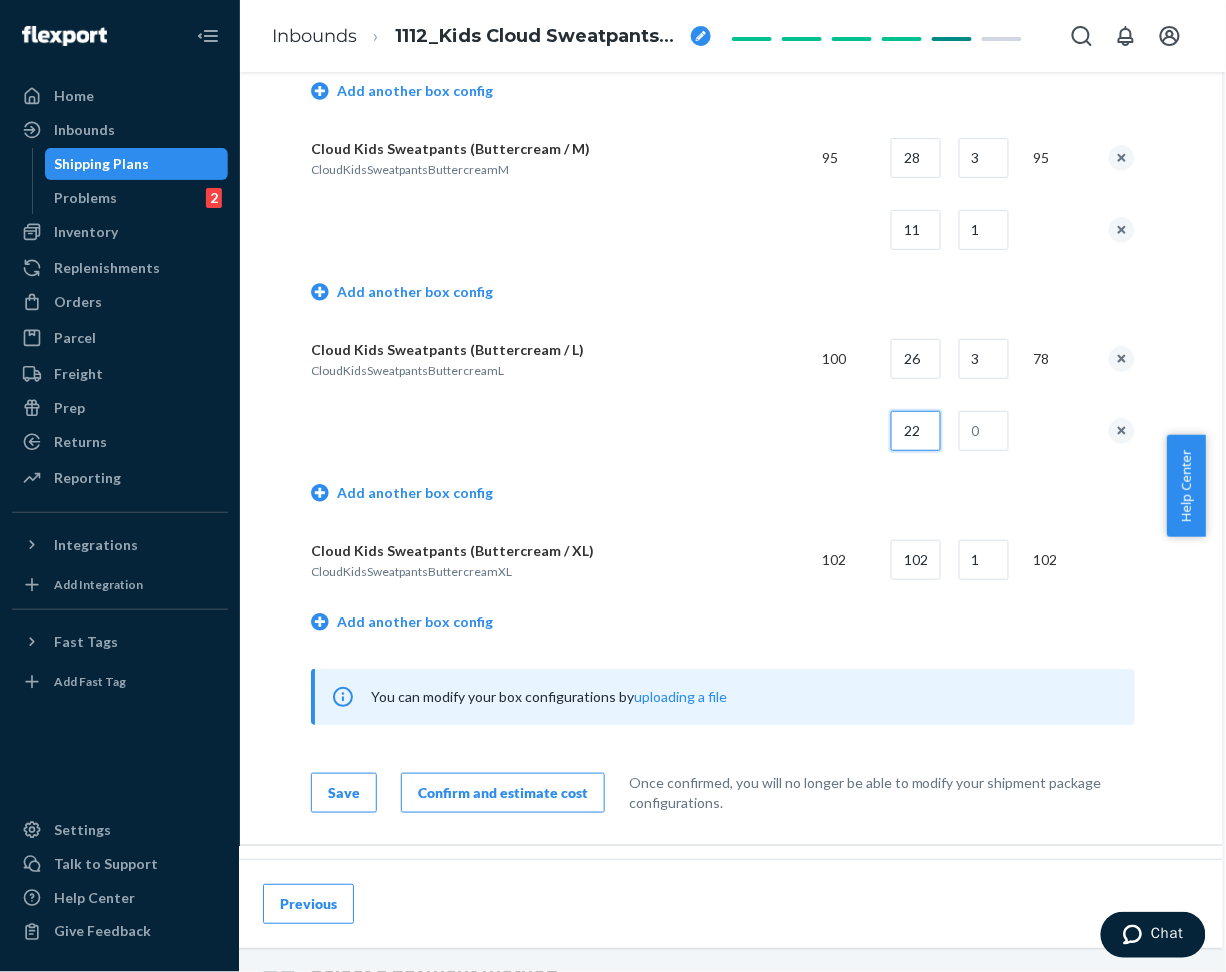 type on "22" 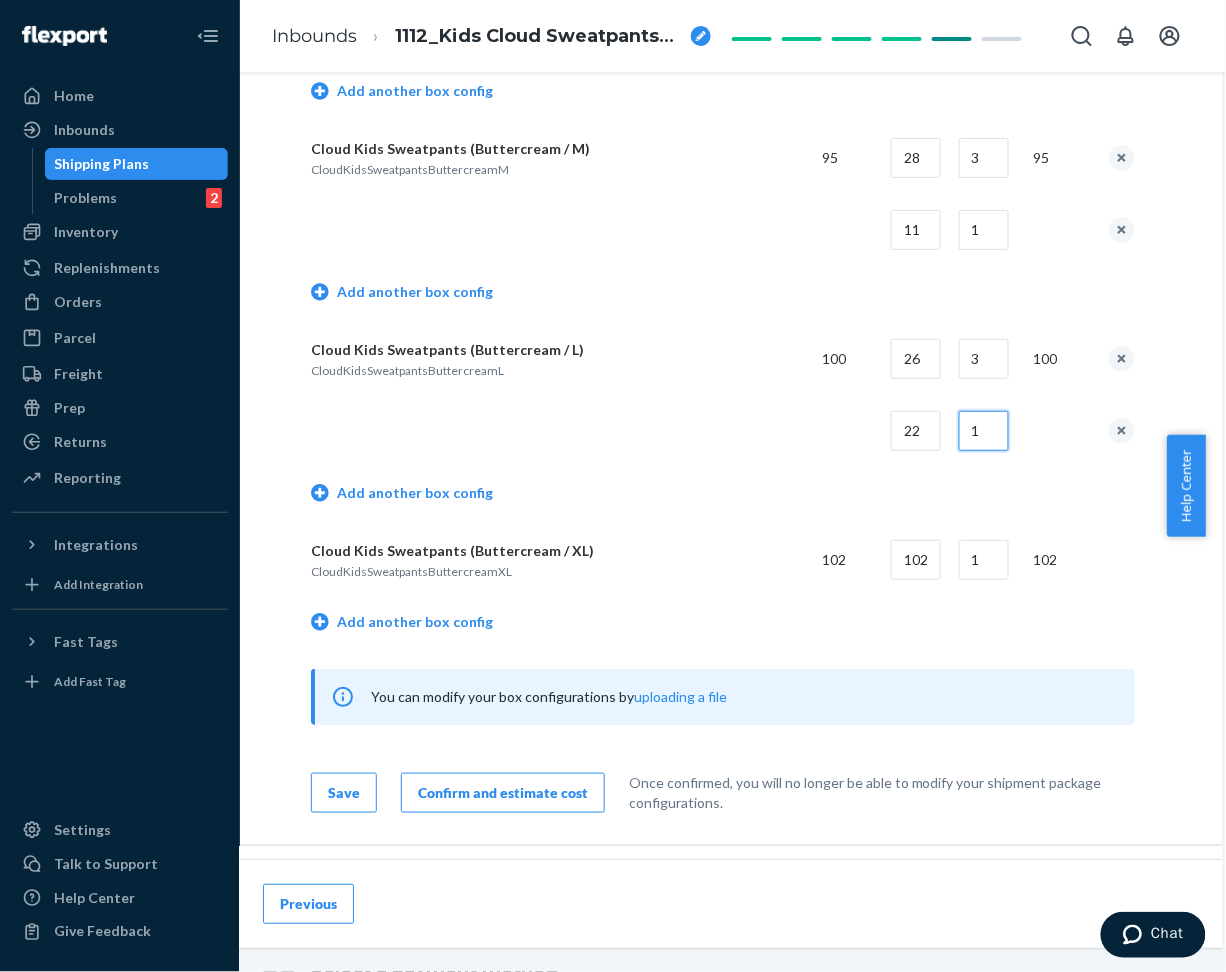 type on "1" 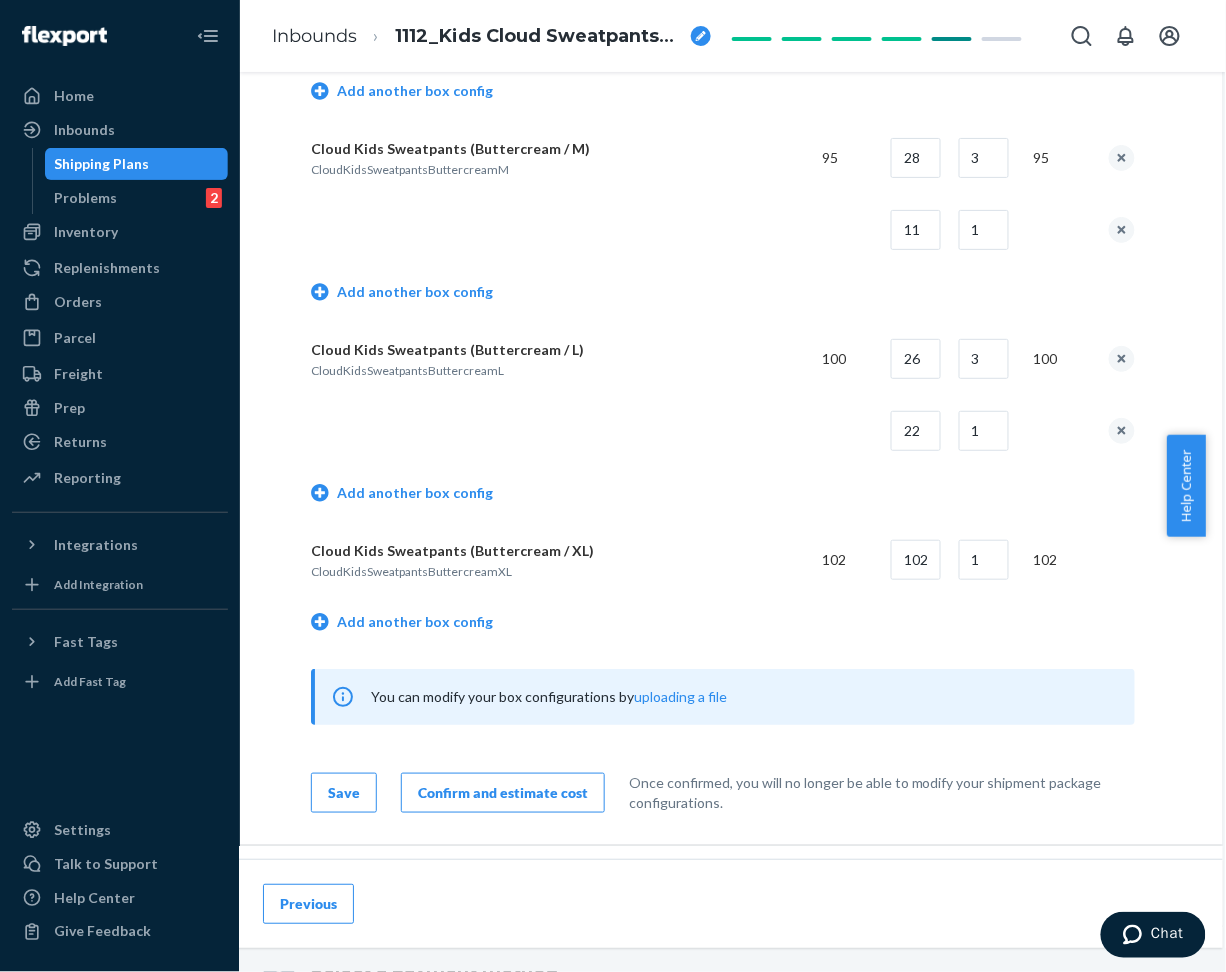 click at bounding box center [558, 431] 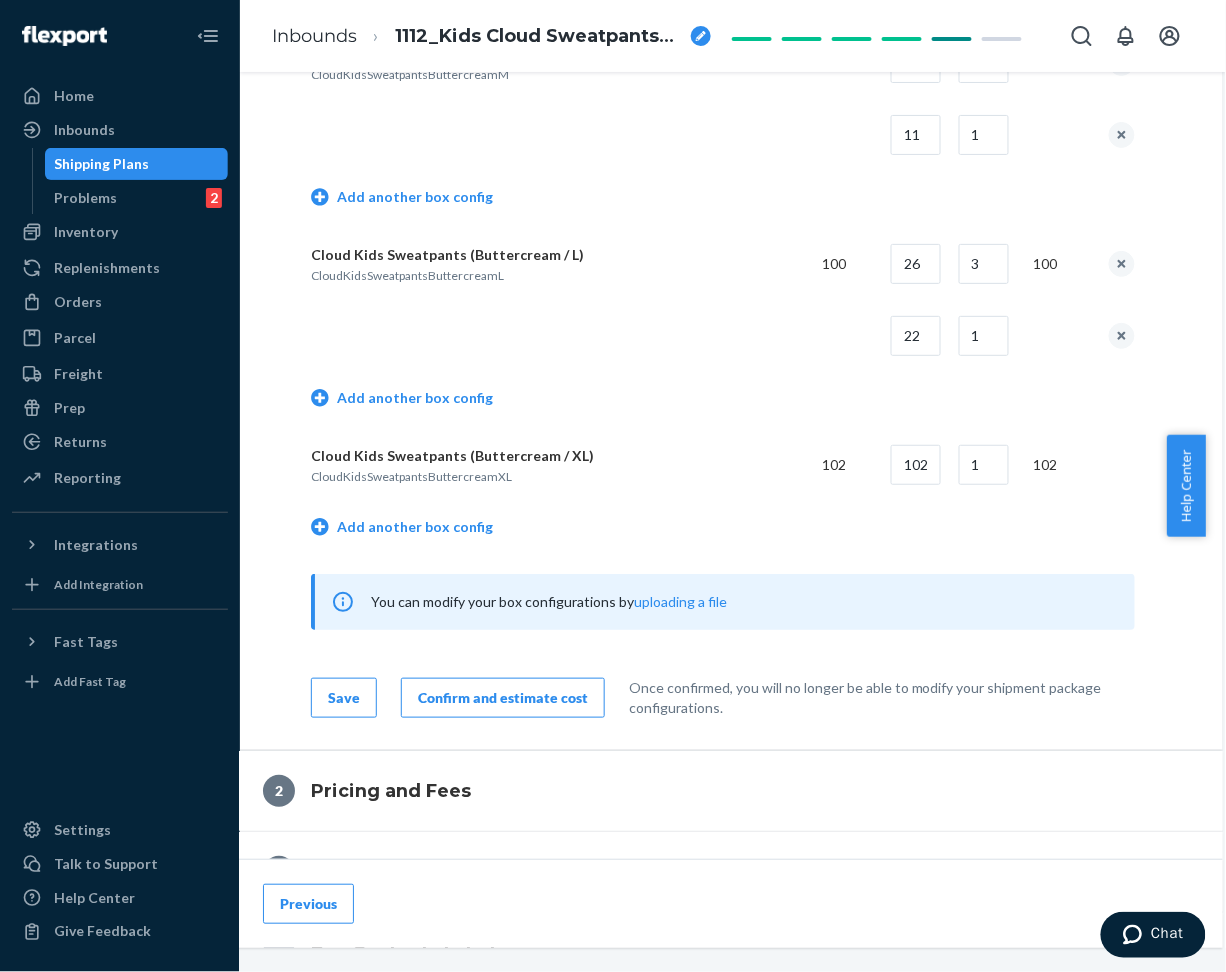 scroll, scrollTop: 3466, scrollLeft: 66, axis: both 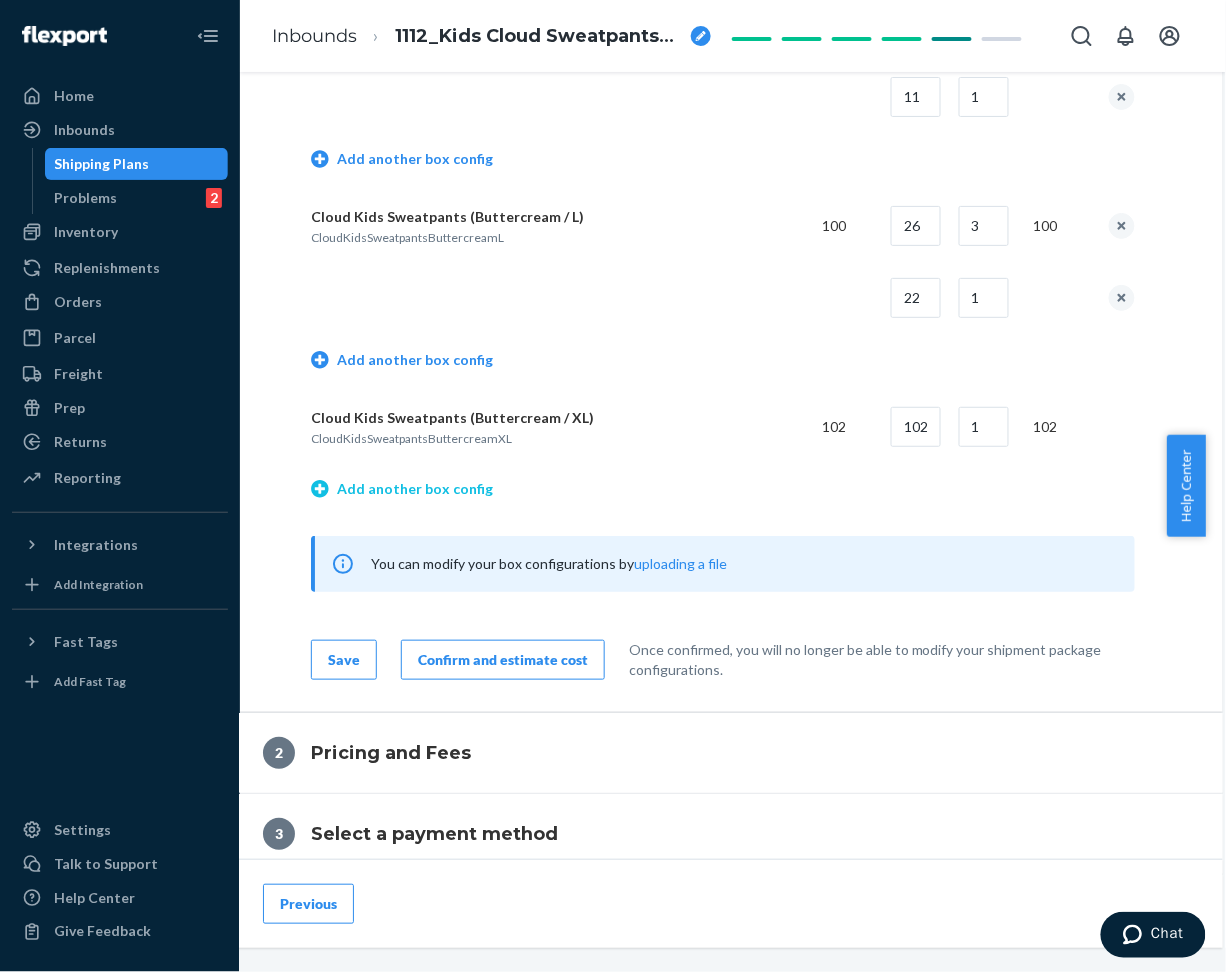click on "Add another box config" at bounding box center [402, 489] 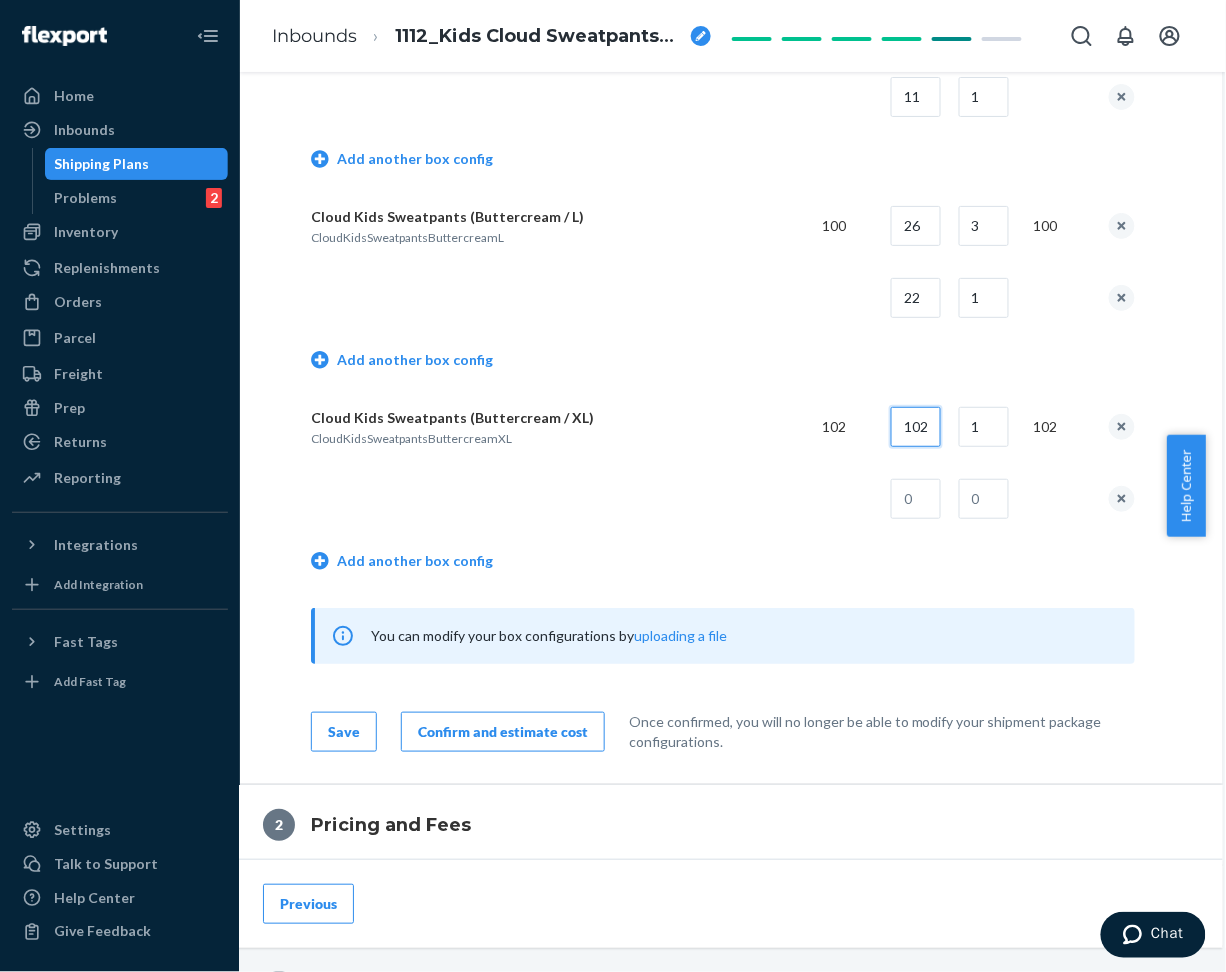 click on "102" at bounding box center (916, 427) 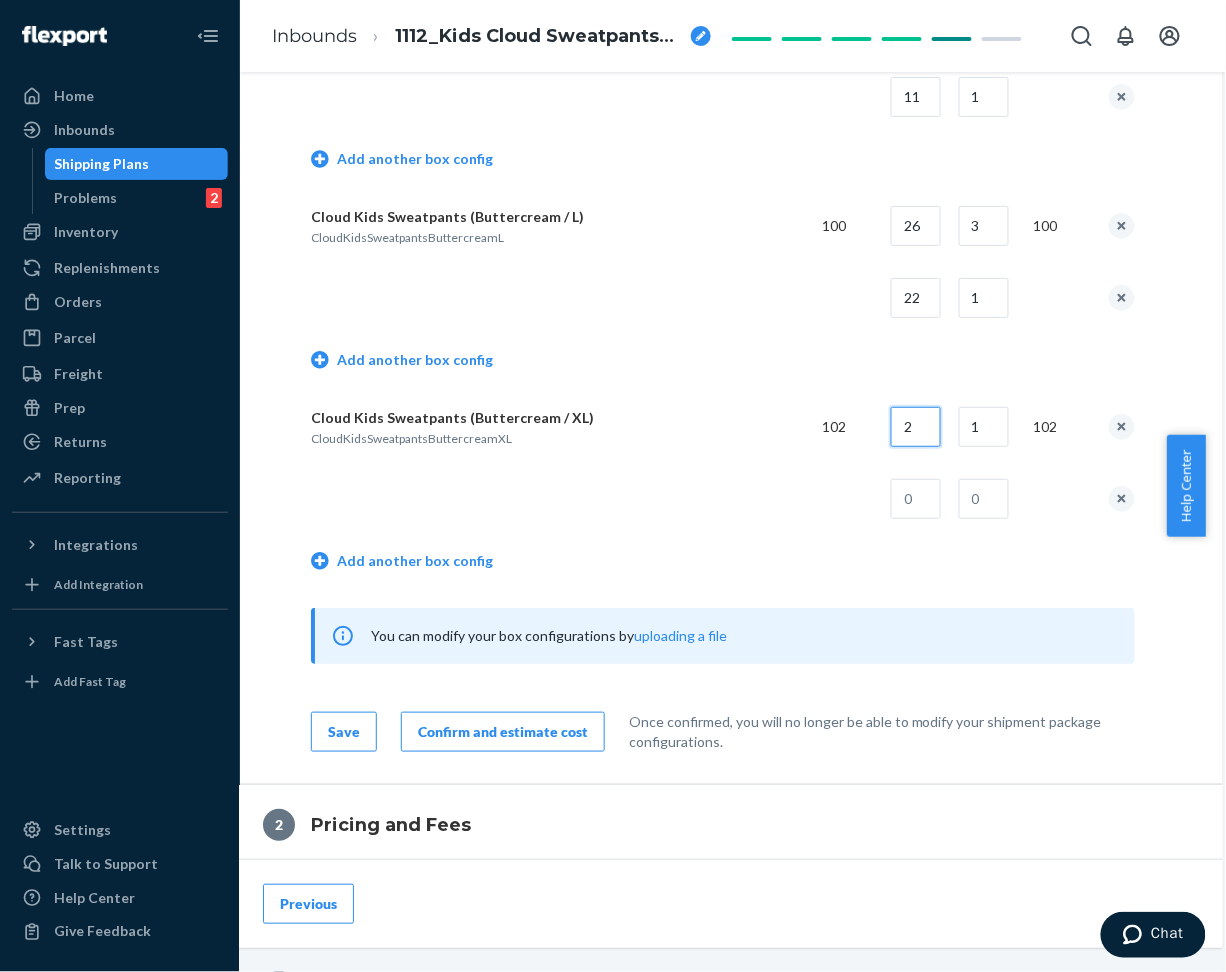 scroll, scrollTop: 0, scrollLeft: 0, axis: both 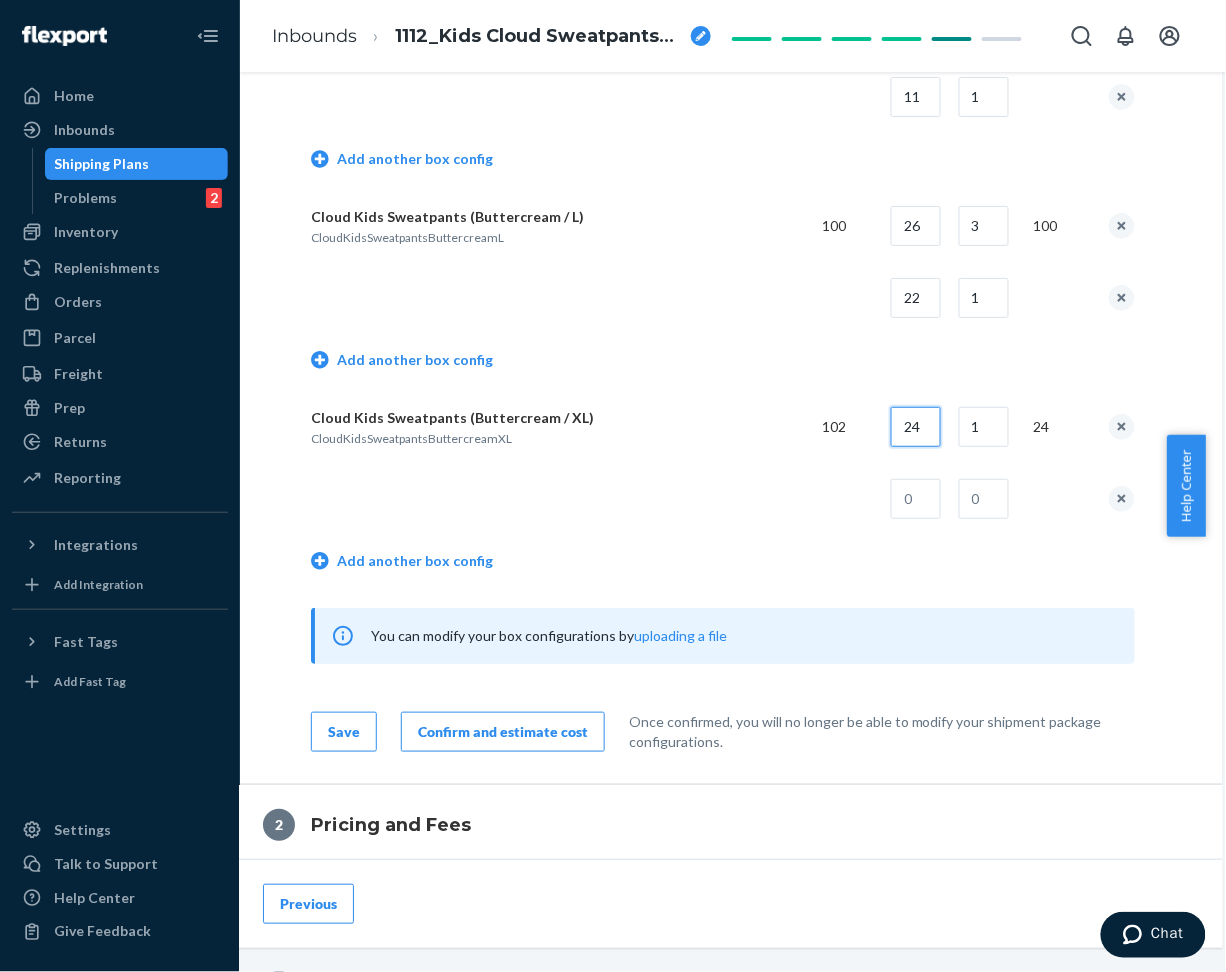 type on "24" 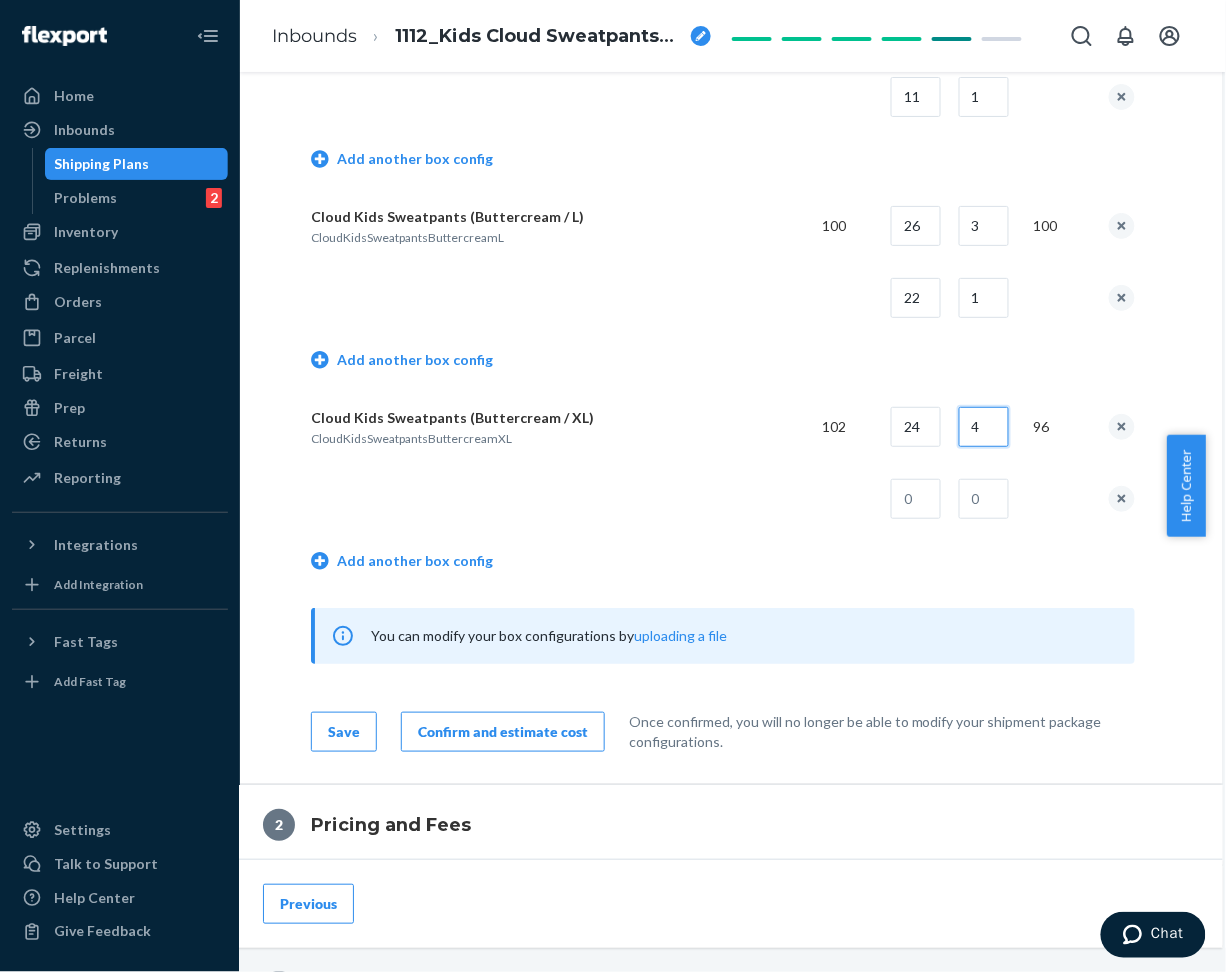type on "4" 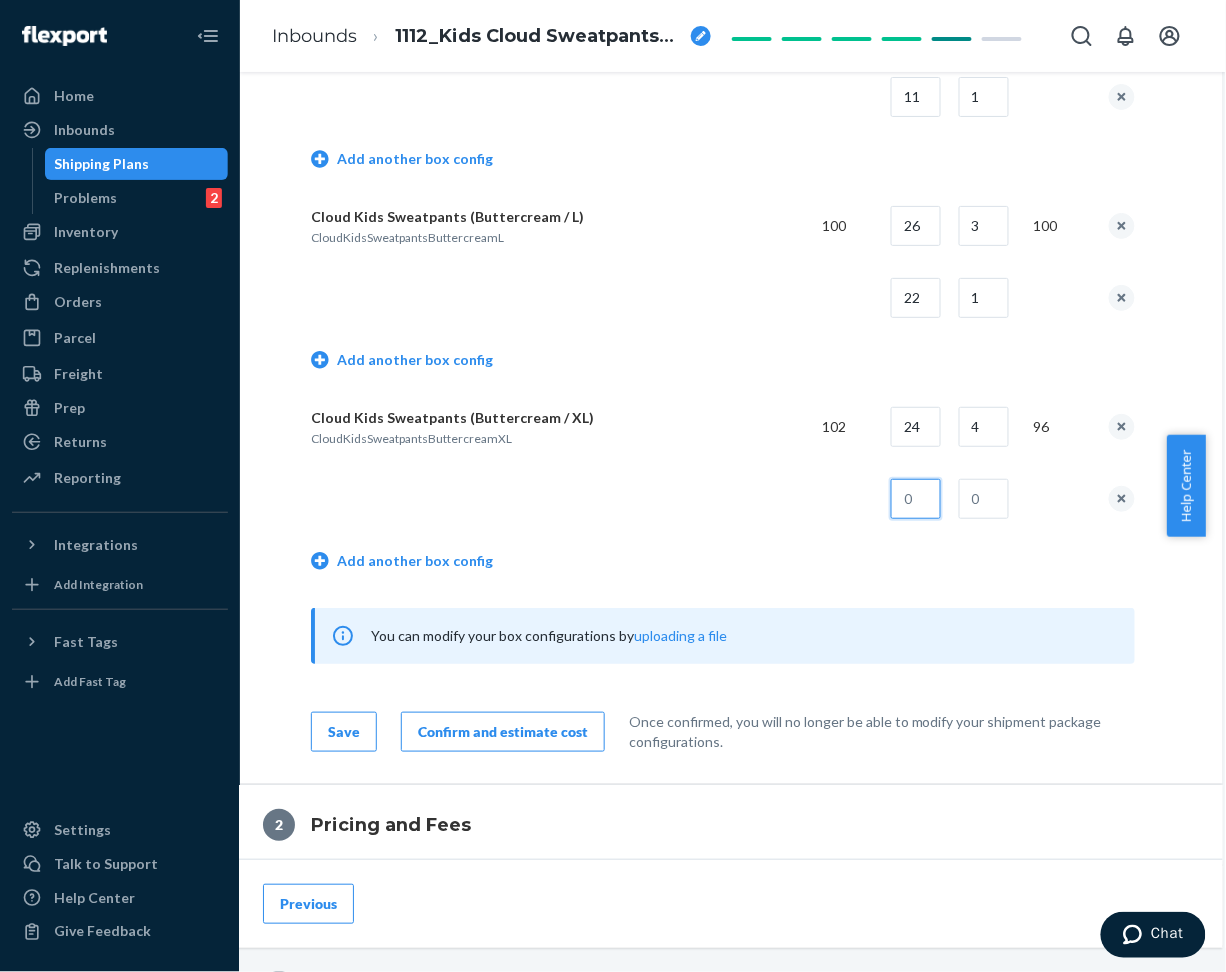 click at bounding box center [916, 499] 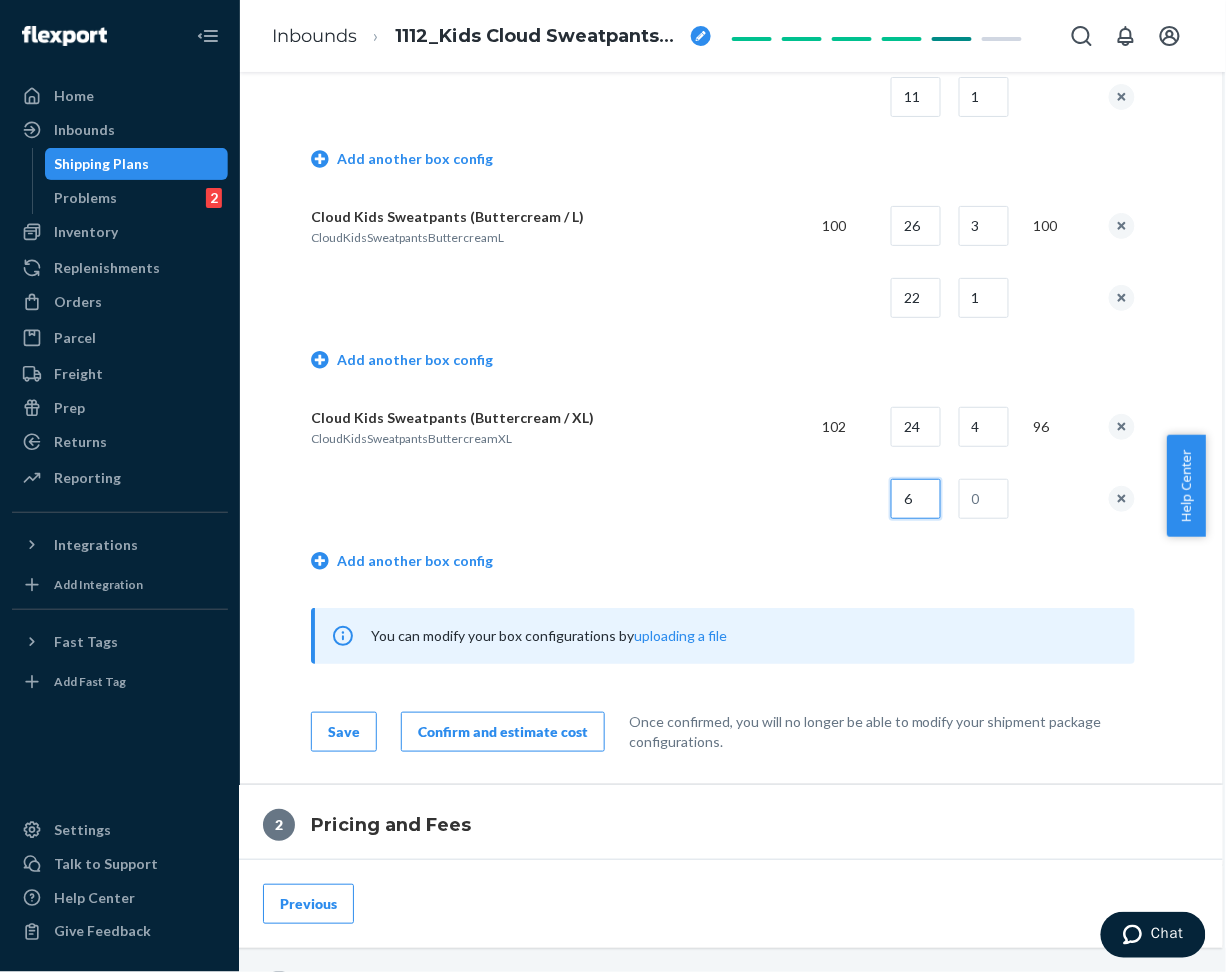 type on "6" 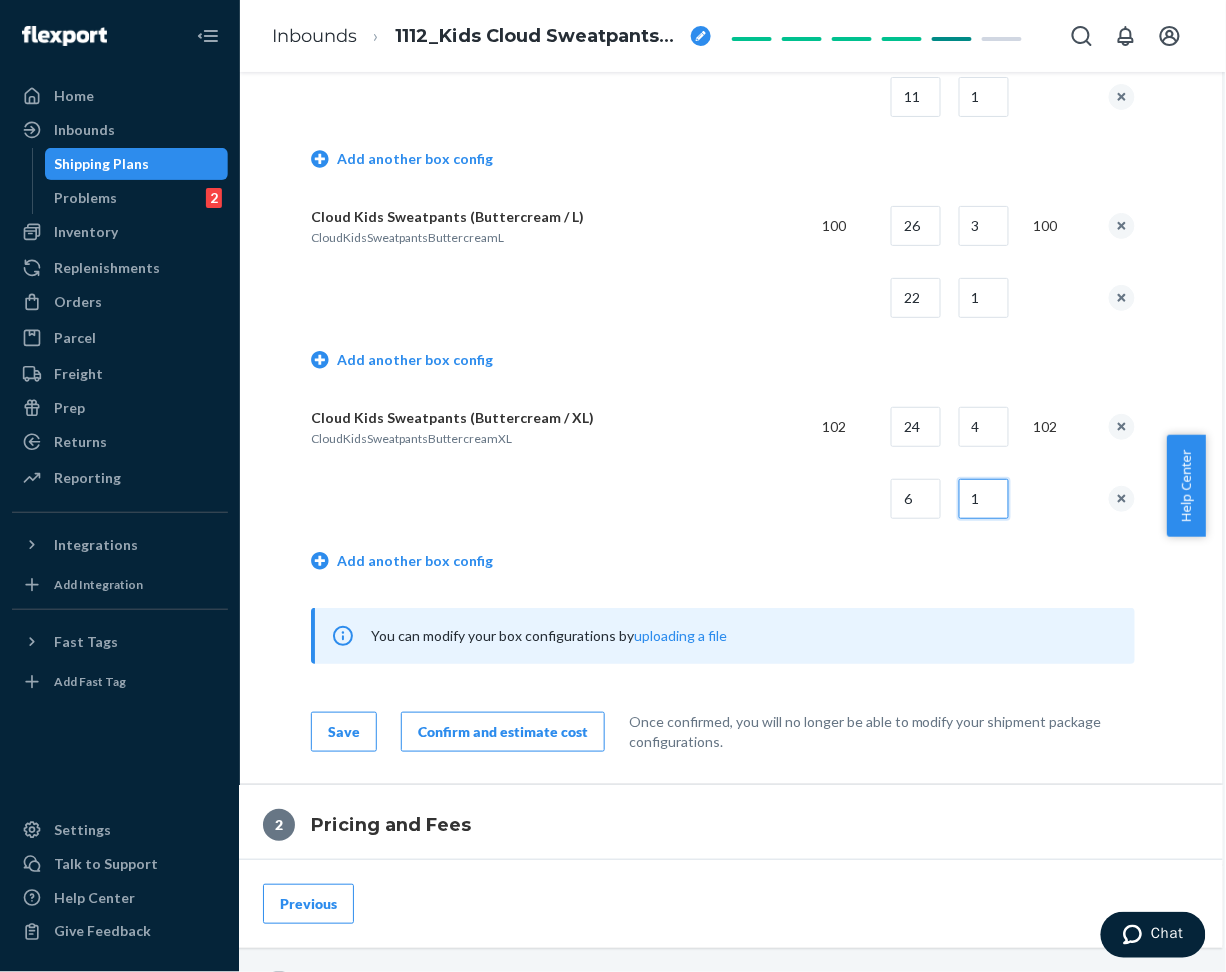 type on "1" 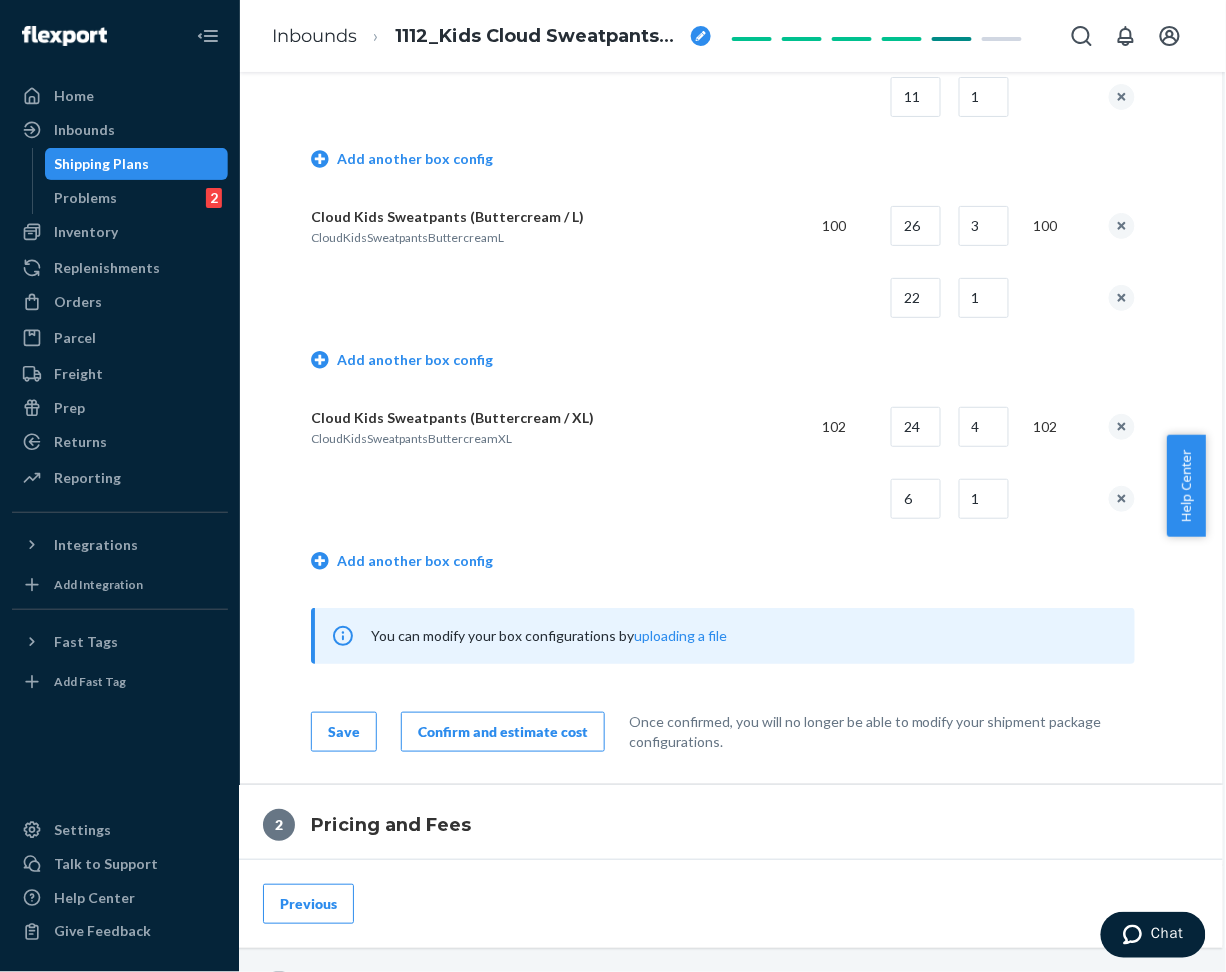 click at bounding box center (558, 499) 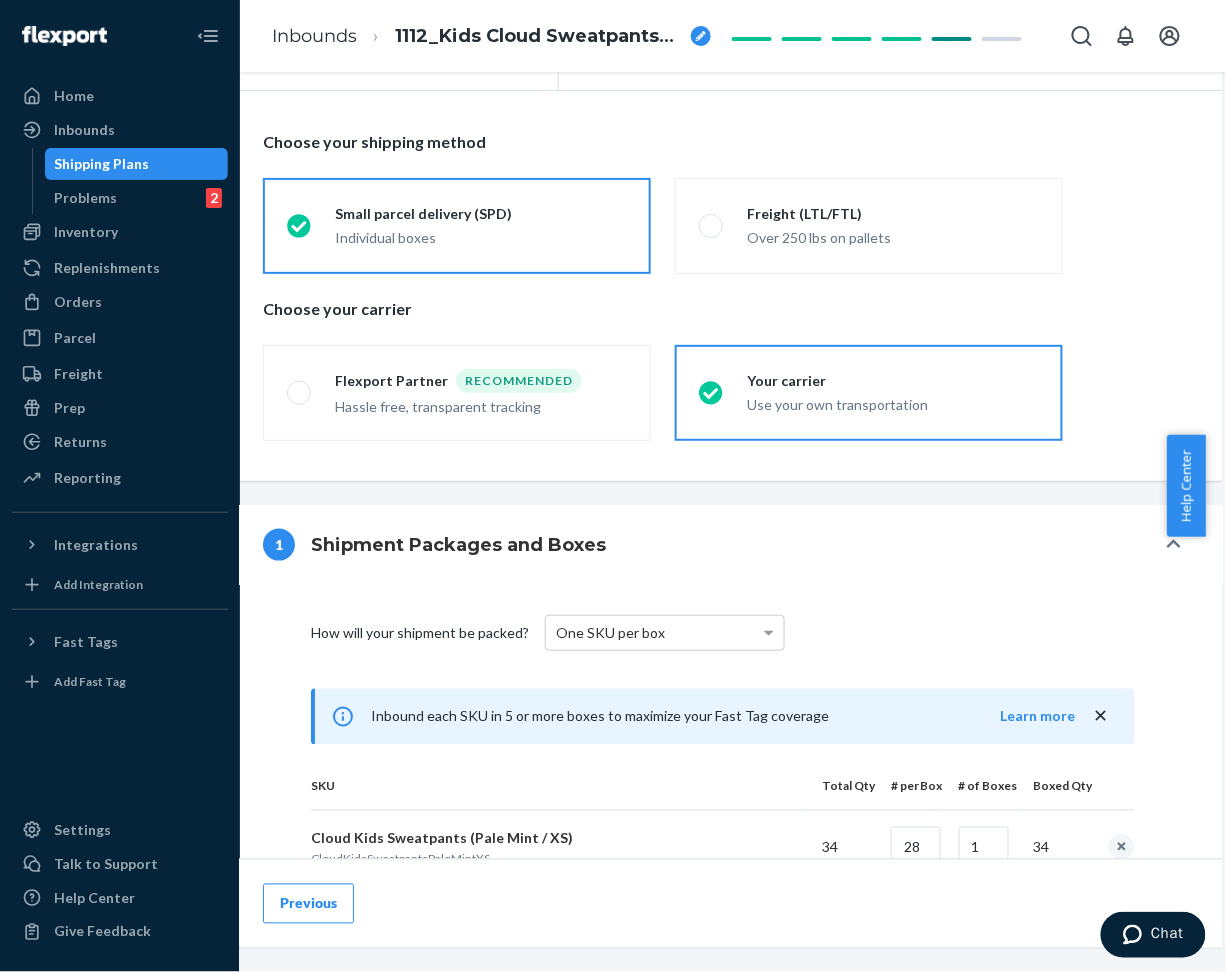 scroll, scrollTop: 60, scrollLeft: 66, axis: both 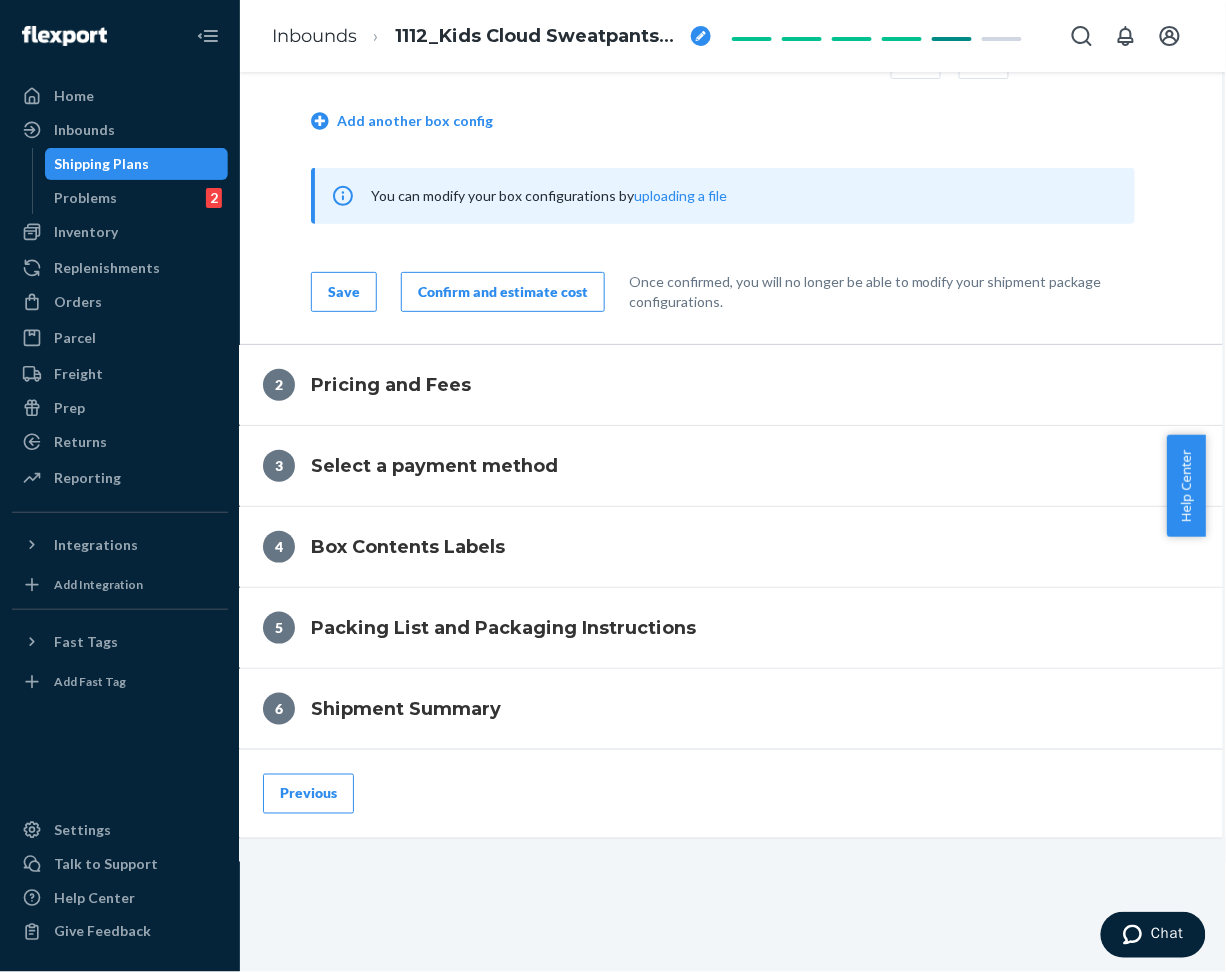 click on "Confirm and estimate cost" at bounding box center (503, 292) 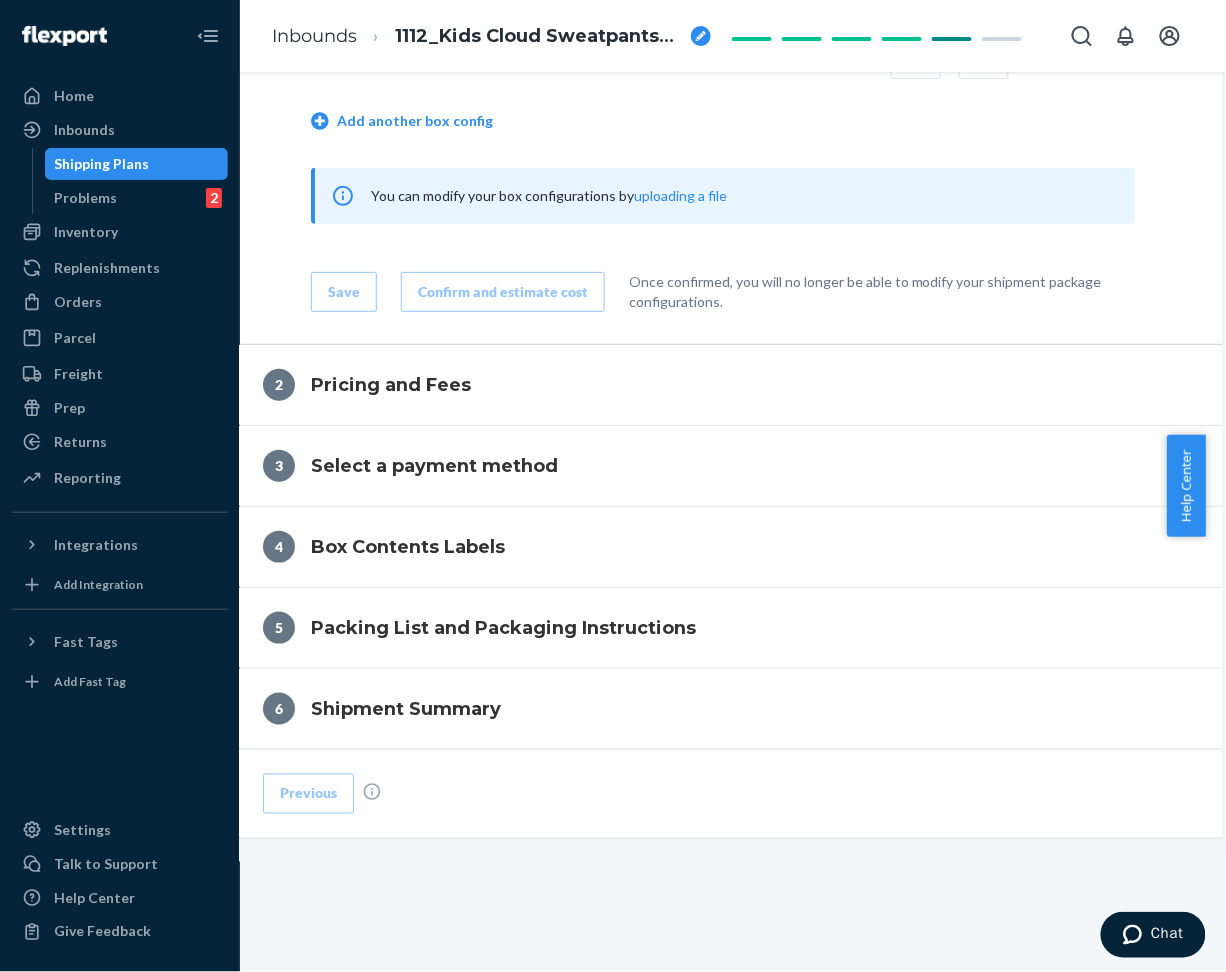 scroll, scrollTop: 968, scrollLeft: 66, axis: both 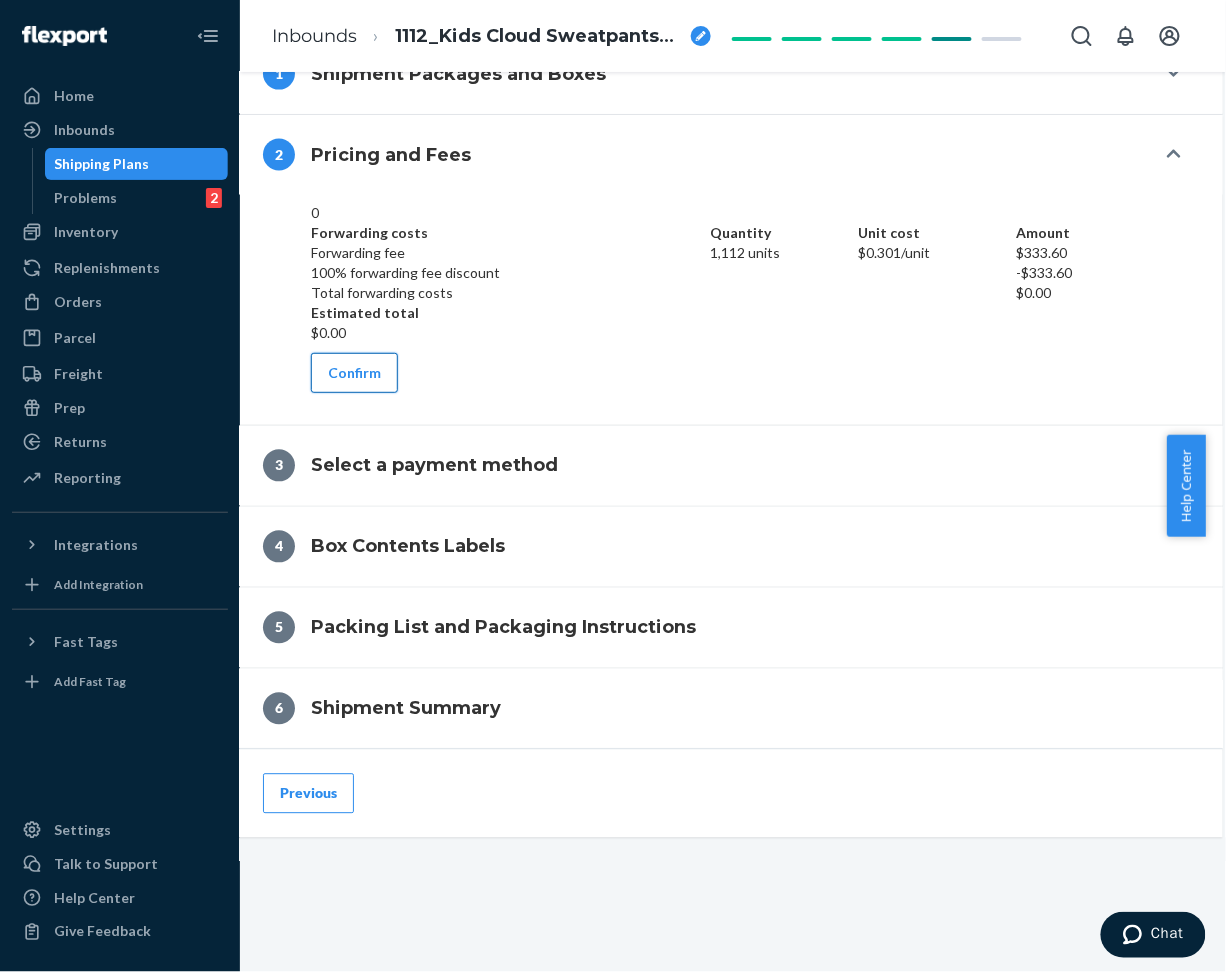 click on "Confirm" at bounding box center [354, 373] 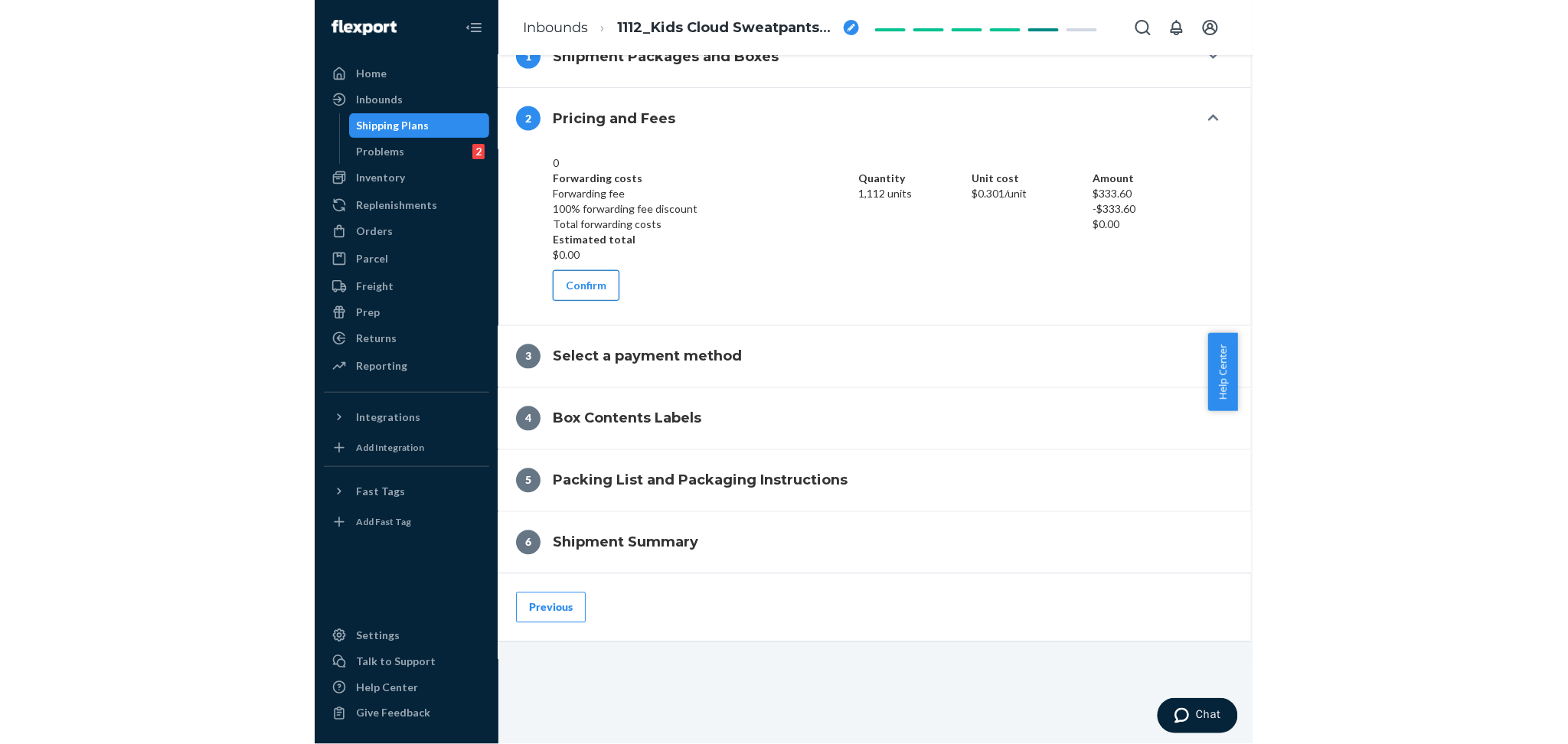scroll, scrollTop: 631, scrollLeft: 51, axis: both 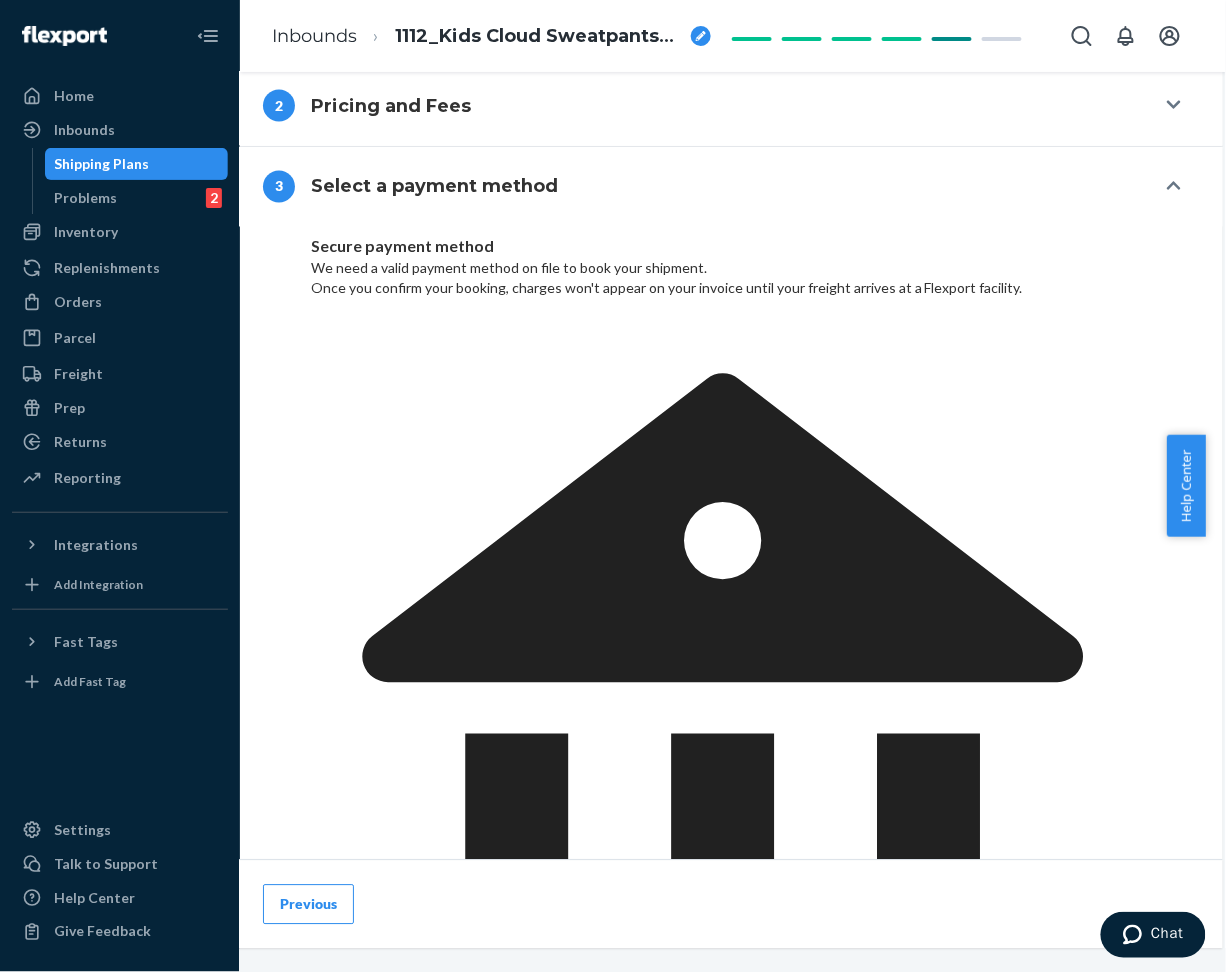 click on "Confirm payment method" at bounding box center [411, 1241] 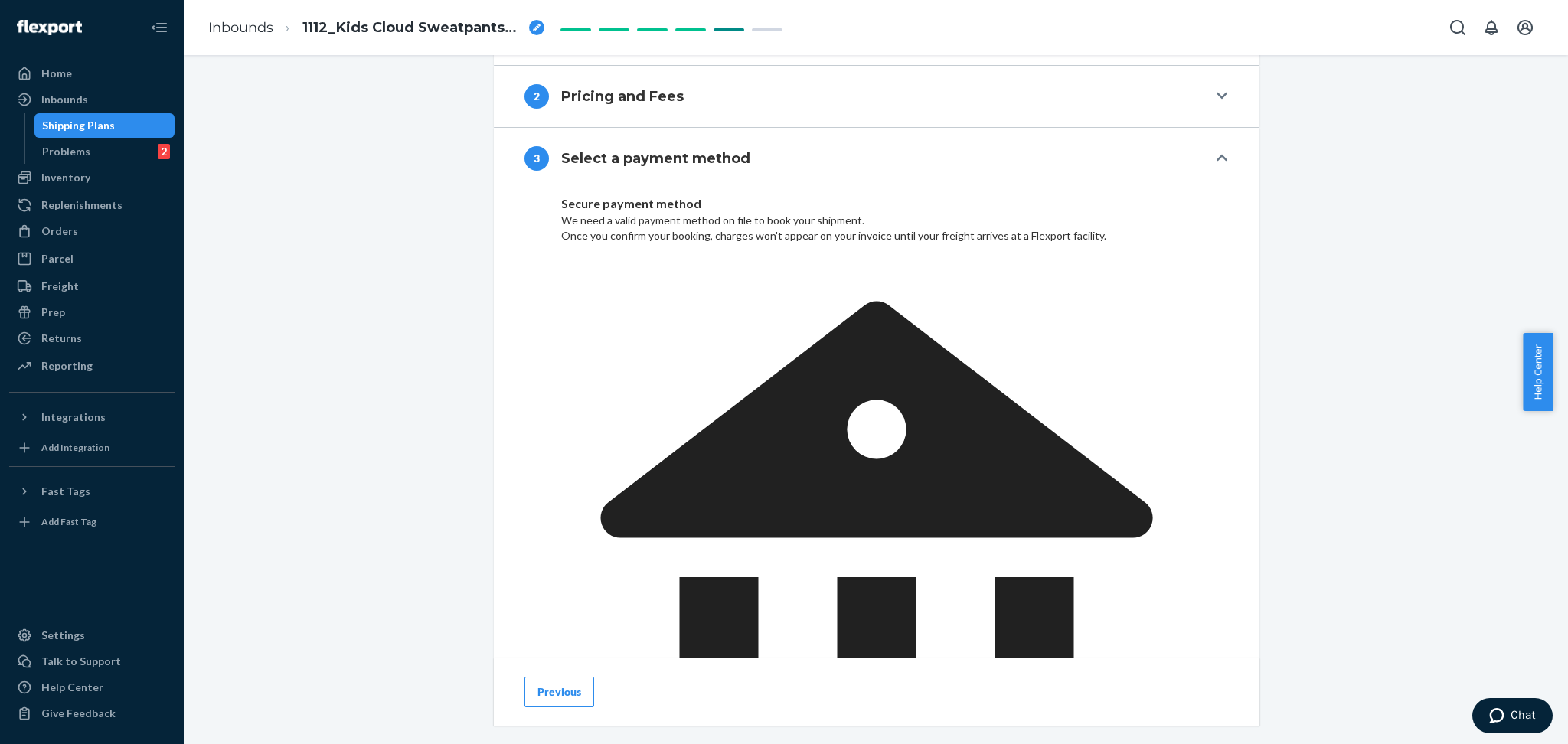 scroll, scrollTop: 589, scrollLeft: 0, axis: vertical 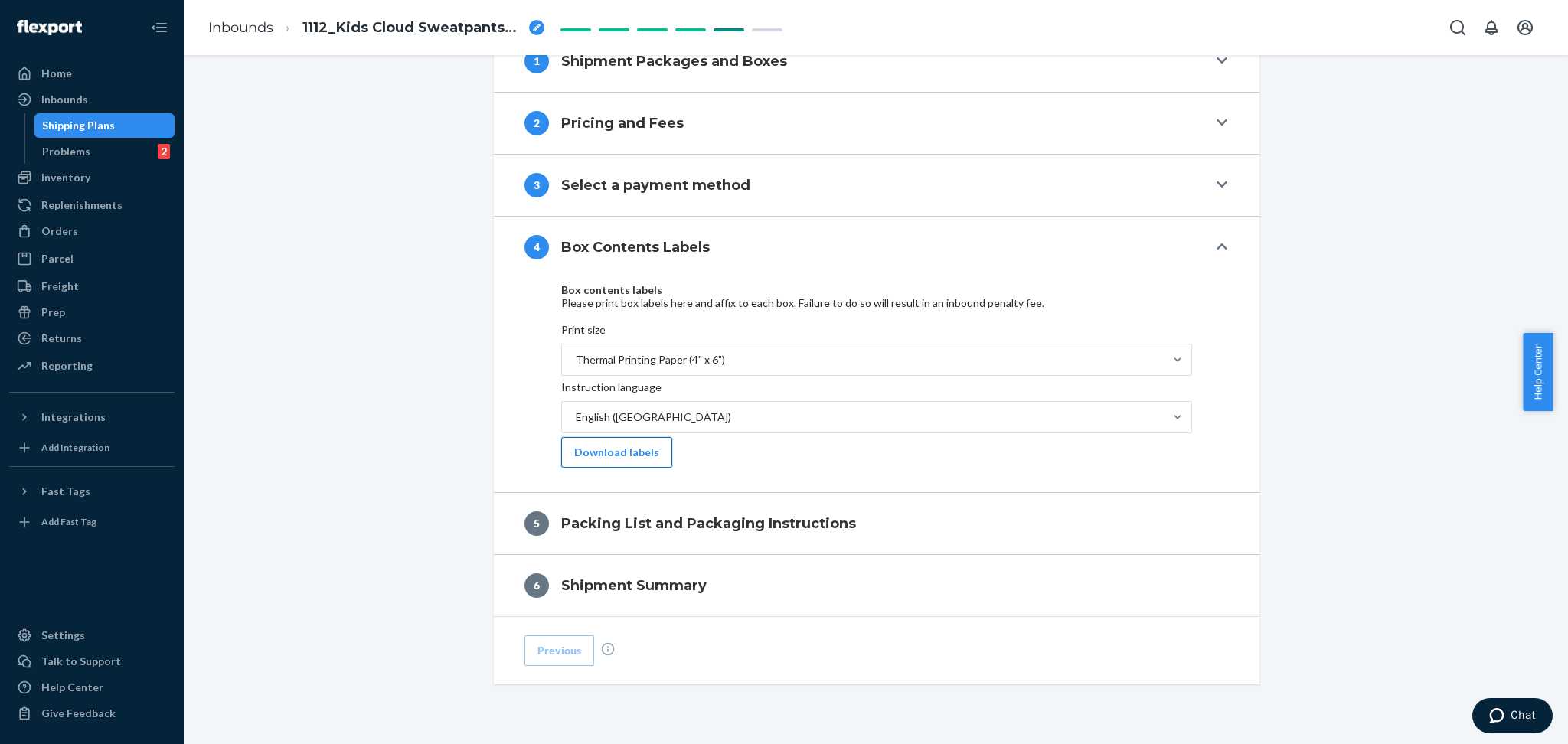 click on "Download labels" at bounding box center (616, 452) 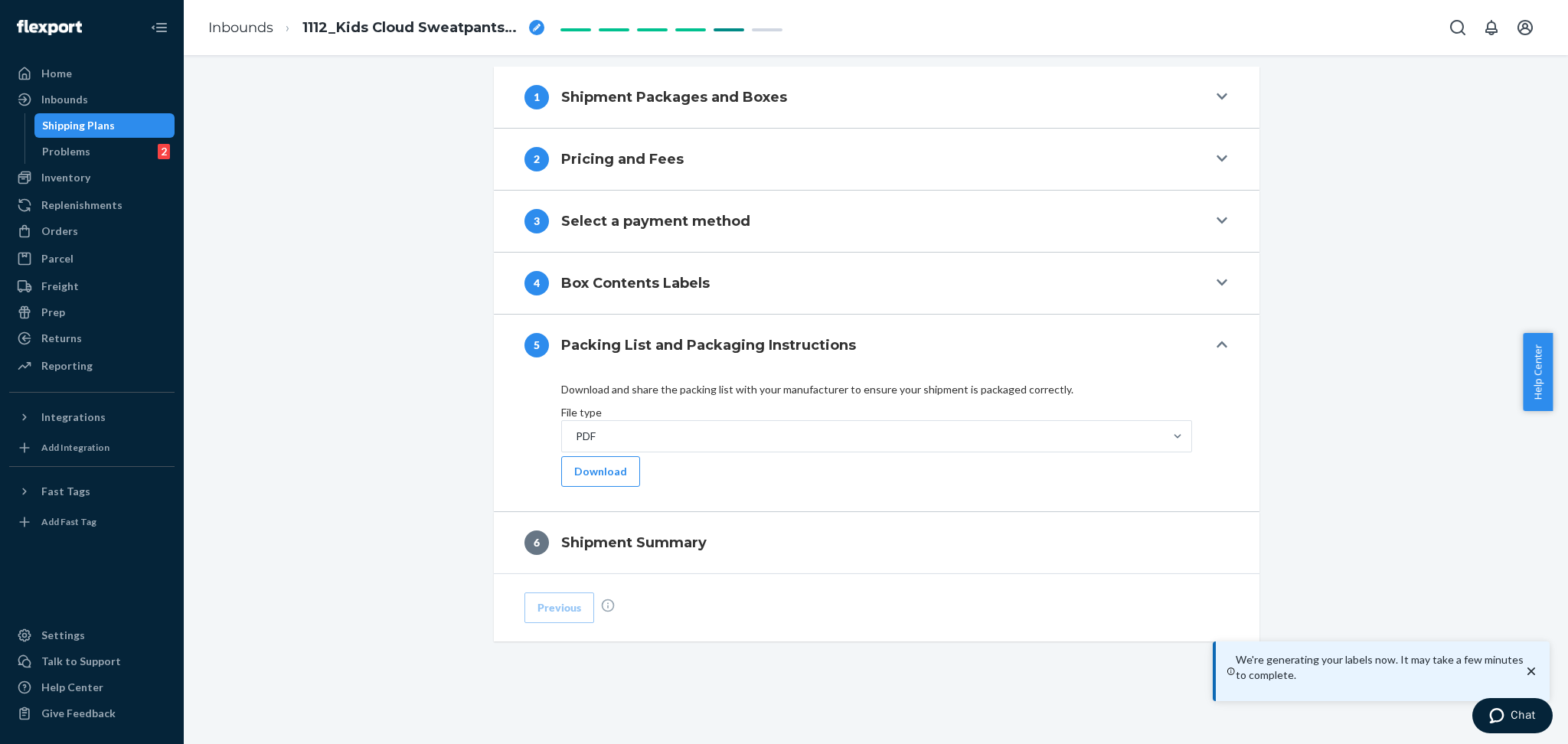 scroll, scrollTop: 583, scrollLeft: 0, axis: vertical 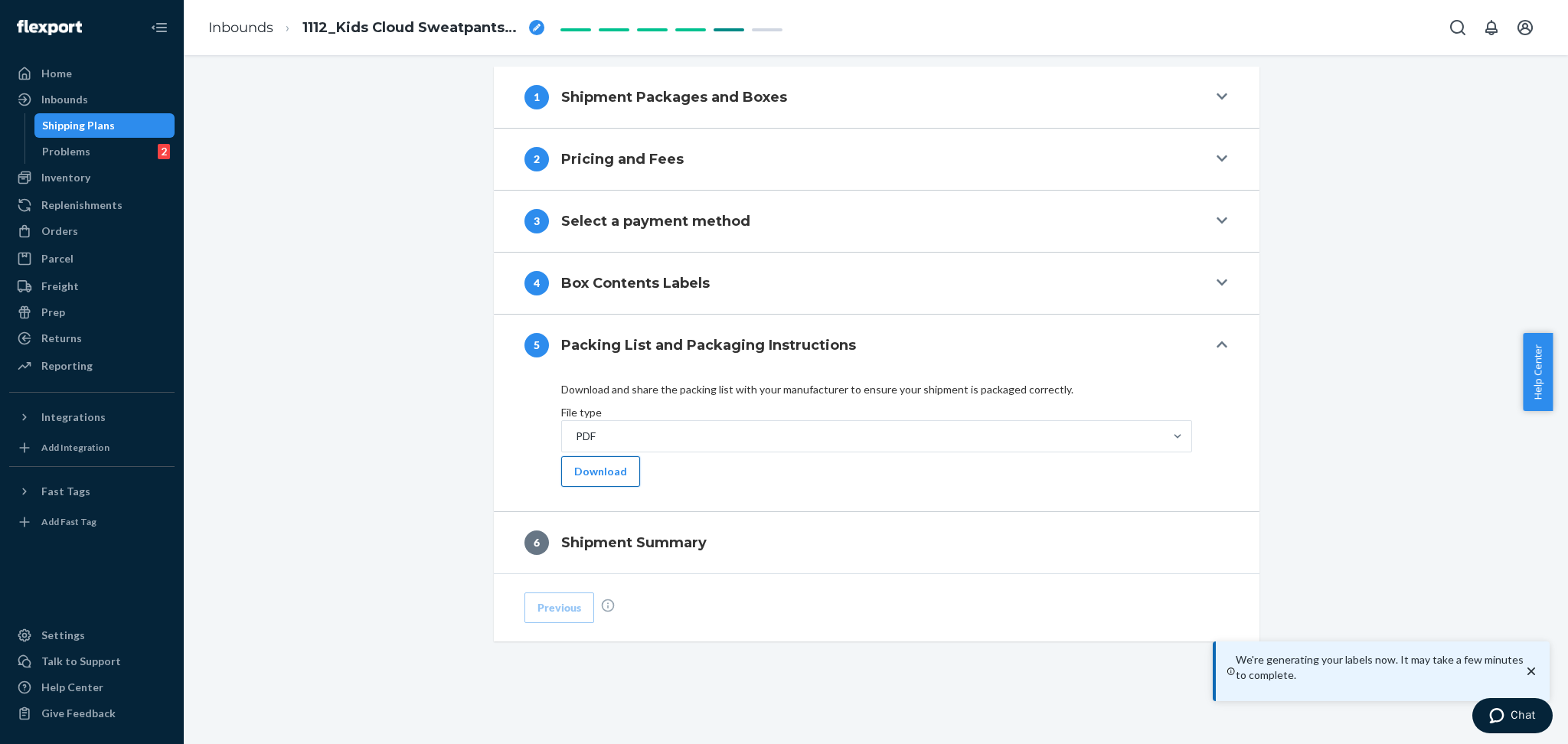 click on "Download" at bounding box center (600, 472) 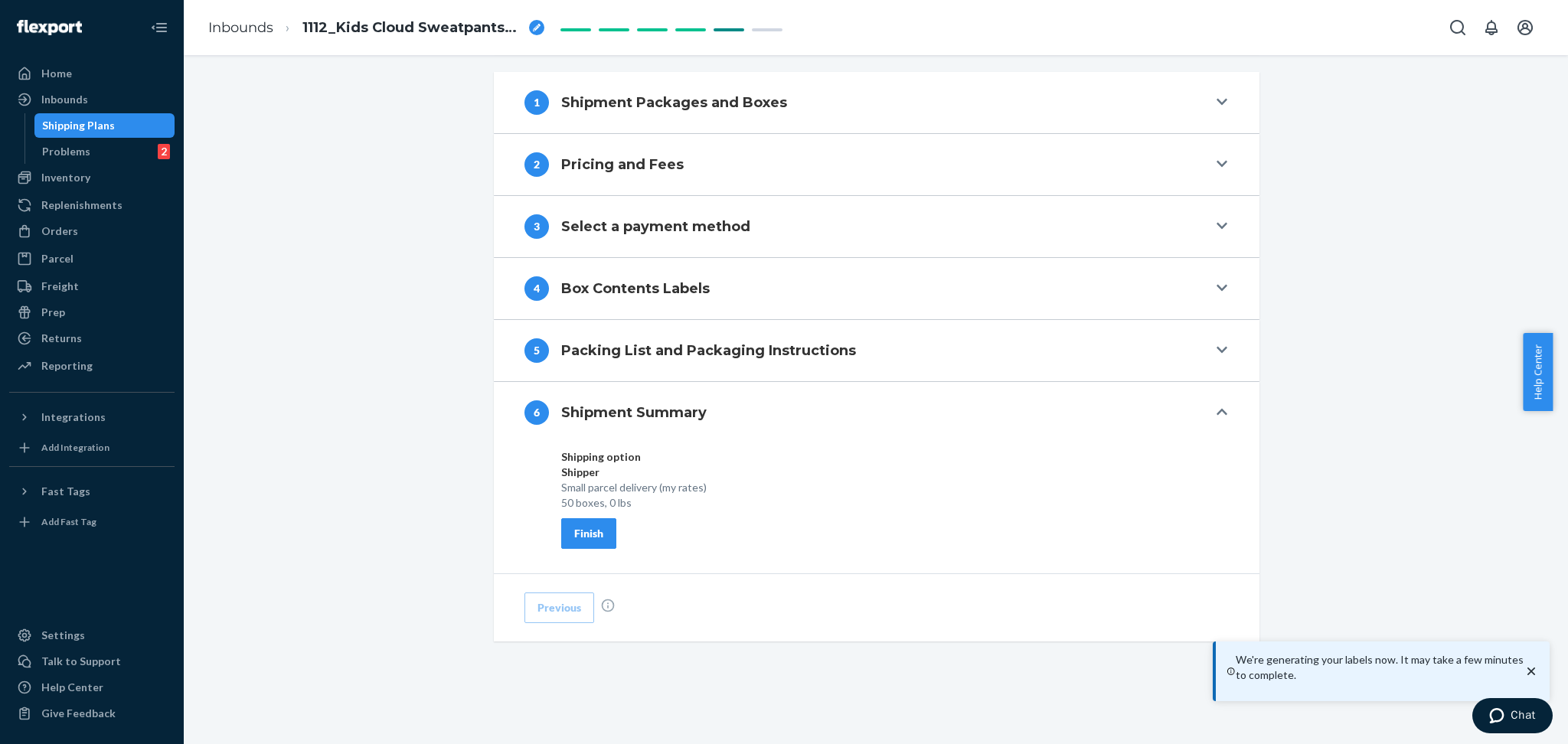 scroll, scrollTop: 527, scrollLeft: 0, axis: vertical 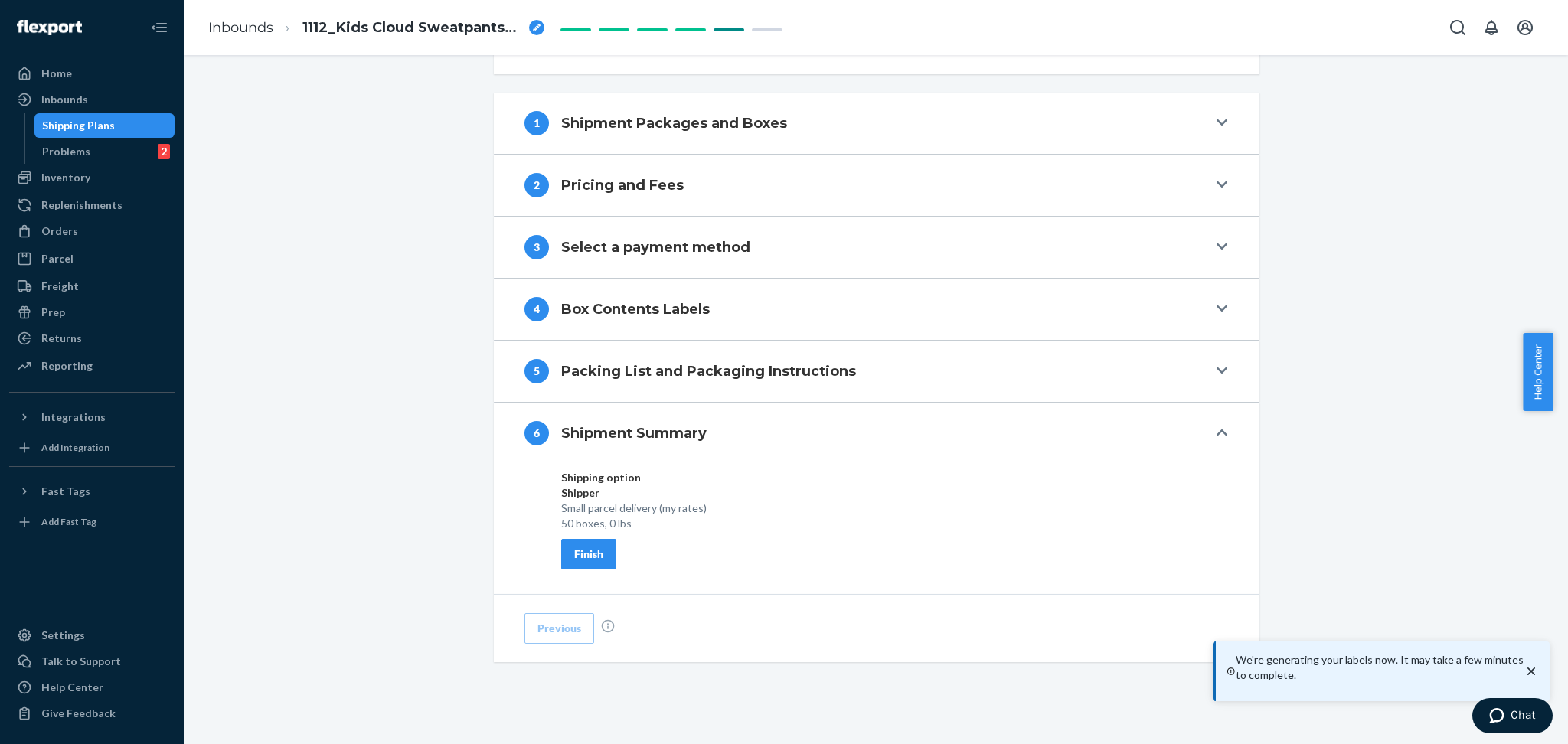 drag, startPoint x: 573, startPoint y: 525, endPoint x: 586, endPoint y: 529, distance: 13.601471 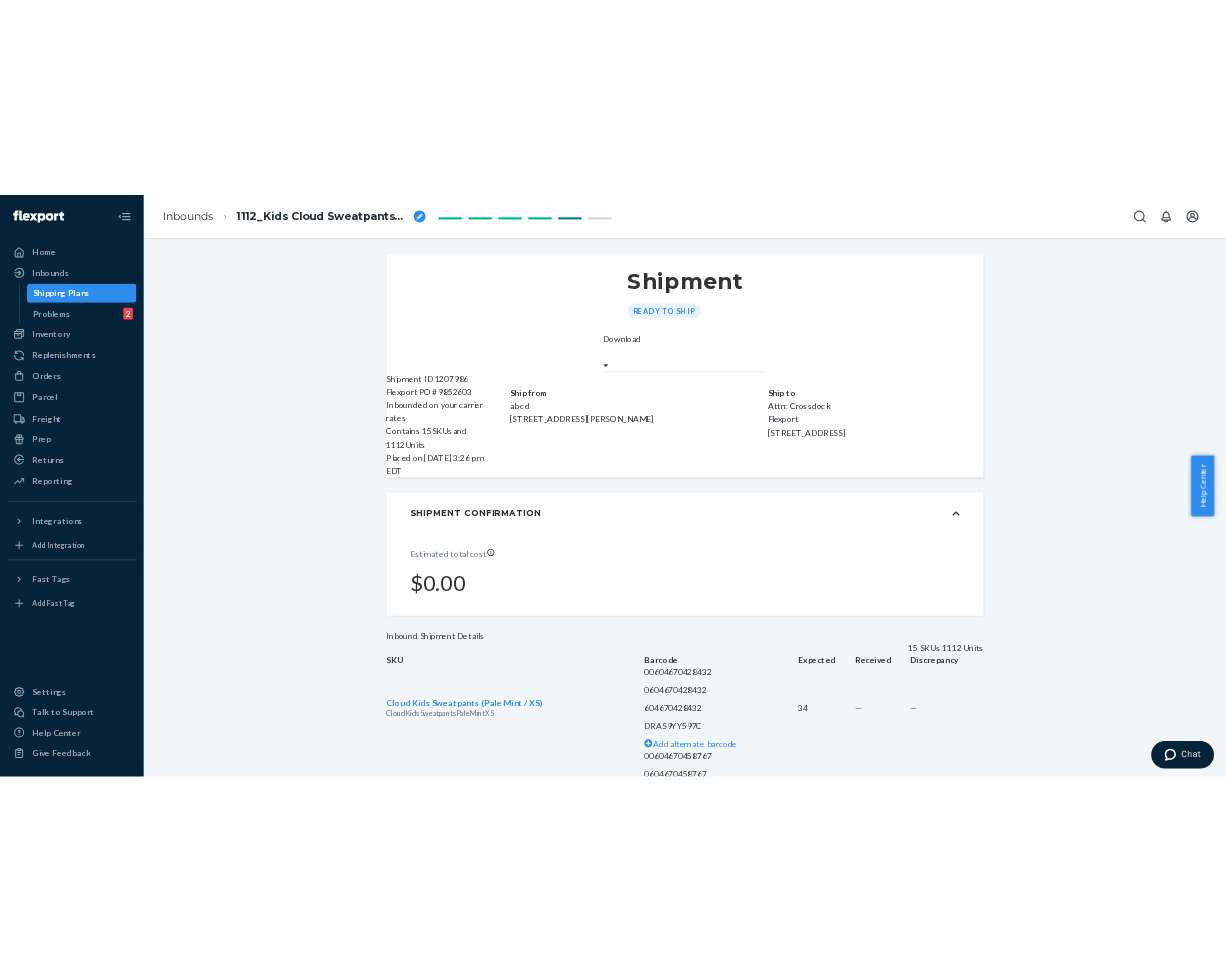 scroll, scrollTop: 0, scrollLeft: 0, axis: both 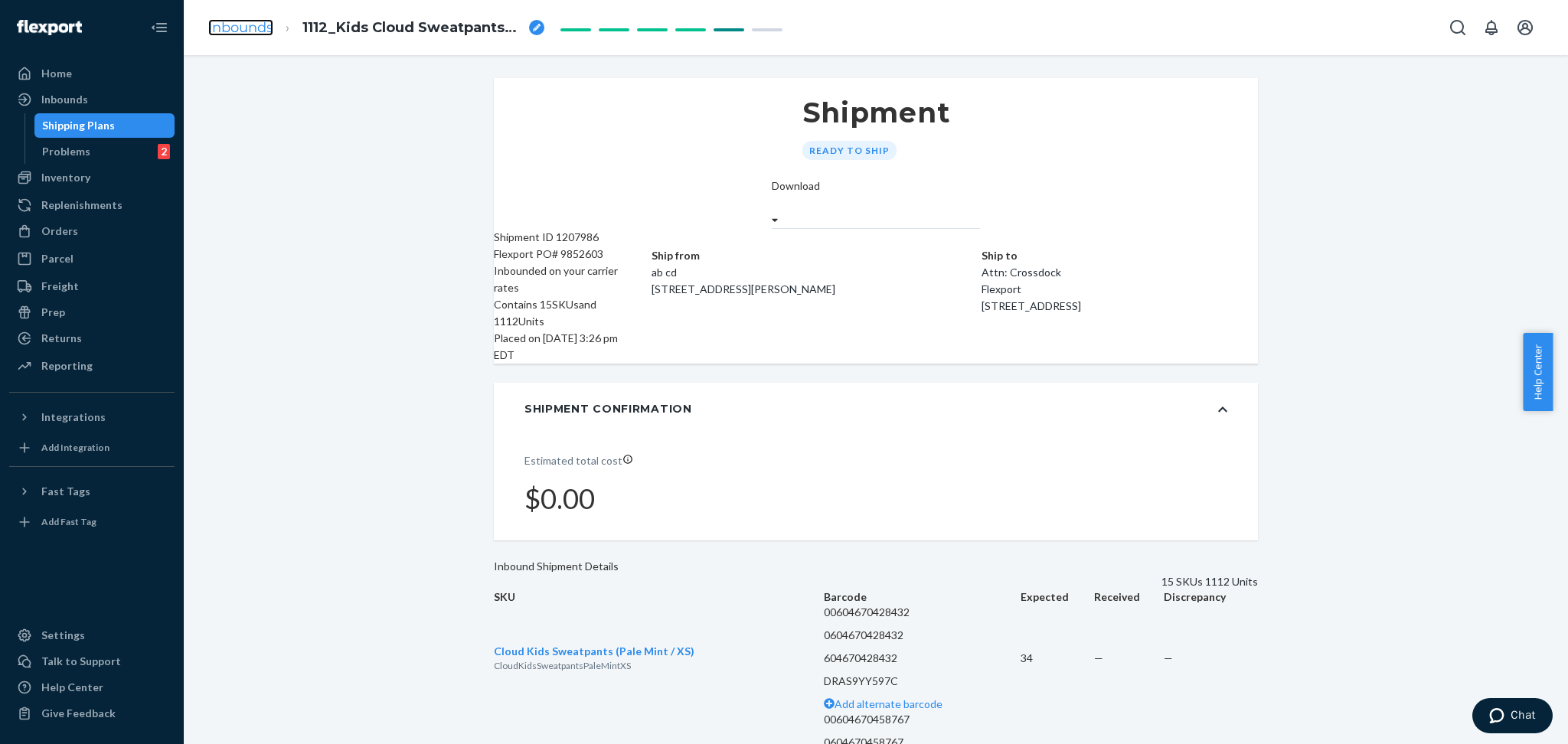 click on "Inbounds" at bounding box center [240, 28] 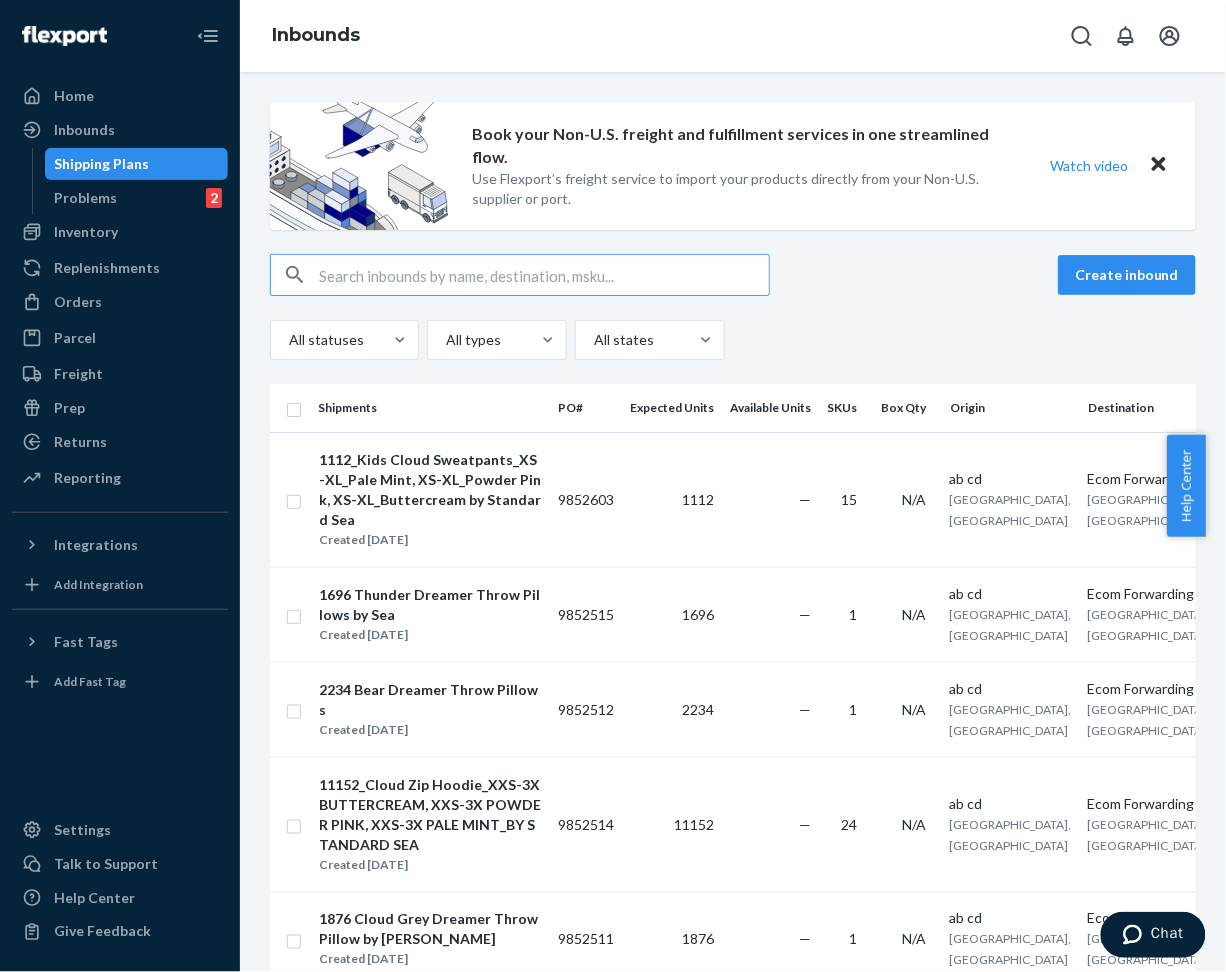 click at bounding box center [544, 275] 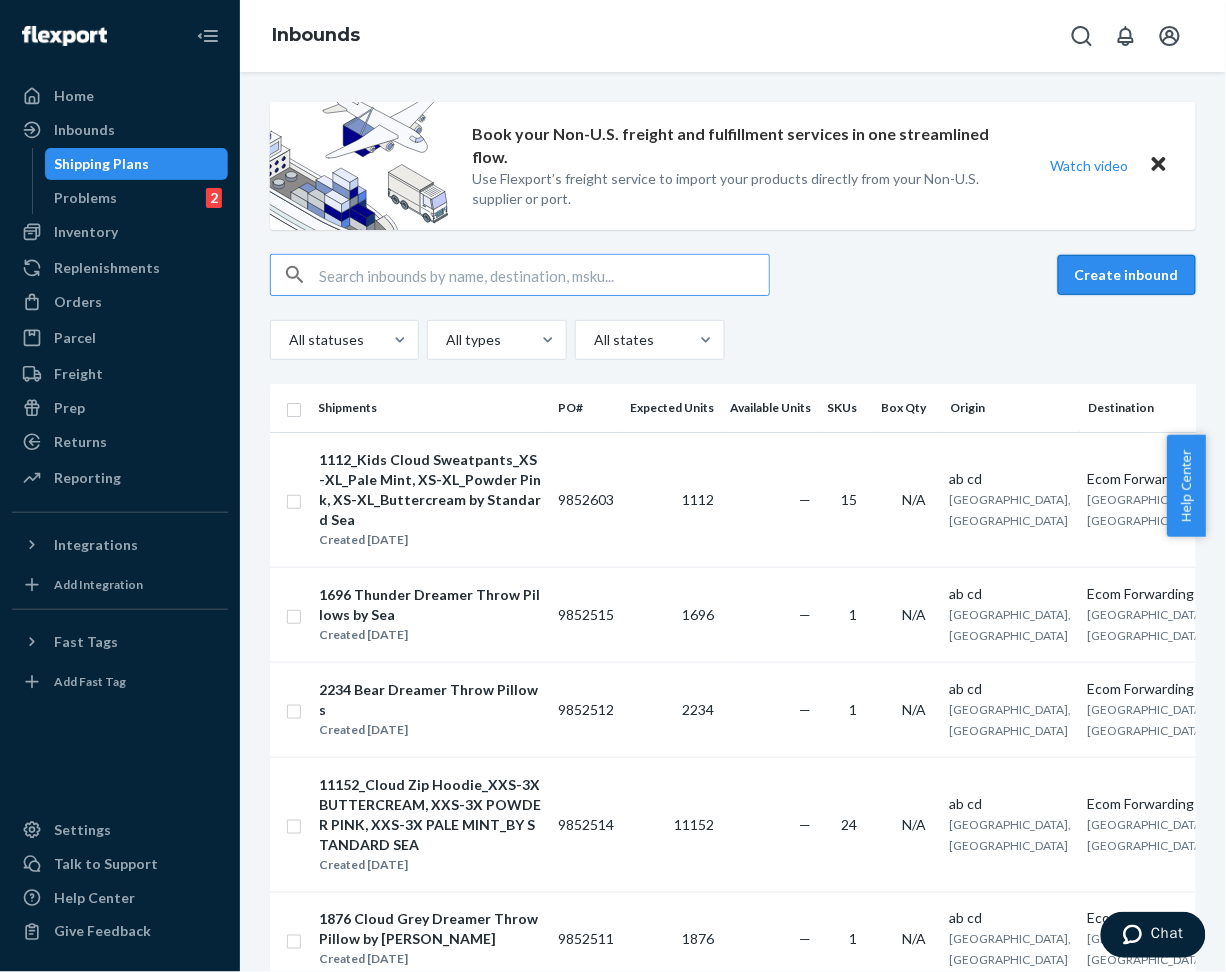 click on "Create inbound" at bounding box center [1127, 275] 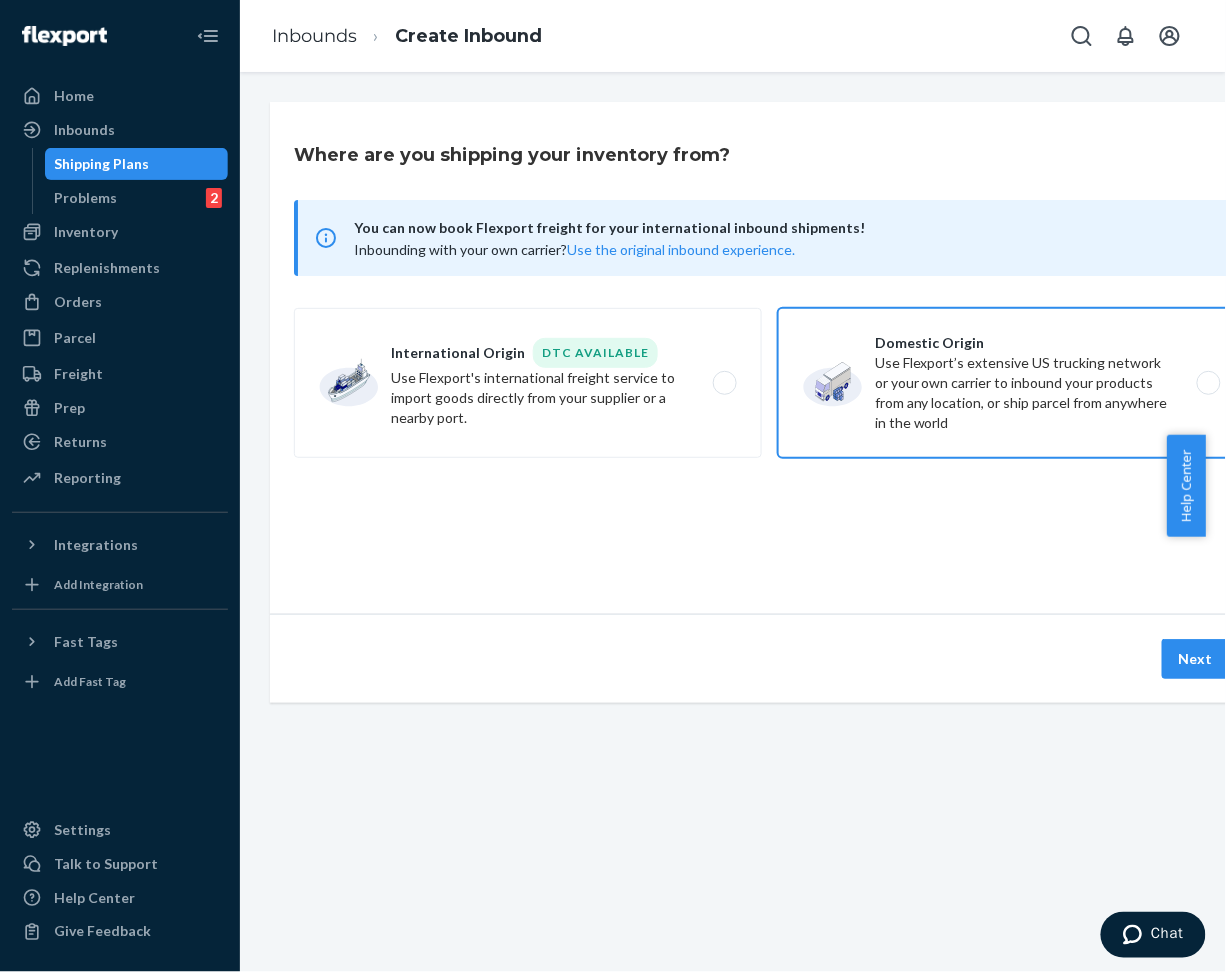 click on "Domestic Origin Use Flexport’s extensive US trucking network or your own carrier to inbound your products from any location, or ship parcel from anywhere in the world" at bounding box center (1012, 383) 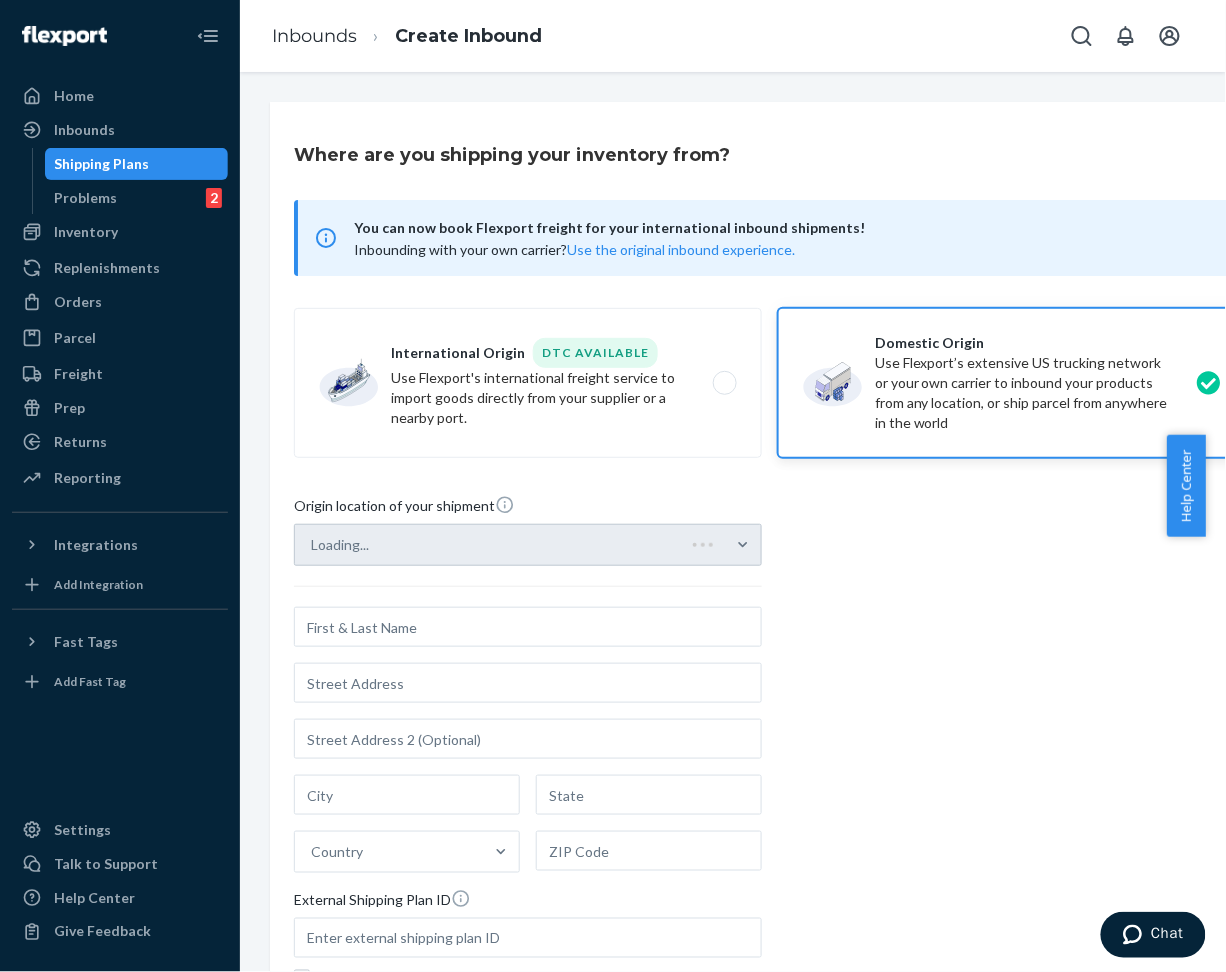 scroll, scrollTop: 0, scrollLeft: 54, axis: horizontal 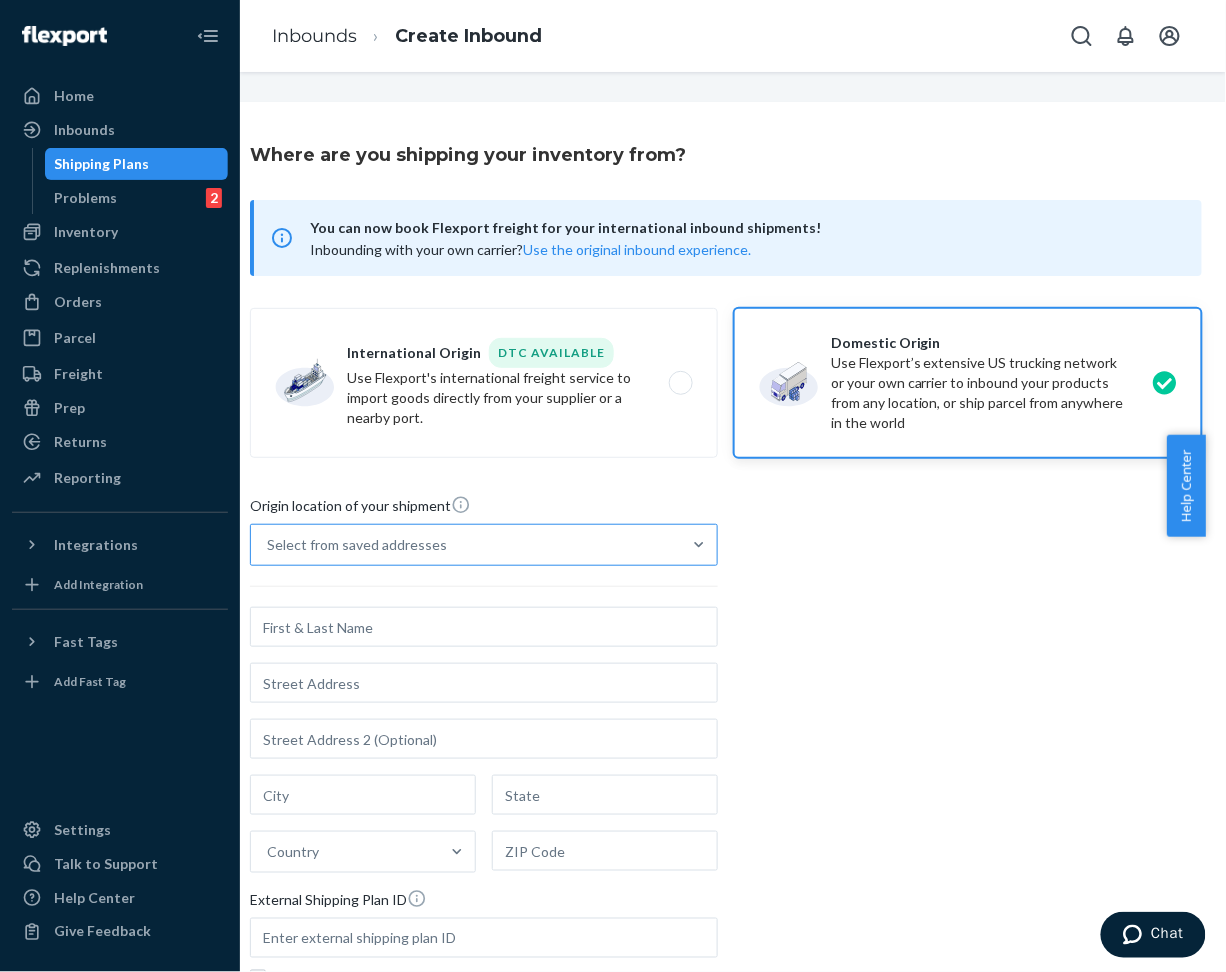click on "Select from saved addresses" at bounding box center [466, 545] 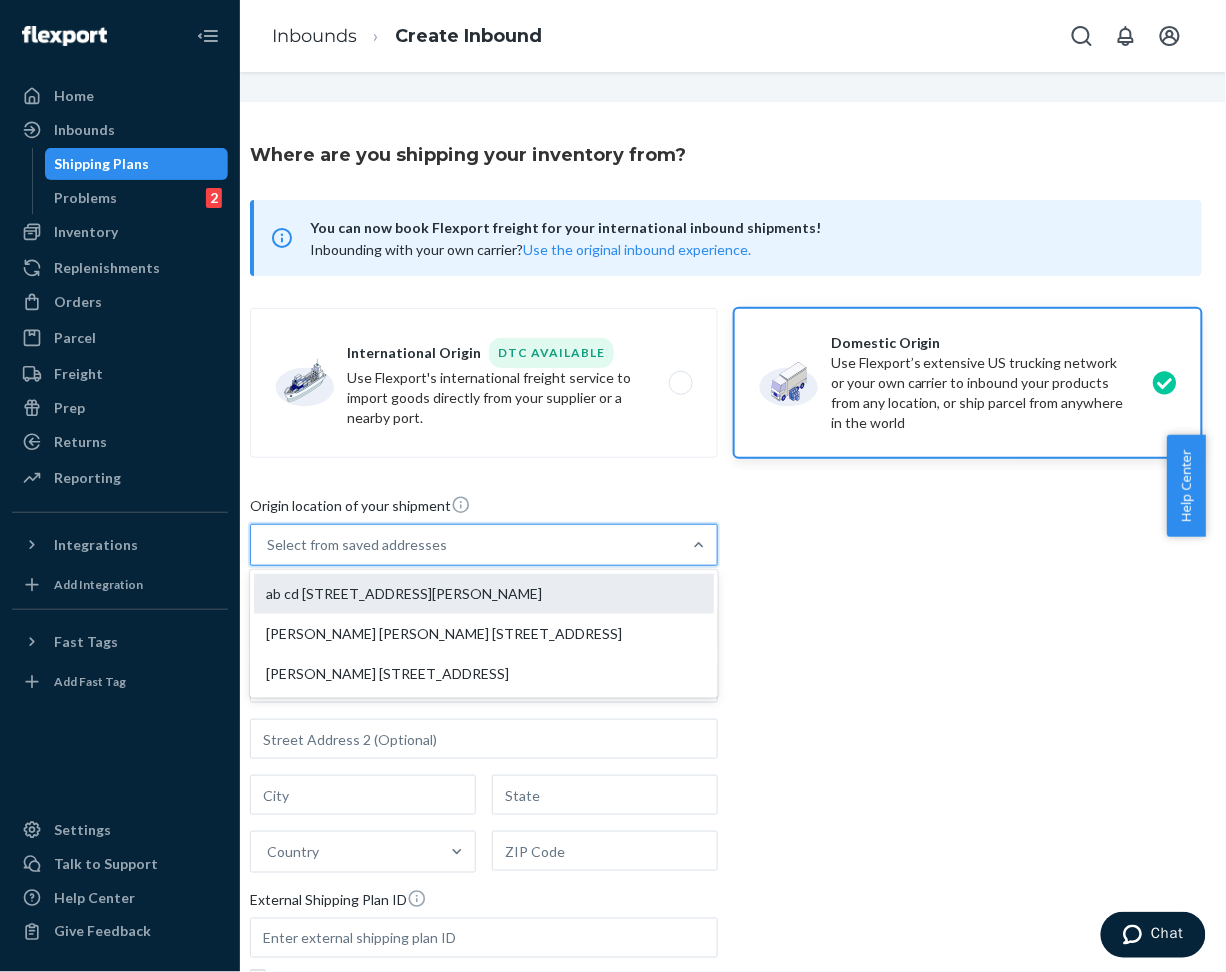 click on "ab cd
[STREET_ADDRESS][PERSON_NAME]" at bounding box center (484, 594) 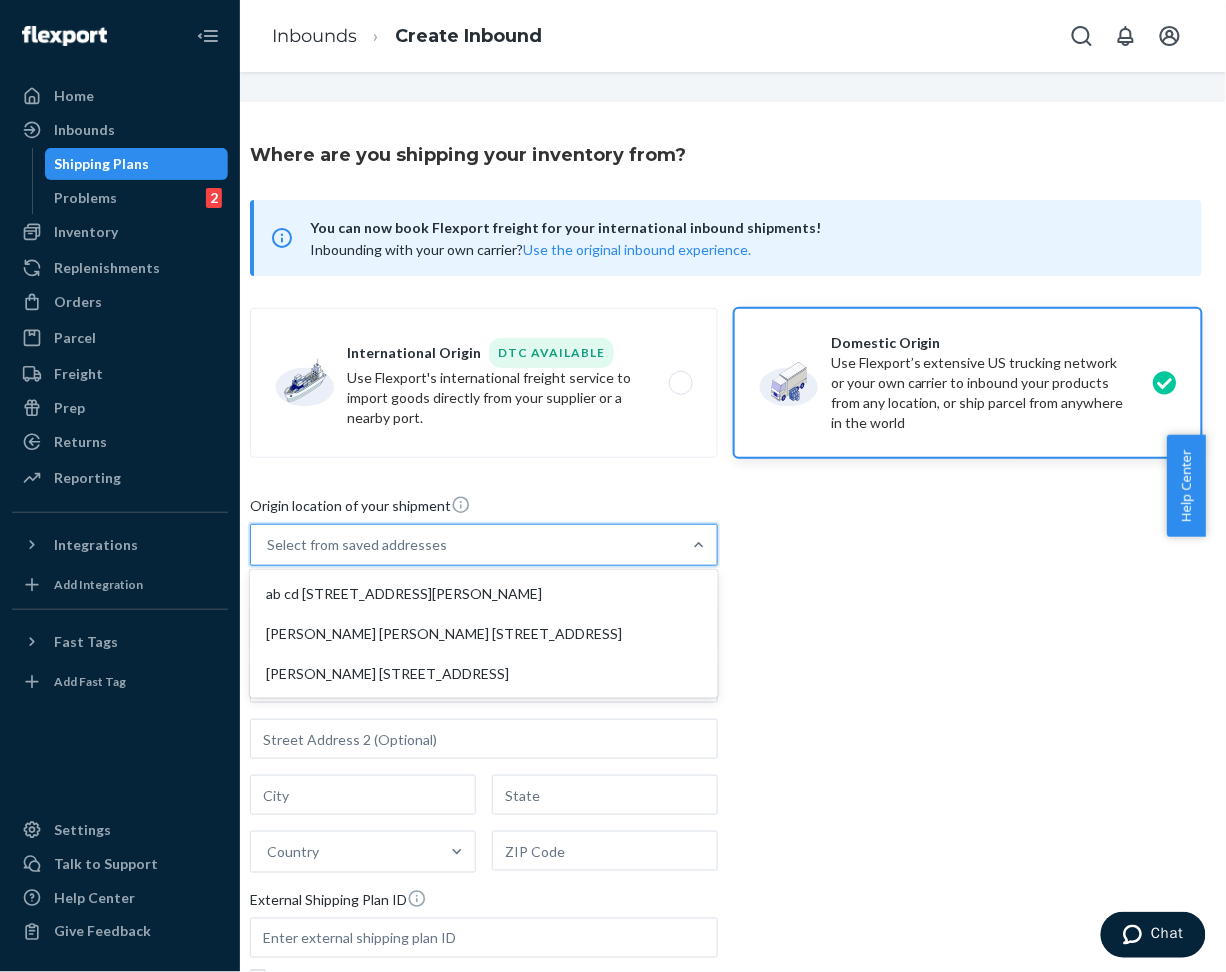 type on "ab cd" 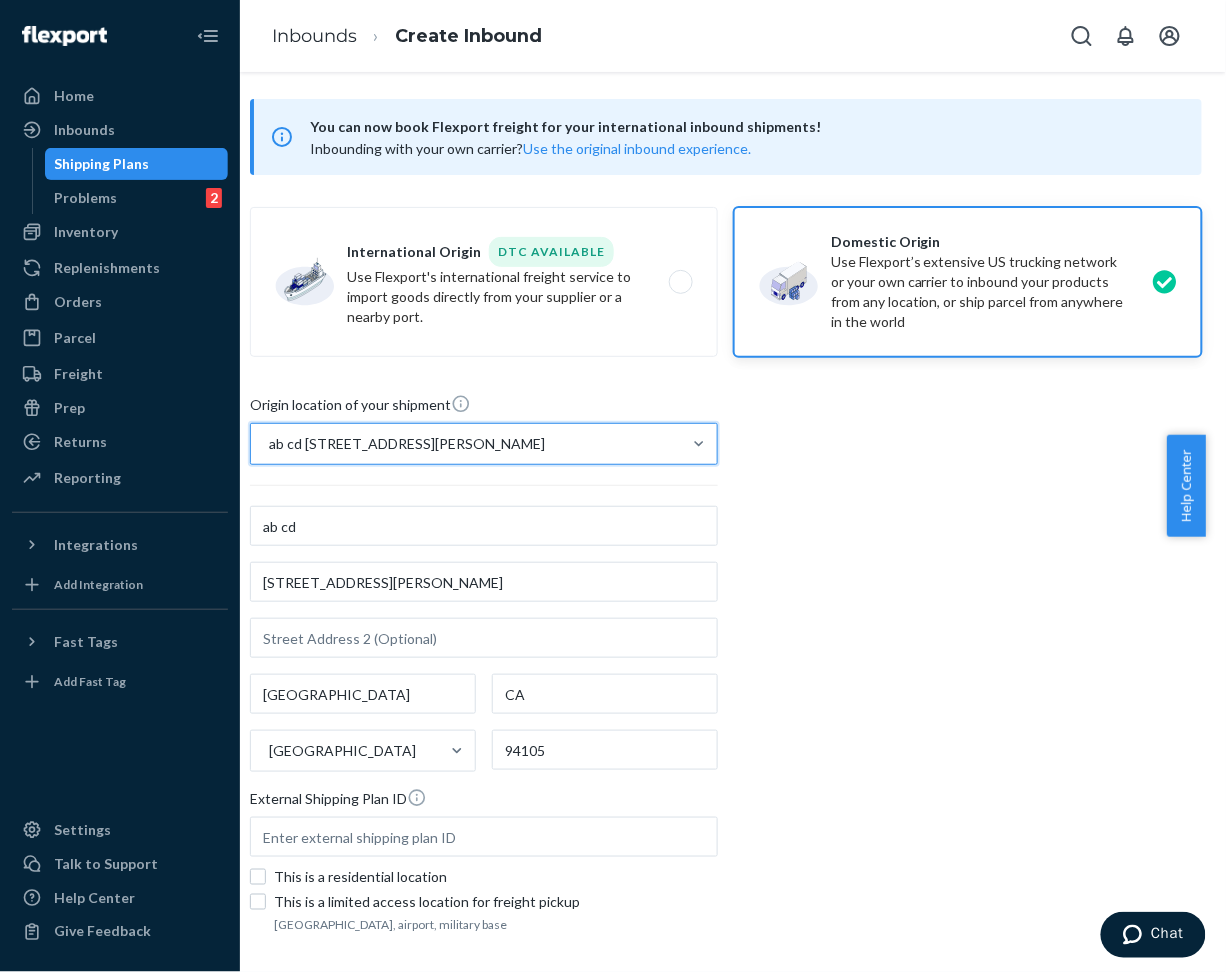 scroll, scrollTop: 216, scrollLeft: 54, axis: both 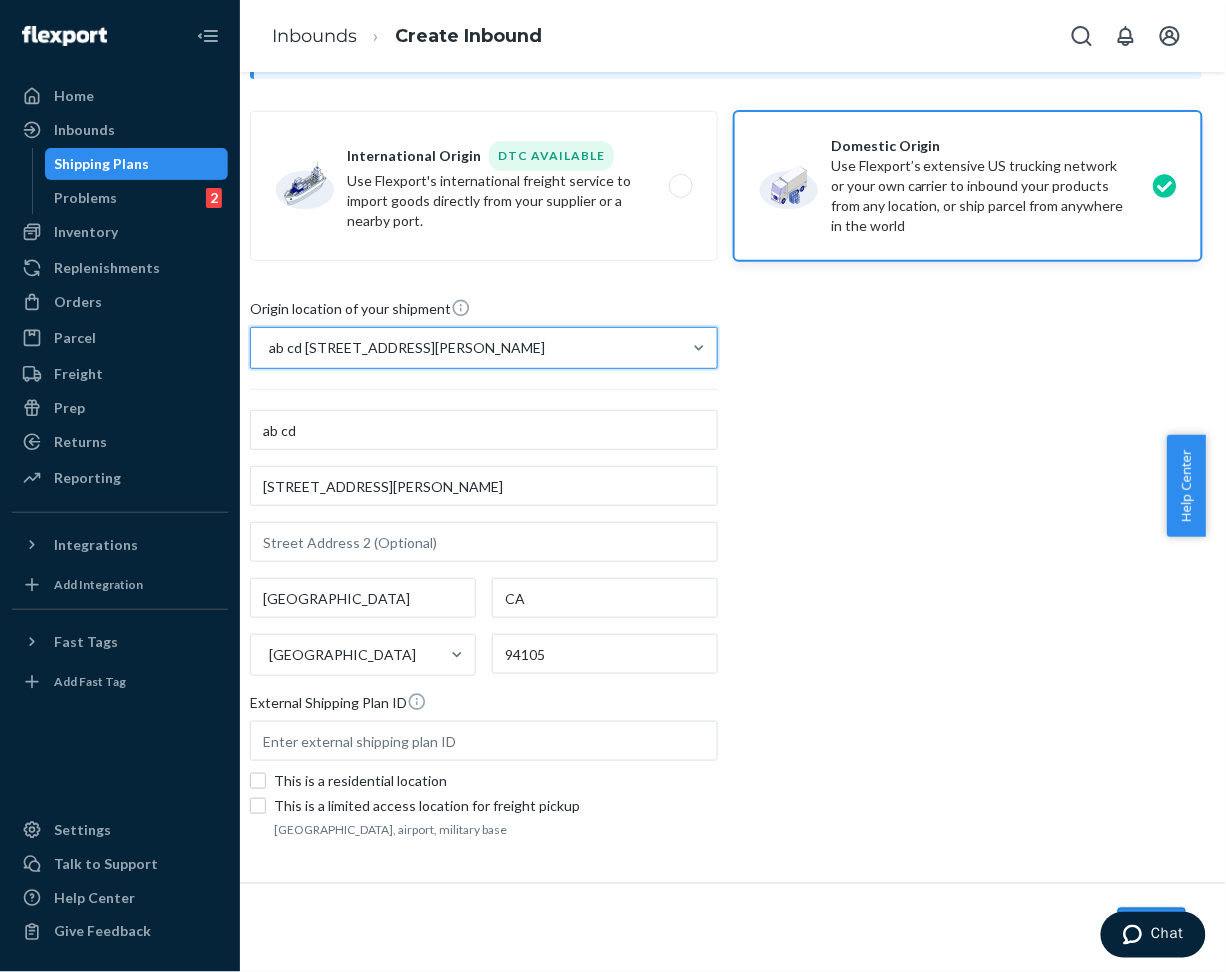 click on "Next" at bounding box center (1152, 928) 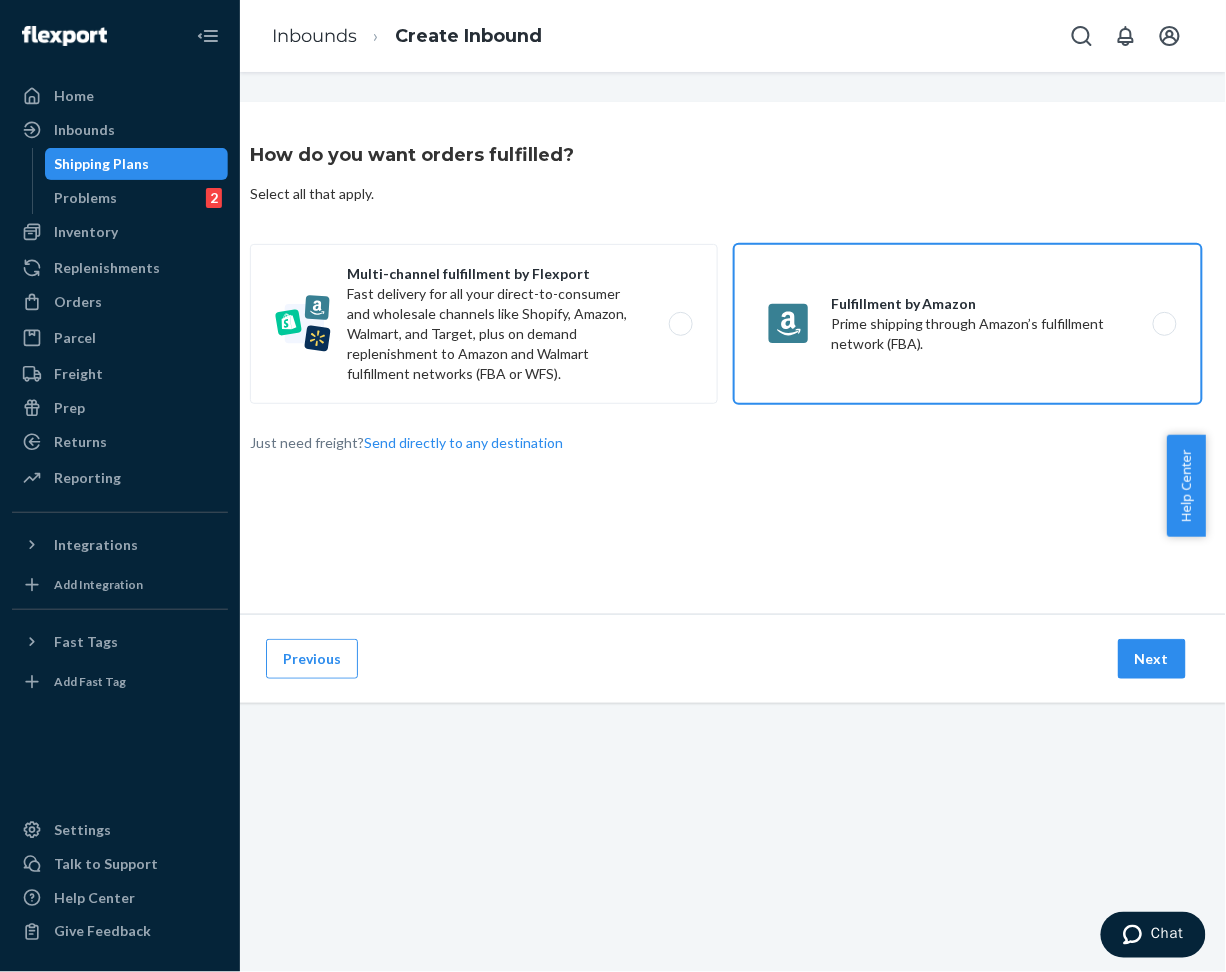 scroll, scrollTop: 0, scrollLeft: 0, axis: both 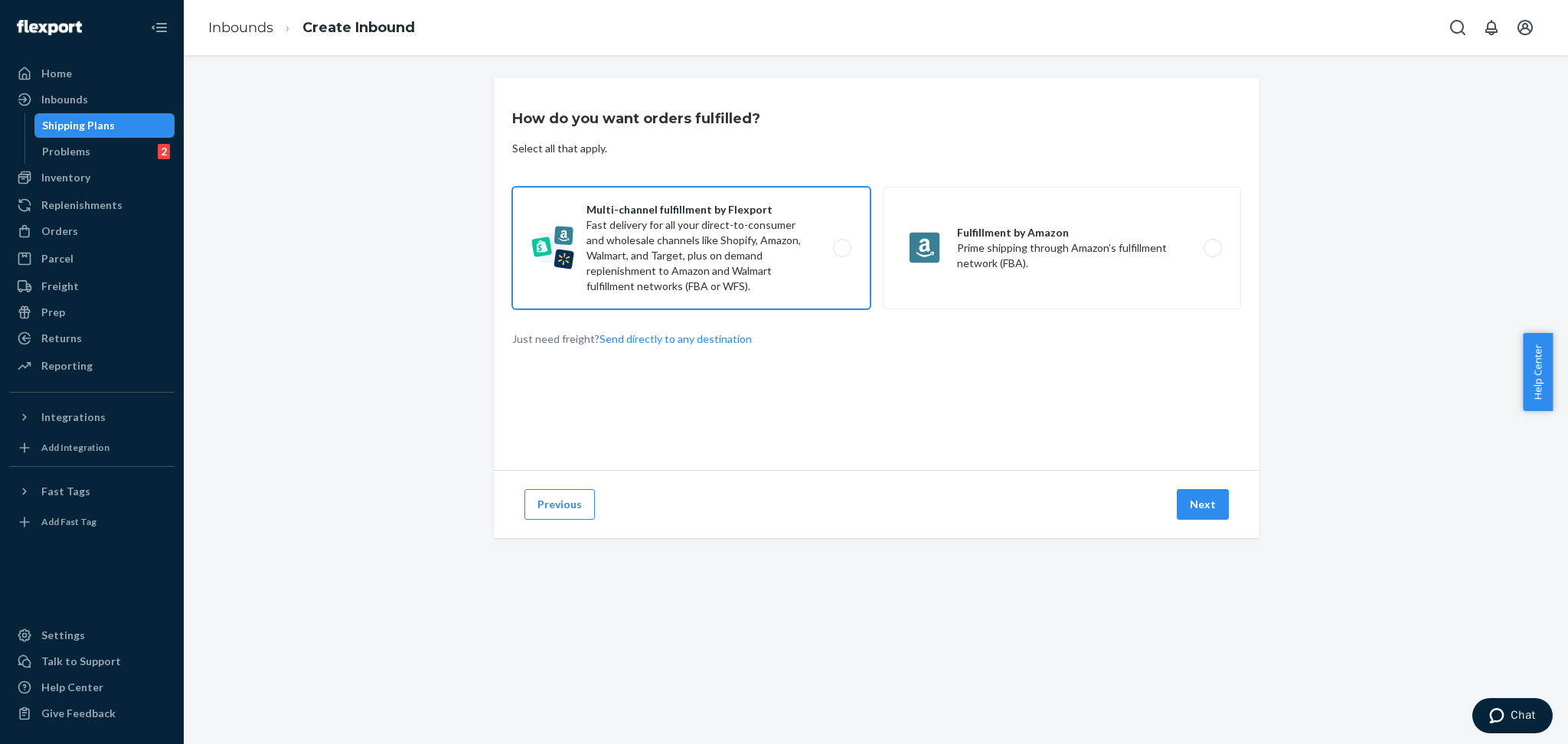click on "Multi-channel fulfillment by Flexport Fast delivery for all your direct-to-consumer and wholesale channels like Shopify, Amazon, Walmart, and Target, plus on demand replenishment to Amazon and Walmart fulfillment networks (FBA or WFS)." at bounding box center (691, 248) 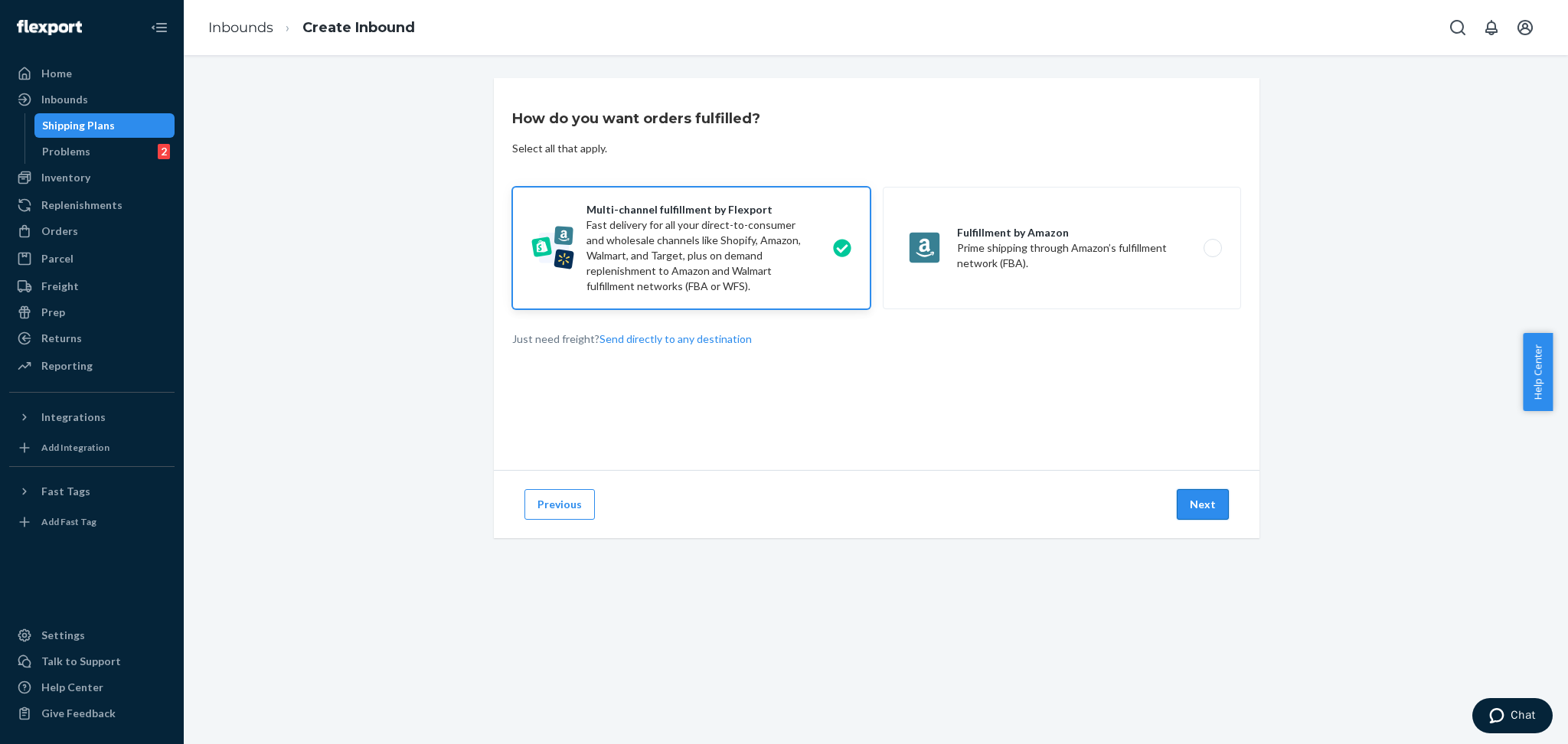 click on "Next" at bounding box center [1203, 504] 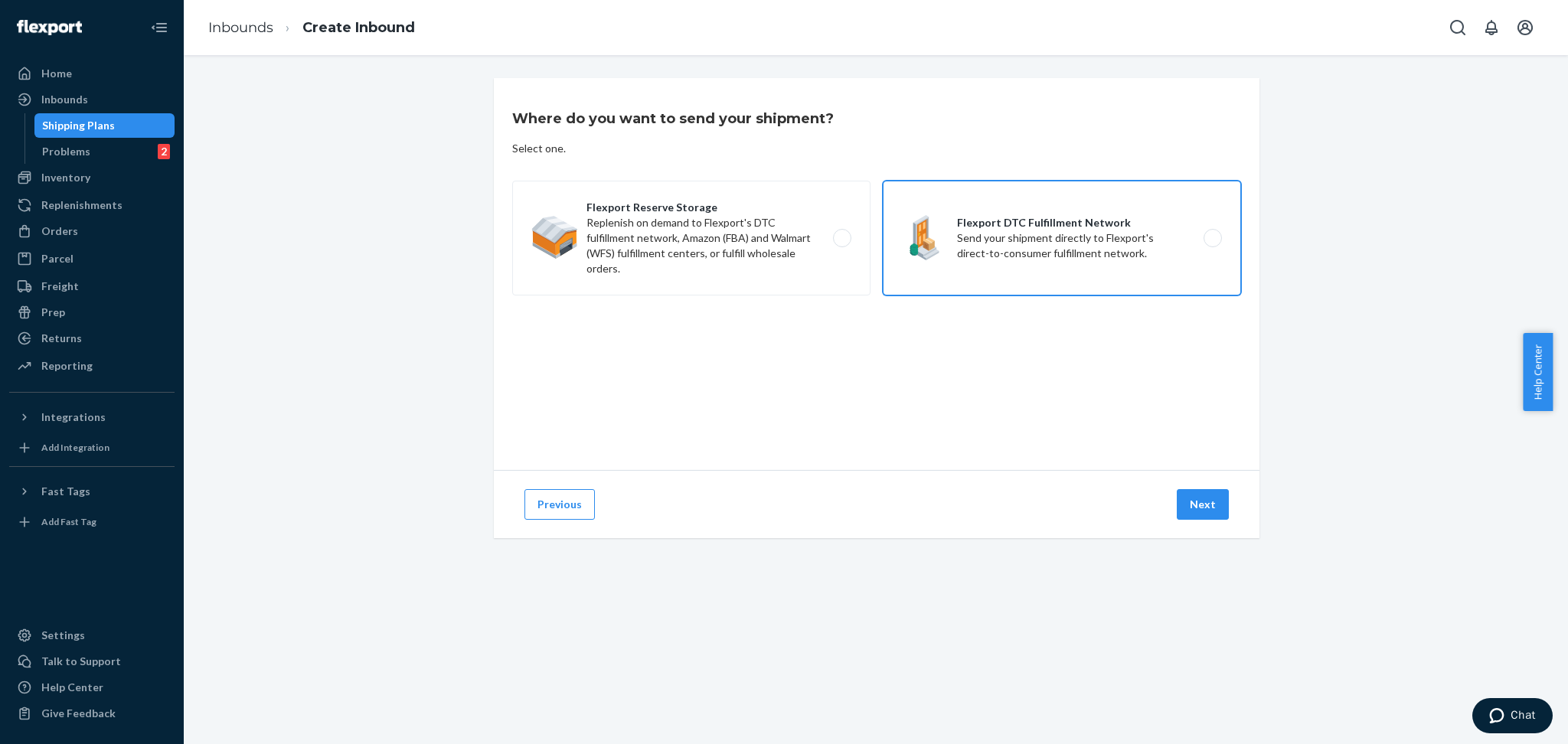 click on "Flexport DTC Fulfillment Network Send your shipment directly to Flexport's direct-to-consumer fulfillment network." at bounding box center (1062, 238) 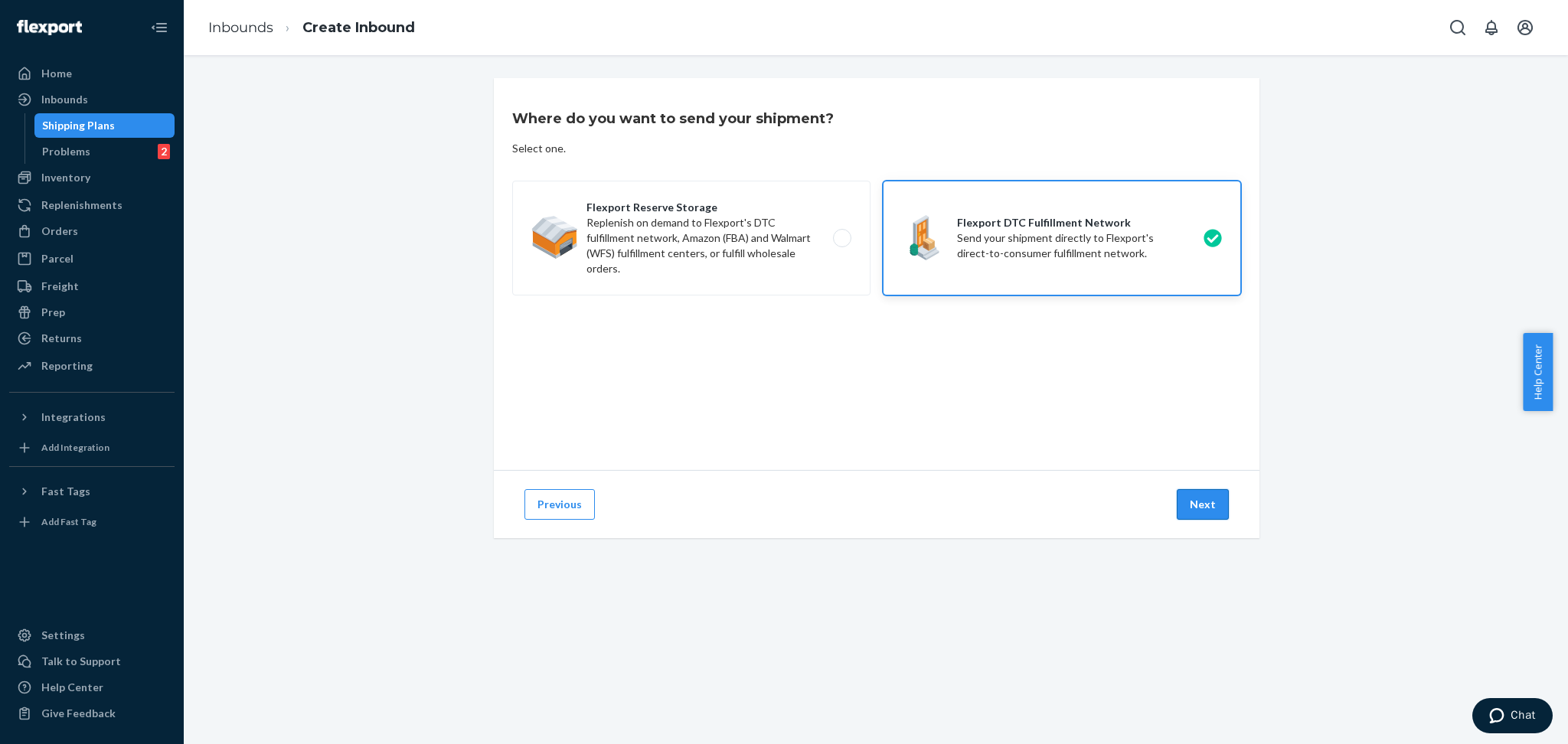 click on "Next" at bounding box center (1203, 504) 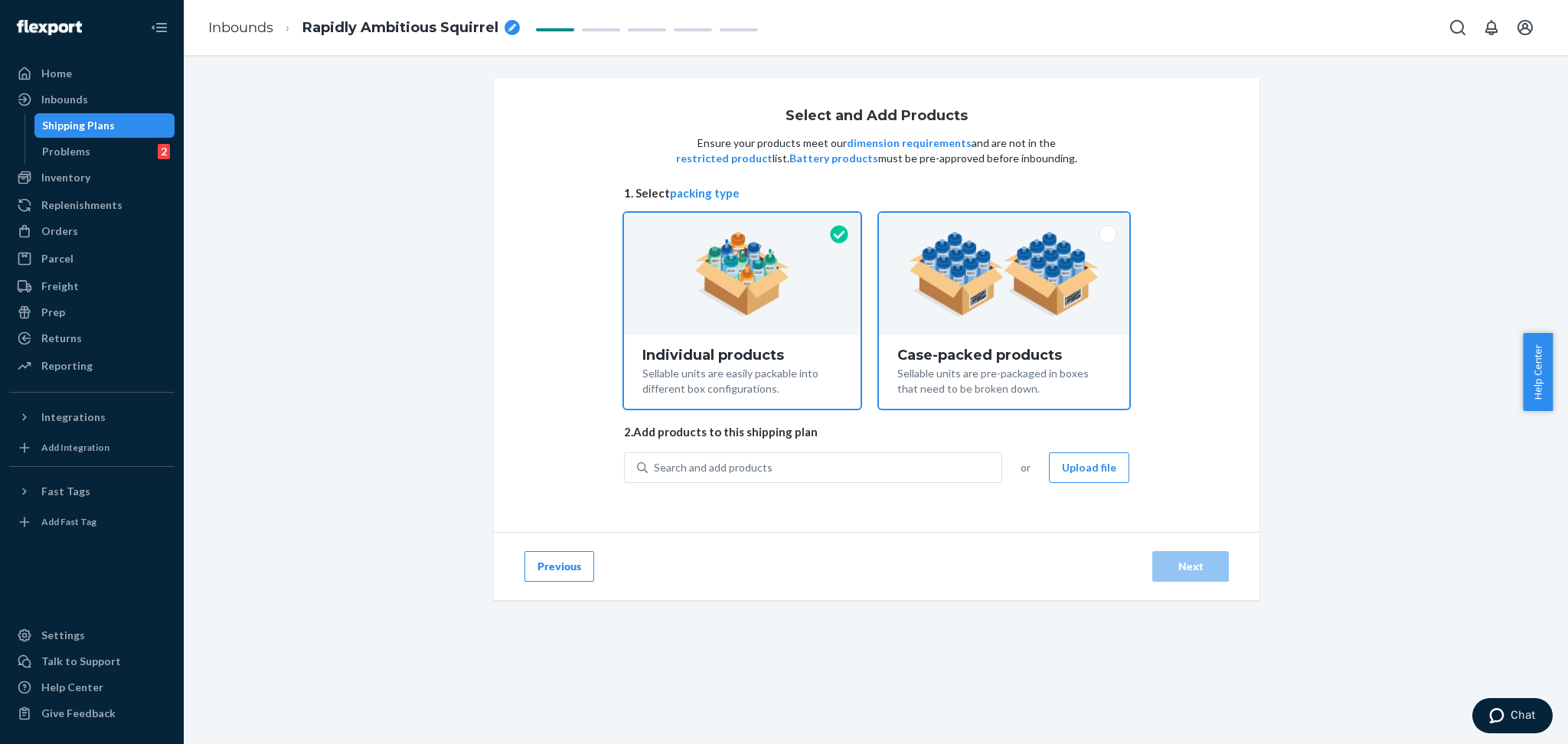 click at bounding box center [1004, 274] 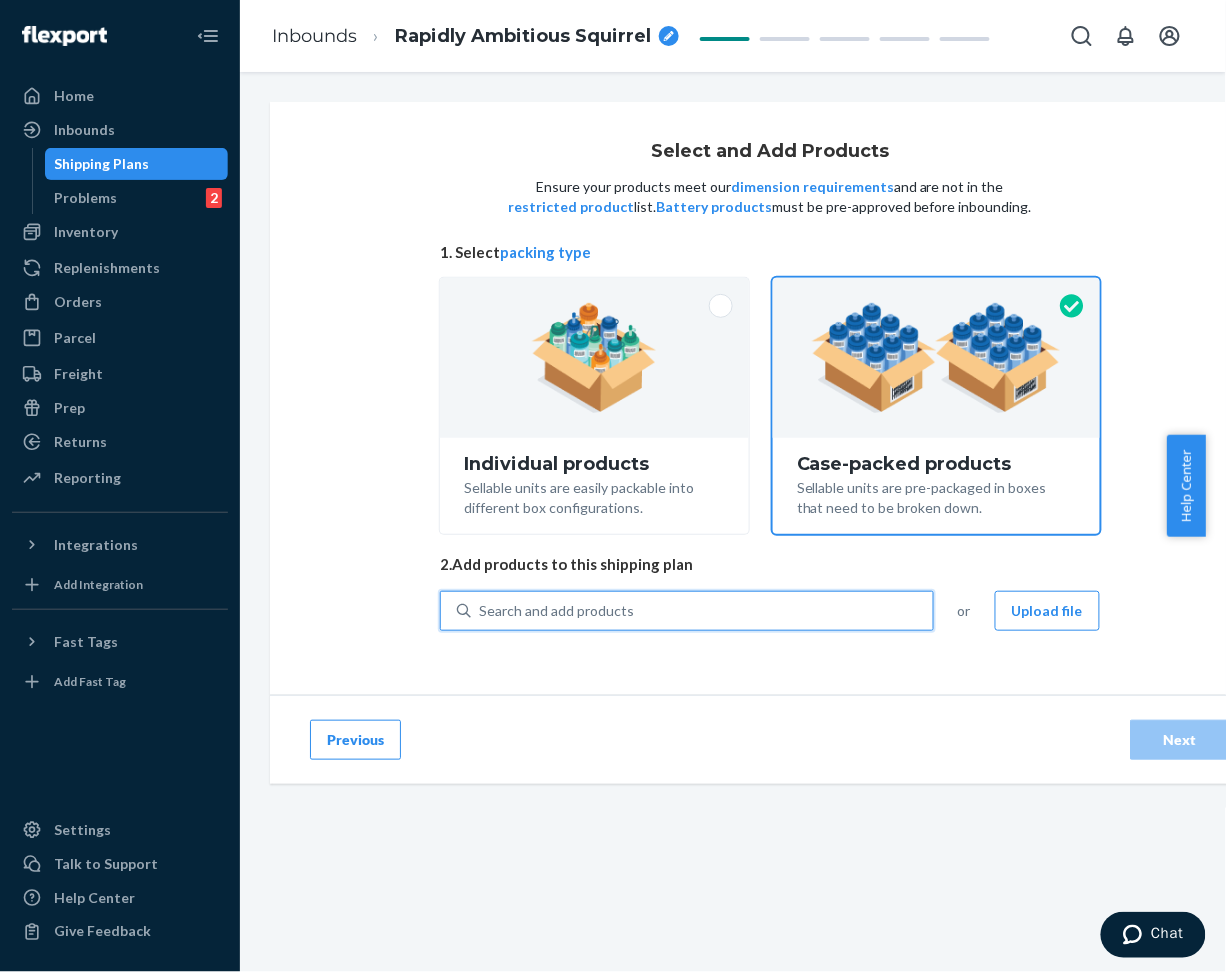 click on "Search and add products" at bounding box center (702, 611) 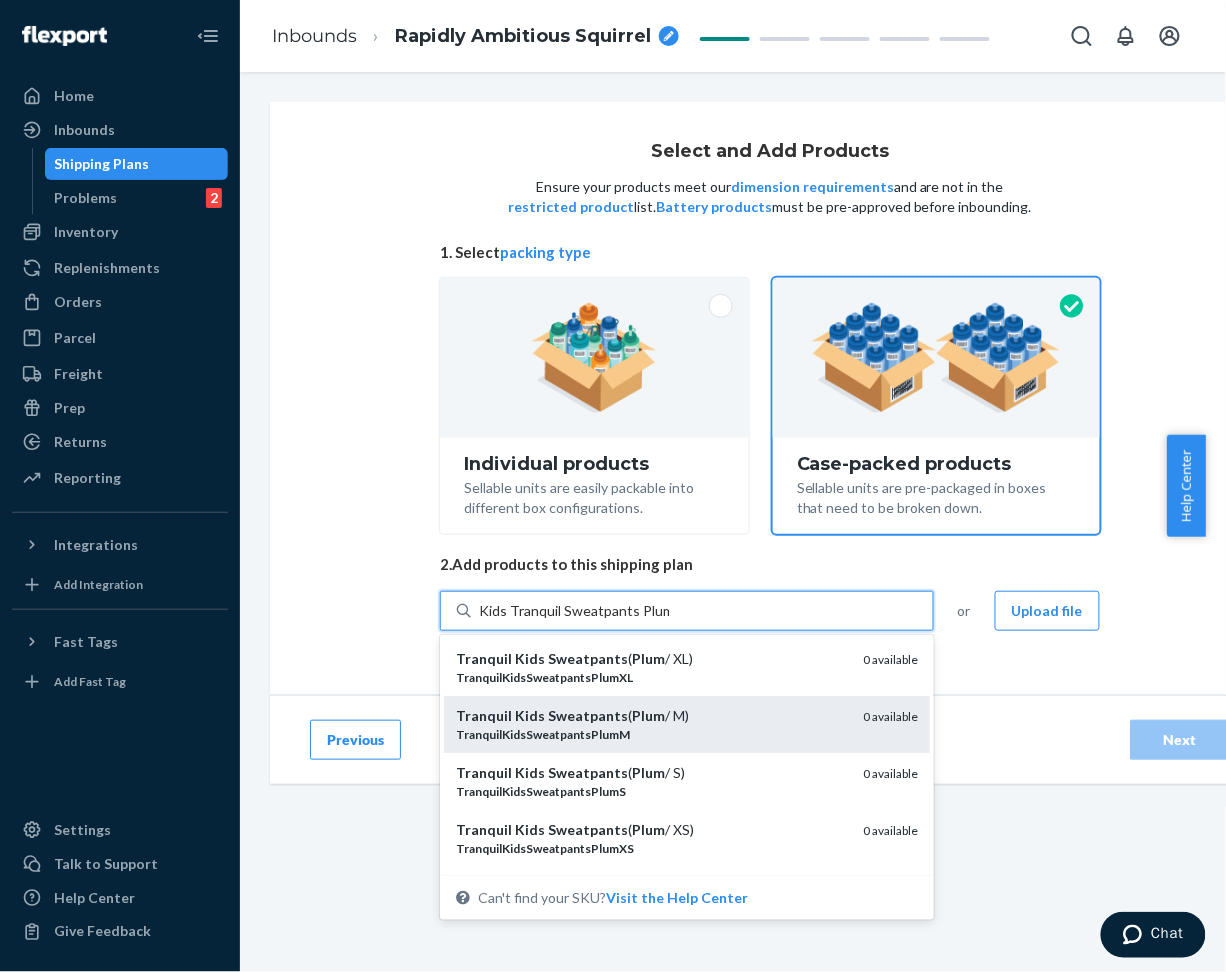 scroll, scrollTop: 94, scrollLeft: 0, axis: vertical 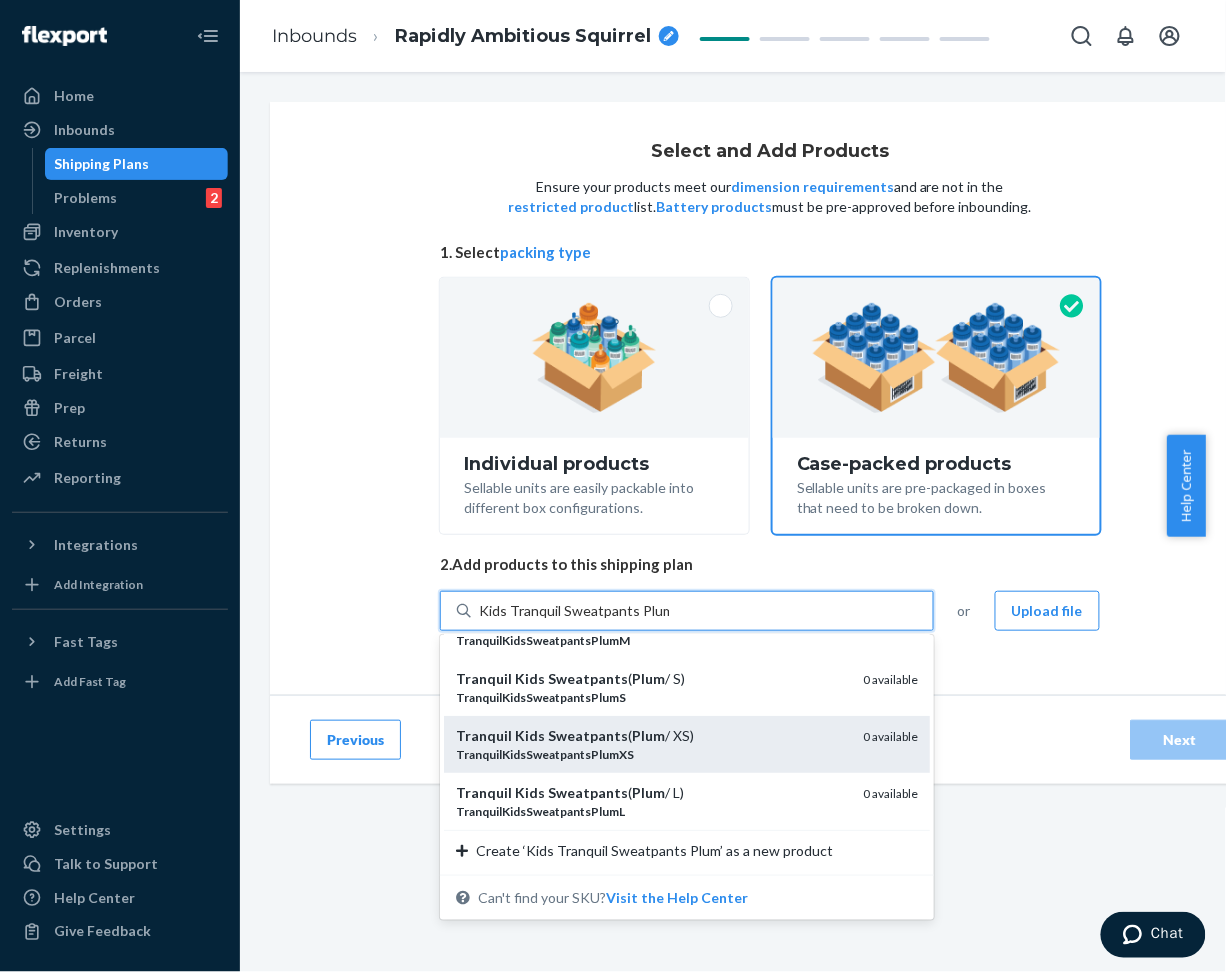 click on "Tranquil   Kids   Sweatpants  ( Plum  / XS)" at bounding box center (651, 736) 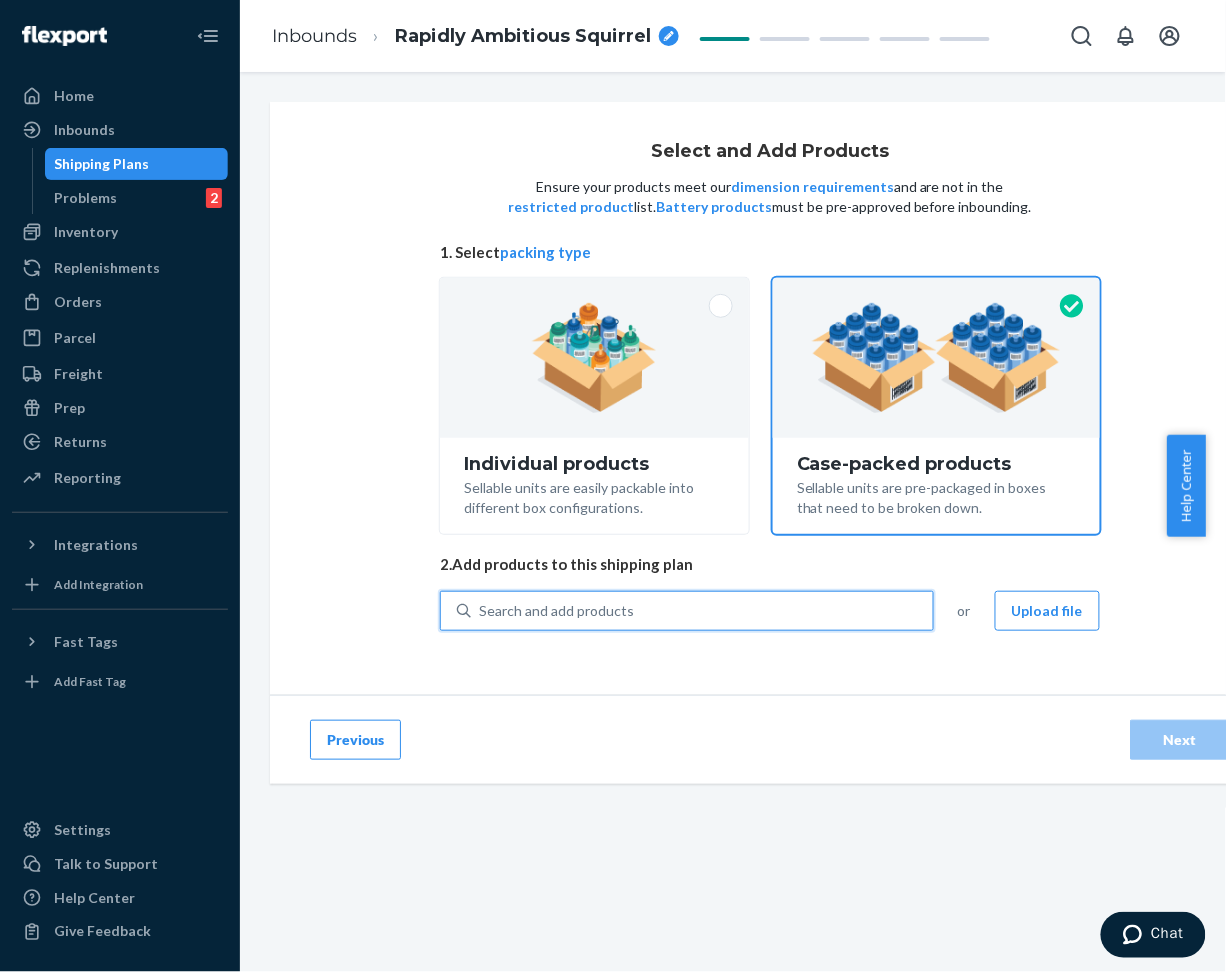 click on "Search and add products" at bounding box center (702, 611) 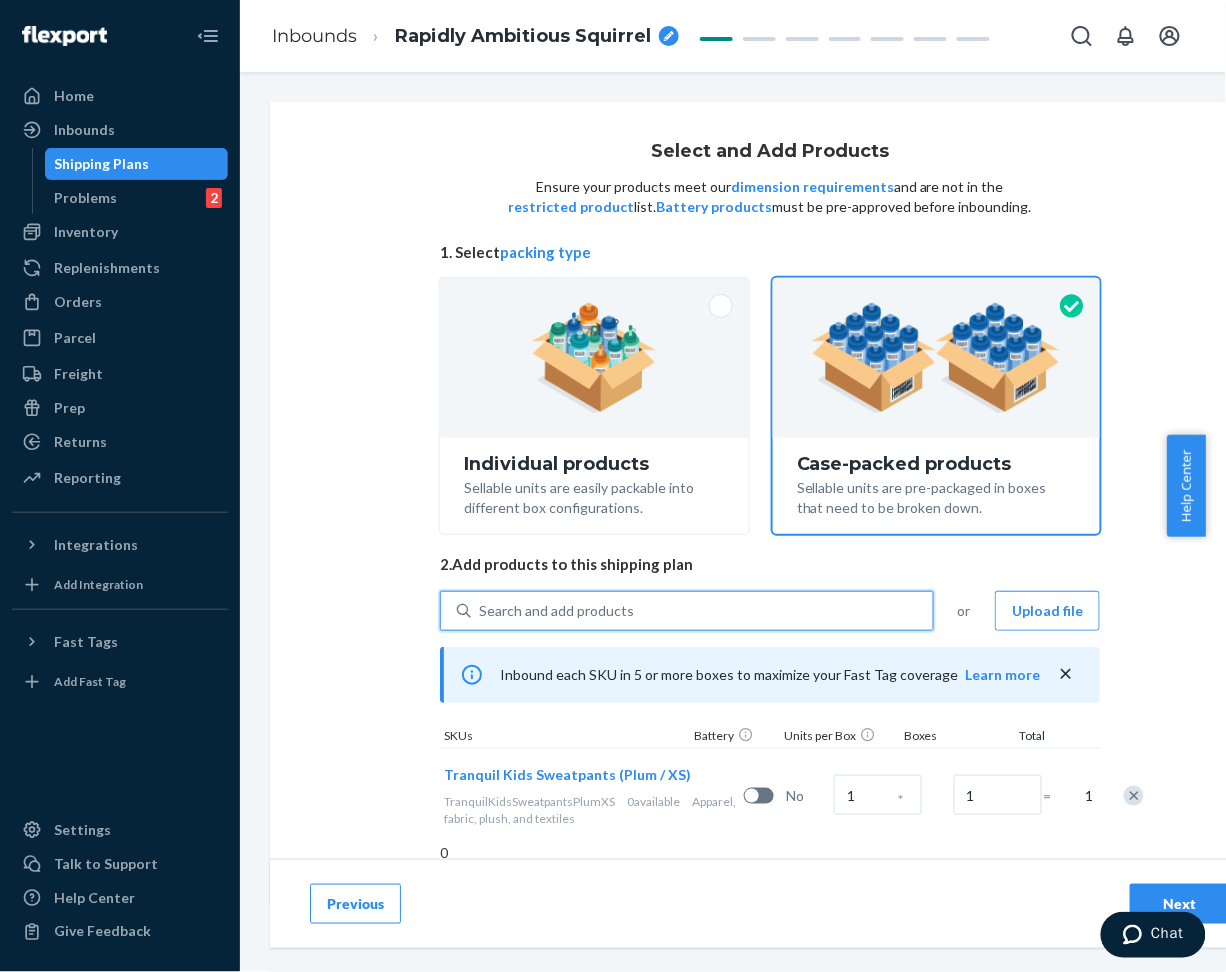 paste on "Kids Tranquil Sweatpants Plum" 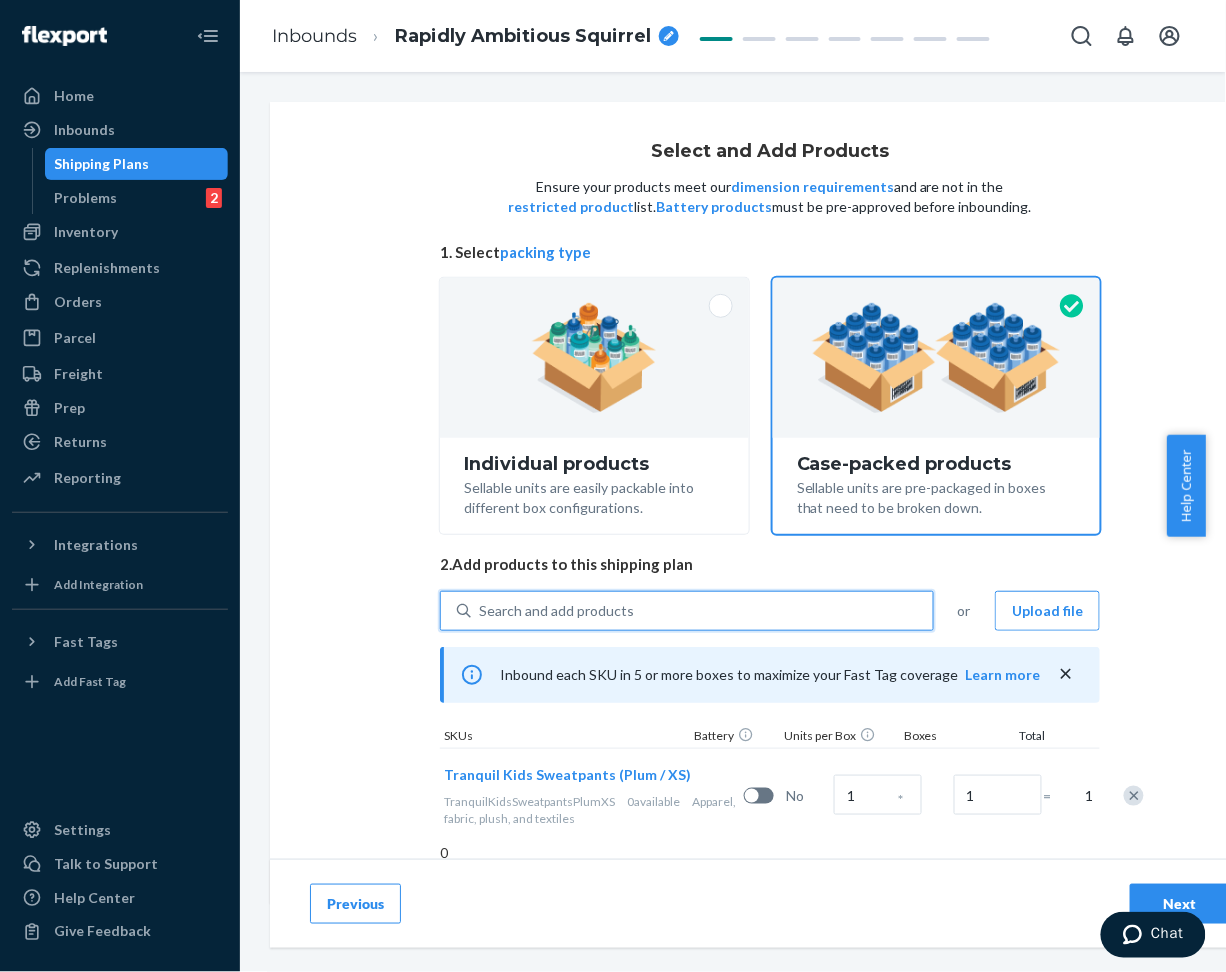 type on "Kids Tranquil Sweatpants Plum" 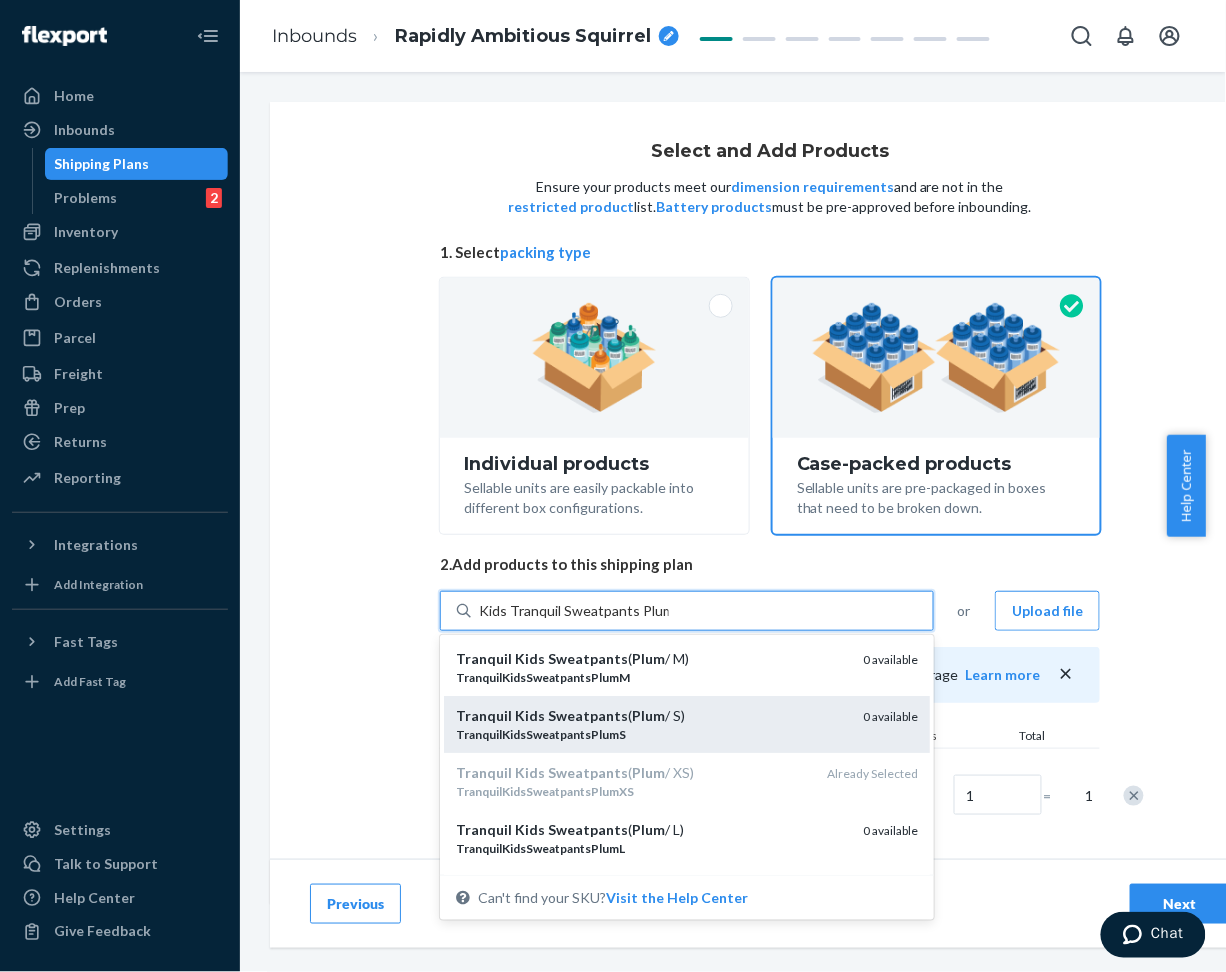 click on "Tranquil   Kids   Sweatpants  ( Plum  / S)" at bounding box center [651, 716] 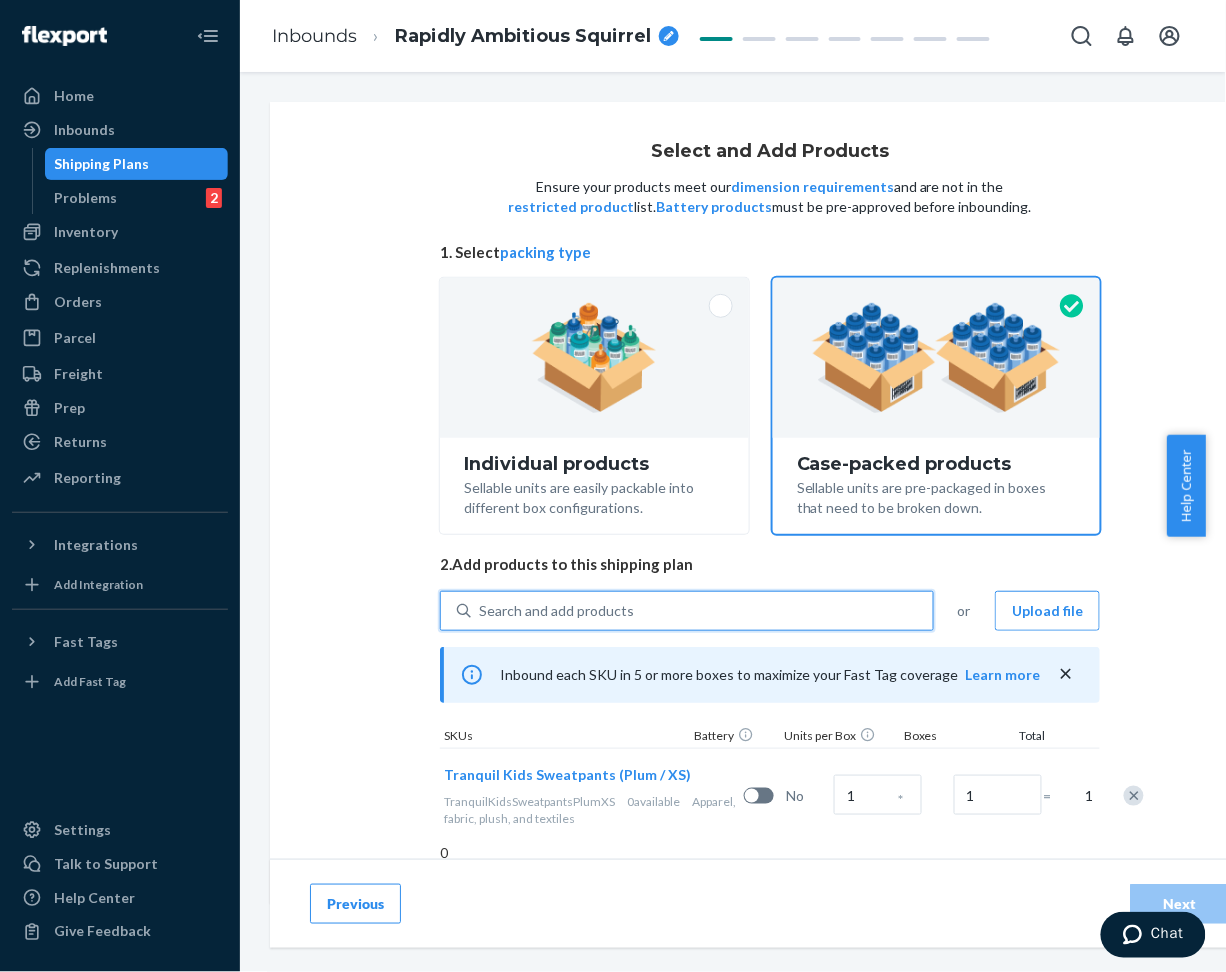 click on "Search and add products" at bounding box center [702, 611] 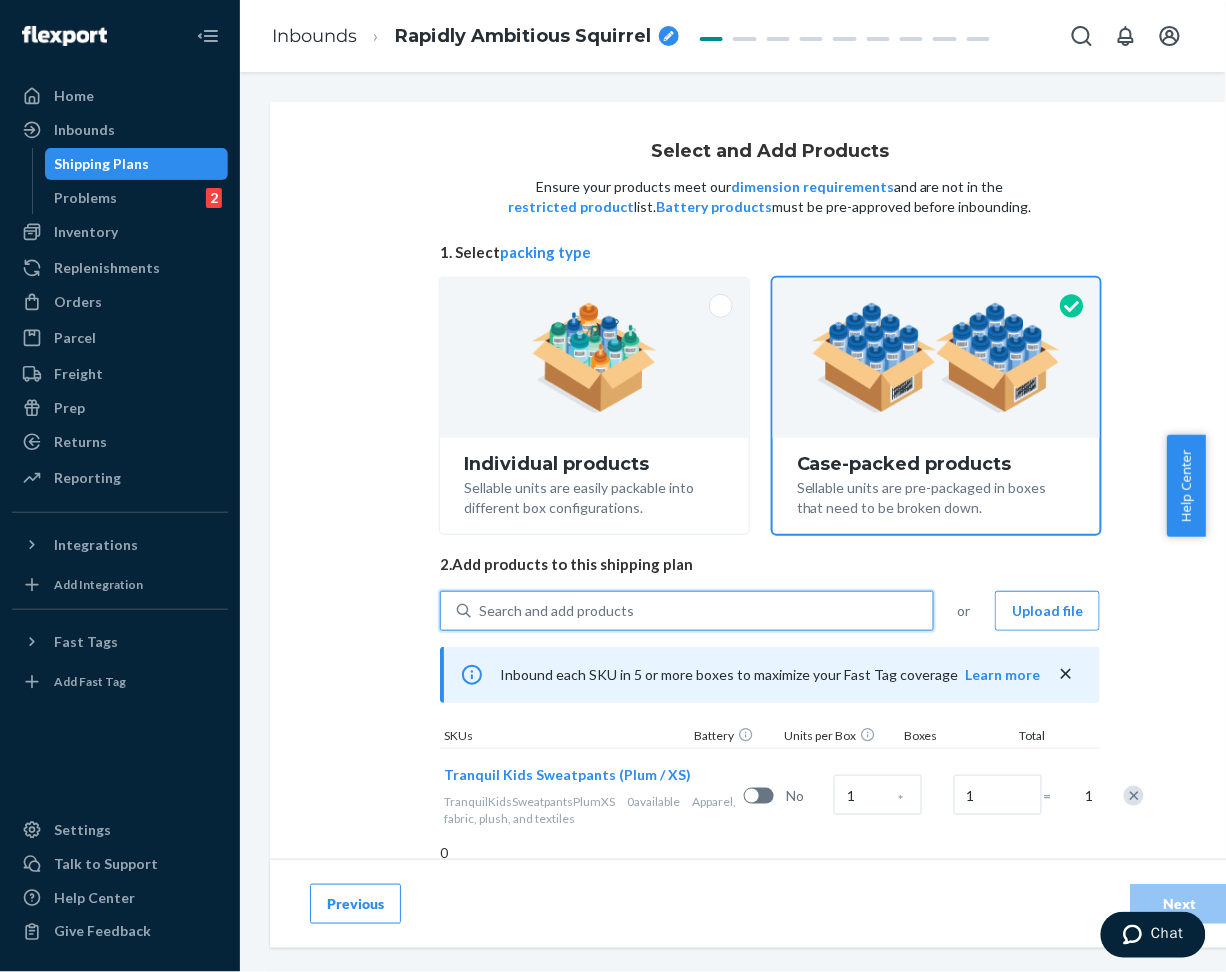 paste on "Kids Tranquil Sweatpants Plum" 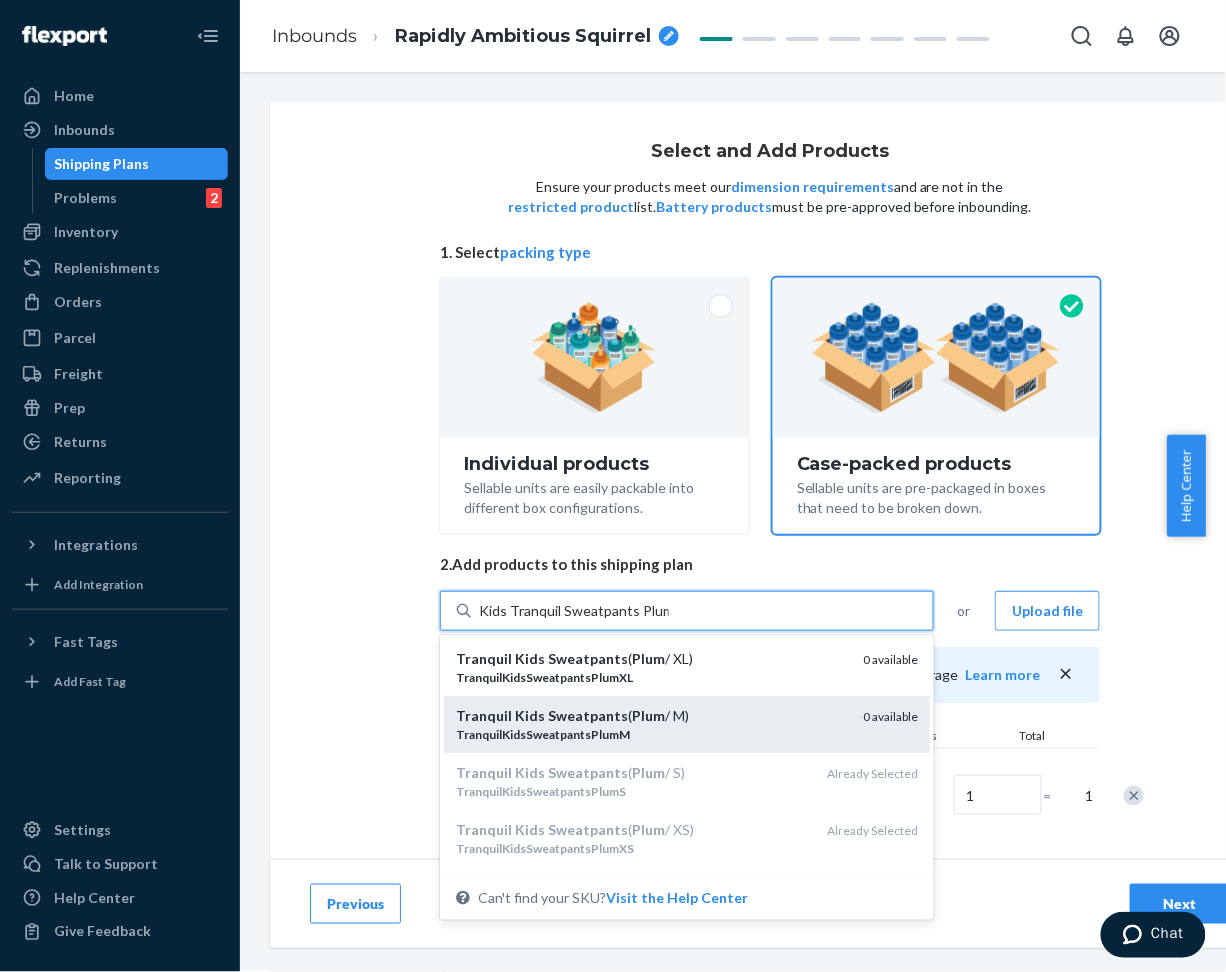 click on "Tranquil   Kids   Sweatpants  ( Plum  / M) TranquilKidsSweatpantsPlumM 0 available" at bounding box center [687, 724] 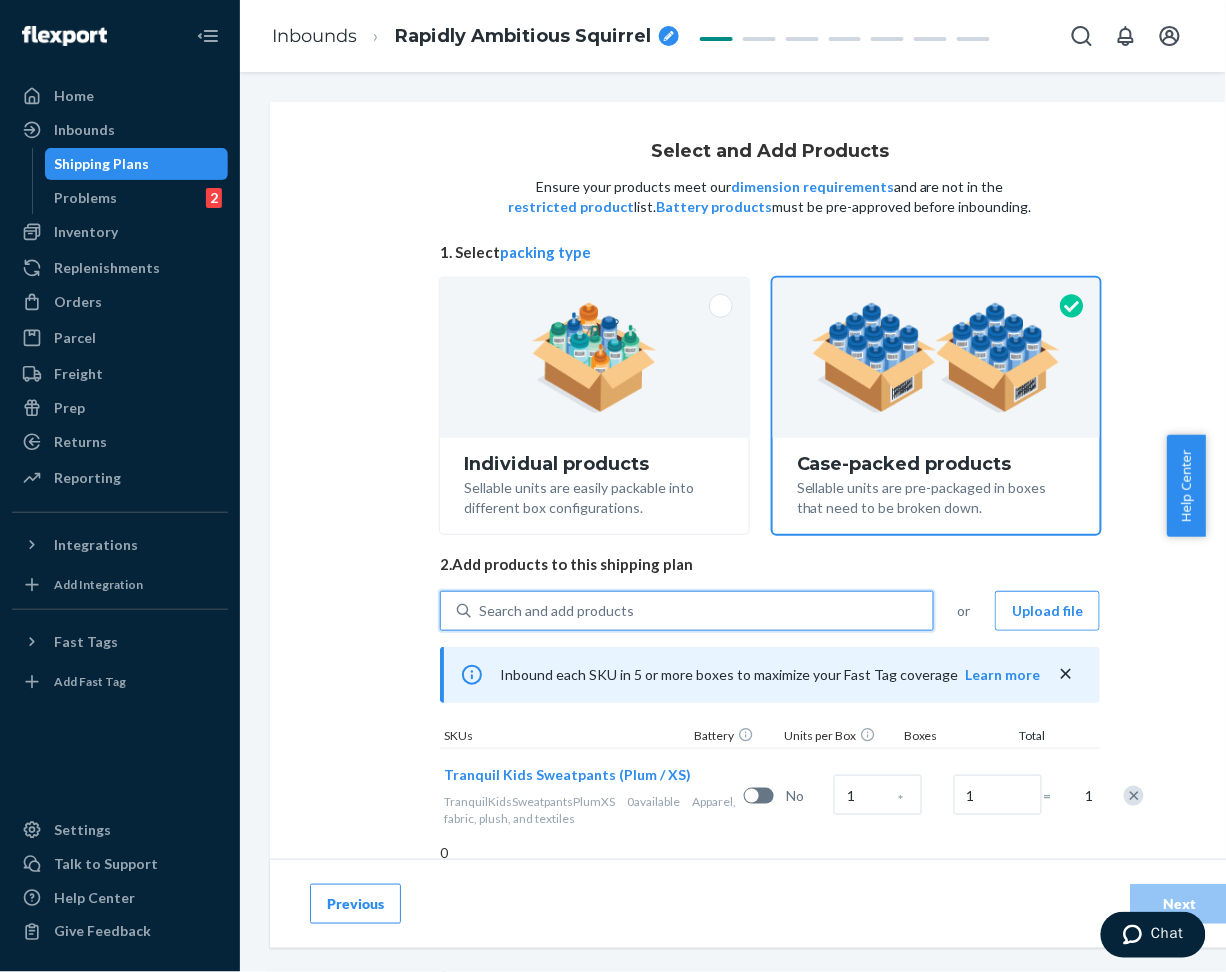 click on "Search and add products" at bounding box center [702, 611] 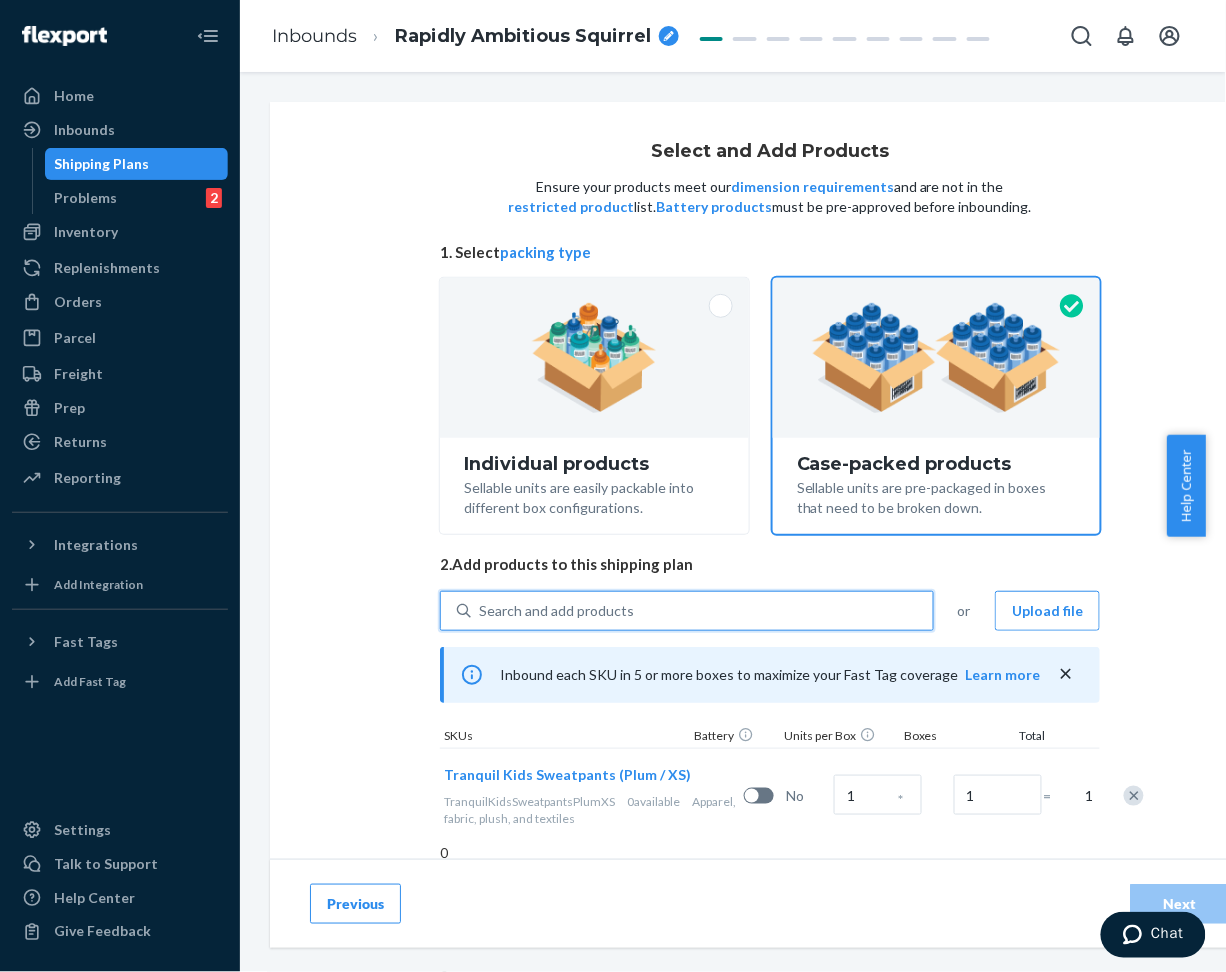 paste on "Kids Tranquil Sweatpants Plum" 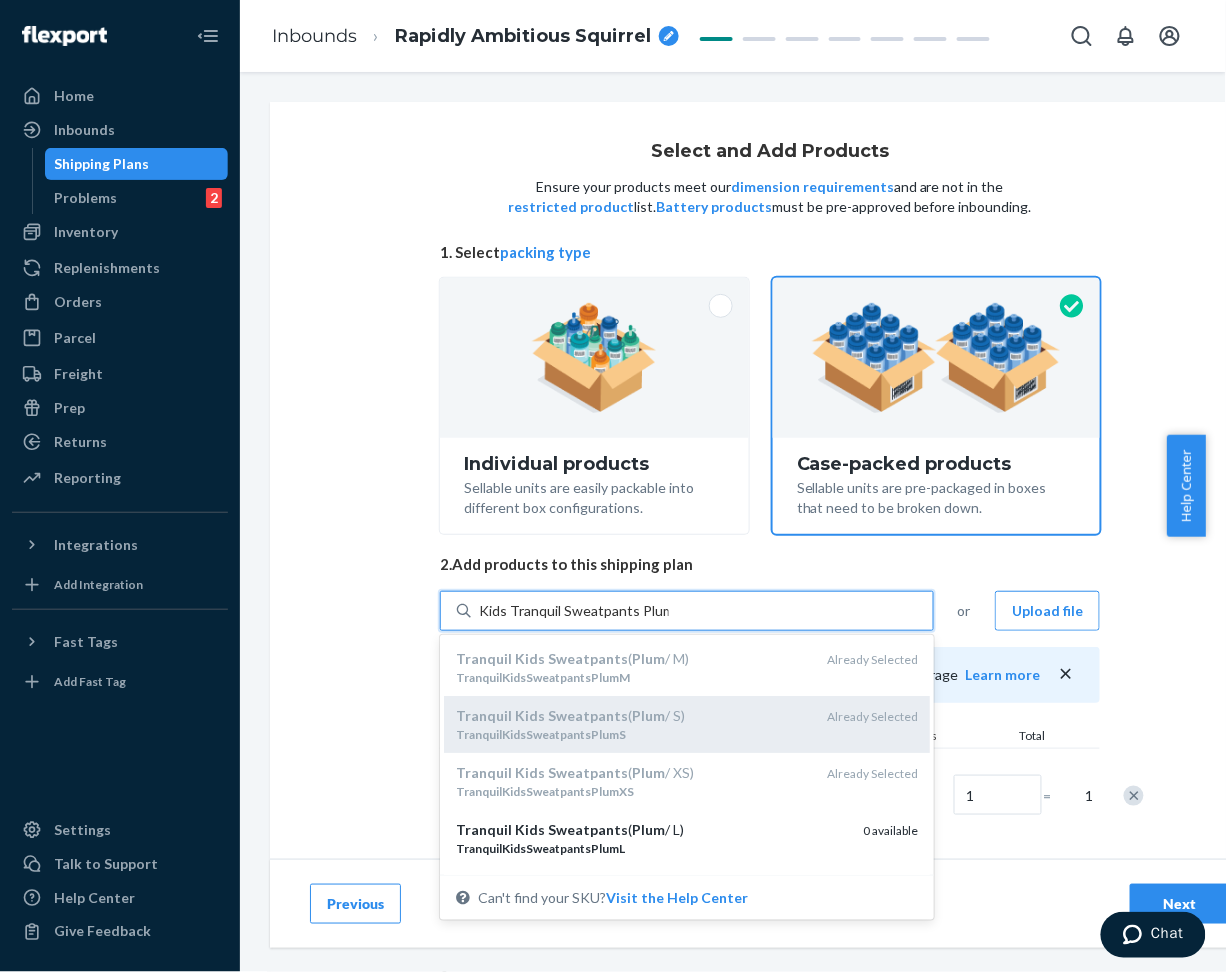 scroll, scrollTop: 94, scrollLeft: 0, axis: vertical 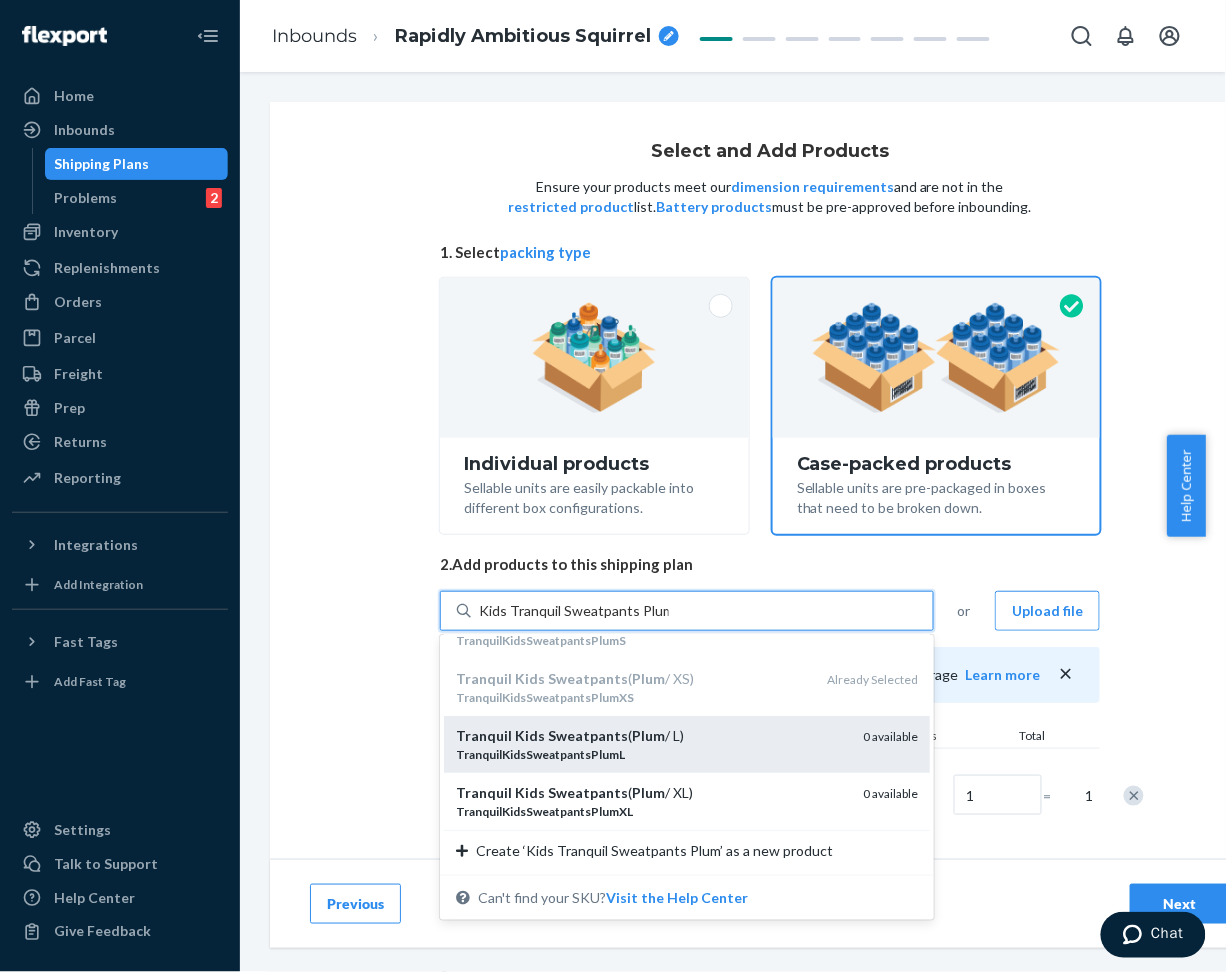 click on "Tranquil   Kids   Sweatpants  ( Plum  / L)" at bounding box center (651, 736) 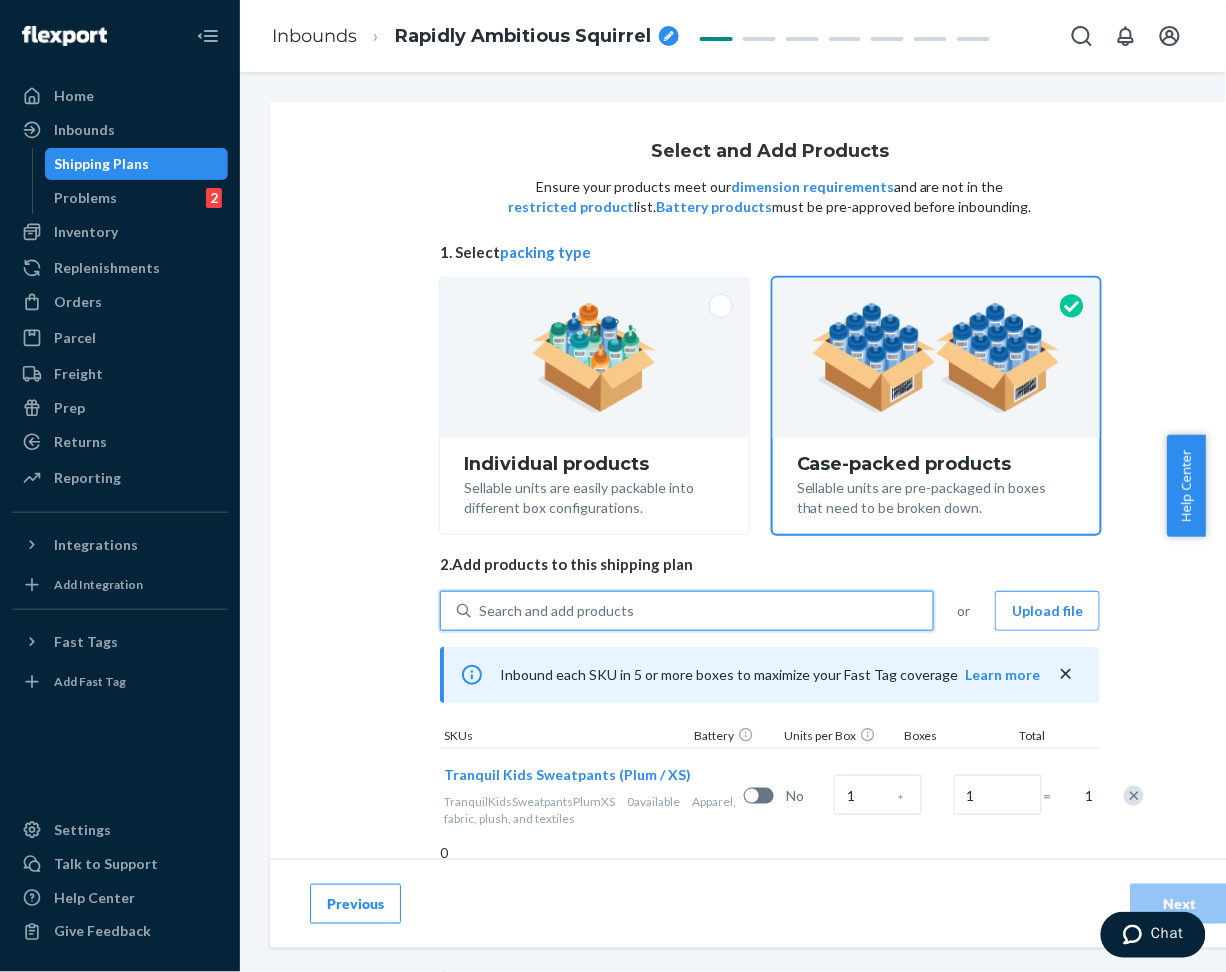 click on "Search and add products" at bounding box center (702, 611) 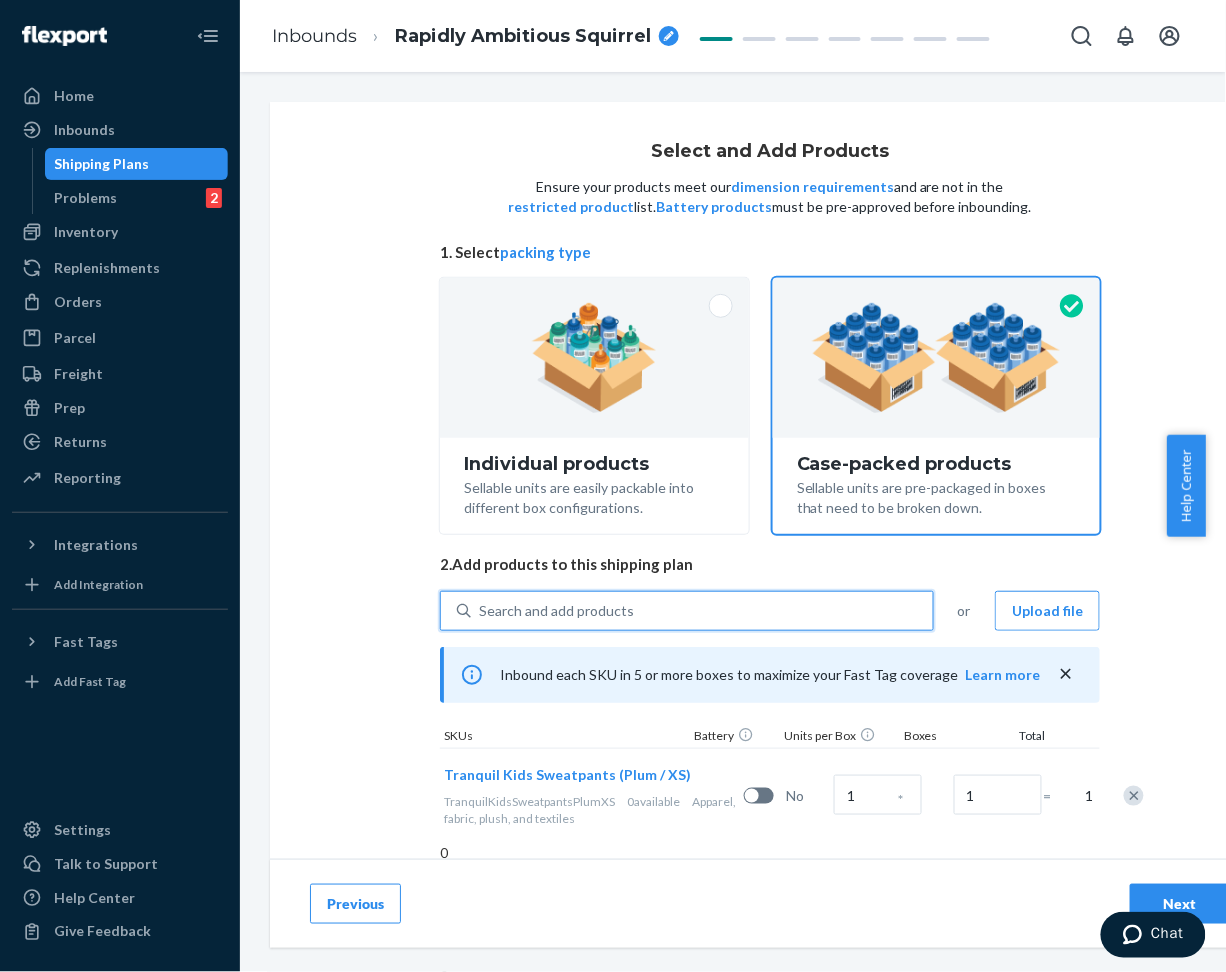 paste on "Kids Tranquil Sweatpants Plum" 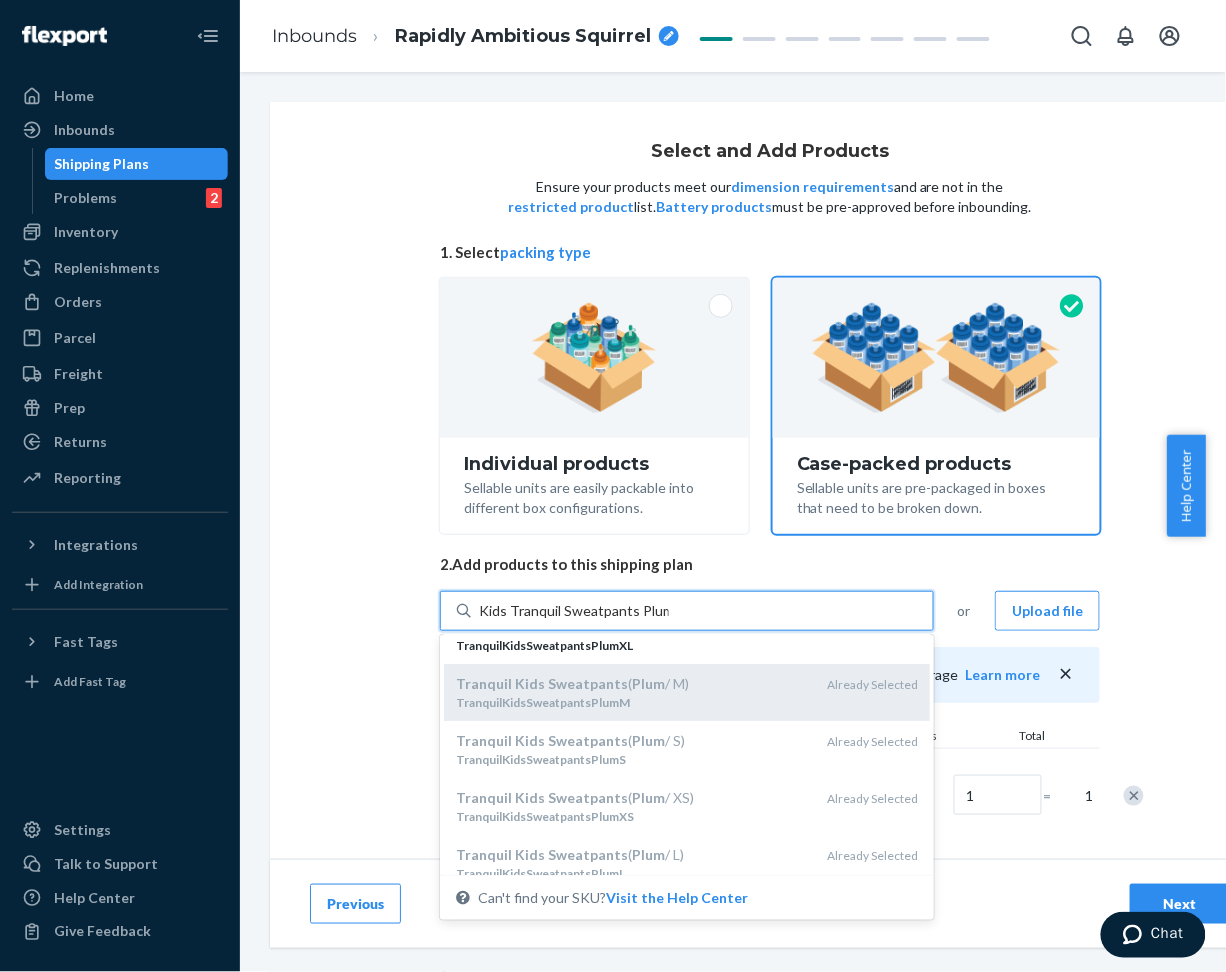 scroll, scrollTop: 0, scrollLeft: 0, axis: both 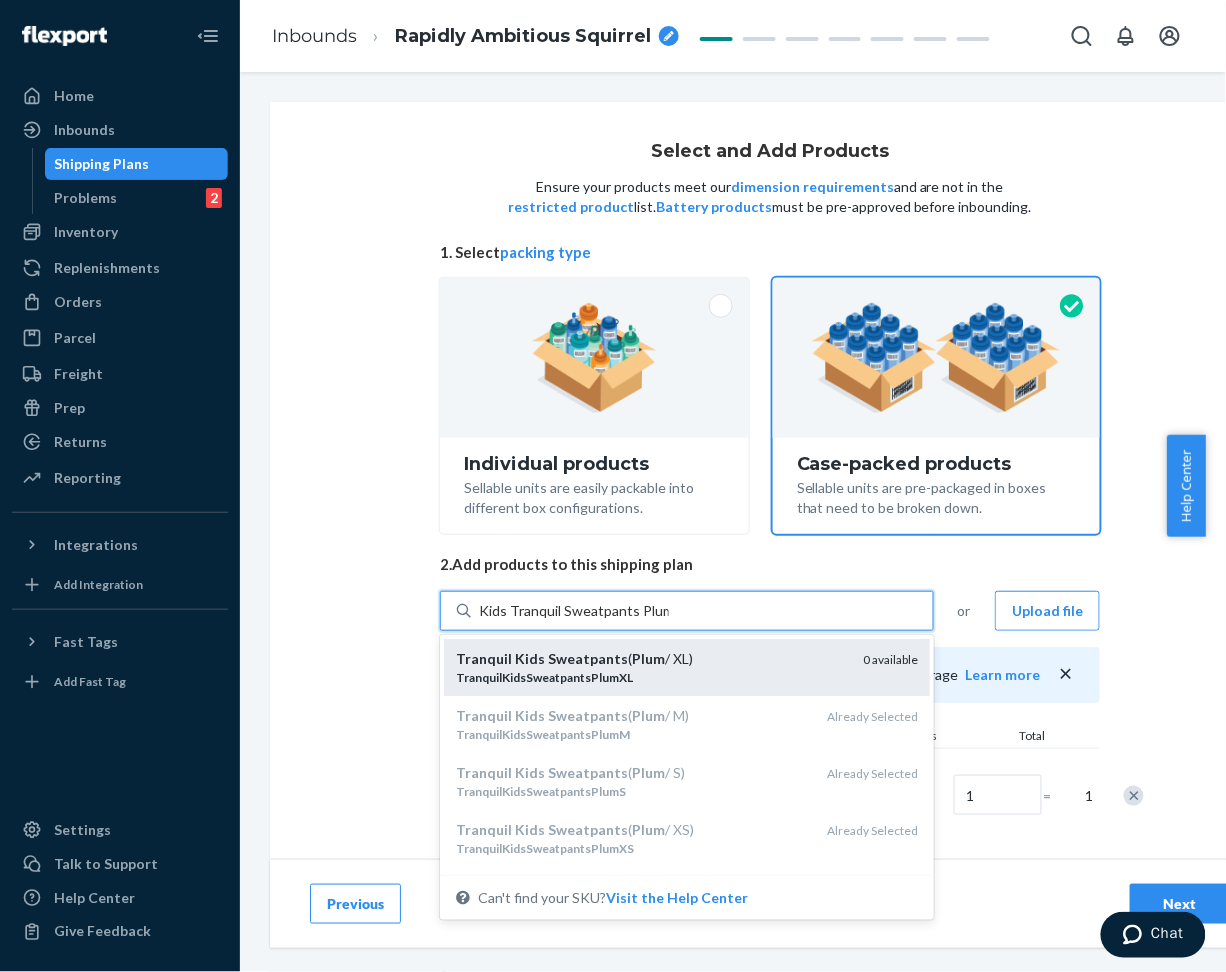 click on "Tranquil   Kids   Sweatpants  ( Plum  / XL)" at bounding box center [651, 659] 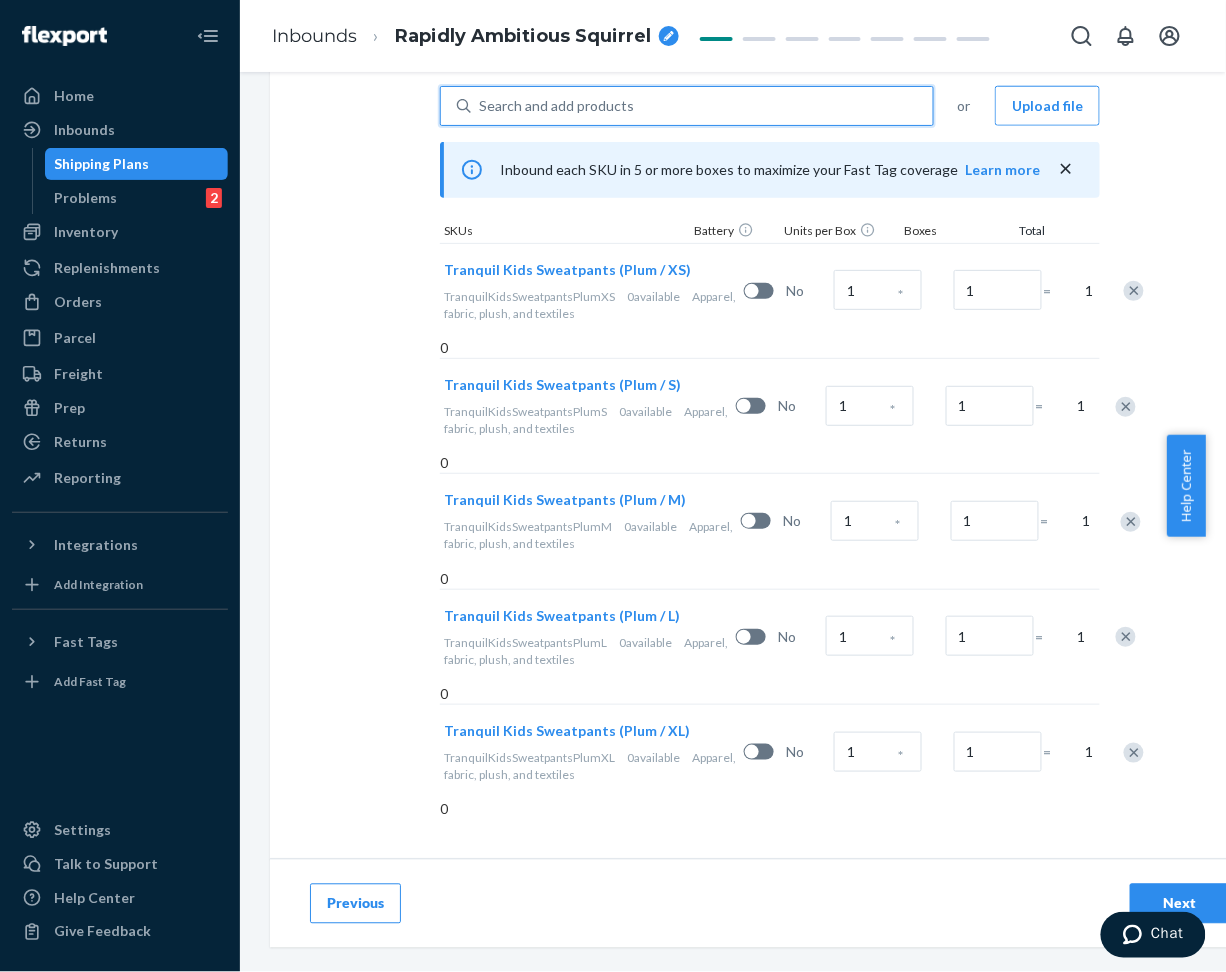 scroll, scrollTop: 564, scrollLeft: 0, axis: vertical 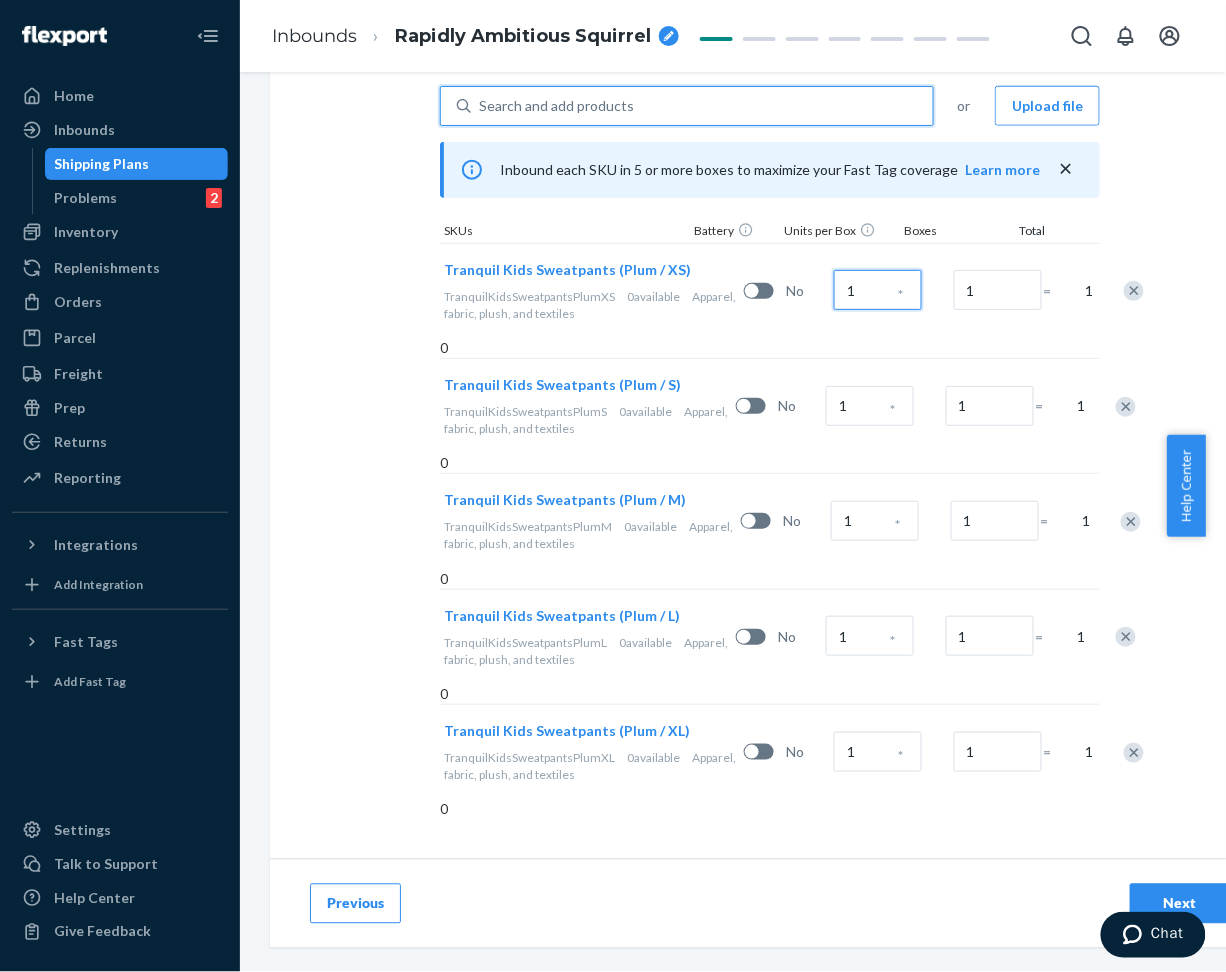 click on "1" at bounding box center (878, 290) 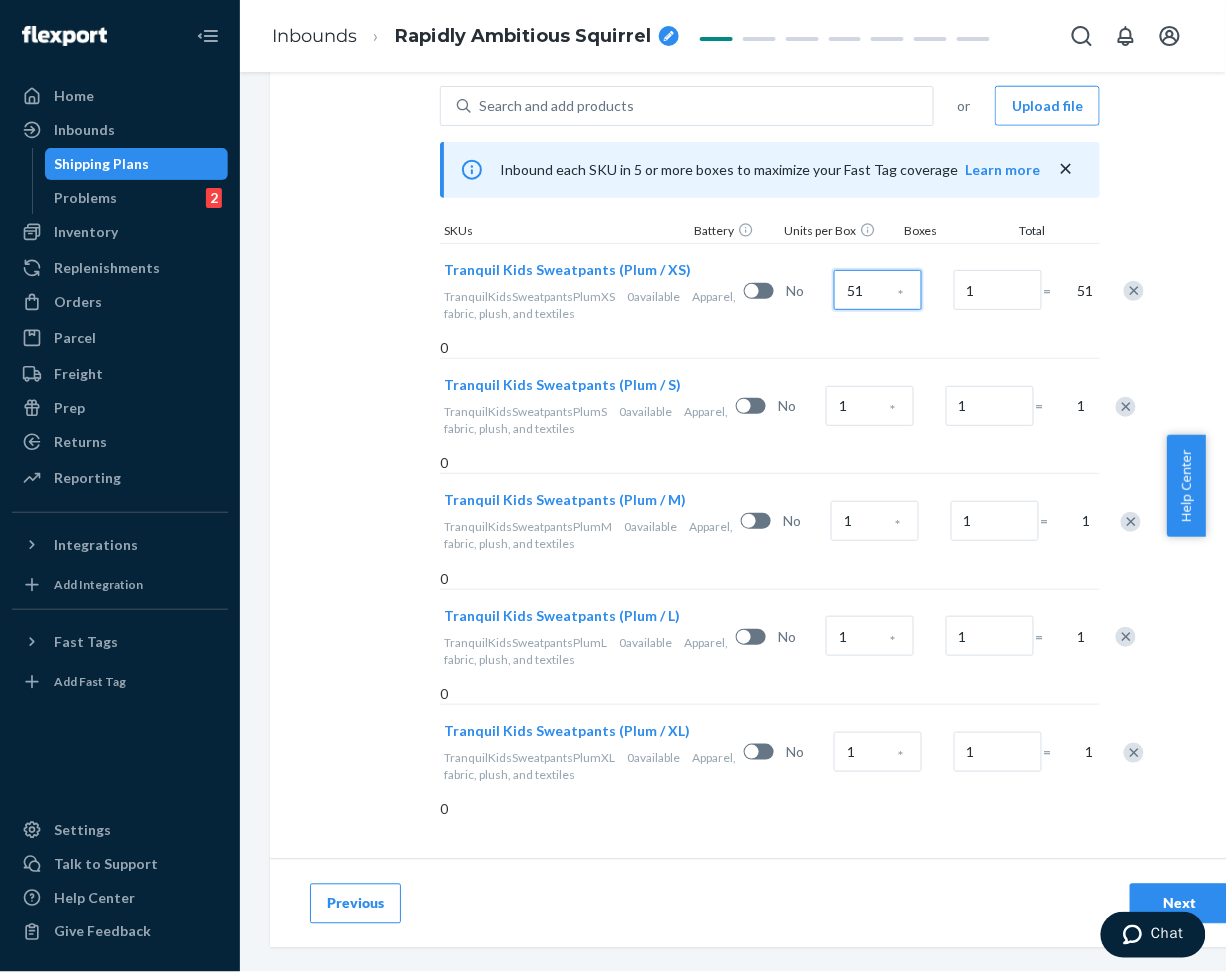 type on "51" 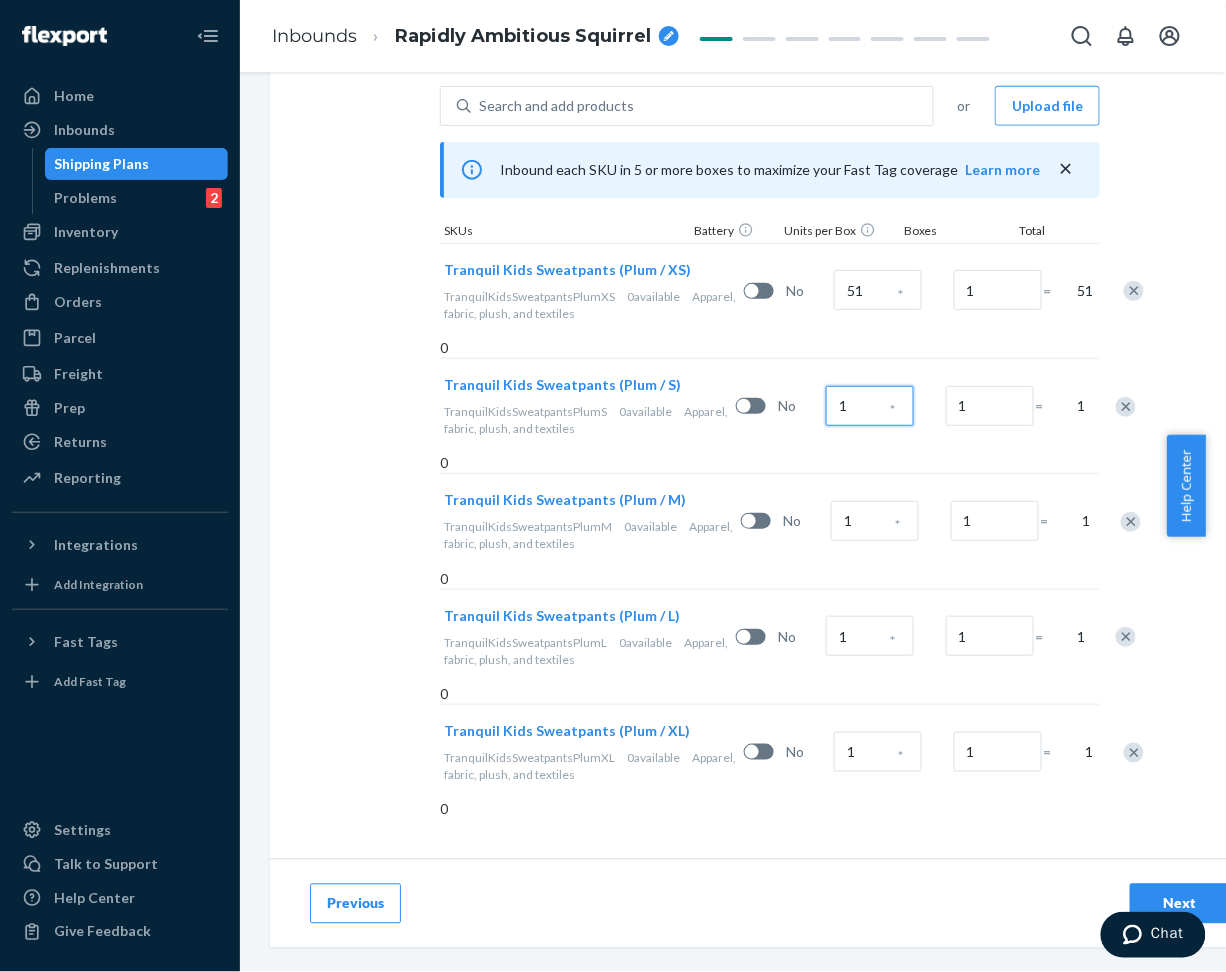 click on "1" at bounding box center (870, 406) 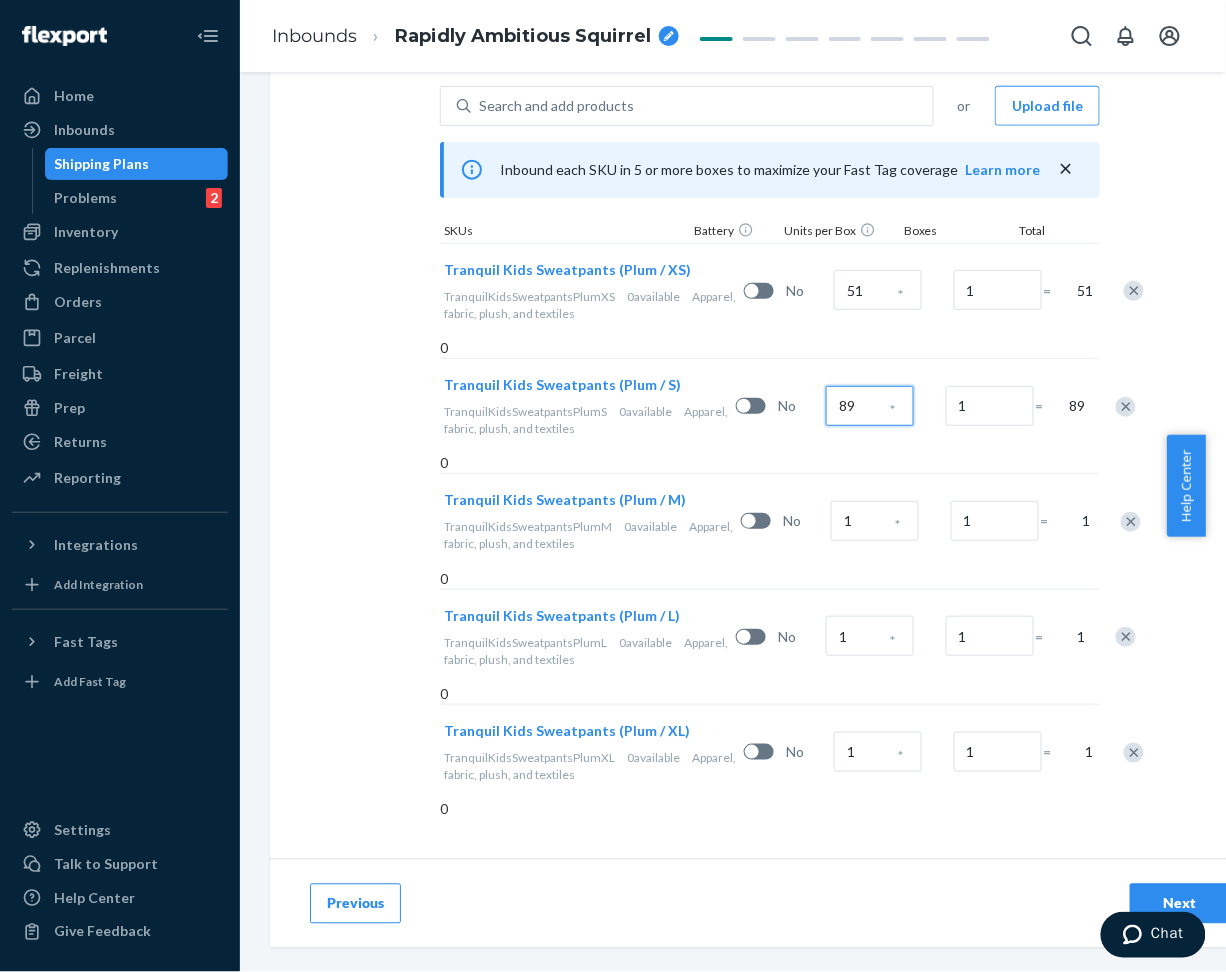 type on "89" 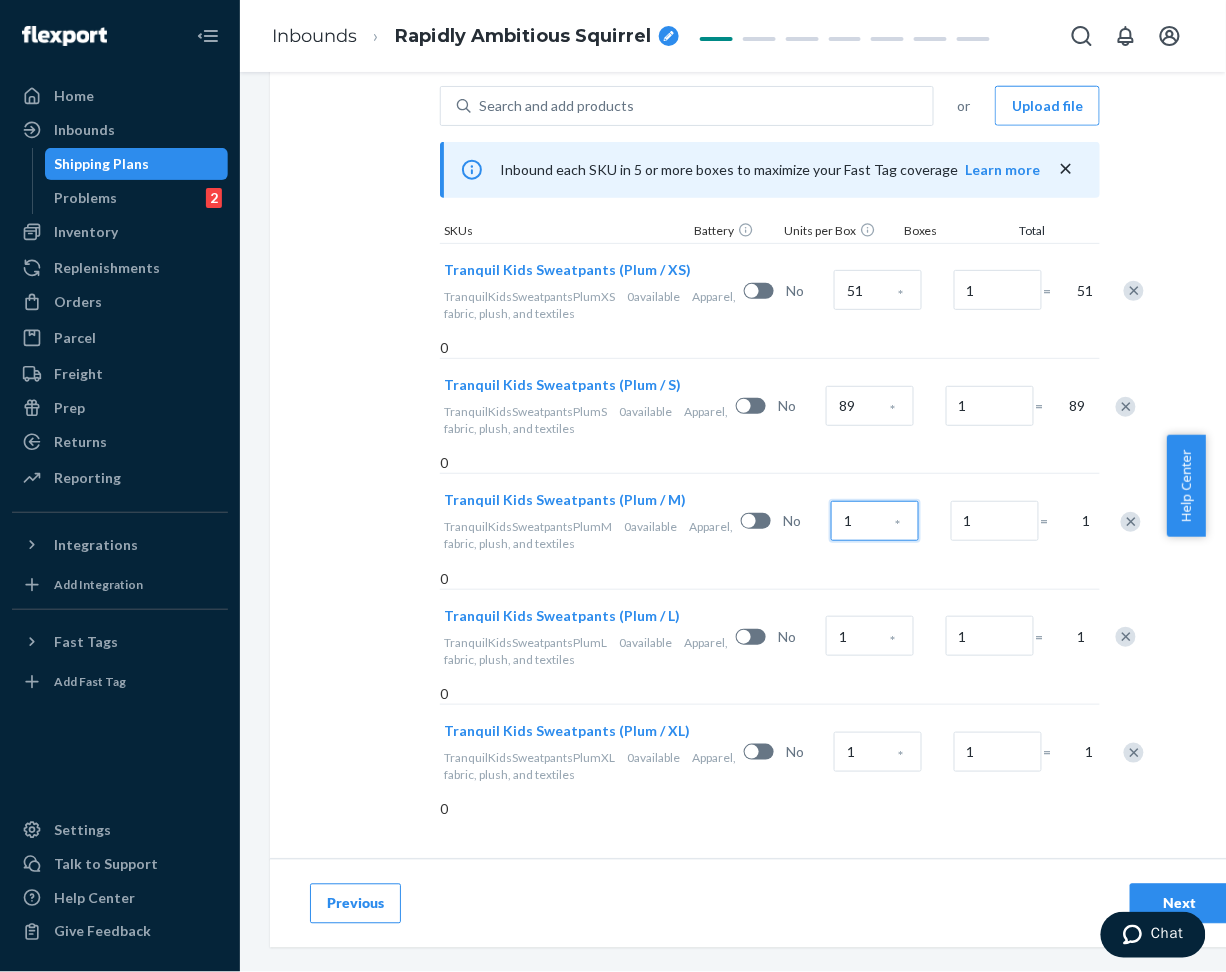 click on "1" at bounding box center [875, 521] 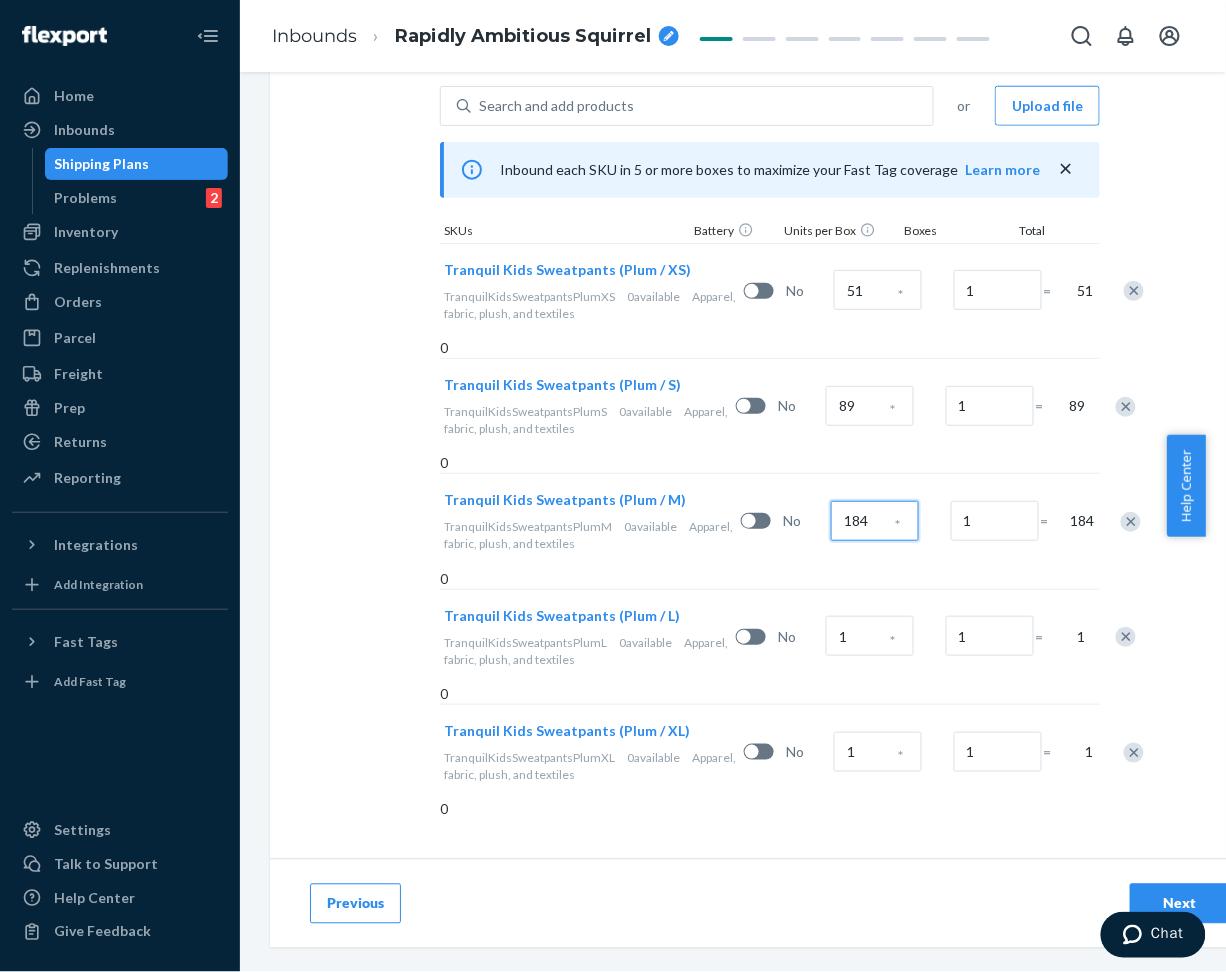 type on "184" 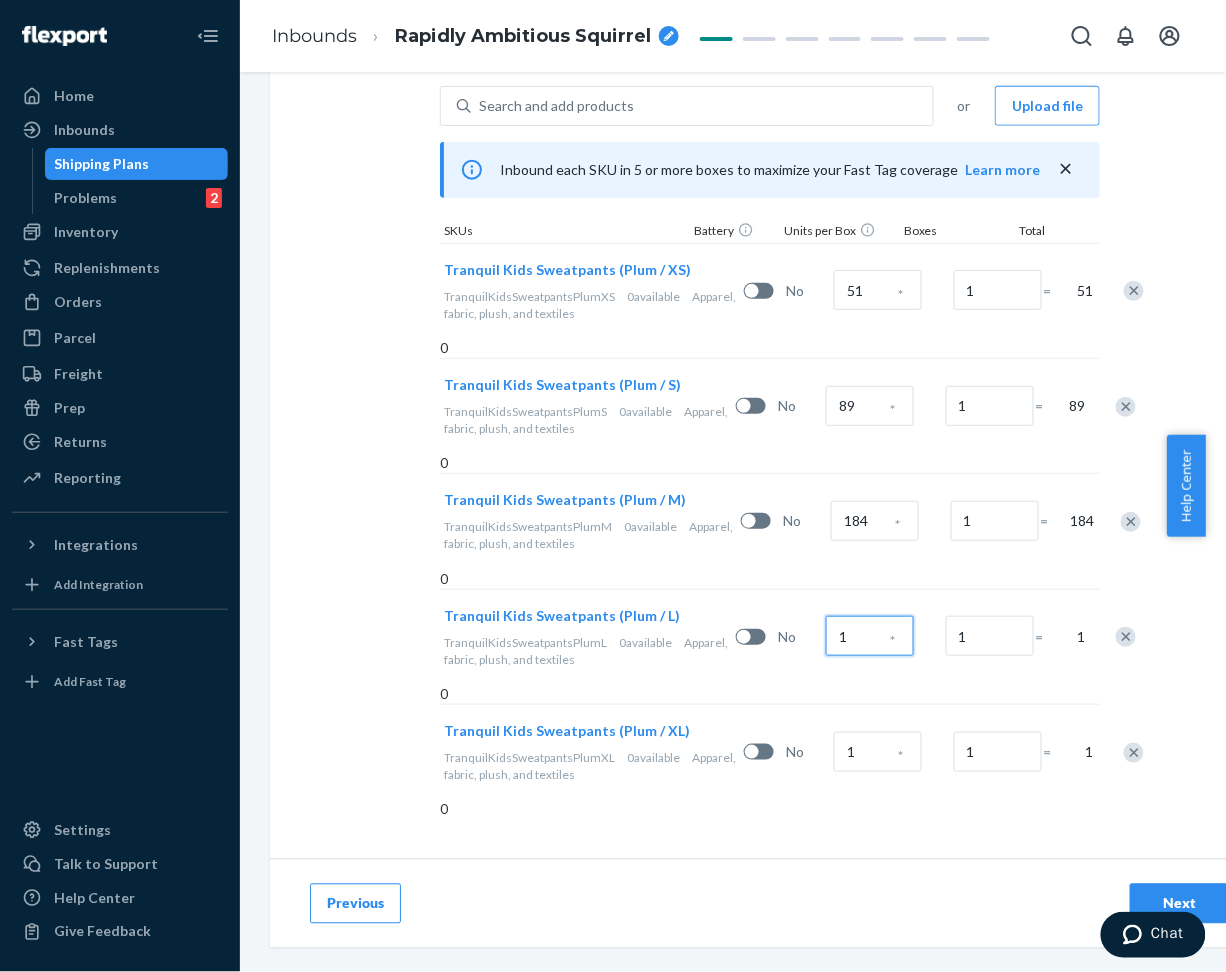 click on "1" at bounding box center (870, 636) 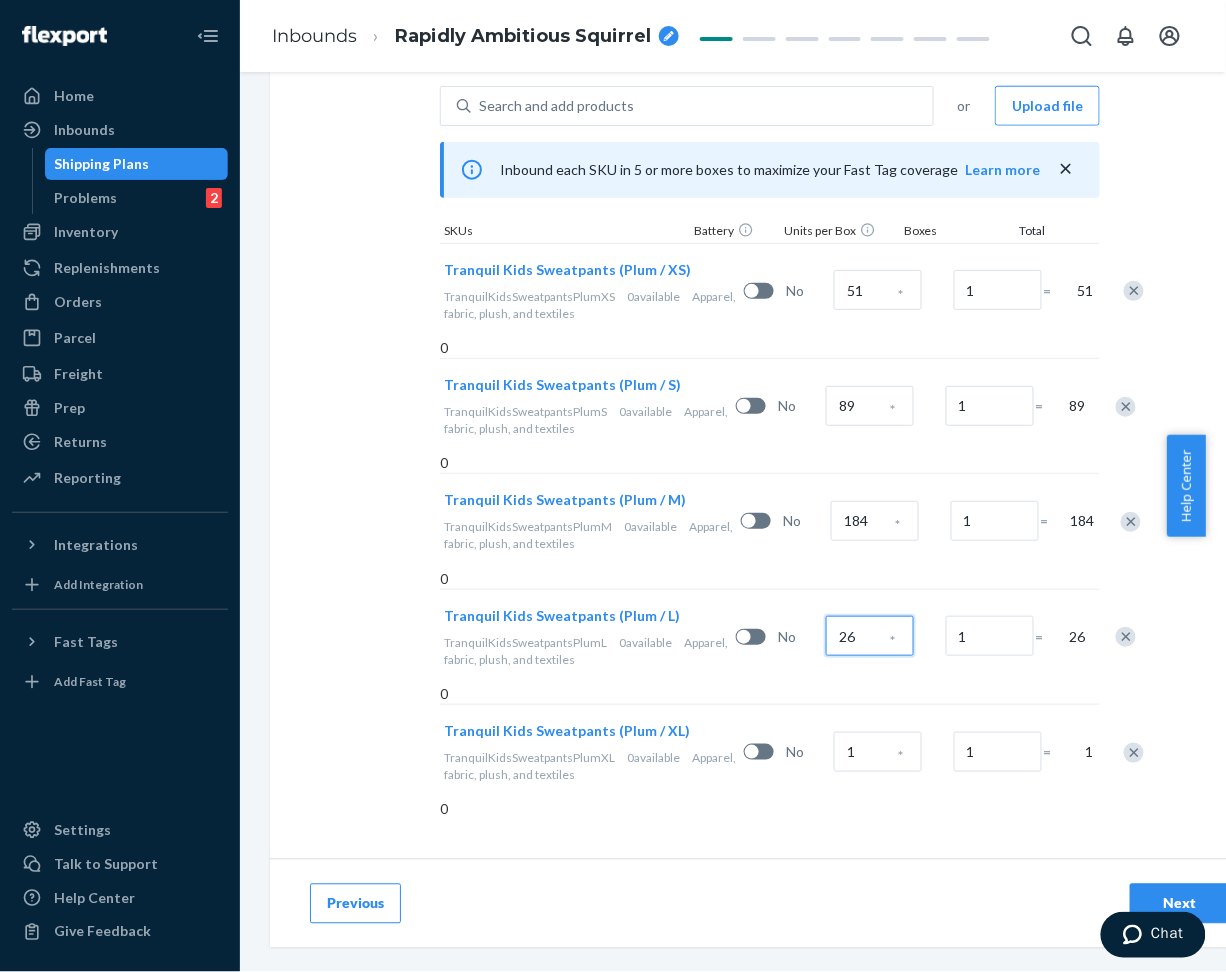 type on "26" 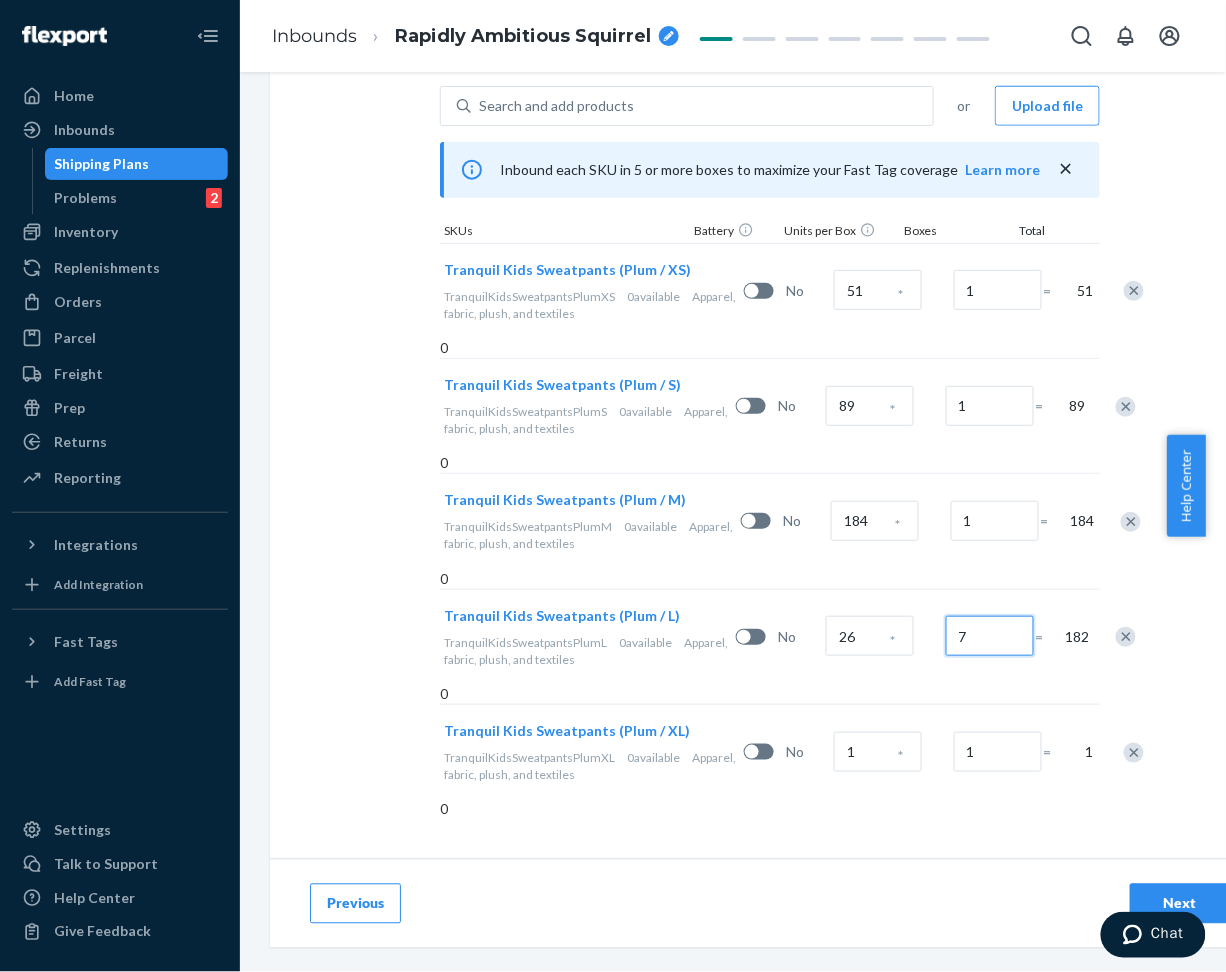type on "7" 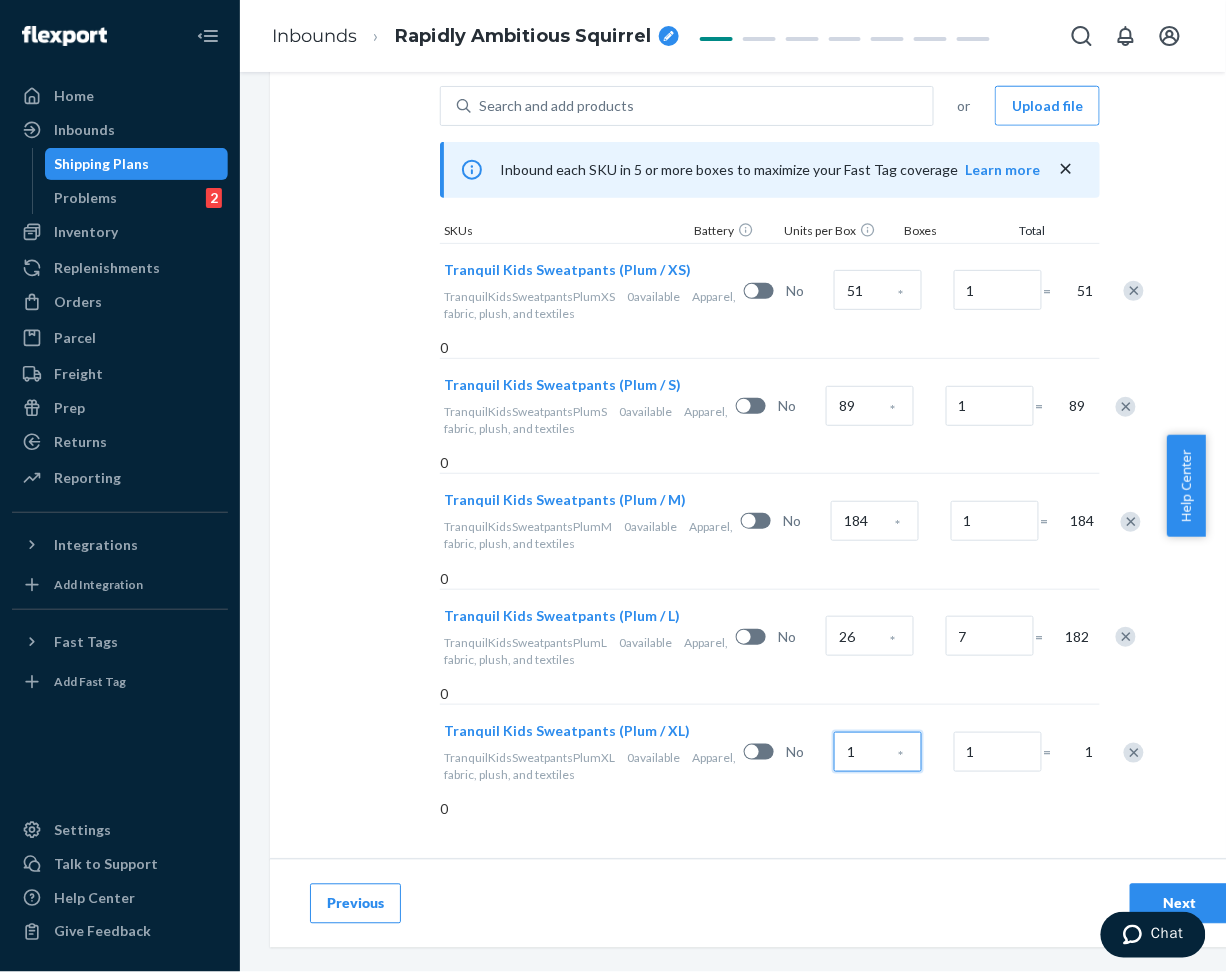click on "1" at bounding box center (878, 752) 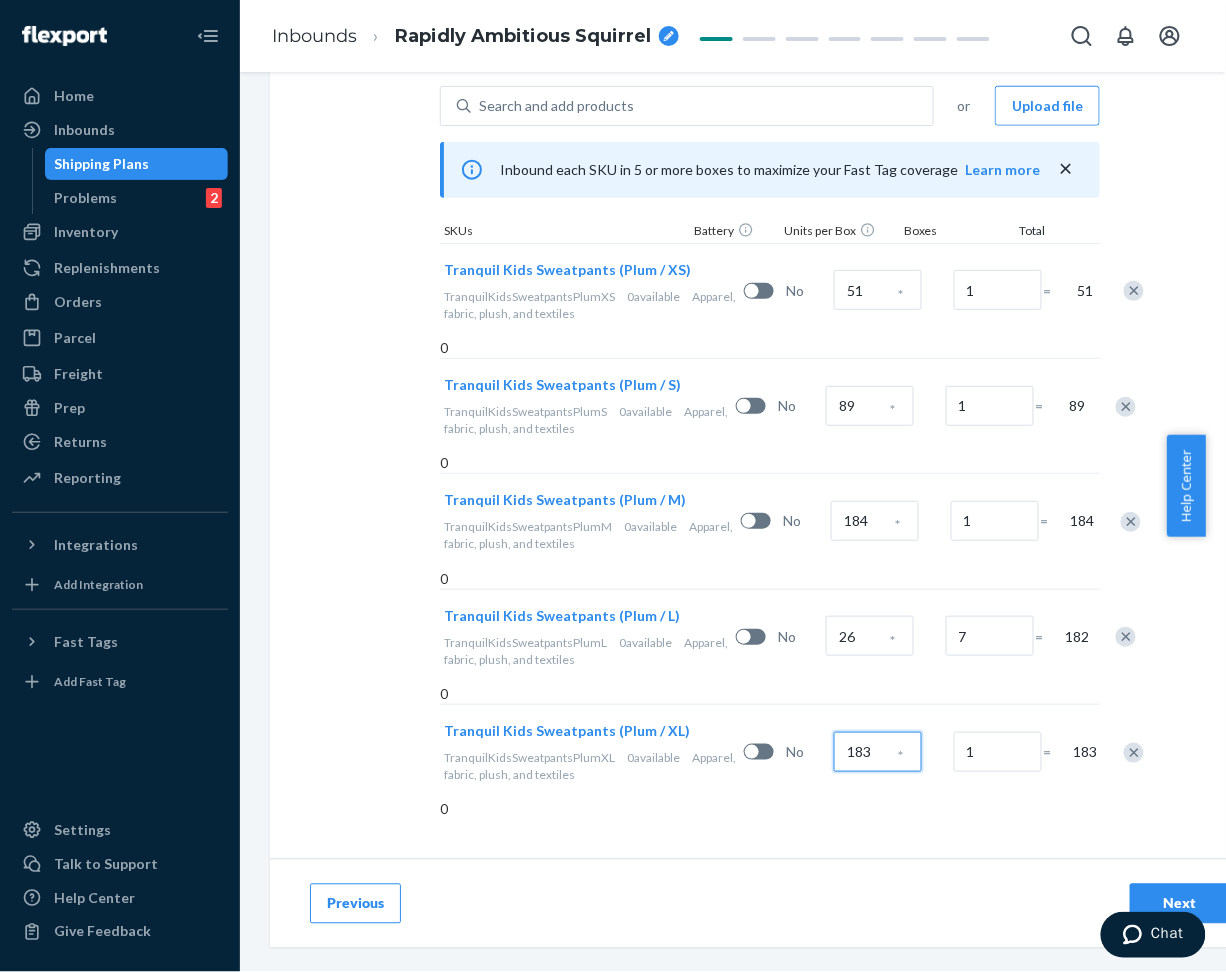 type on "183" 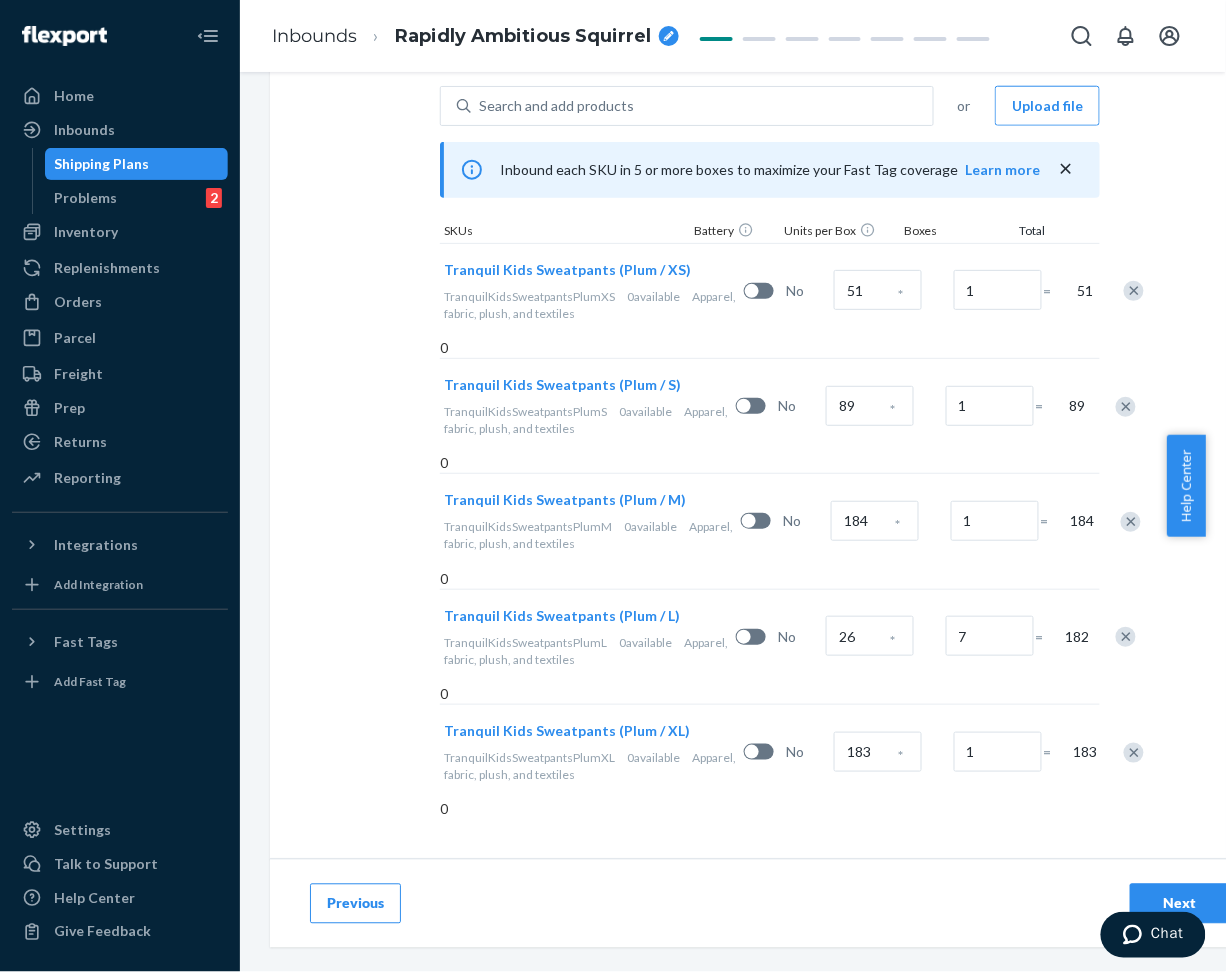 click on "Select and Add Products
Ensure your products meet our  dimension requirements  and are not in the  restricted product  list.
Battery products  must be pre-approved before inbounding.
1.   Select  packing type Individual products Sellable units are easily packable into different box configurations. Case-packed products Sellable units are pre-packaged in boxes that need to be broken down. 2.  Add products to this shipping plan Search and add products or Upload file Inbound each SKU in 5 or more boxes to maximize your Fast Tag coverage Learn more SKUs Battery Units per Box Boxes Total Tranquil Kids Sweatpants (Plum / XS) TranquilKidsSweatpantsPlumXS 0  available Apparel, fabric, plush, and textiles No 51 * 1 = 51 0 Tranquil Kids Sweatpants (Plum / S) TranquilKidsSweatpantsPlumS 0  available Apparel, fabric, plush, and textiles No 89 * 1 = 89 0 Tranquil Kids Sweatpants (Plum / M) TranquilKidsSweatpantsPlumM 0  available Apparel, fabric, plush, and textiles No 184 * 1 = 184 0 0  available No *" at bounding box center (770, 228) 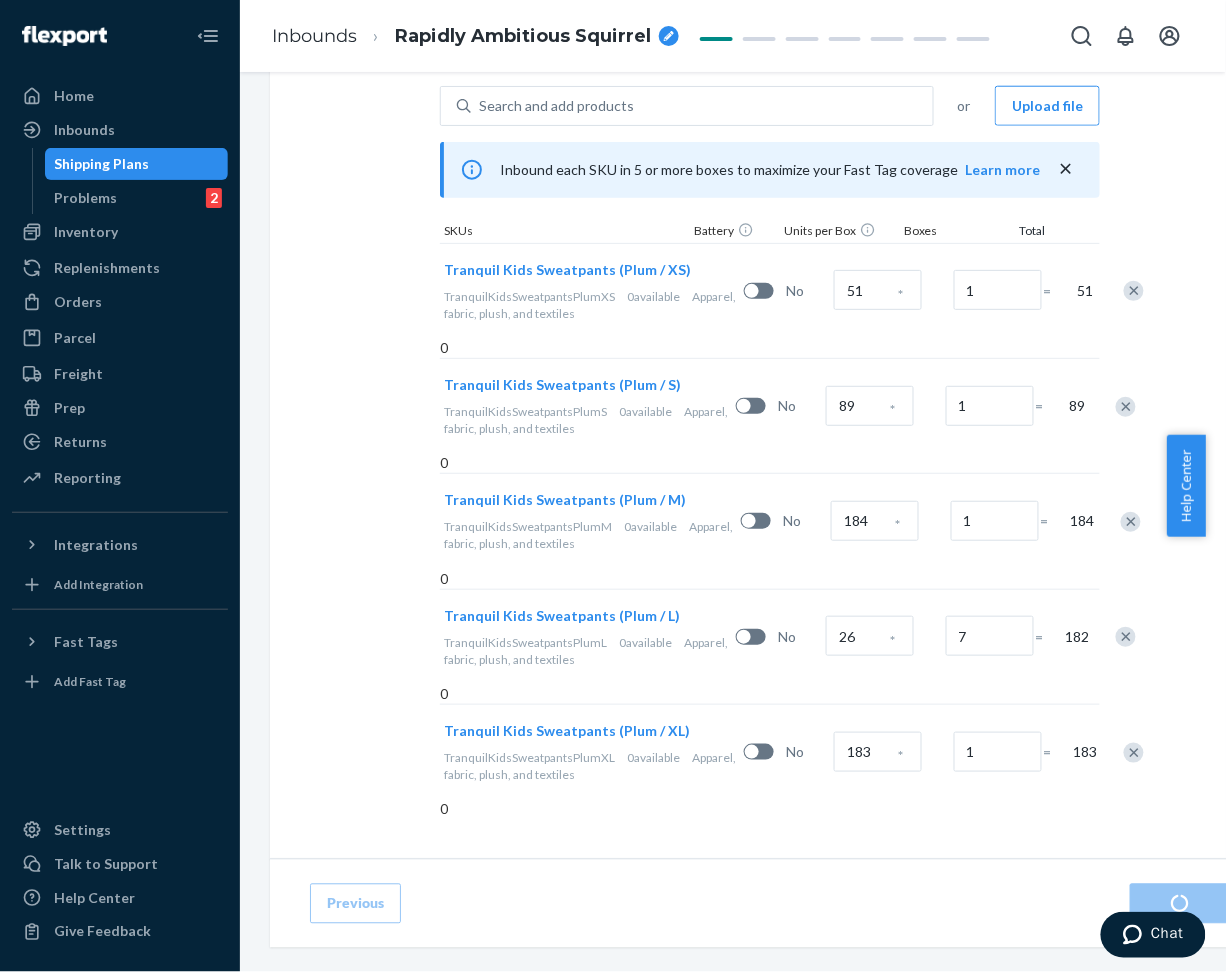 scroll, scrollTop: 0, scrollLeft: 0, axis: both 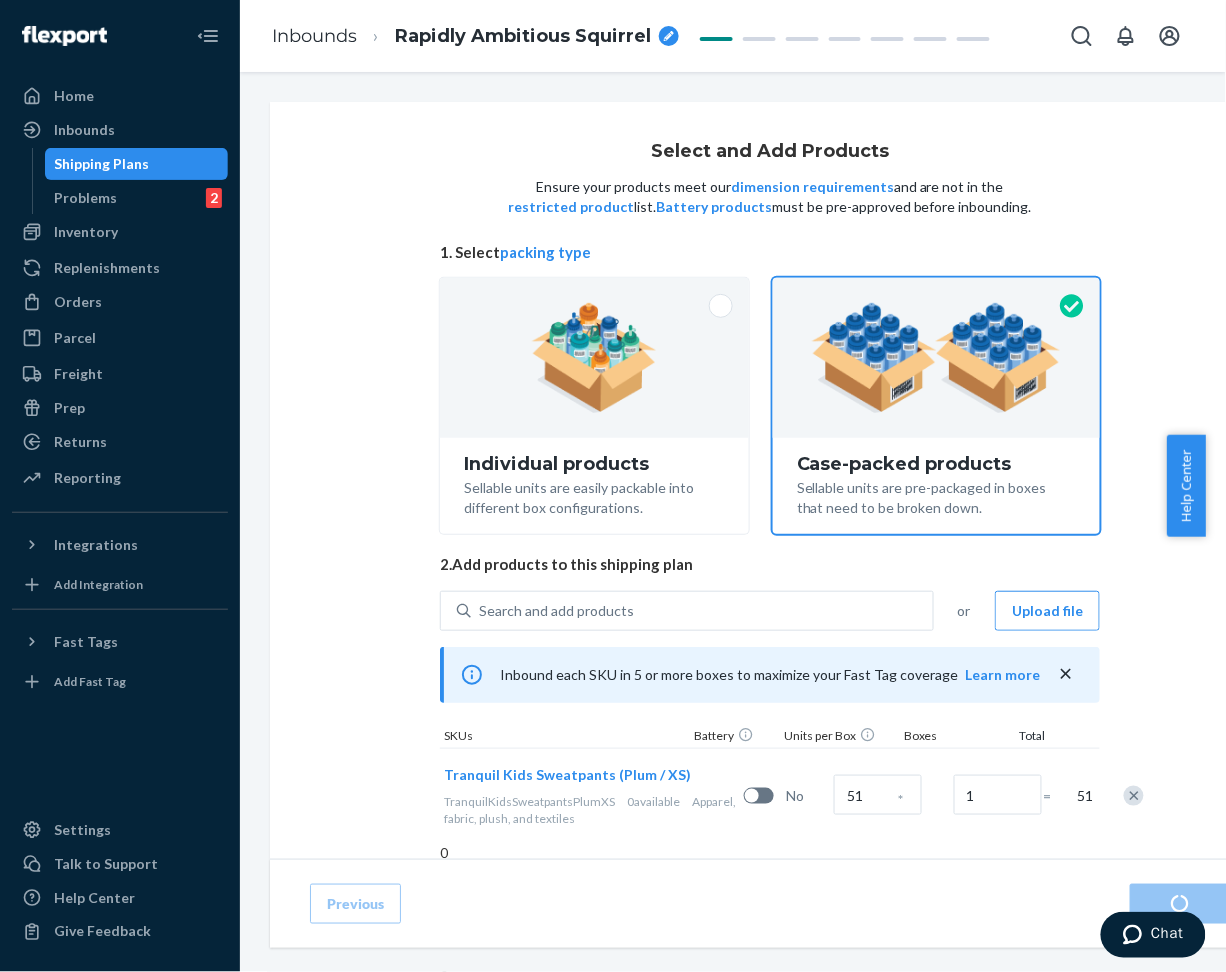 radio on "true" 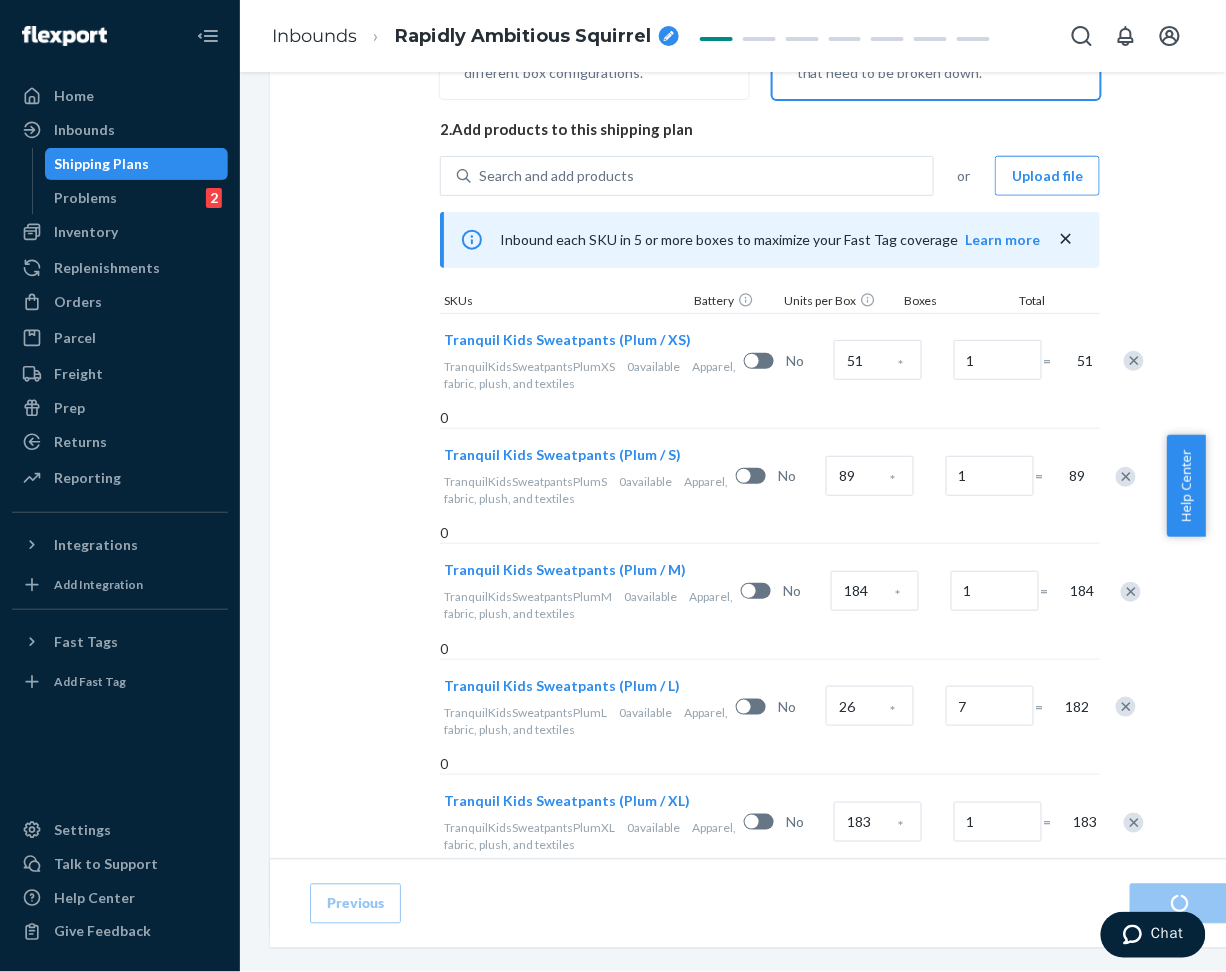 scroll, scrollTop: 564, scrollLeft: 0, axis: vertical 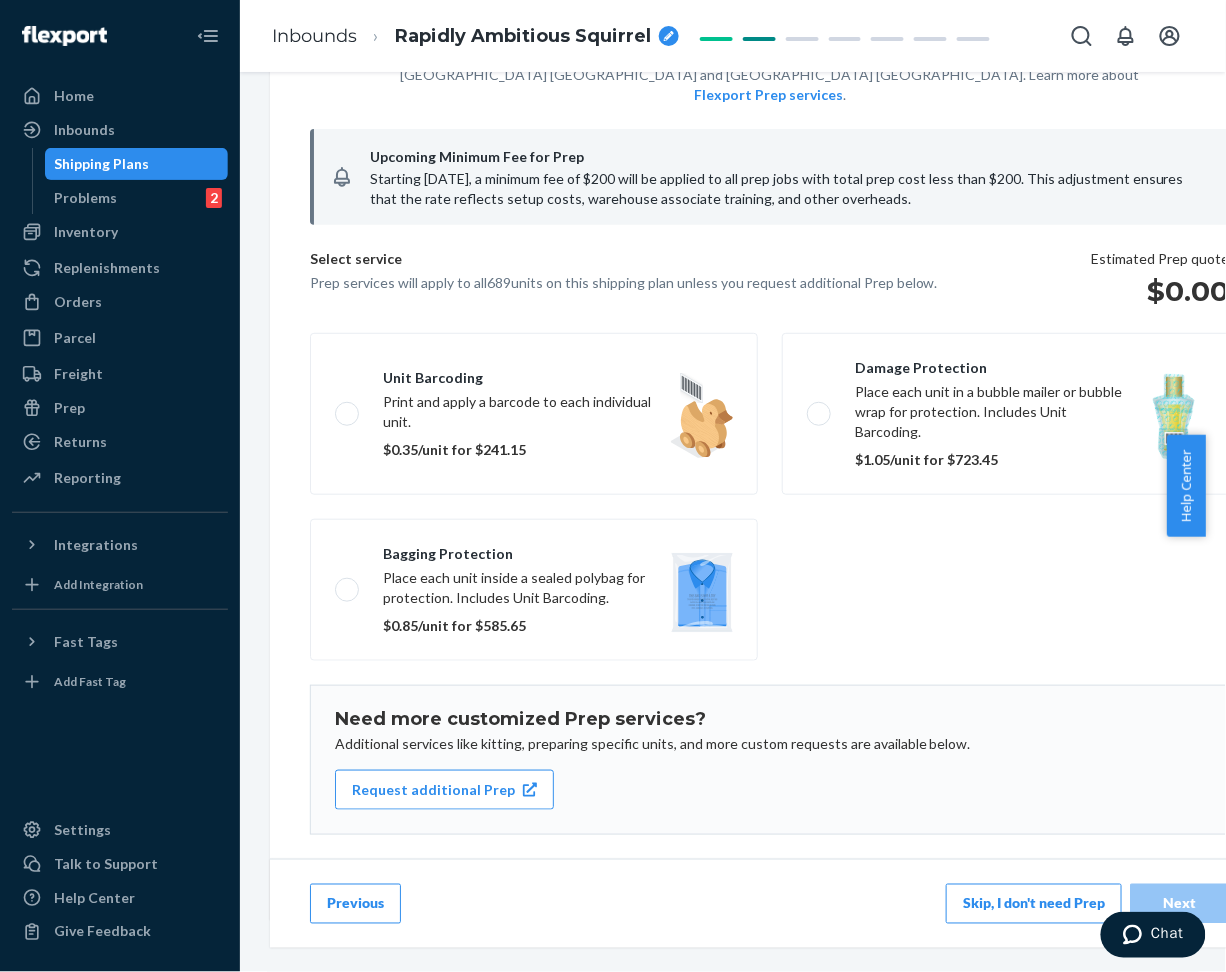 click on "Skip, I don't need Prep" at bounding box center (1034, 904) 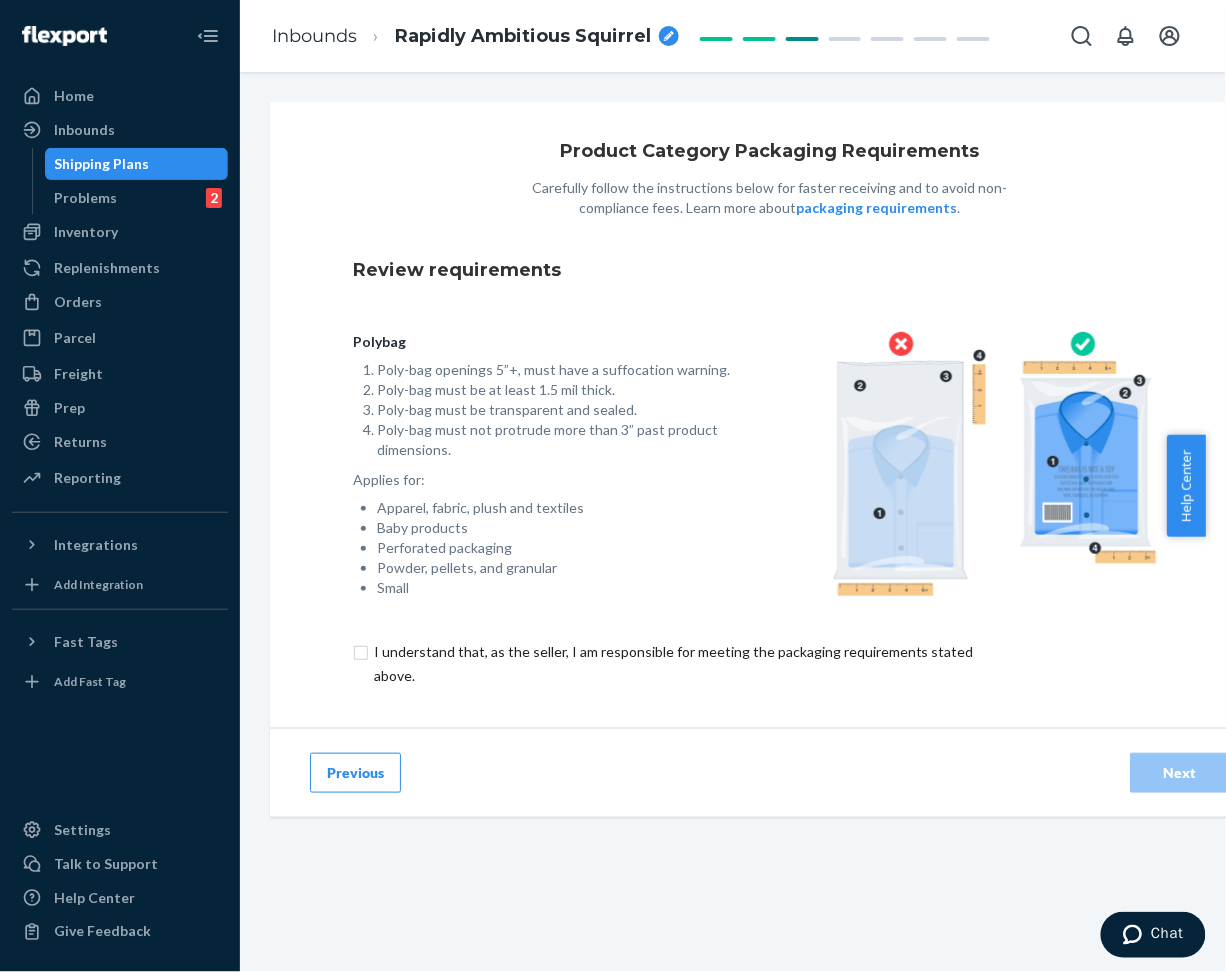scroll, scrollTop: 0, scrollLeft: 0, axis: both 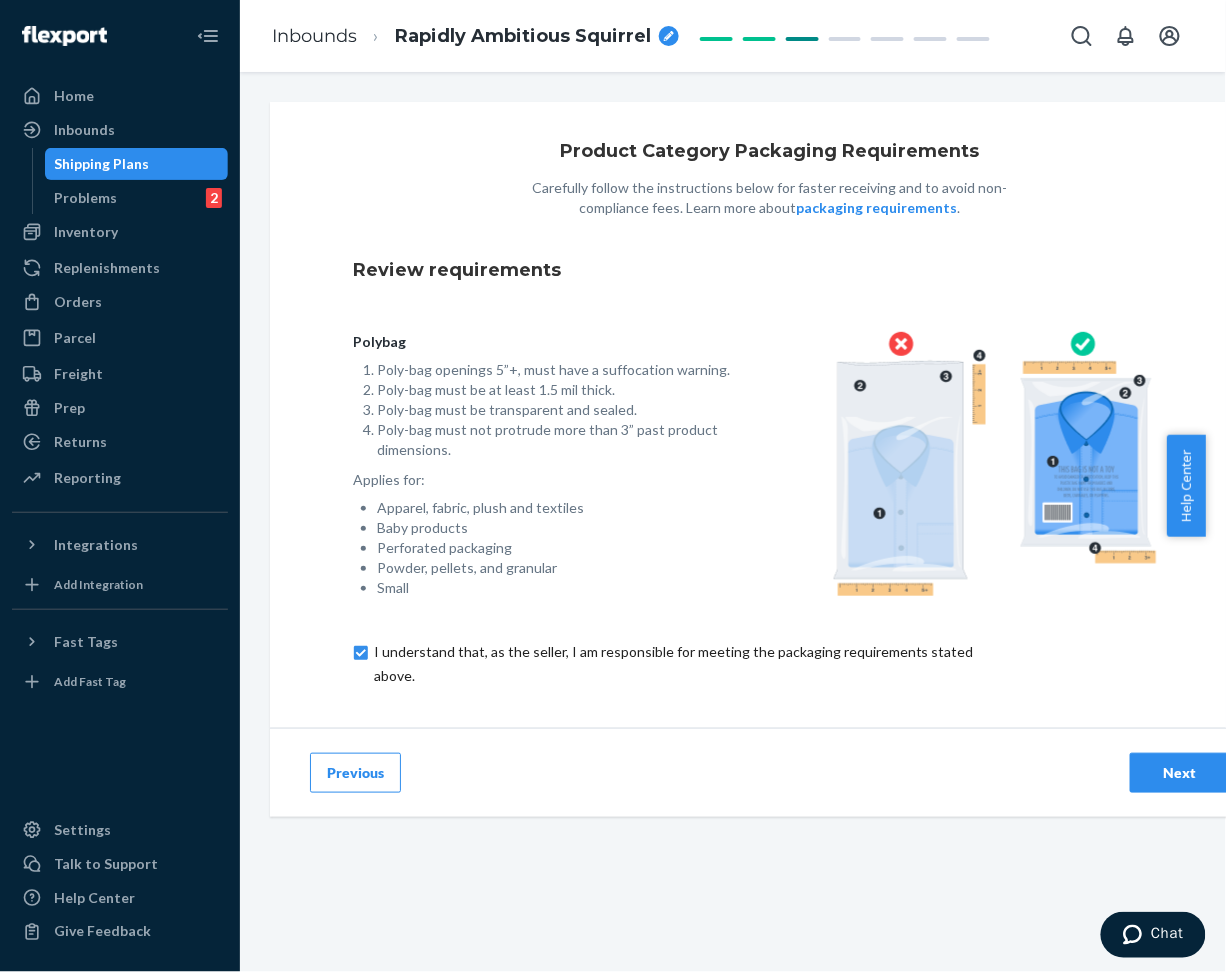click on "Next" at bounding box center (1180, 773) 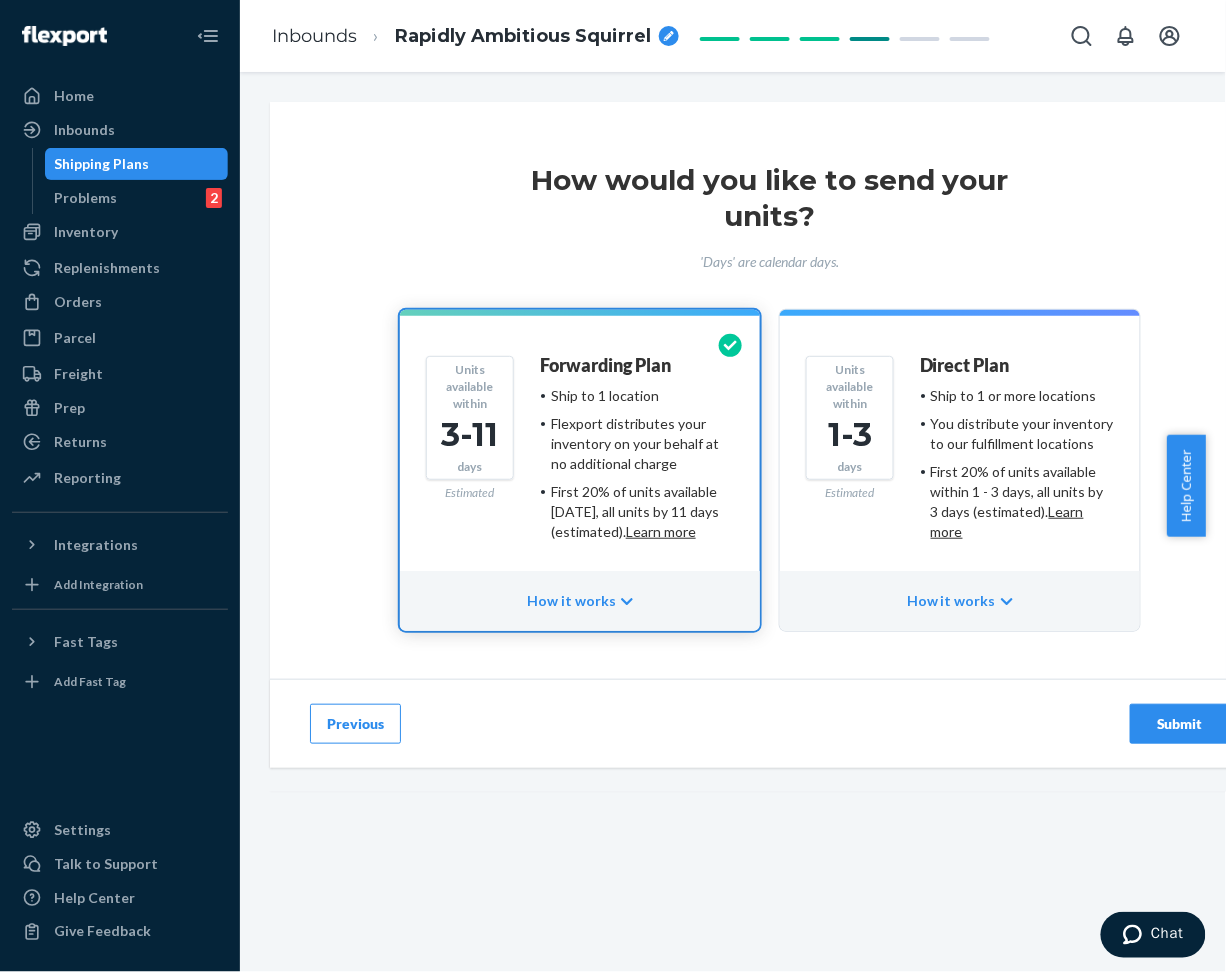 click on "Submit" at bounding box center [1180, 724] 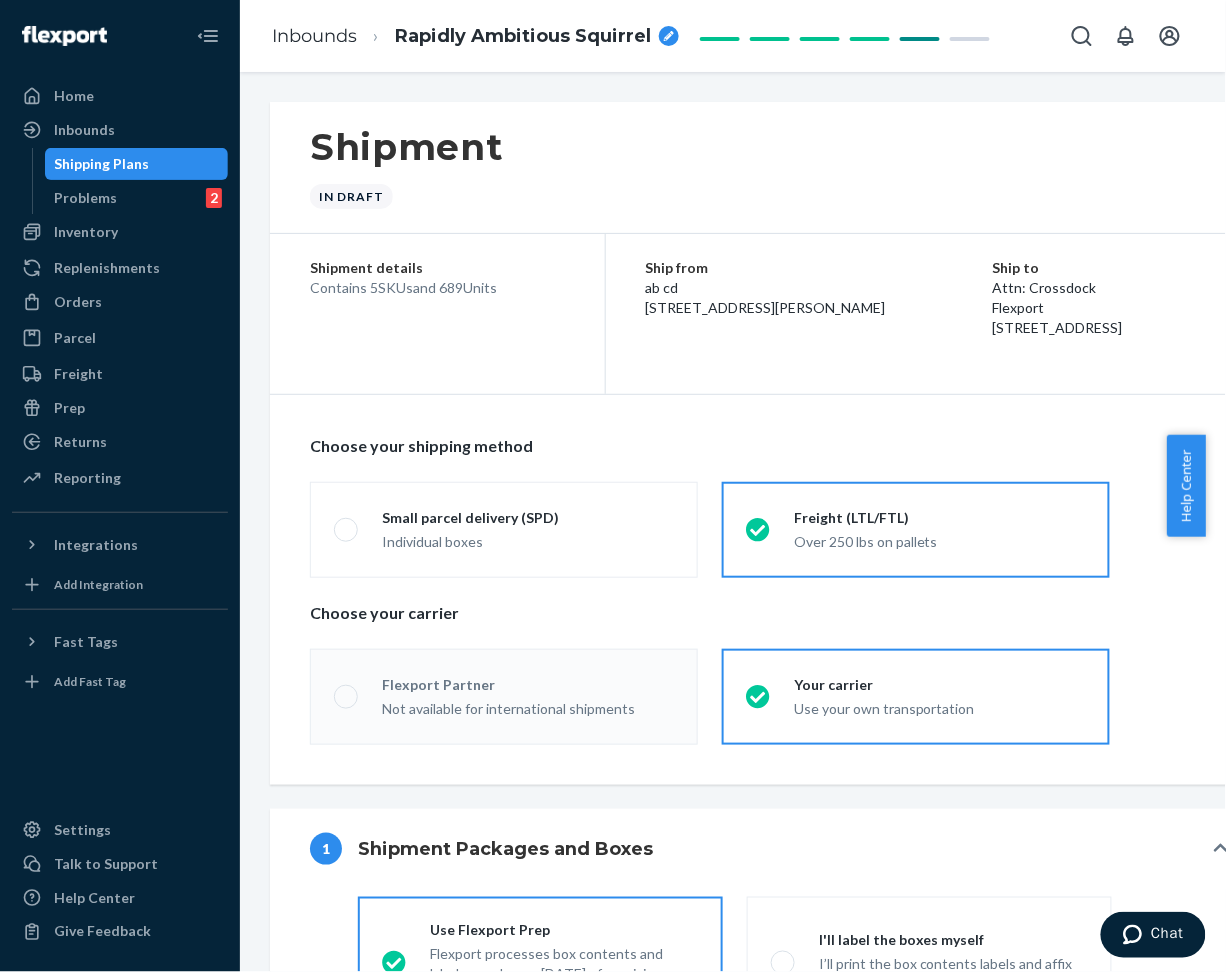 radio on "true" 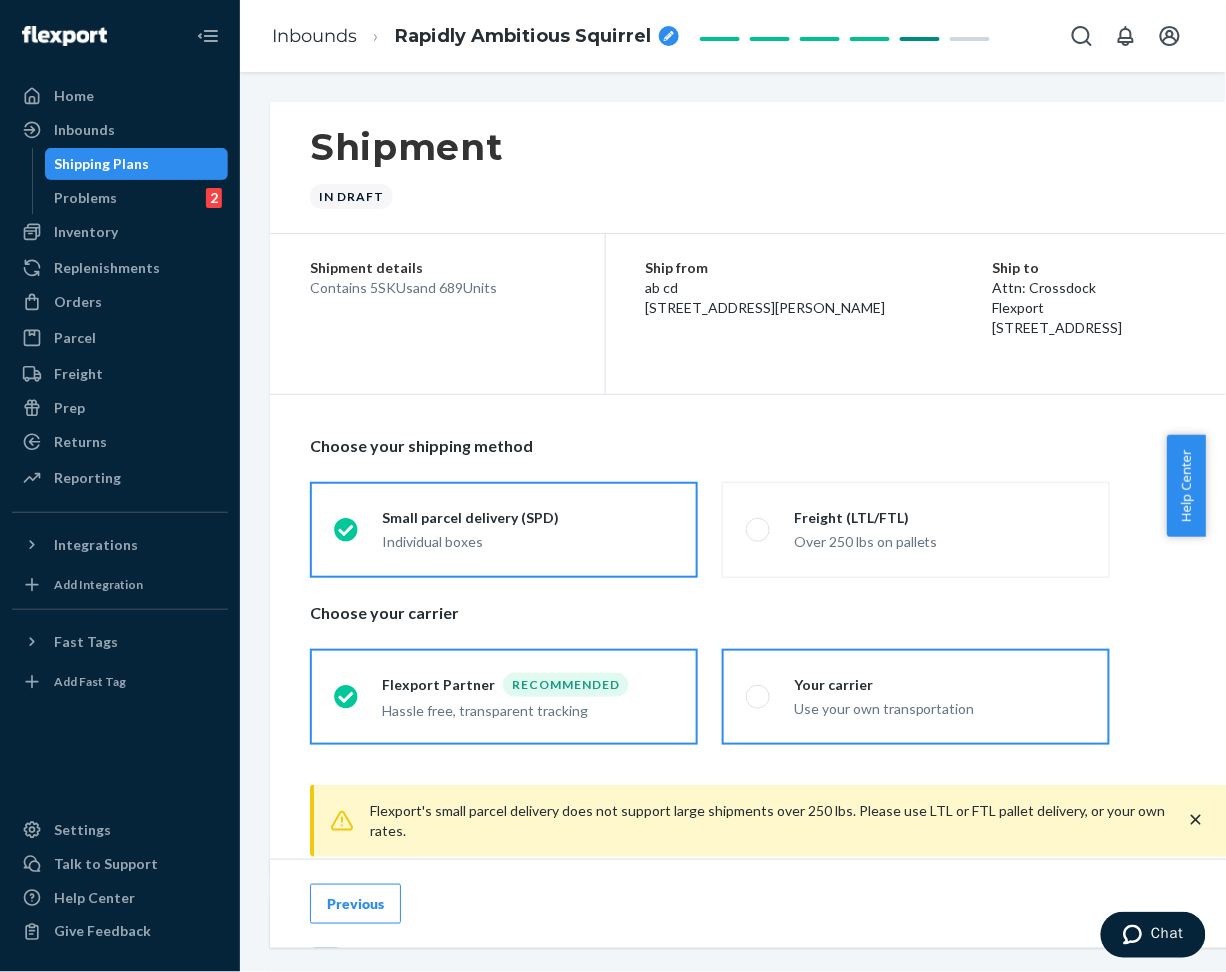 click at bounding box center [758, 697] 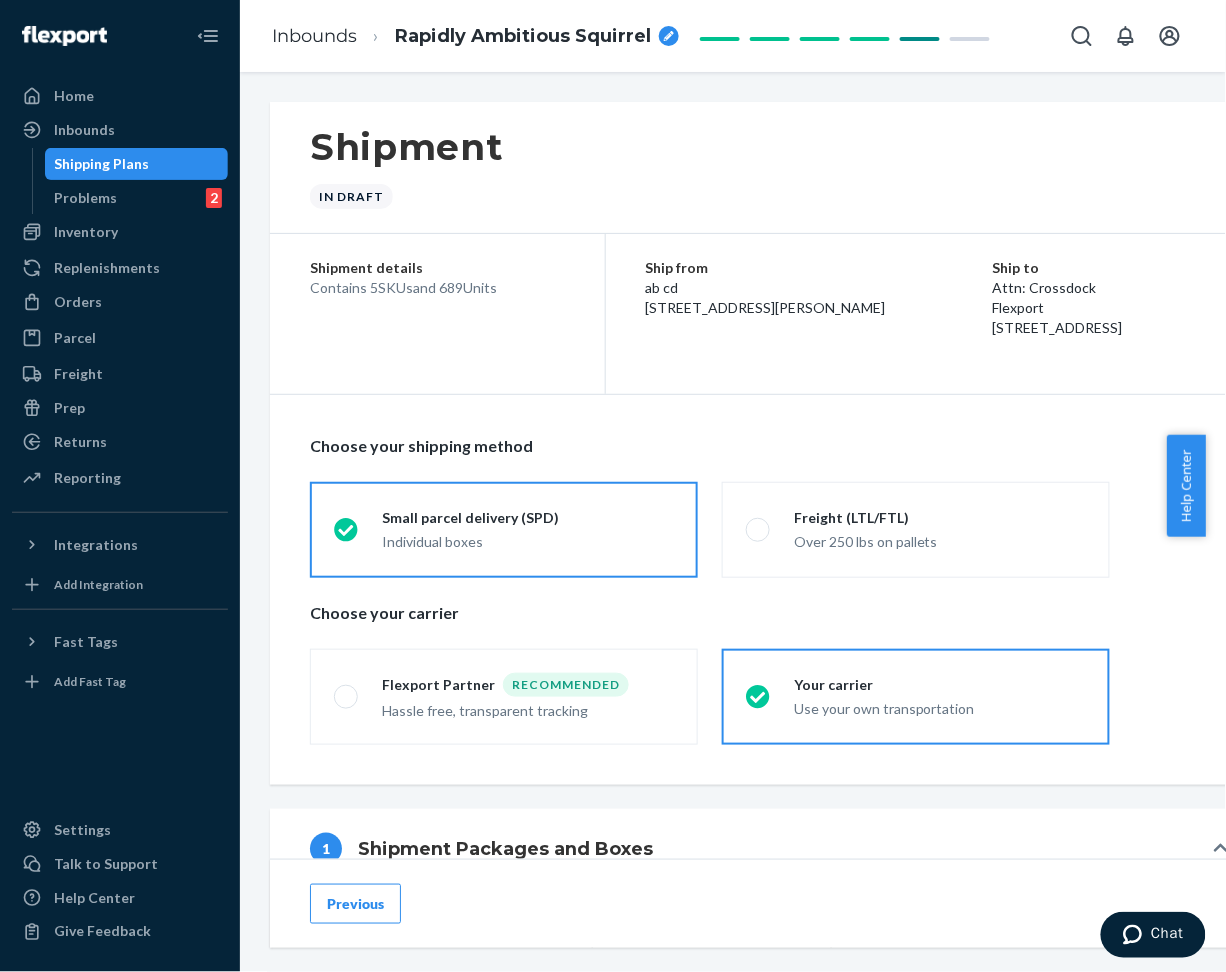 click 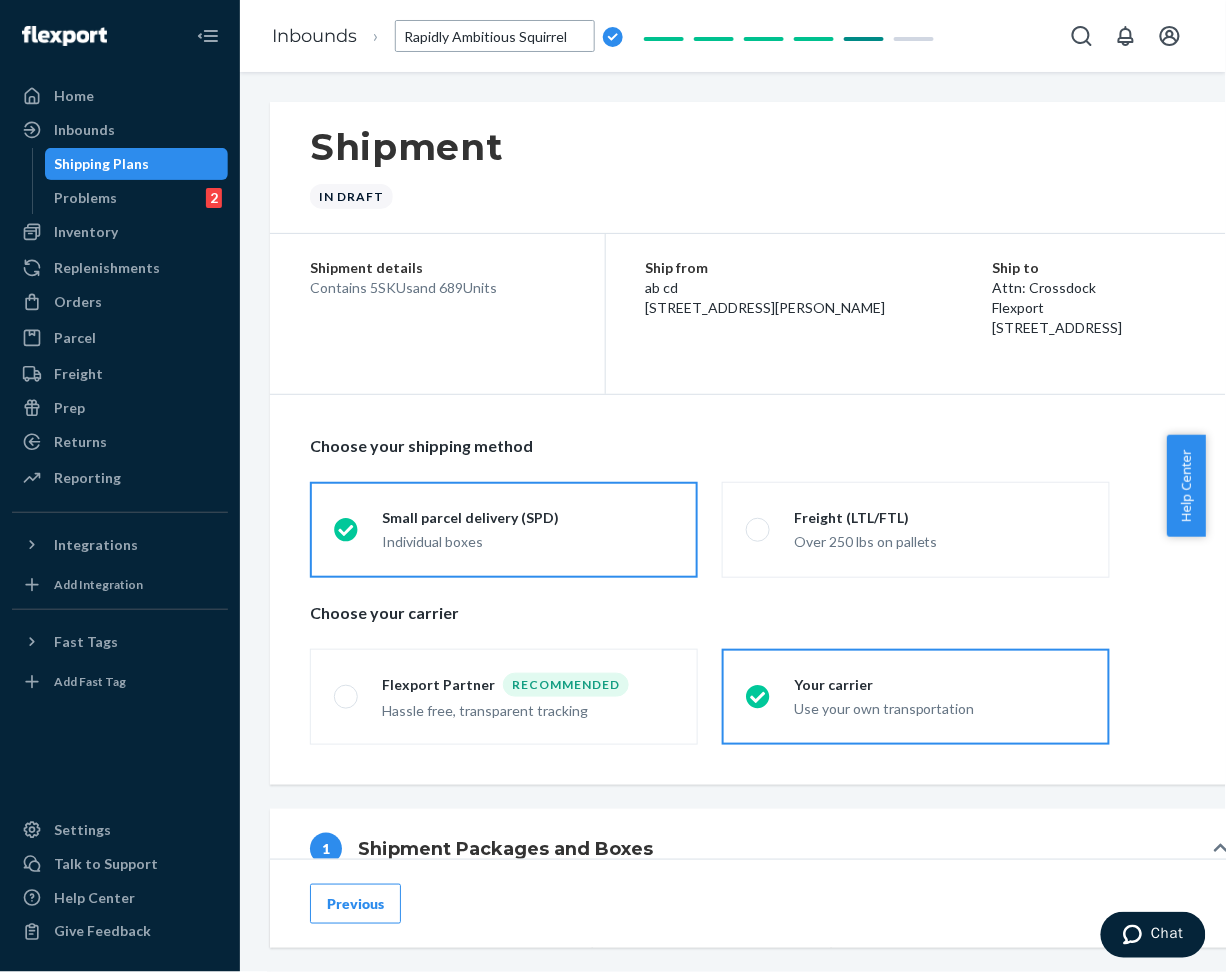 type on "689_Kids Tranquil Sweatpants_XS-XL_Plum by Standard Sea" 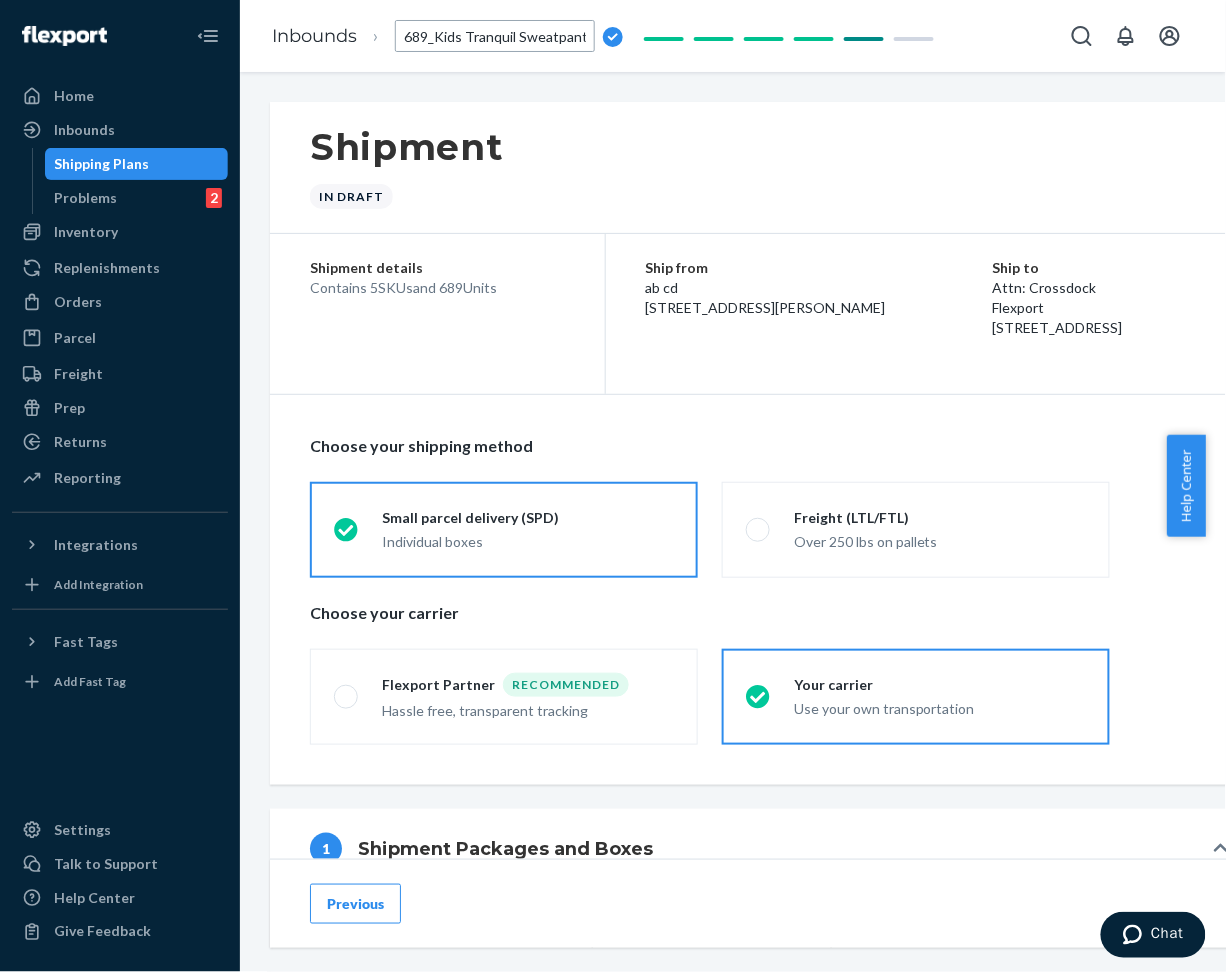 scroll, scrollTop: 0, scrollLeft: 181, axis: horizontal 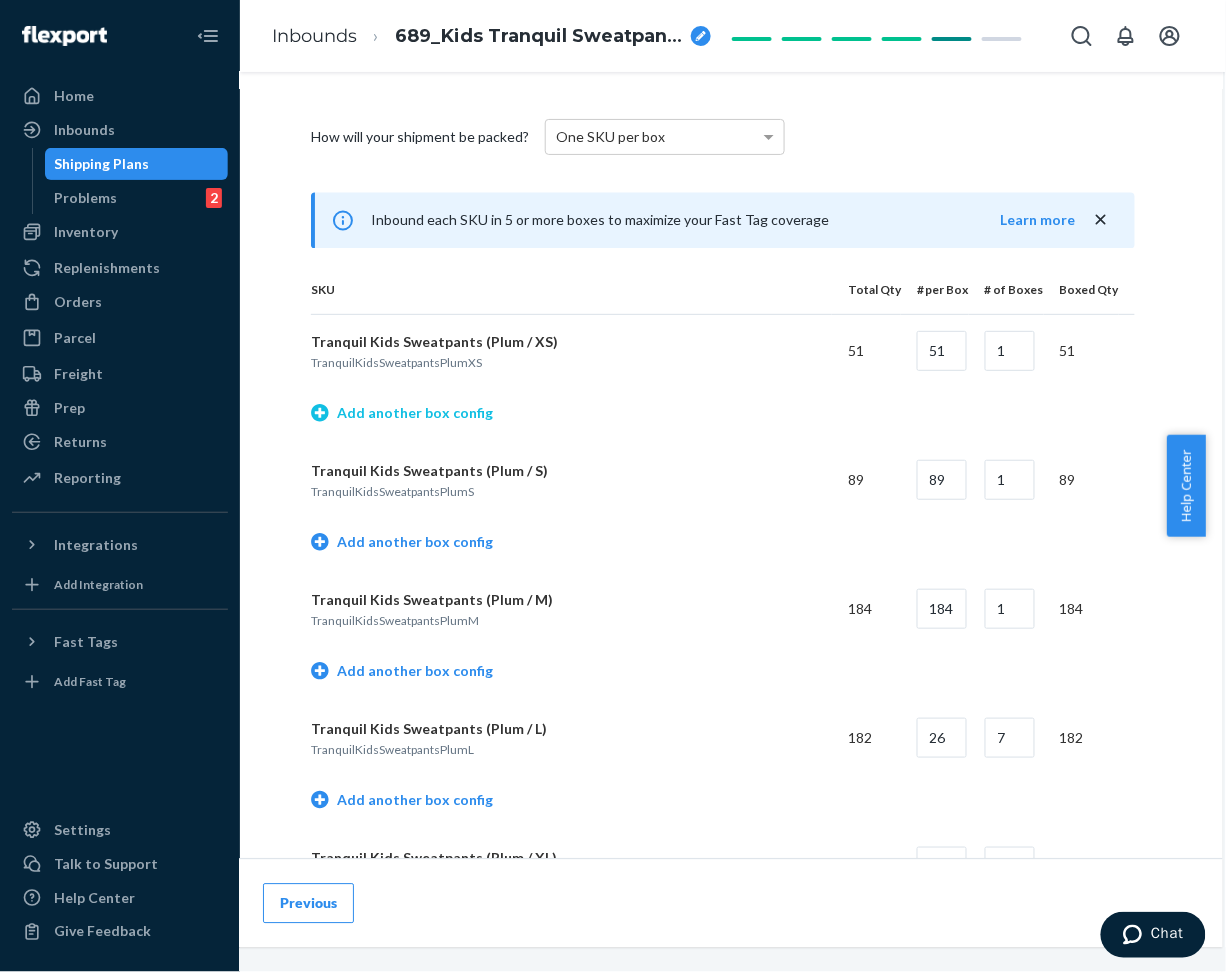 click on "Add another box config" at bounding box center [402, 413] 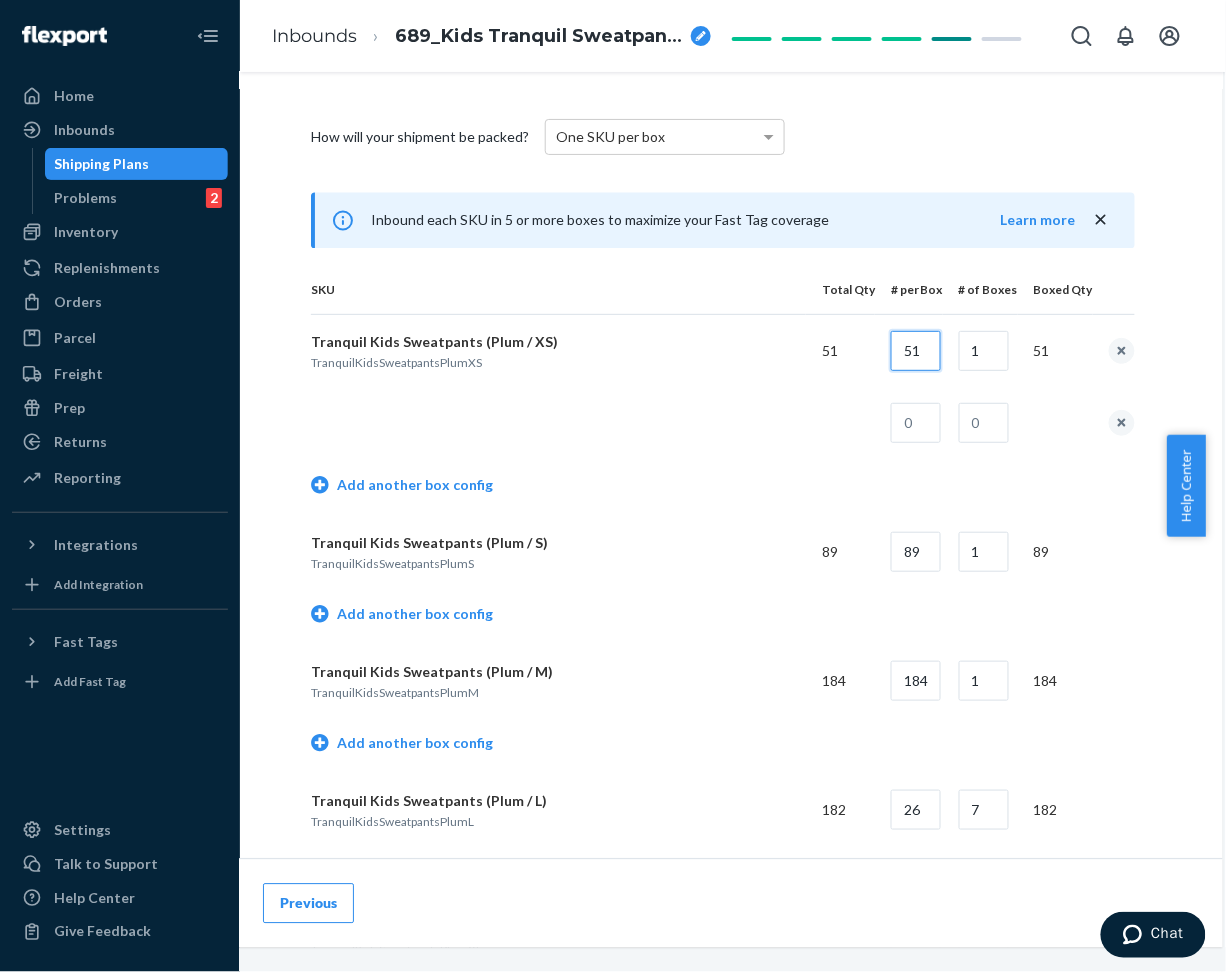 drag, startPoint x: 883, startPoint y: 349, endPoint x: 932, endPoint y: 354, distance: 49.25444 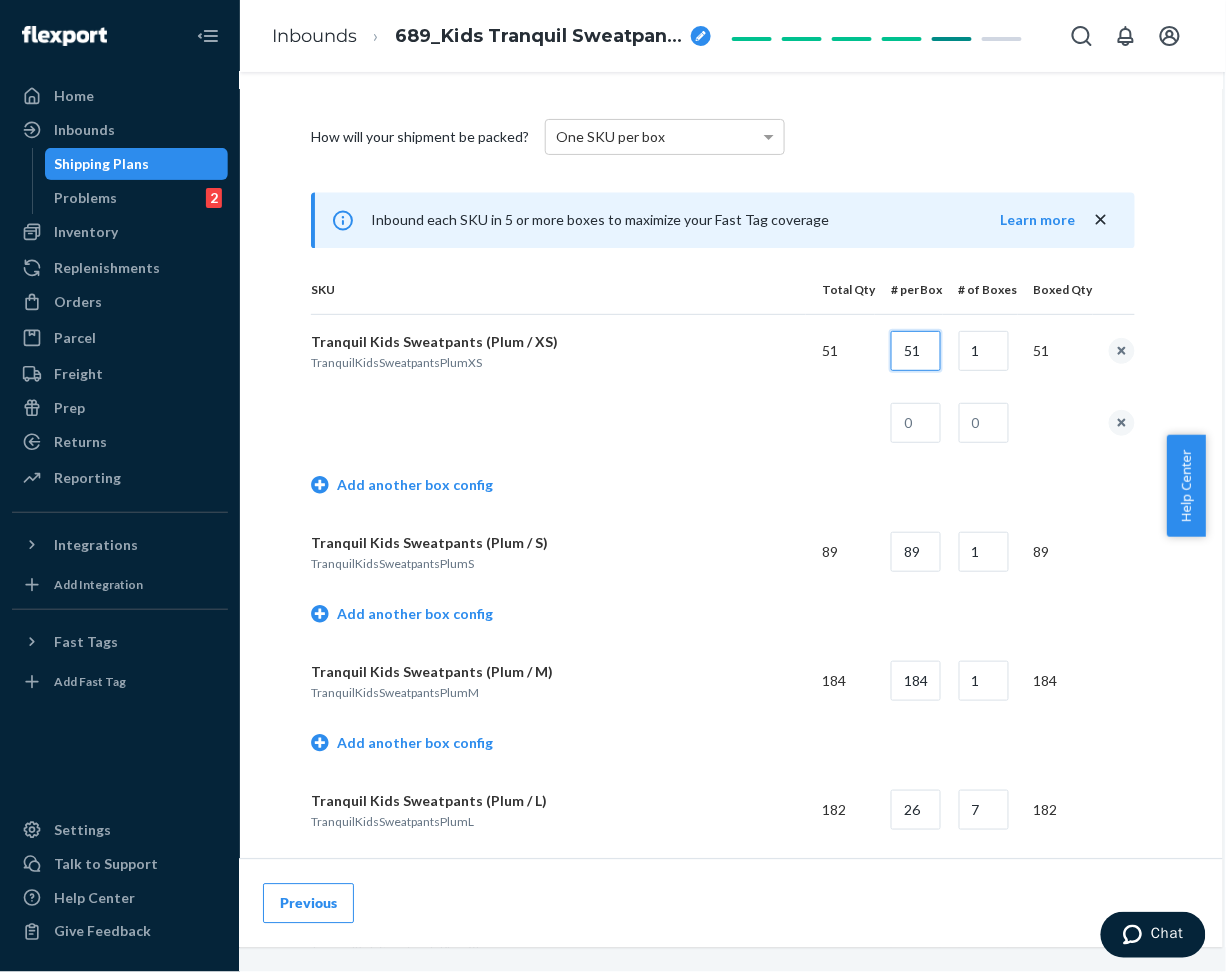 click on "Tranquil Kids Sweatpants (Plum / XS) TranquilKidsSweatpantsPlumXS 51 51 1 51" at bounding box center (723, 350) 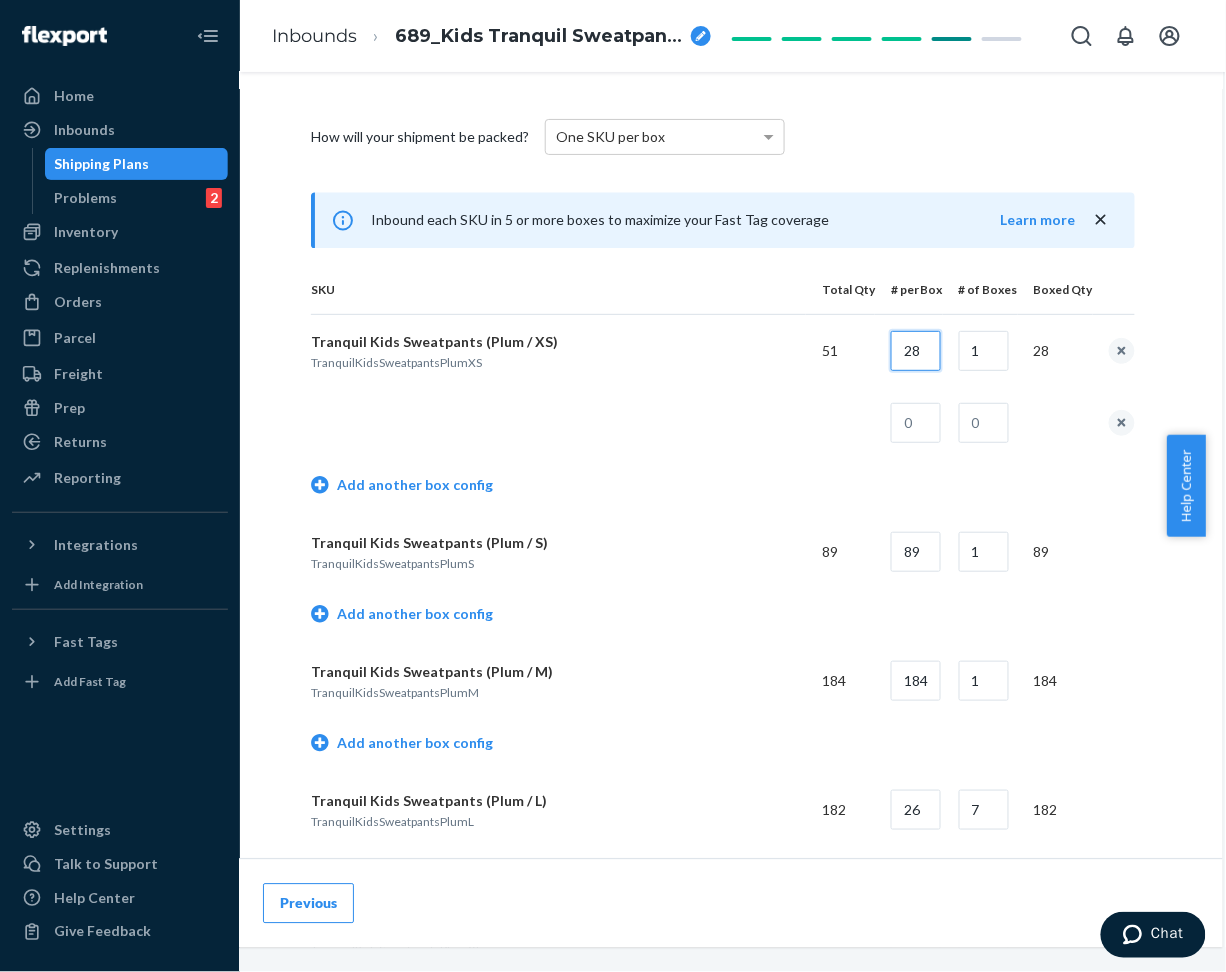type on "28" 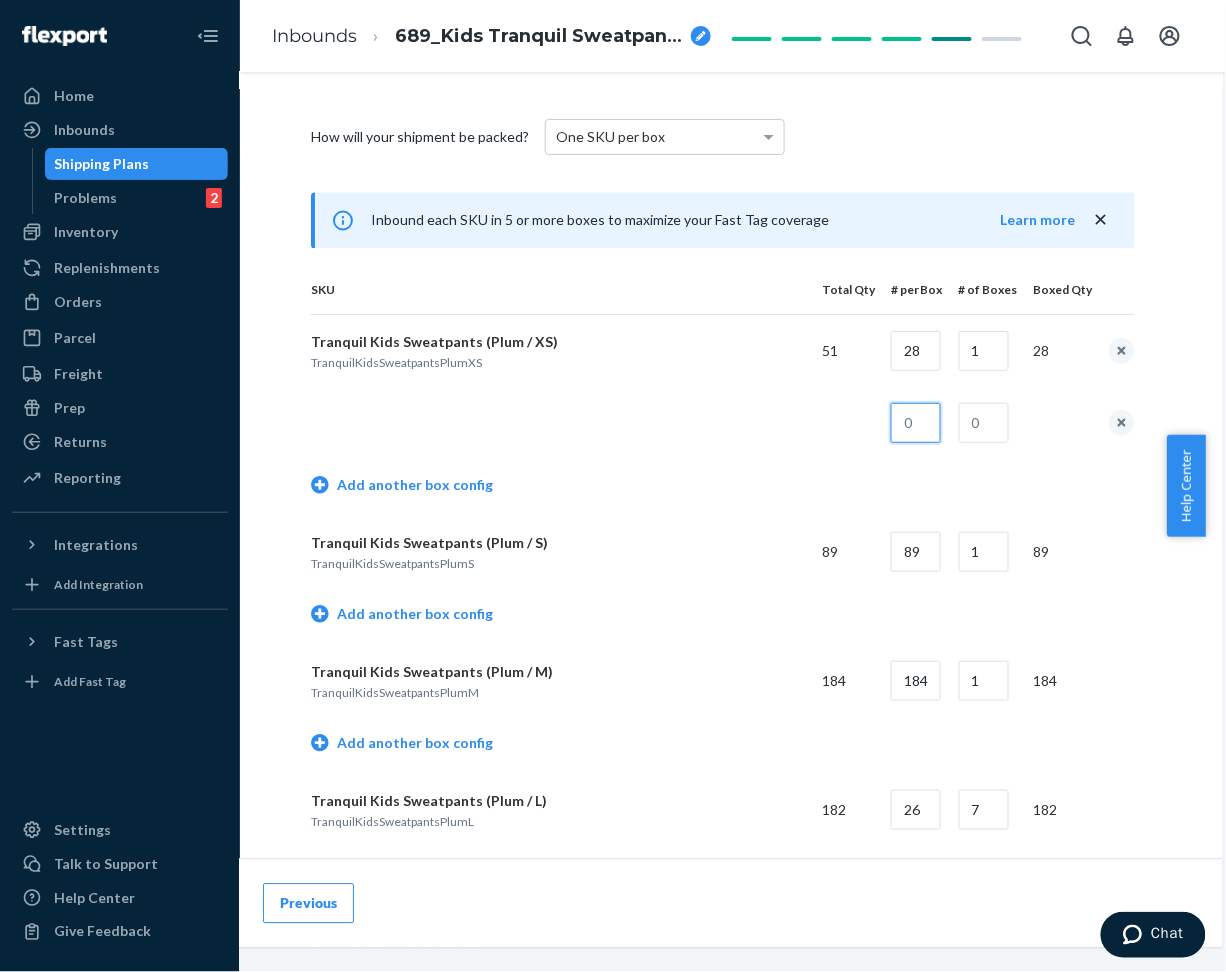 click at bounding box center [916, 423] 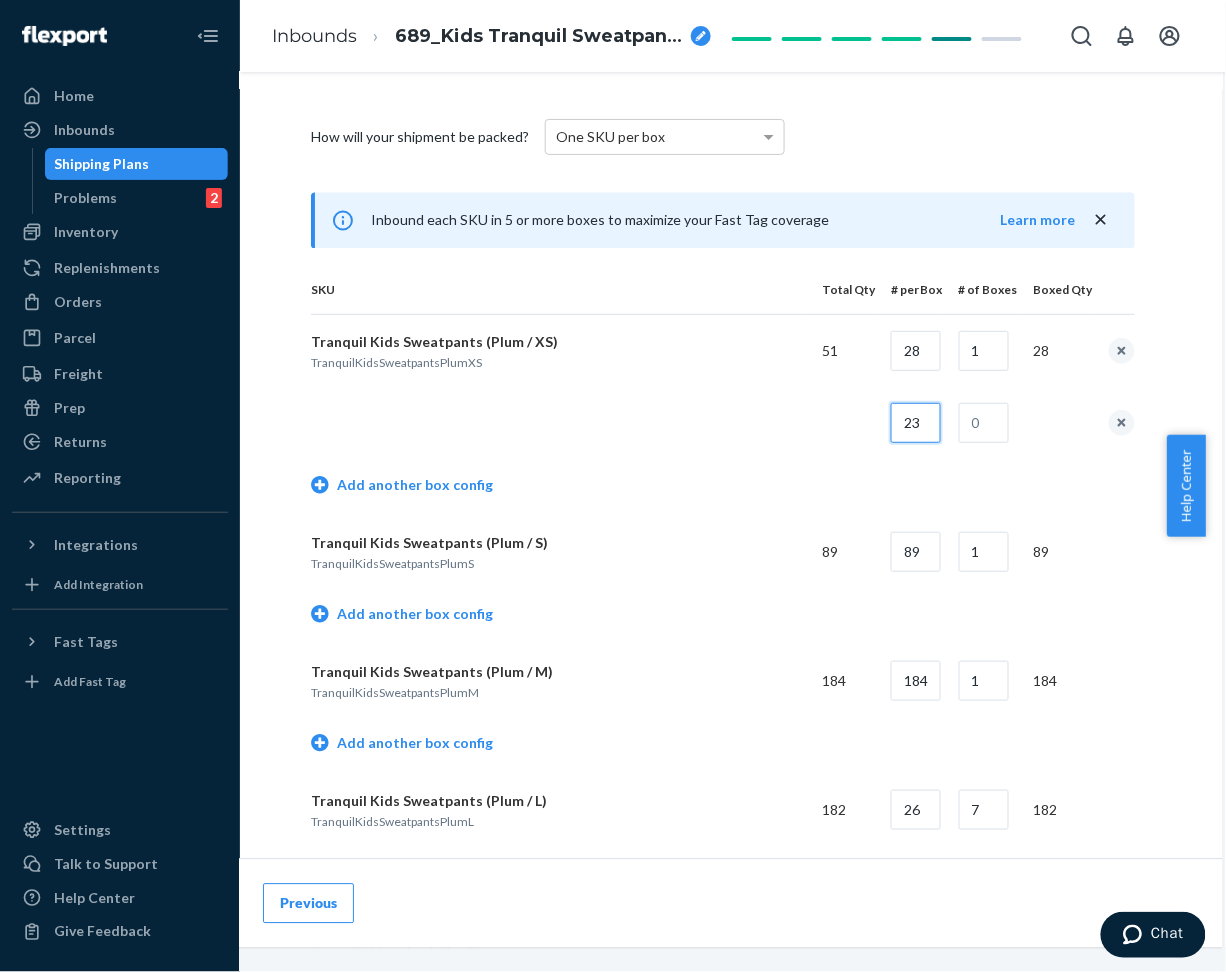 type on "23" 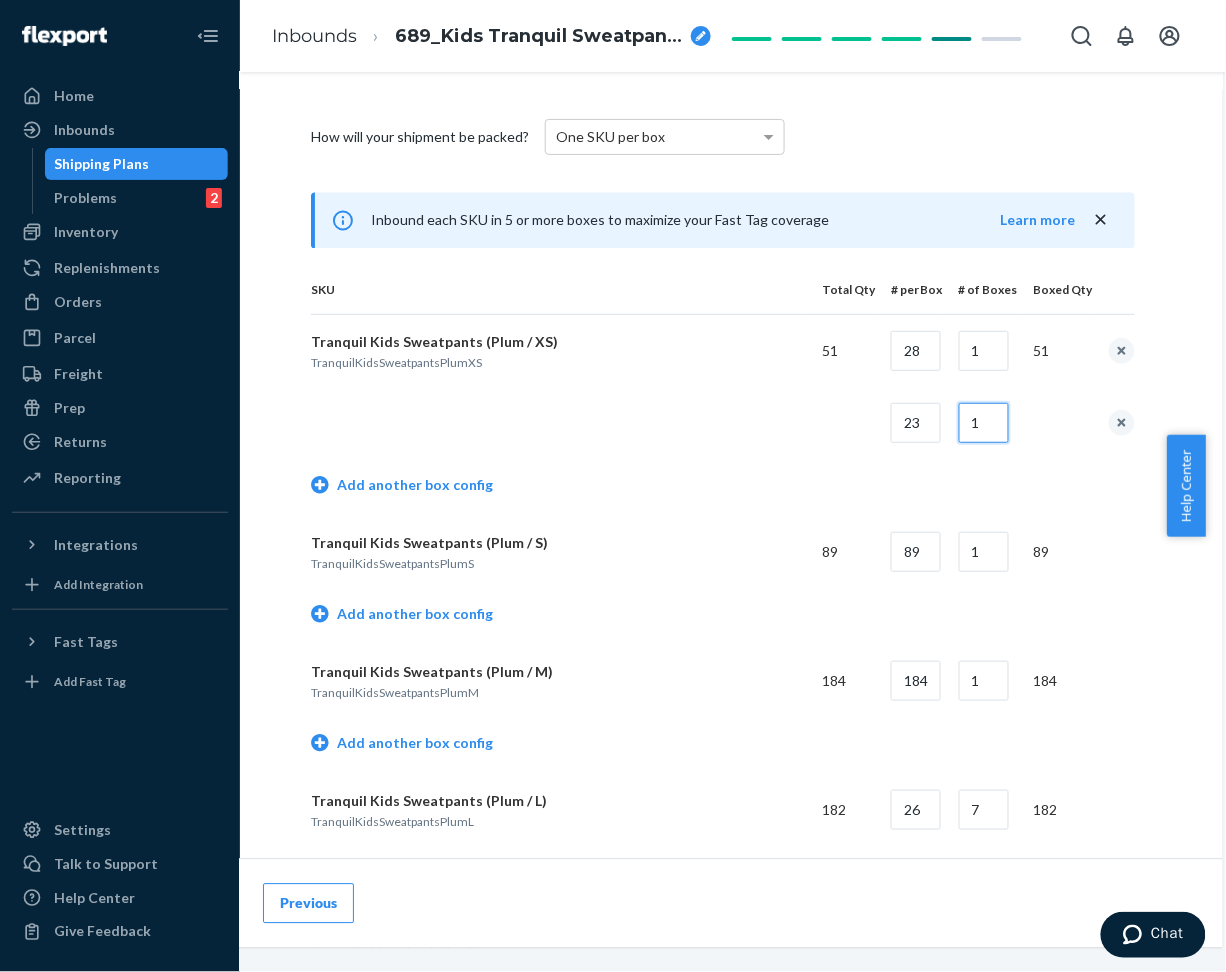 type on "1" 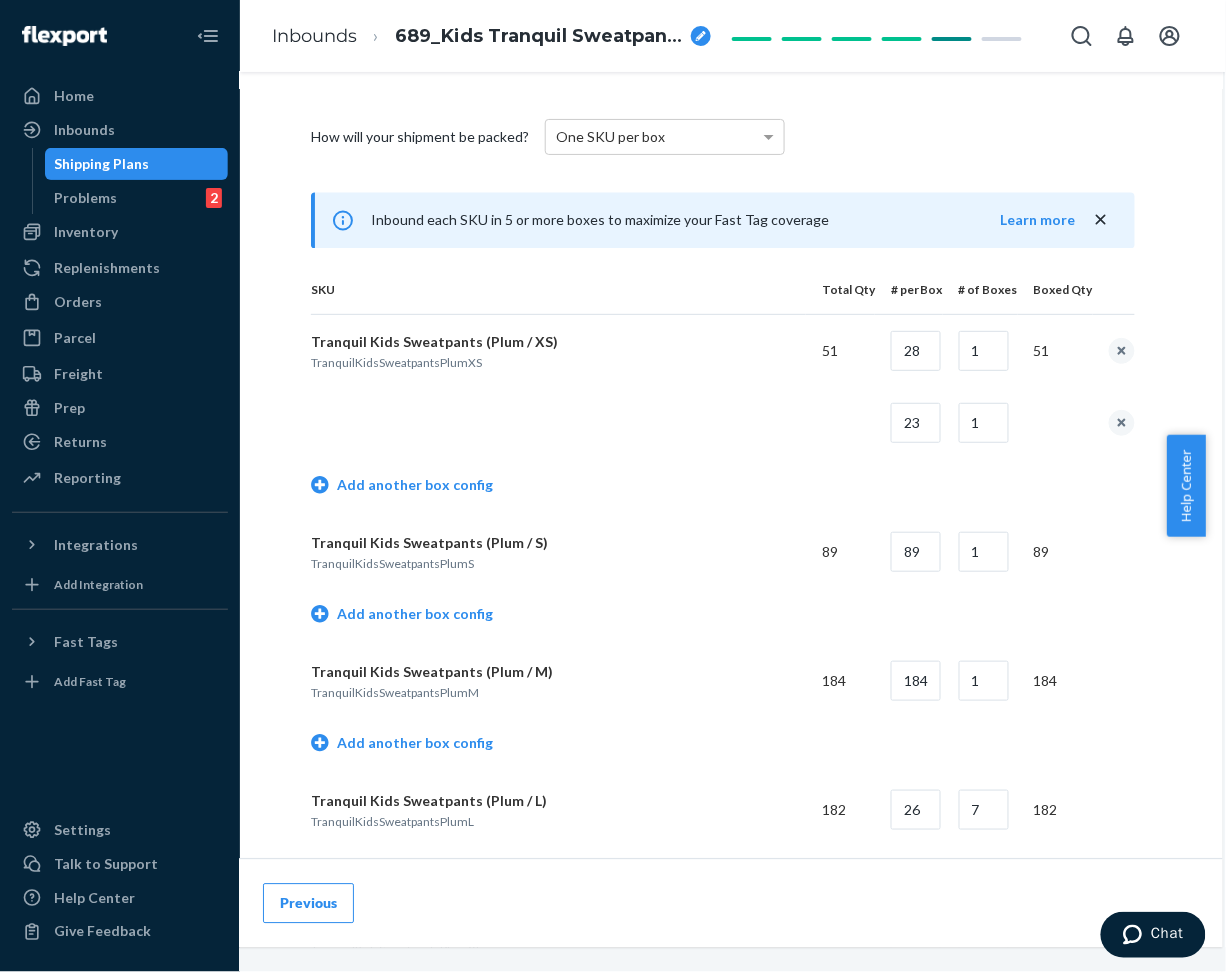 click on "Add another box config" at bounding box center [723, 487] 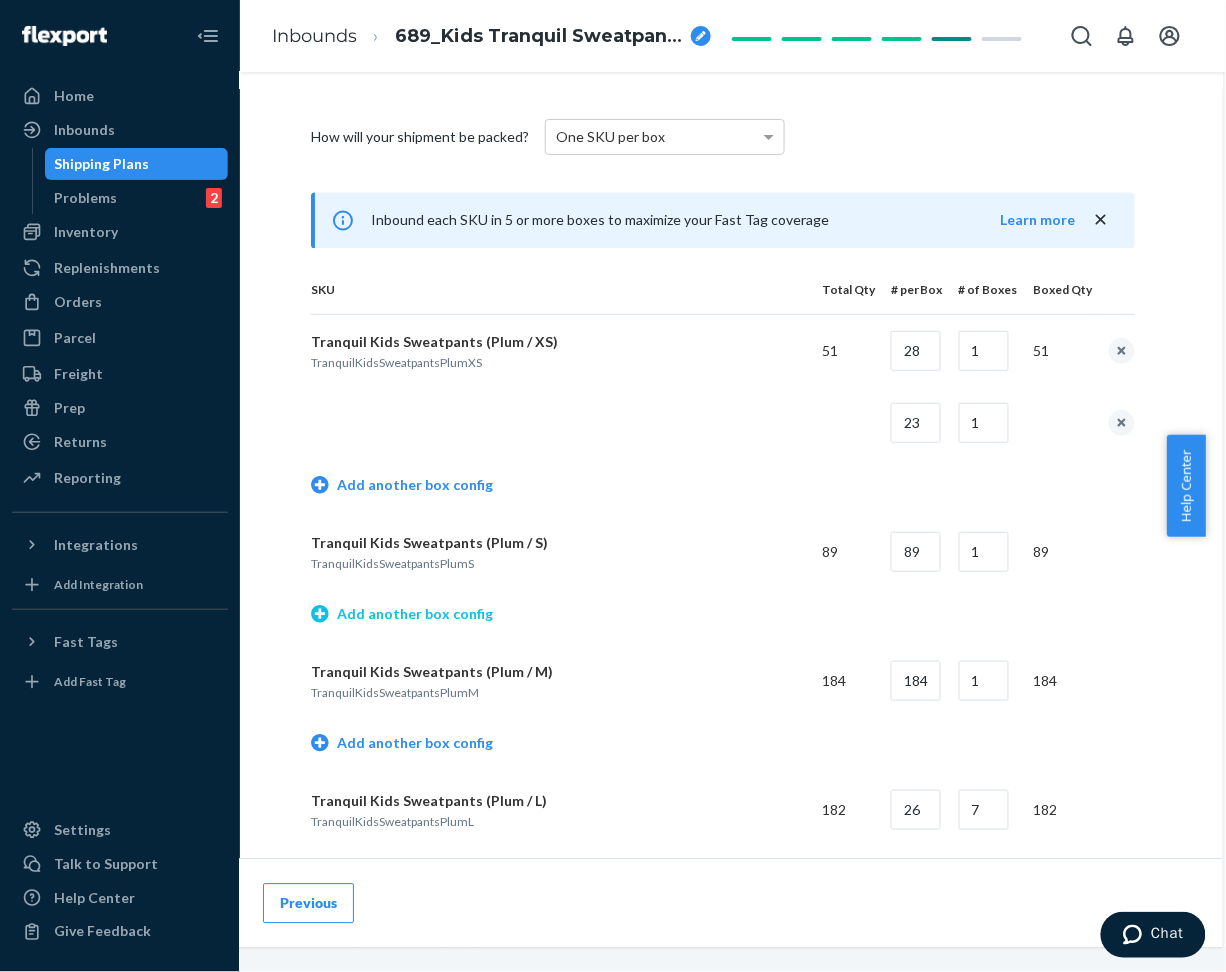 click on "Add another box config" at bounding box center (402, 614) 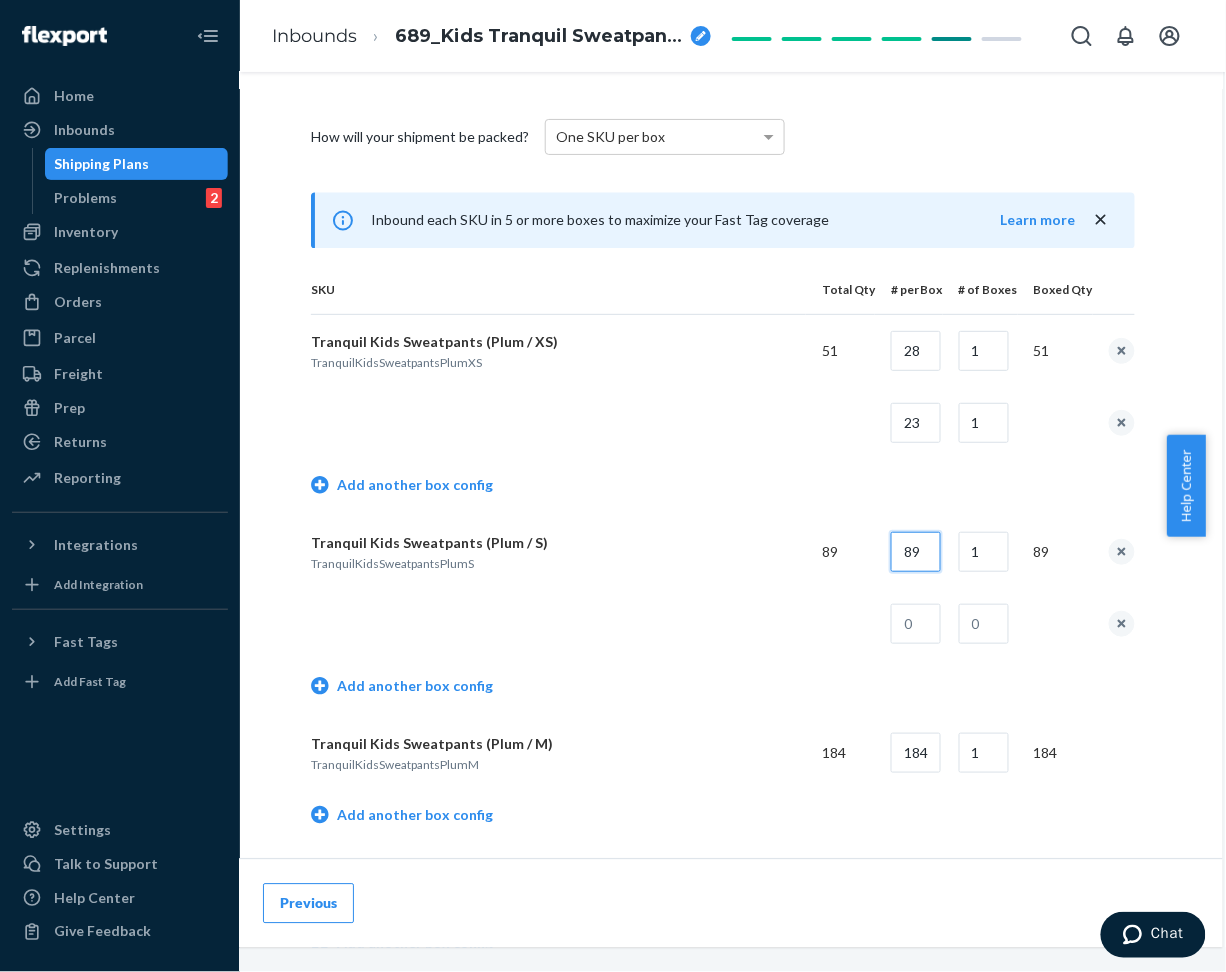 drag, startPoint x: 885, startPoint y: 557, endPoint x: 932, endPoint y: 560, distance: 47.095646 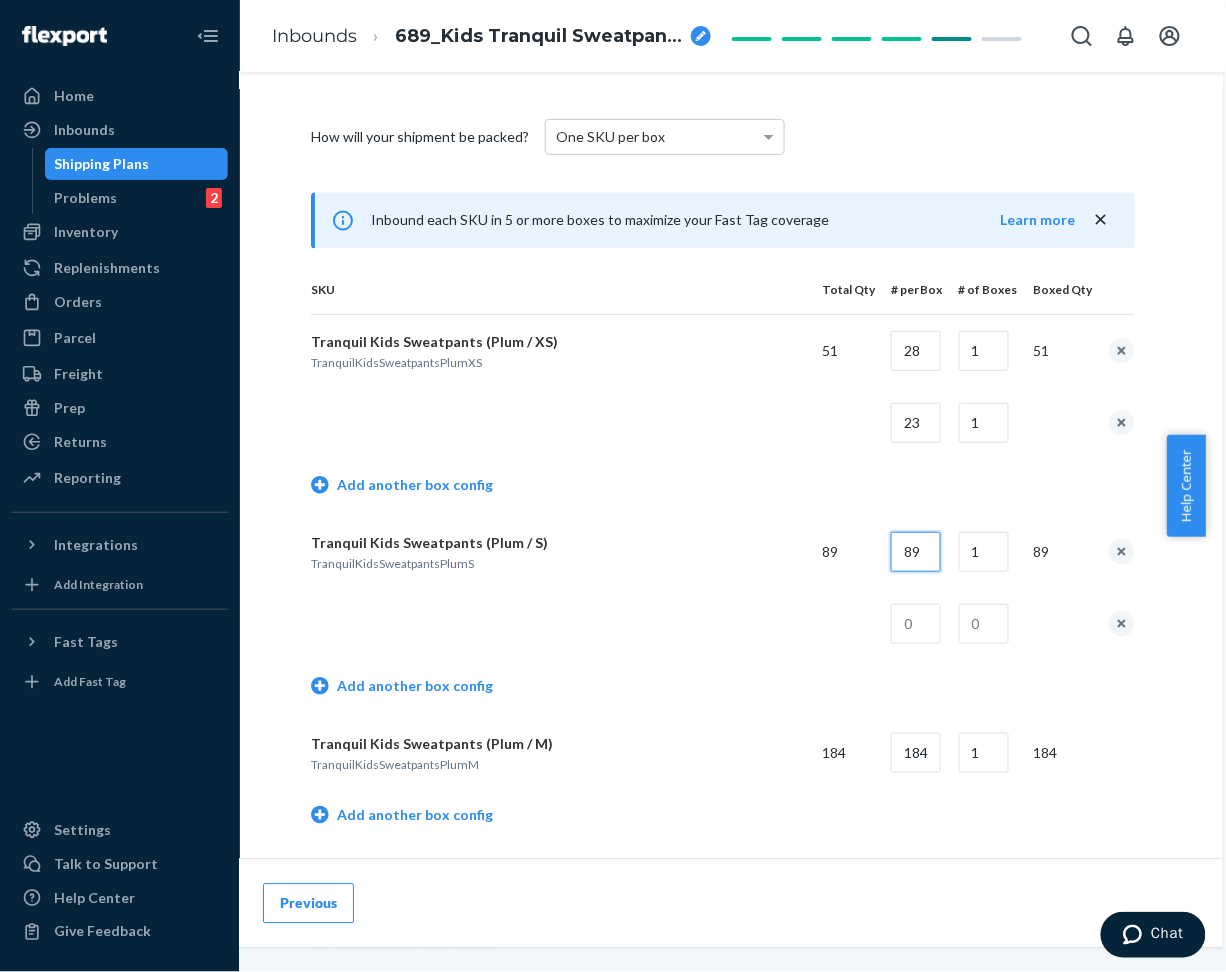 click on "Tranquil Kids Sweatpants (Plum / S) TranquilKidsSweatpantsPlumS 89 89 1 89" at bounding box center [723, 552] 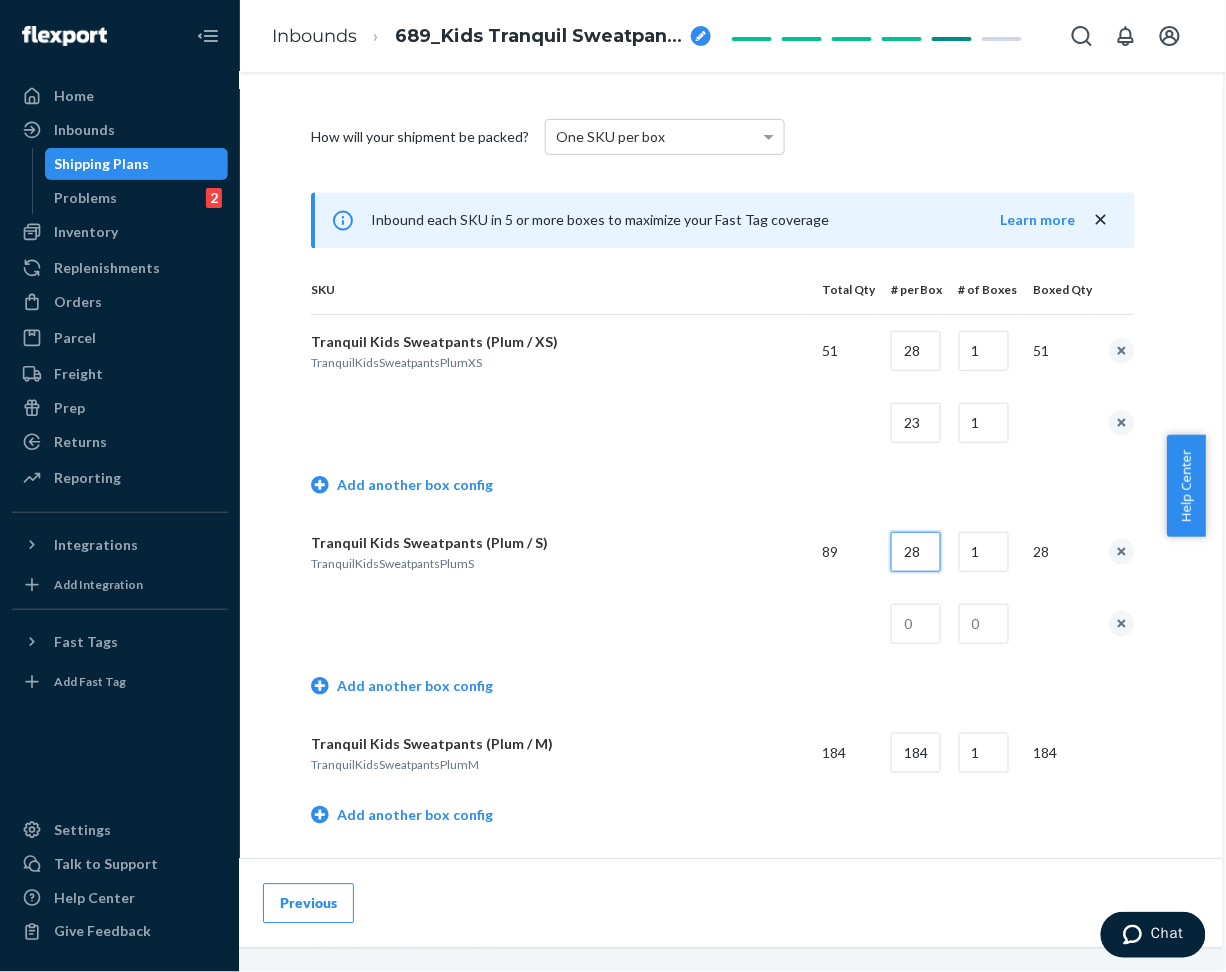 type on "28" 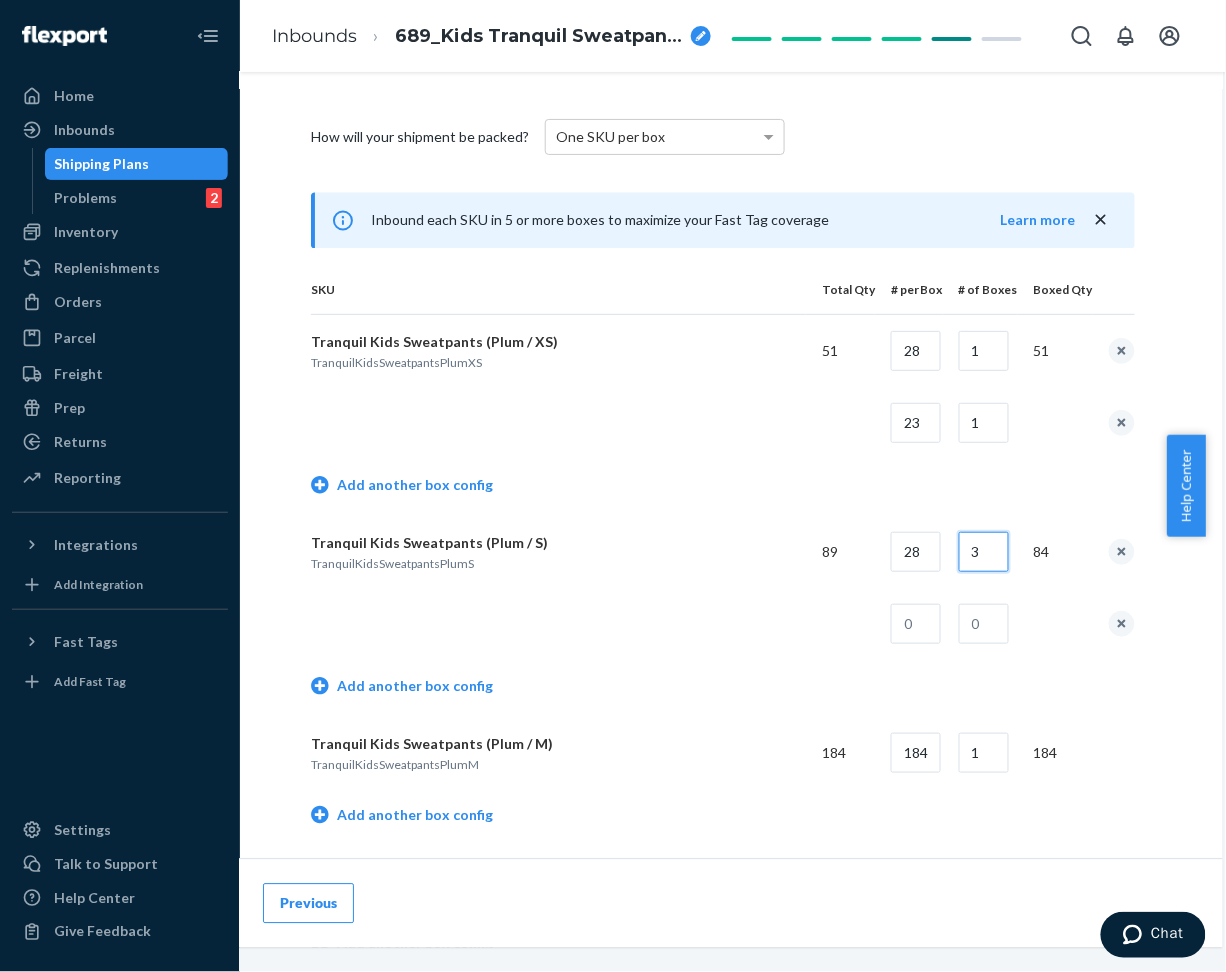 type on "3" 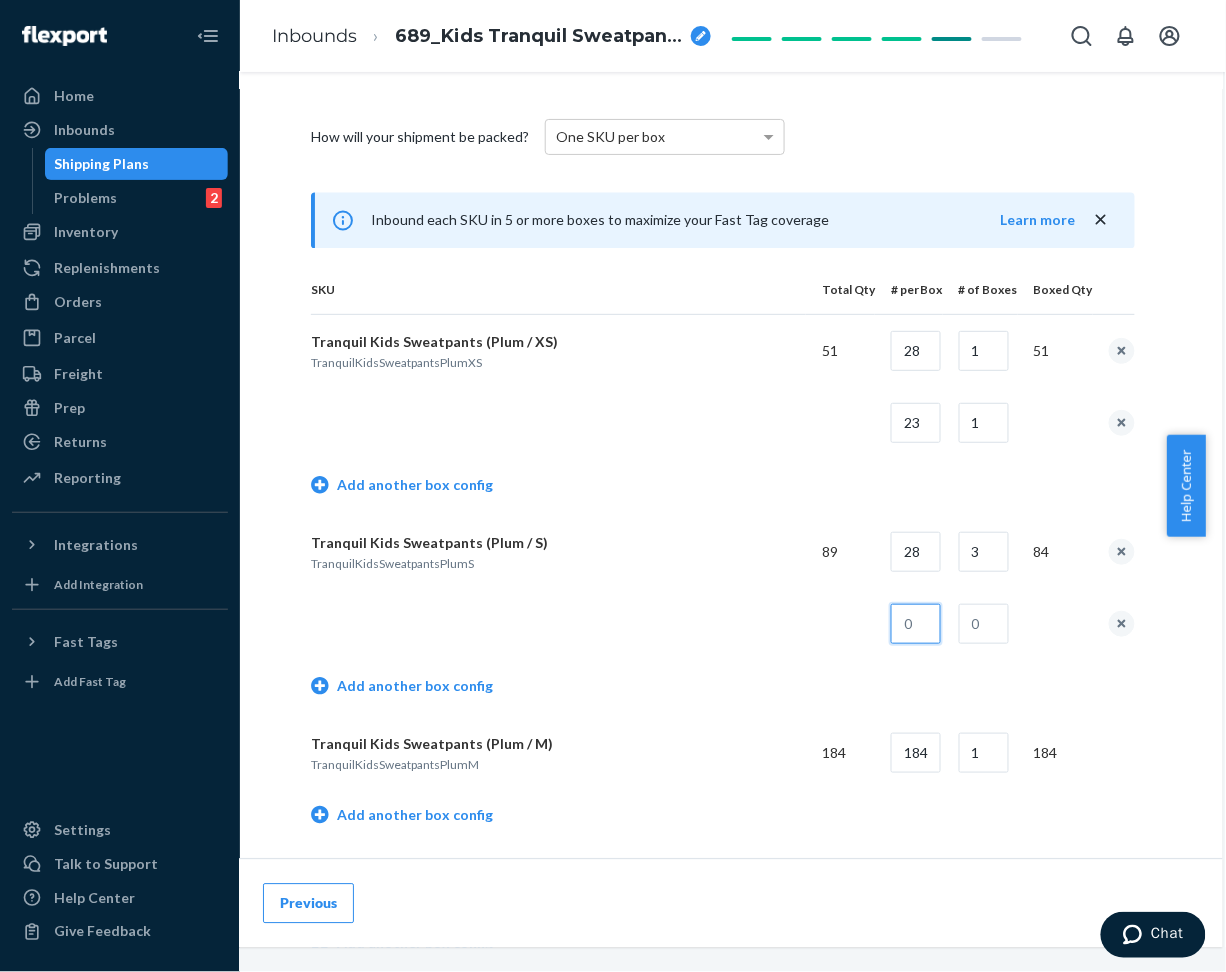 click at bounding box center (916, 624) 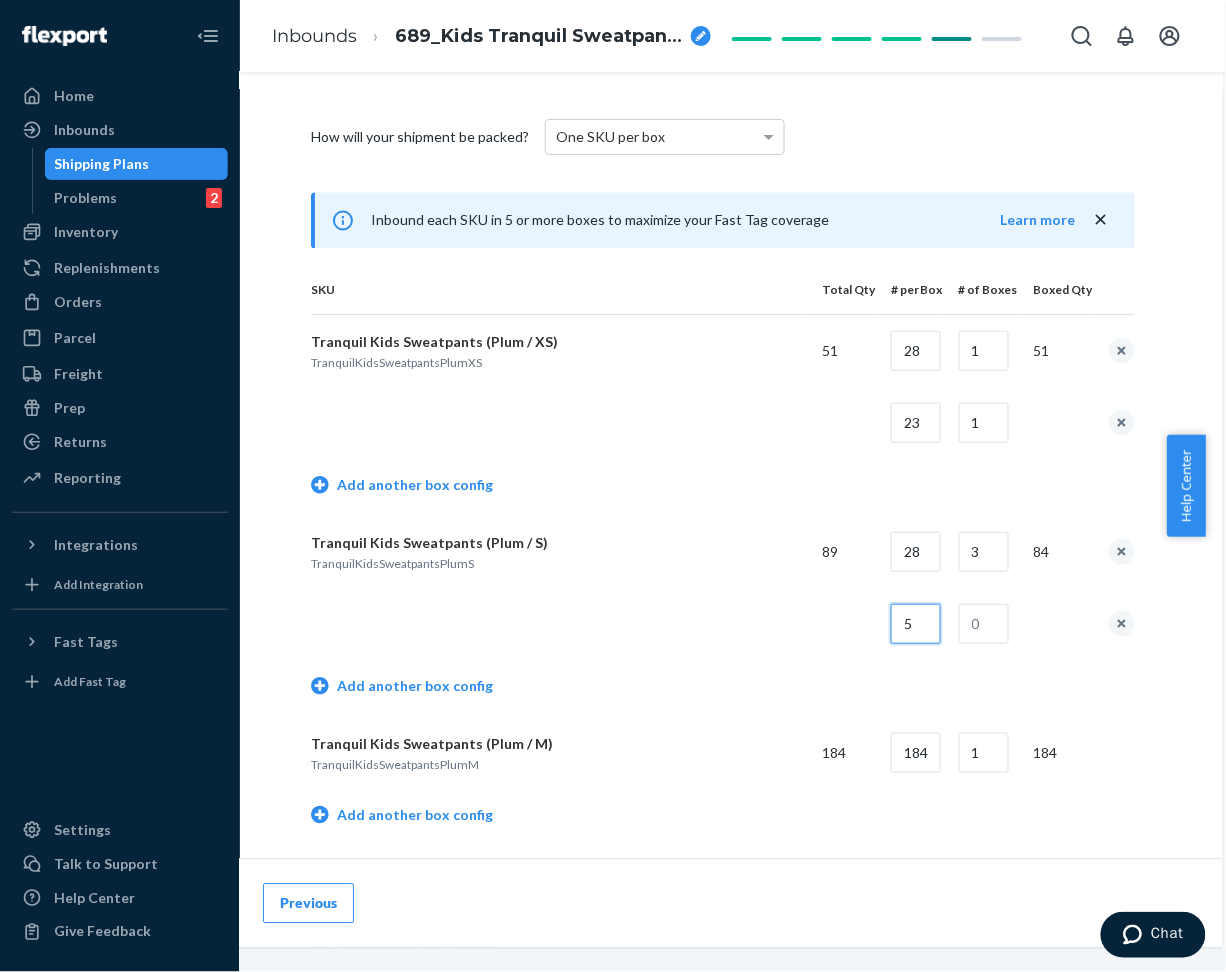 type on "5" 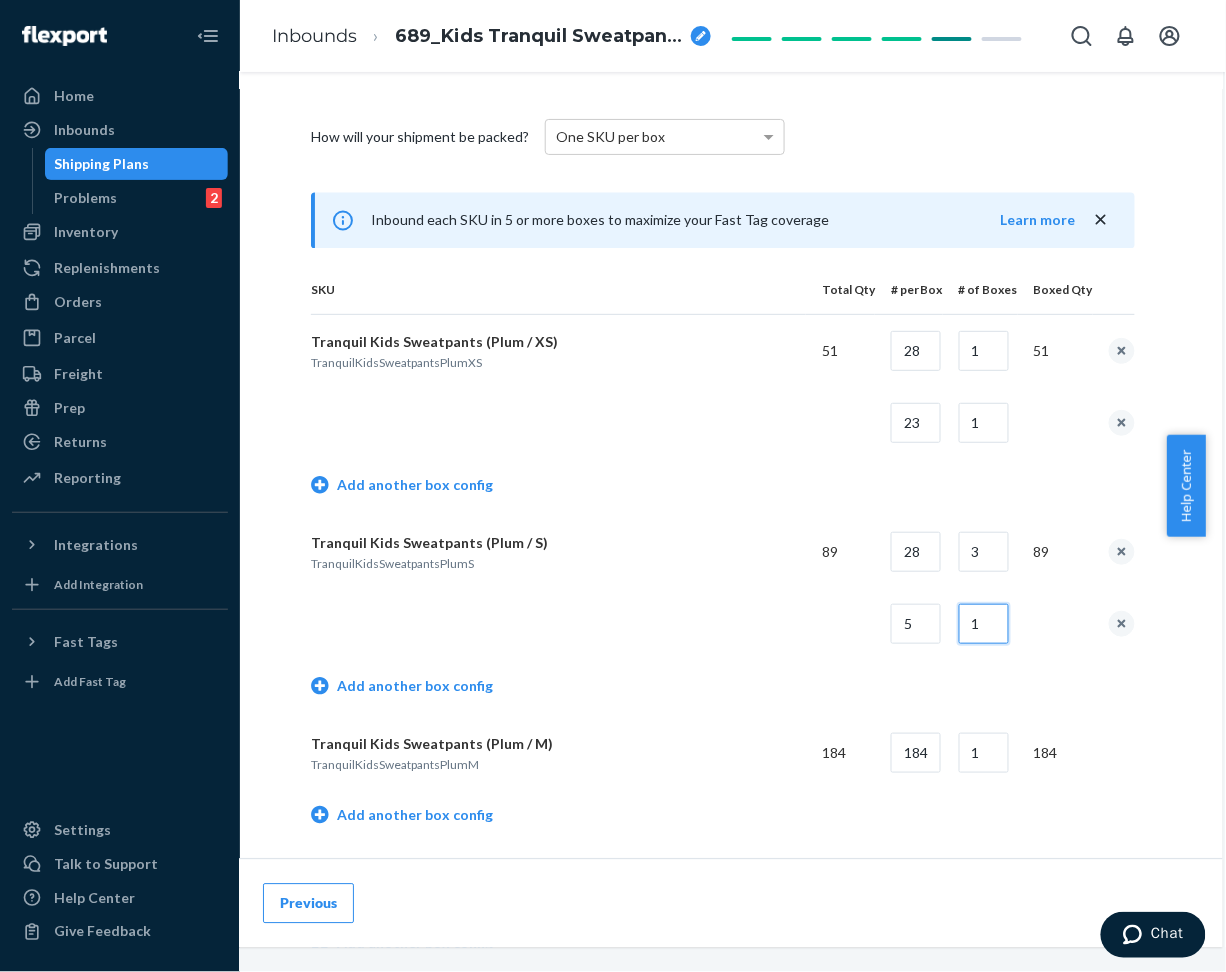 type on "1" 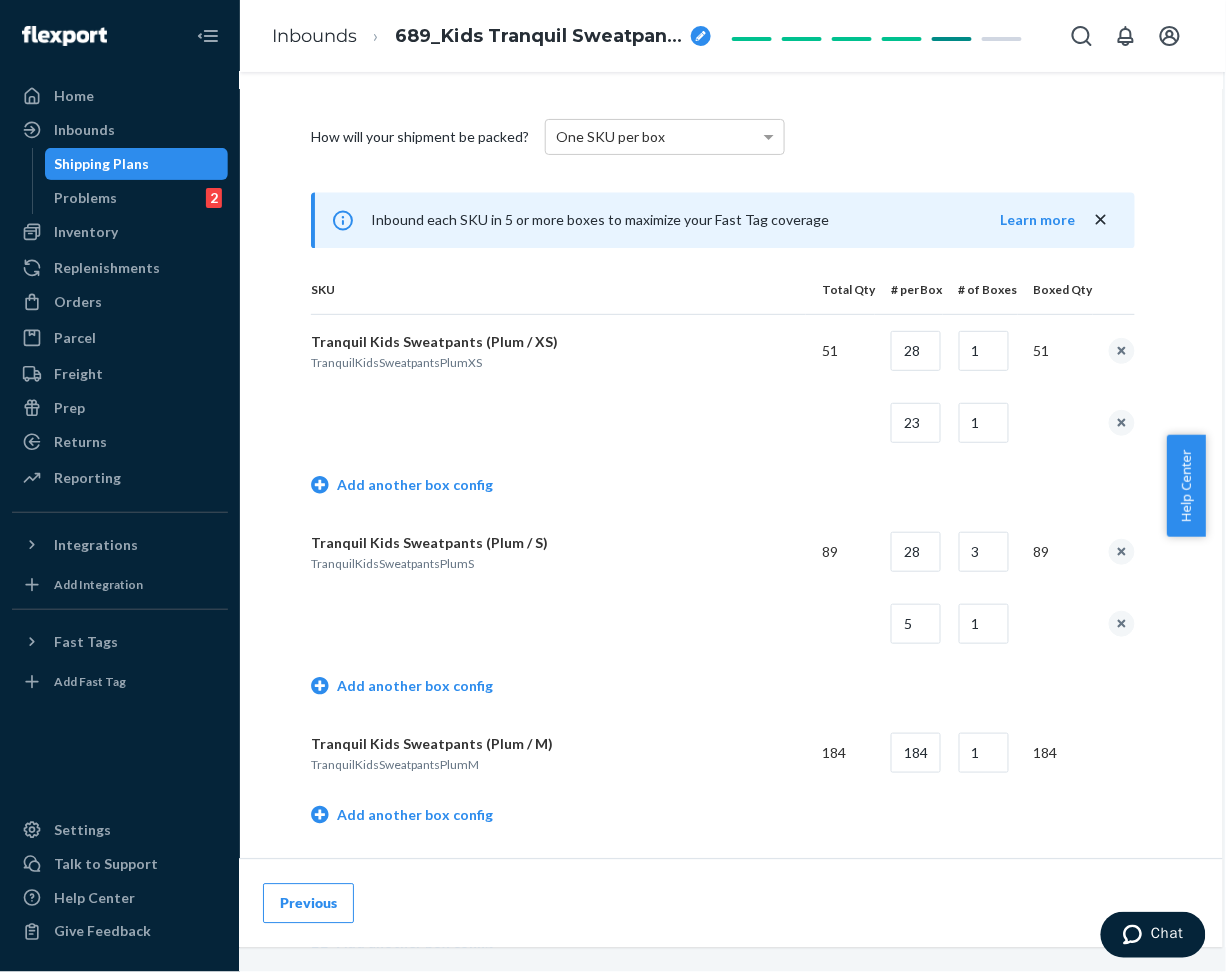 click at bounding box center (558, 624) 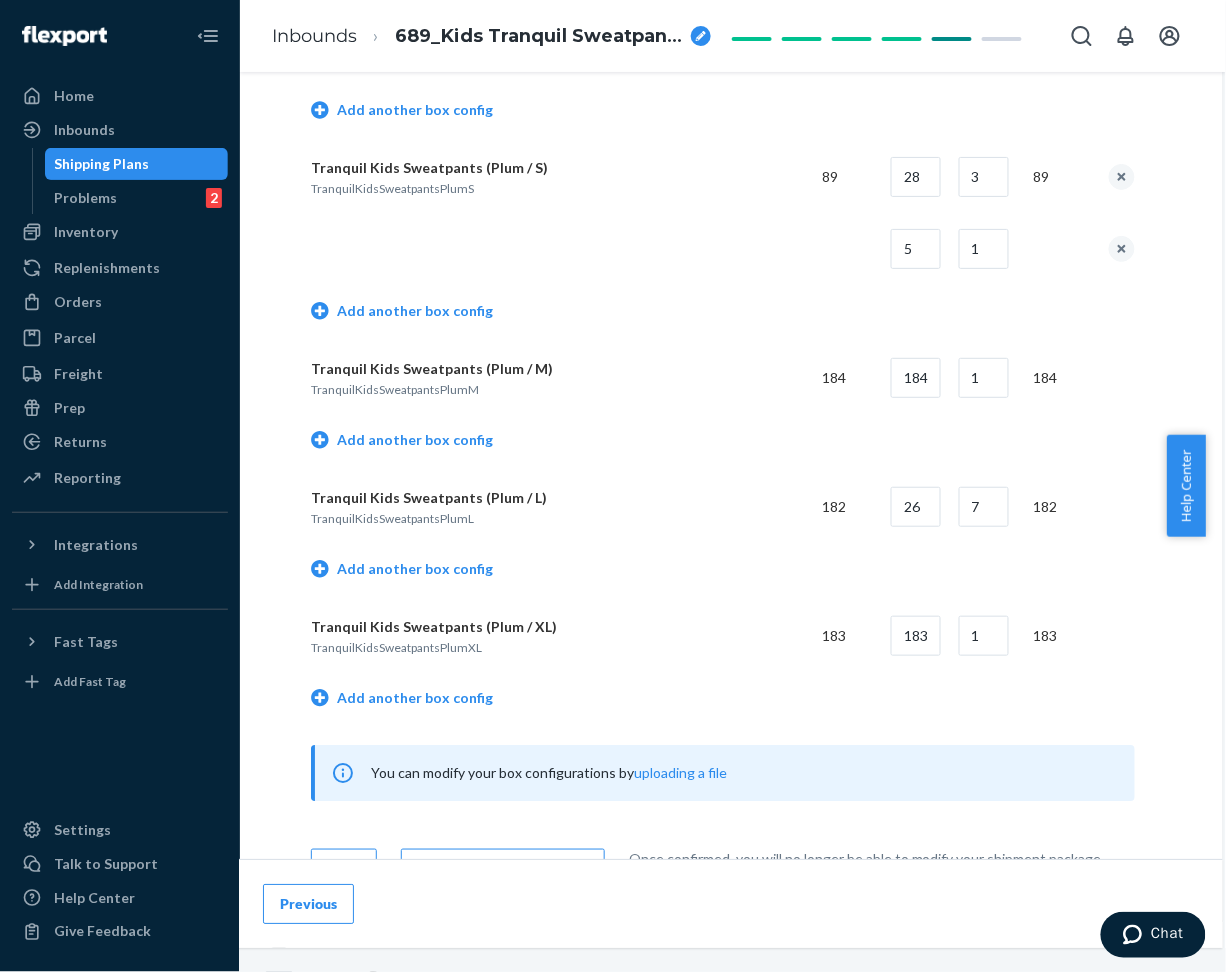 scroll, scrollTop: 1200, scrollLeft: 66, axis: both 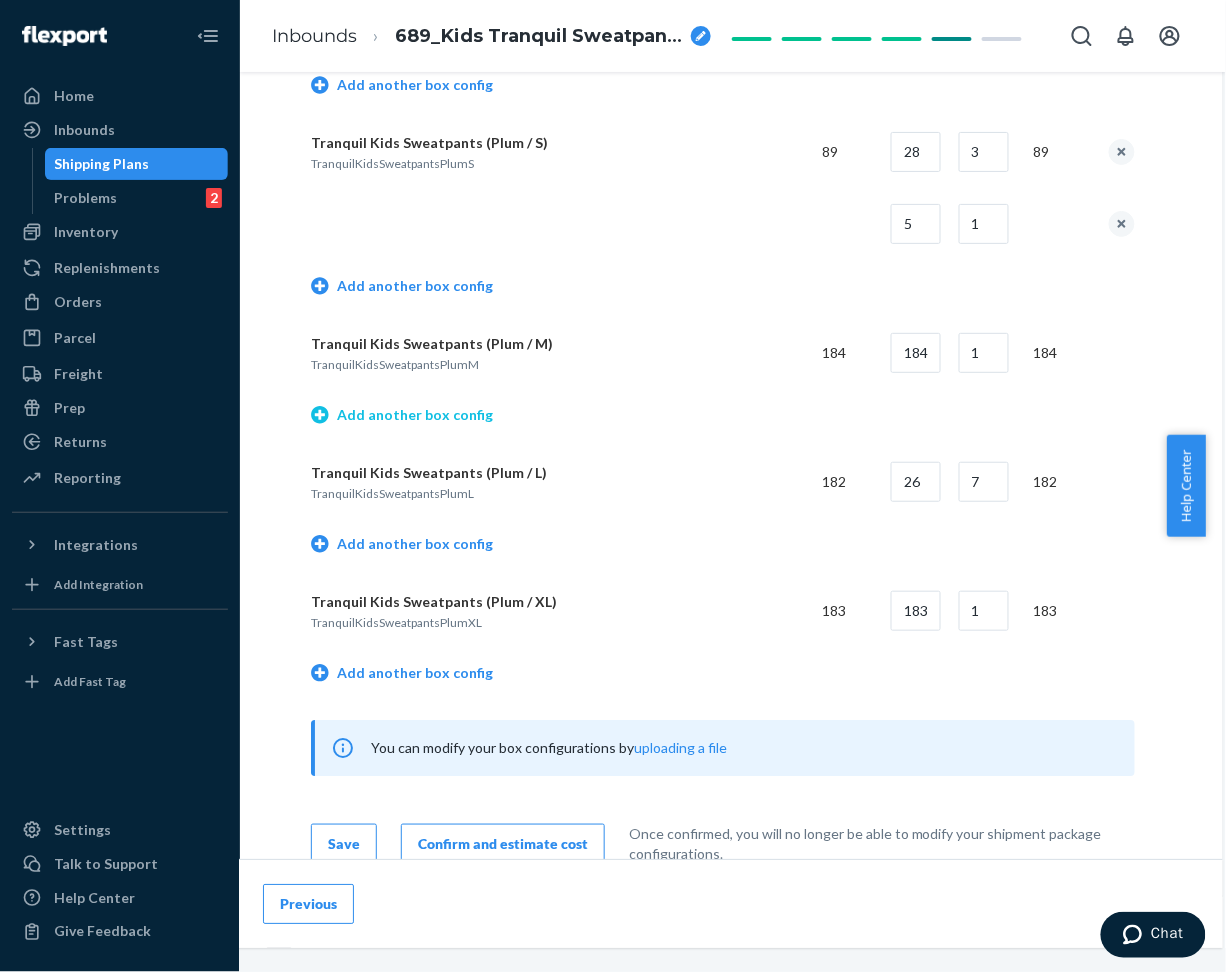 click on "Add another box config" at bounding box center (402, 415) 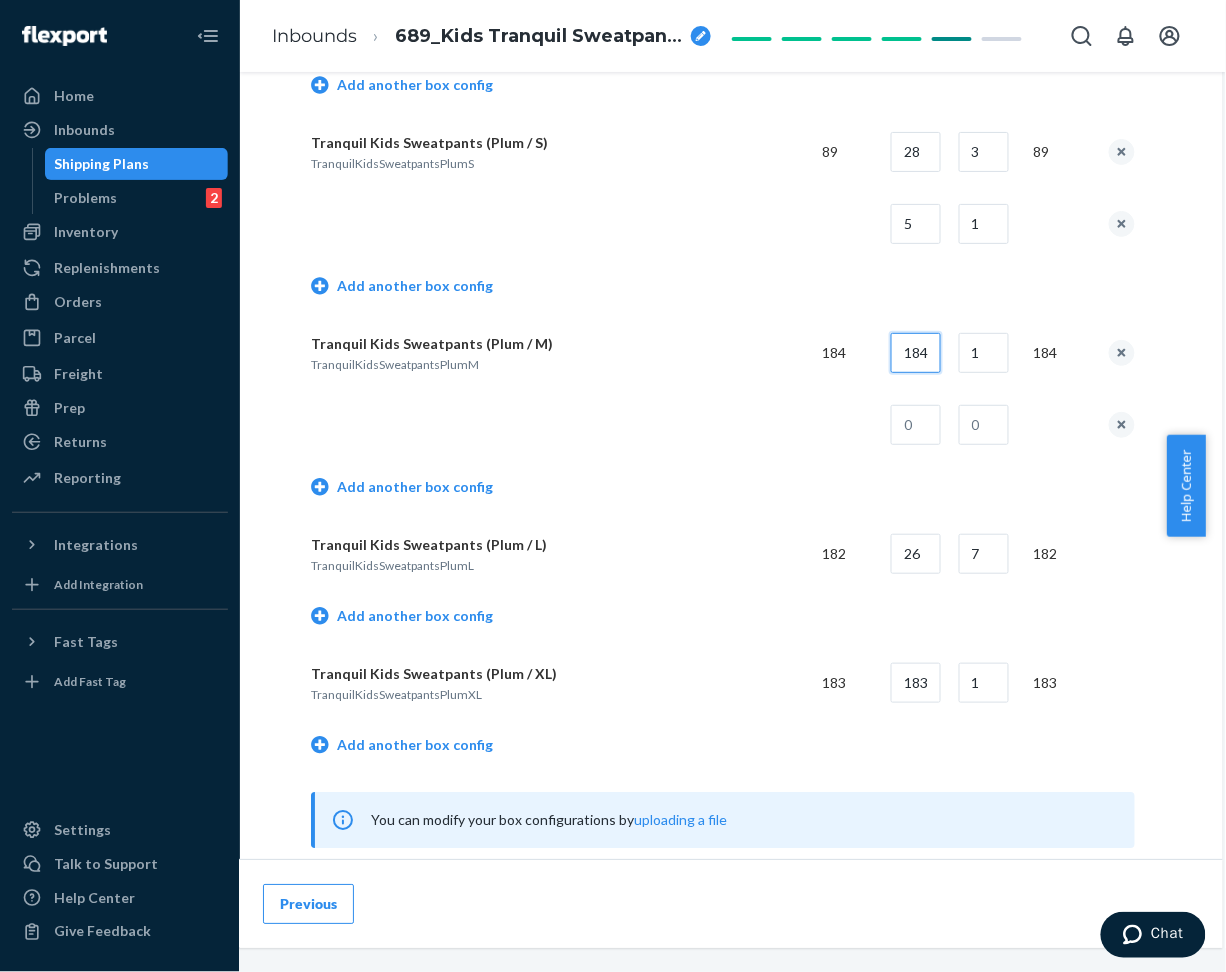 scroll, scrollTop: 0, scrollLeft: 1, axis: horizontal 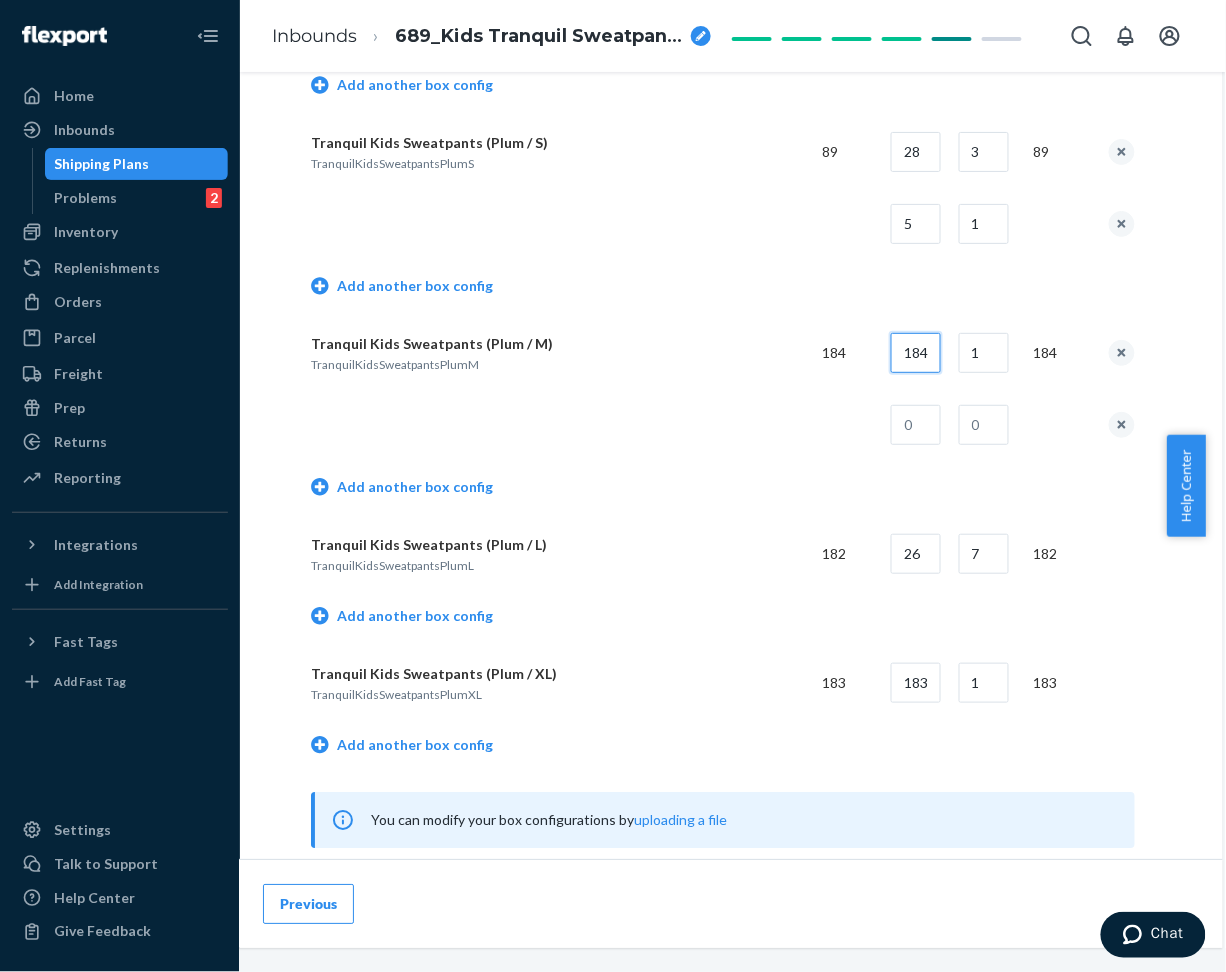 drag, startPoint x: 883, startPoint y: 348, endPoint x: 942, endPoint y: 349, distance: 59.008472 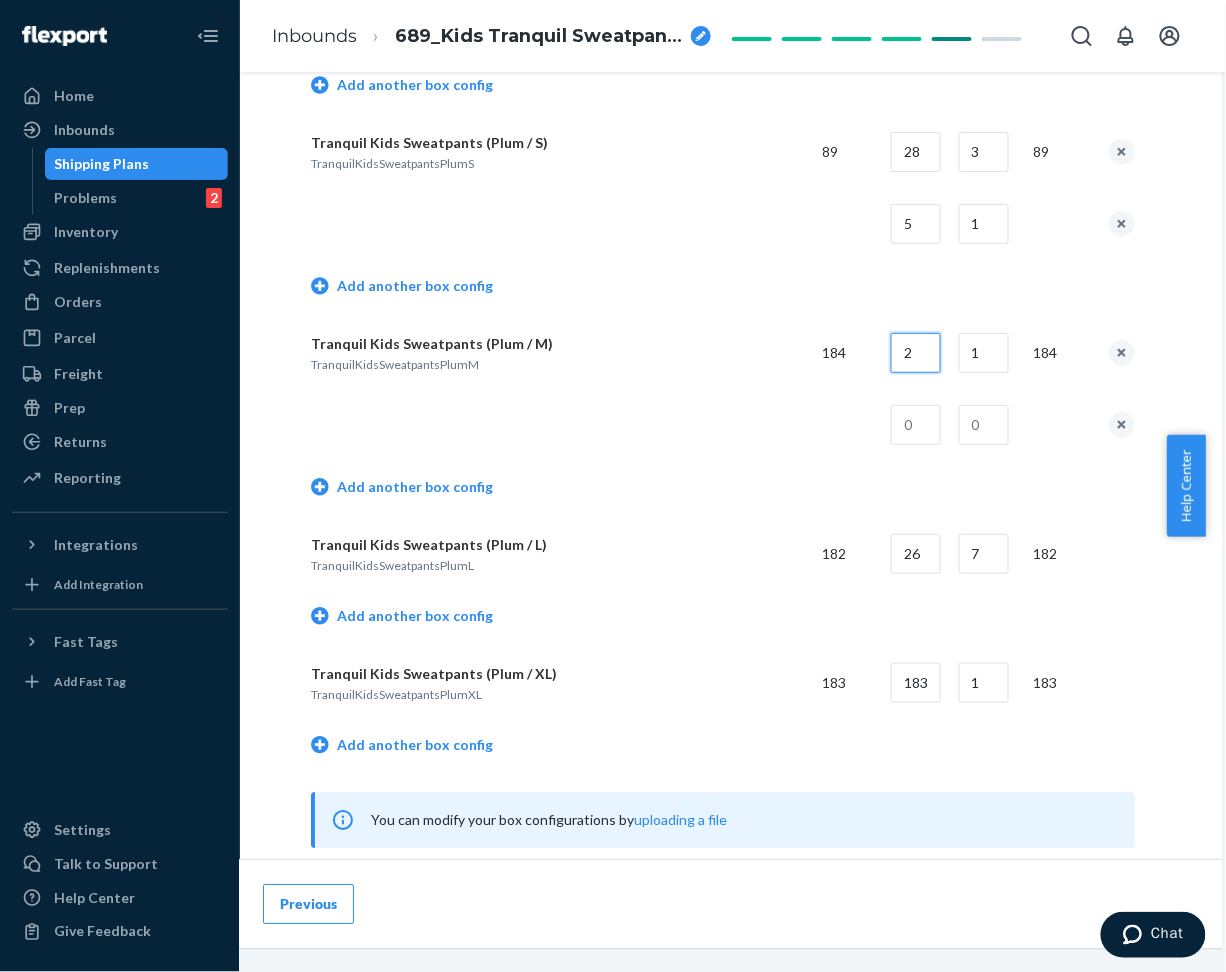 scroll, scrollTop: 0, scrollLeft: 0, axis: both 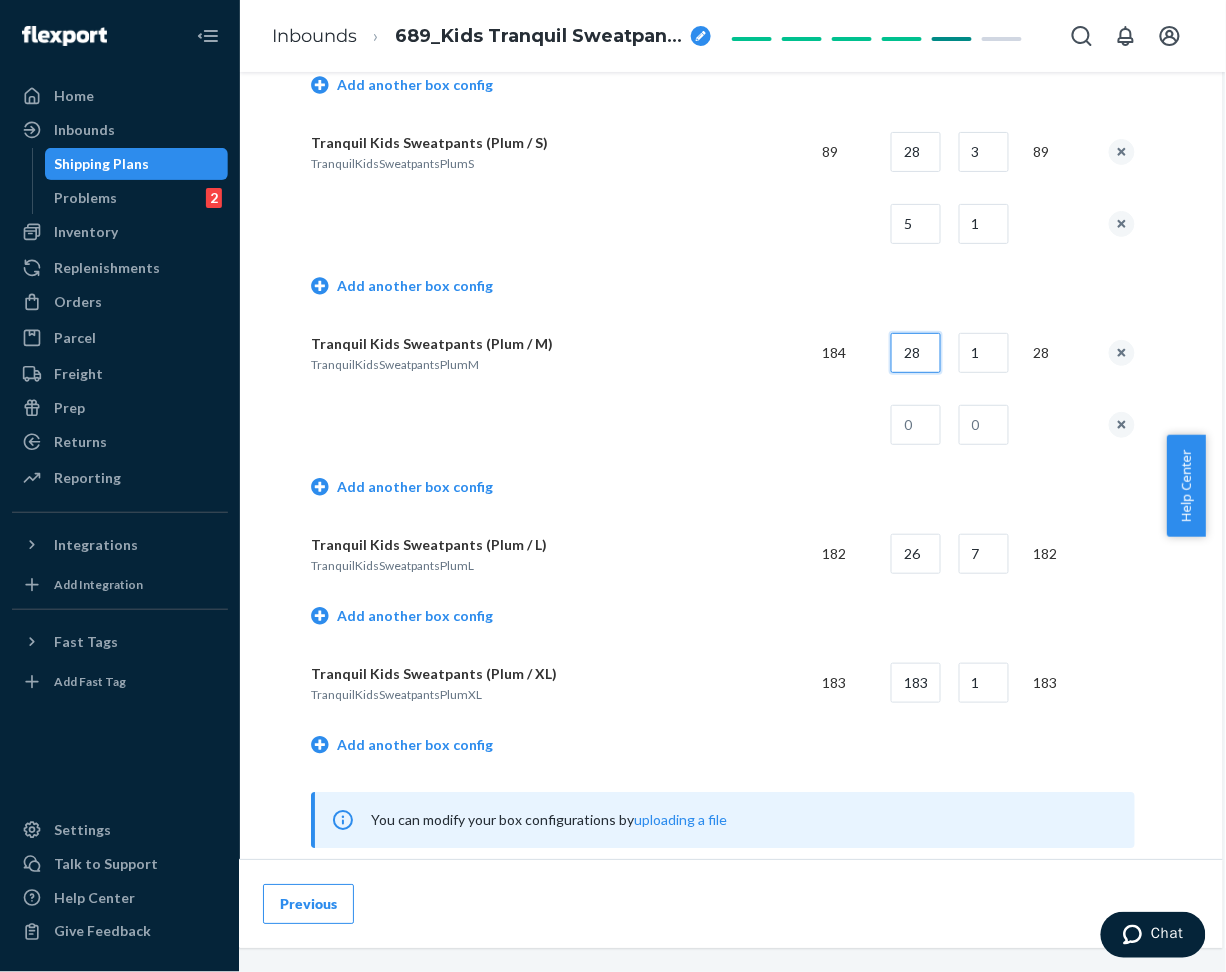 type on "28" 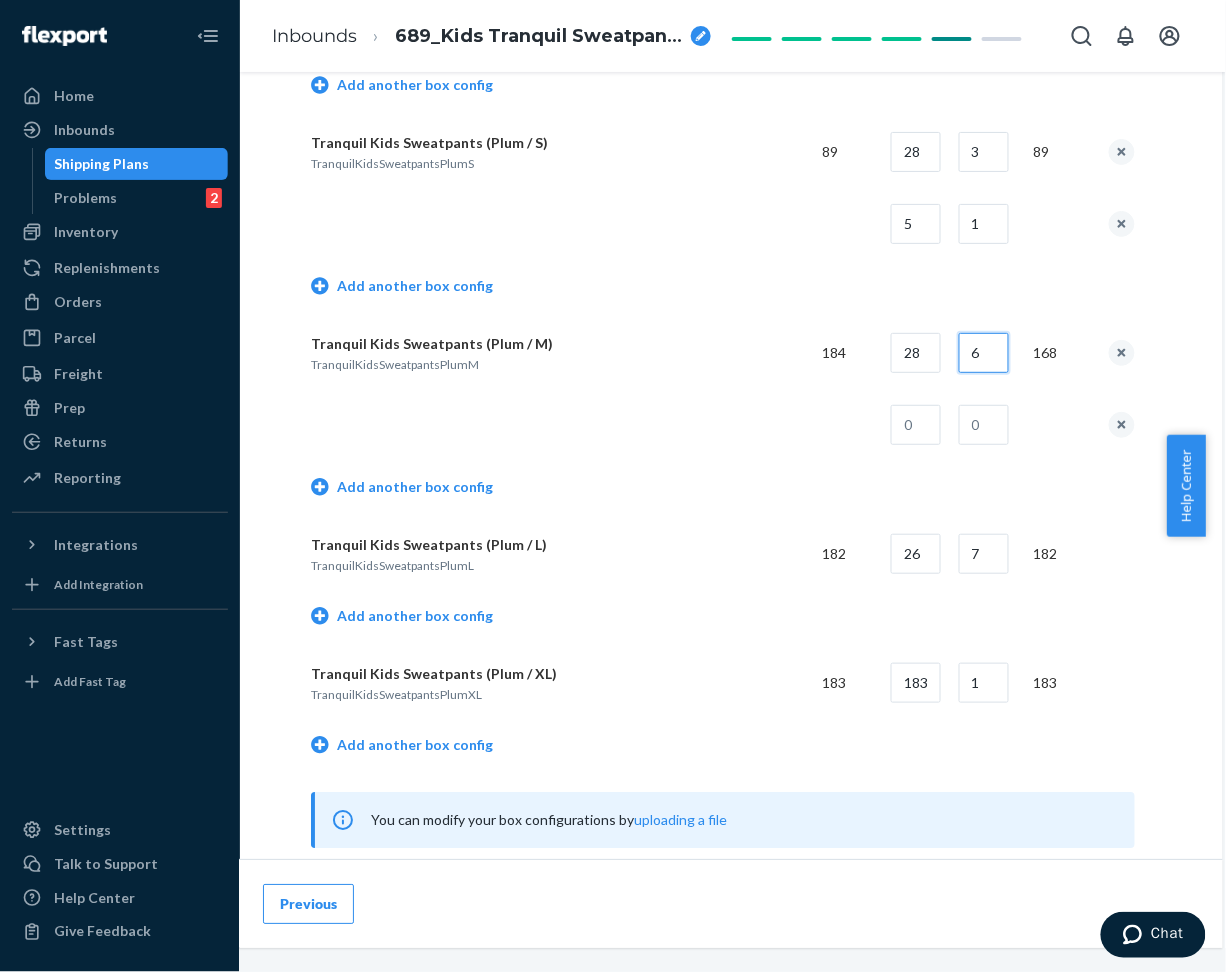 type on "6" 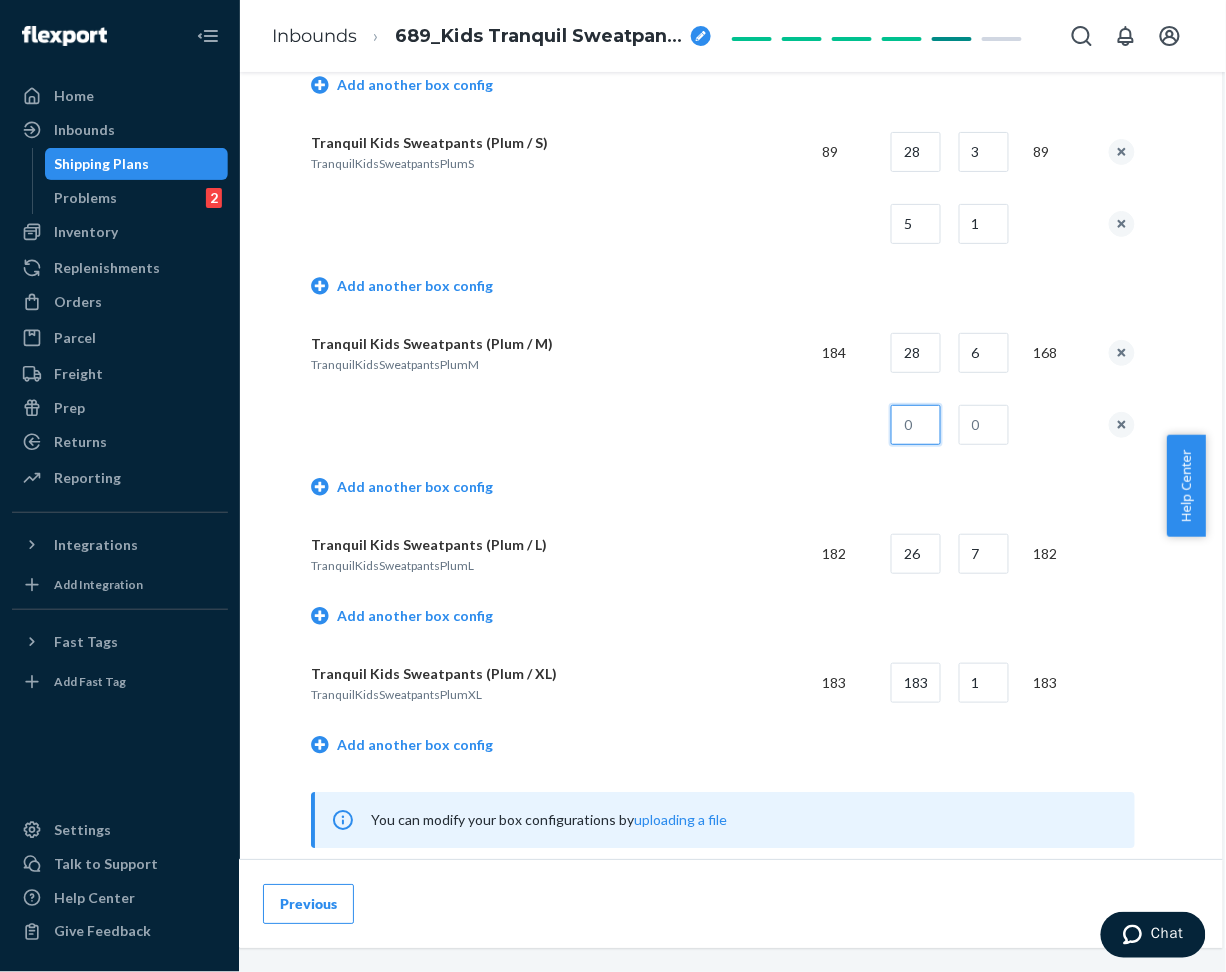 click at bounding box center (916, 425) 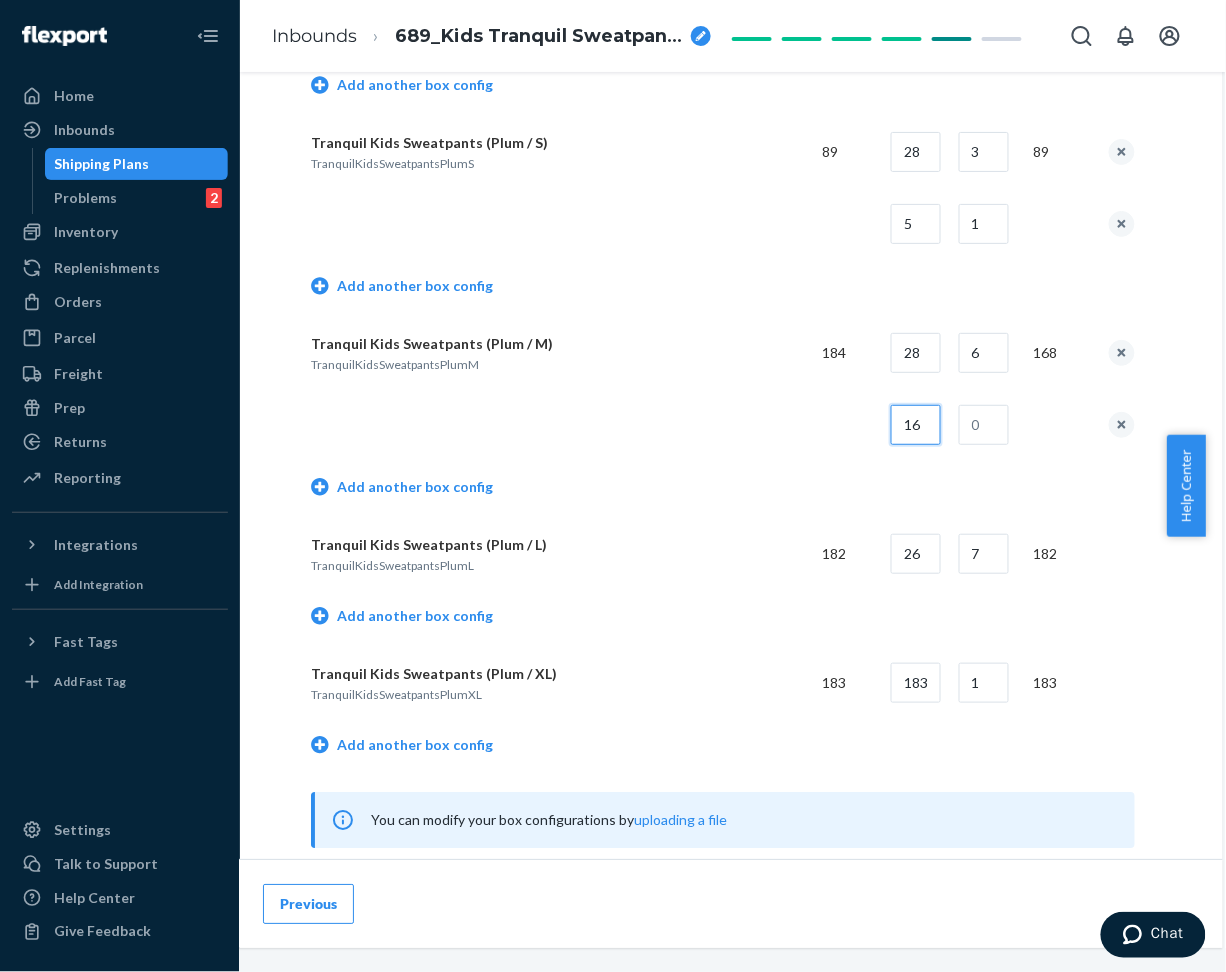 type on "16" 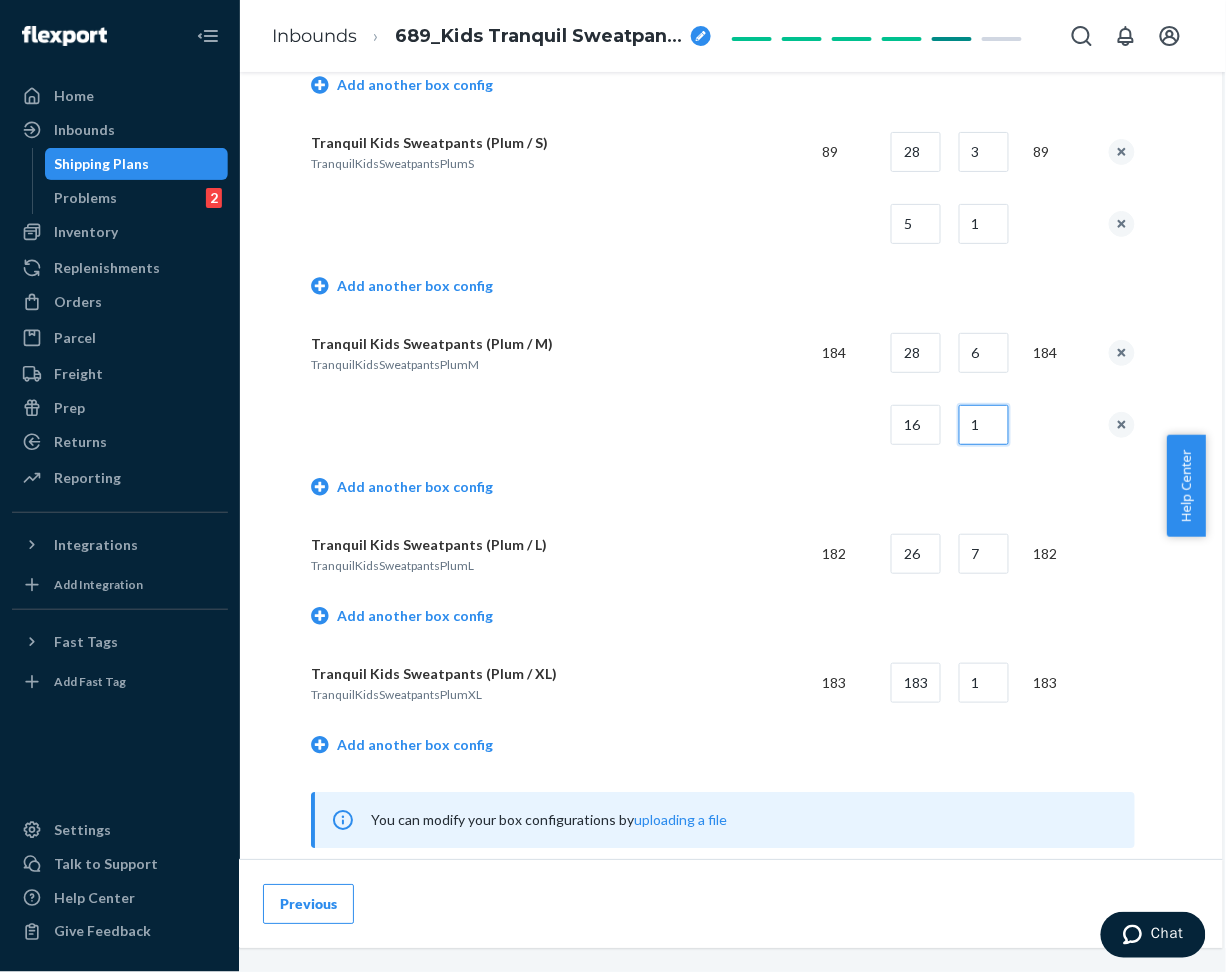 type on "1" 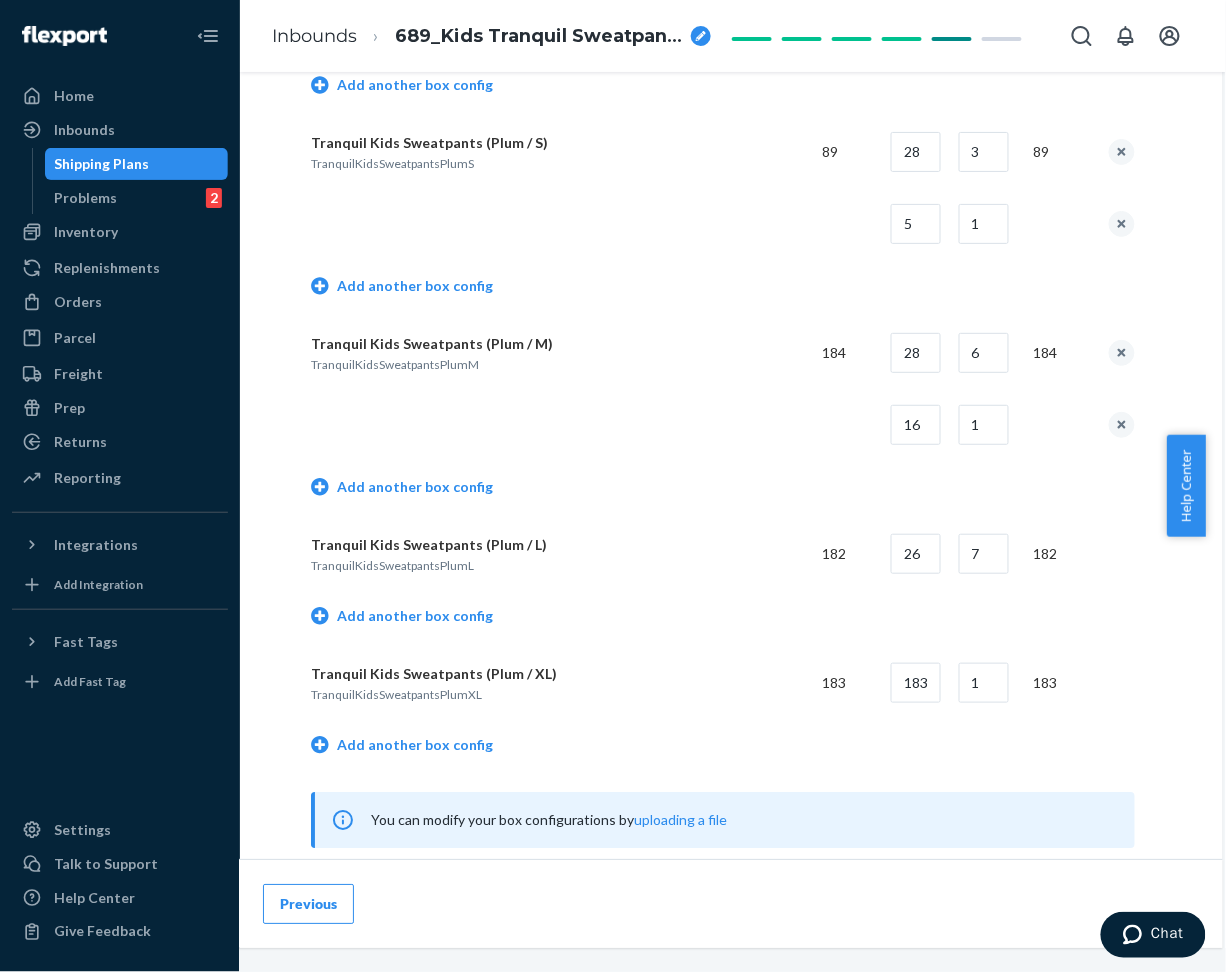 click on "Add another box config" at bounding box center [723, 489] 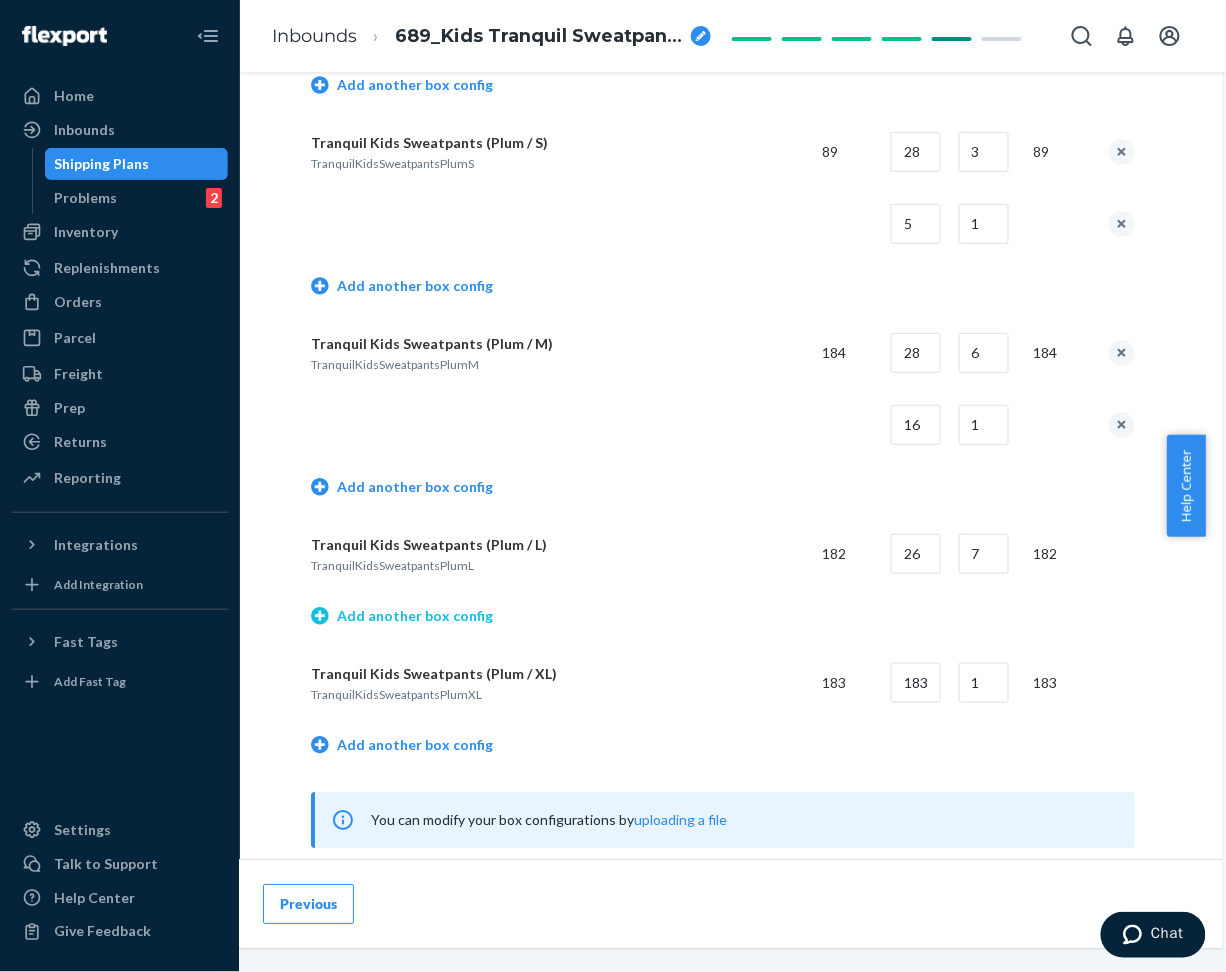 click on "Add another box config" at bounding box center [402, 616] 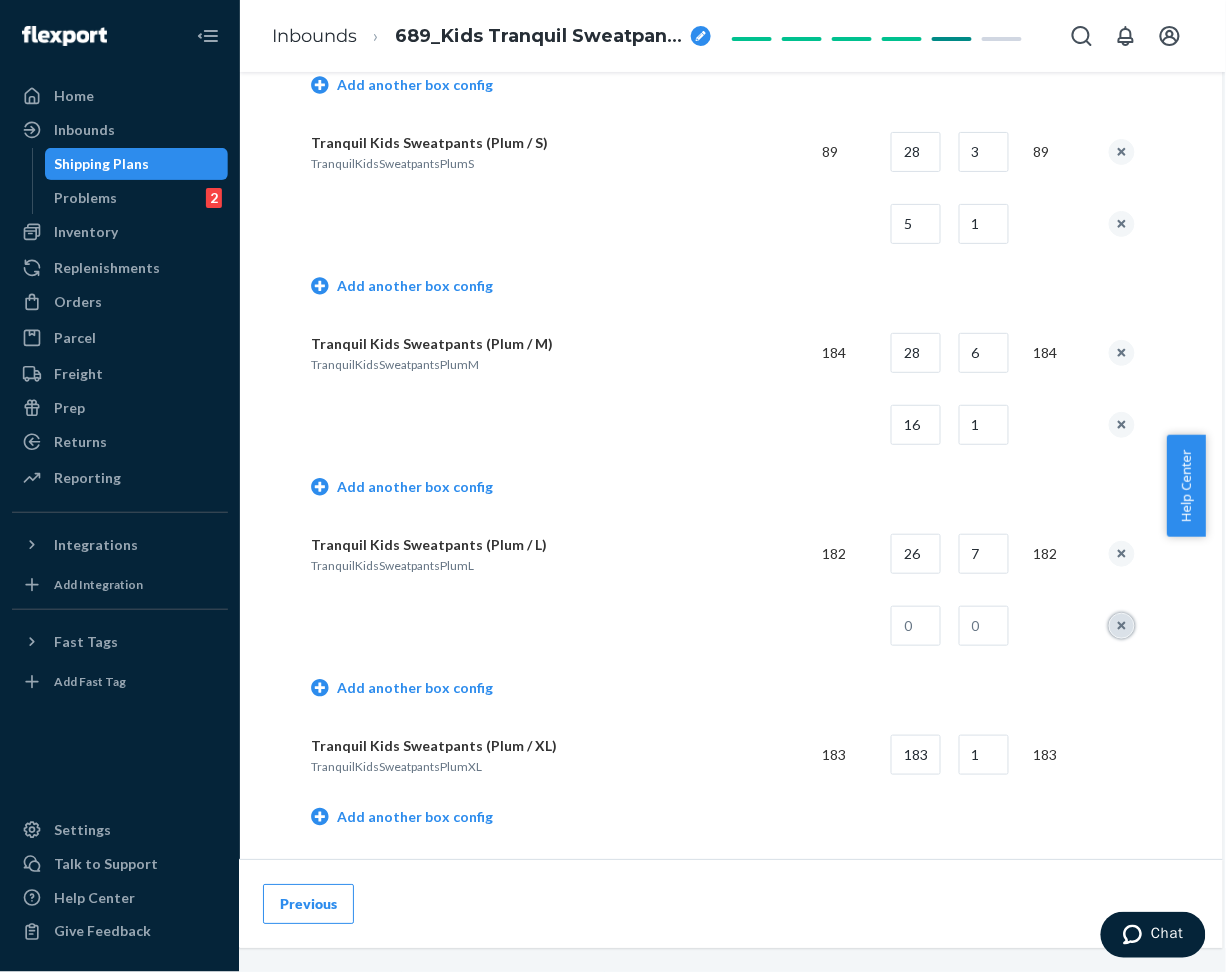 click at bounding box center (1122, 626) 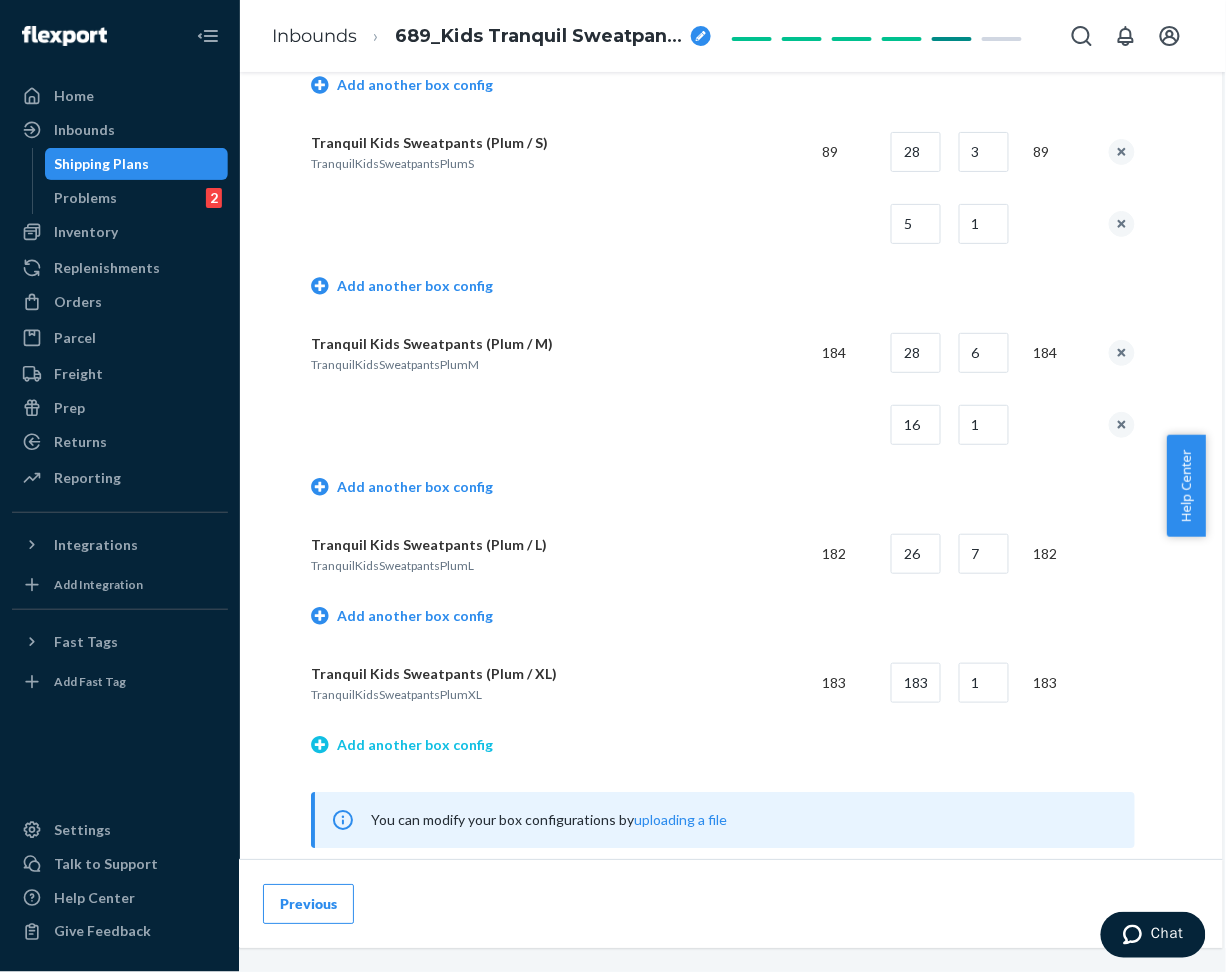 click on "Add another box config" at bounding box center [402, 745] 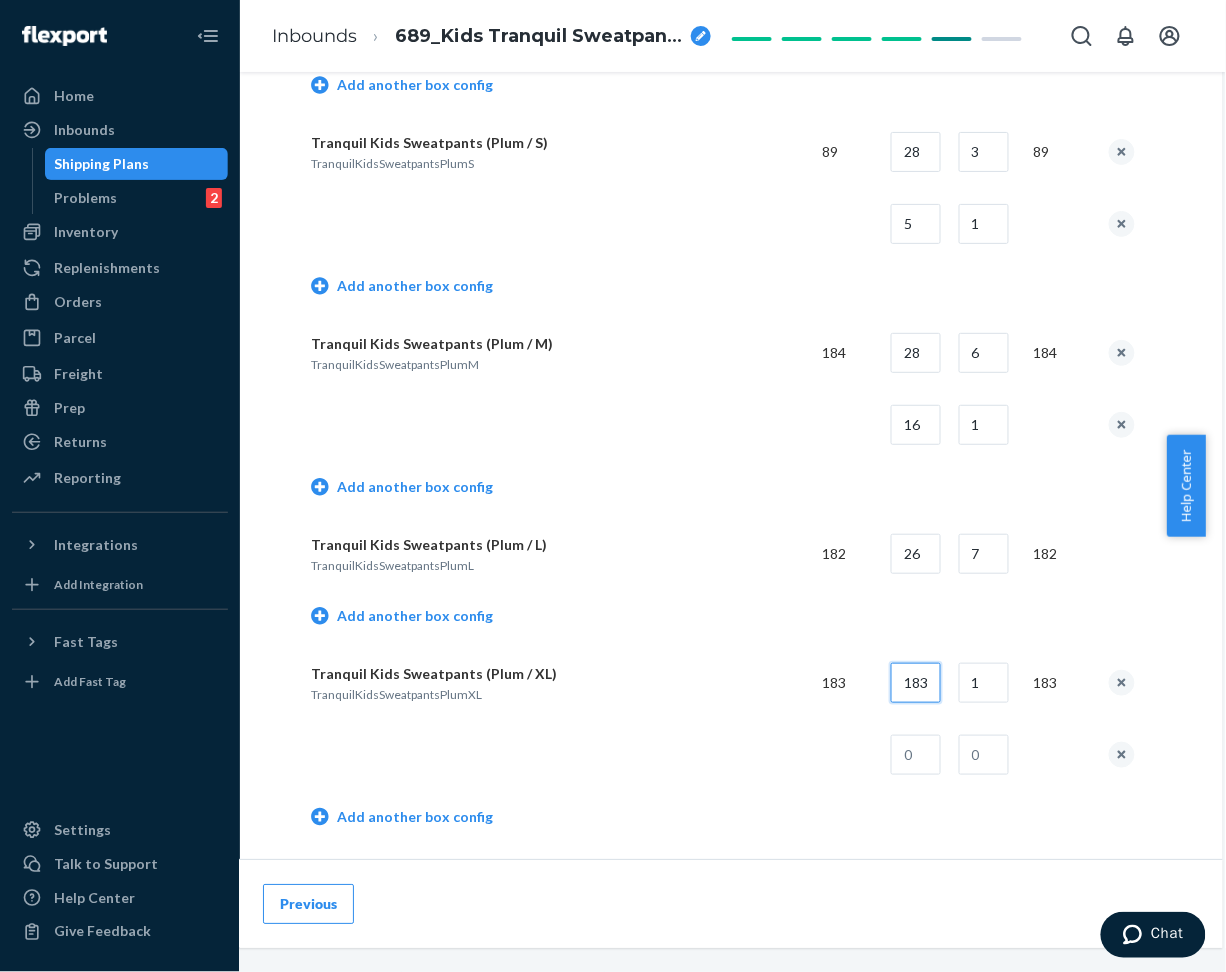 scroll, scrollTop: 0, scrollLeft: 1, axis: horizontal 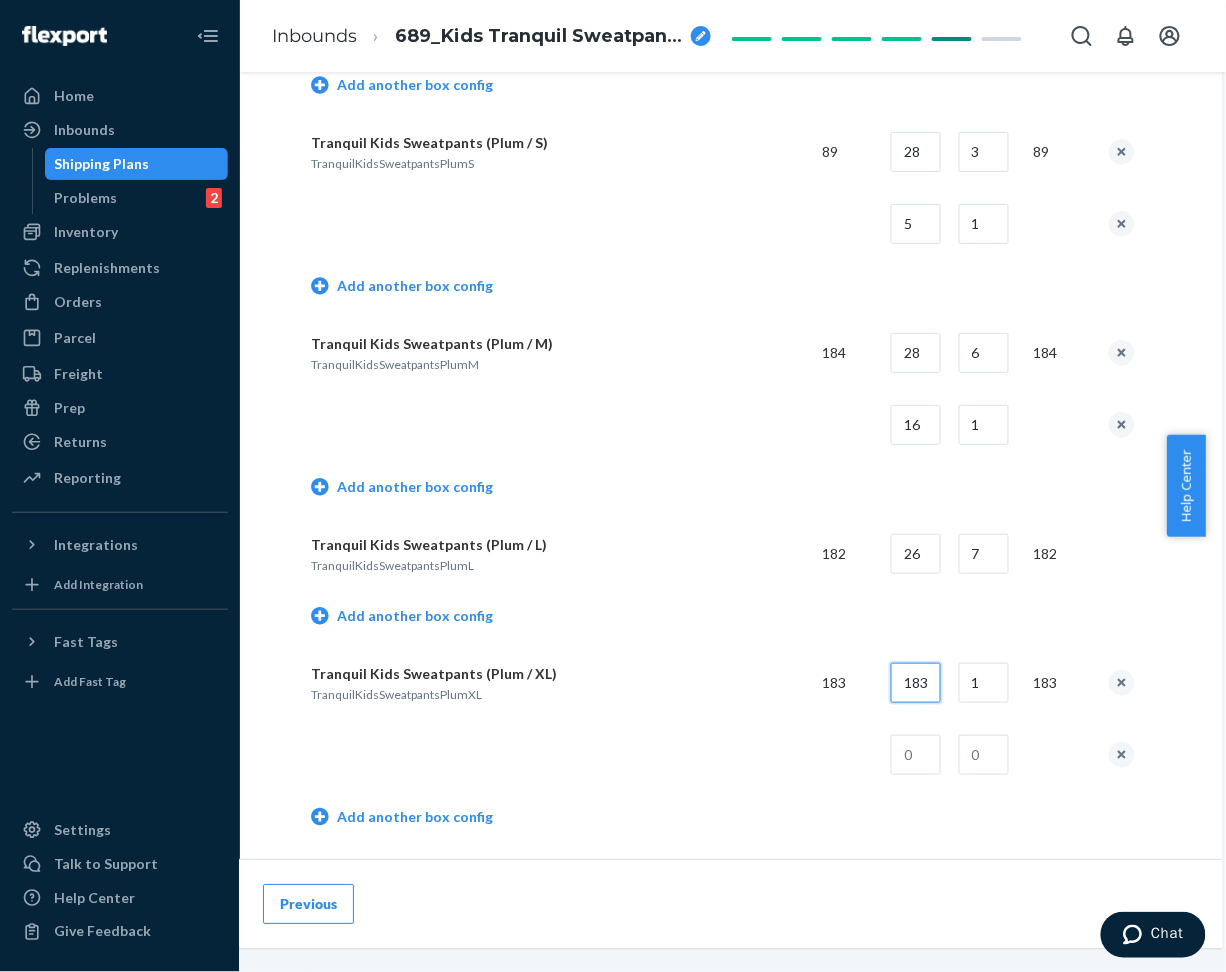 drag, startPoint x: 888, startPoint y: 679, endPoint x: 926, endPoint y: 677, distance: 38.052597 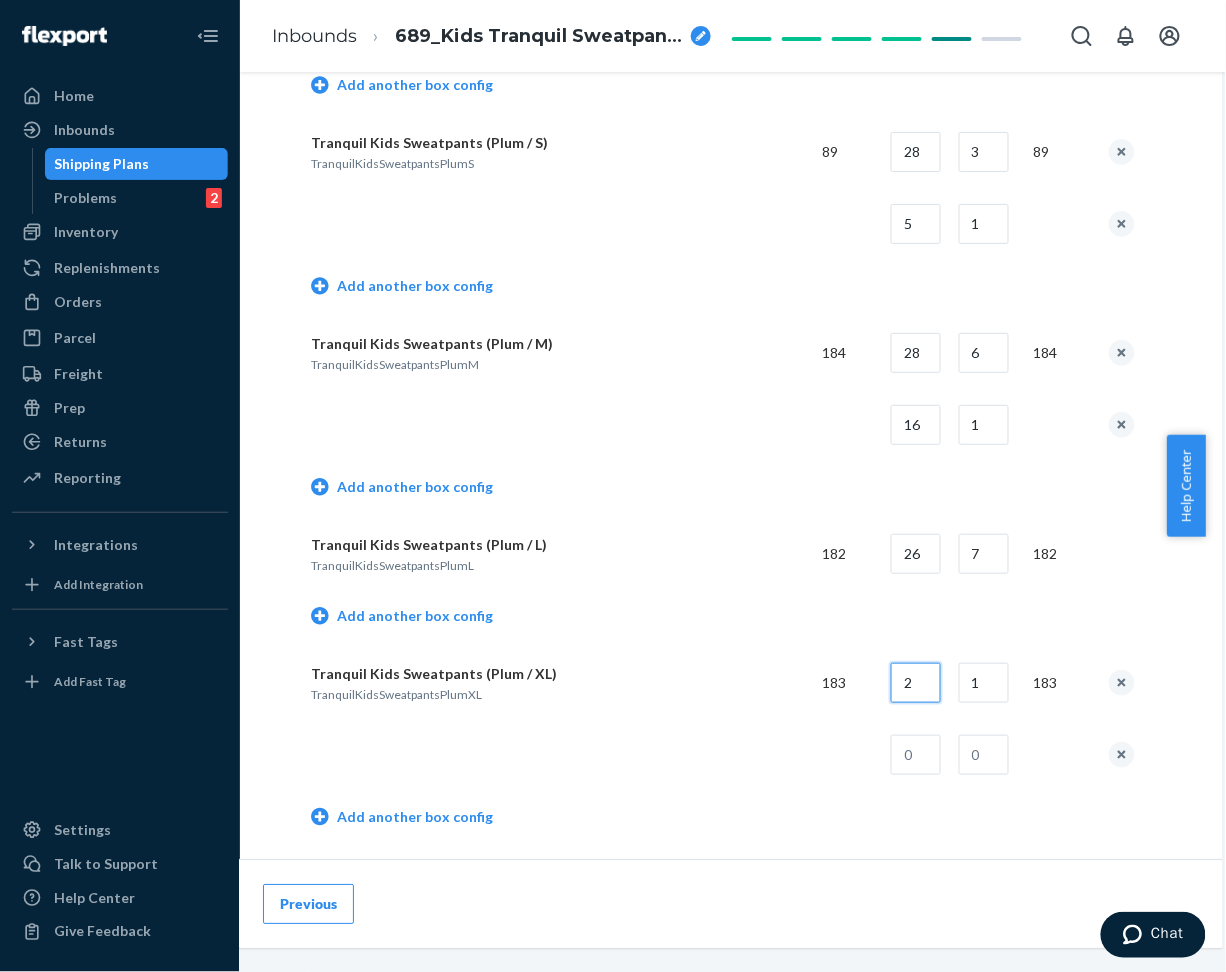 scroll, scrollTop: 0, scrollLeft: 0, axis: both 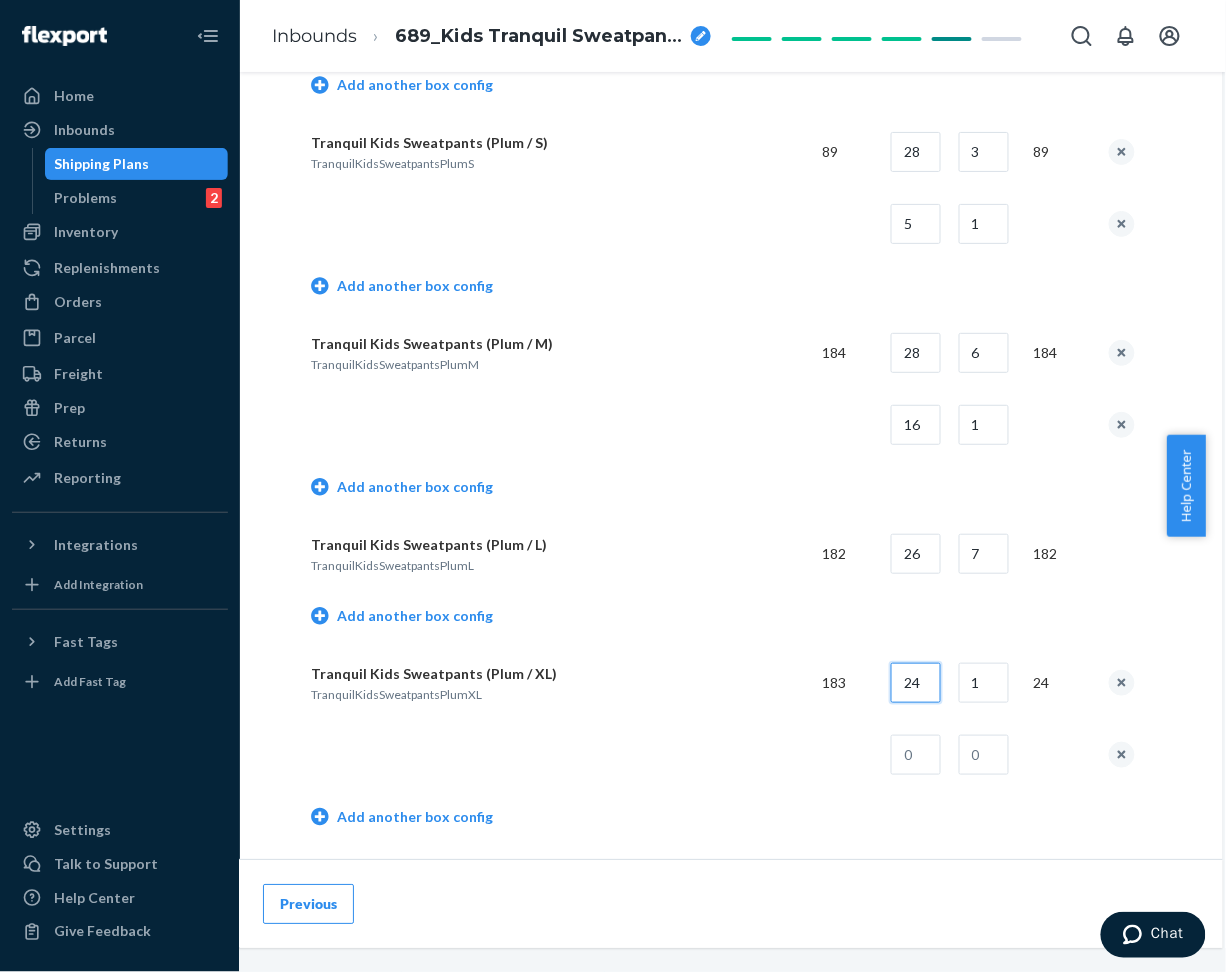 type on "24" 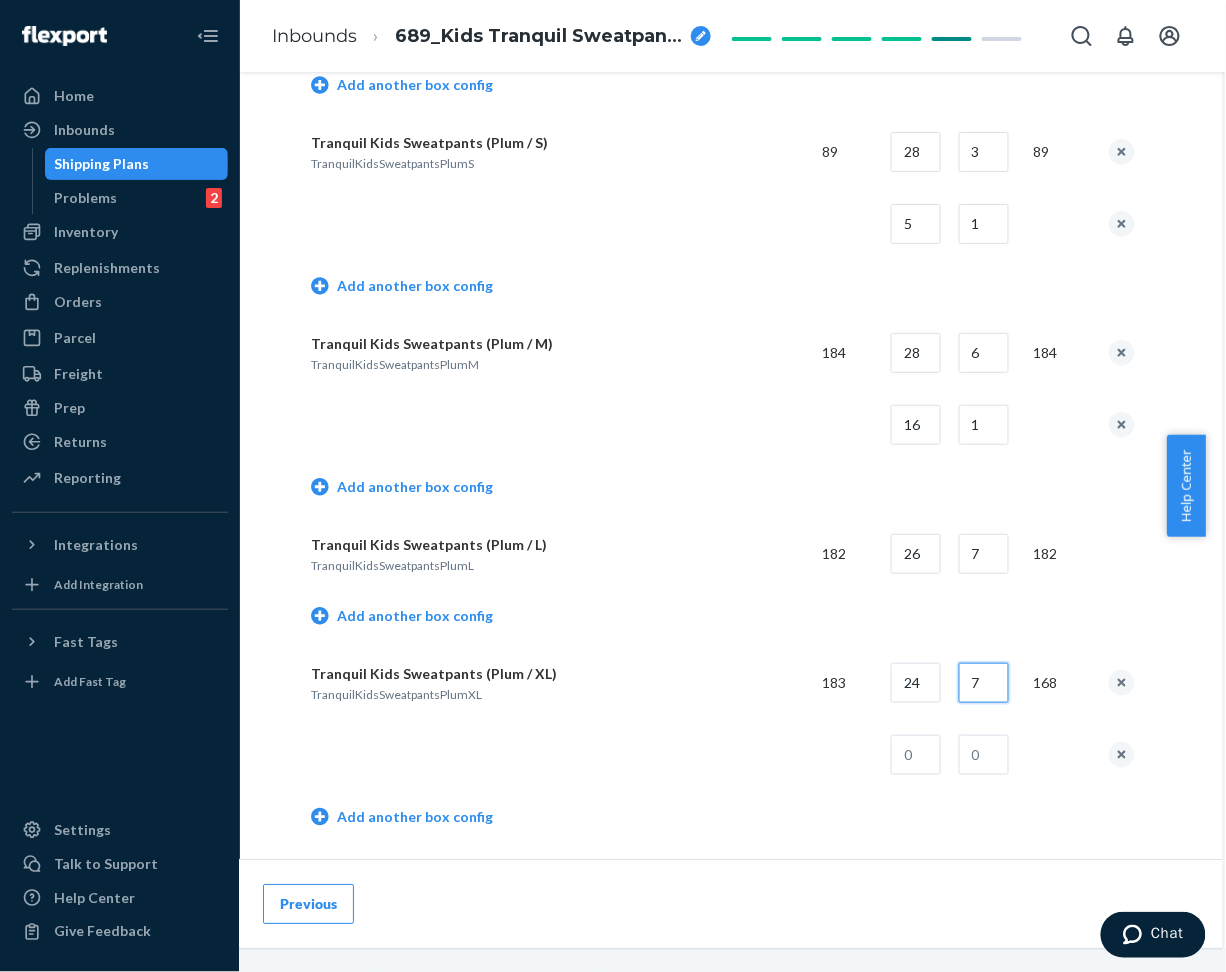 type on "7" 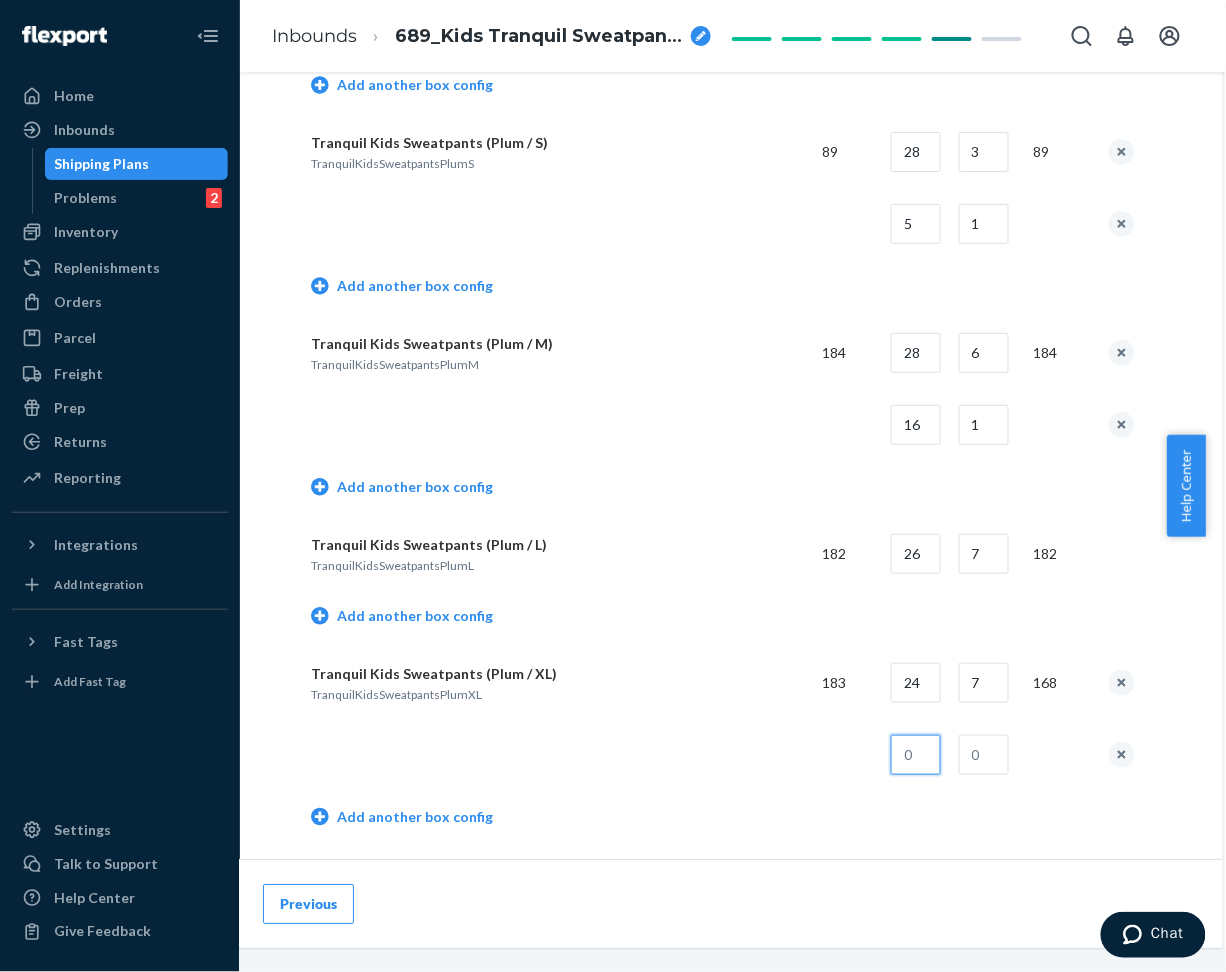 click at bounding box center [916, 755] 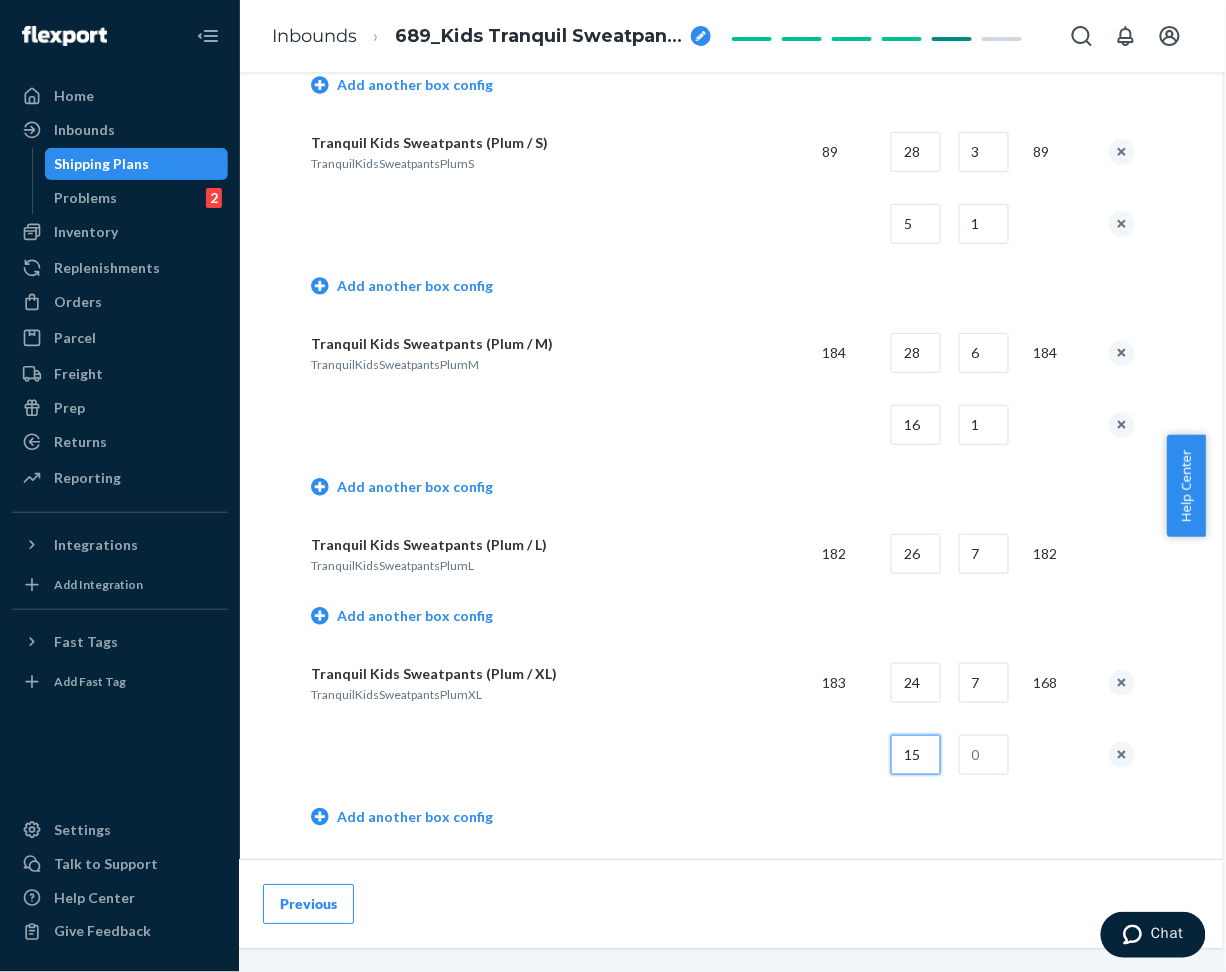 type on "15" 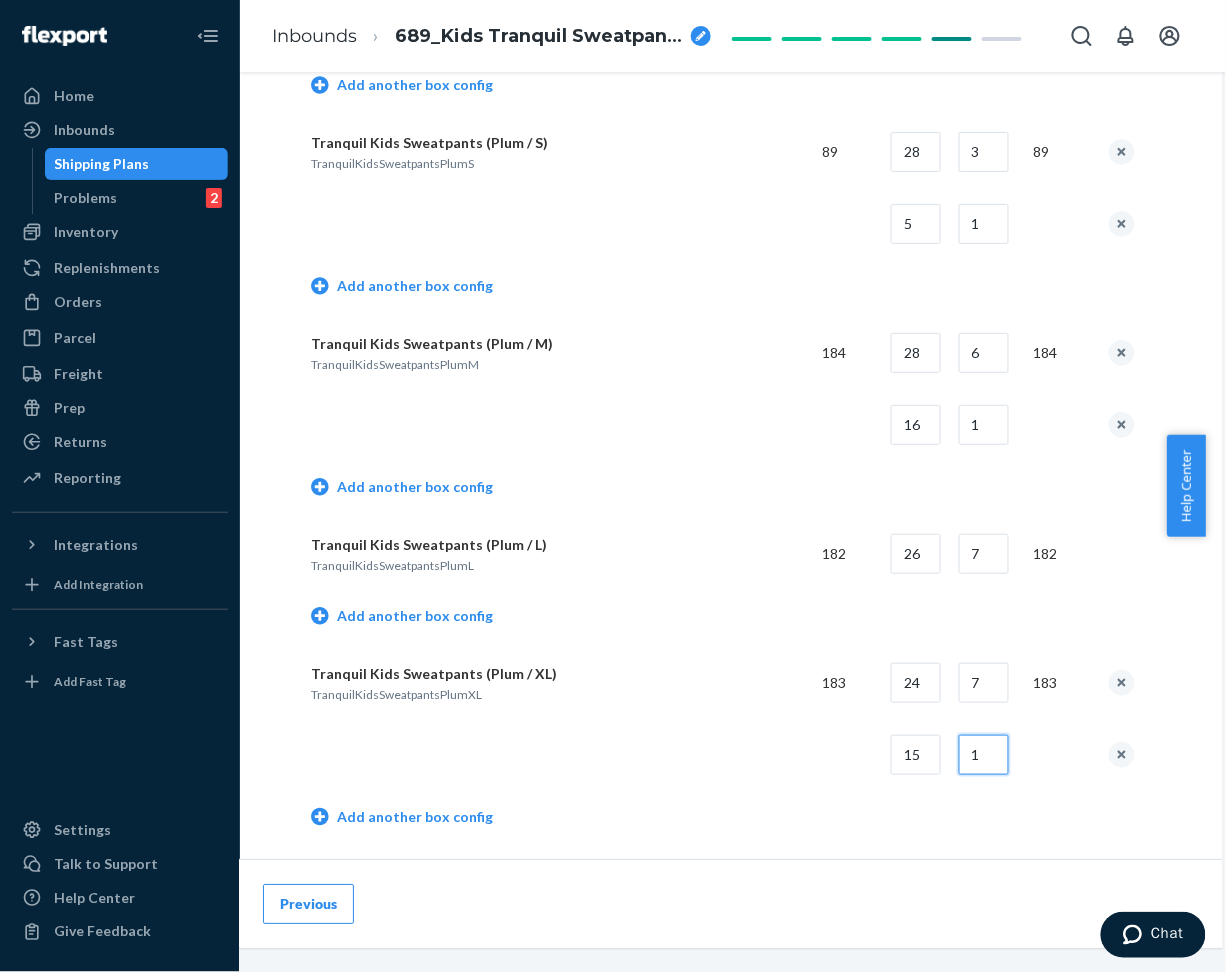 type on "1" 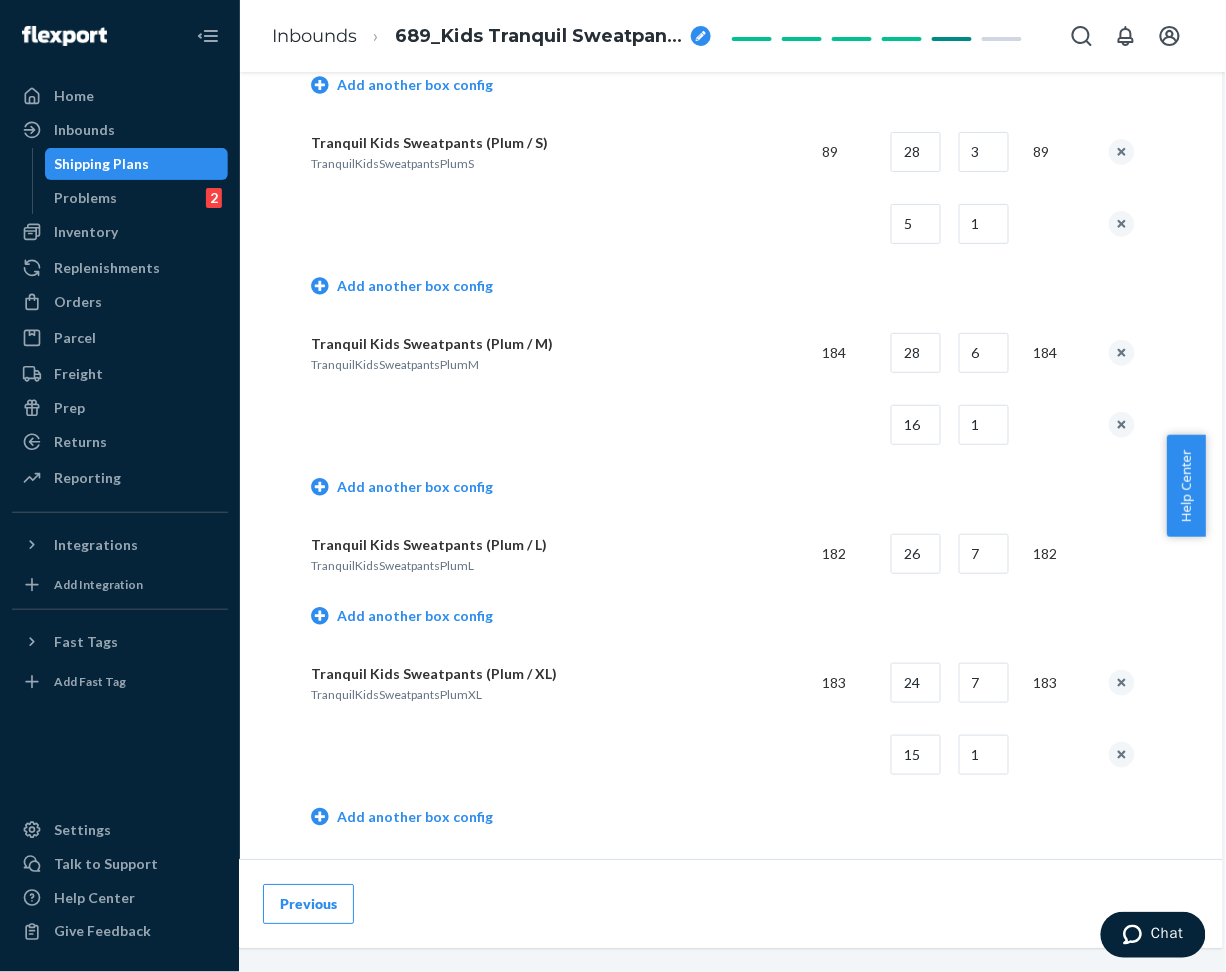 click at bounding box center [558, 755] 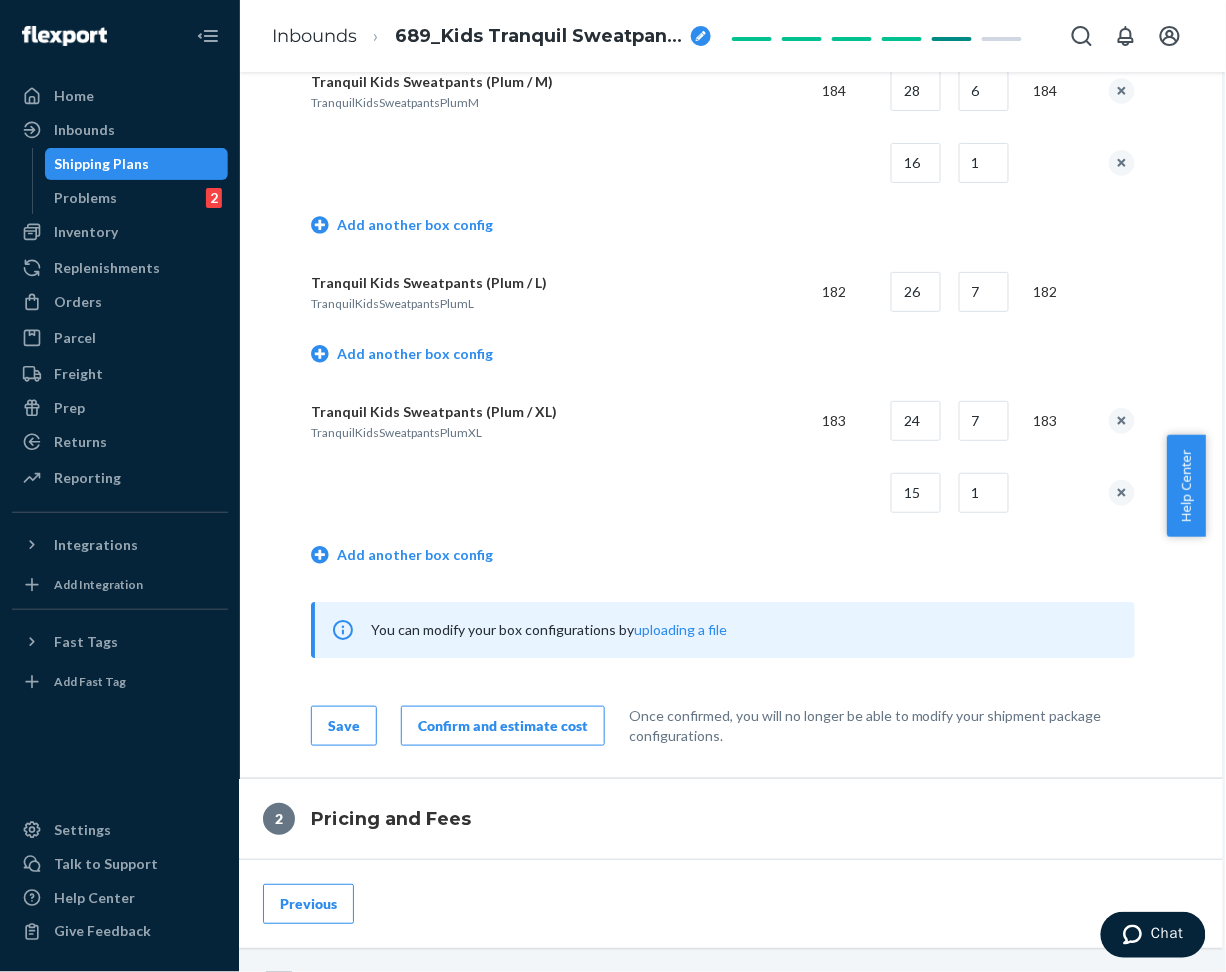 scroll, scrollTop: 1466, scrollLeft: 66, axis: both 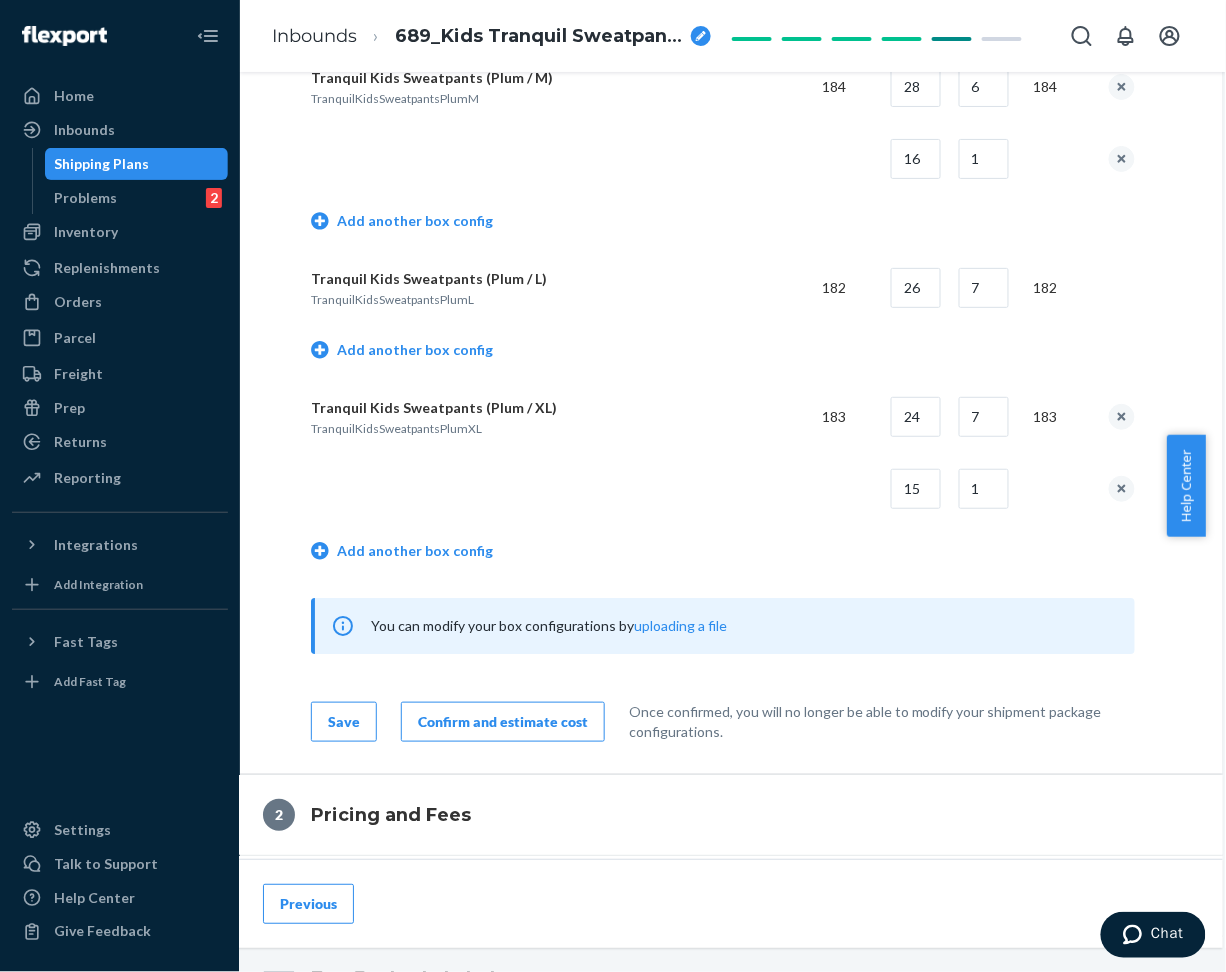 click on "Confirm and estimate cost" at bounding box center (503, 722) 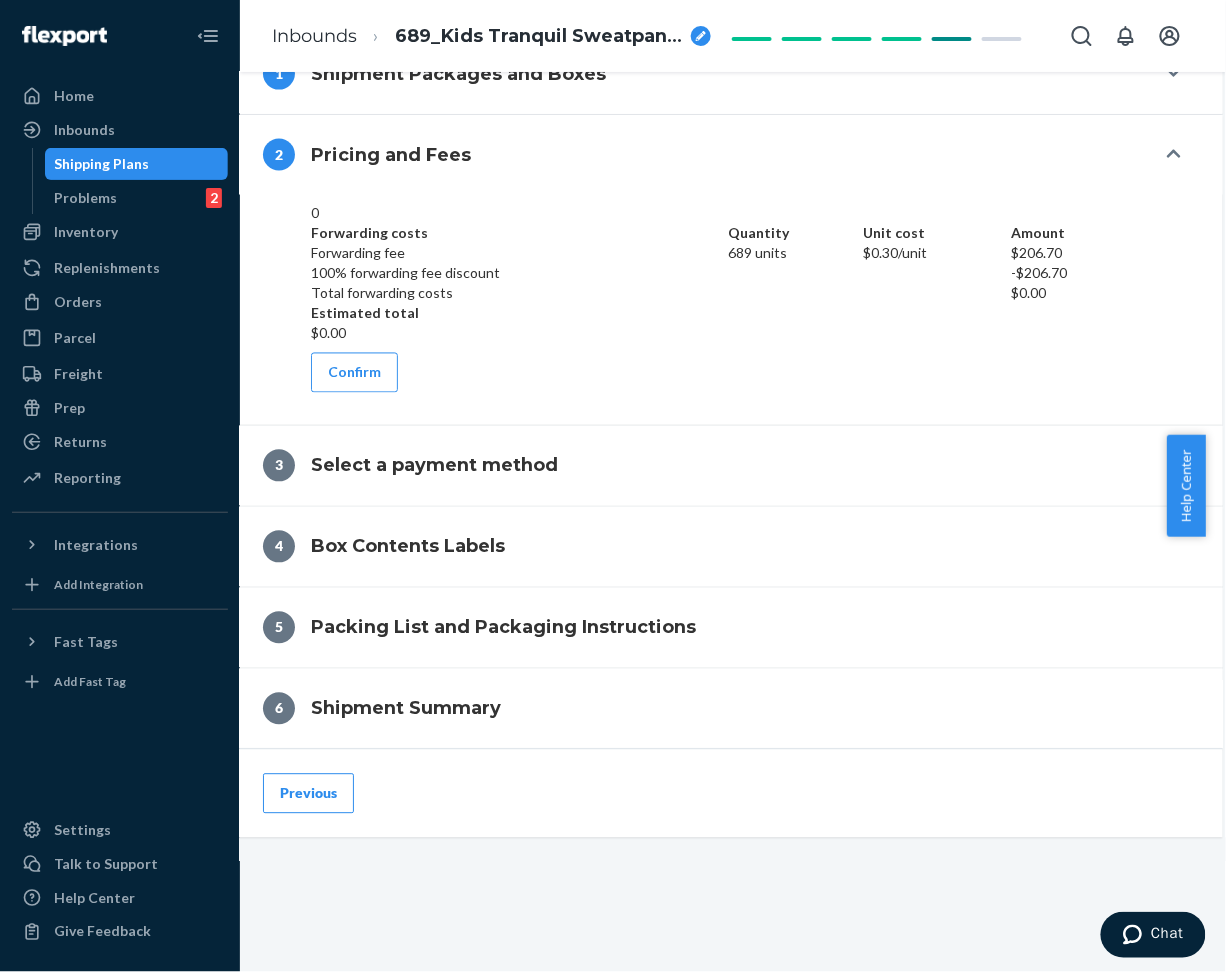 scroll, scrollTop: 837, scrollLeft: 66, axis: both 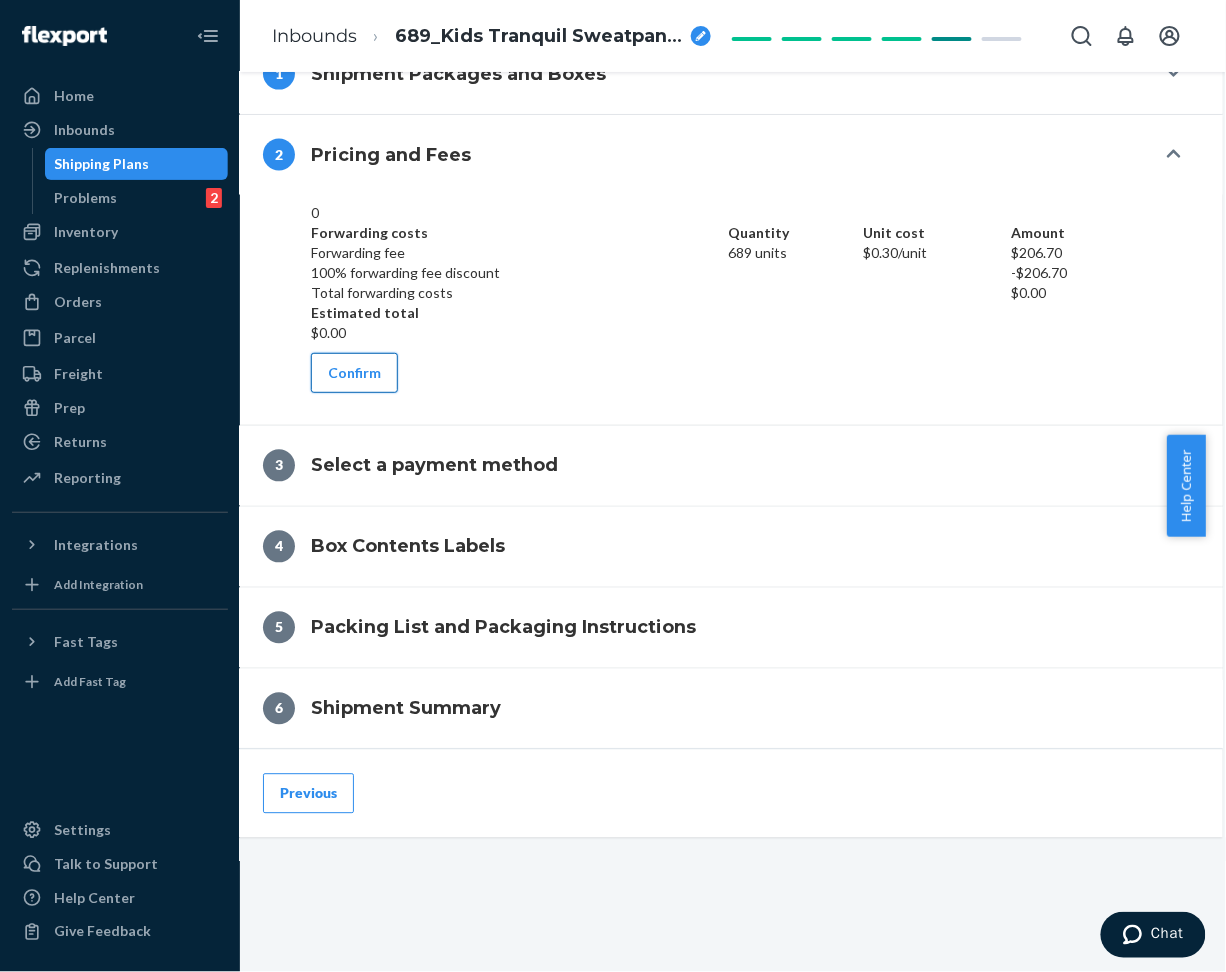 click on "Confirm" at bounding box center (354, 373) 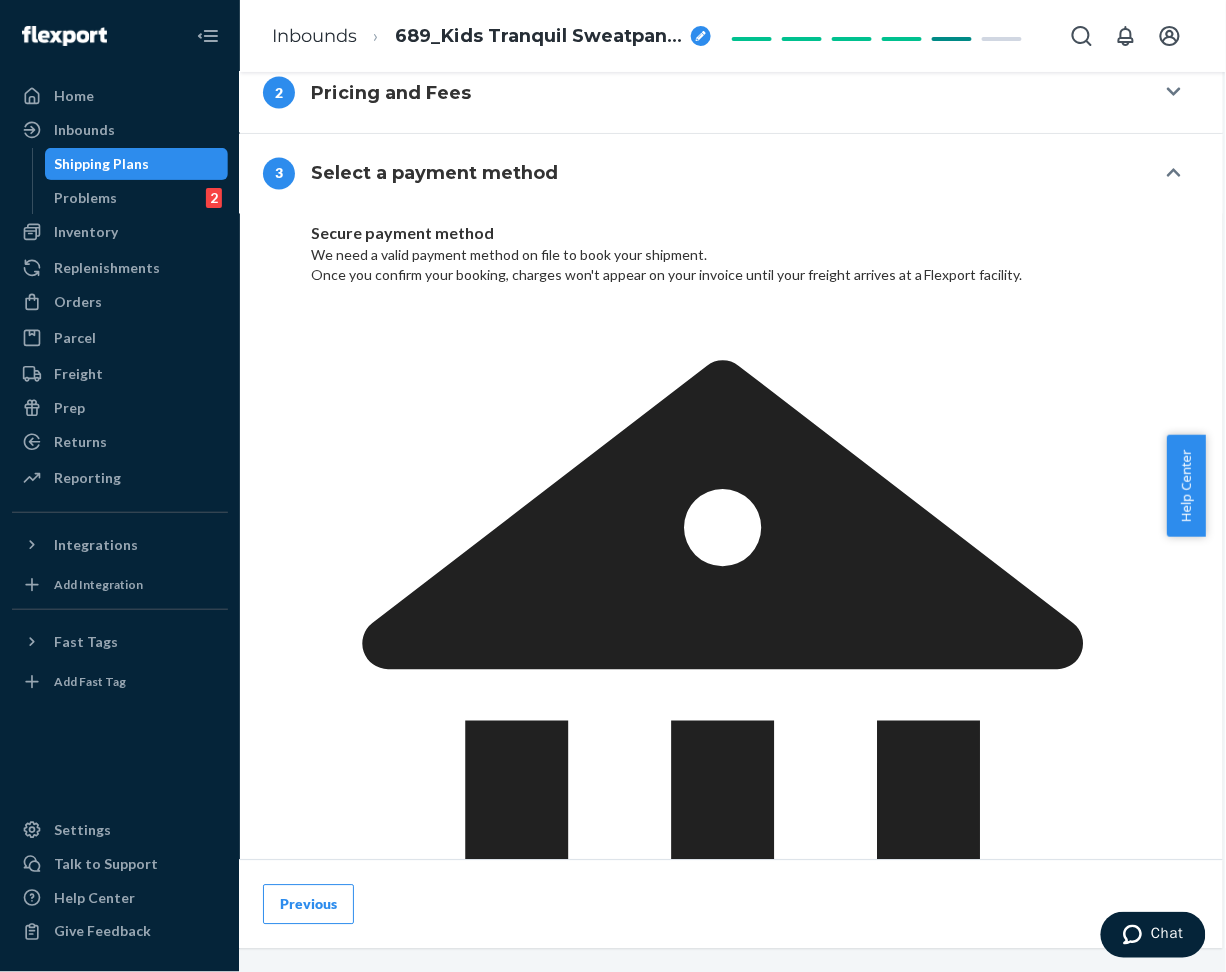scroll, scrollTop: 824, scrollLeft: 66, axis: both 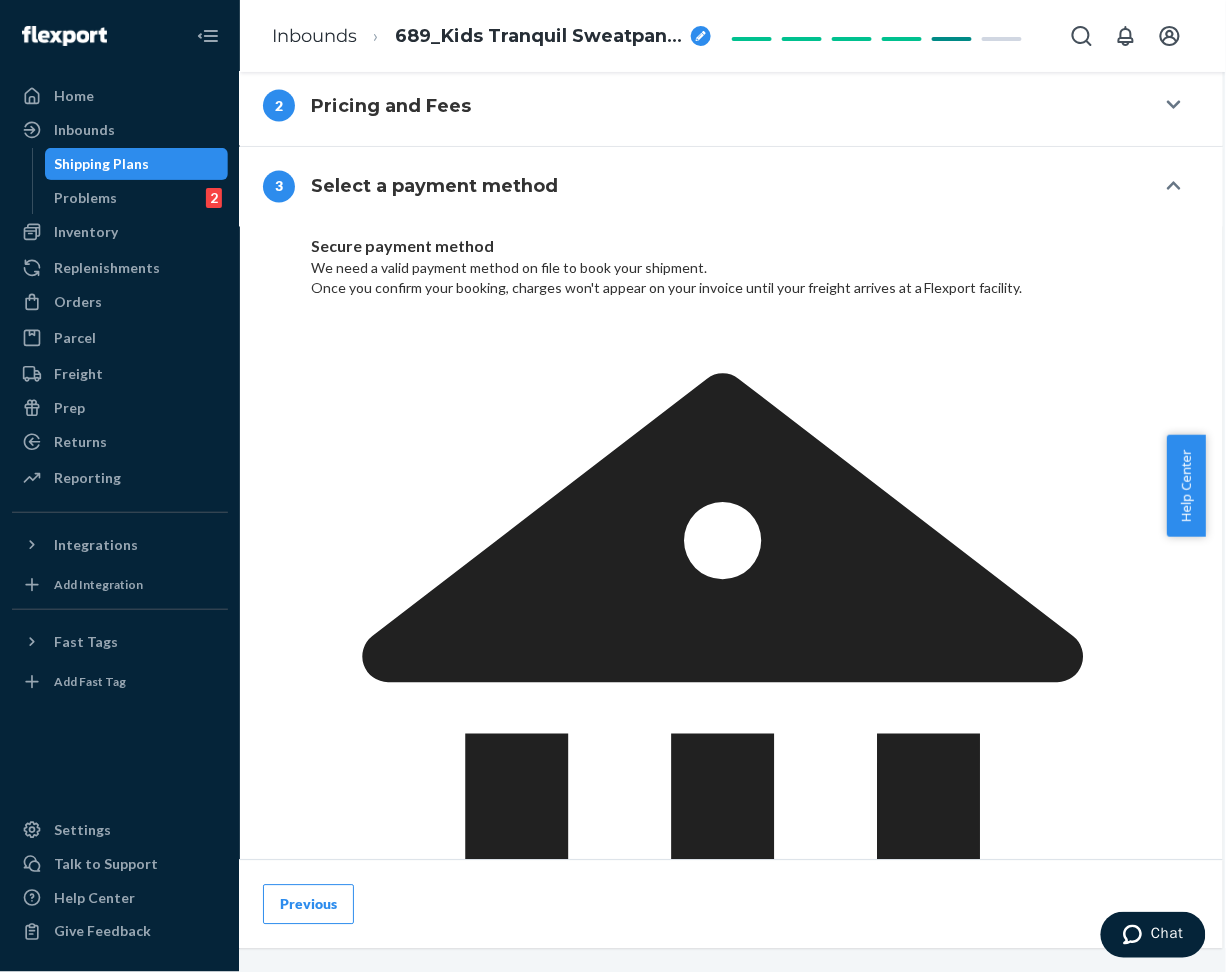 click on "Confirm payment method" at bounding box center [411, 1241] 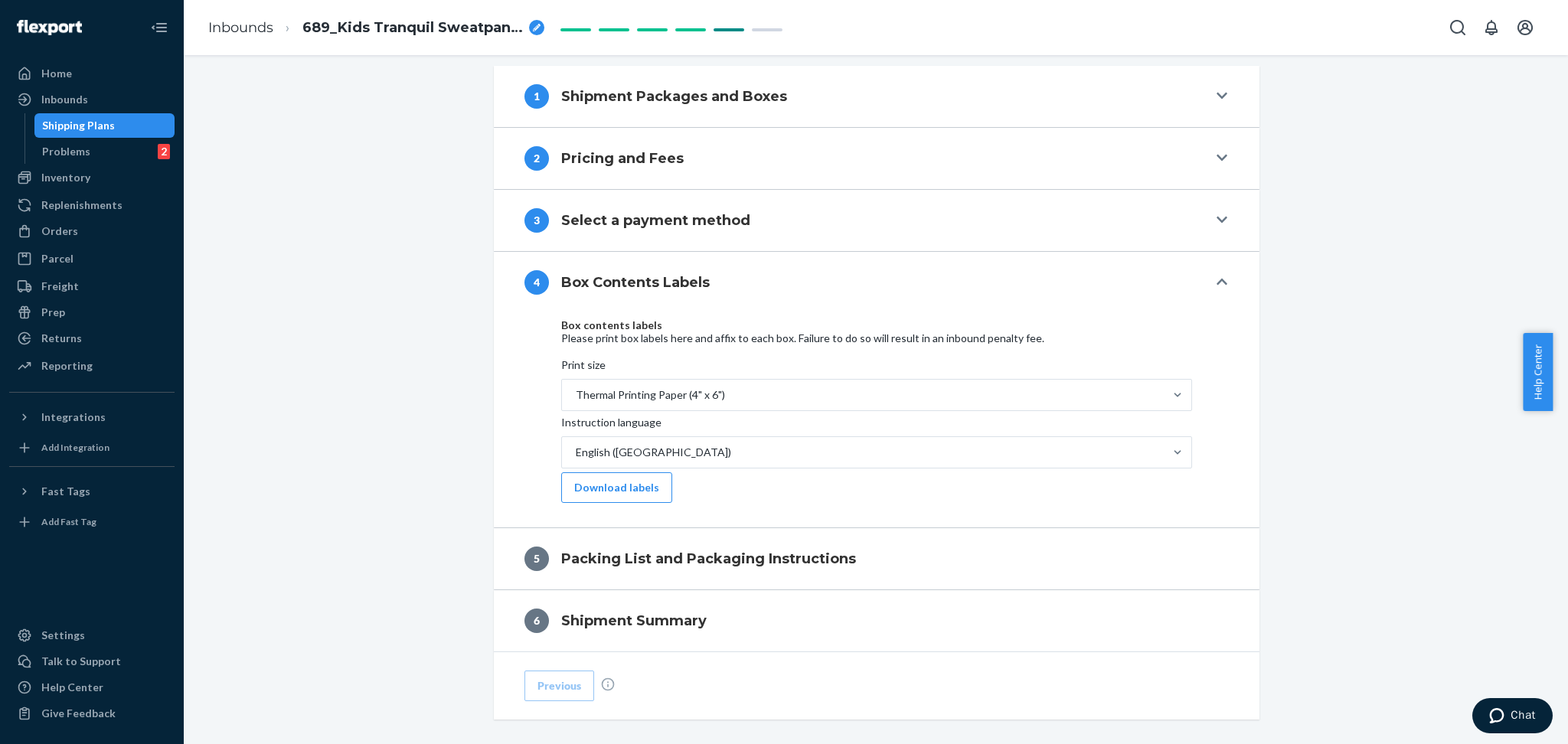 scroll, scrollTop: 589, scrollLeft: 0, axis: vertical 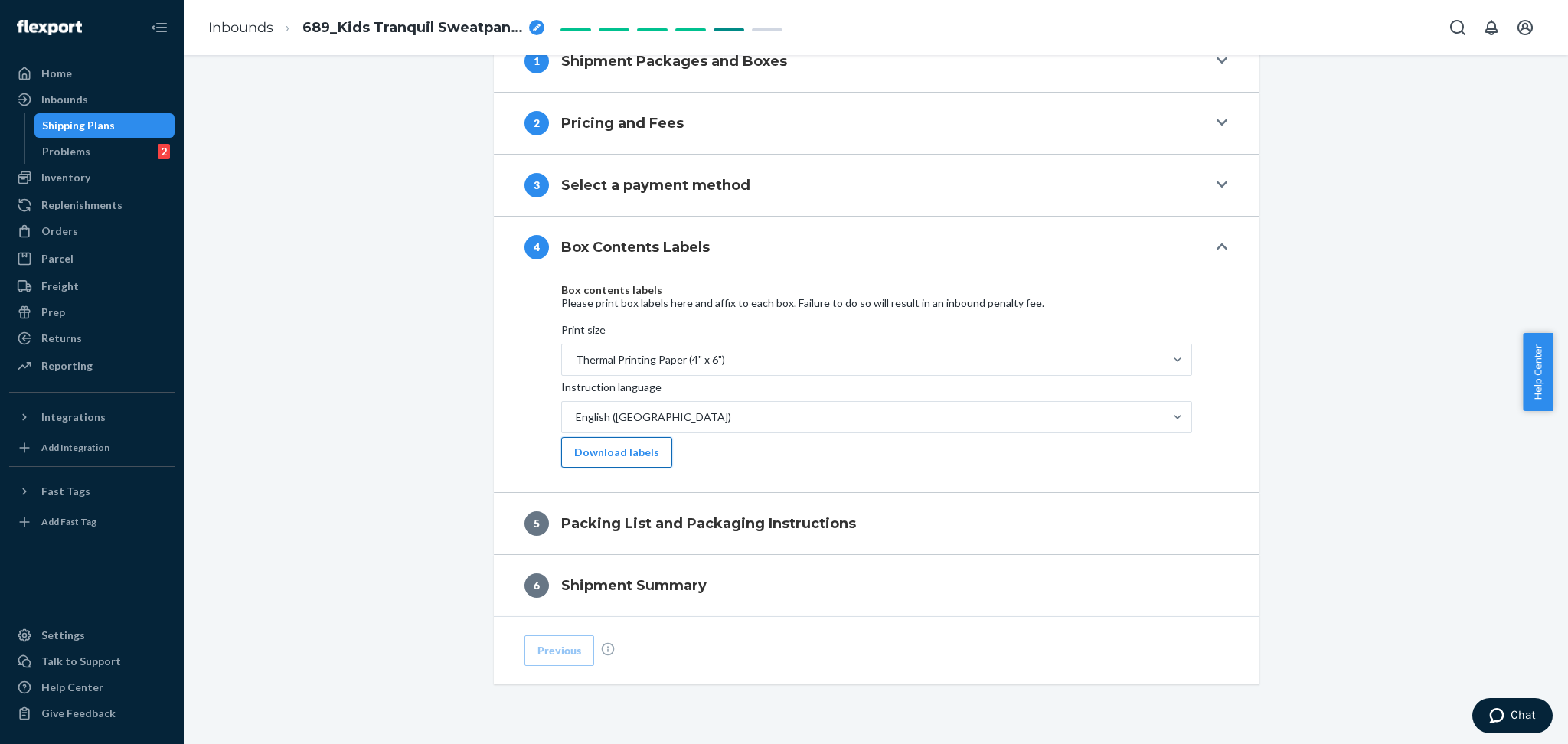 click on "Download labels" at bounding box center [616, 452] 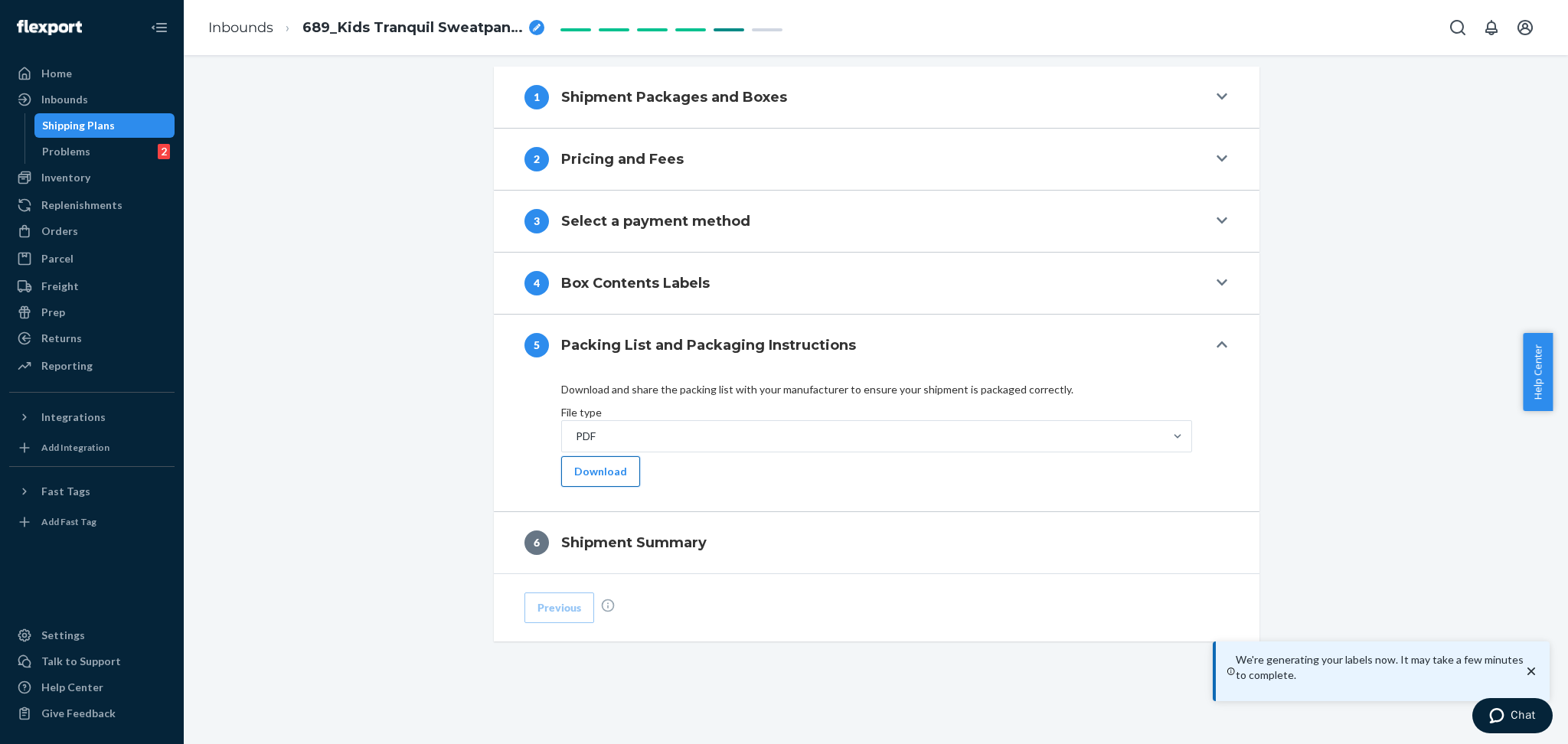 click on "Download" at bounding box center [600, 472] 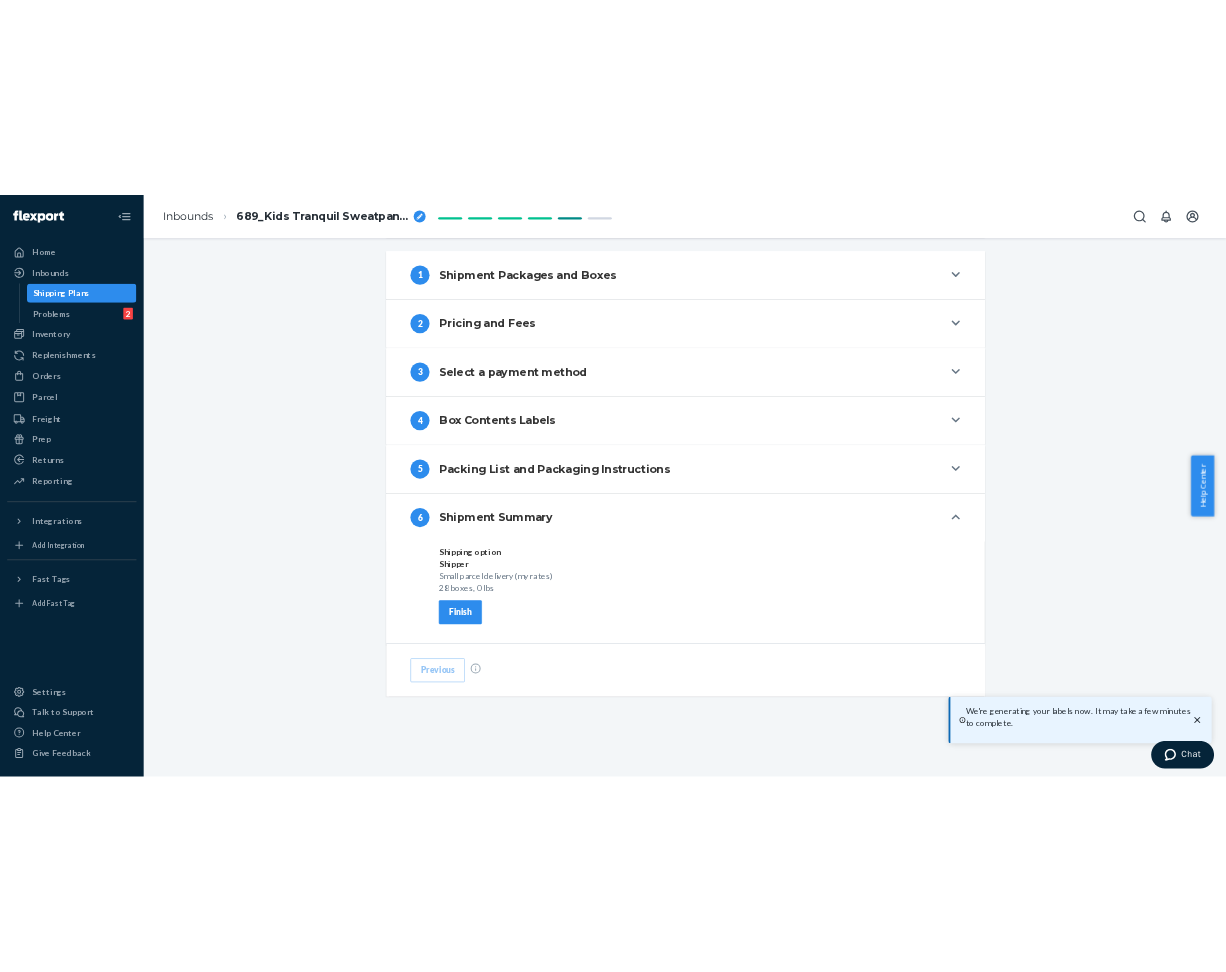 scroll, scrollTop: 688, scrollLeft: 0, axis: vertical 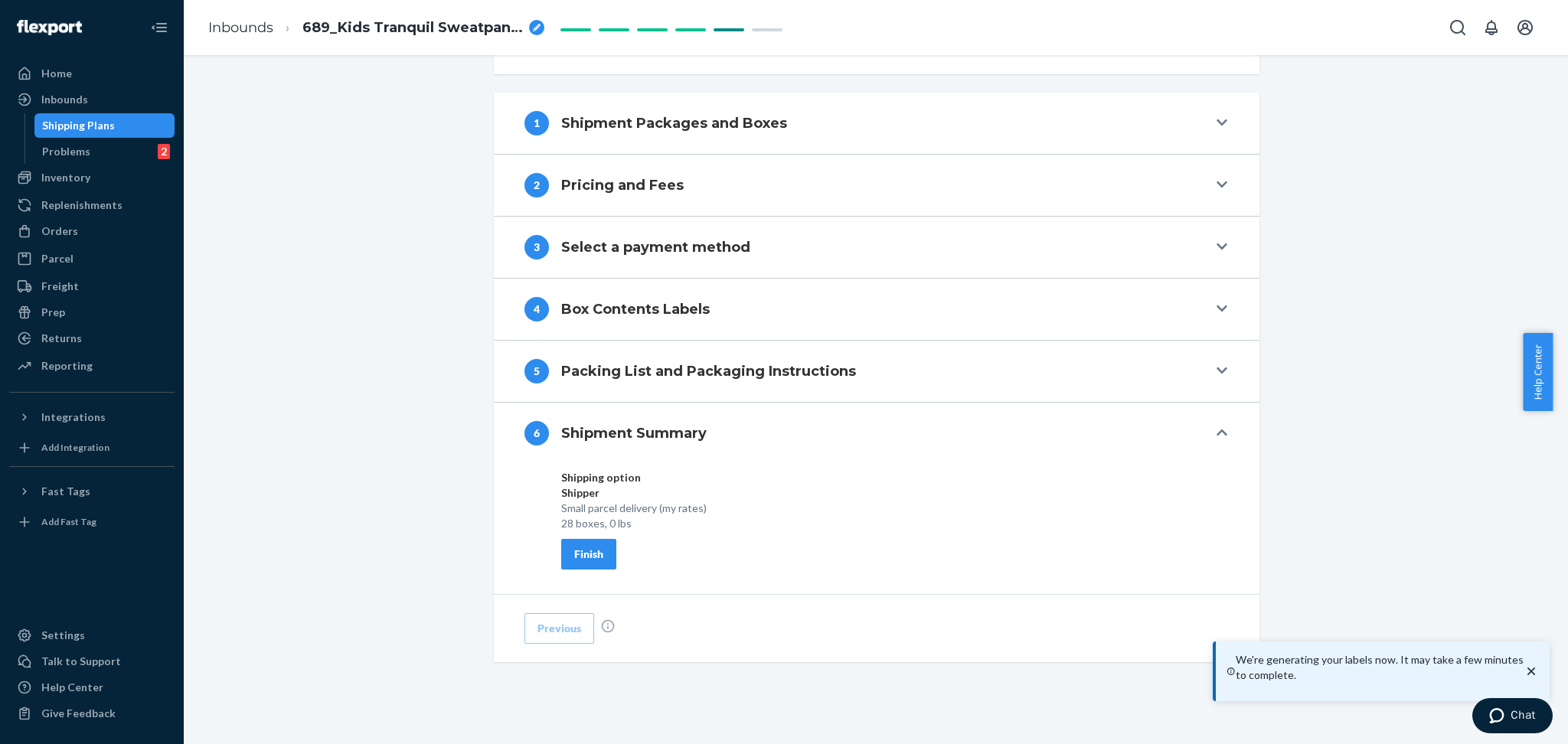 click on "Finish" at bounding box center (589, 554) 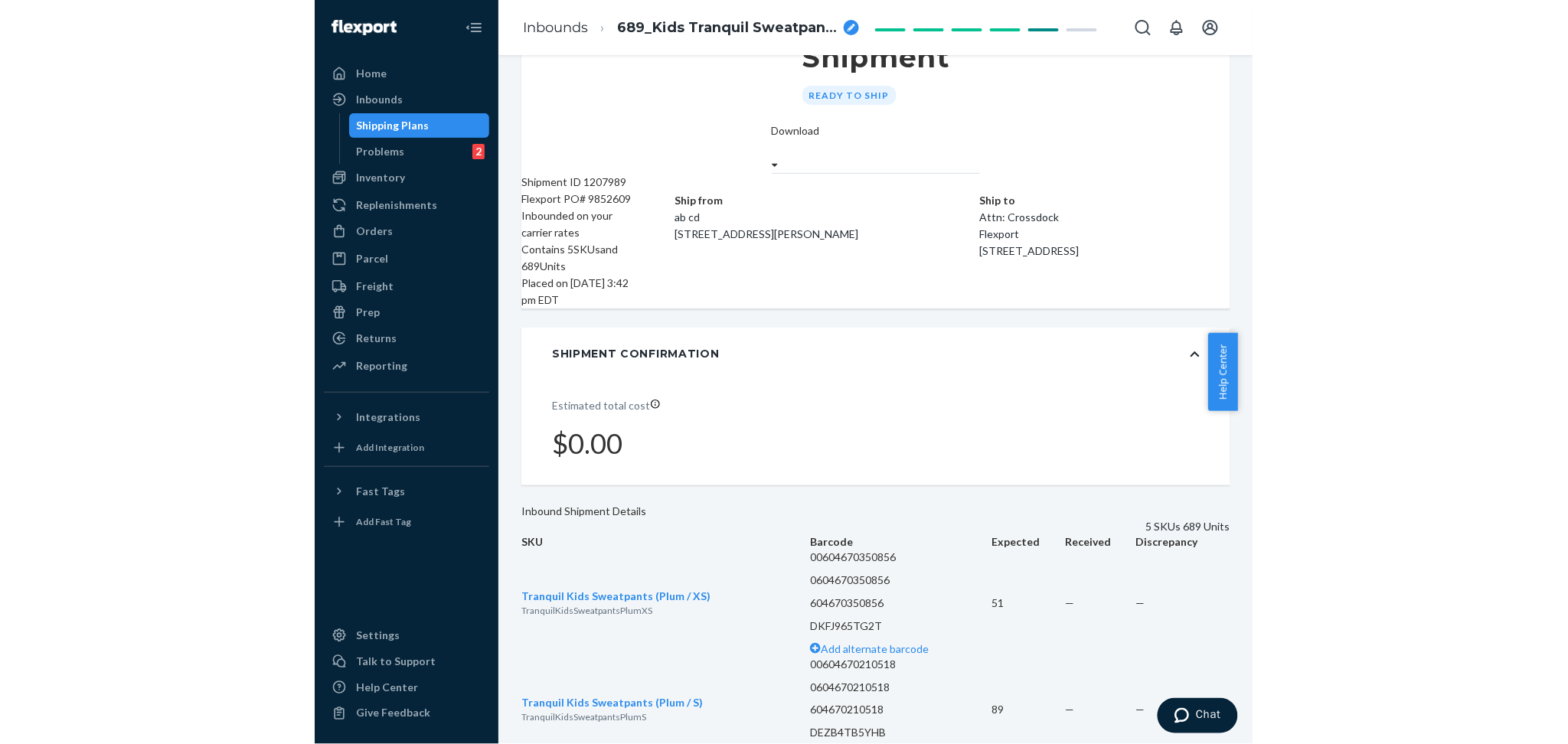 scroll, scrollTop: 0, scrollLeft: 0, axis: both 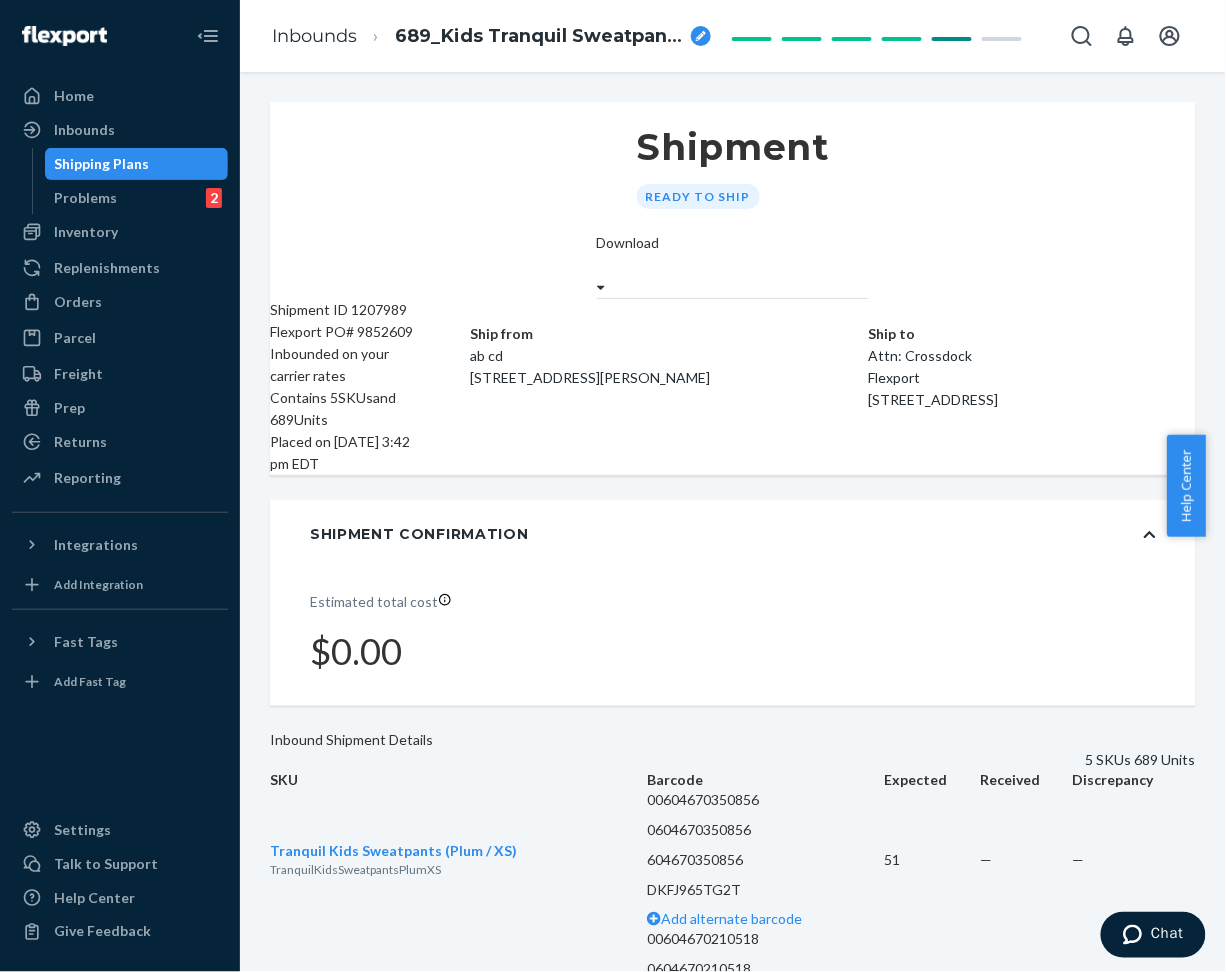 click on "Estimated total cost $0.00" at bounding box center (733, 632) 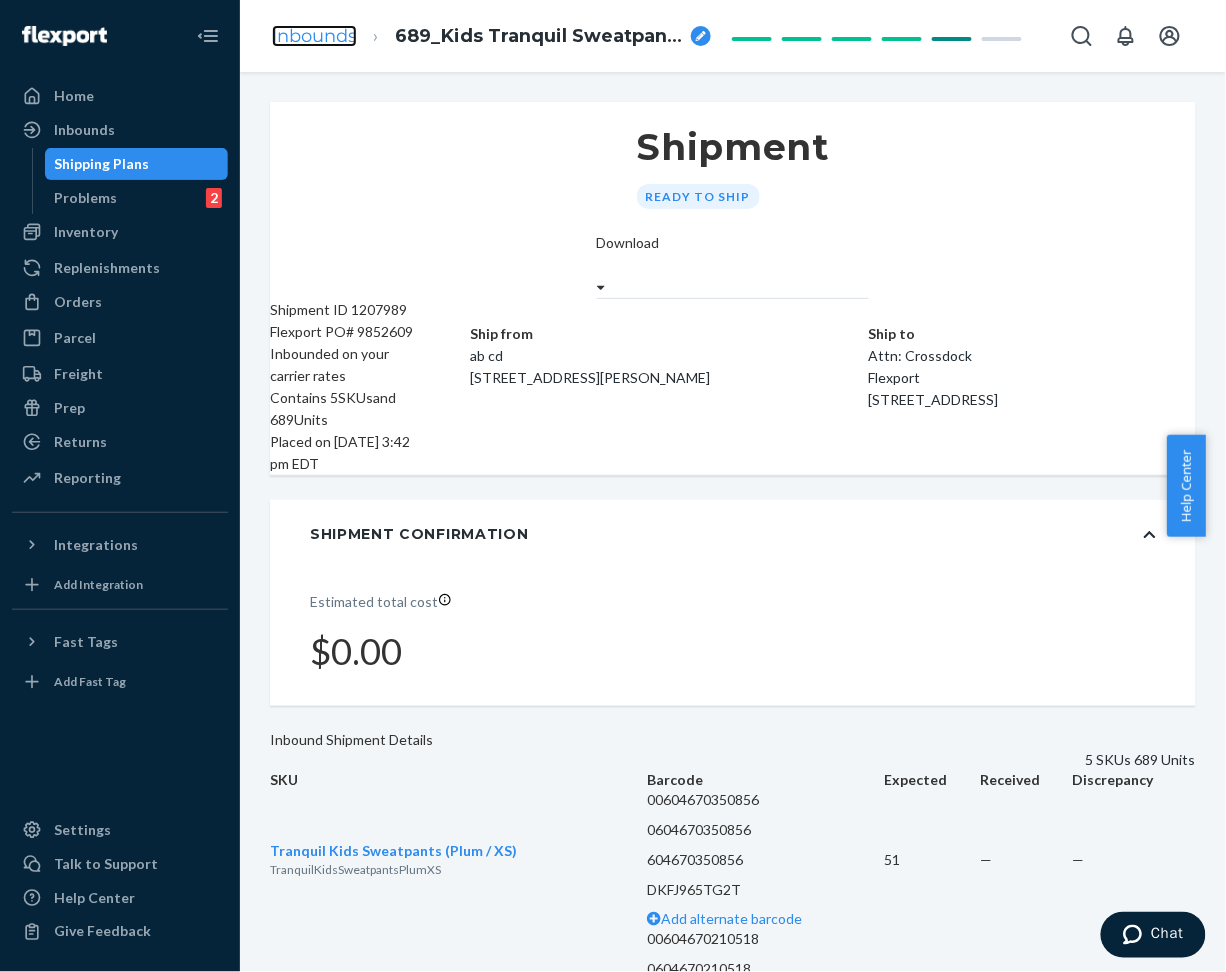 click on "Inbounds" at bounding box center (314, 36) 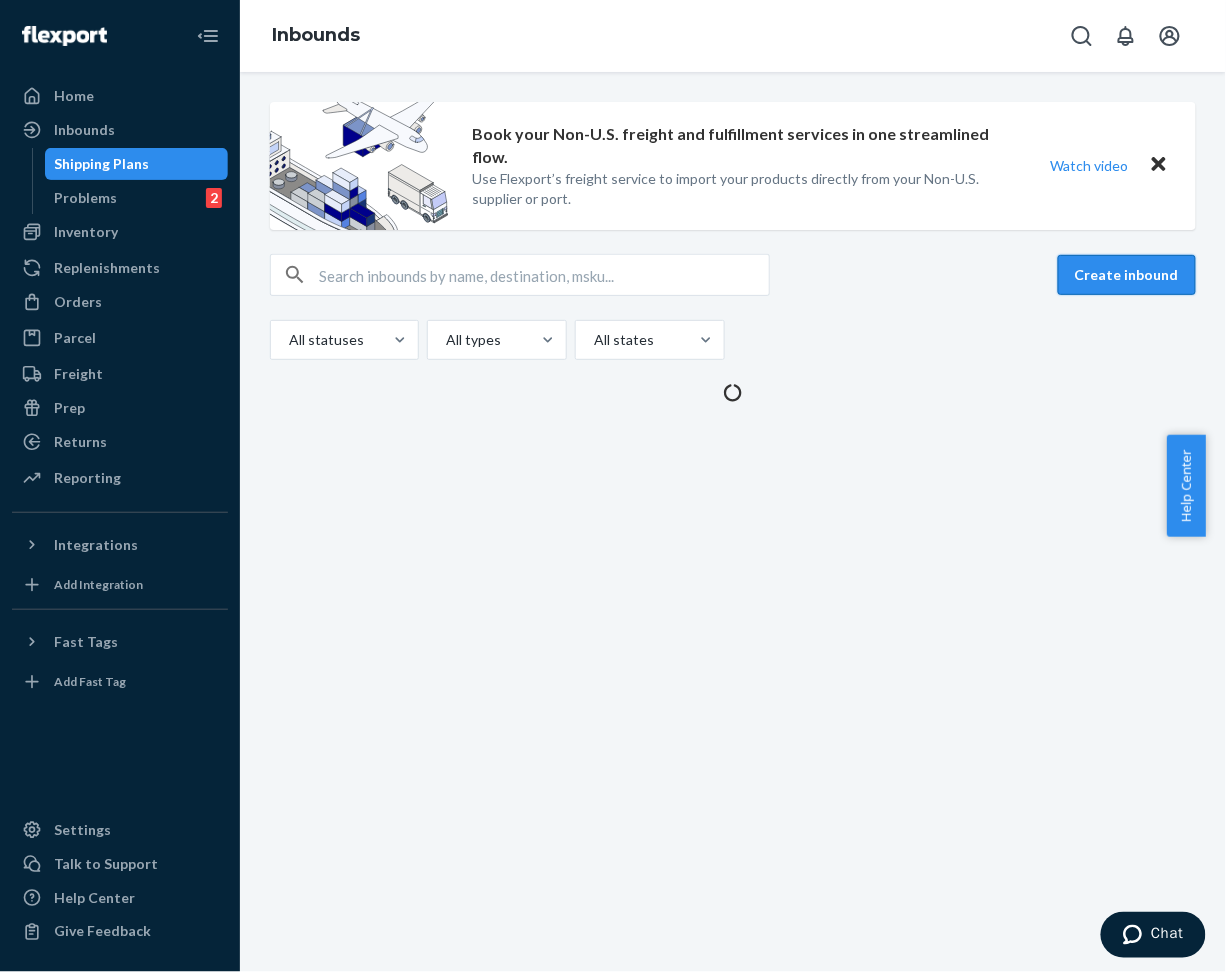 click on "Create inbound" at bounding box center (1127, 275) 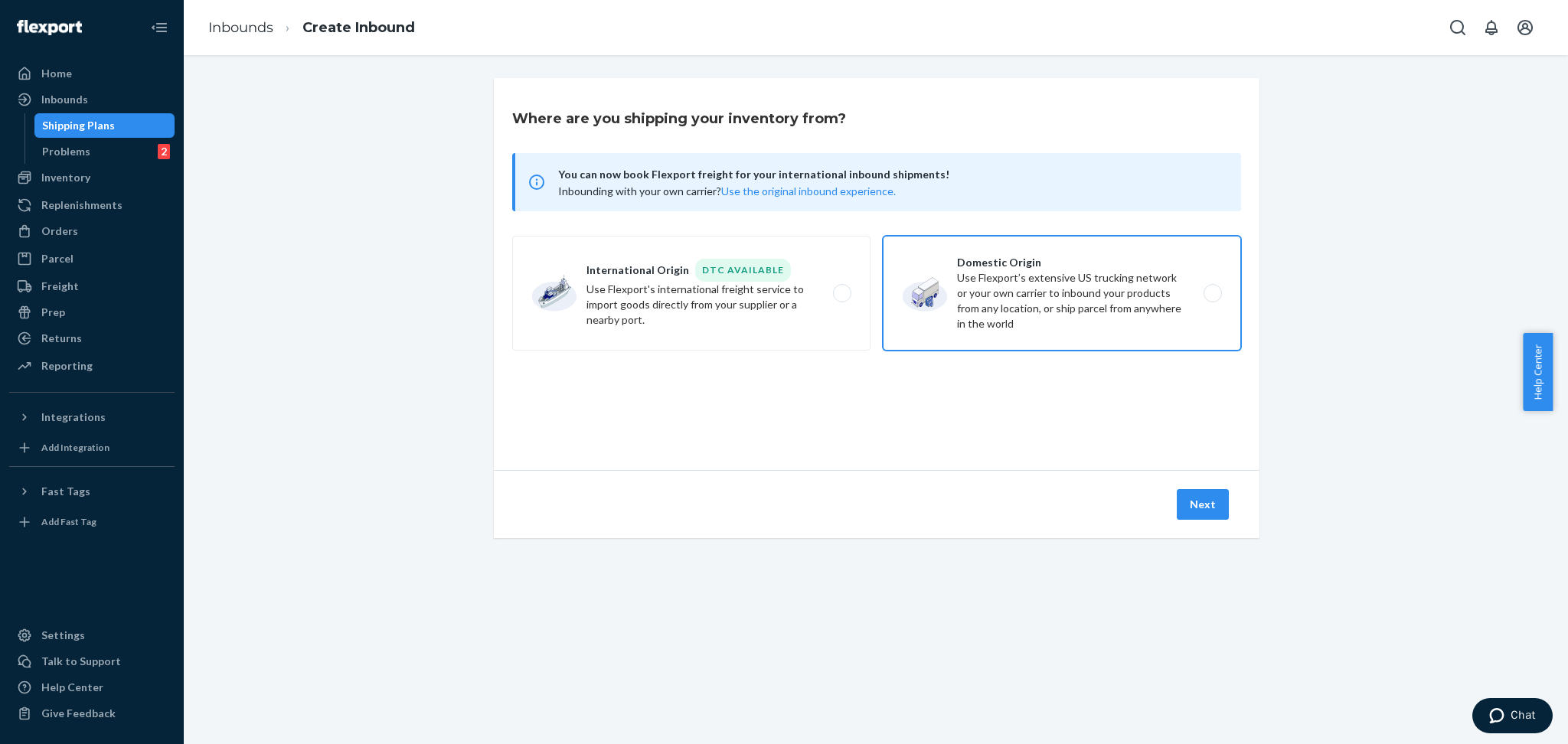 click on "Domestic Origin Use Flexport’s extensive US trucking network or your own carrier to inbound your products from any location, or ship parcel from anywhere in the world" at bounding box center [1062, 293] 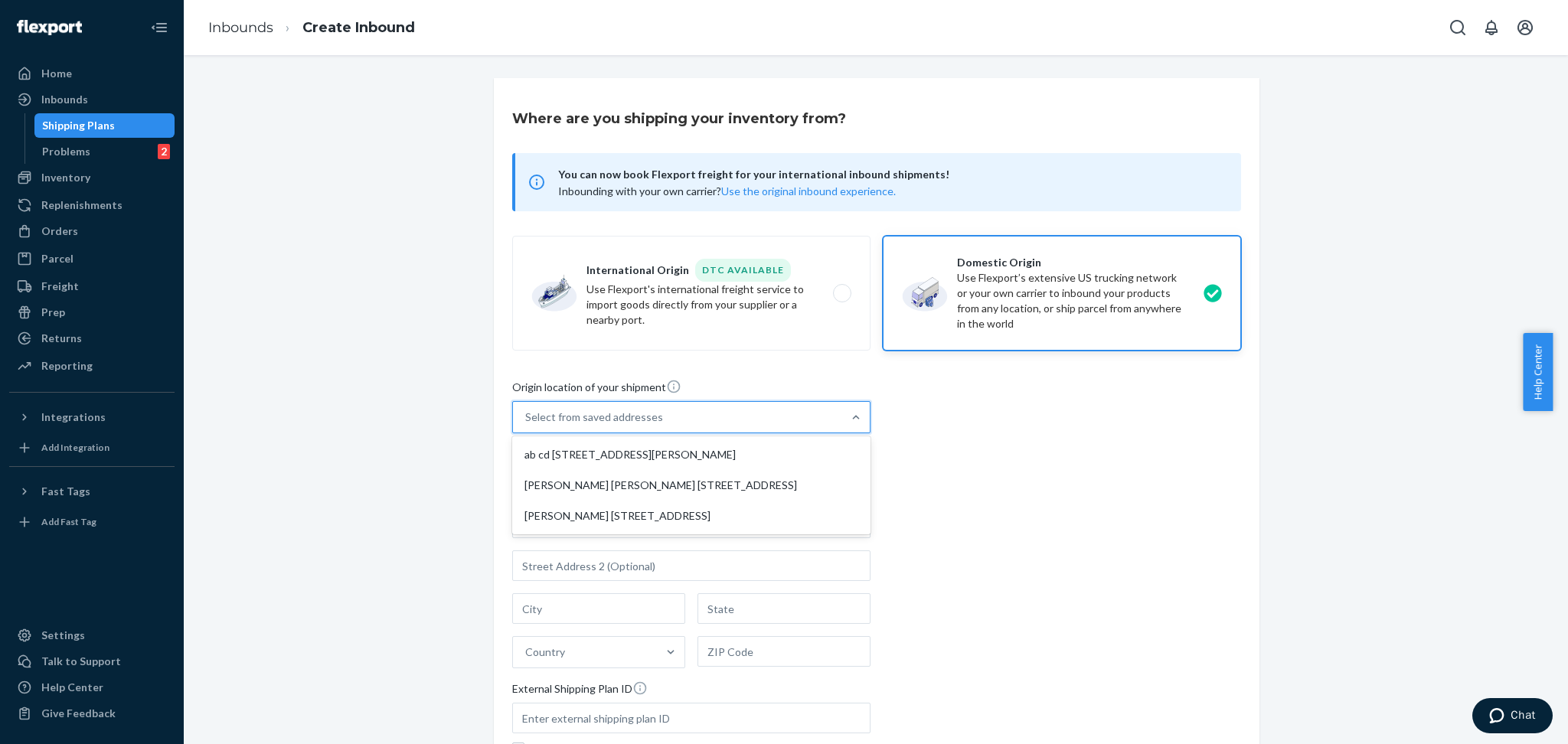 click on "Select from saved addresses" at bounding box center (678, 417) 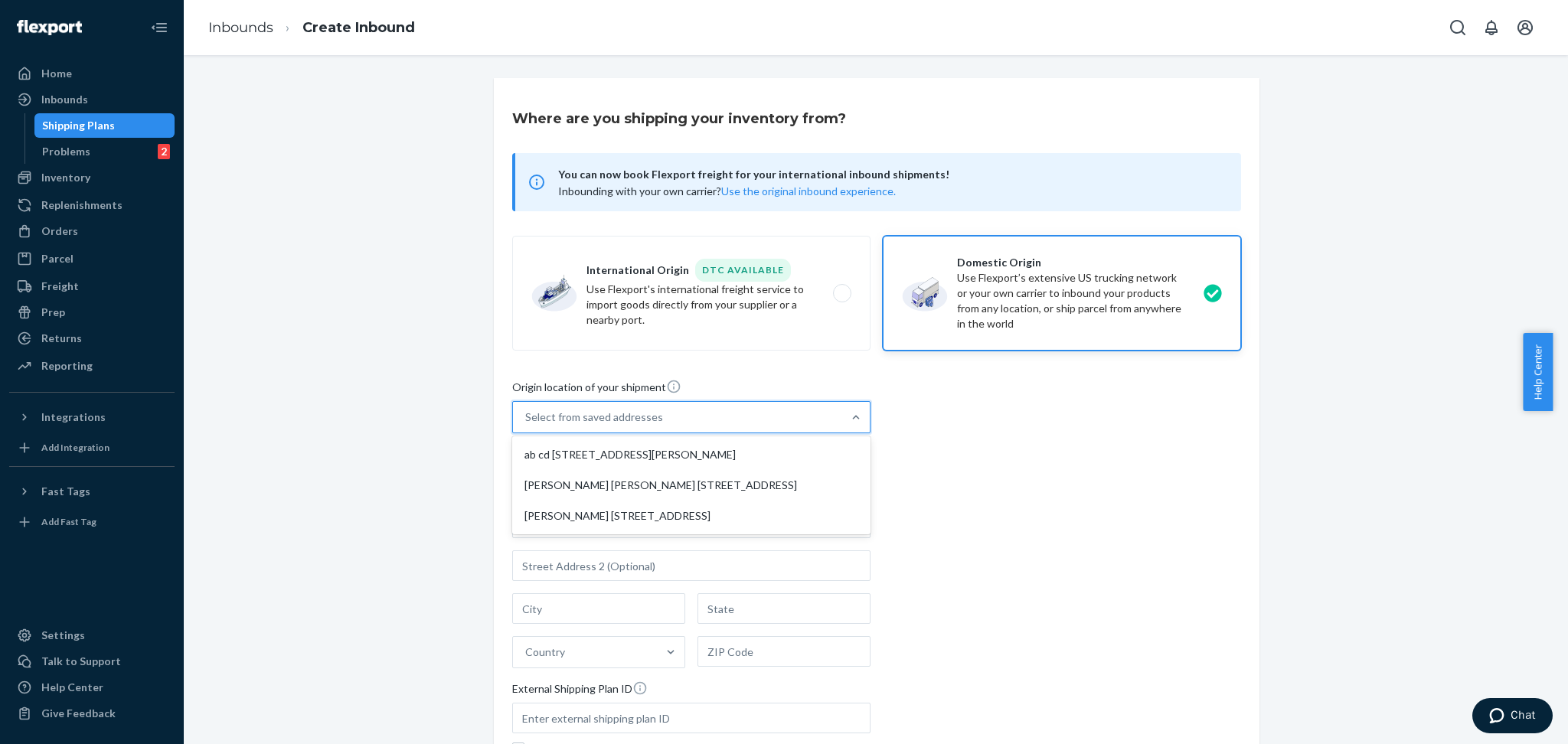 click on "option ab cd
[STREET_ADDRESS][PERSON_NAME] focused, 1 of 3. 3 results available. Use Up and Down to choose options, press Enter to select the currently focused option, press Escape to exit the menu, press Tab to select the option and exit the menu. Select from saved addresses ab cd
[STREET_ADDRESS][PERSON_NAME] [PERSON_NAME] [GEOGRAPHIC_DATA]
[STREET_ADDRESS] [PERSON_NAME]
[STREET_ADDRESS]" at bounding box center [526, 417] 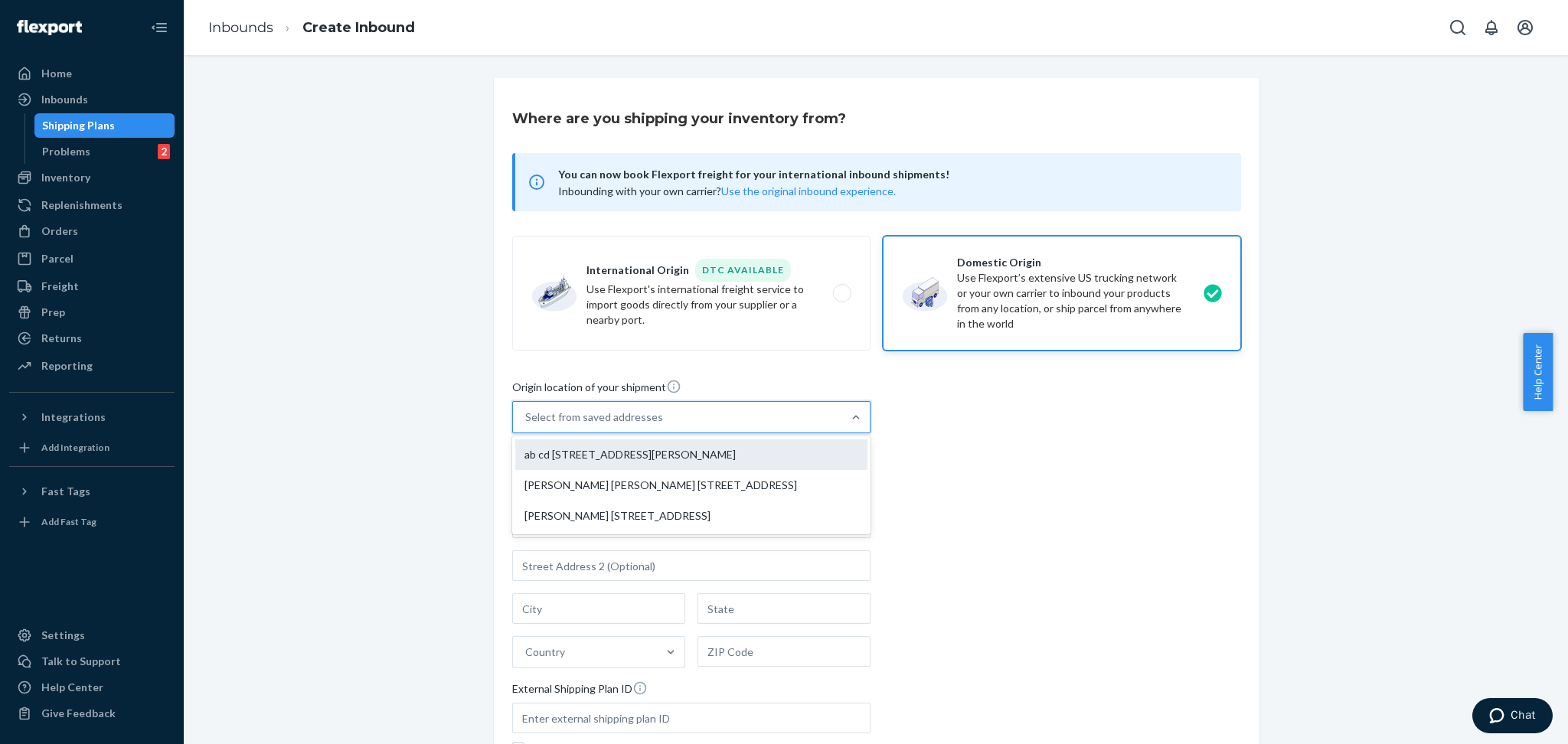 click on "ab cd
[STREET_ADDRESS][PERSON_NAME]" at bounding box center (691, 455) 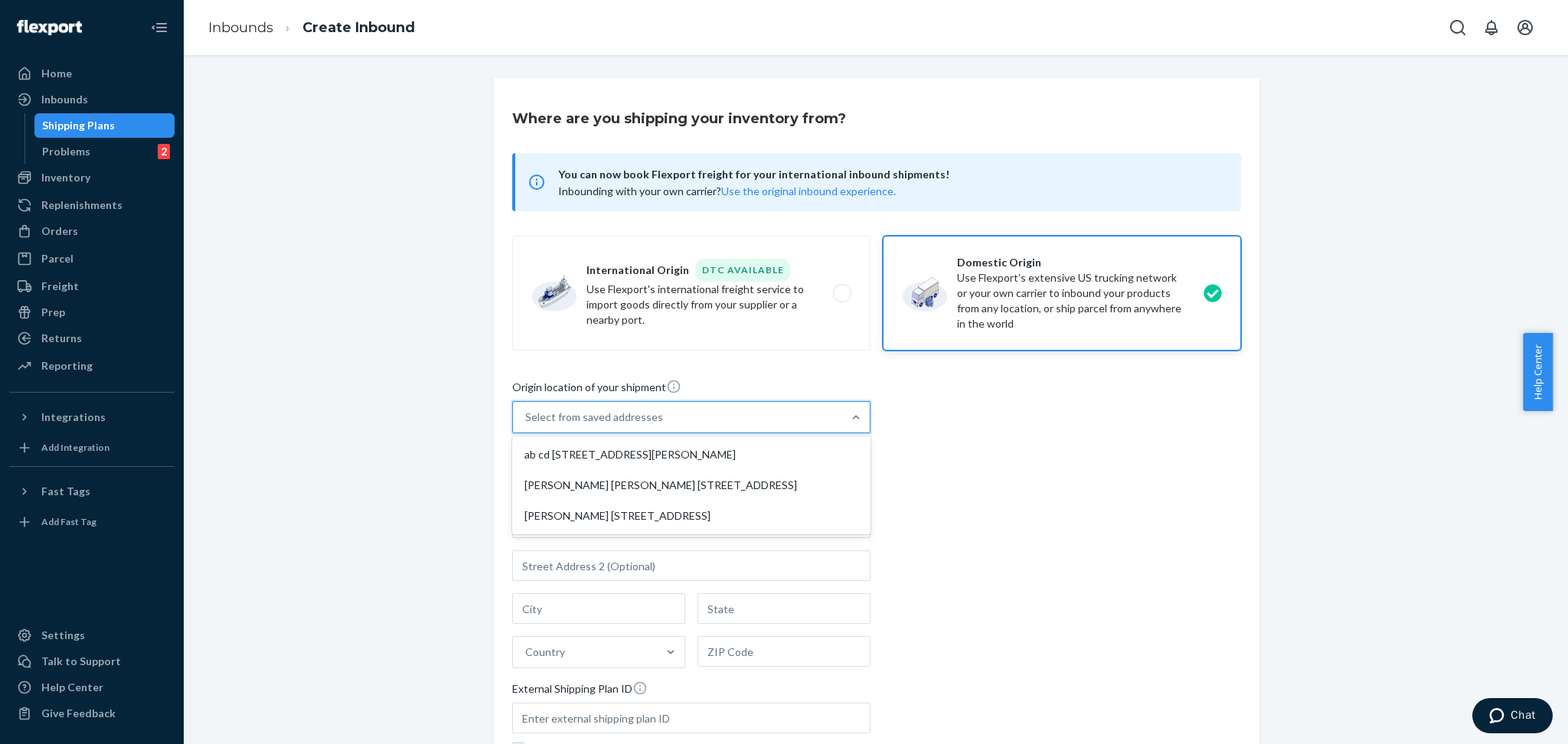 type on "ab cd" 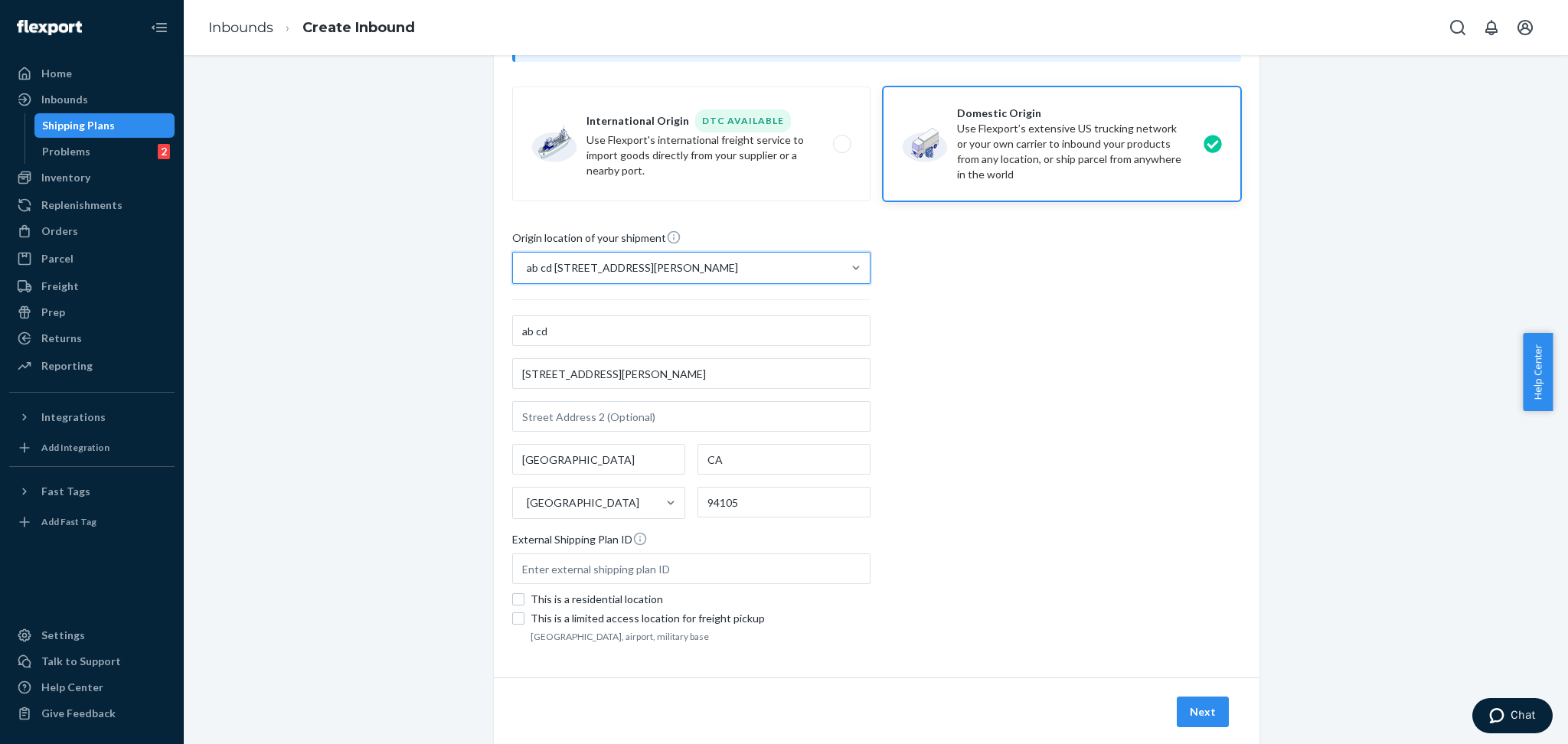 scroll, scrollTop: 150, scrollLeft: 0, axis: vertical 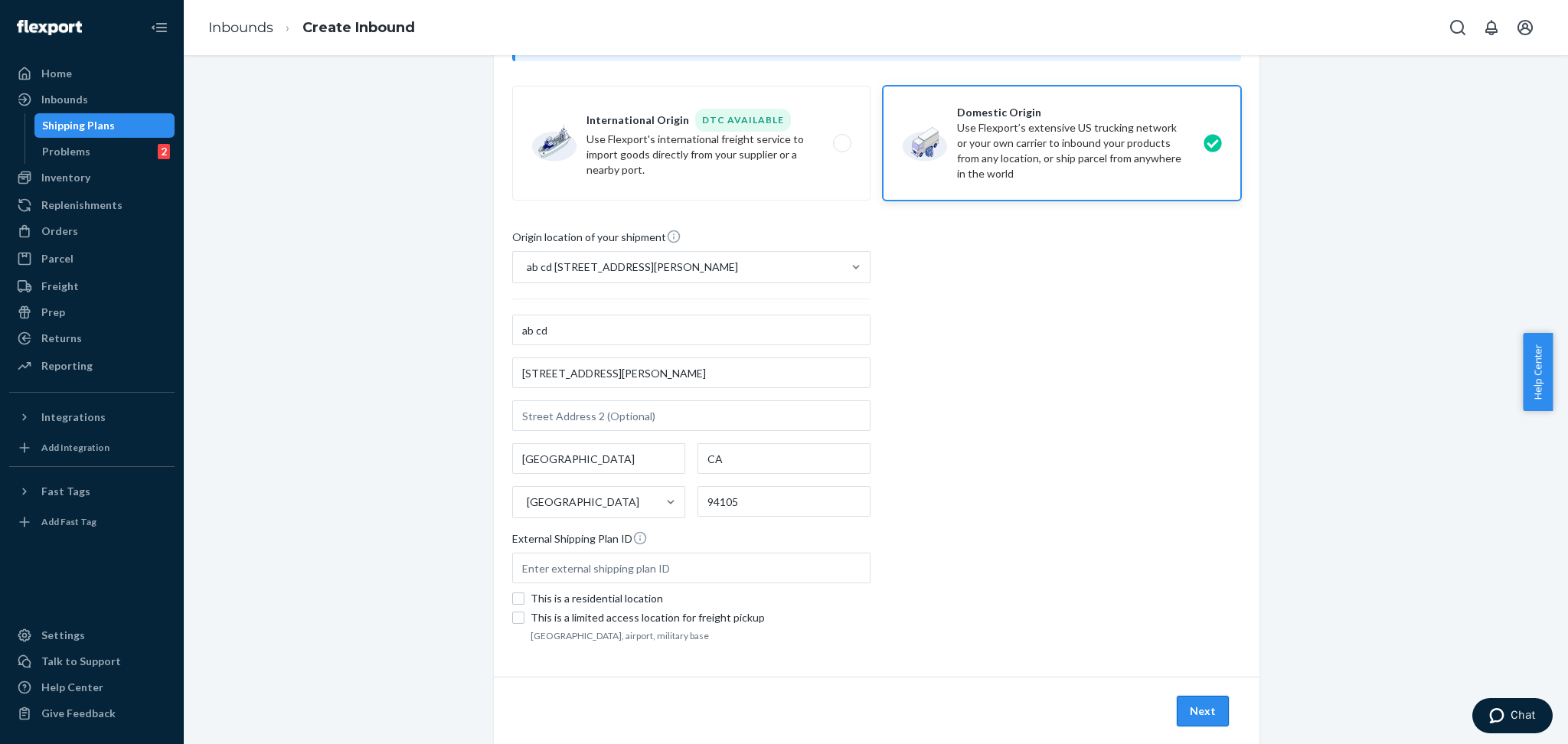 click on "Next" at bounding box center (1203, 711) 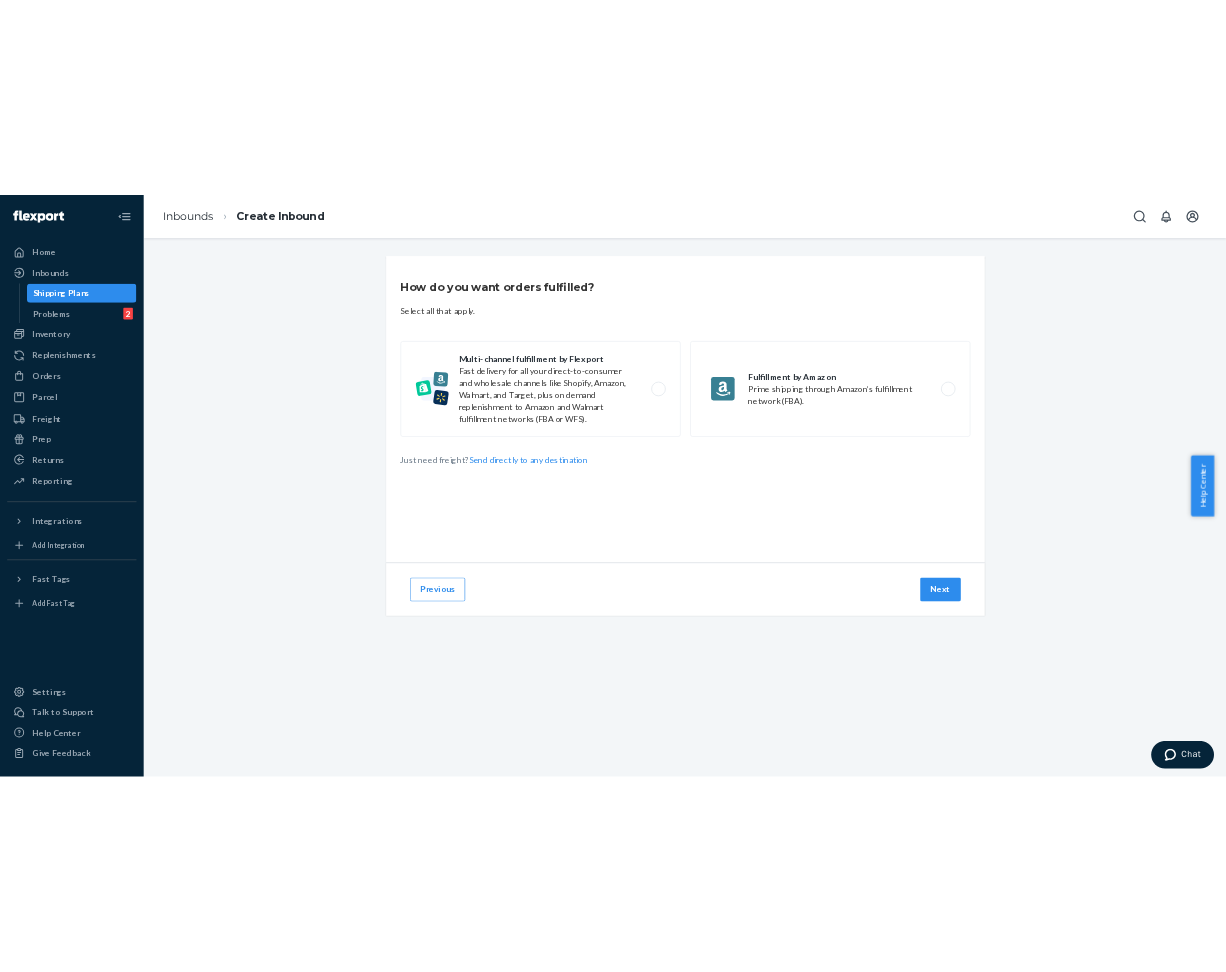 scroll, scrollTop: 0, scrollLeft: 0, axis: both 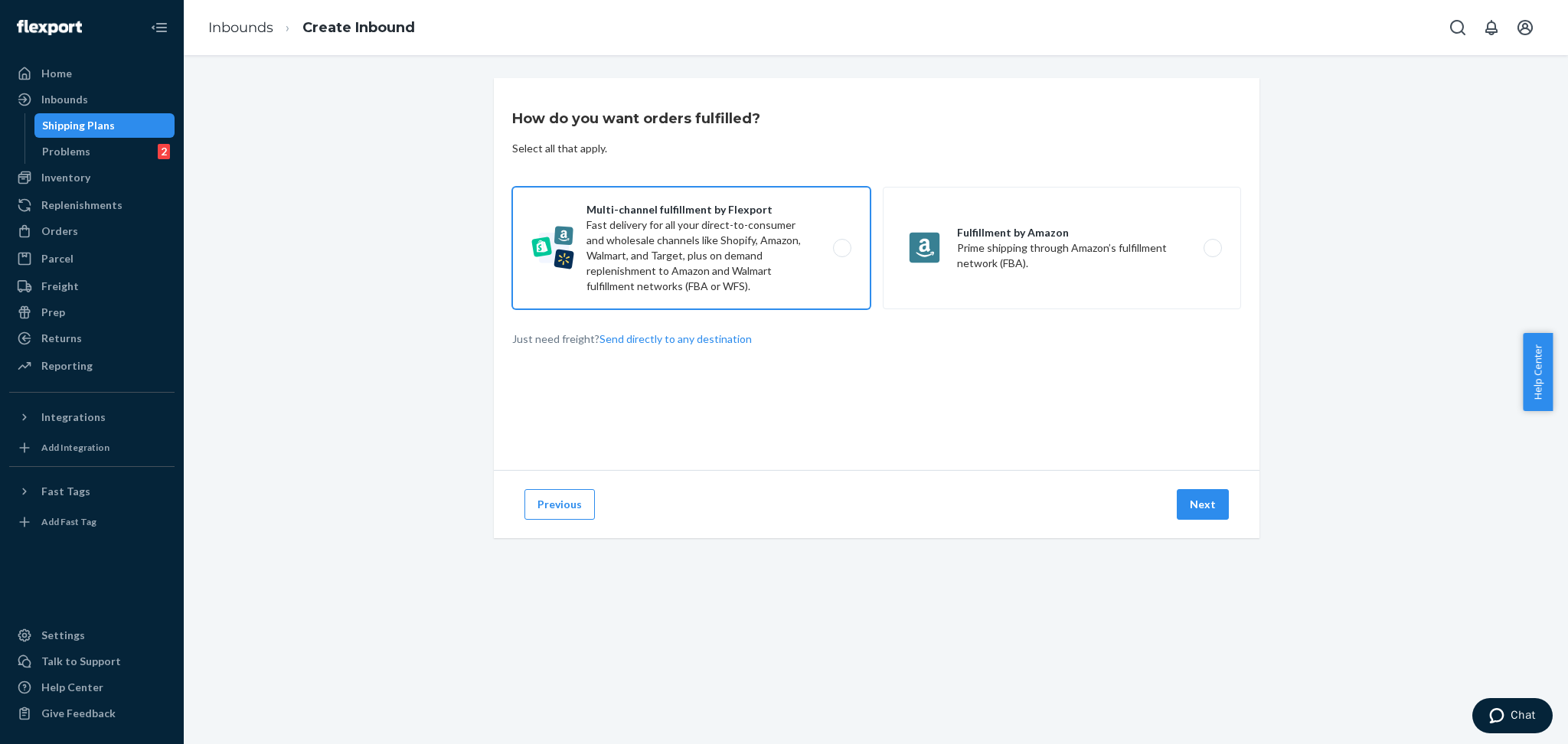 click on "Multi-channel fulfillment by Flexport Fast delivery for all your direct-to-consumer and wholesale channels like Shopify, Amazon, Walmart, and Target, plus on demand replenishment to Amazon and Walmart fulfillment networks (FBA or WFS)." at bounding box center [691, 248] 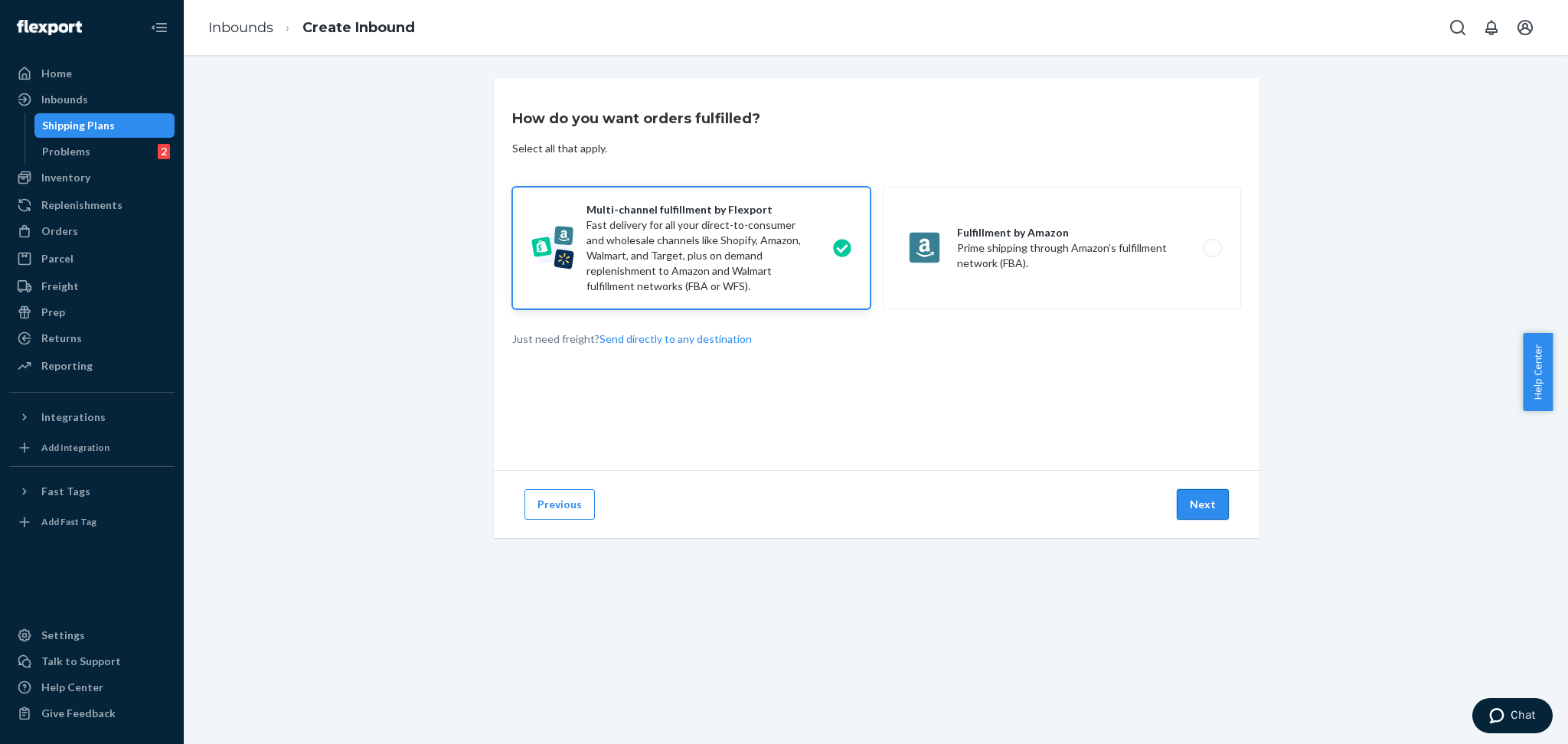 click on "Next" at bounding box center (1203, 504) 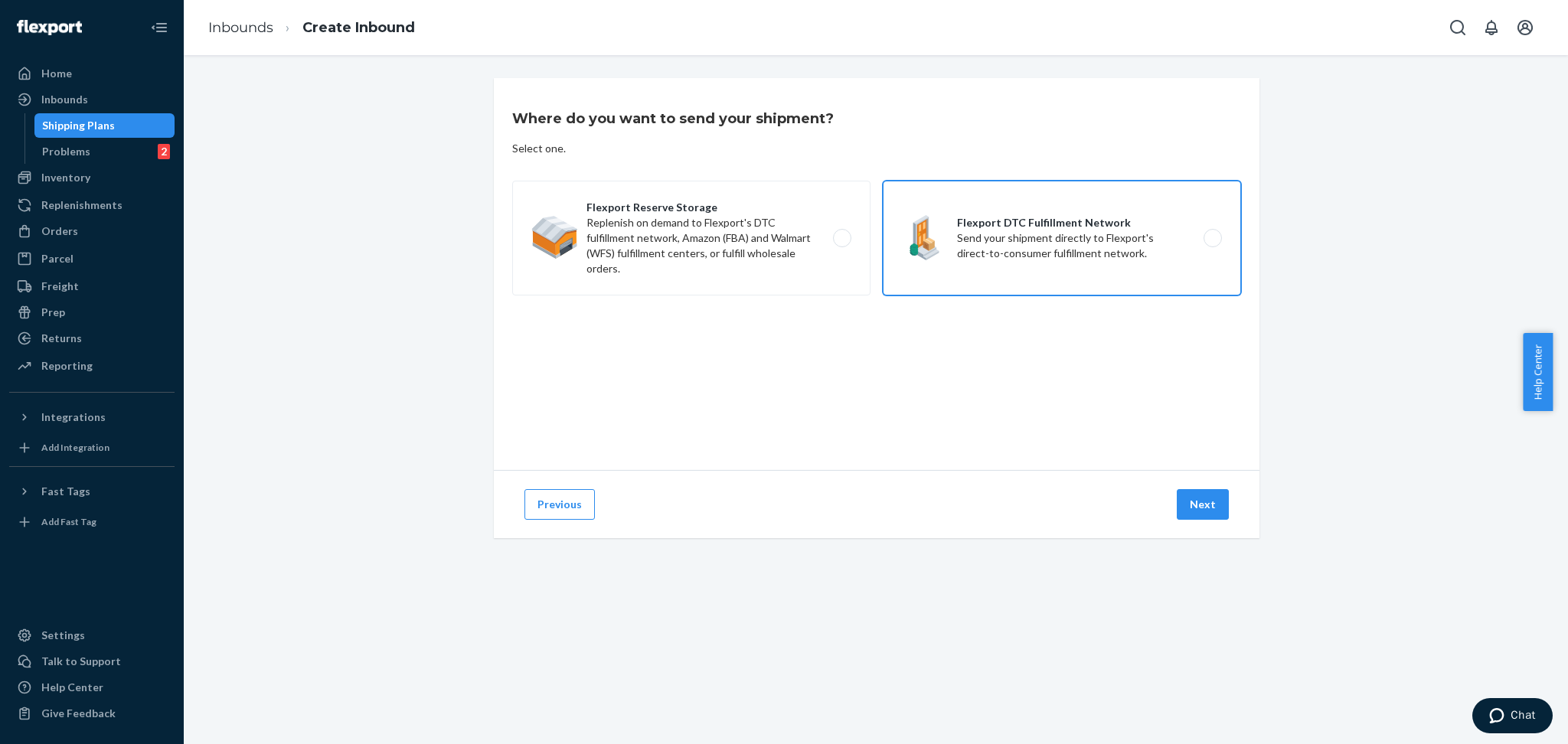 click on "Flexport DTC Fulfillment Network Send your shipment directly to Flexport's direct-to-consumer fulfillment network." at bounding box center [1062, 238] 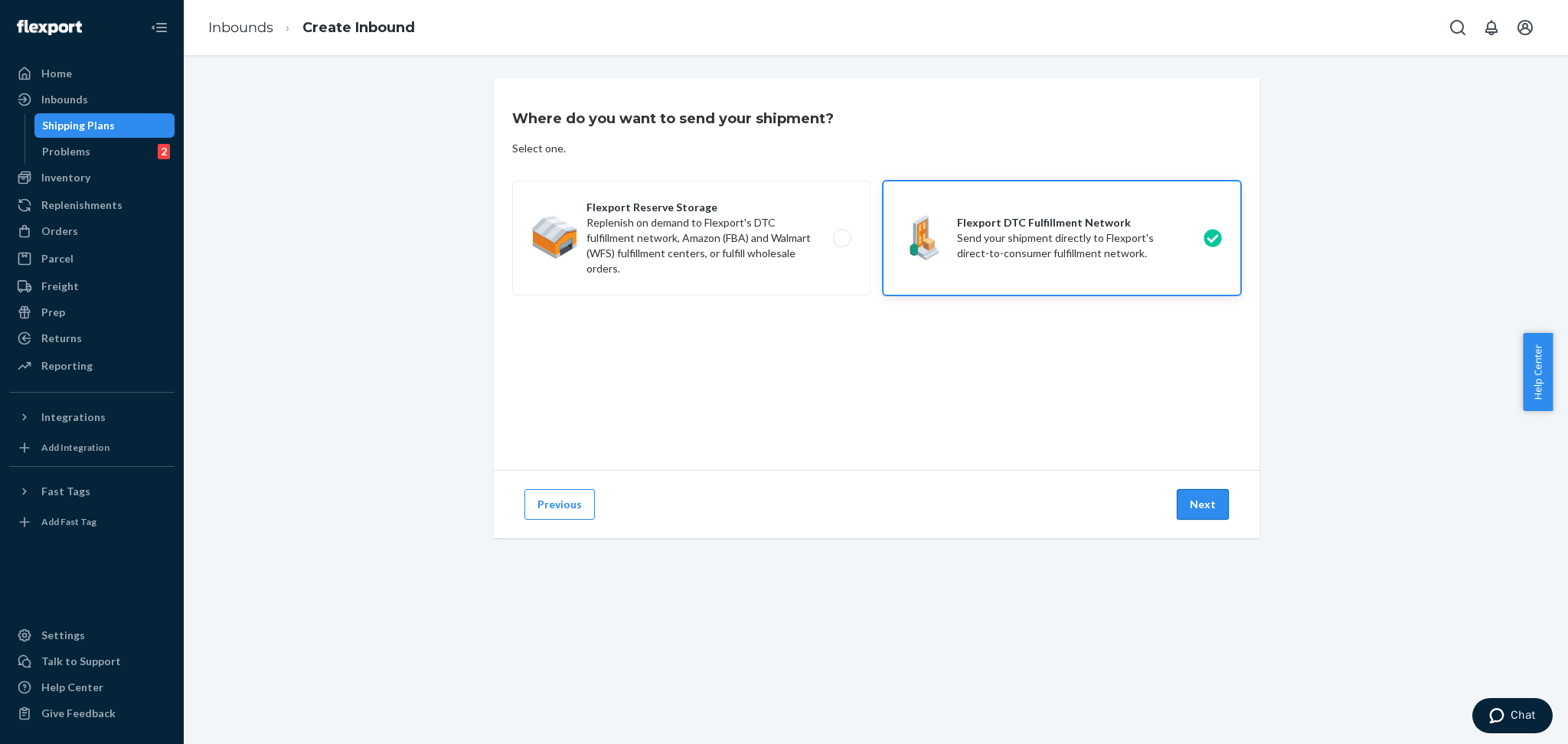 click on "Next" at bounding box center [1203, 504] 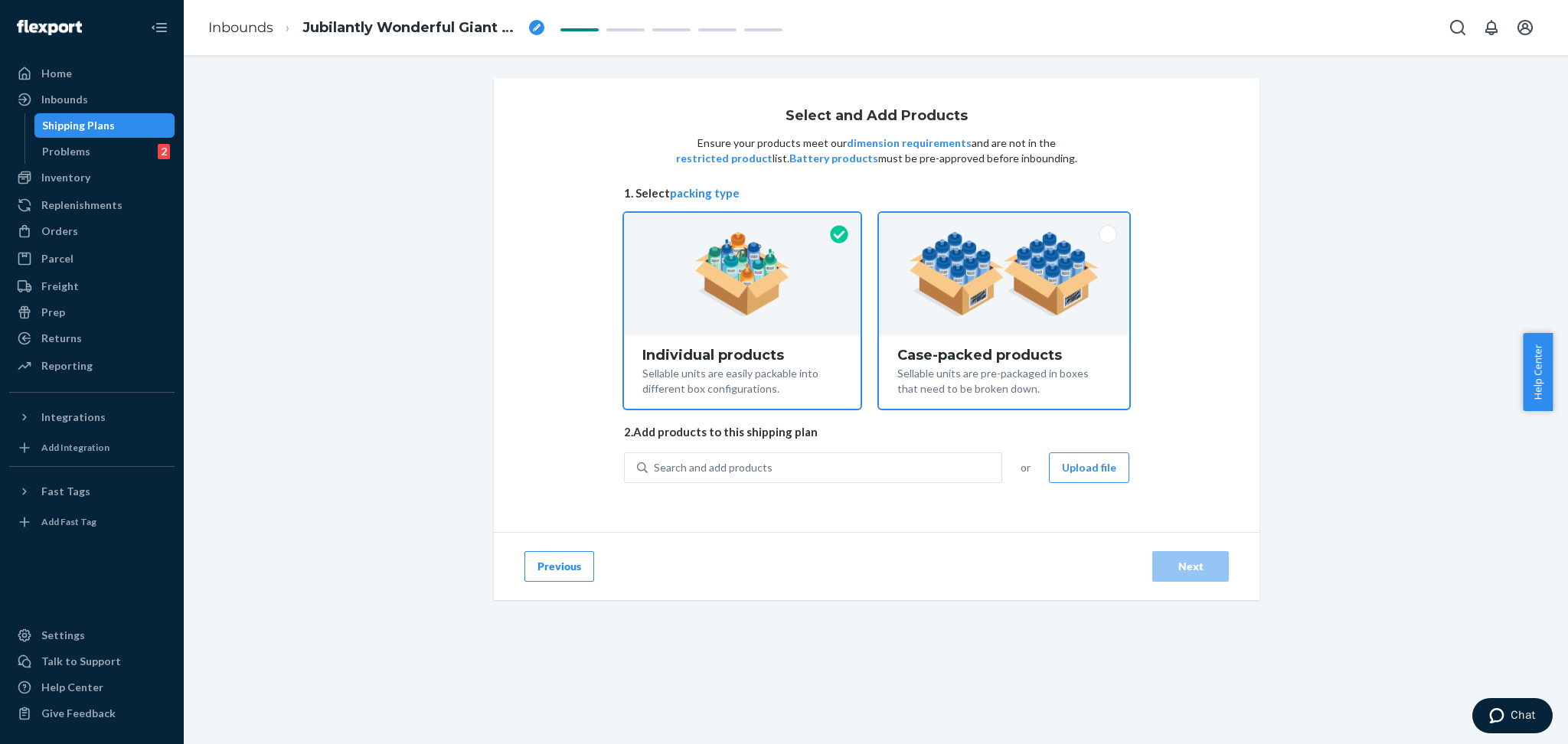 click on "Sellable units are pre-packaged in boxes that need to be broken down." at bounding box center [1004, 380] 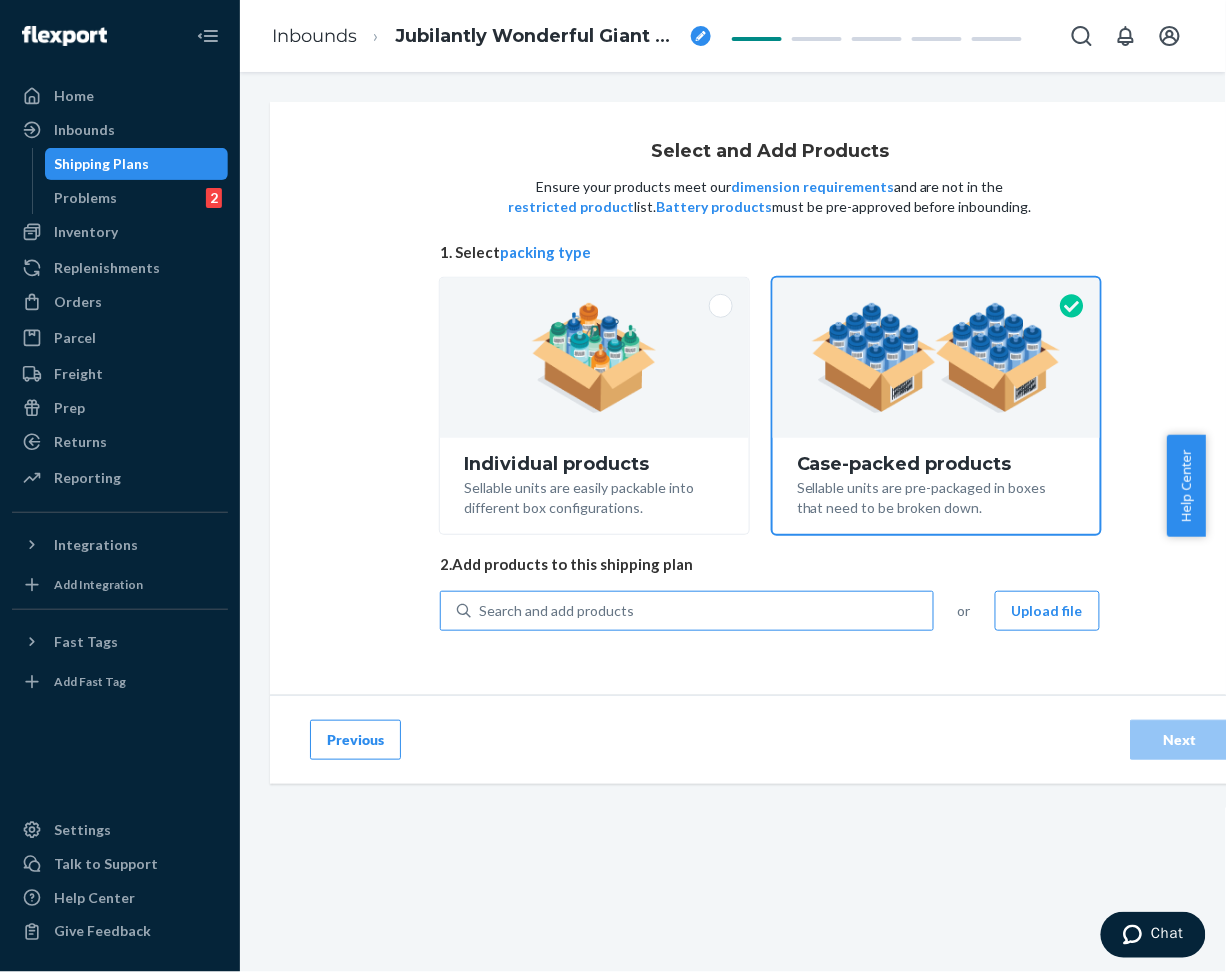 click on "Search and add products" at bounding box center [702, 611] 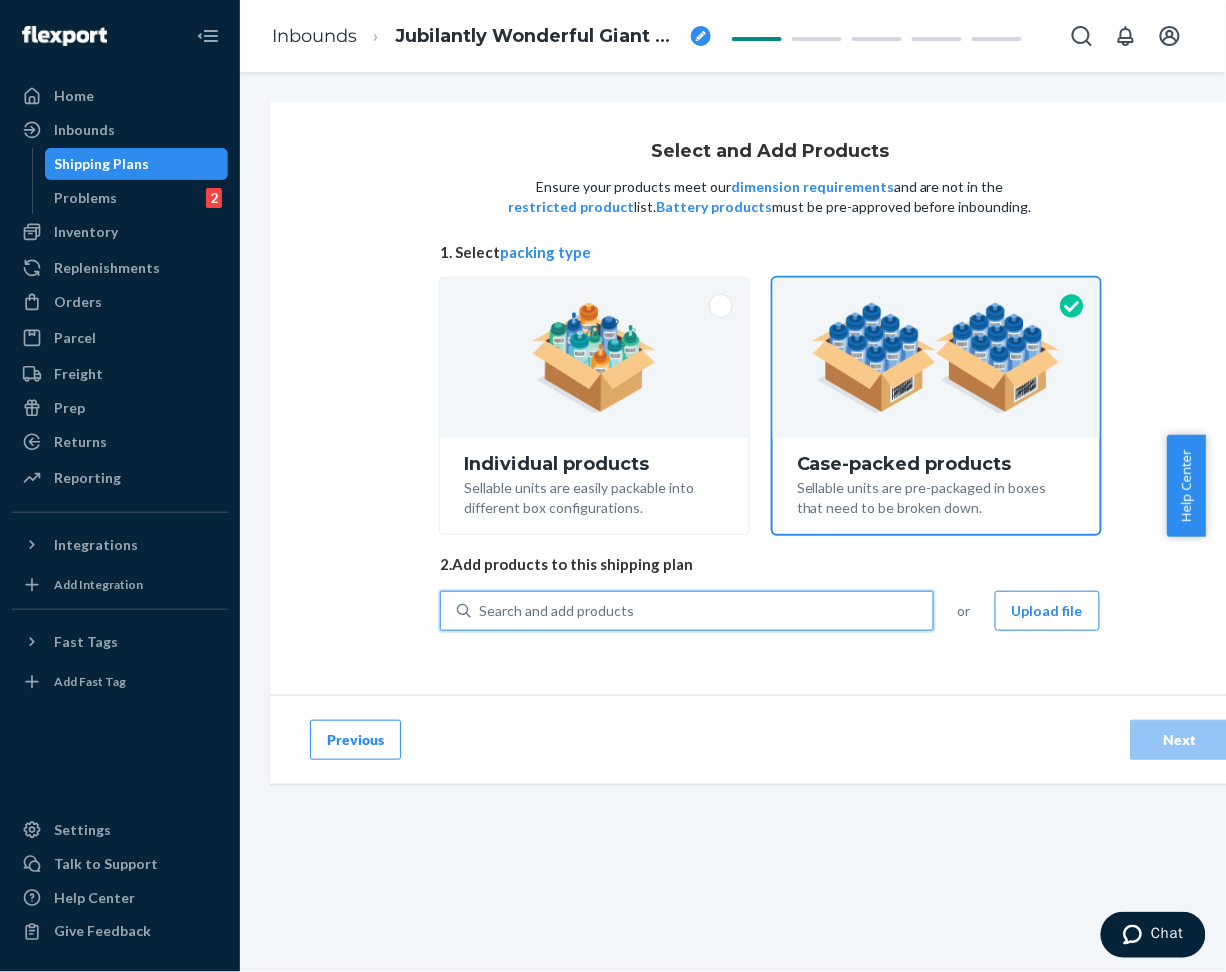 paste on "Kids Tranquil Hoodie Plum" 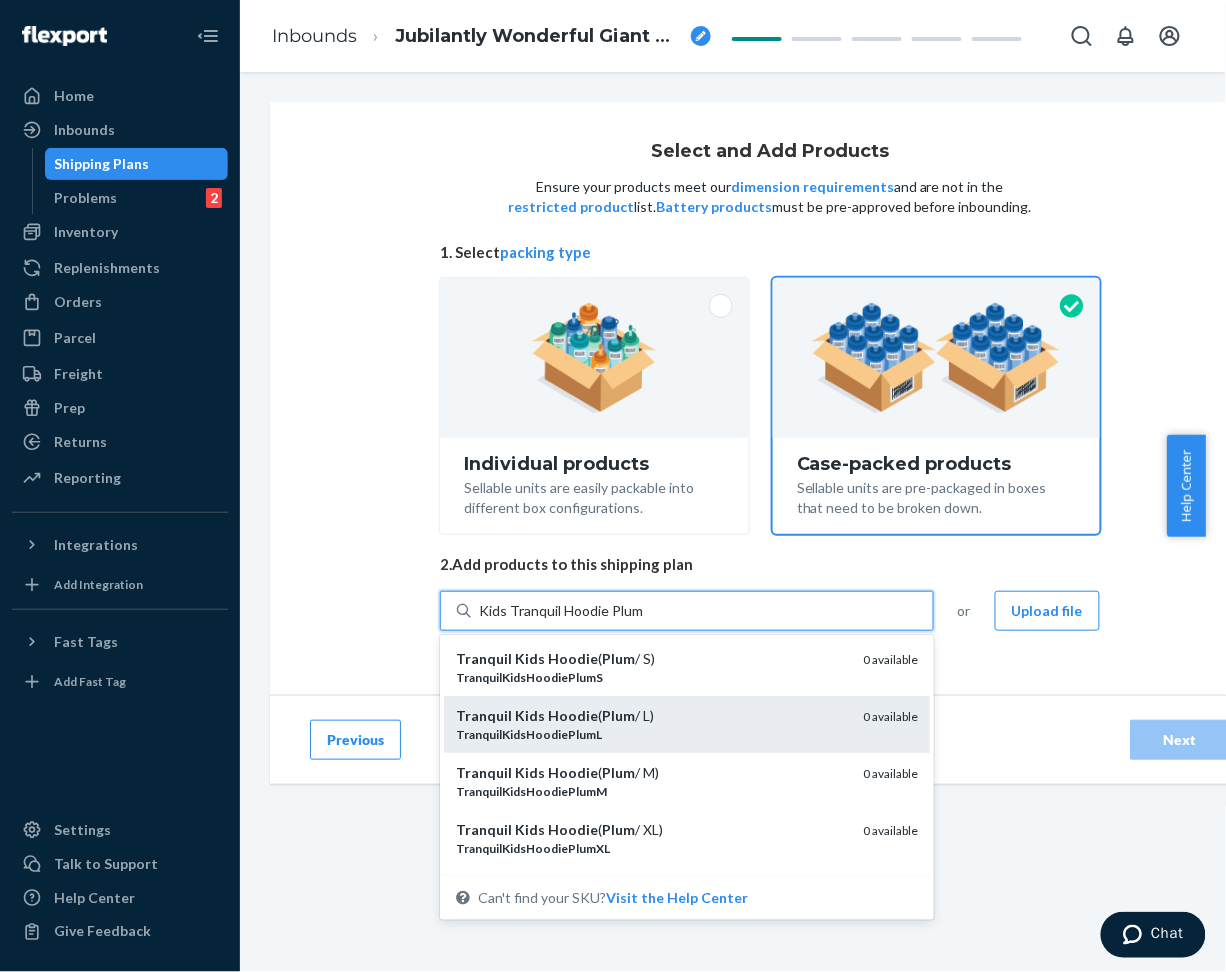 scroll, scrollTop: 94, scrollLeft: 0, axis: vertical 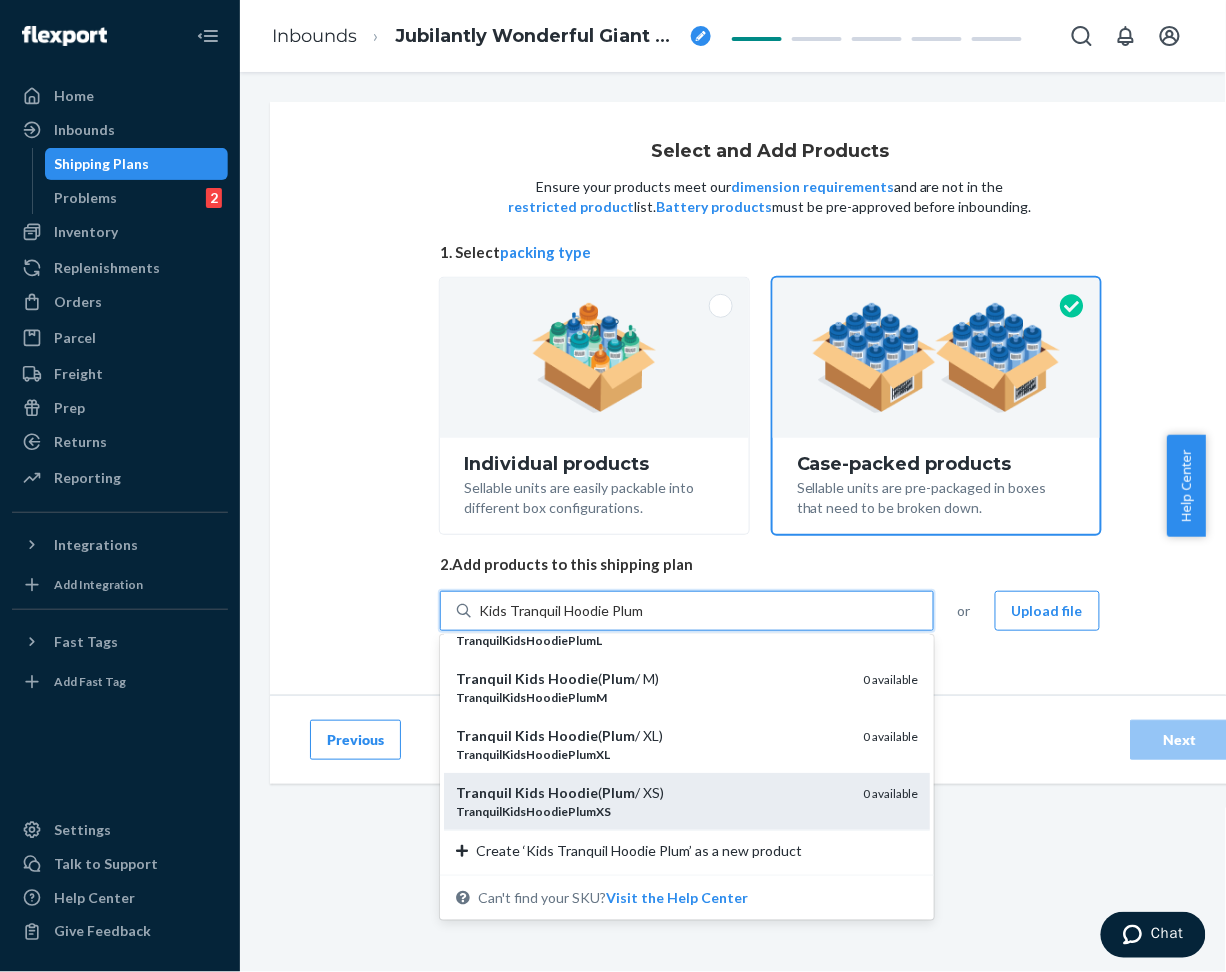 click on "Tranquil   Kids   Hoodie  ( Plum  / XS)" at bounding box center (651, 793) 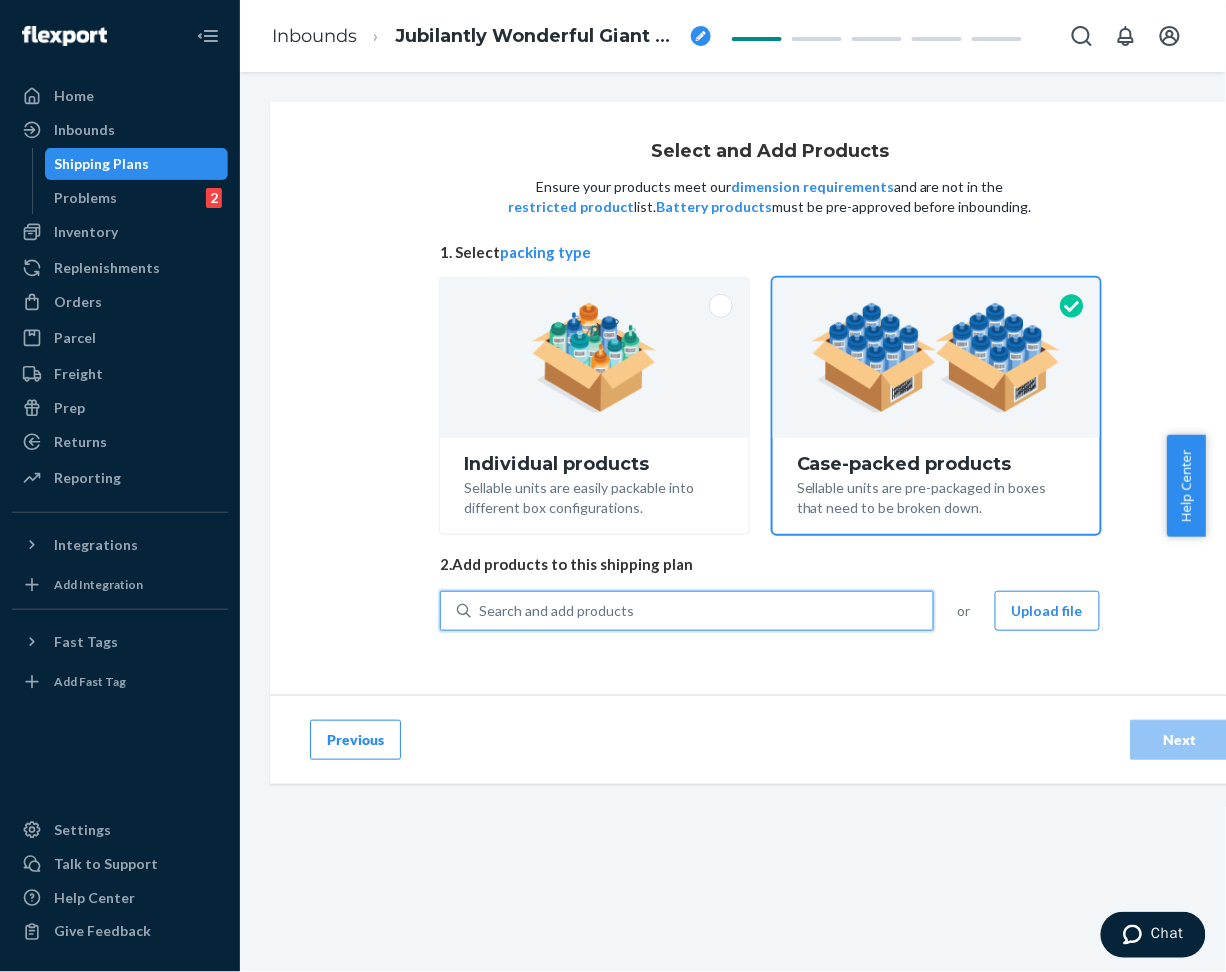click on "Search and add products" at bounding box center (702, 611) 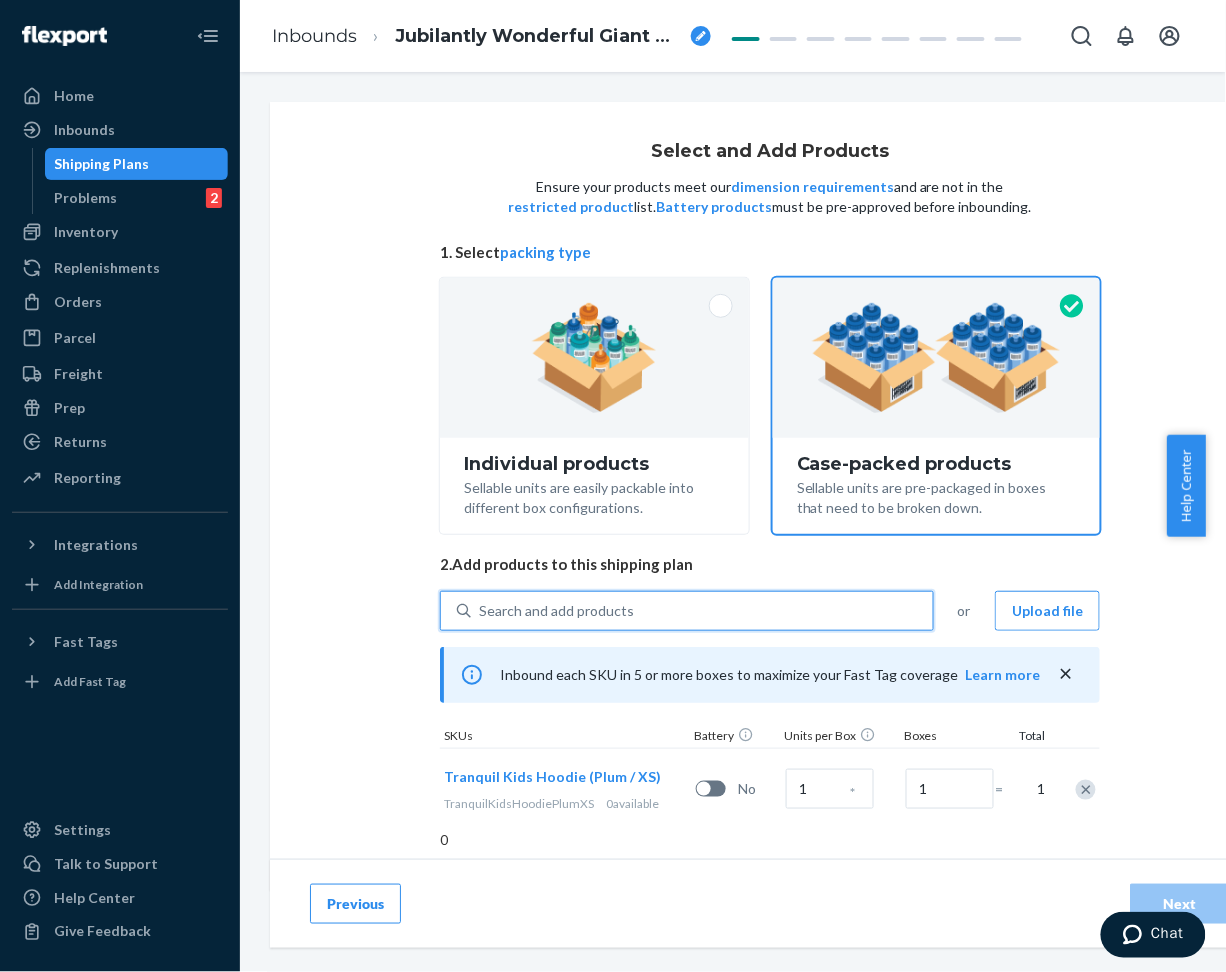 paste on "Kids Tranquil Hoodie Plum" 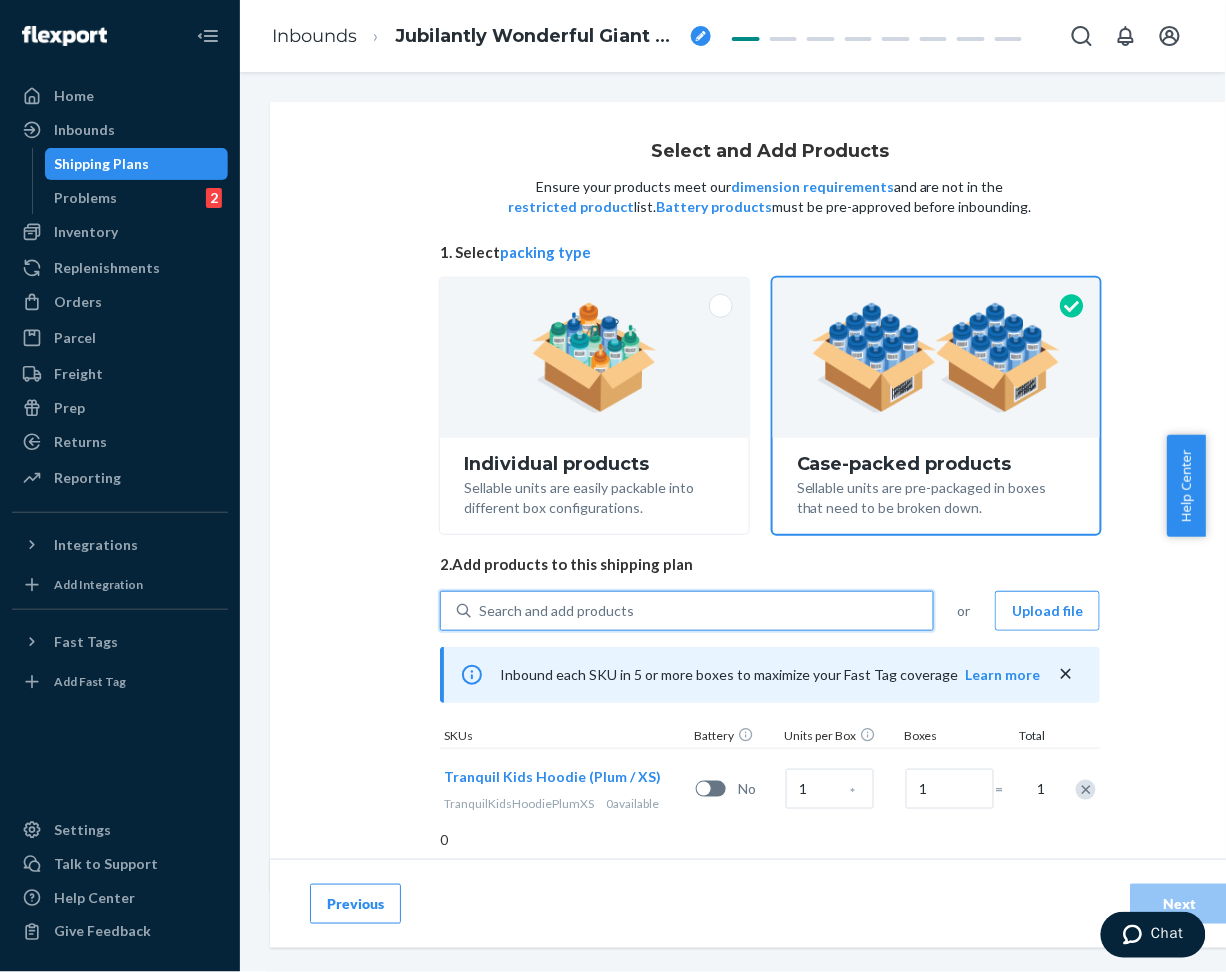 type on "Kids Tranquil Hoodie Plum" 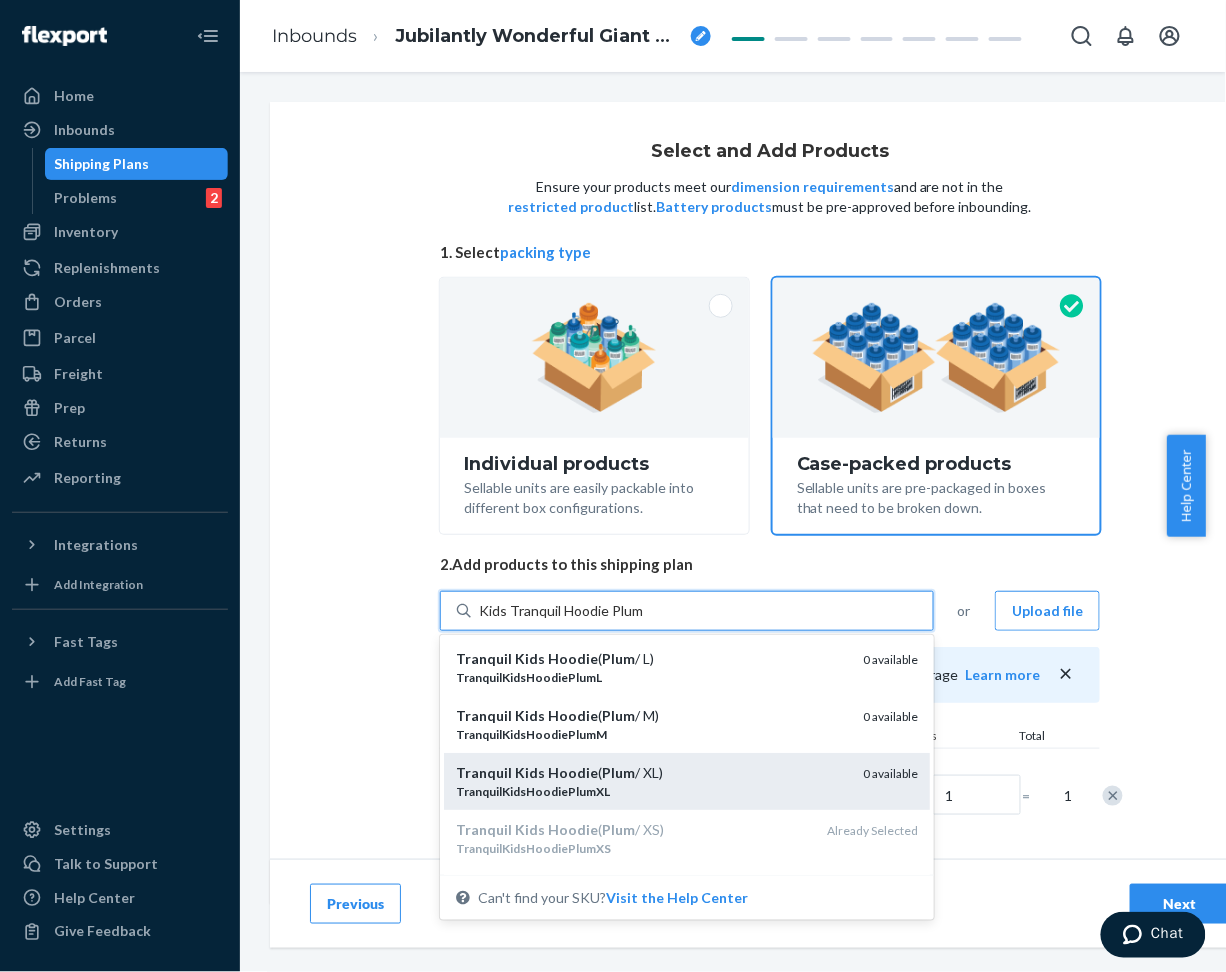 scroll, scrollTop: 94, scrollLeft: 0, axis: vertical 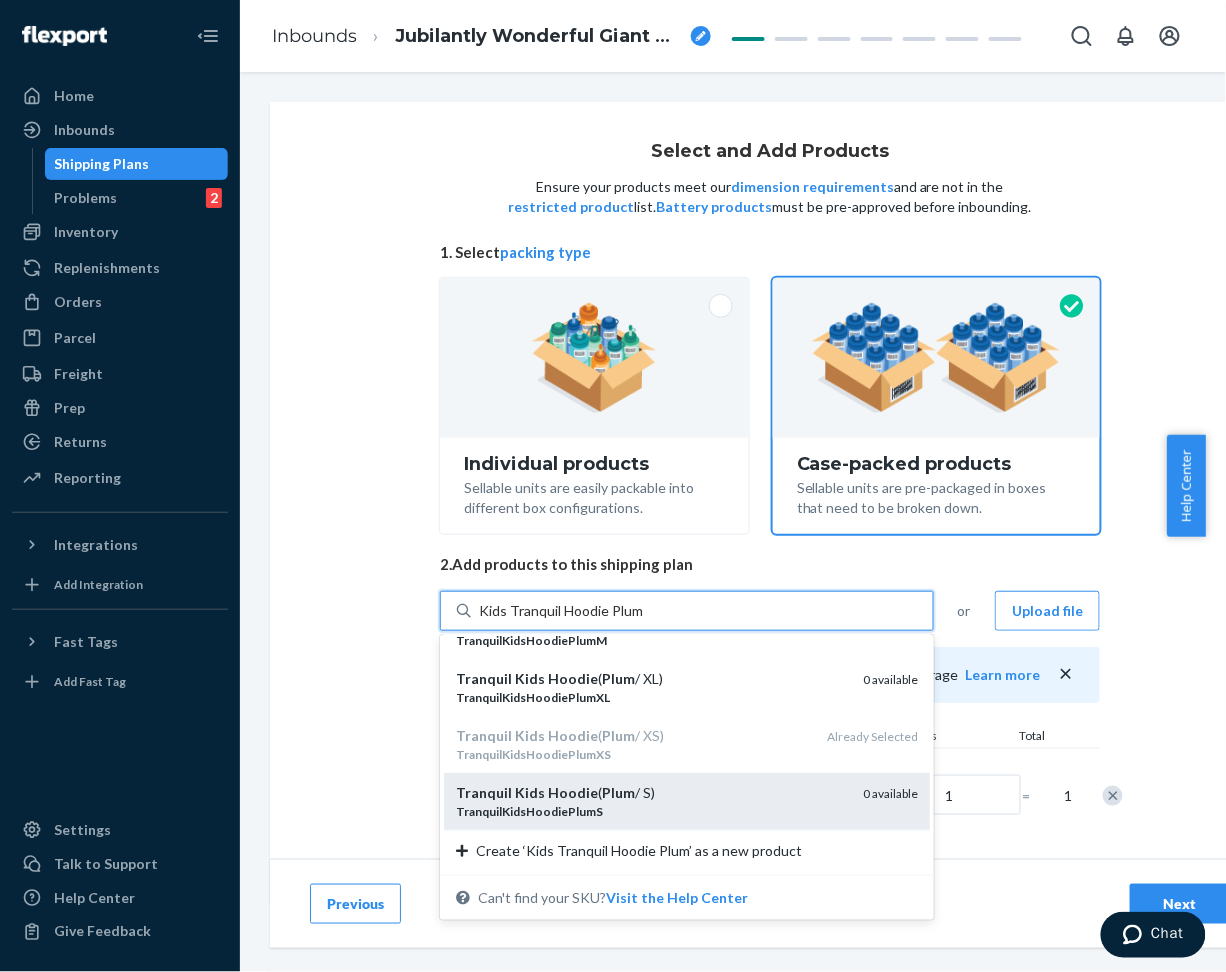 click on "Tranquil   Kids   Hoodie  ( Plum  / S) TranquilKidsHoodiePlumS 0 available" at bounding box center [687, 801] 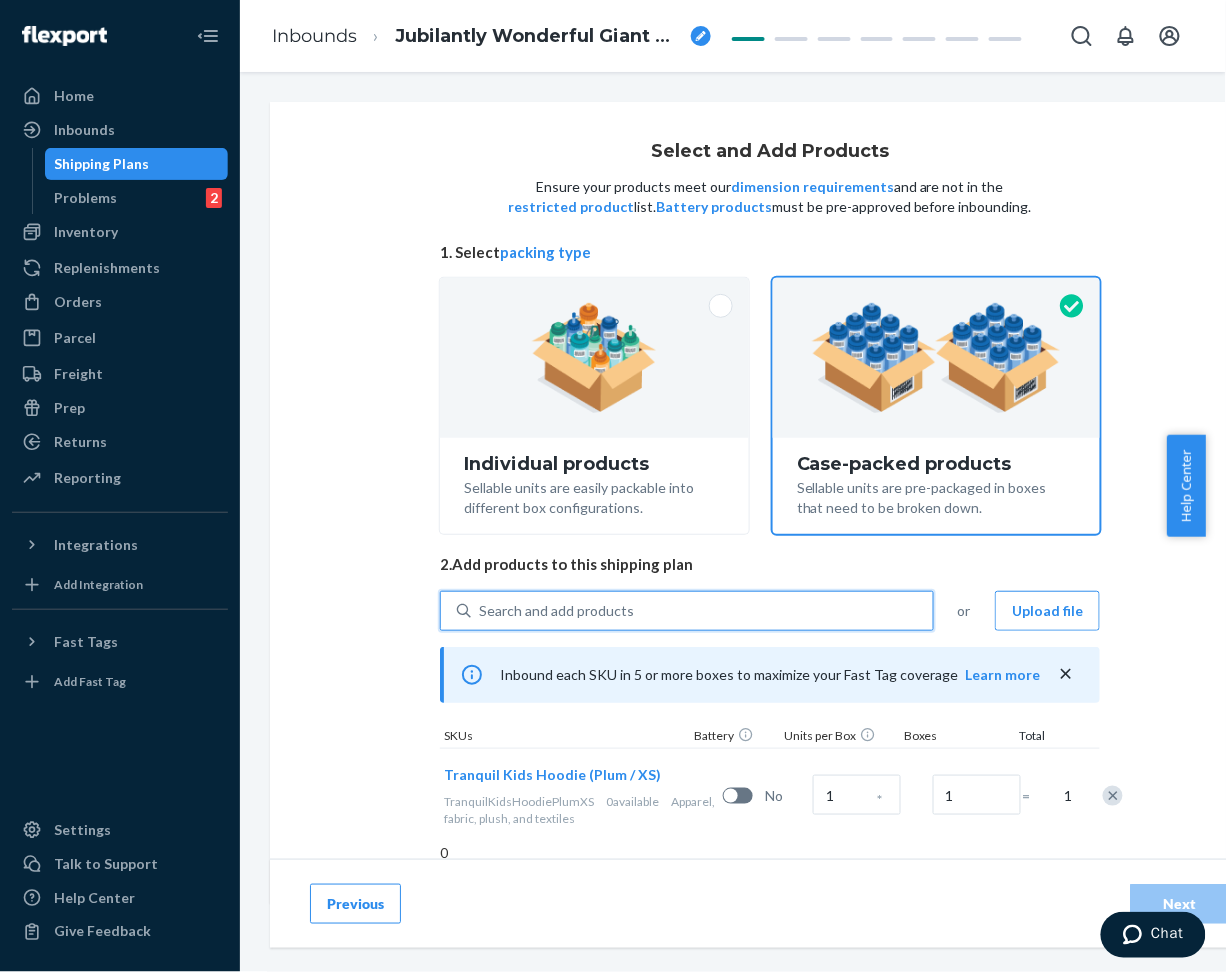click on "Search and add products" at bounding box center [702, 611] 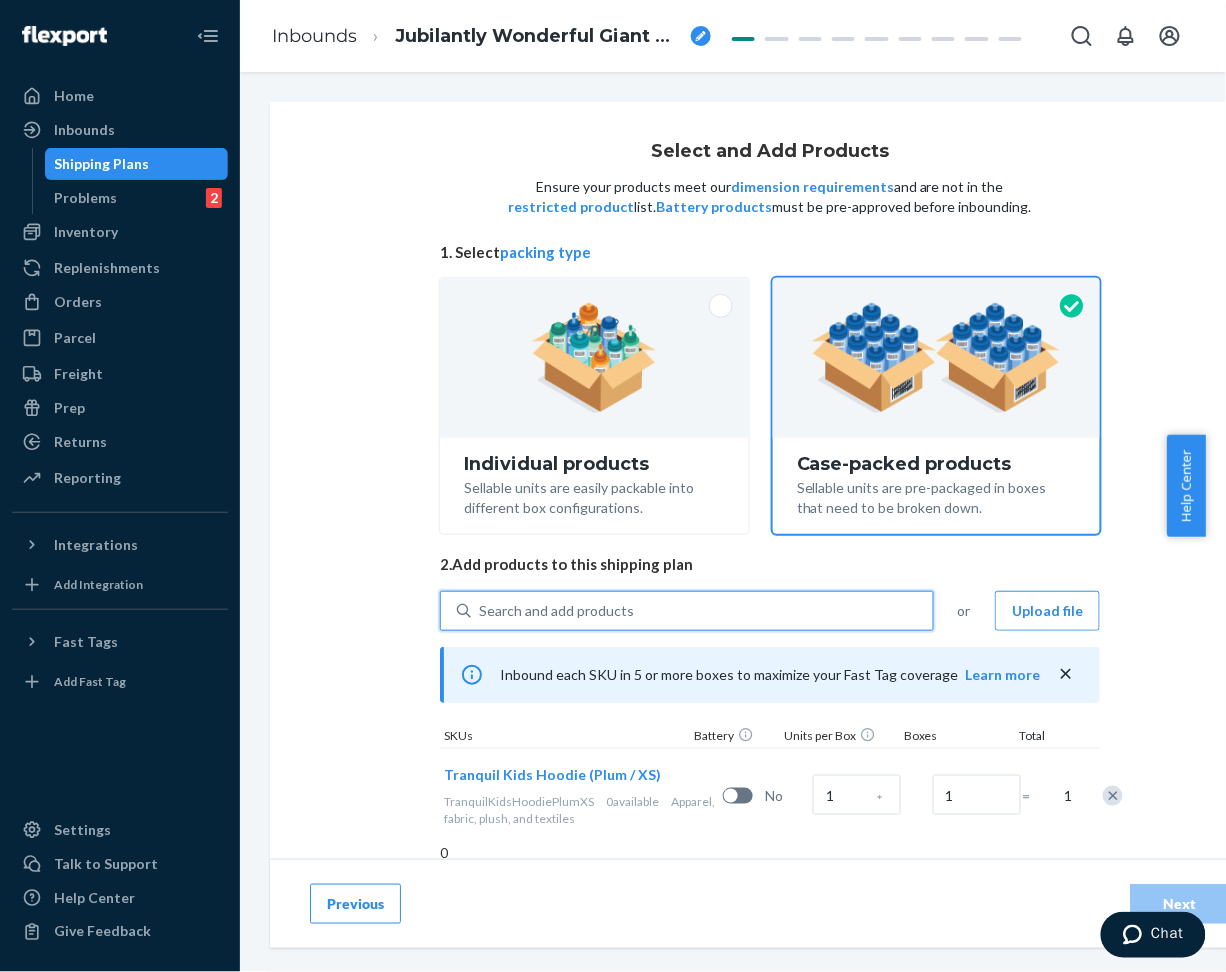 paste on "Kids Tranquil Hoodie Plum" 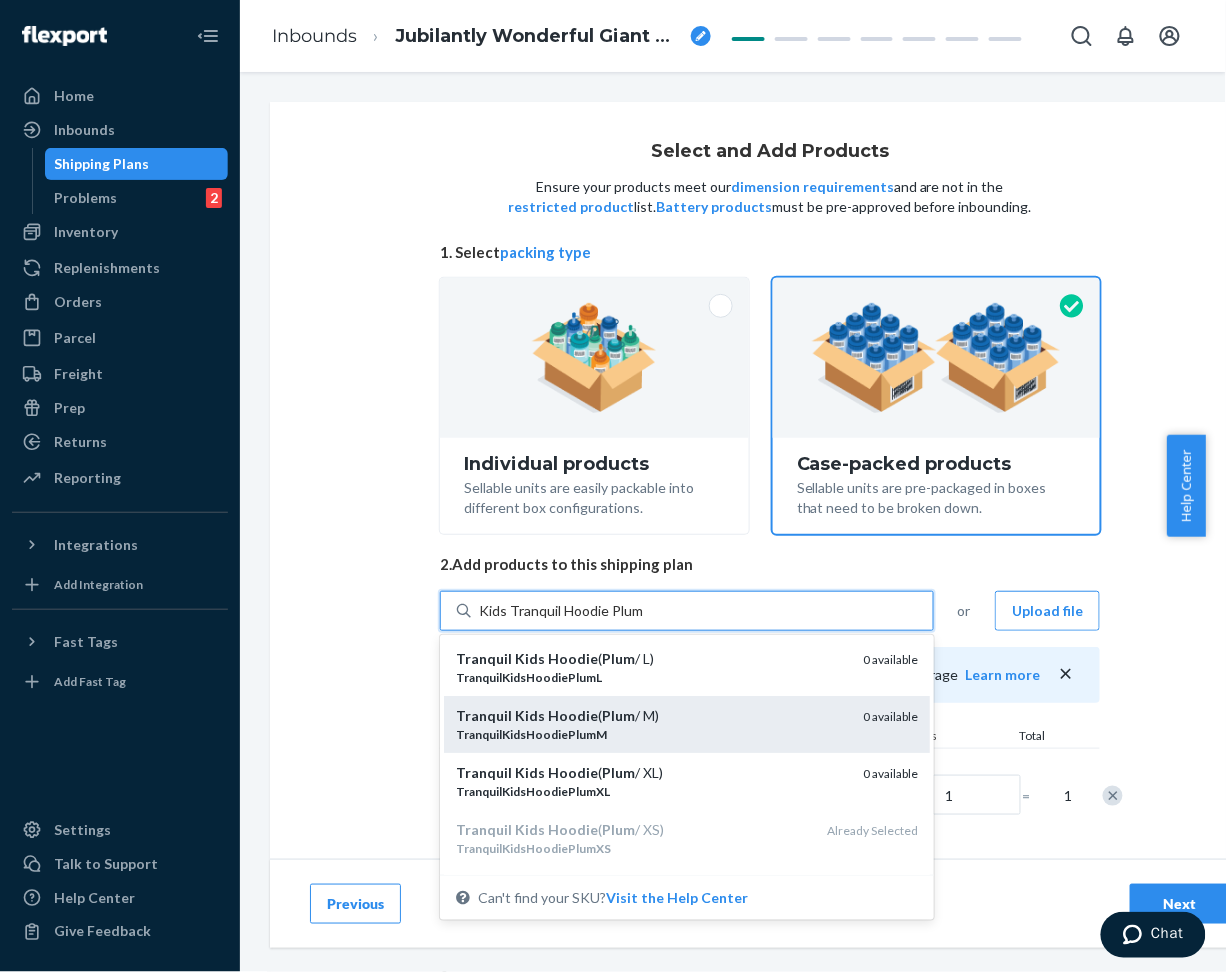 click on "Tranquil   Kids   Hoodie  ( Plum  / M)" at bounding box center [651, 716] 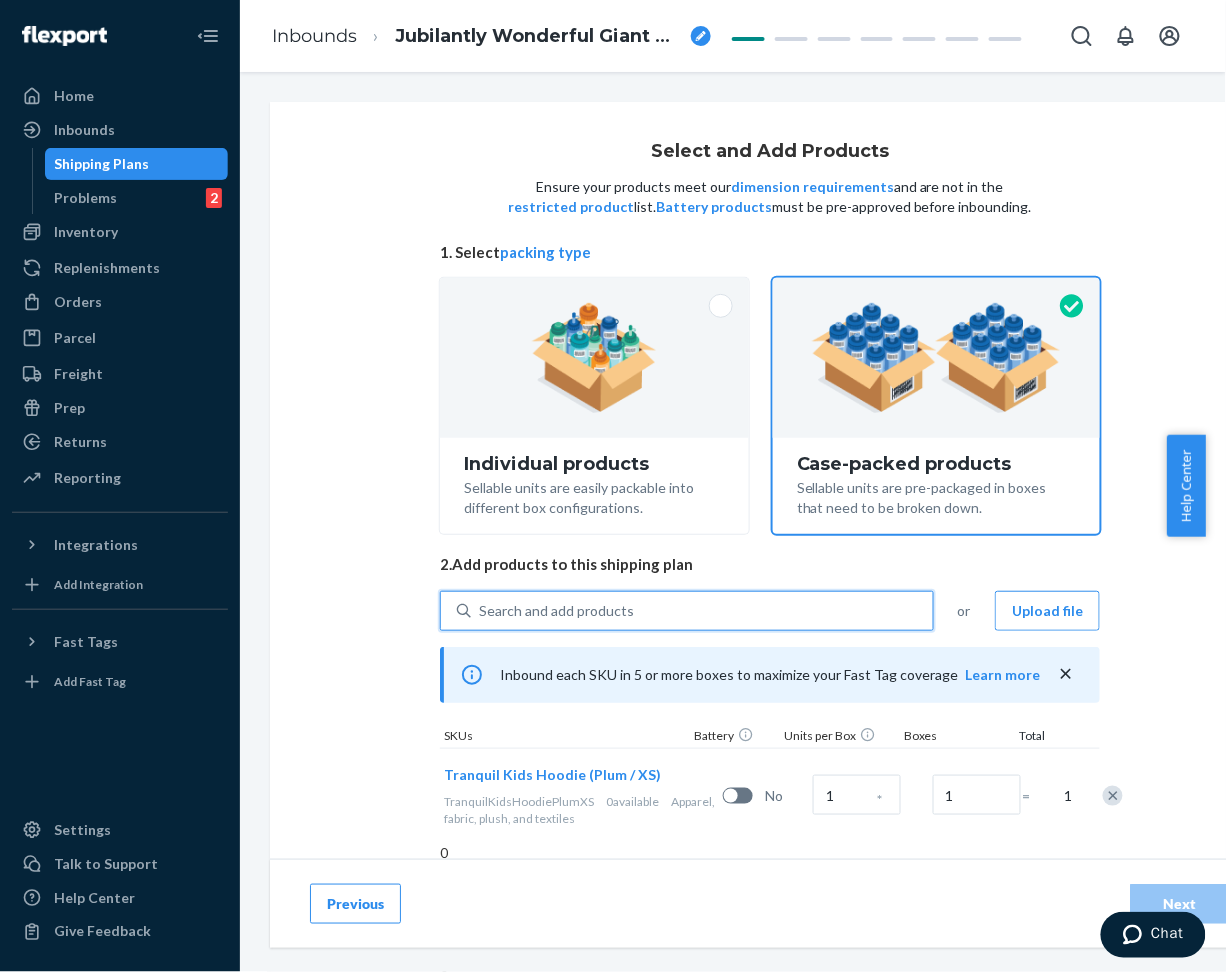 click on "Search and add products" at bounding box center [702, 611] 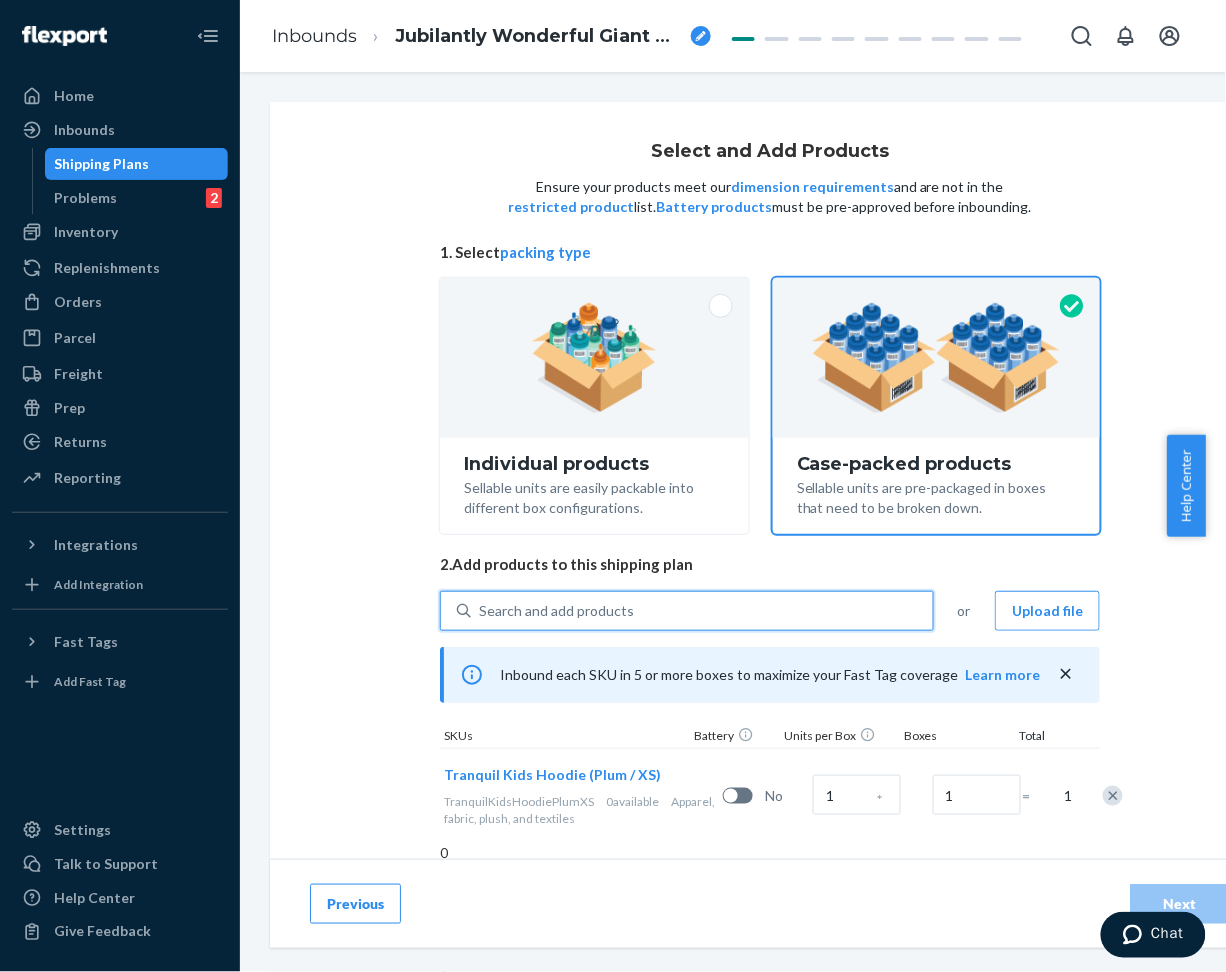 paste on "Kids Tranquil Hoodie Plum" 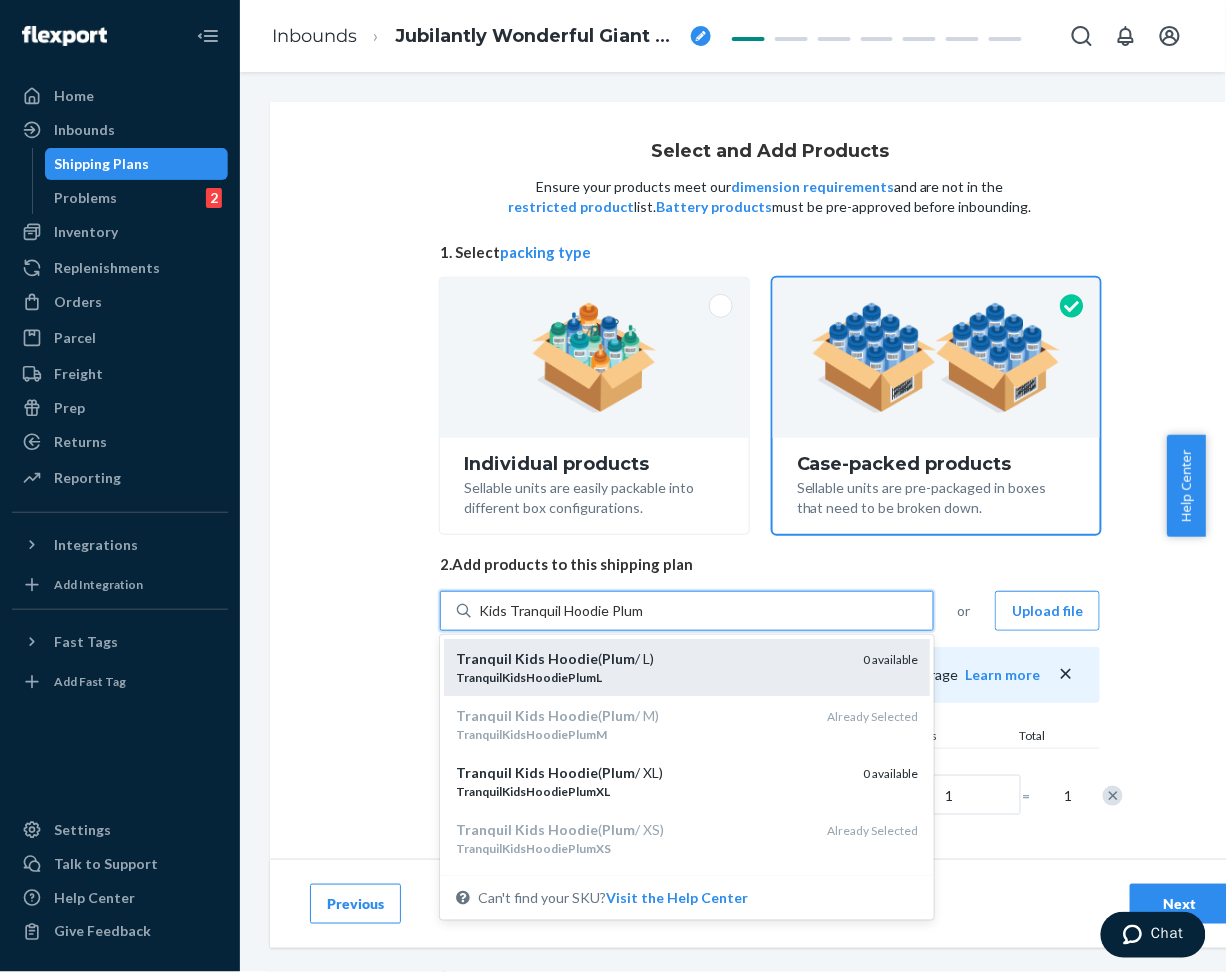 click on "TranquilKidsHoodiePlumL" at bounding box center (651, 677) 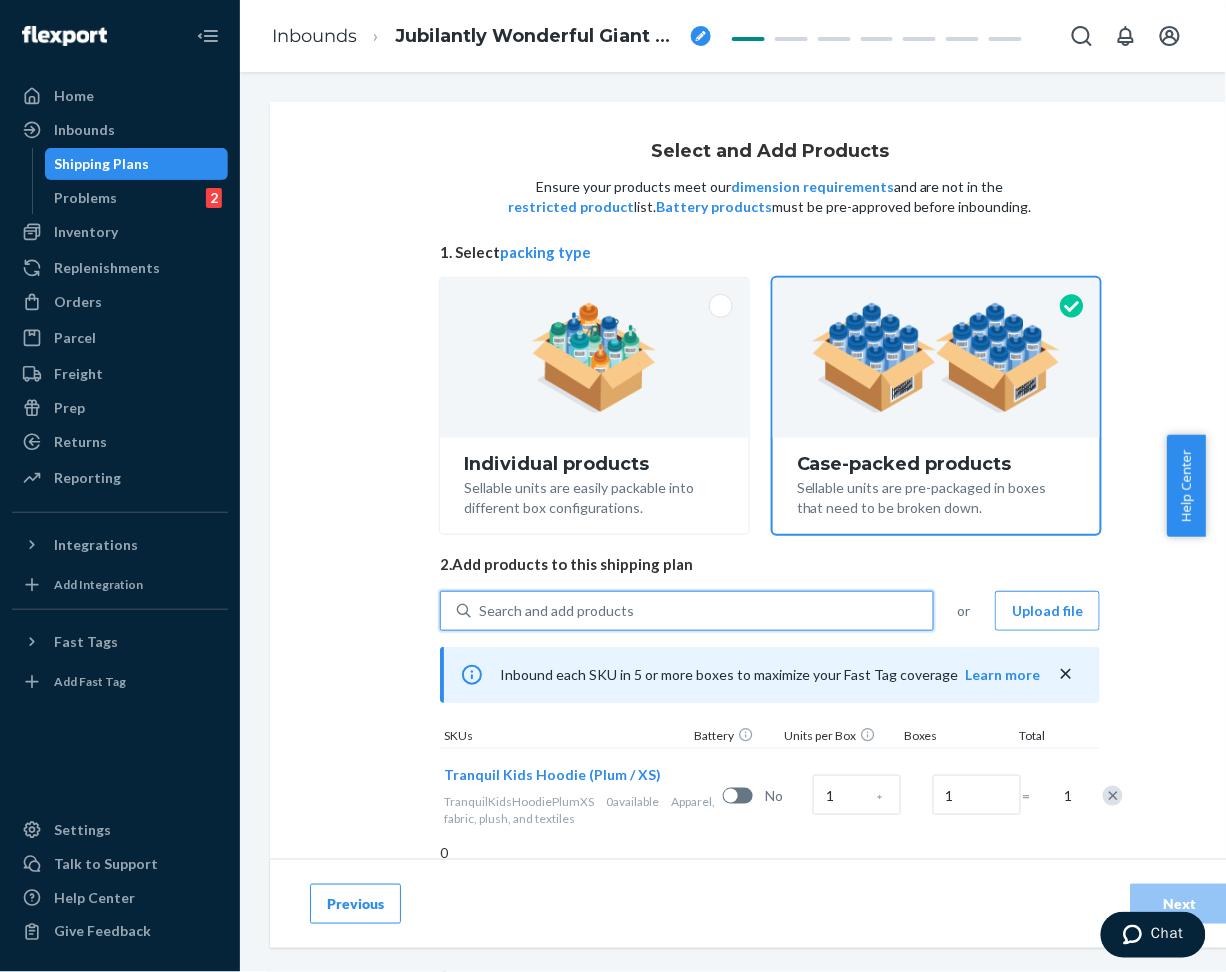 click on "Search and add products" at bounding box center [702, 611] 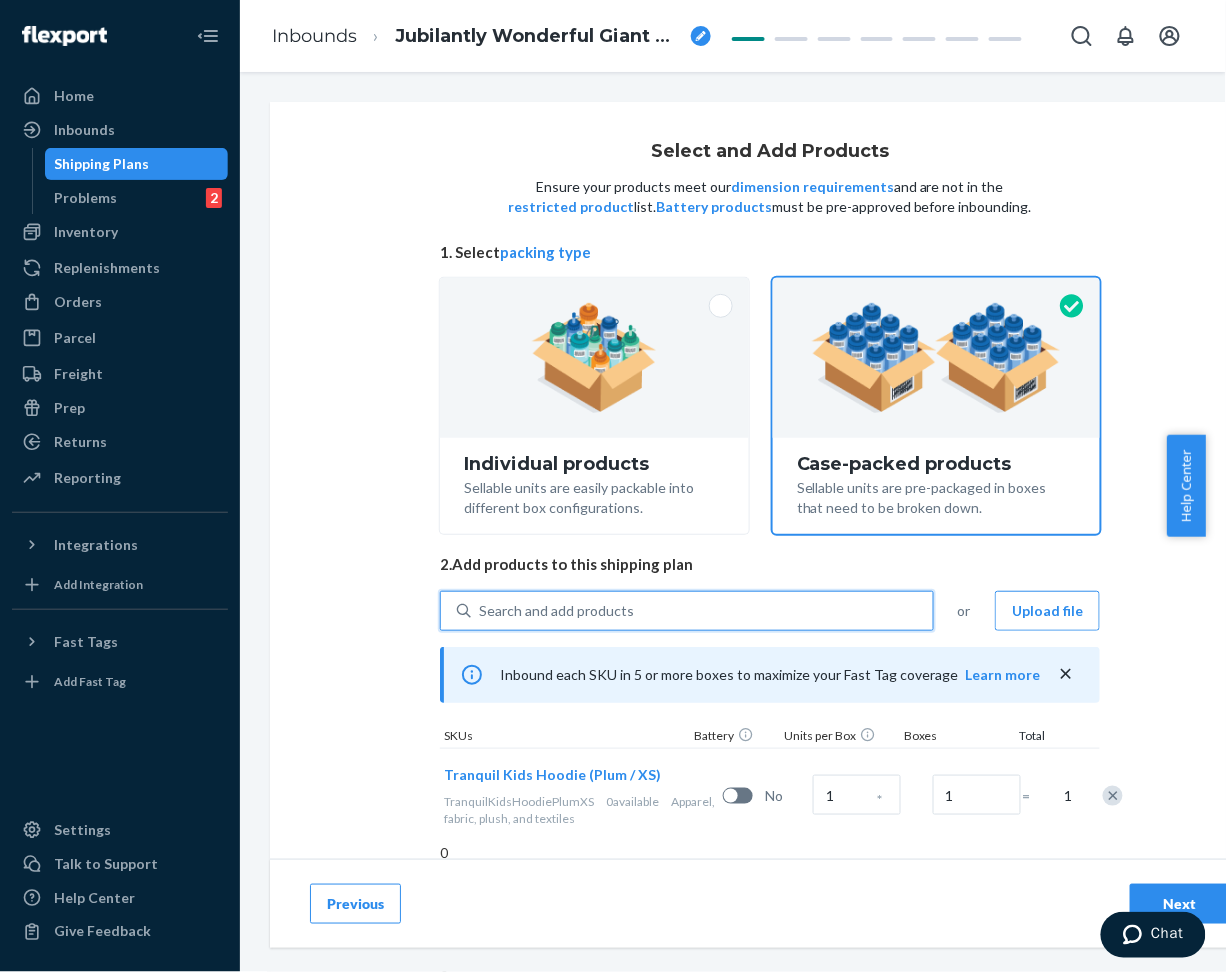 paste on "Kids Tranquil Hoodie Plum" 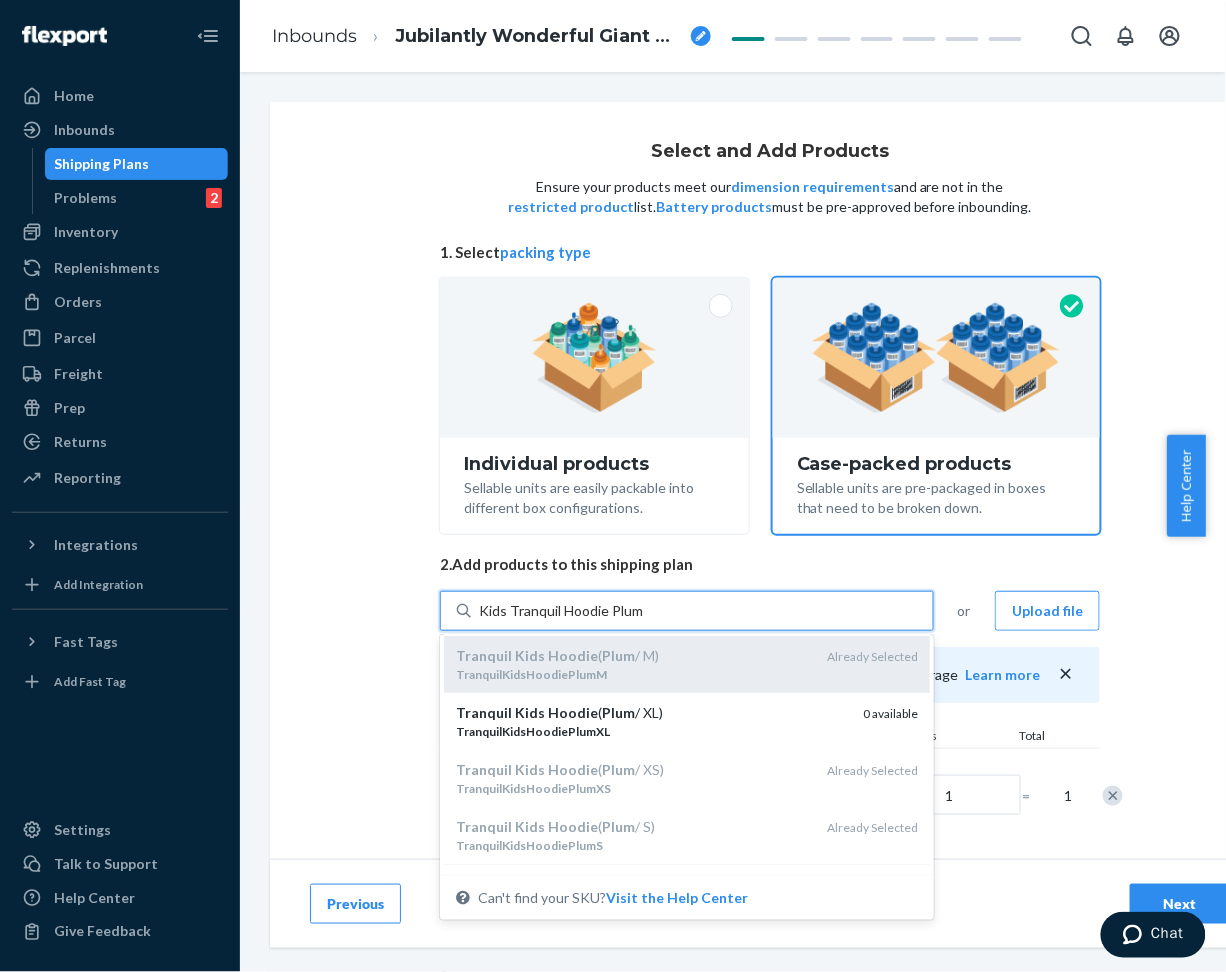 scroll, scrollTop: 94, scrollLeft: 0, axis: vertical 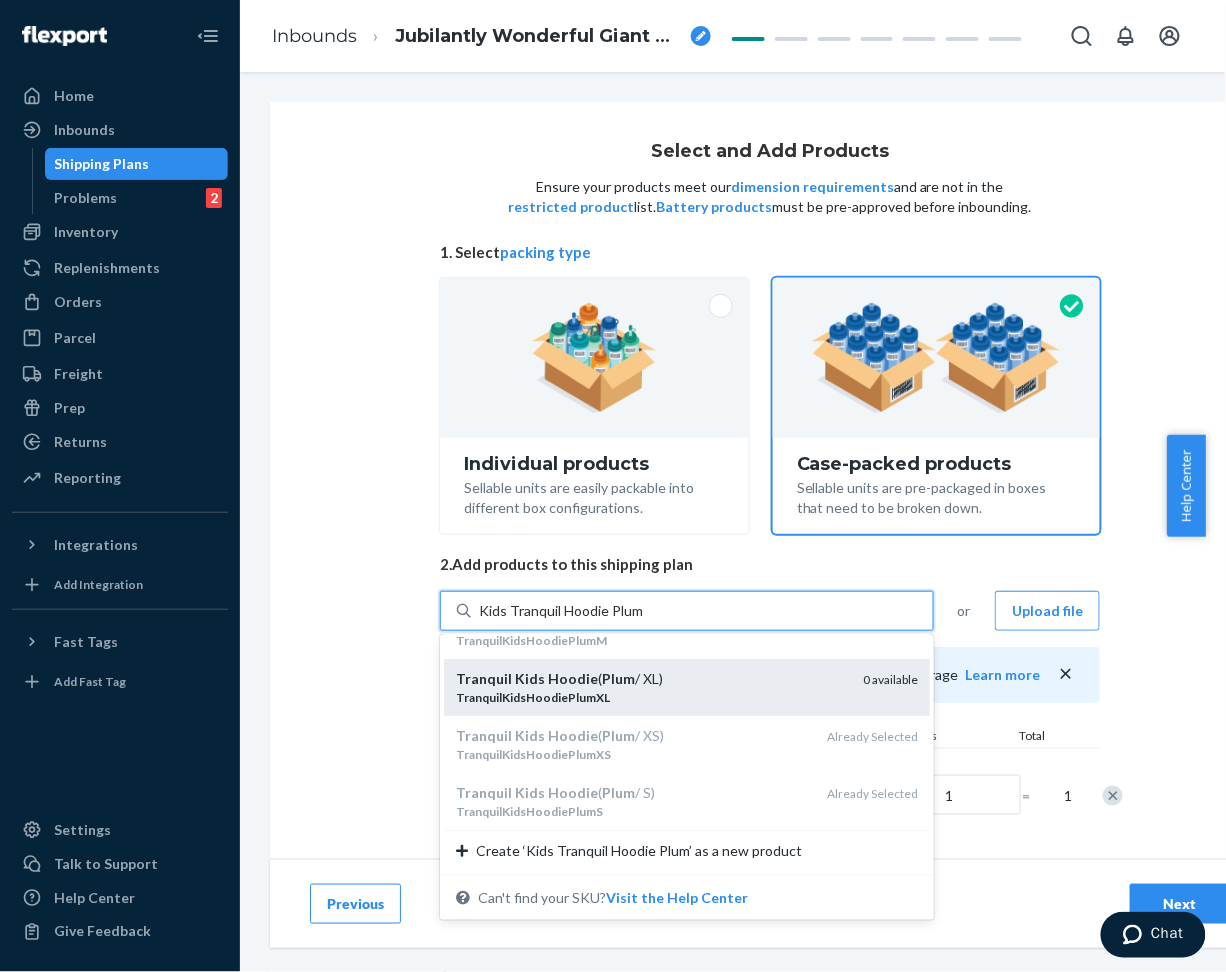 click on "Tranquil   Kids   Hoodie  ( Plum  / XL)" at bounding box center (651, 679) 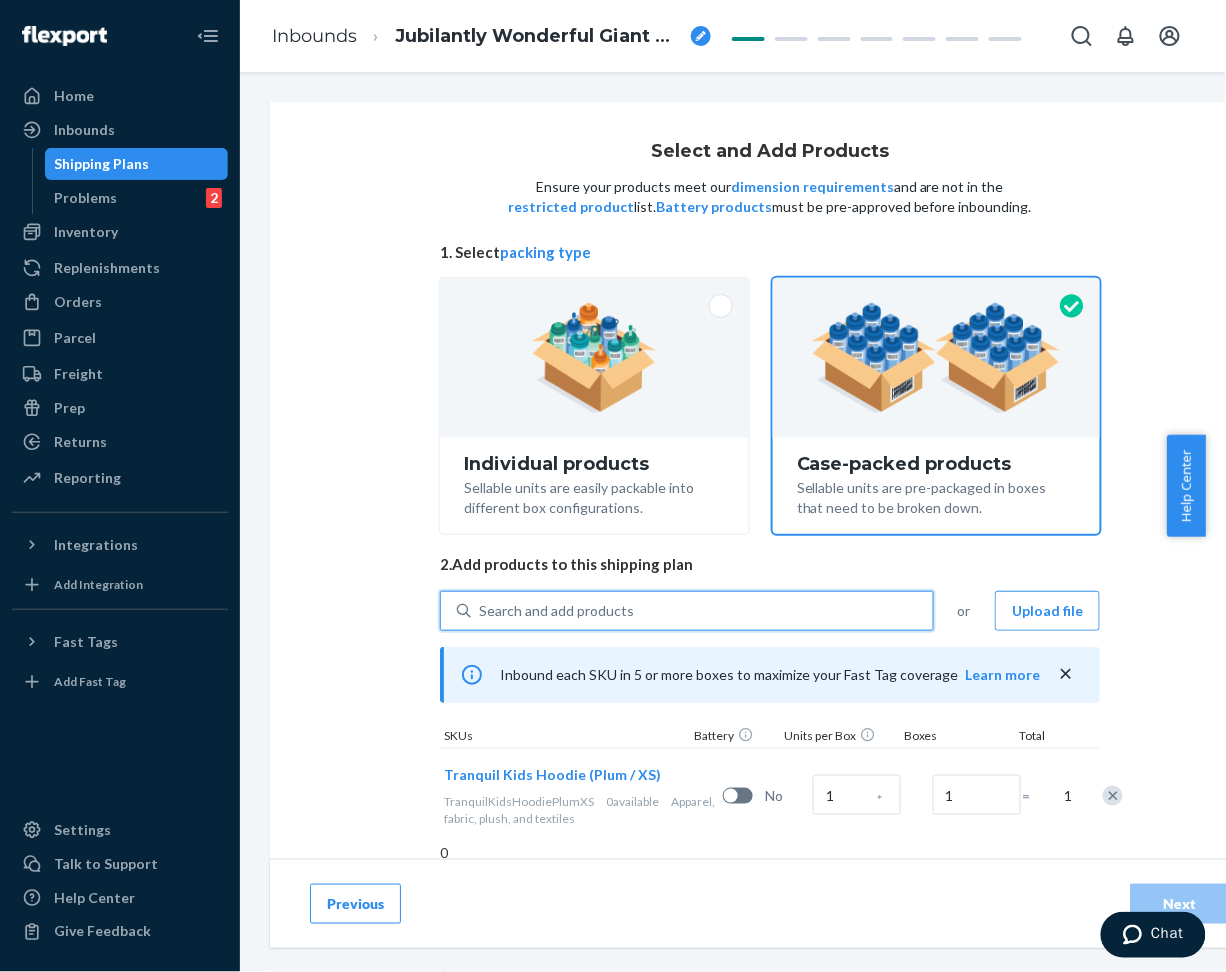 click on "Search and add products" at bounding box center [702, 611] 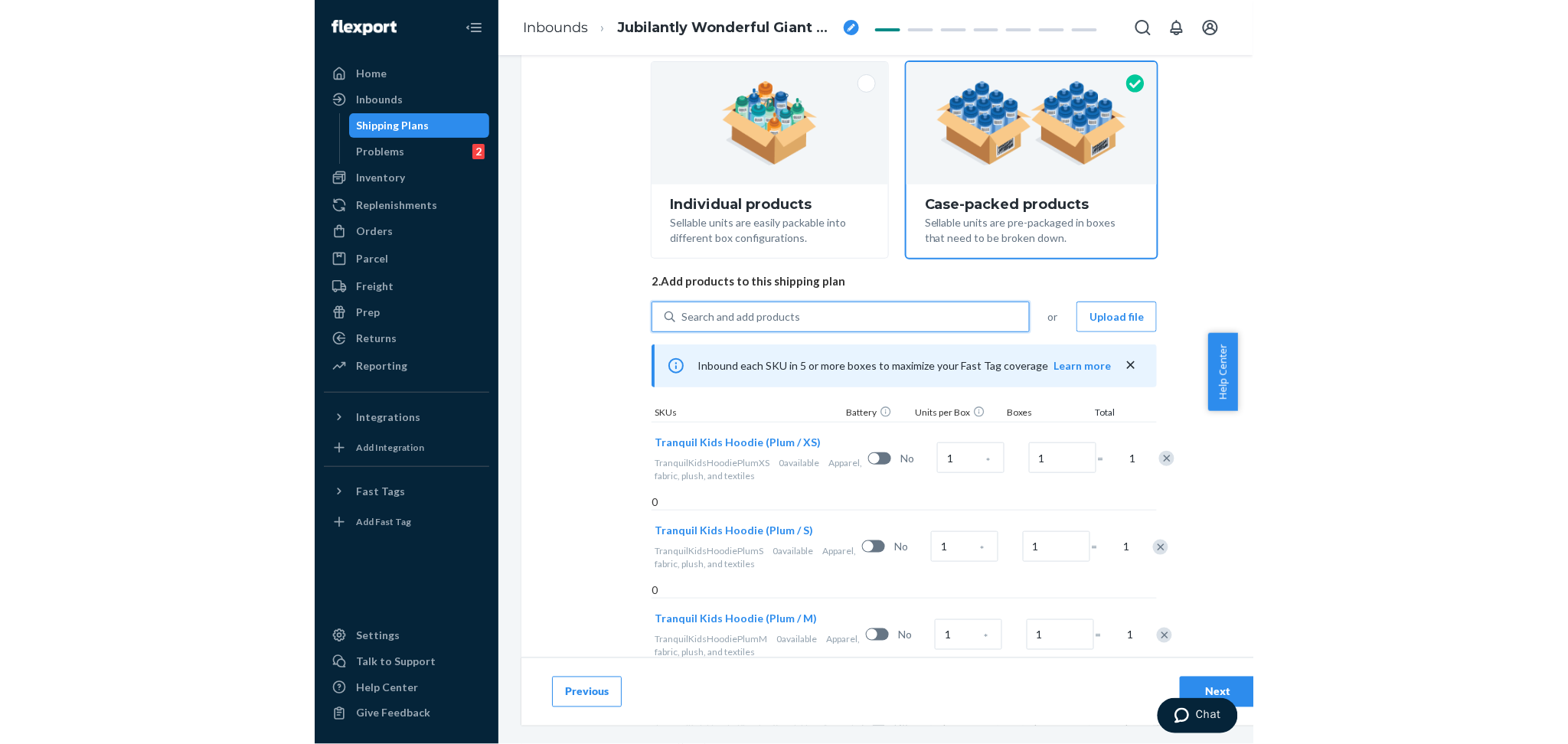 scroll, scrollTop: 401, scrollLeft: 0, axis: vertical 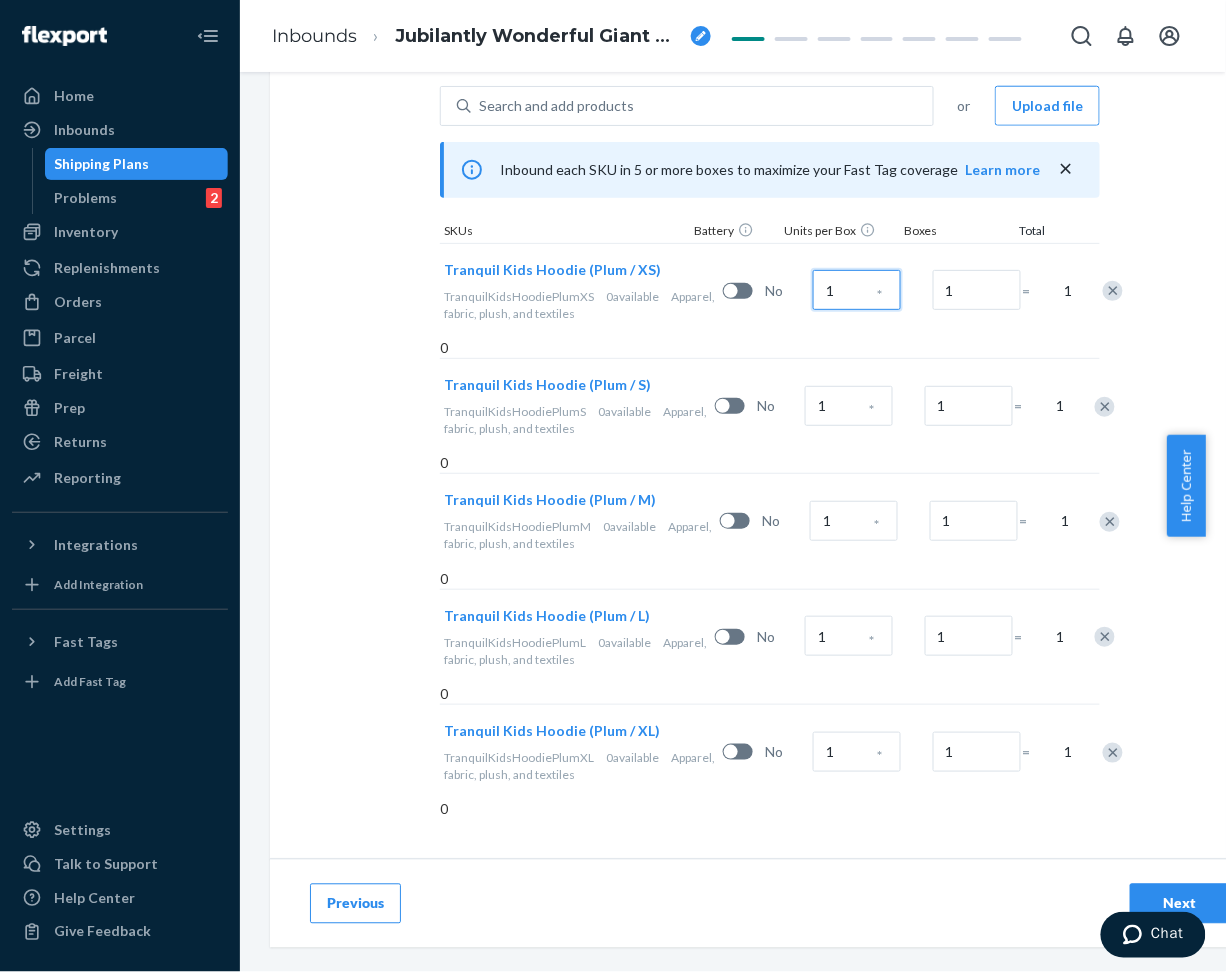 click on "1" at bounding box center [857, 290] 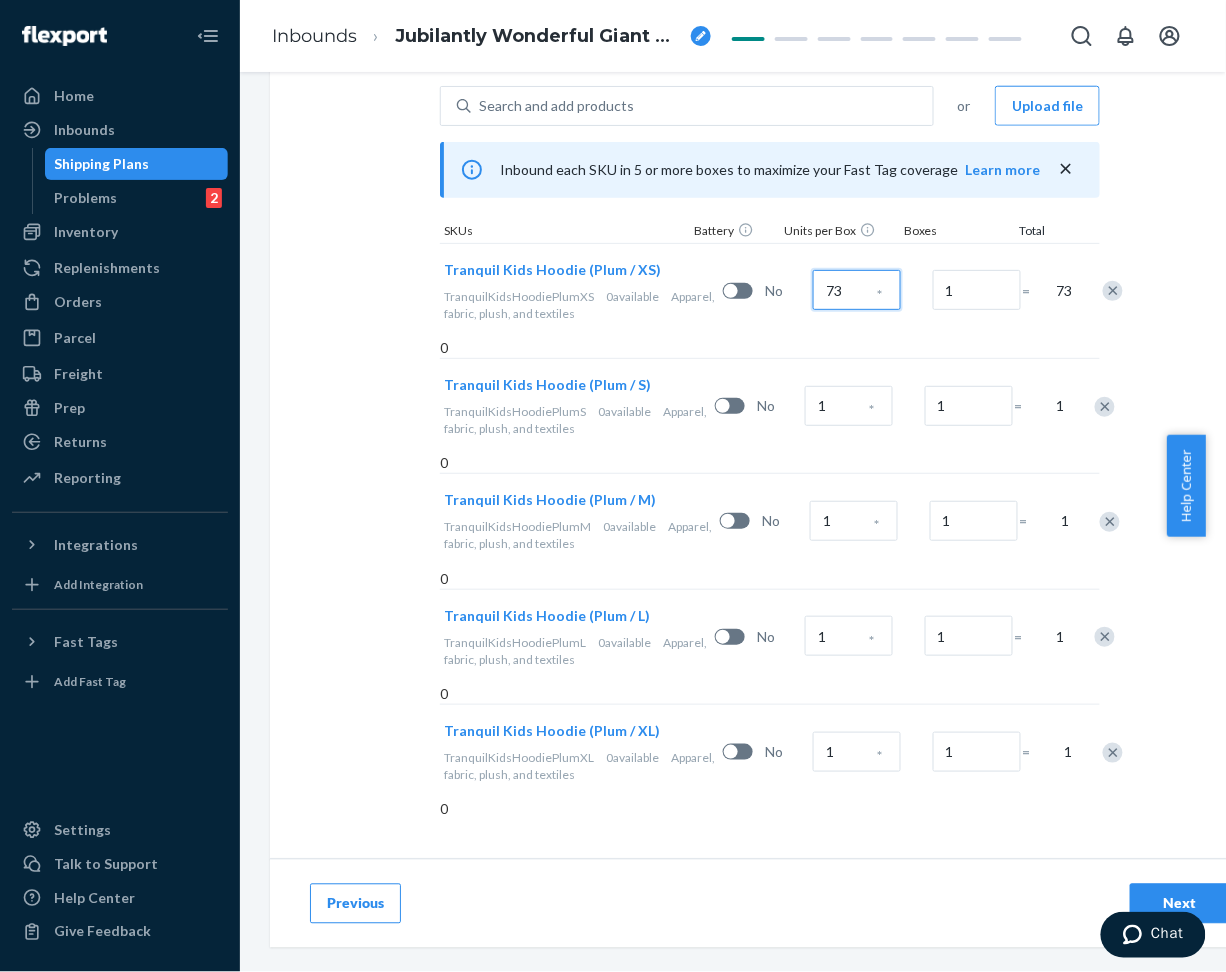 type on "73" 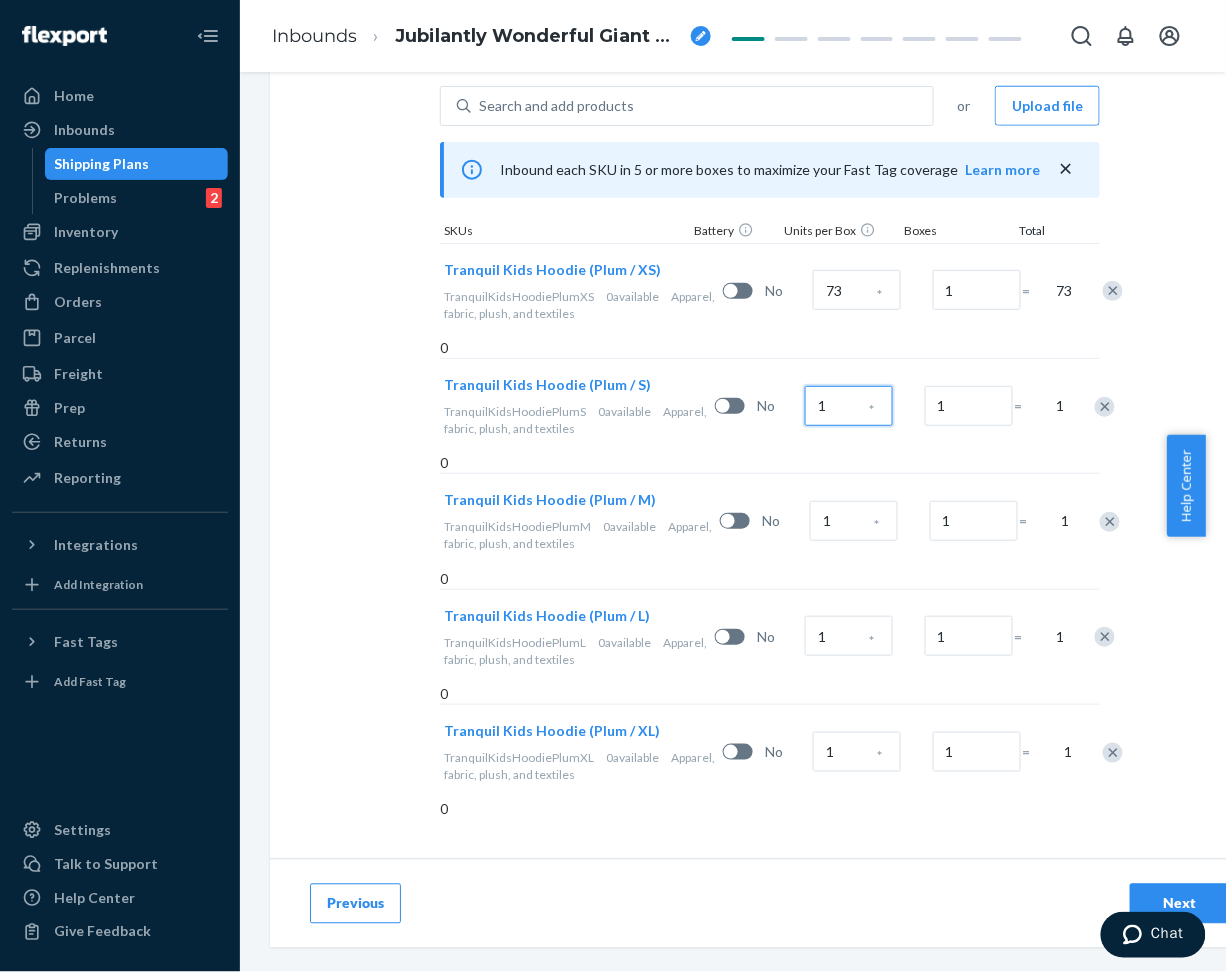 click on "1" at bounding box center [849, 406] 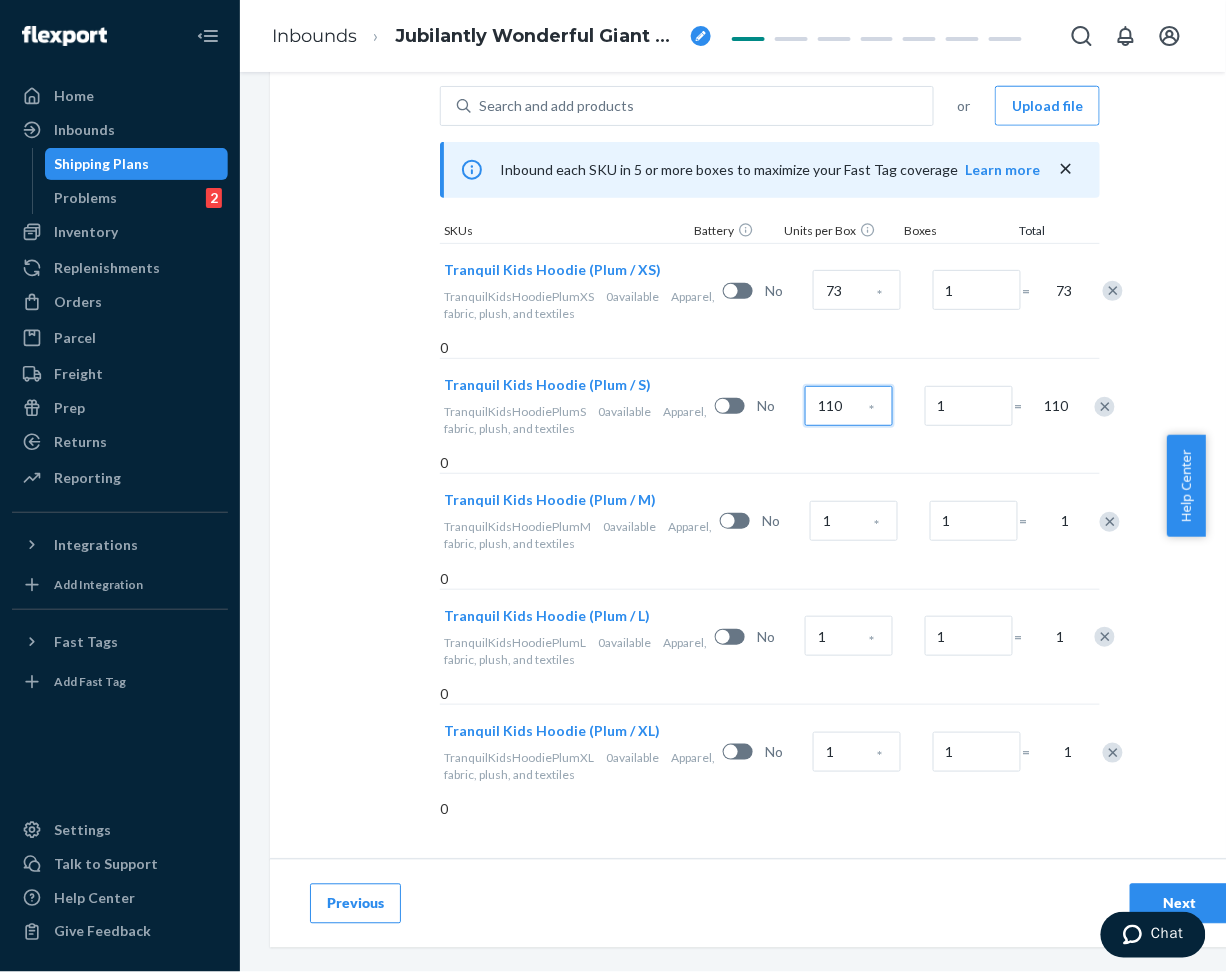 type on "110" 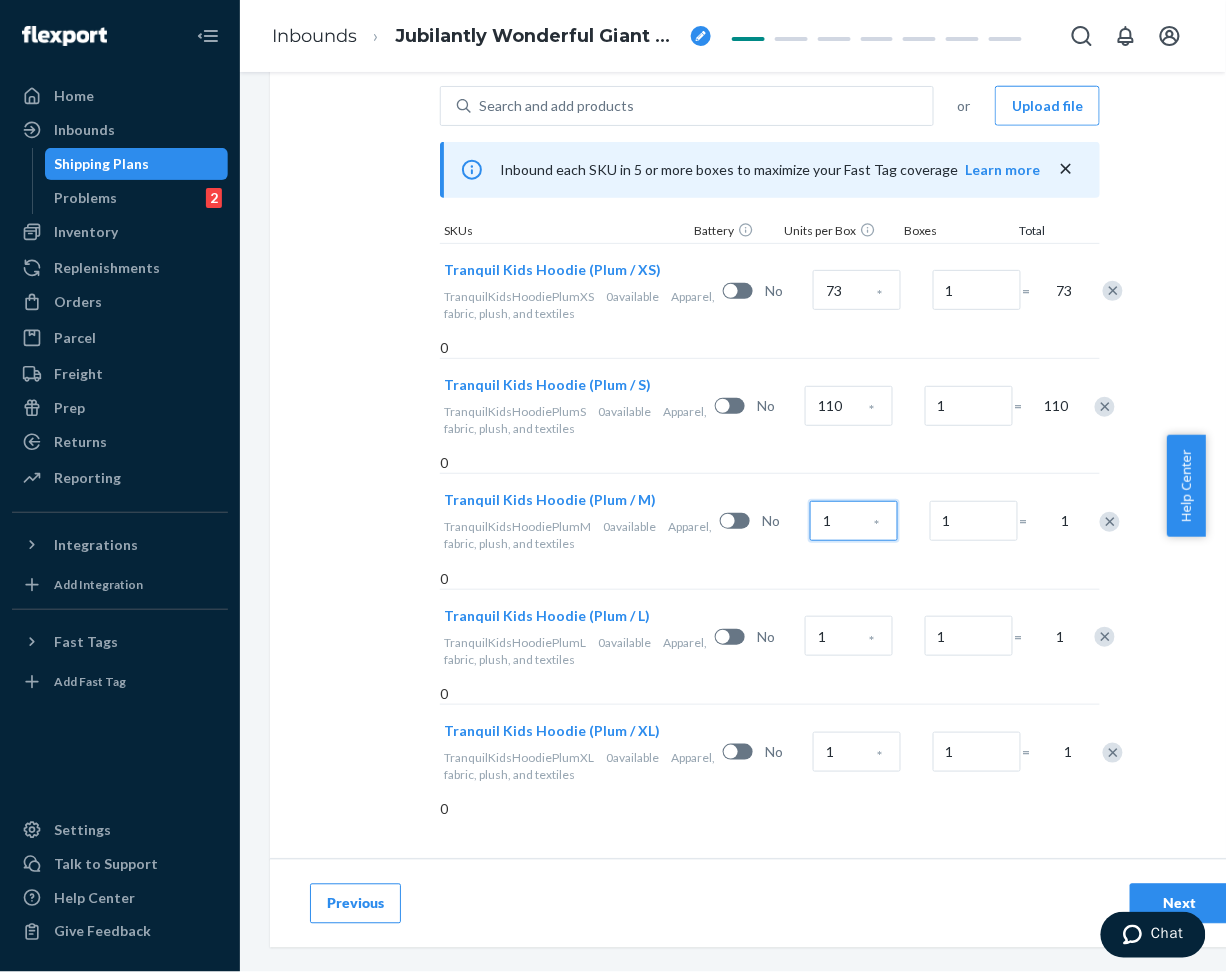 click on "1" at bounding box center [854, 521] 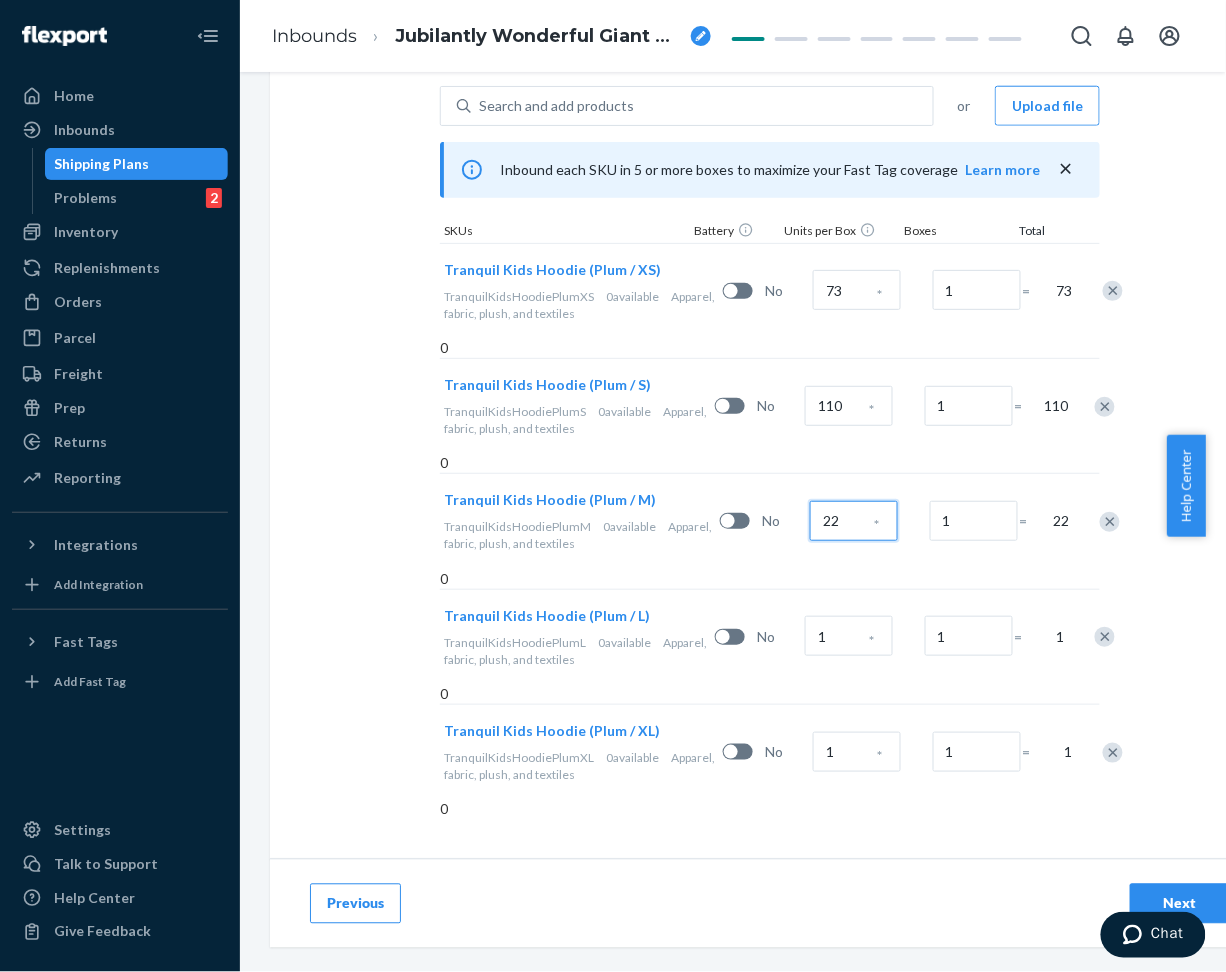 type on "22" 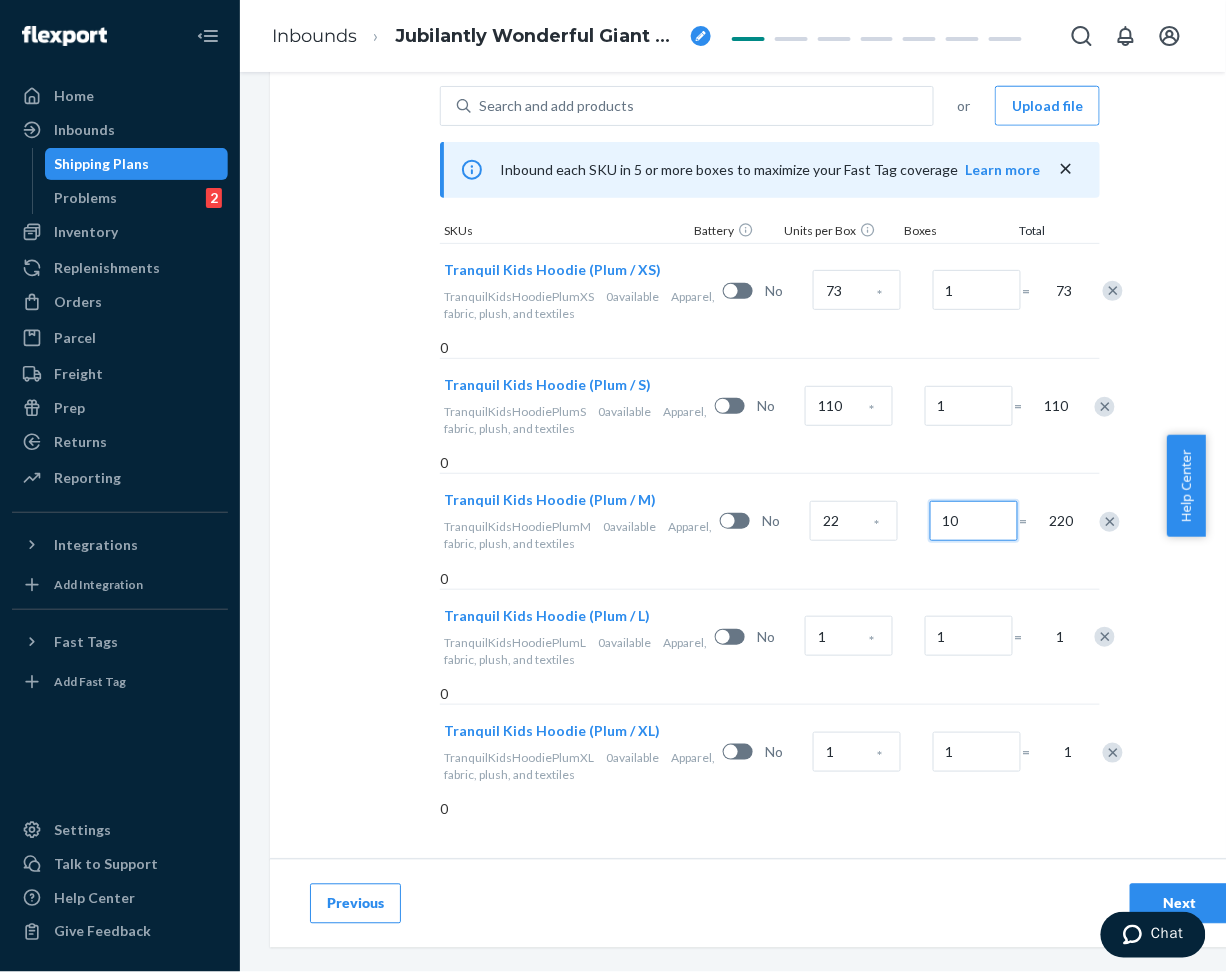 type on "10" 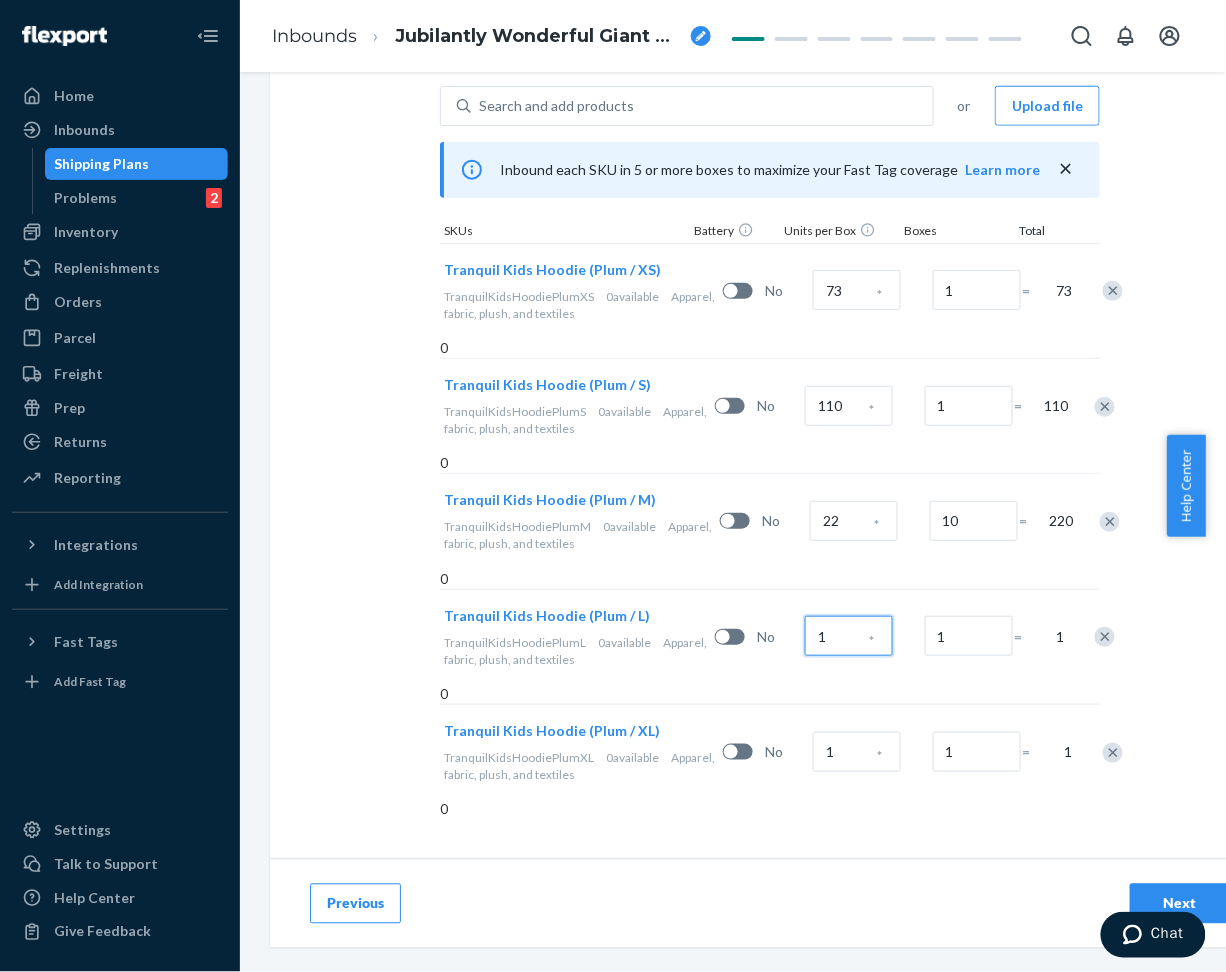 click on "1" at bounding box center (849, 636) 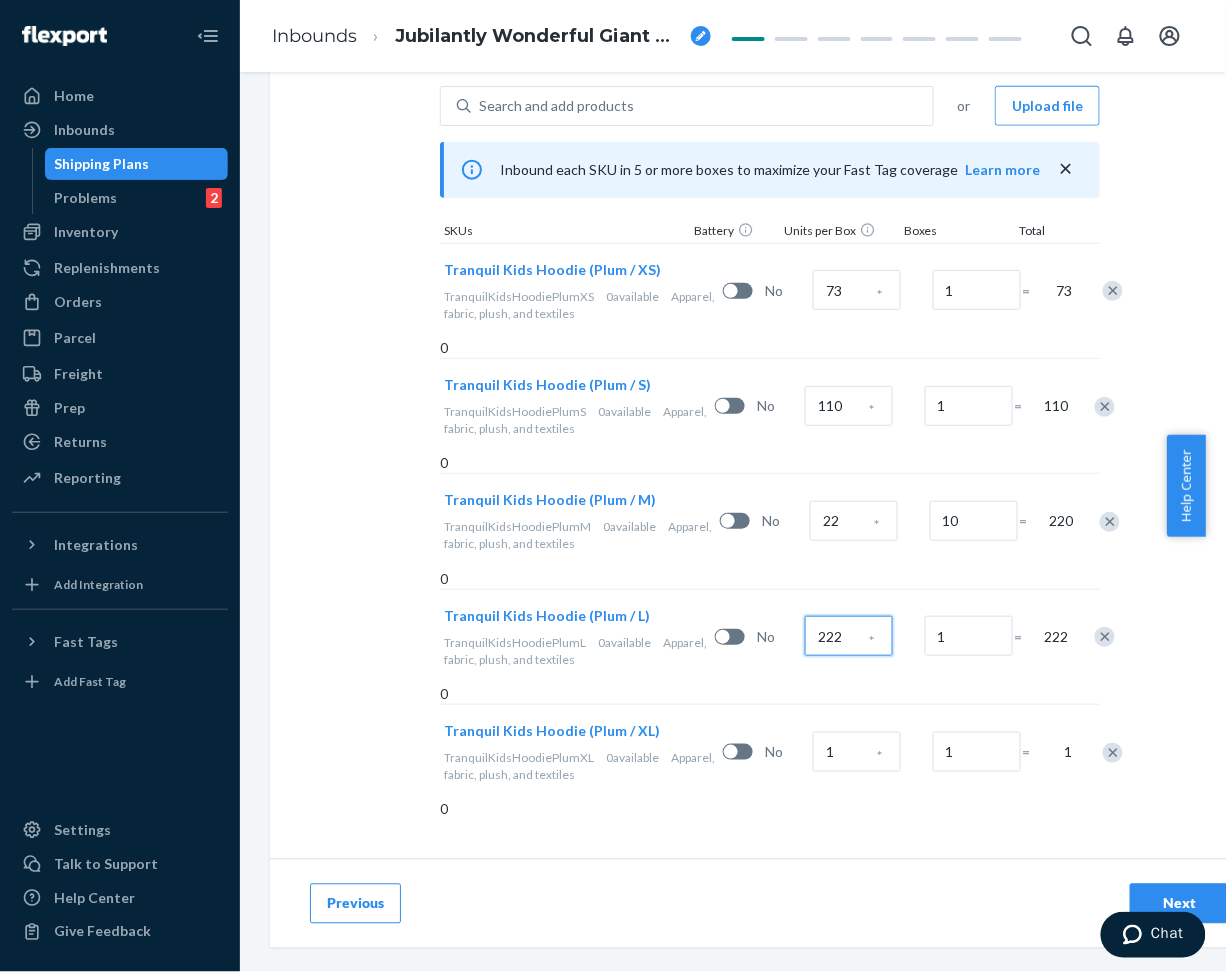 type on "222" 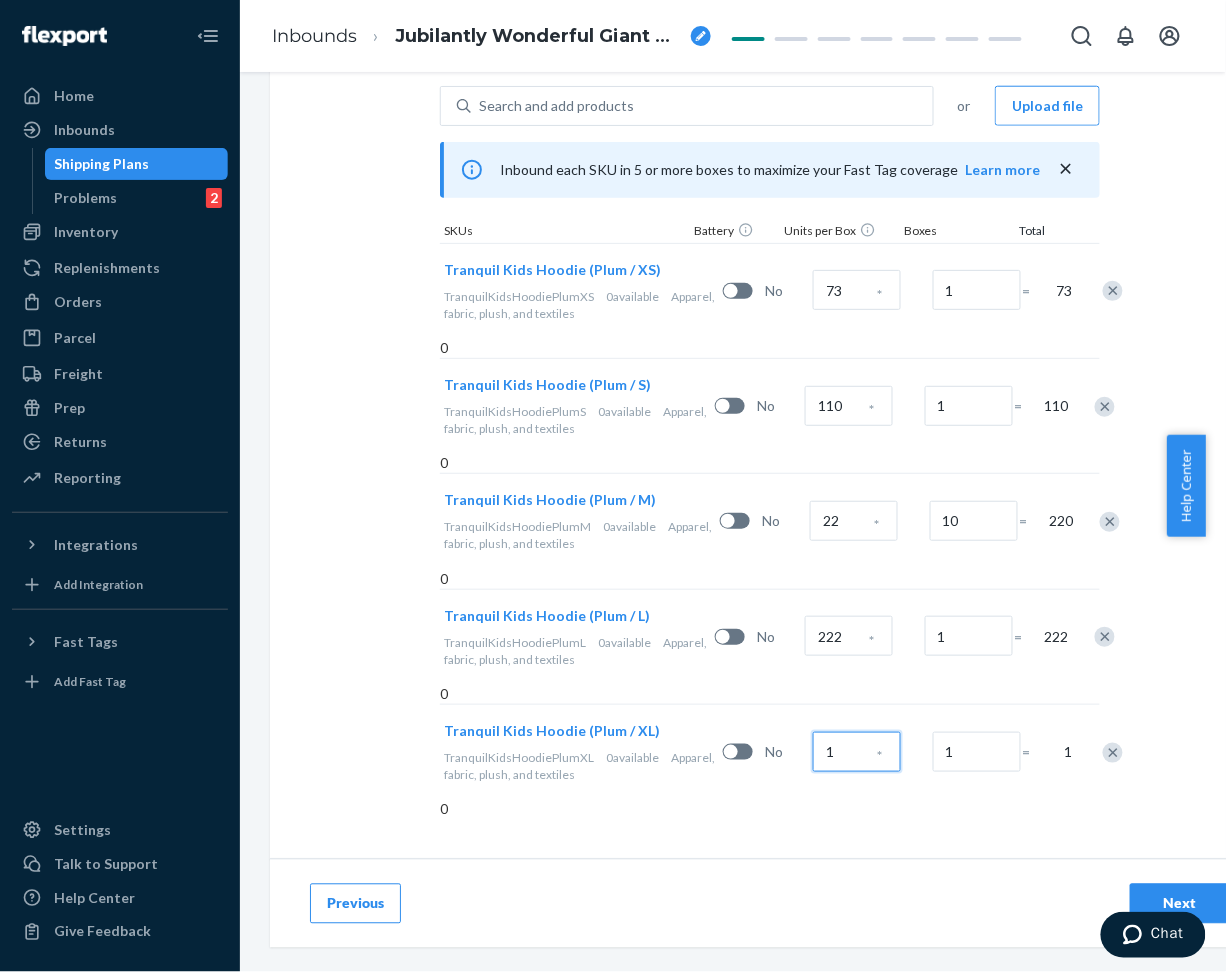 click on "1" at bounding box center [857, 752] 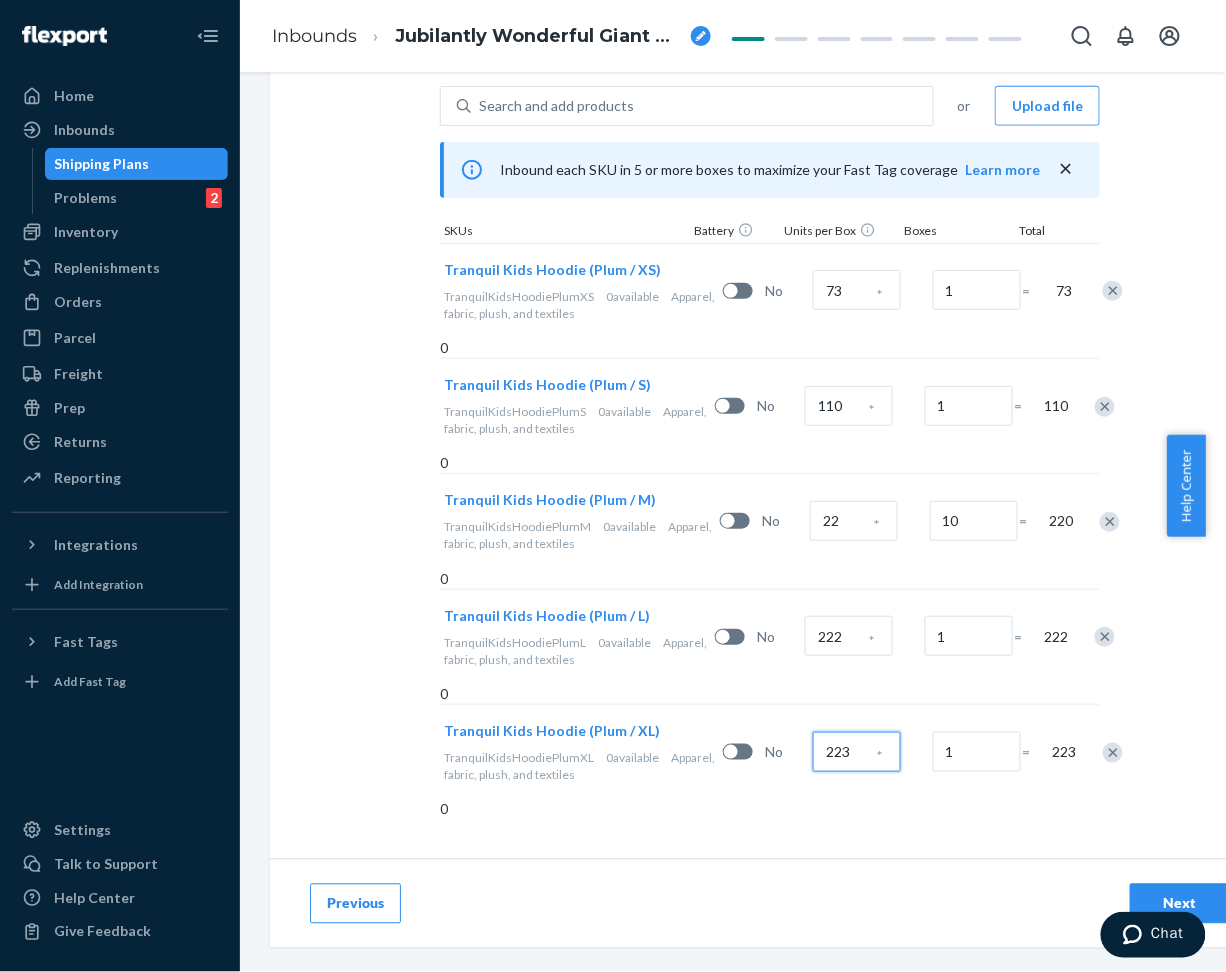 type on "223" 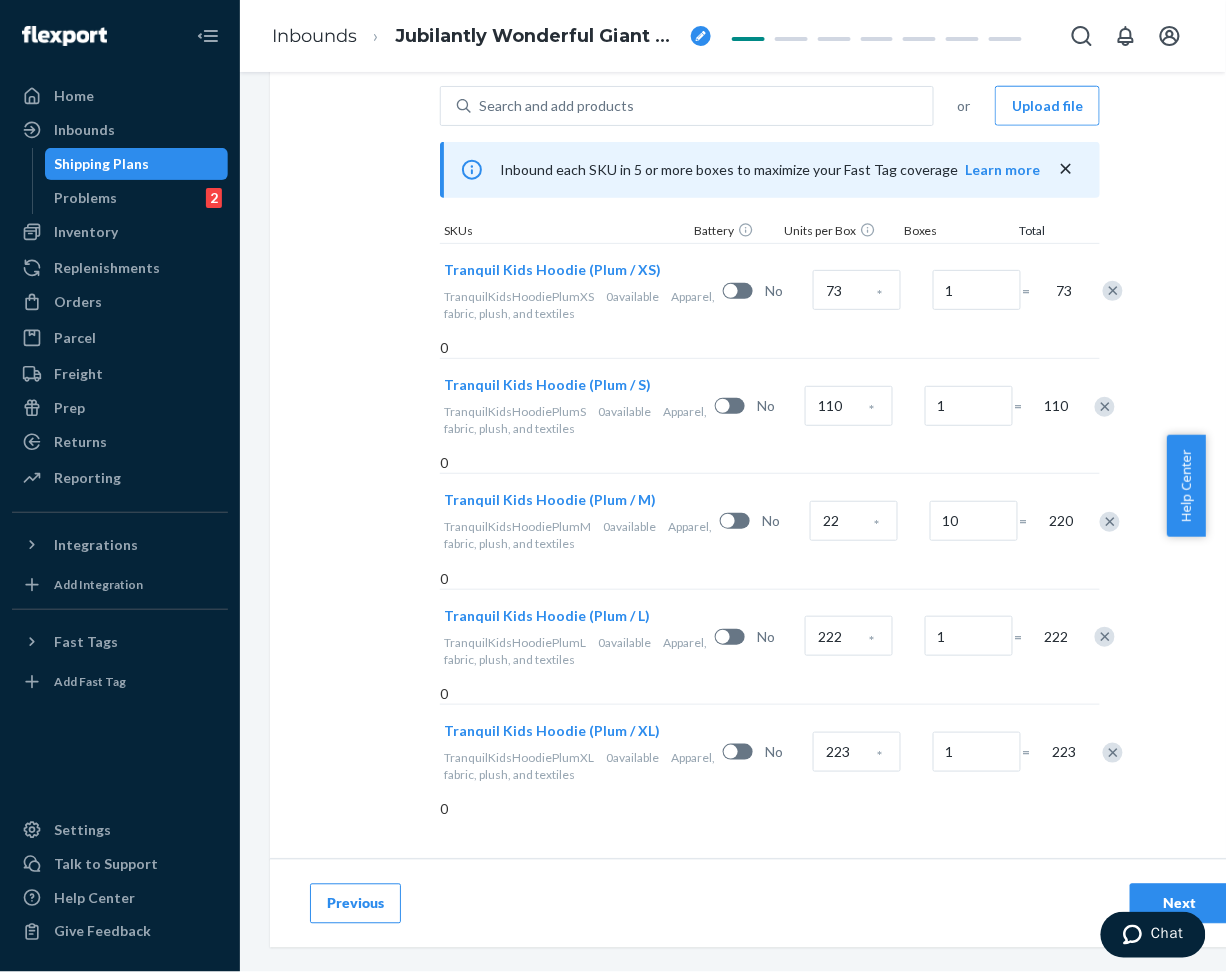 click on "Previous Next" at bounding box center [770, 903] 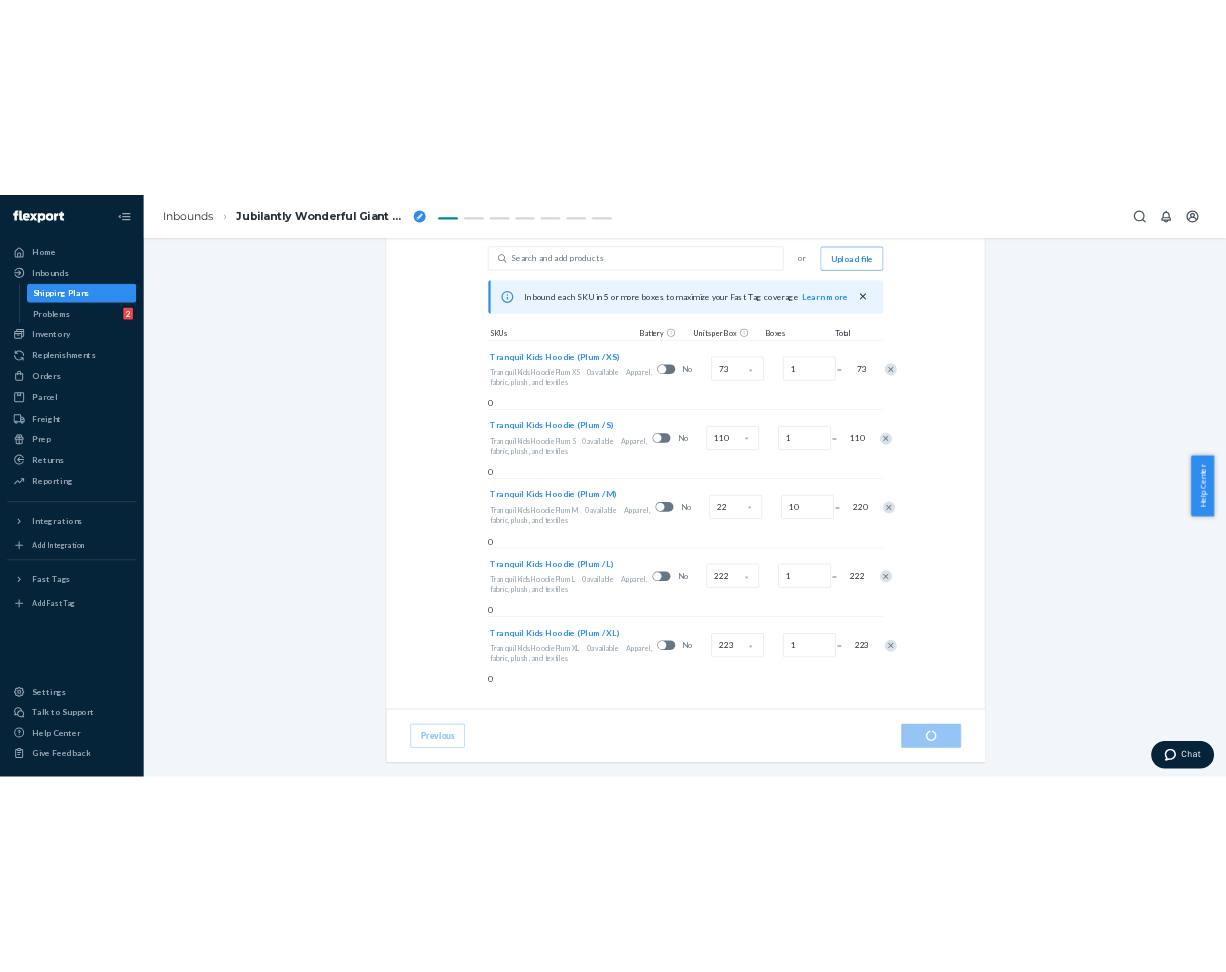 scroll, scrollTop: 0, scrollLeft: 0, axis: both 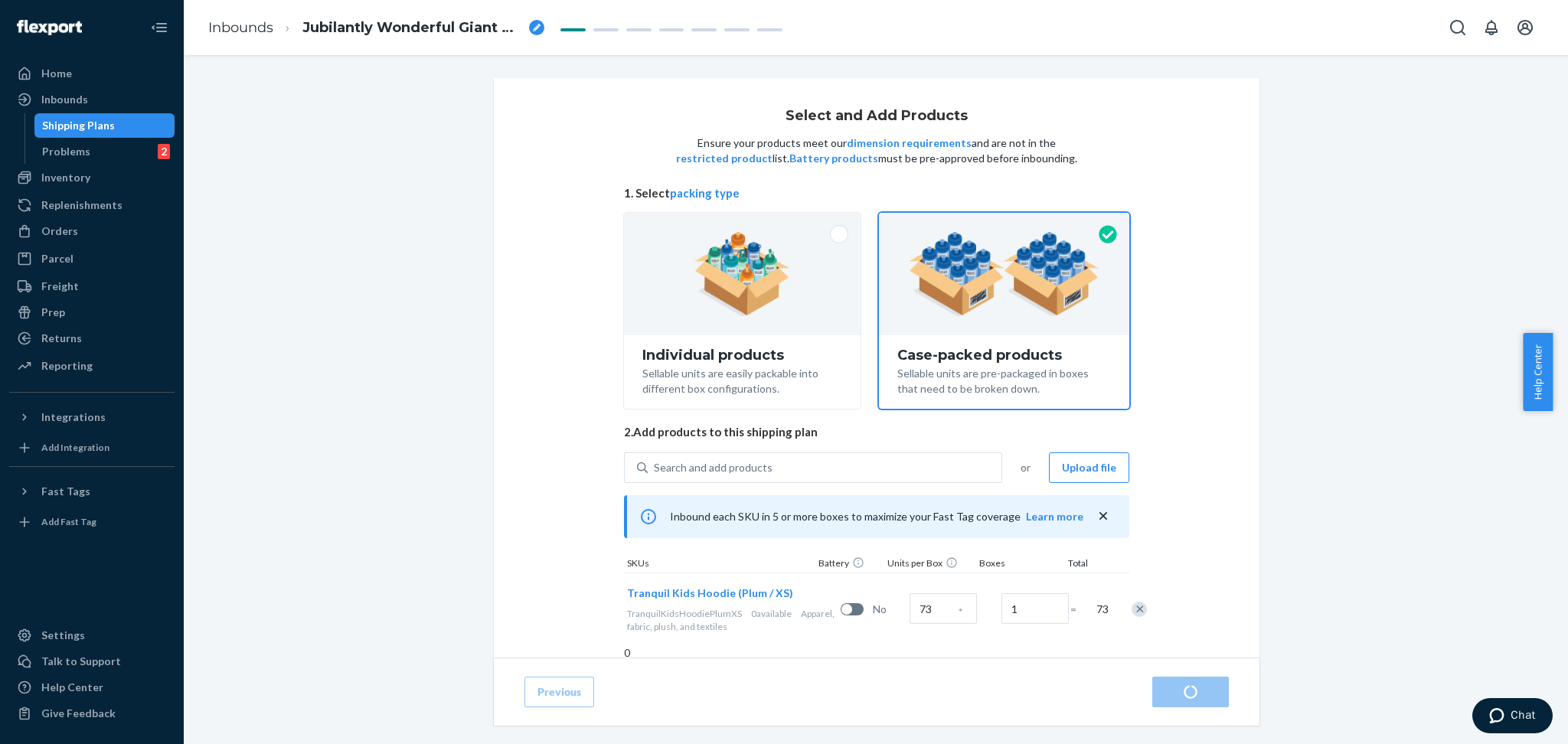radio on "true" 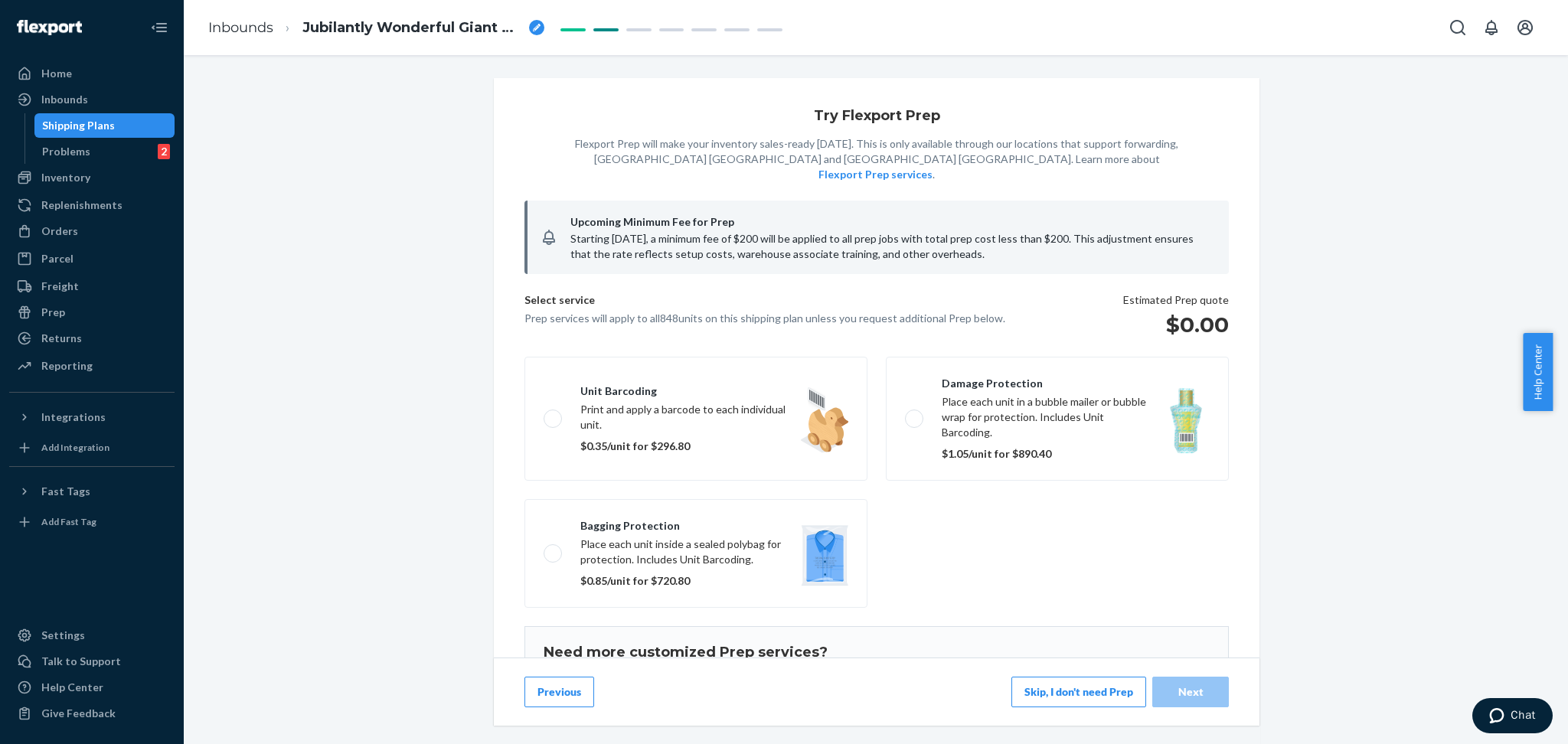 click on "Skip, I don't need Prep" at bounding box center [1079, 692] 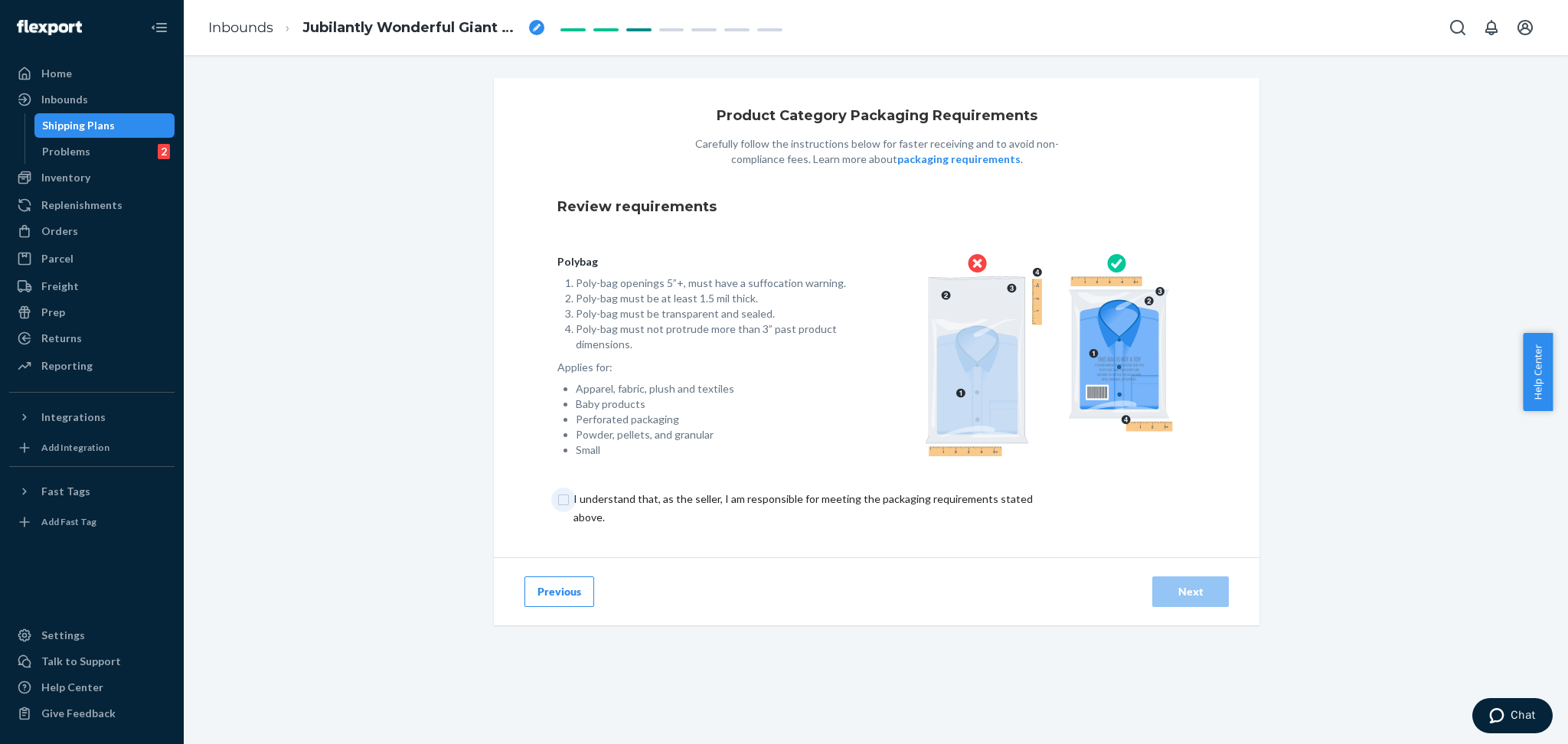 click at bounding box center (812, 508) 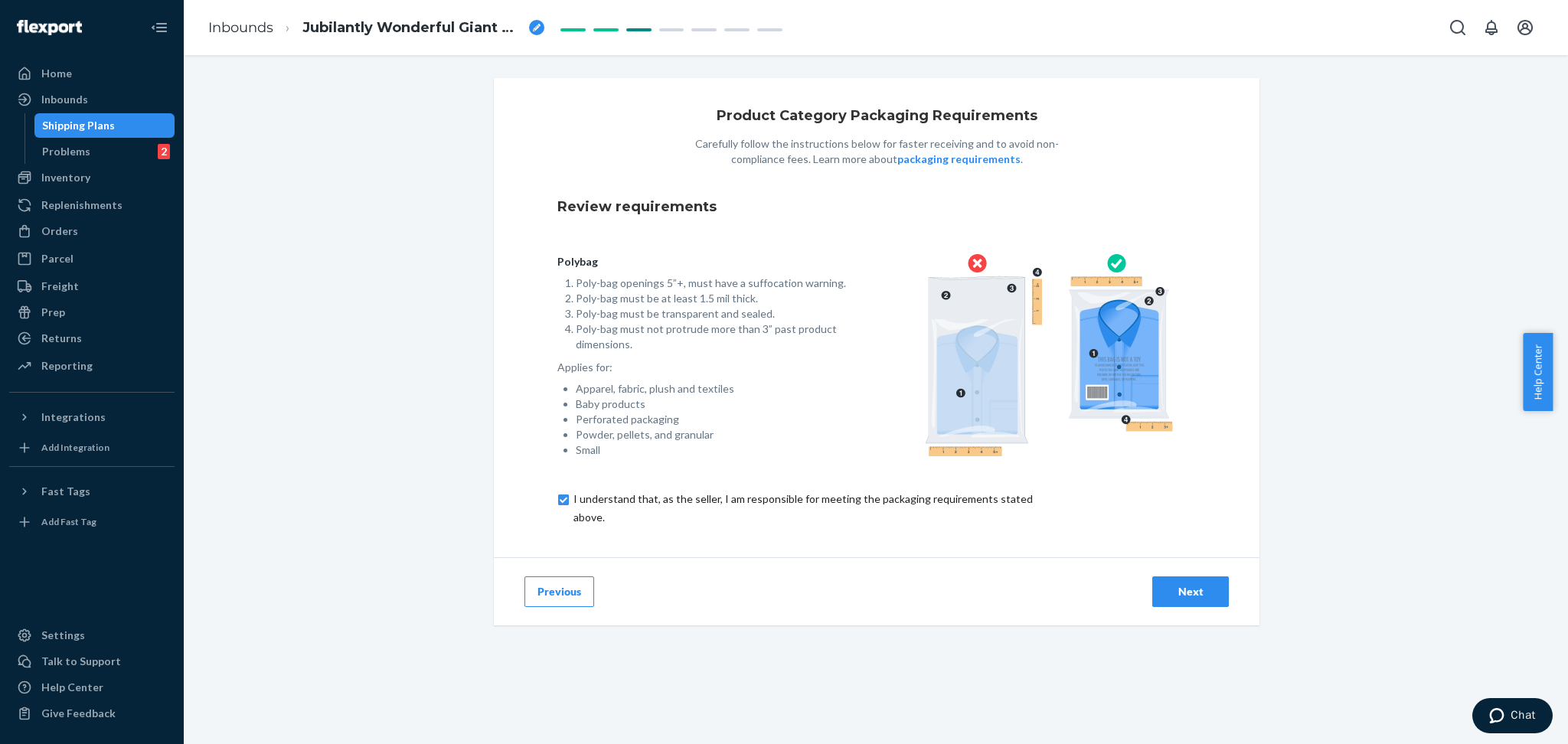 click on "Next" at bounding box center (1191, 592) 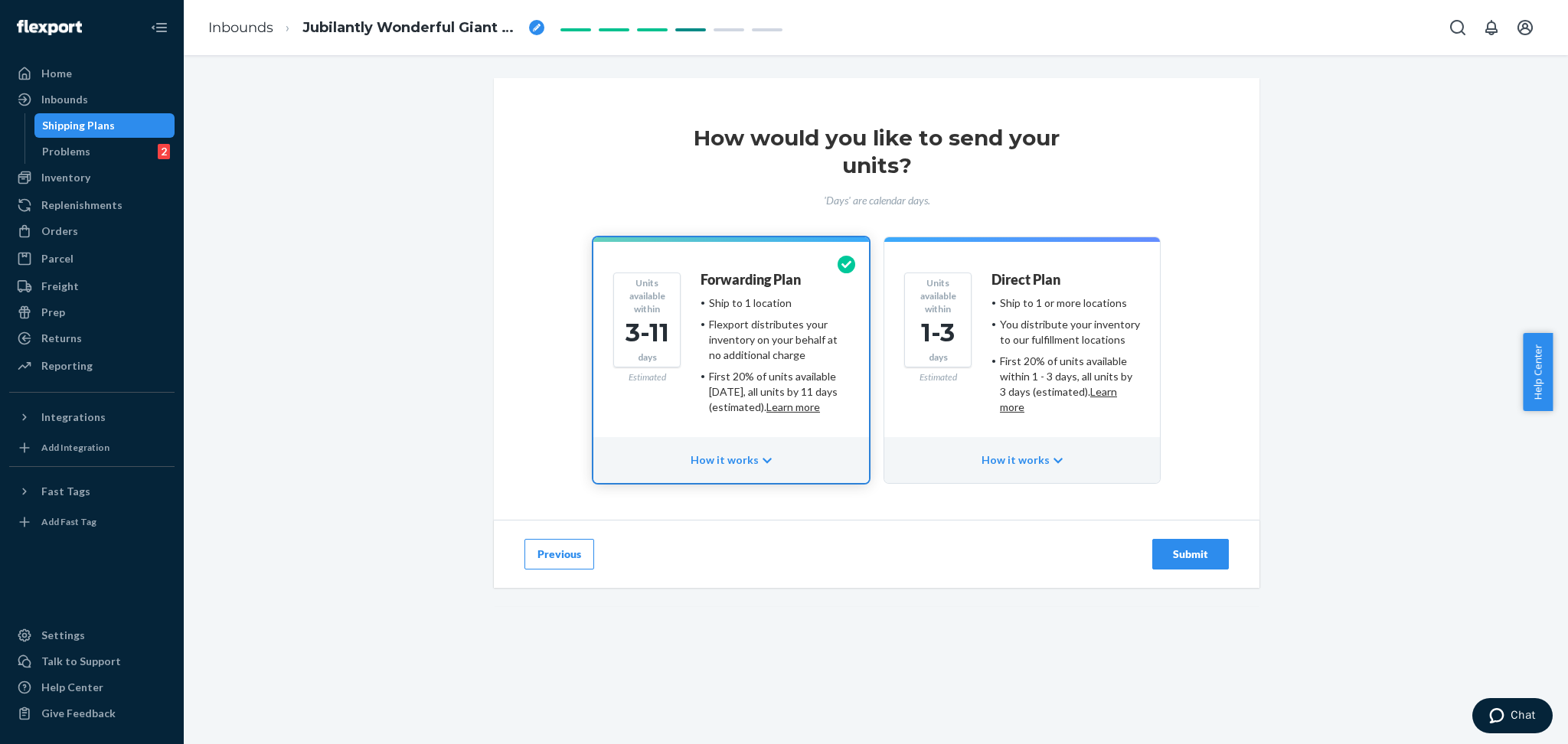 click on "Submit" at bounding box center [1191, 554] 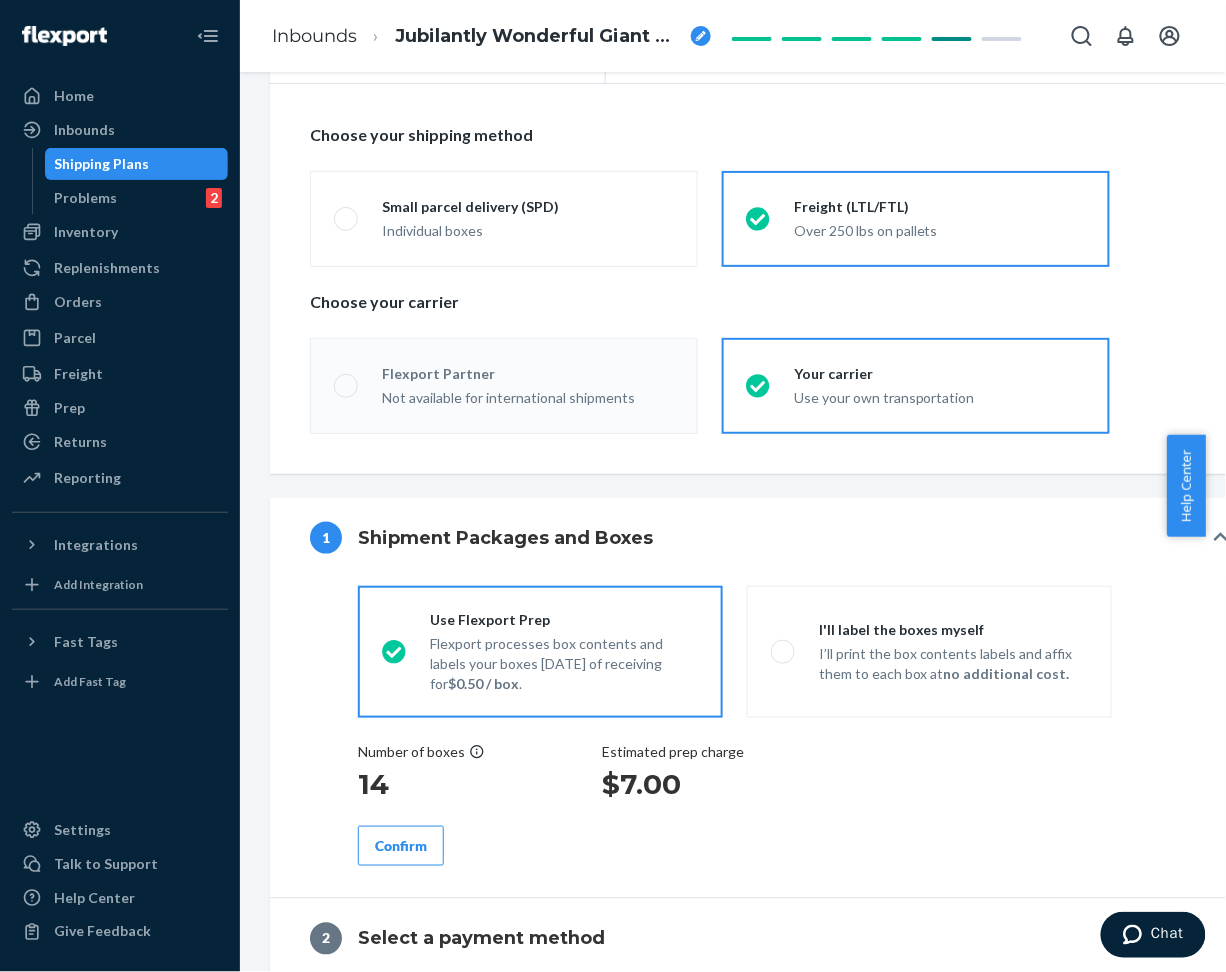 scroll, scrollTop: 400, scrollLeft: 0, axis: vertical 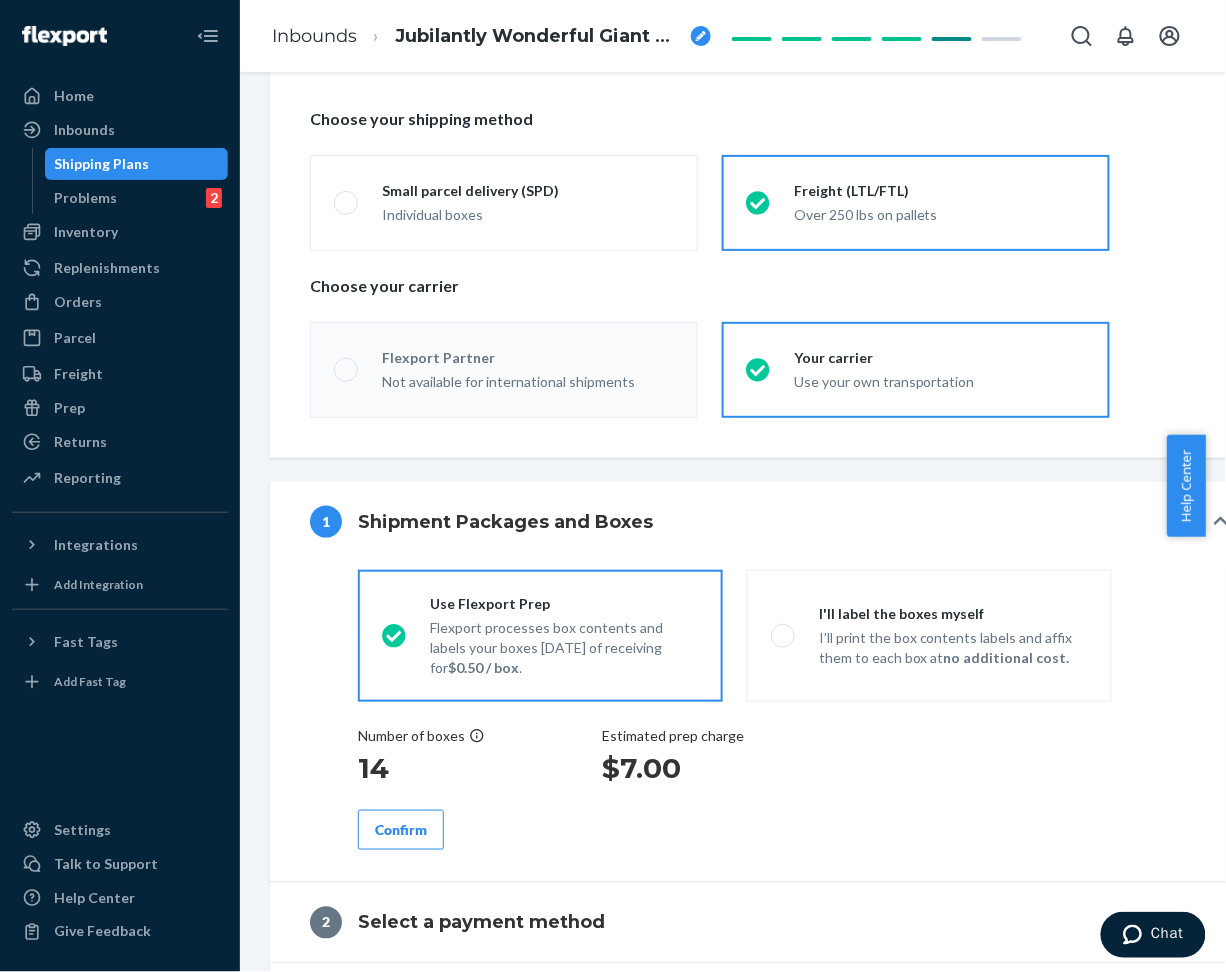 radio on "true" 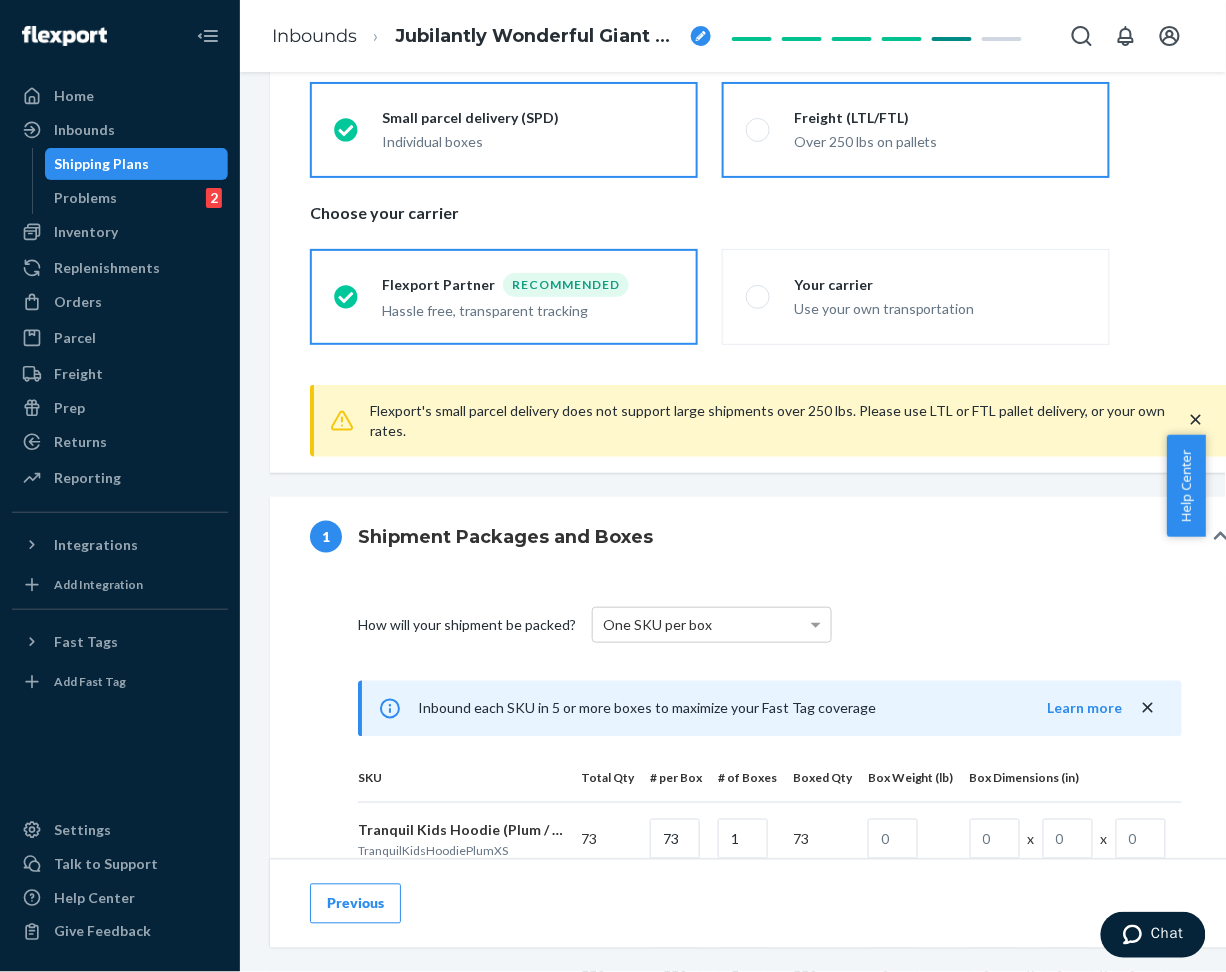 scroll, scrollTop: 133, scrollLeft: 0, axis: vertical 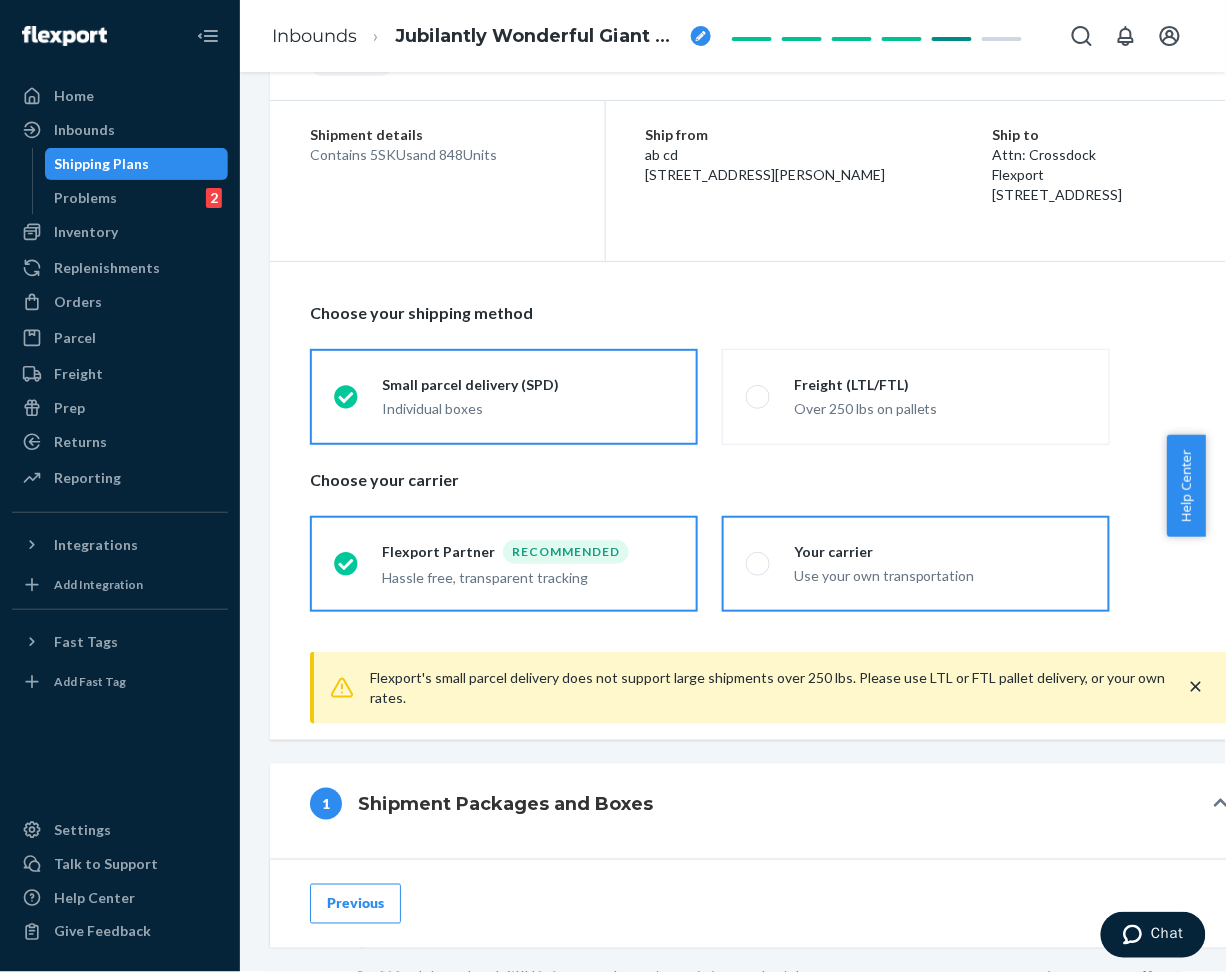 click at bounding box center (758, 564) 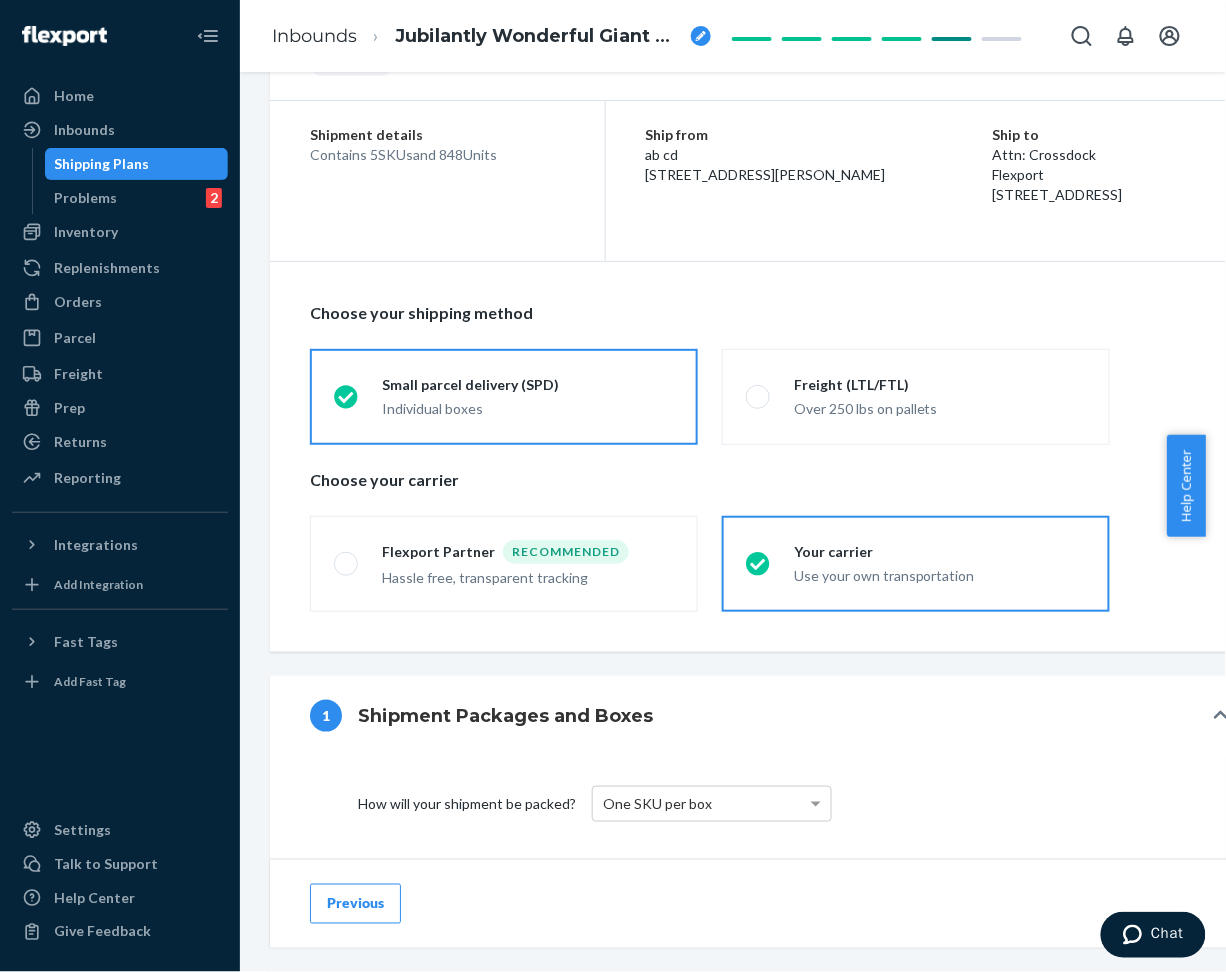 click 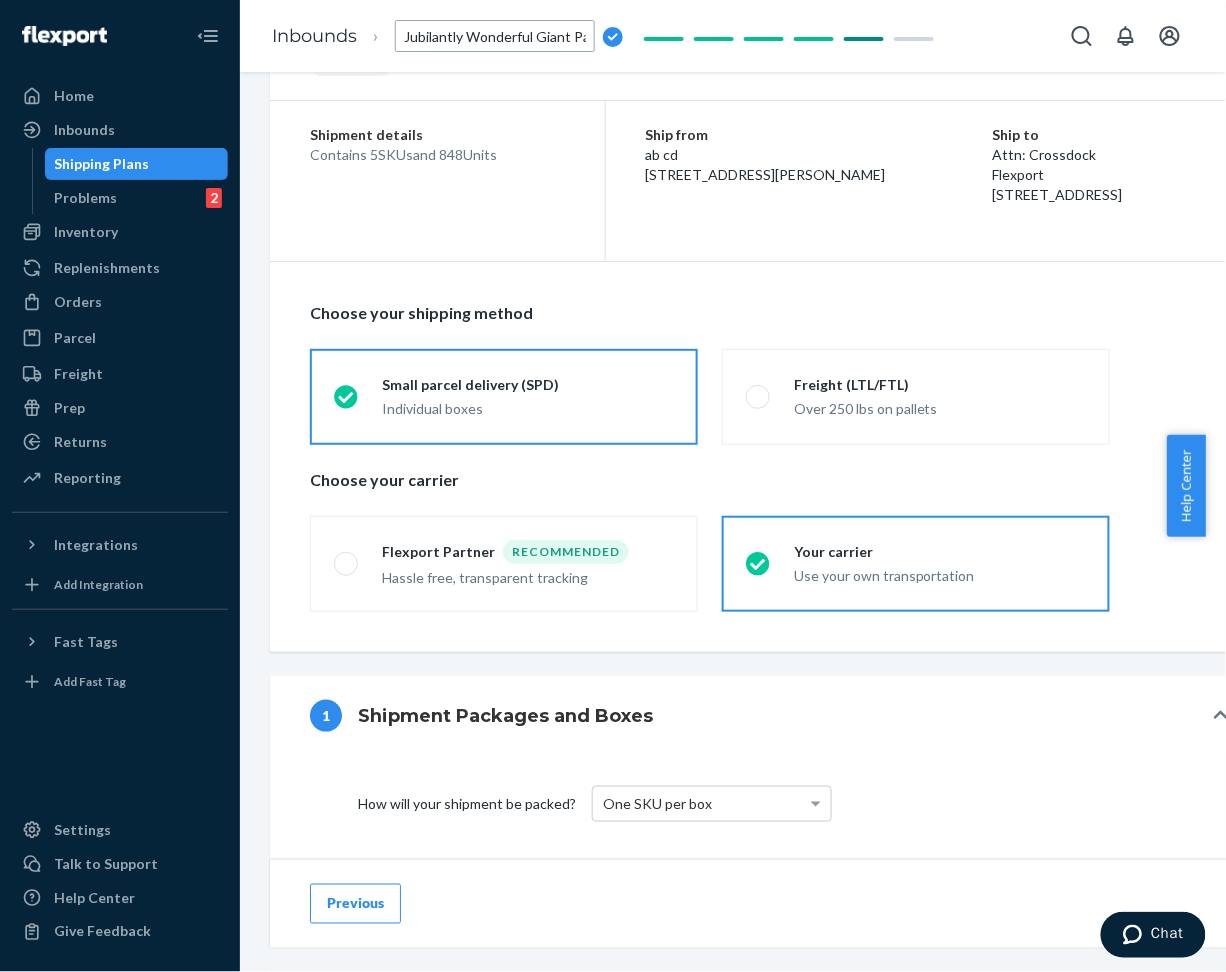 scroll, scrollTop: 0, scrollLeft: 23, axis: horizontal 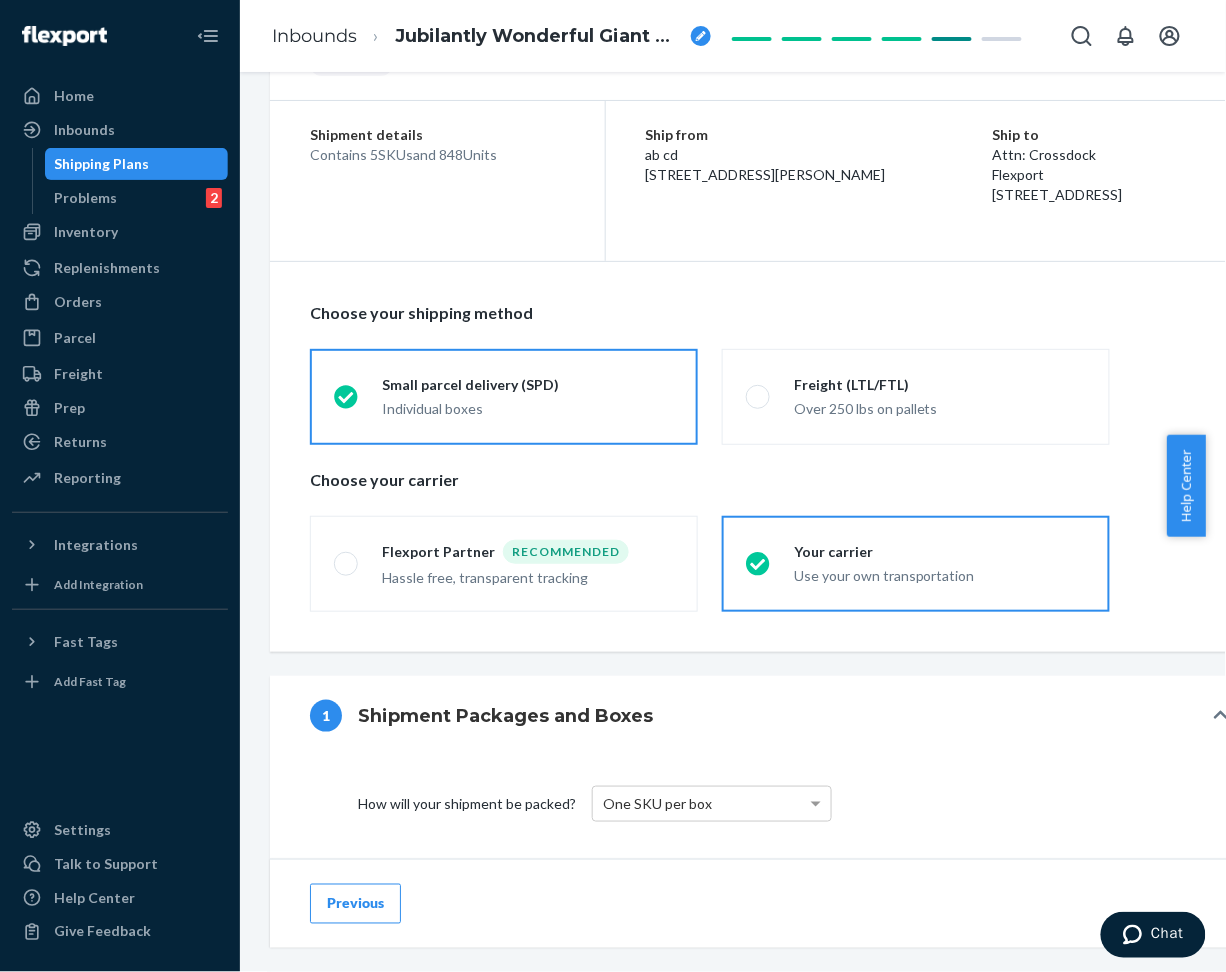click at bounding box center [701, 36] 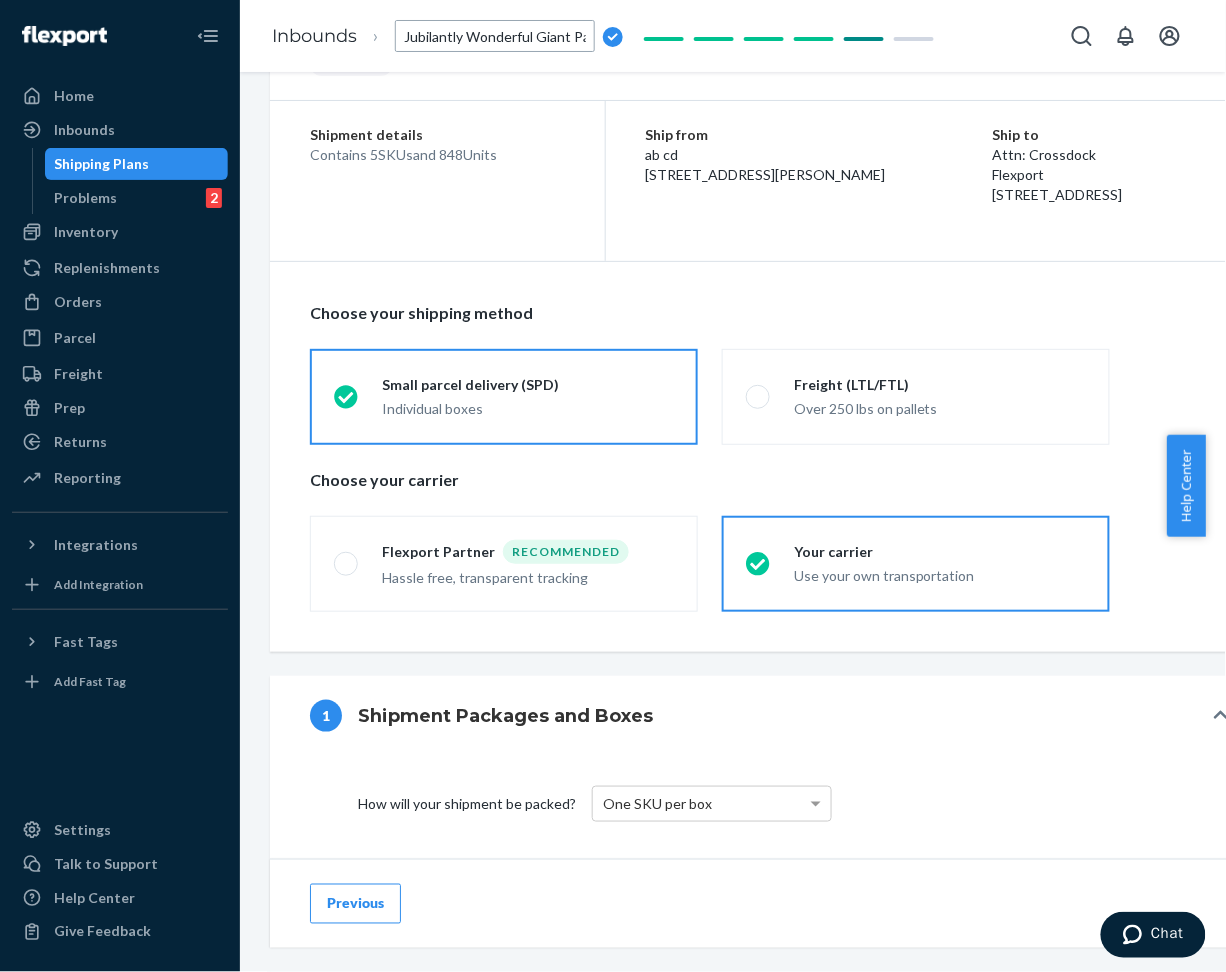 scroll, scrollTop: 0, scrollLeft: 23, axis: horizontal 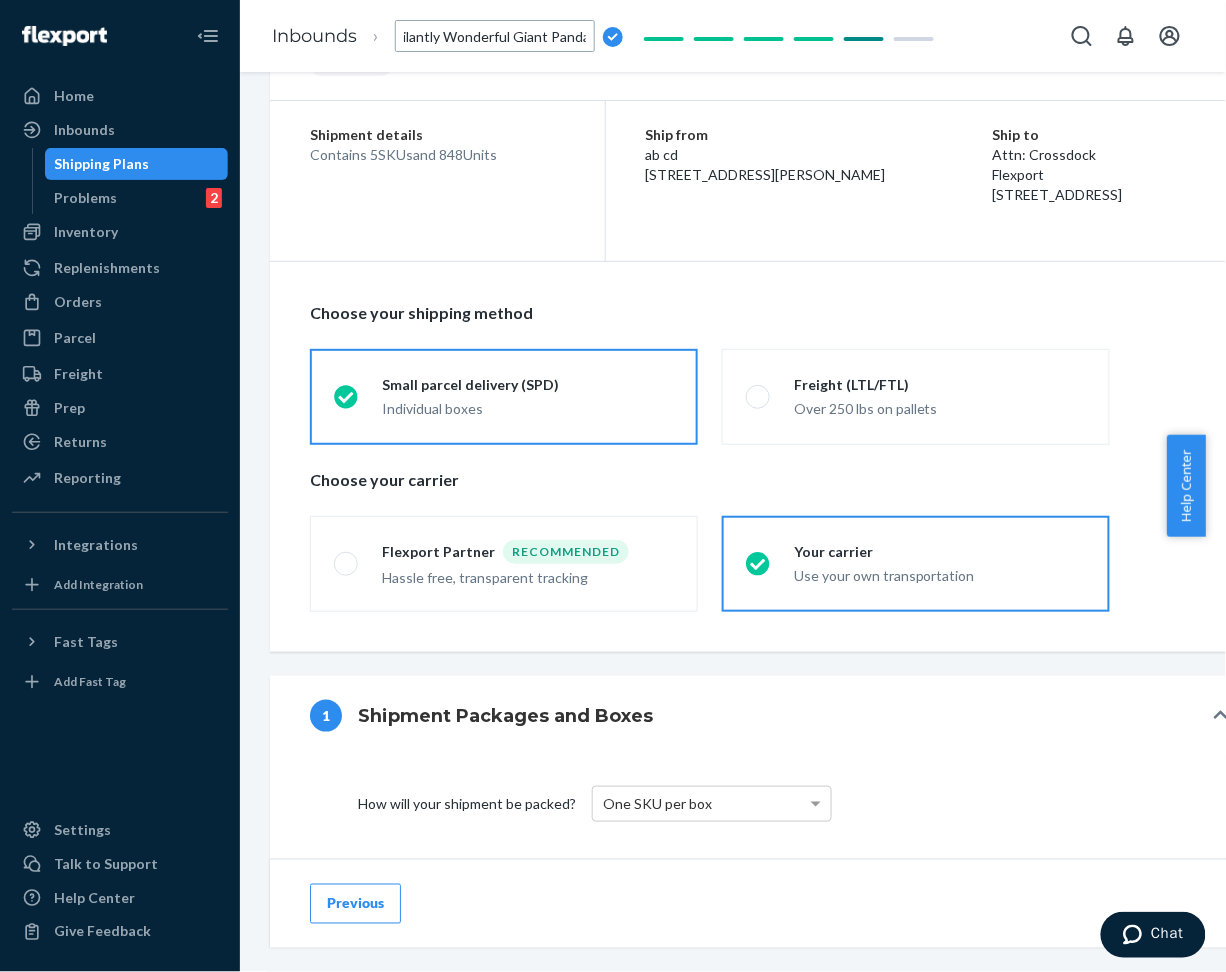 click on "Jubilantly Wonderful Giant Panda" at bounding box center [495, 36] 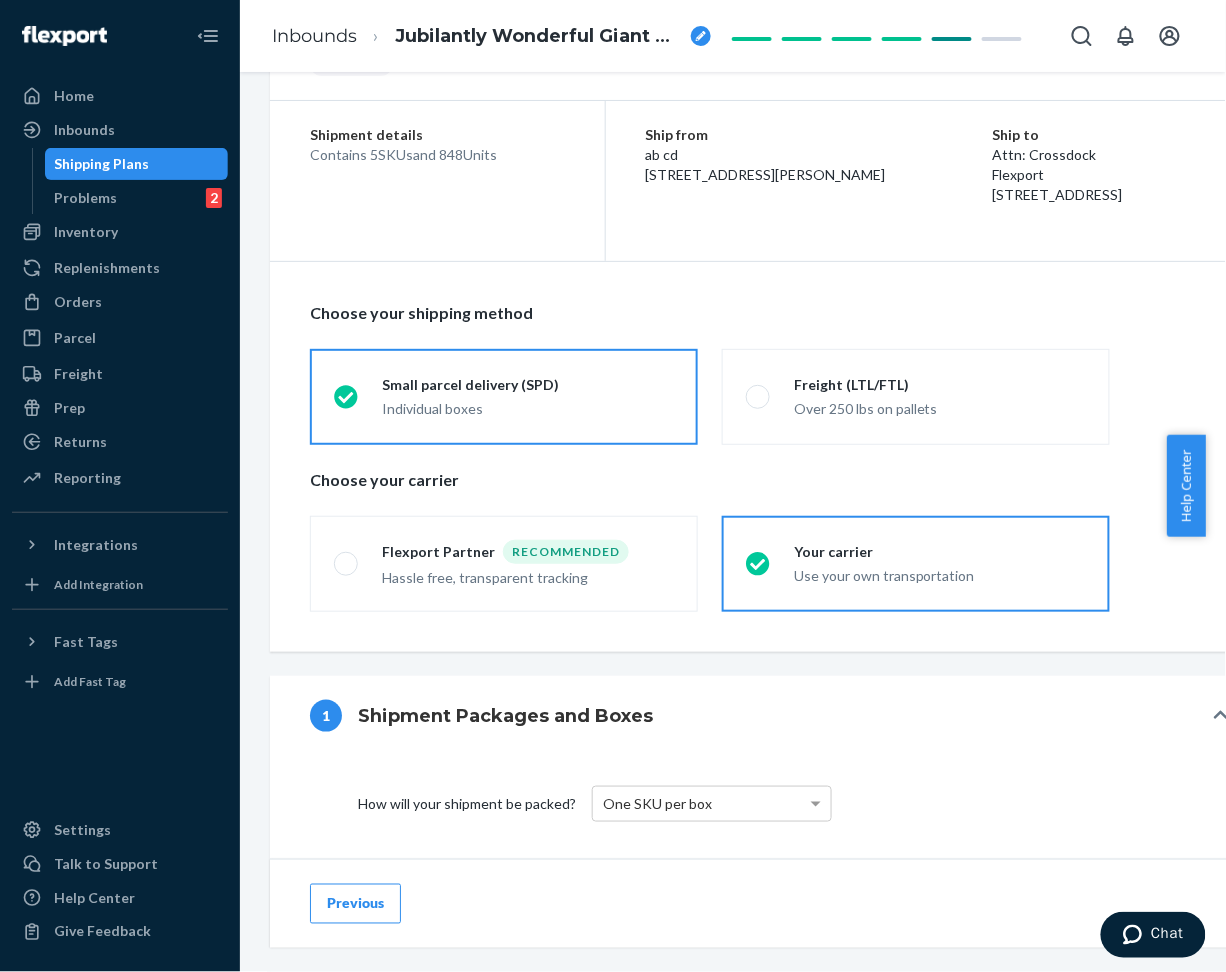 click at bounding box center [701, 36] 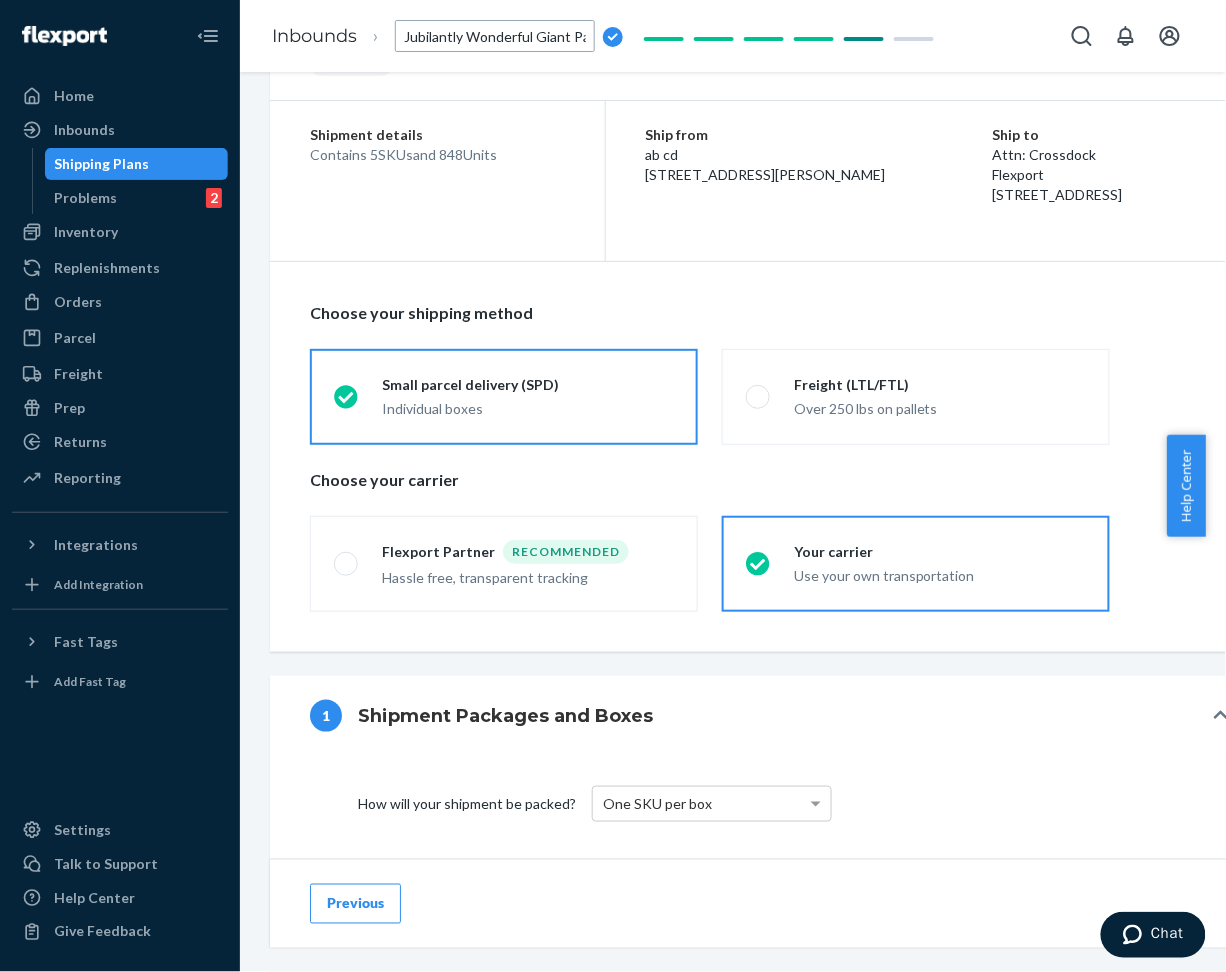 scroll, scrollTop: 0, scrollLeft: 23, axis: horizontal 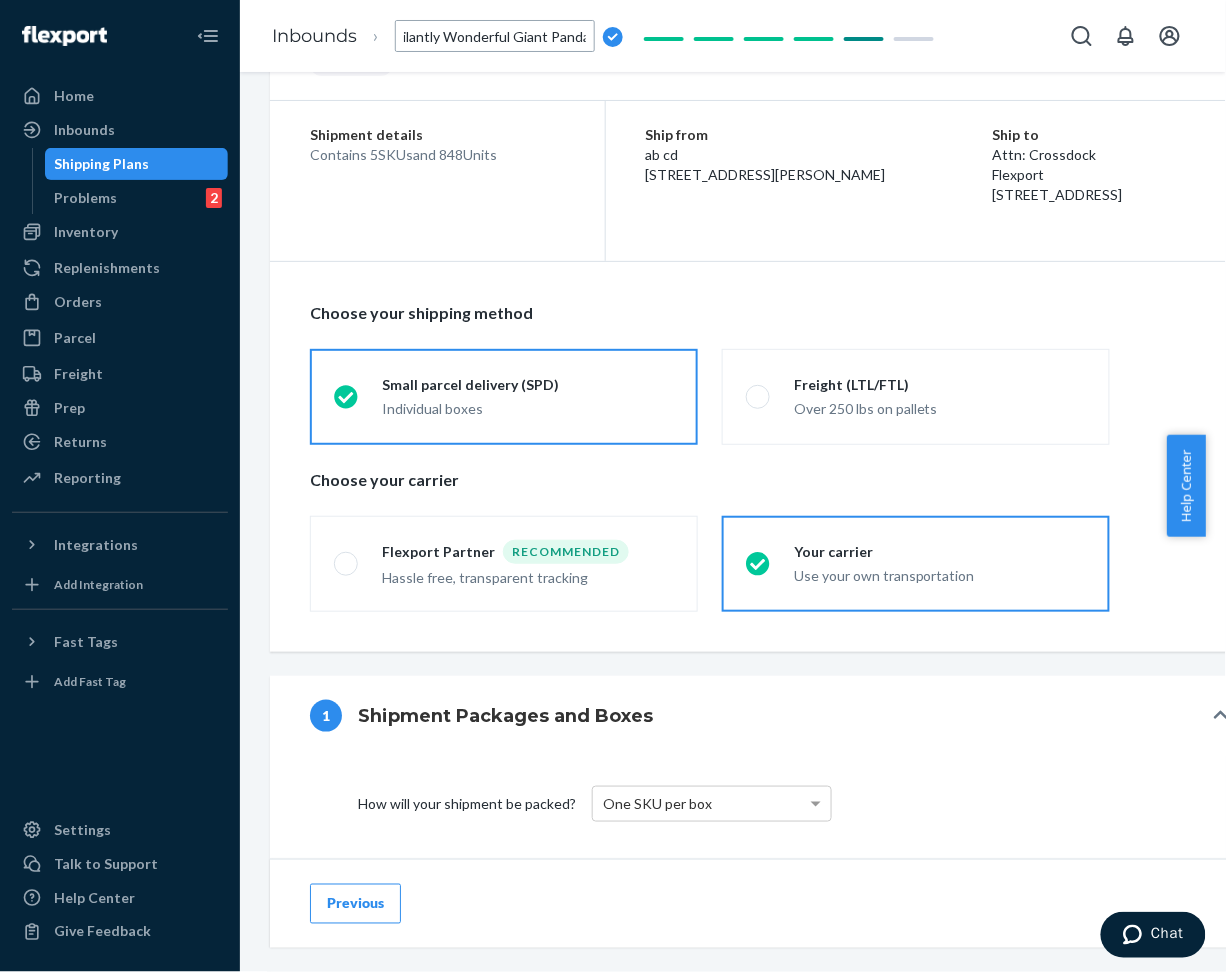 click on "Jubilantly Wonderful Giant Panda" at bounding box center (495, 36) 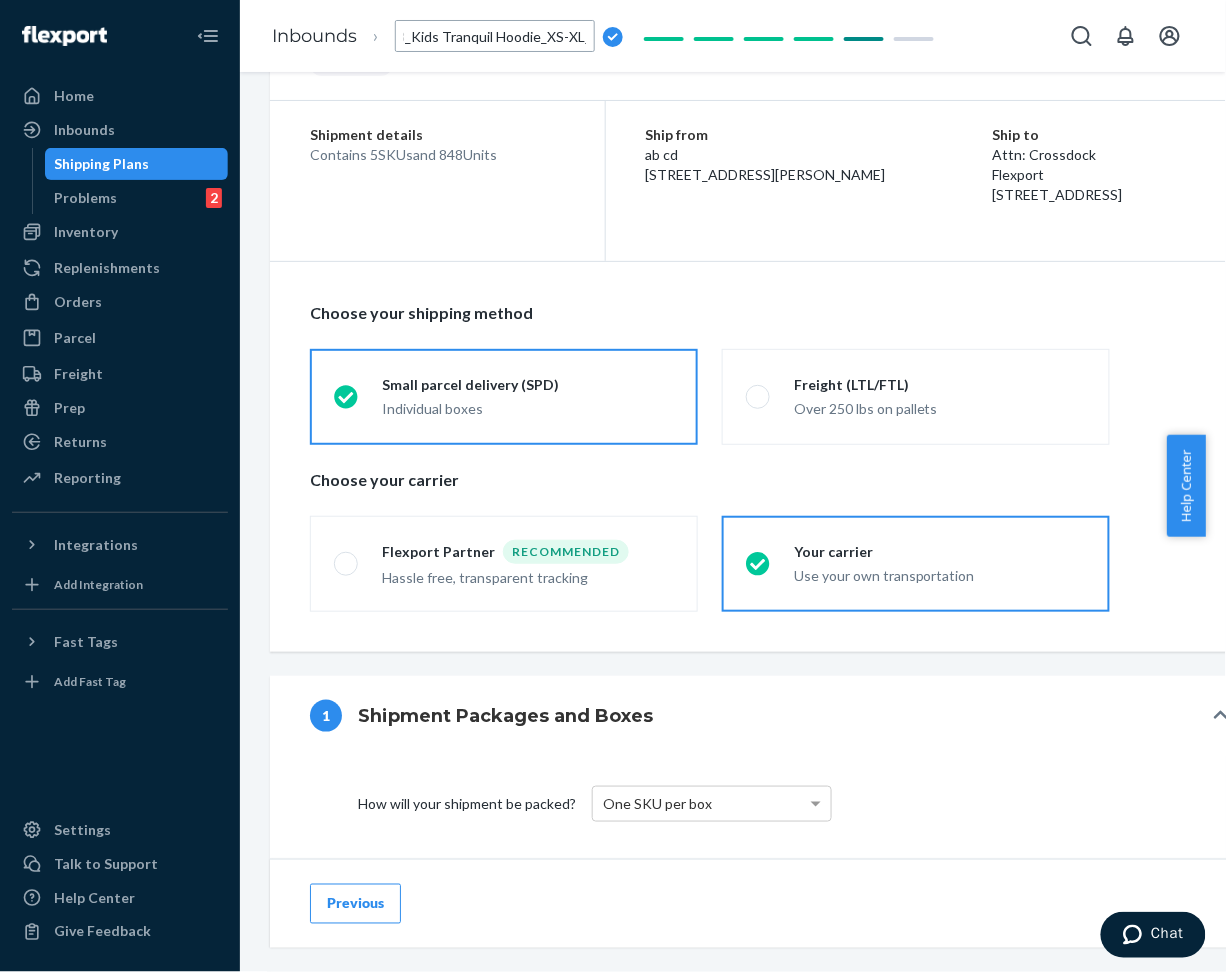 scroll, scrollTop: 0, scrollLeft: 154, axis: horizontal 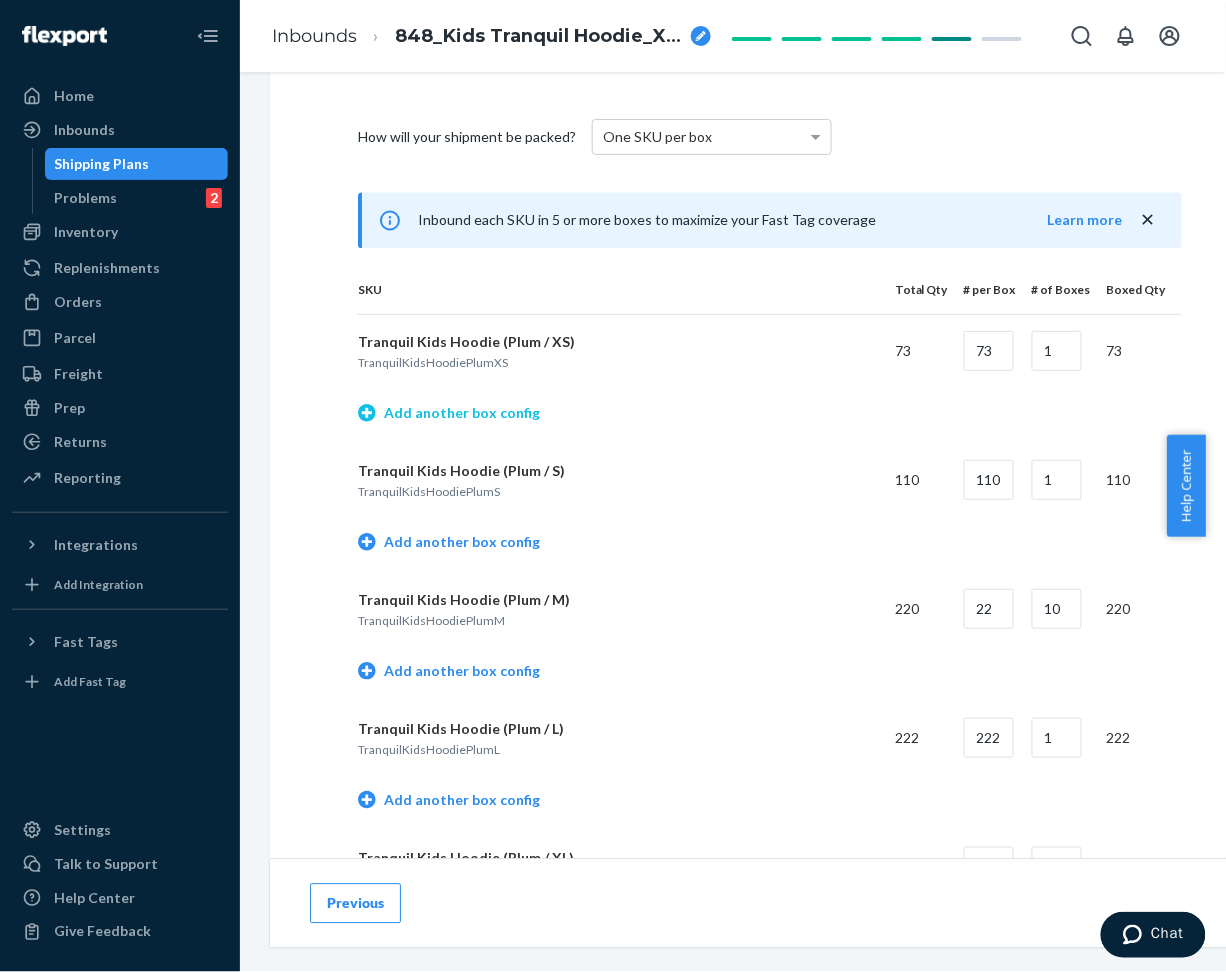 click on "Add another box config" at bounding box center [449, 413] 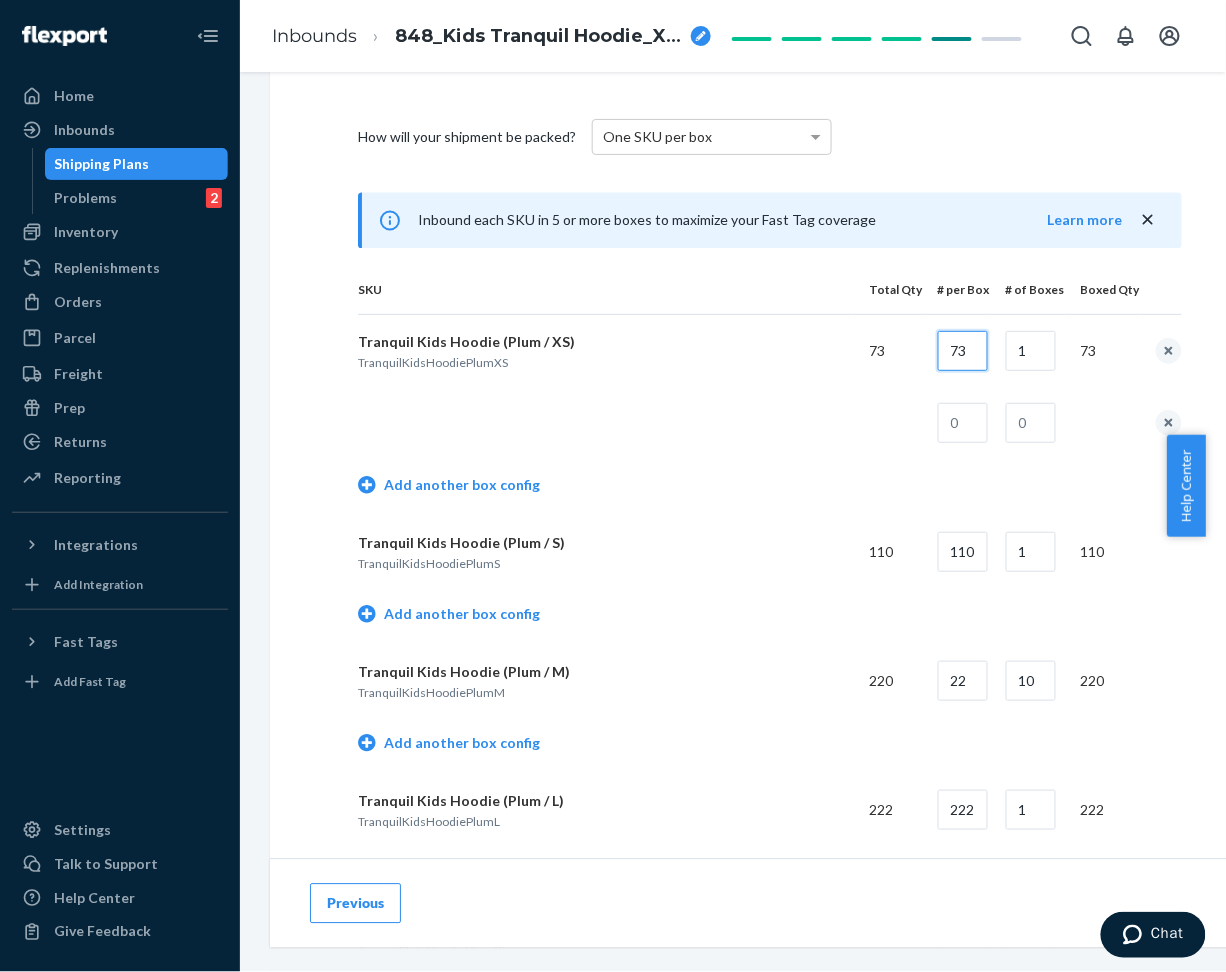 drag, startPoint x: 956, startPoint y: 361, endPoint x: 1000, endPoint y: 361, distance: 44 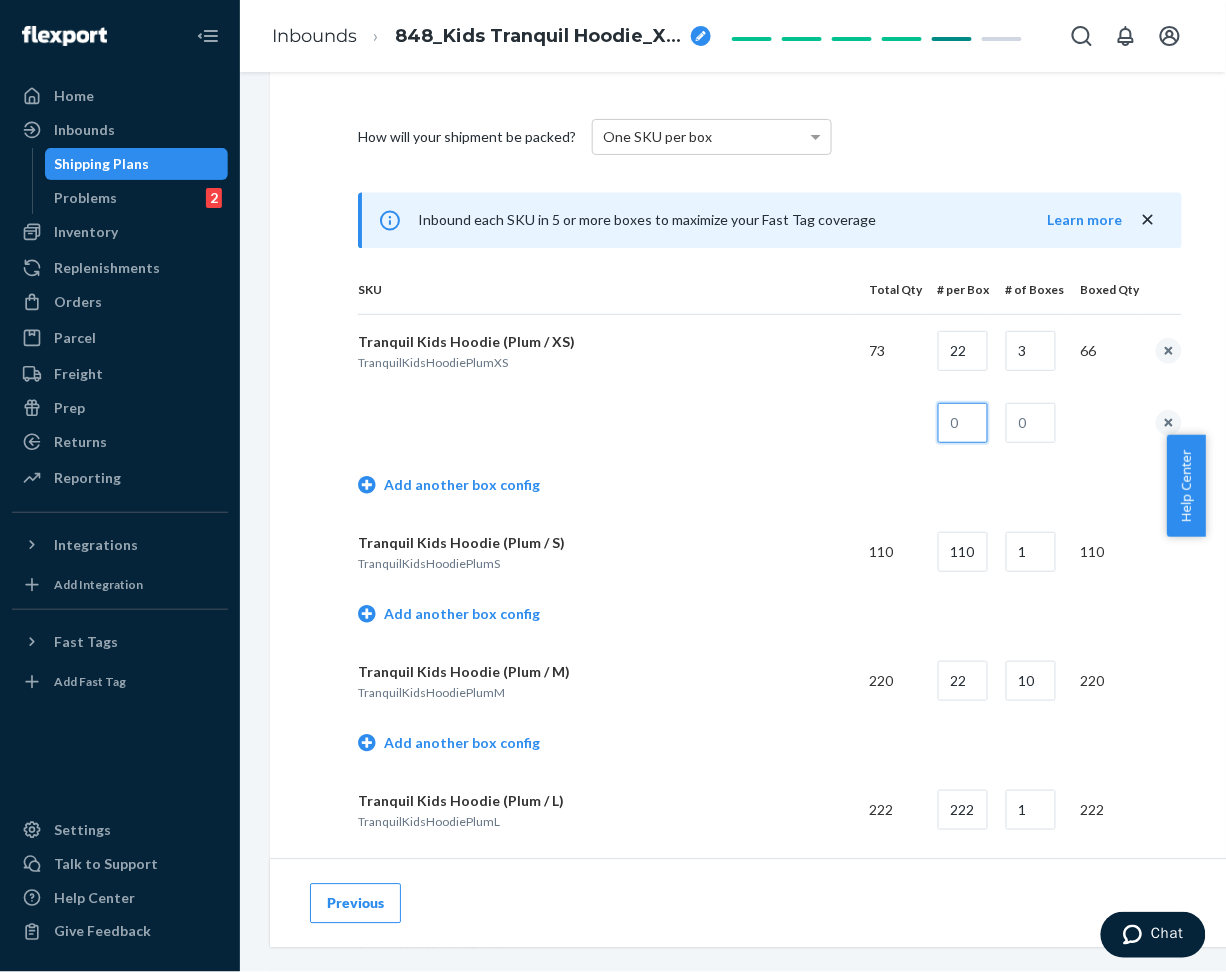 click at bounding box center (963, 423) 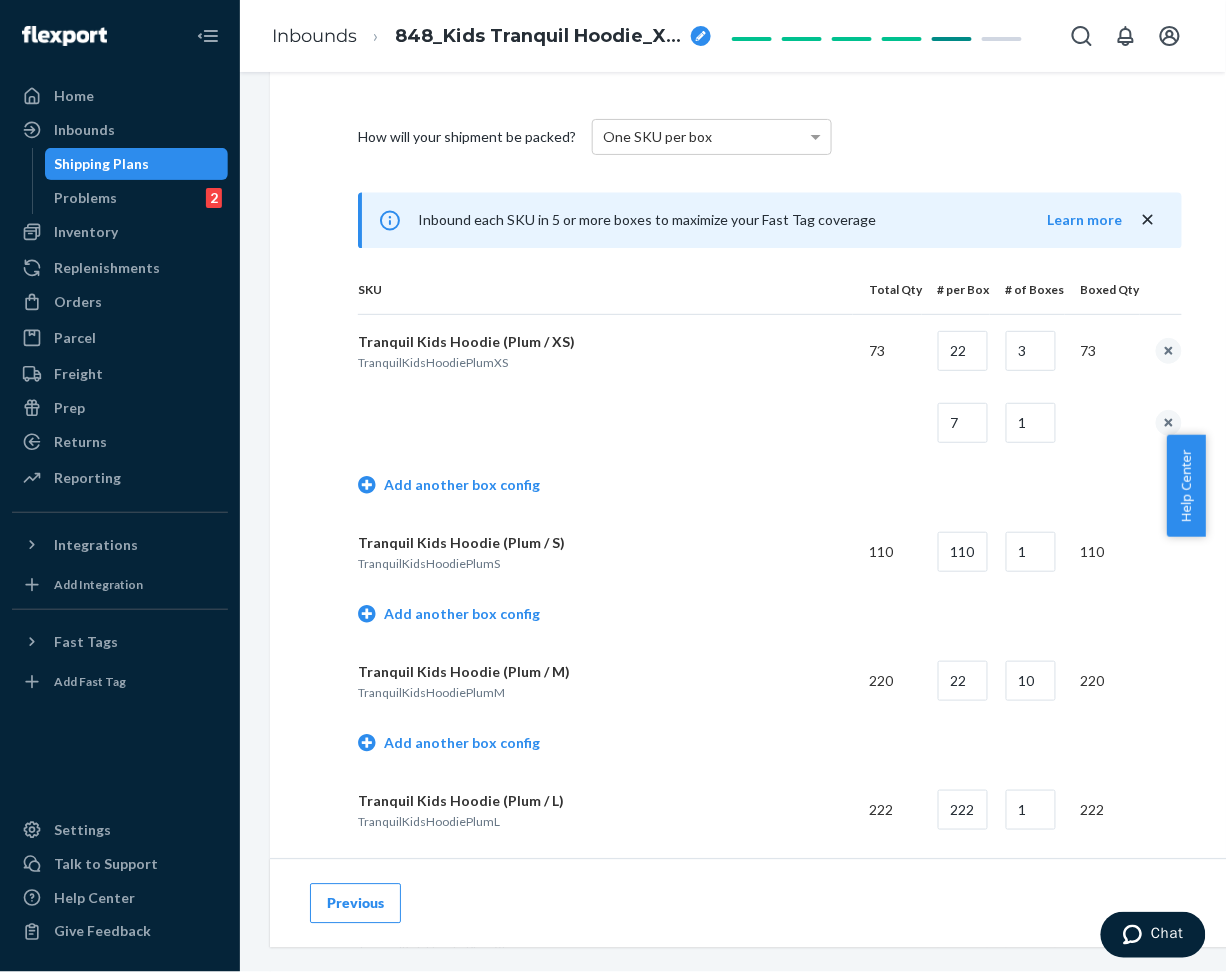 click on "Add another box config" at bounding box center (770, 487) 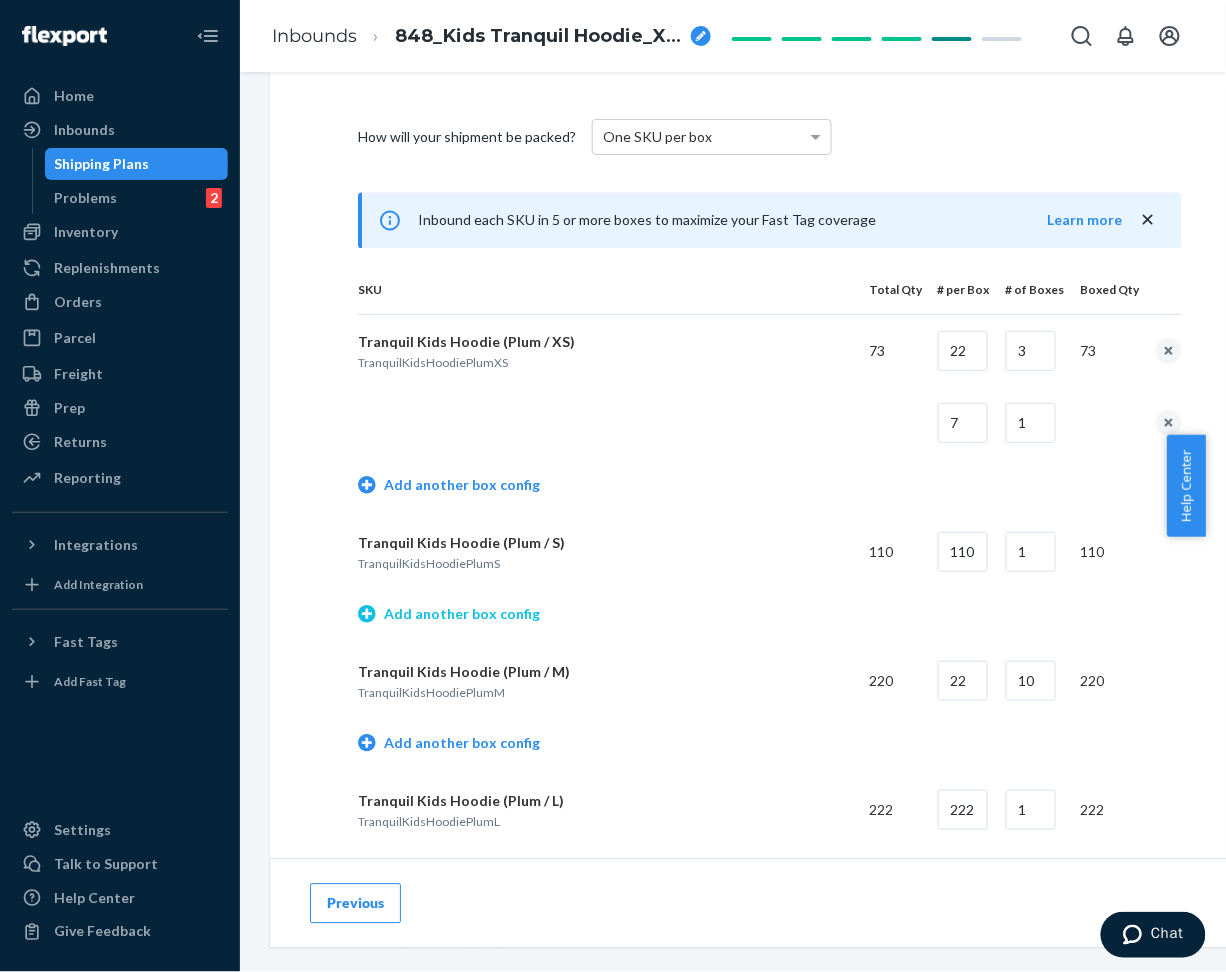 click on "Add another box config" at bounding box center [449, 614] 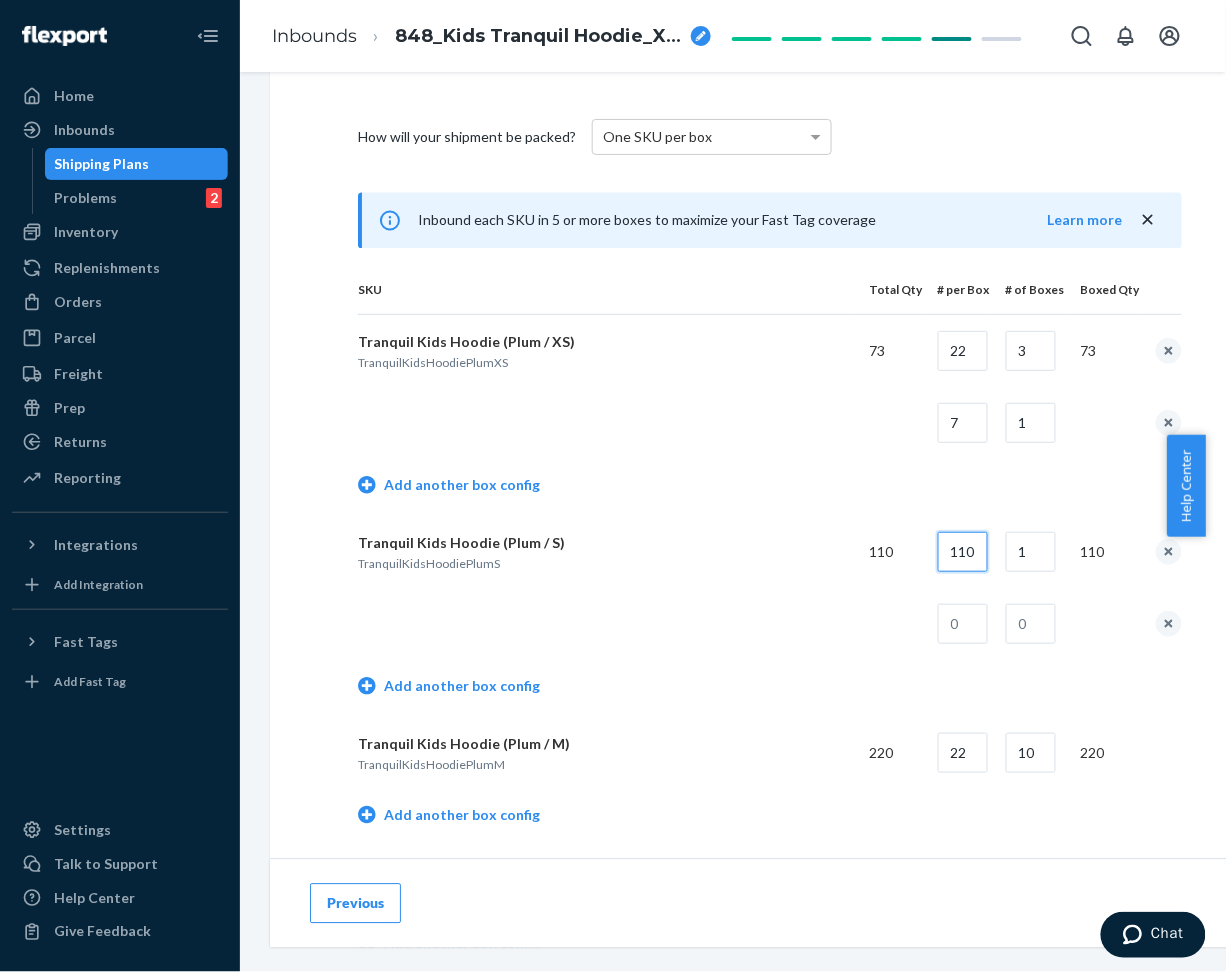 drag, startPoint x: 980, startPoint y: 547, endPoint x: 923, endPoint y: 546, distance: 57.00877 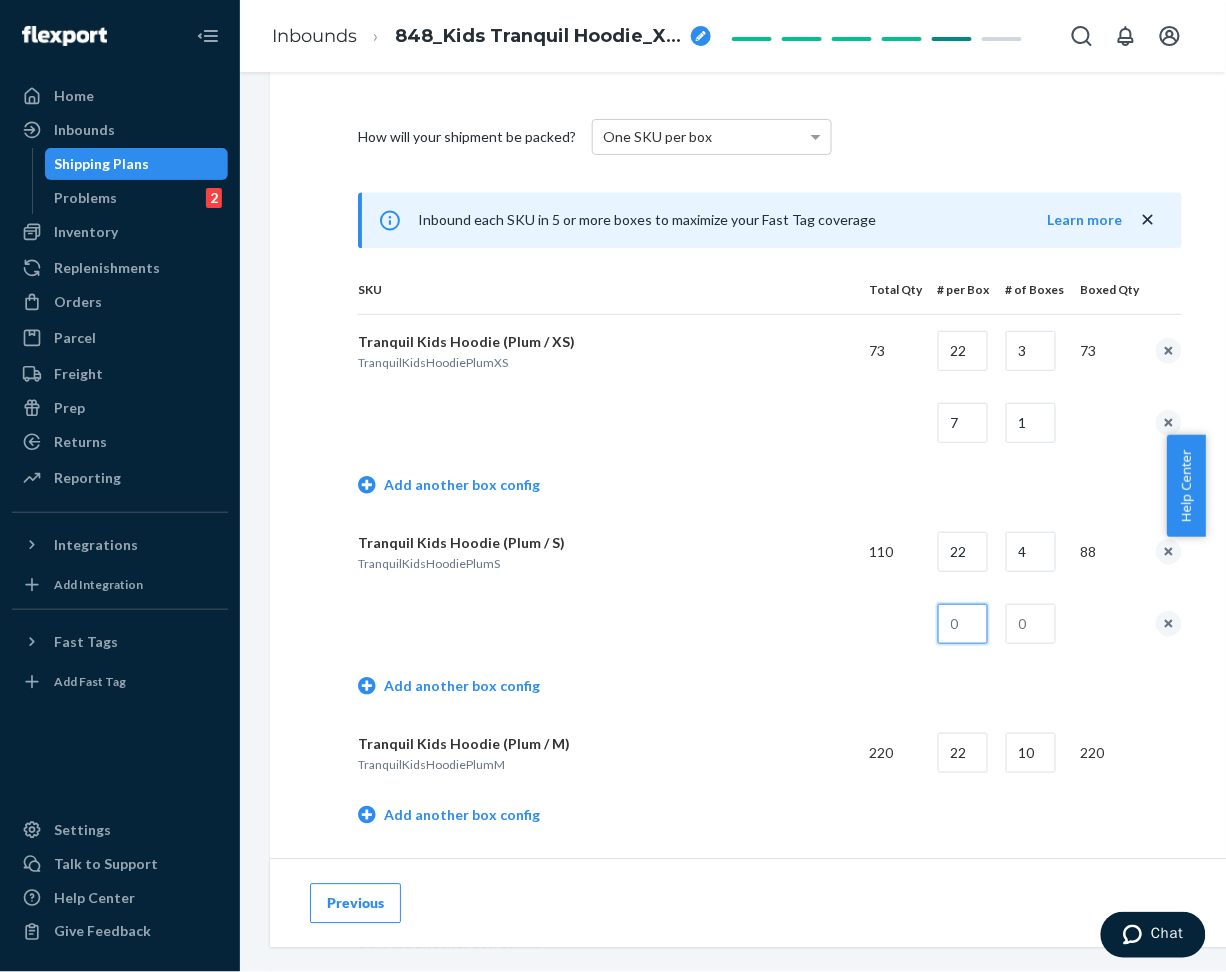 click at bounding box center [963, 624] 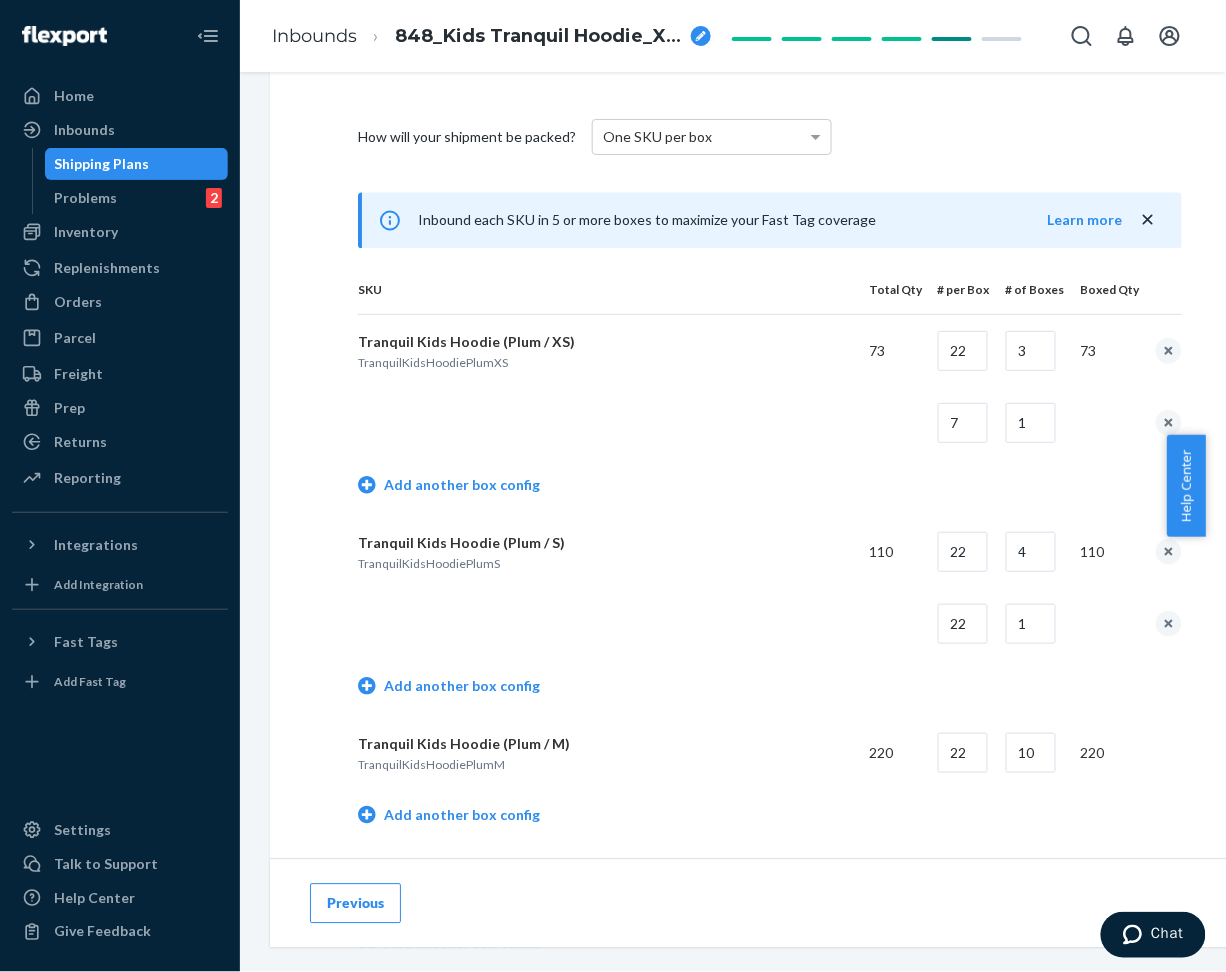 click at bounding box center (605, 624) 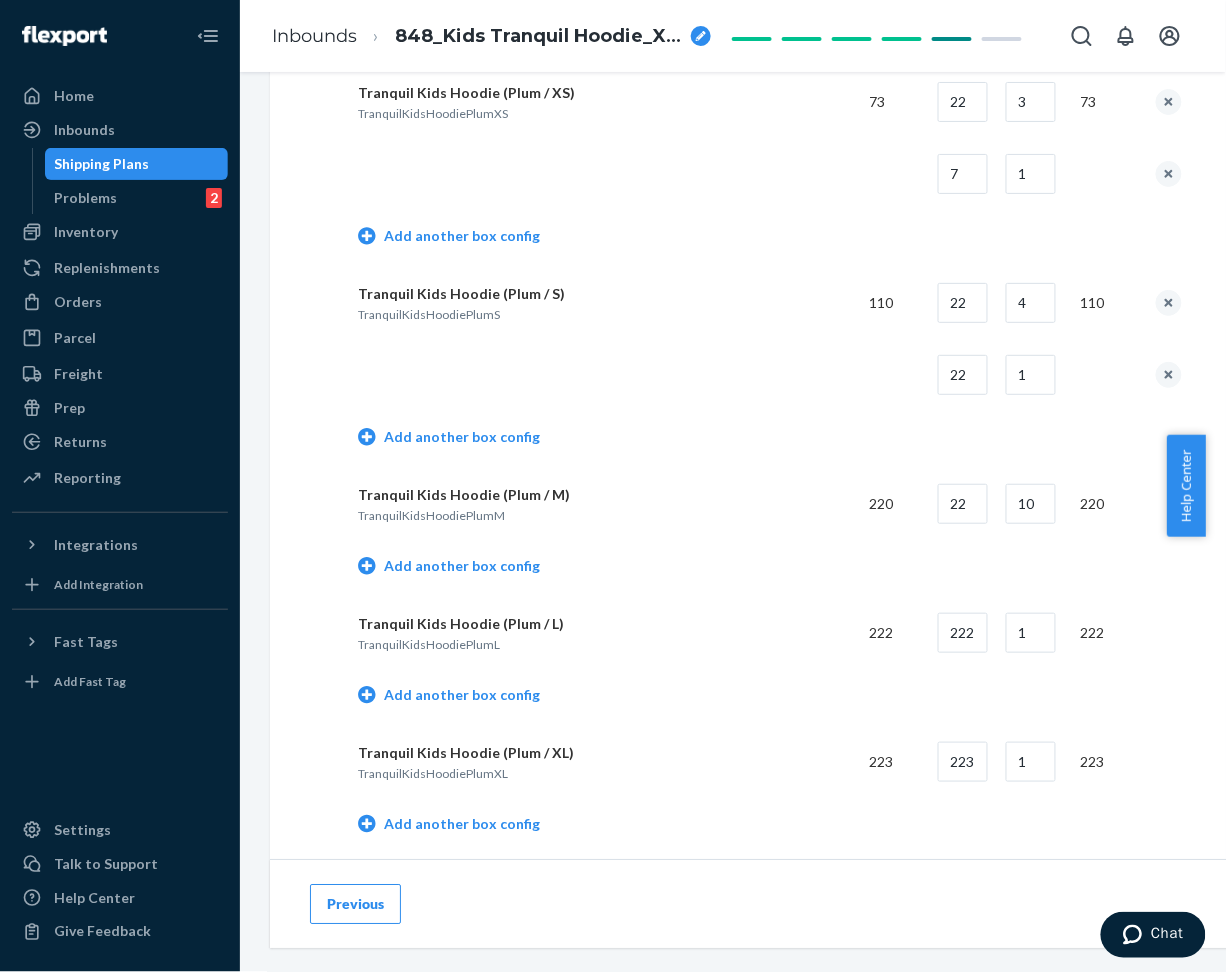 scroll, scrollTop: 1066, scrollLeft: 0, axis: vertical 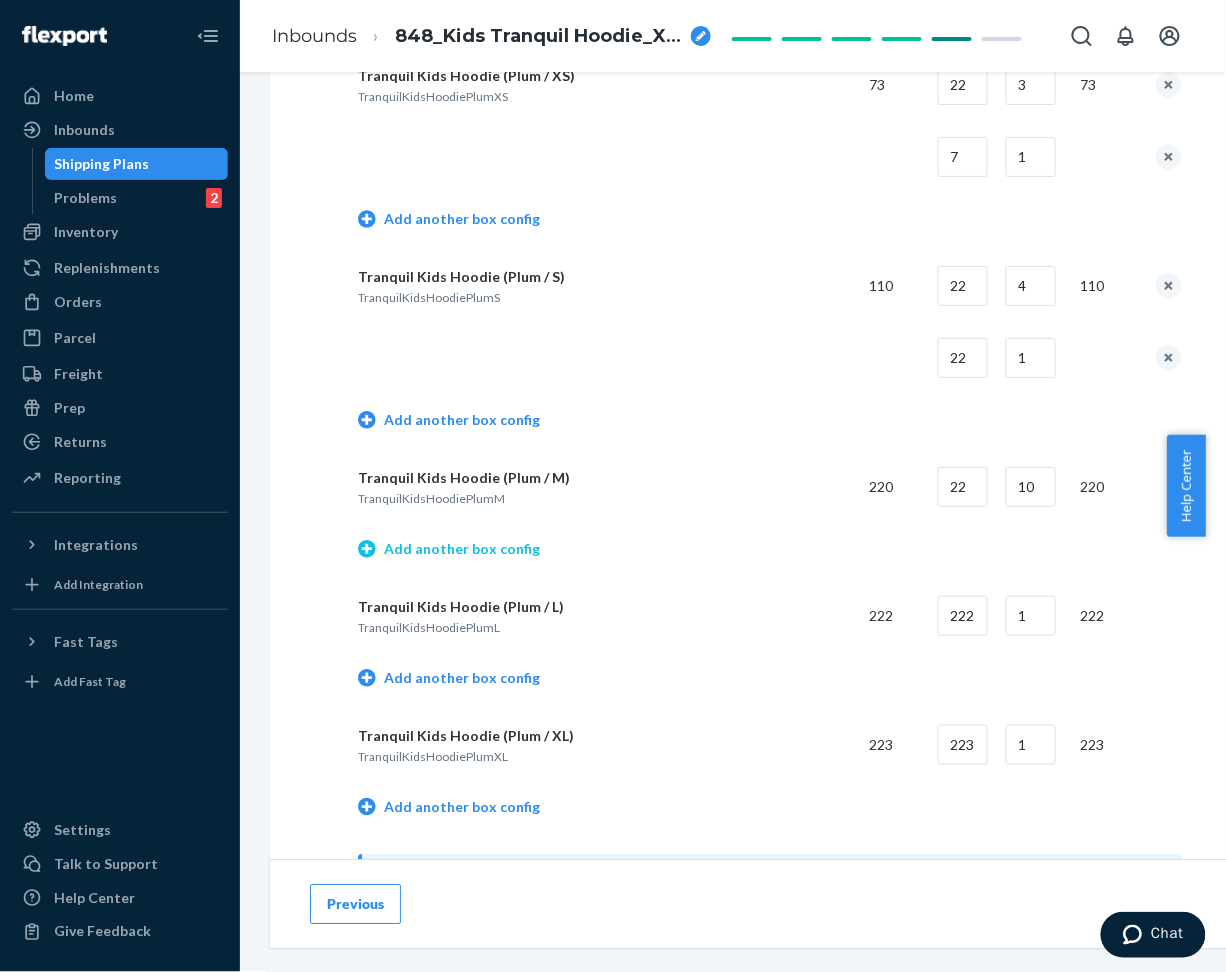 click on "Add another box config" at bounding box center (449, 549) 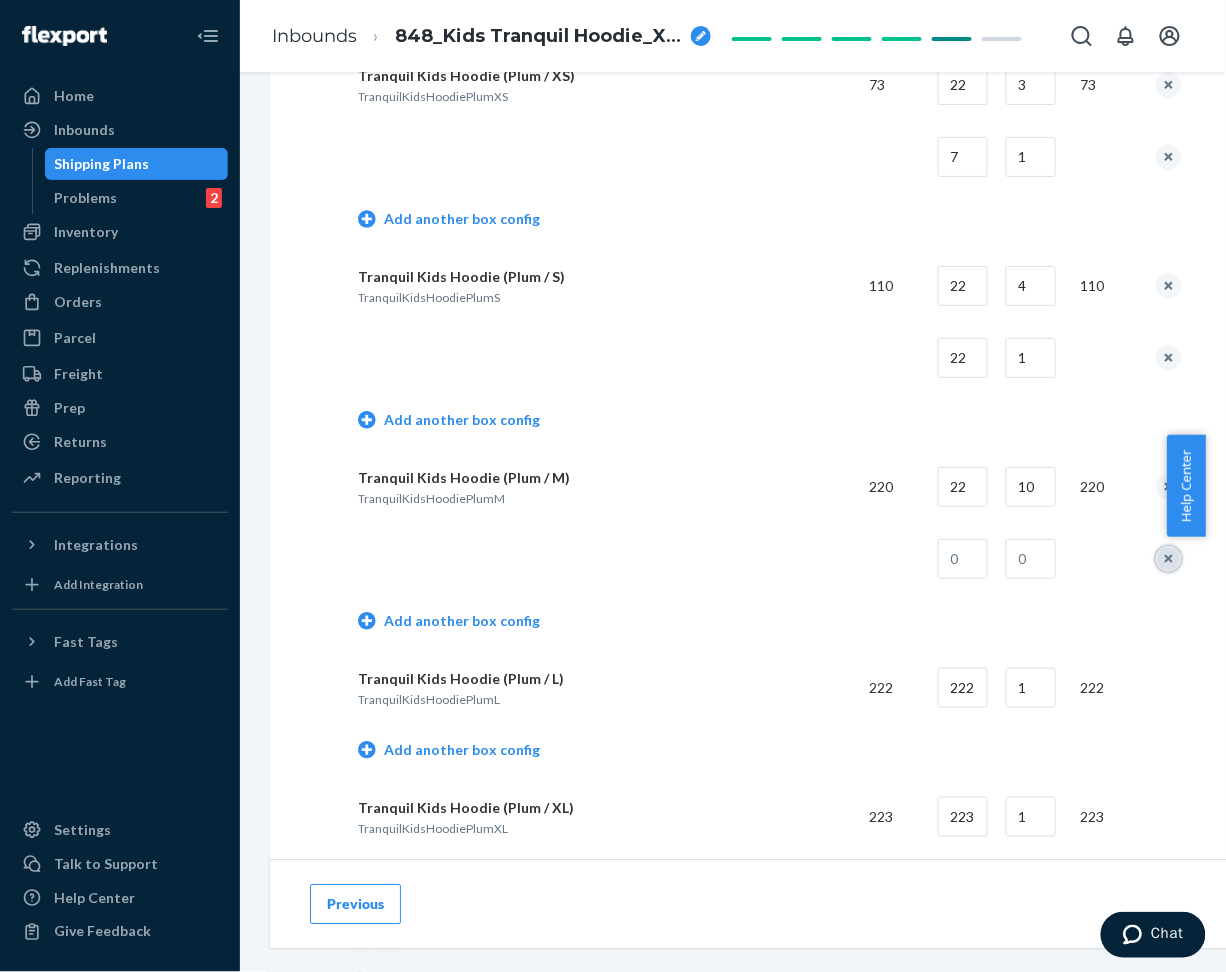 click at bounding box center (1169, 559) 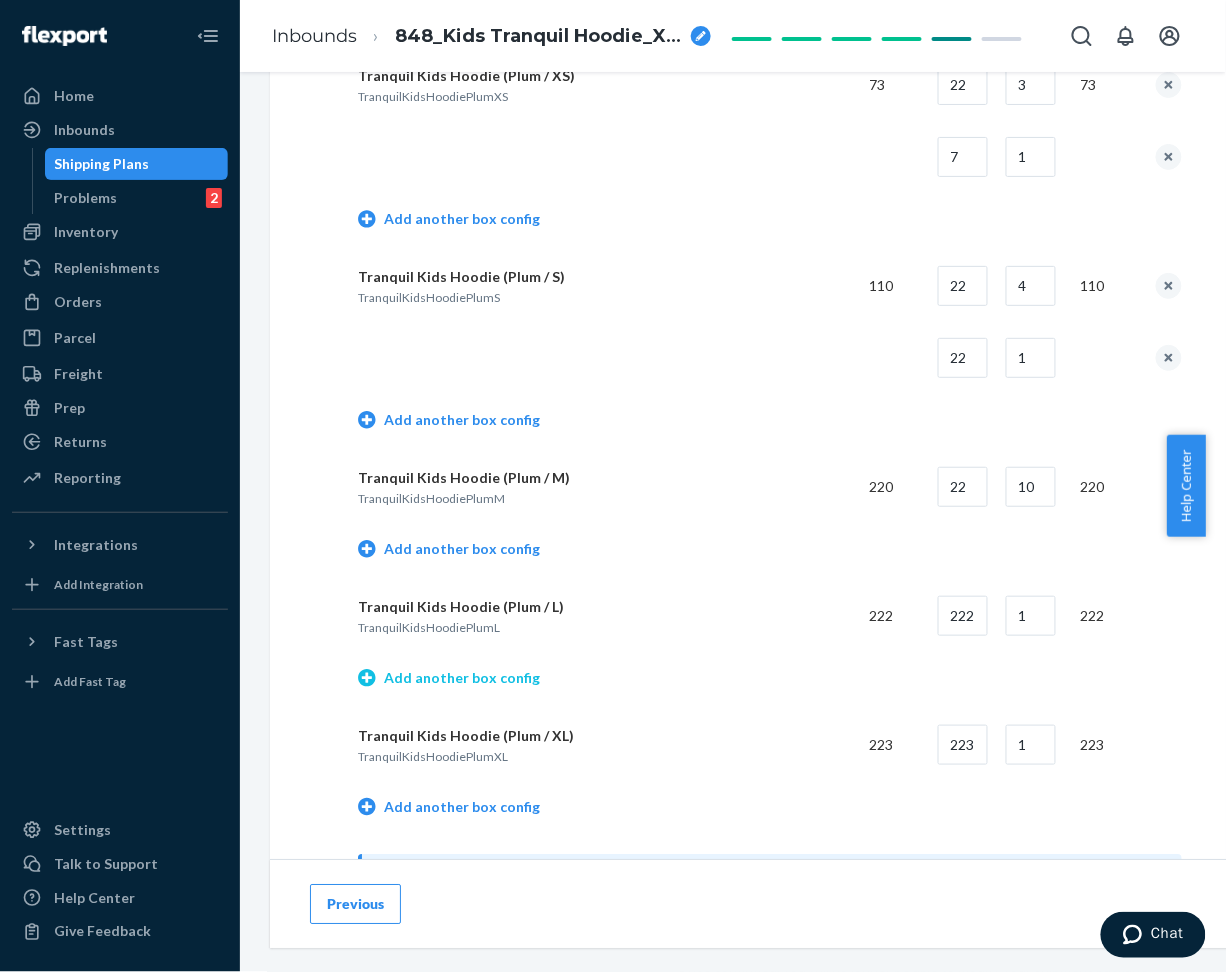 click on "Add another box config" at bounding box center [449, 678] 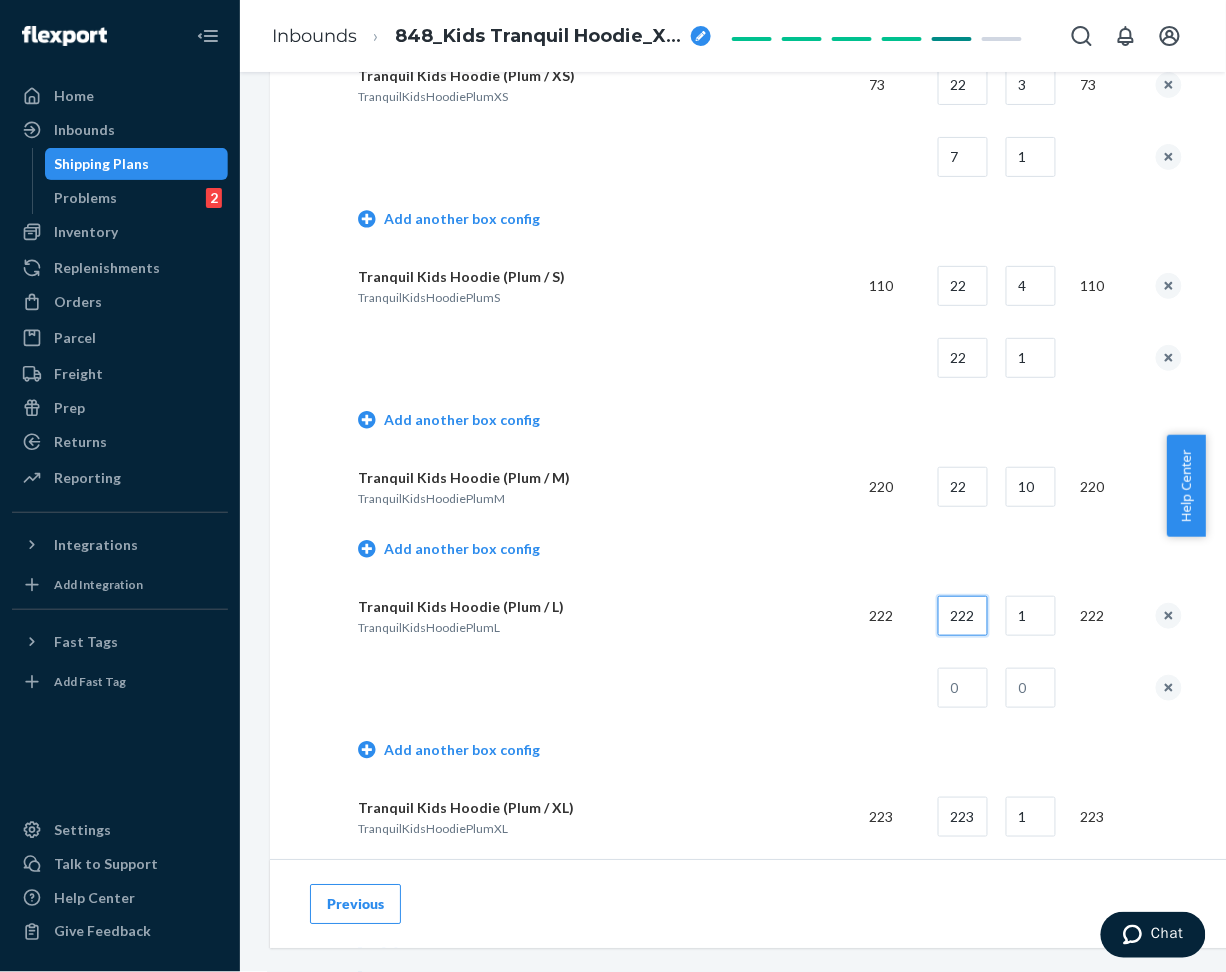 scroll, scrollTop: 0, scrollLeft: 1, axis: horizontal 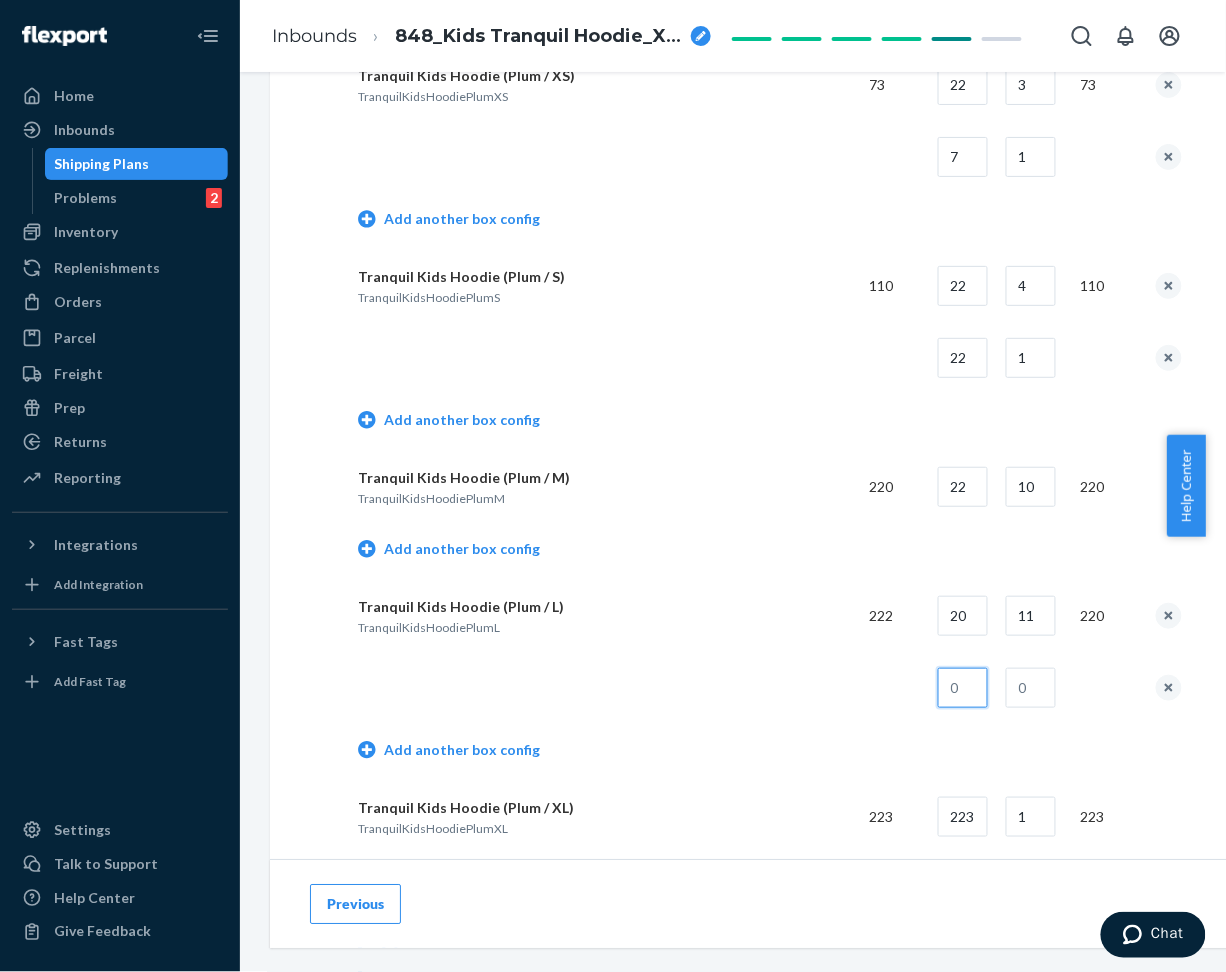 click at bounding box center [963, 688] 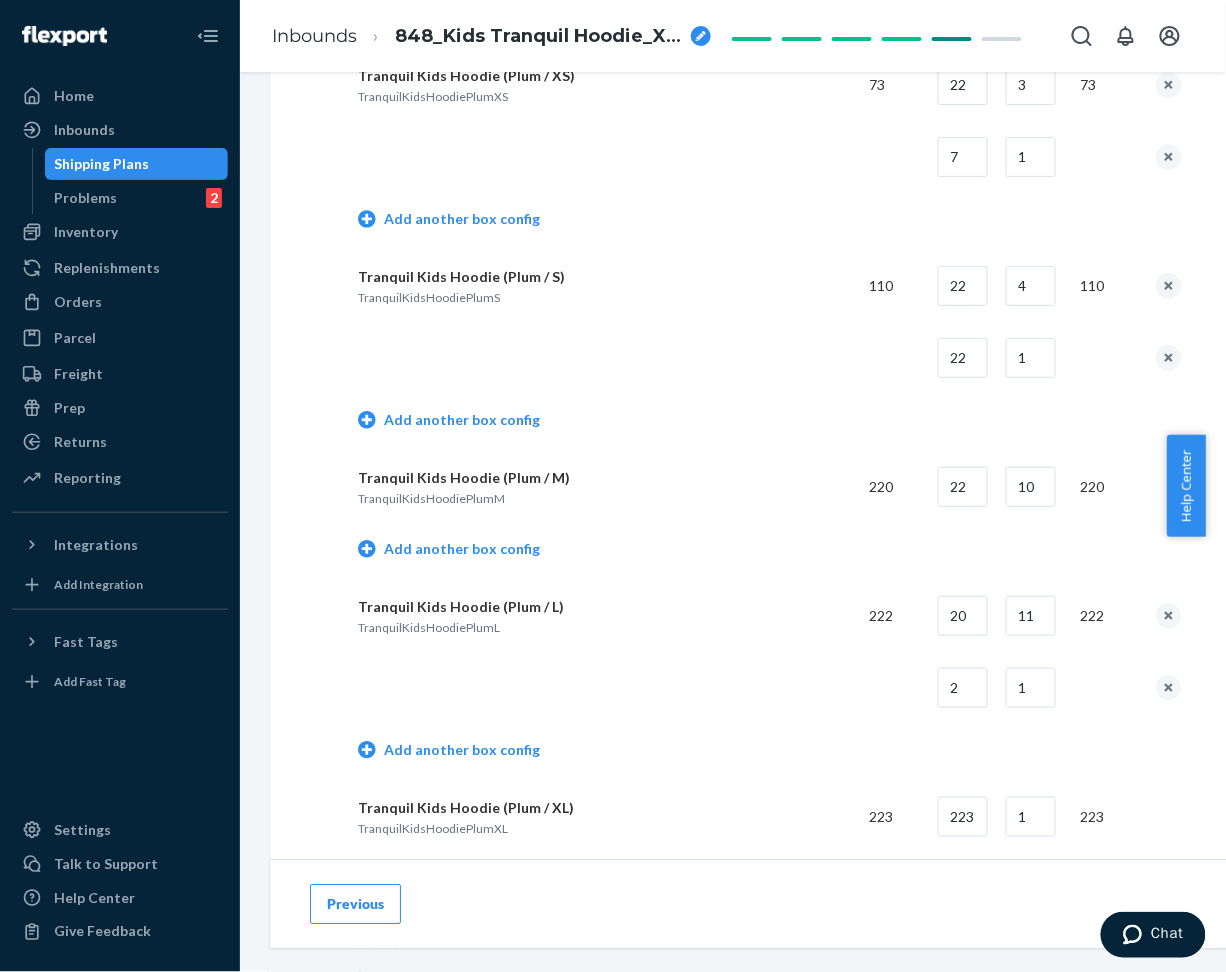 click on "223" at bounding box center (887, 817) 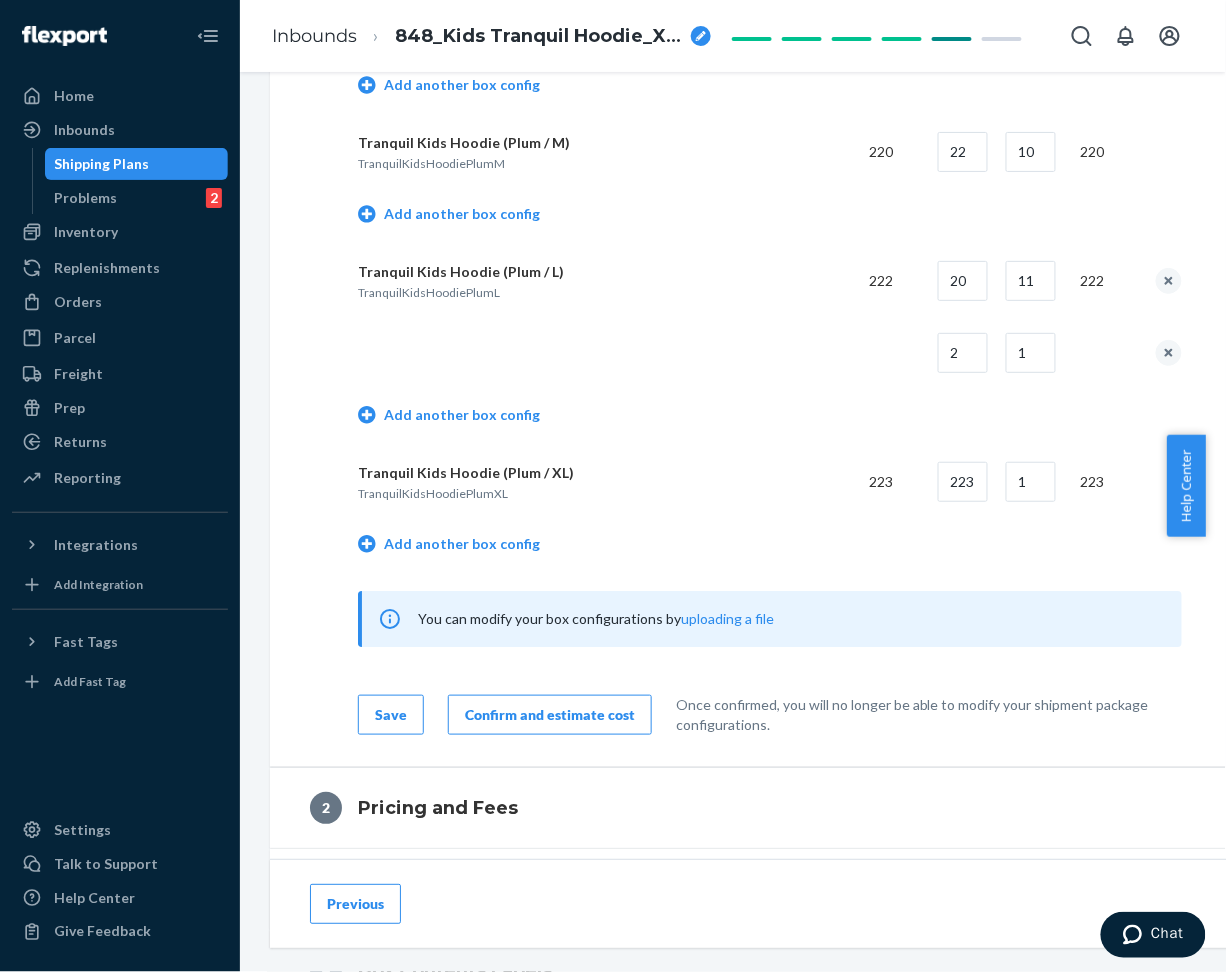 scroll, scrollTop: 1466, scrollLeft: 0, axis: vertical 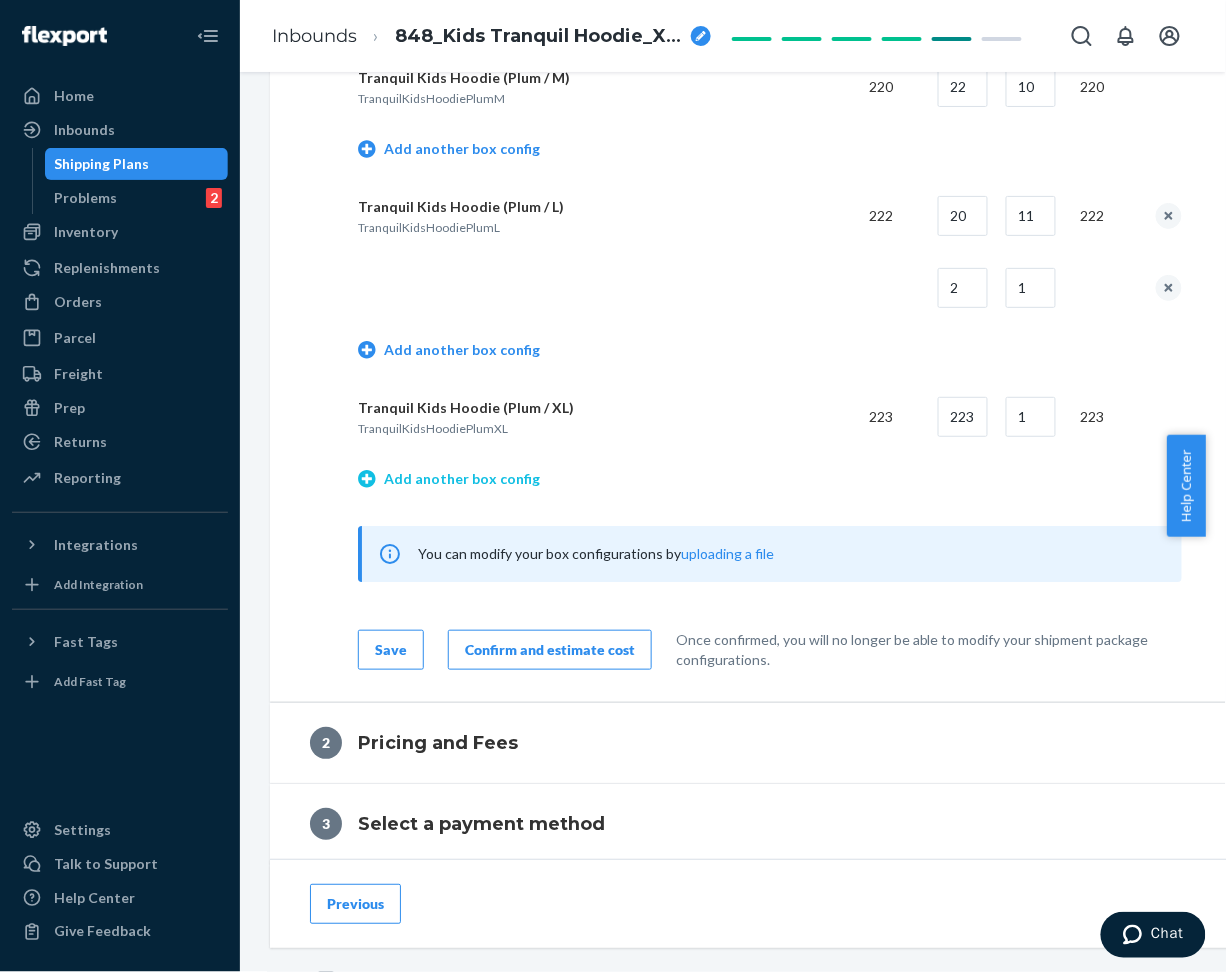 click on "Add another box config" at bounding box center (449, 479) 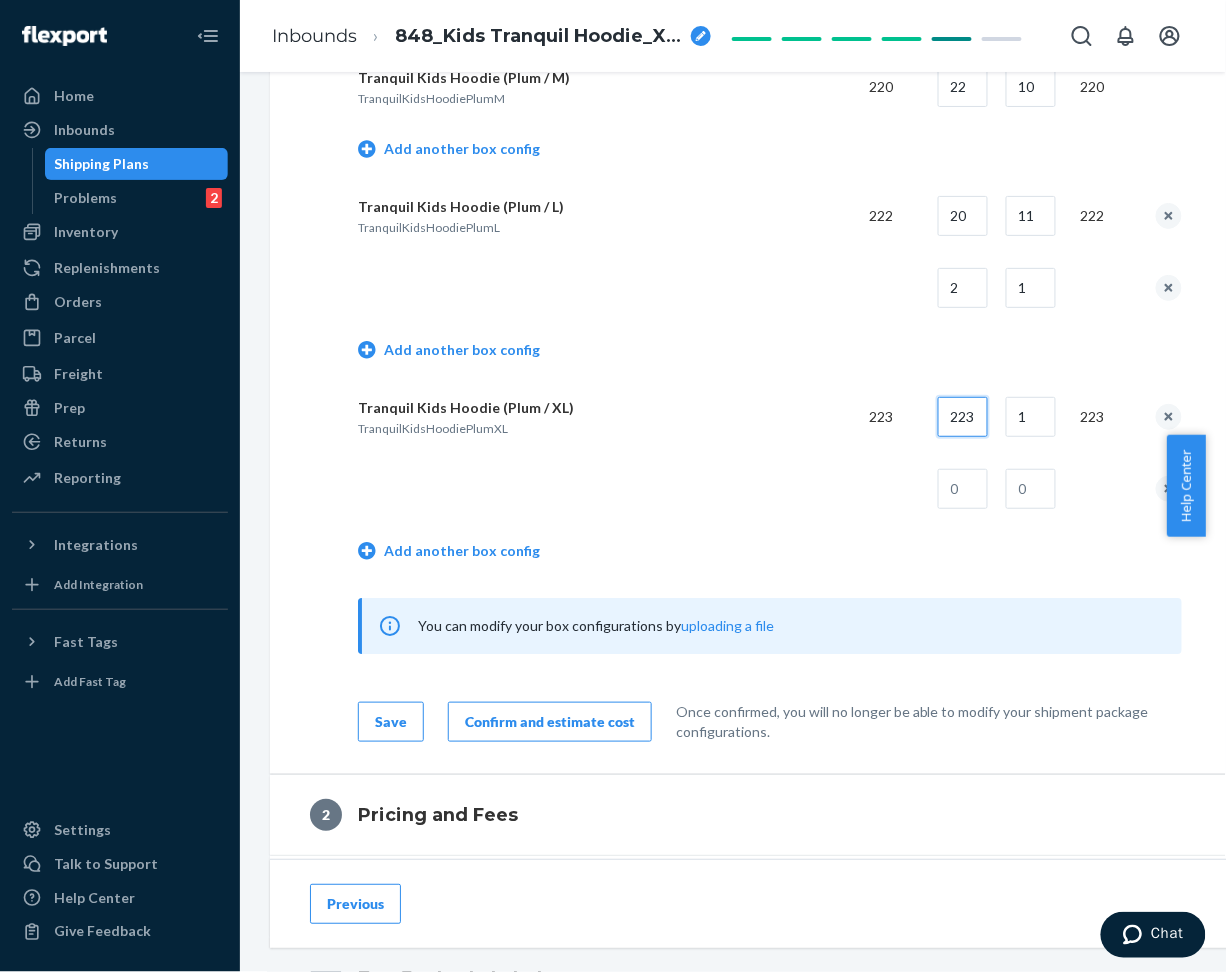 scroll, scrollTop: 0, scrollLeft: 1, axis: horizontal 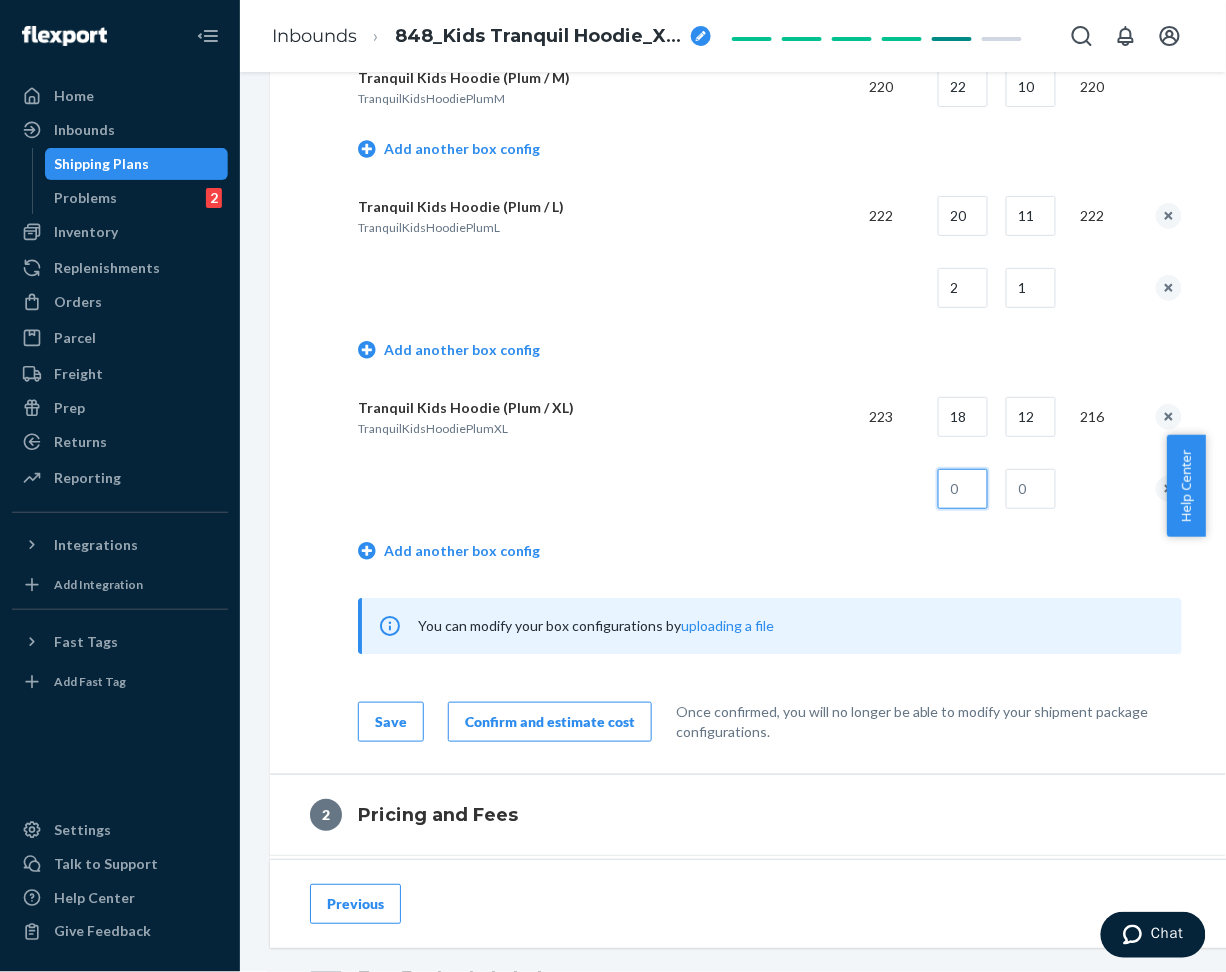 click at bounding box center (963, 489) 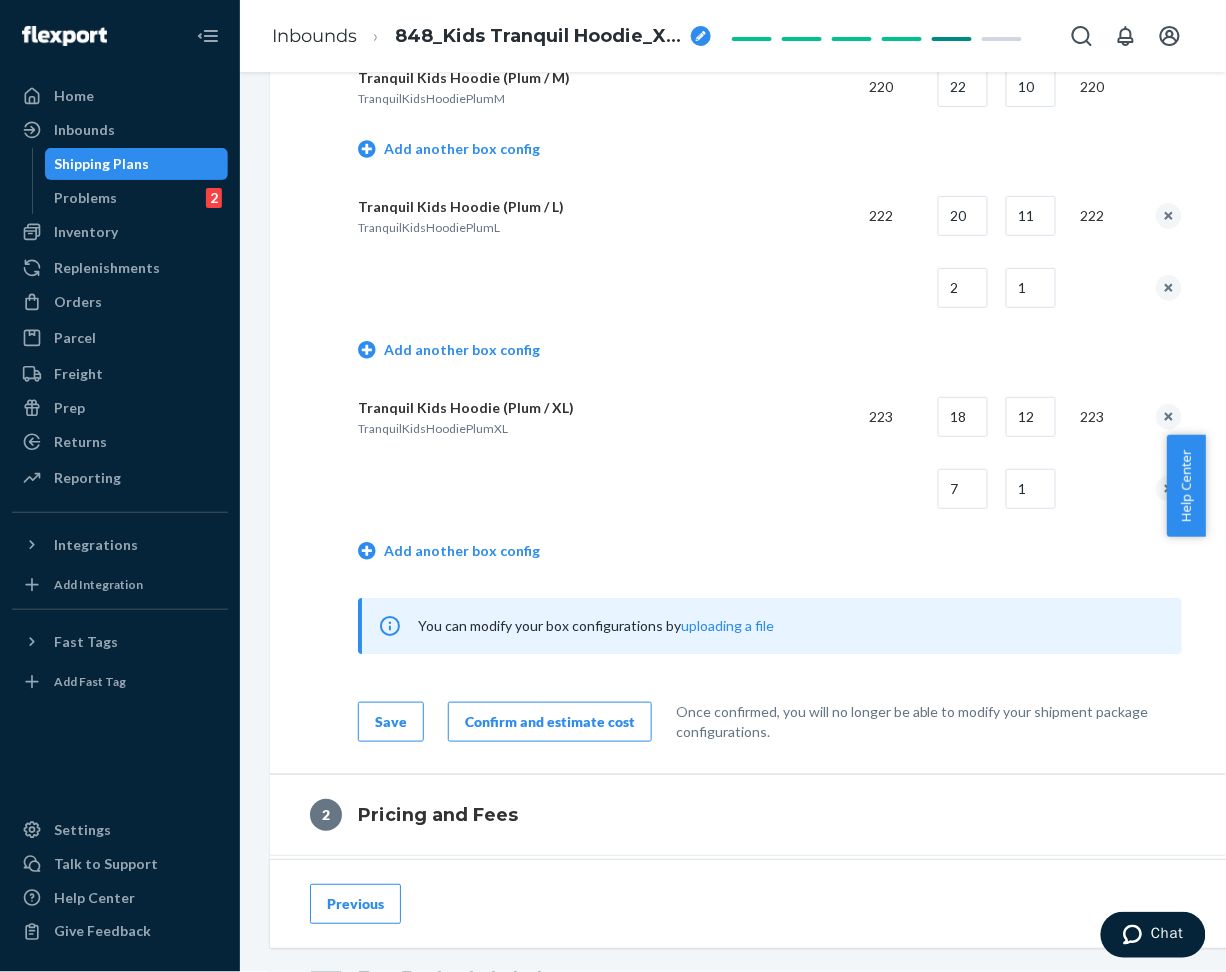 click on "Add another box config" at bounding box center [770, 553] 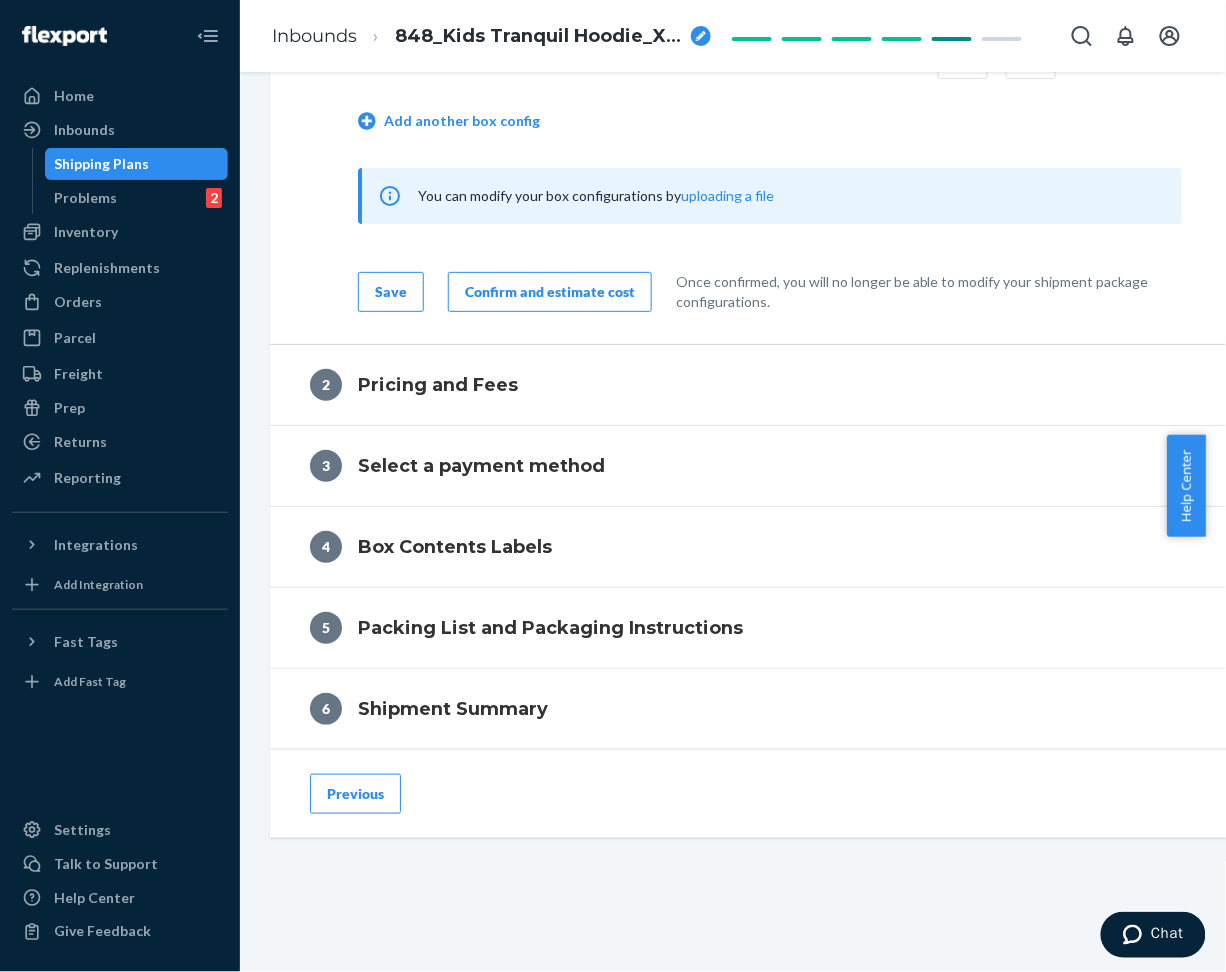 scroll, scrollTop: 1915, scrollLeft: 0, axis: vertical 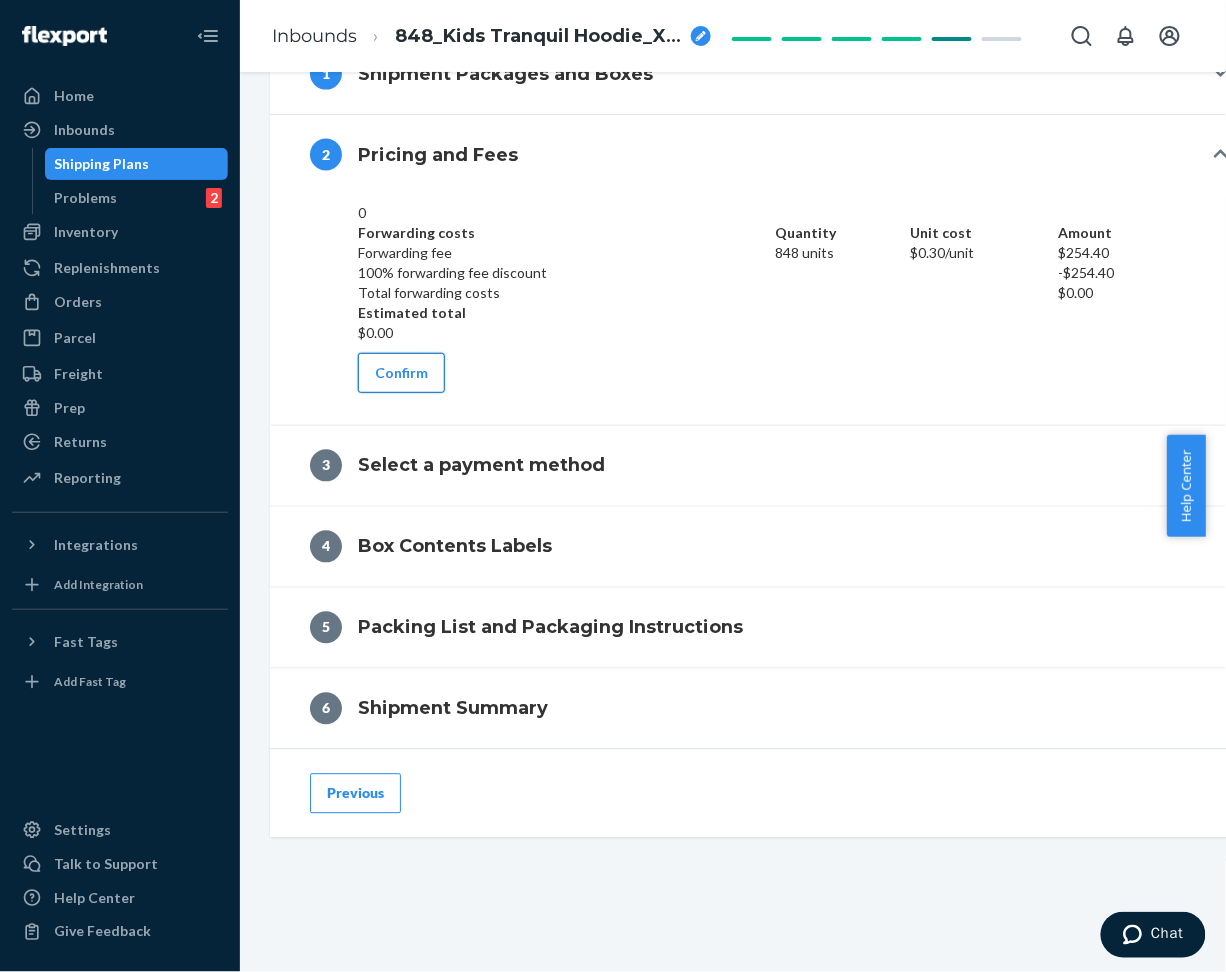 click on "Confirm" at bounding box center [401, 373] 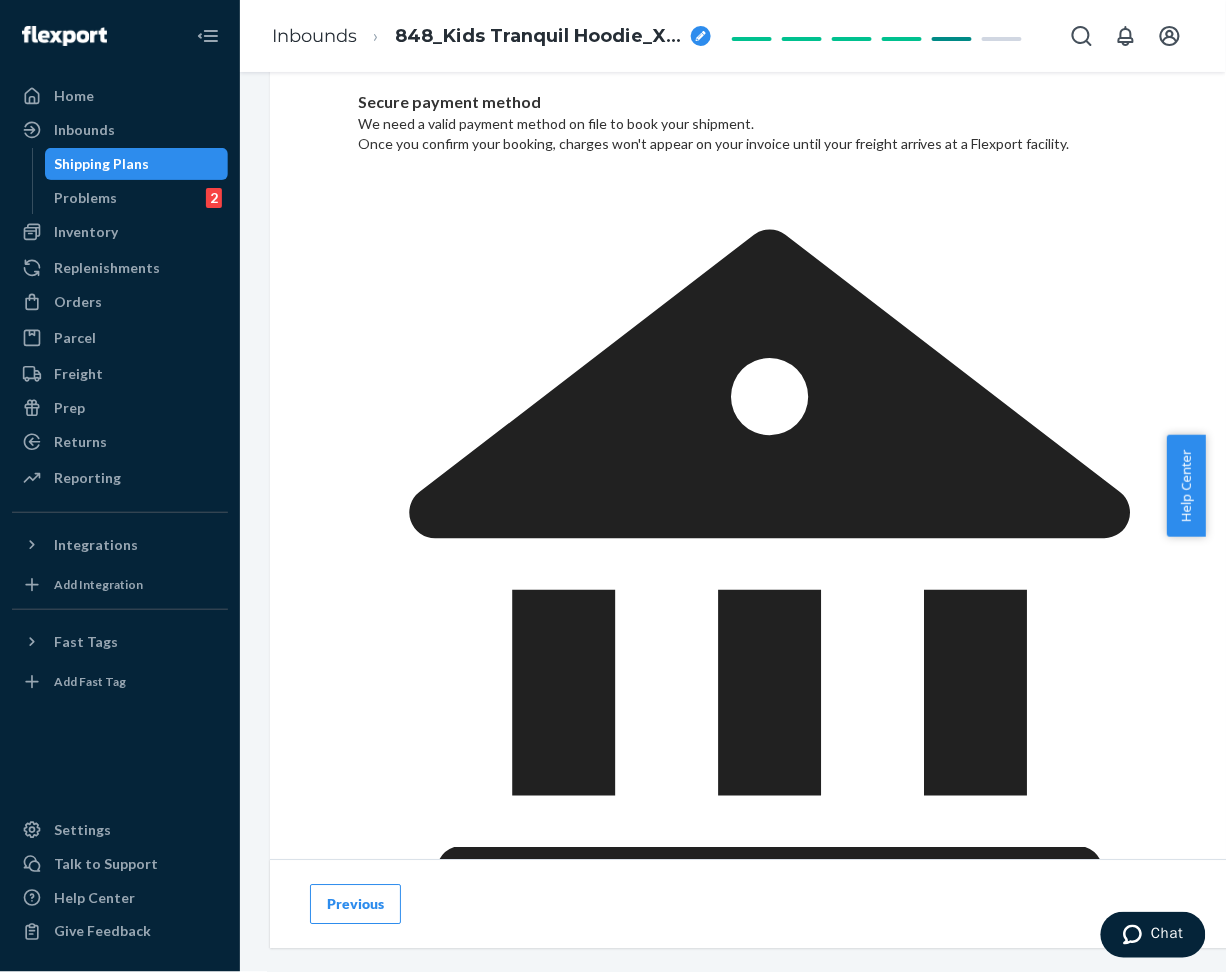 scroll, scrollTop: 824, scrollLeft: 0, axis: vertical 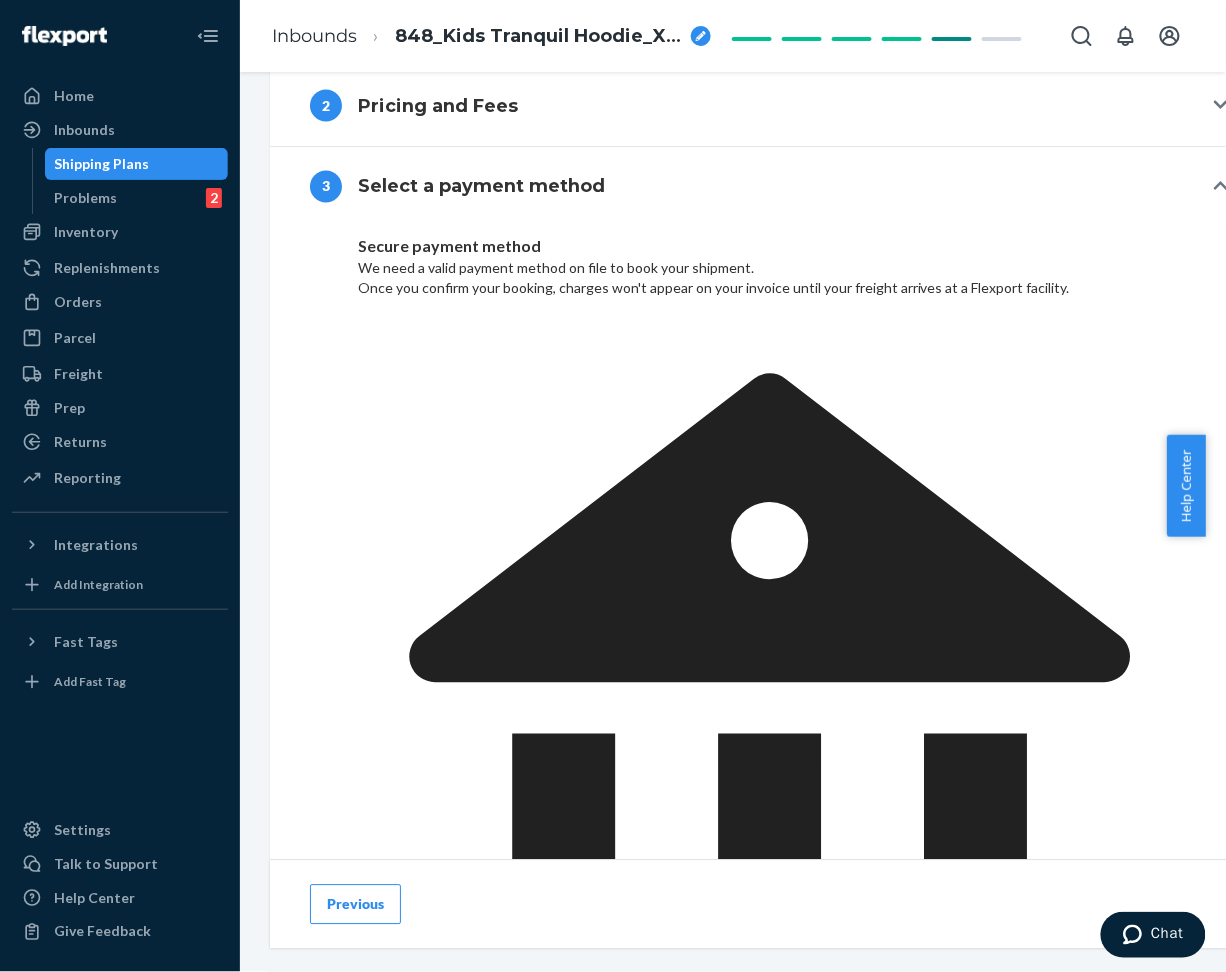click on "Confirm payment method" at bounding box center [458, 1241] 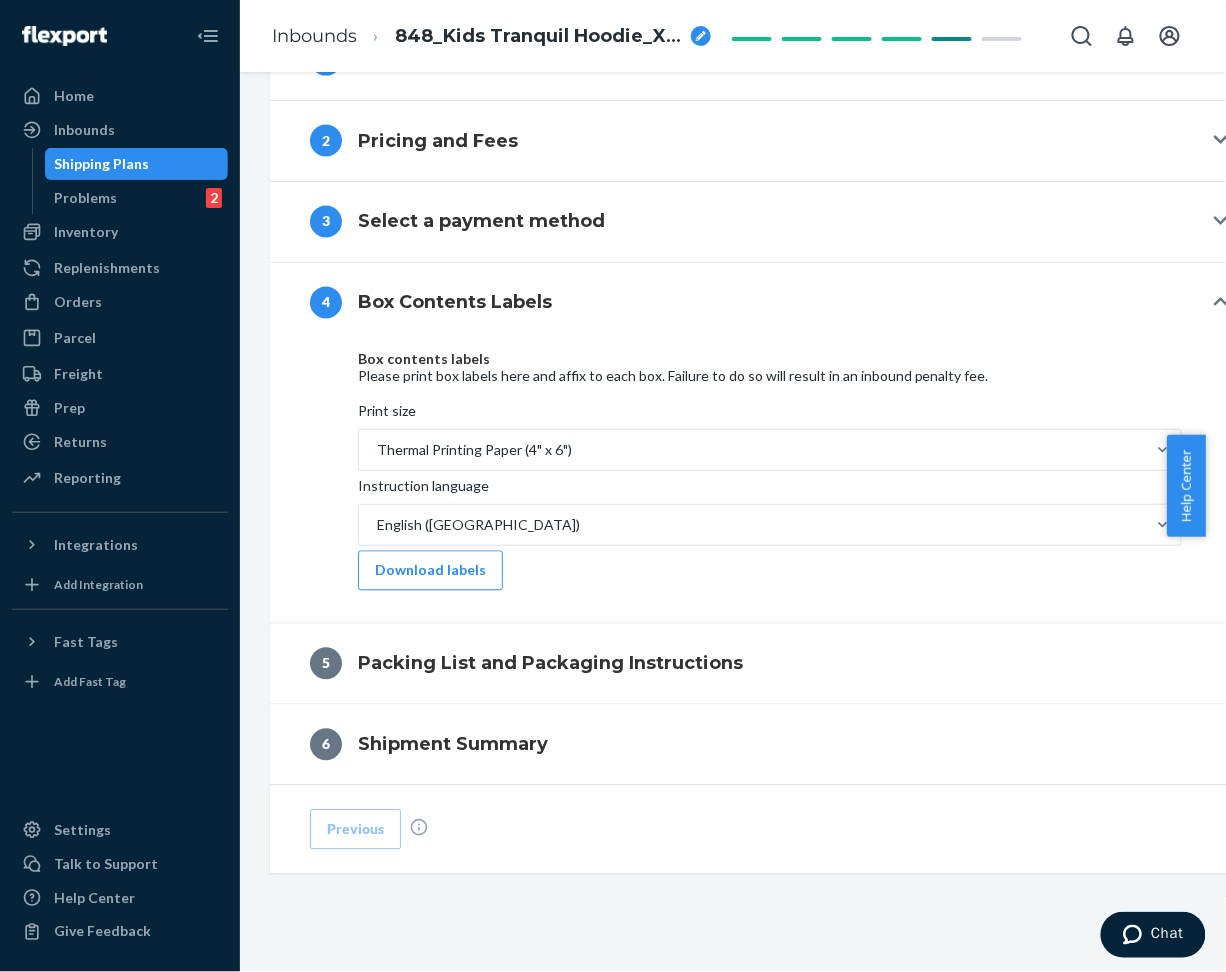 click on "Download labels" at bounding box center (430, 571) 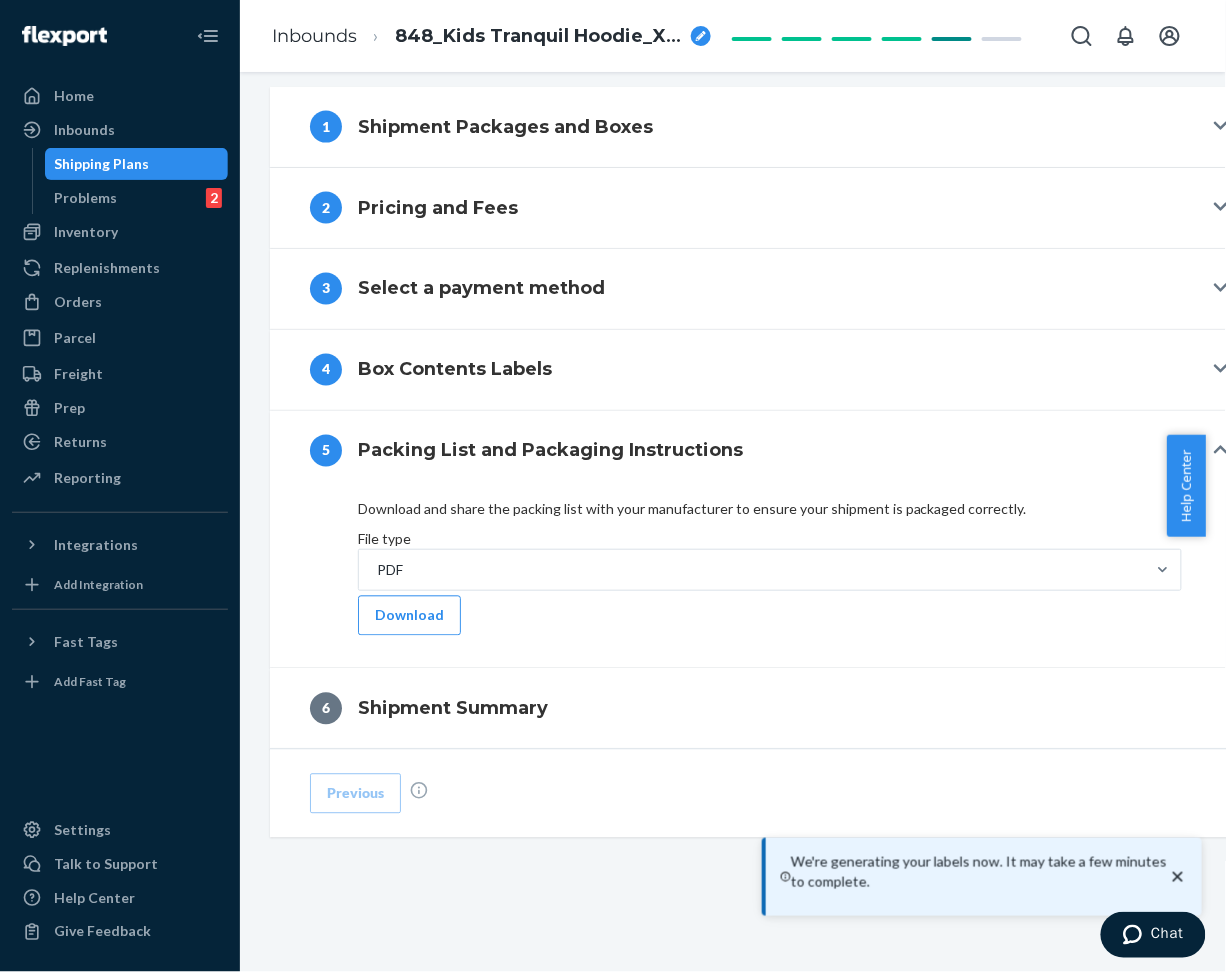 scroll, scrollTop: 782, scrollLeft: 0, axis: vertical 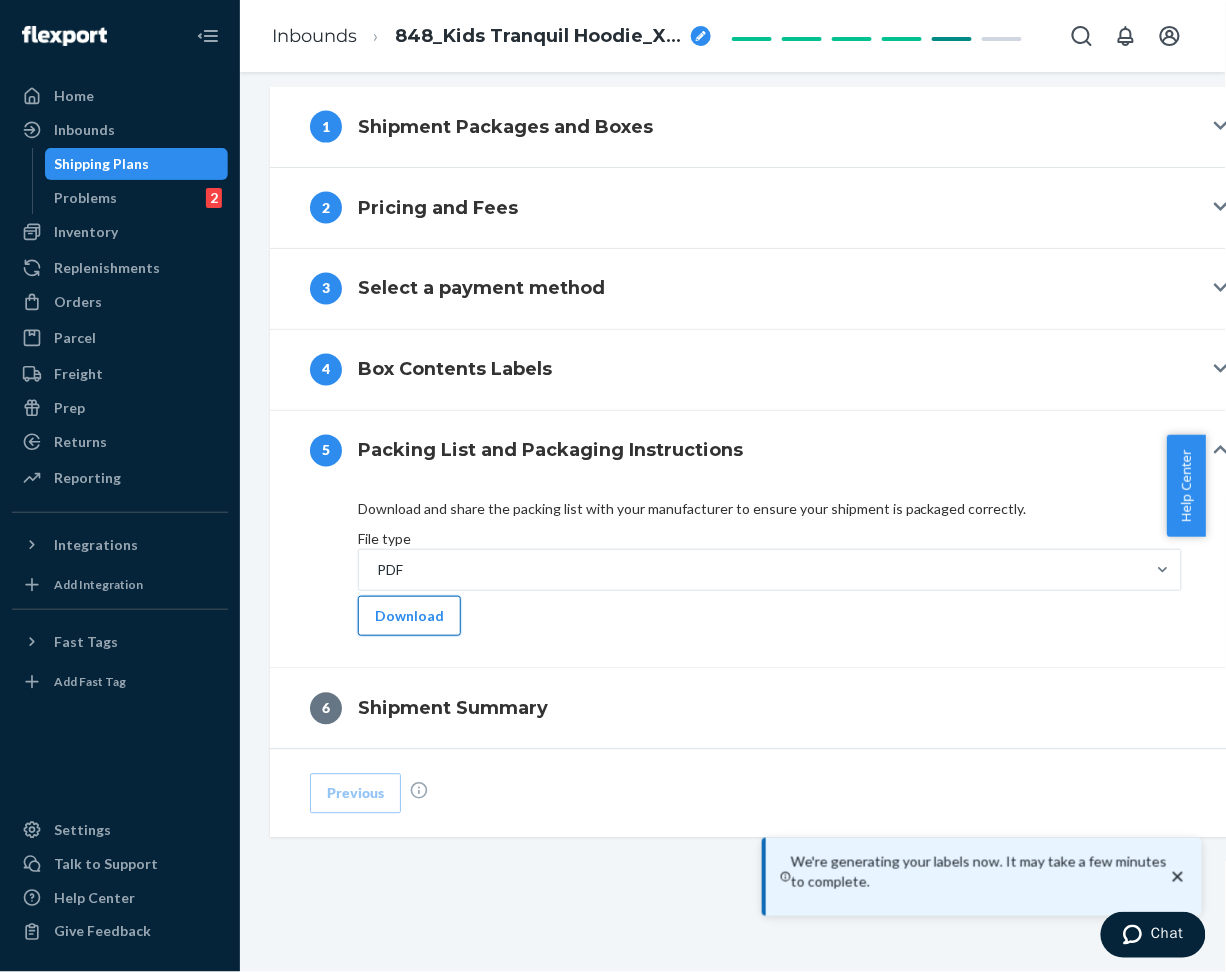 click on "Download" at bounding box center (409, 616) 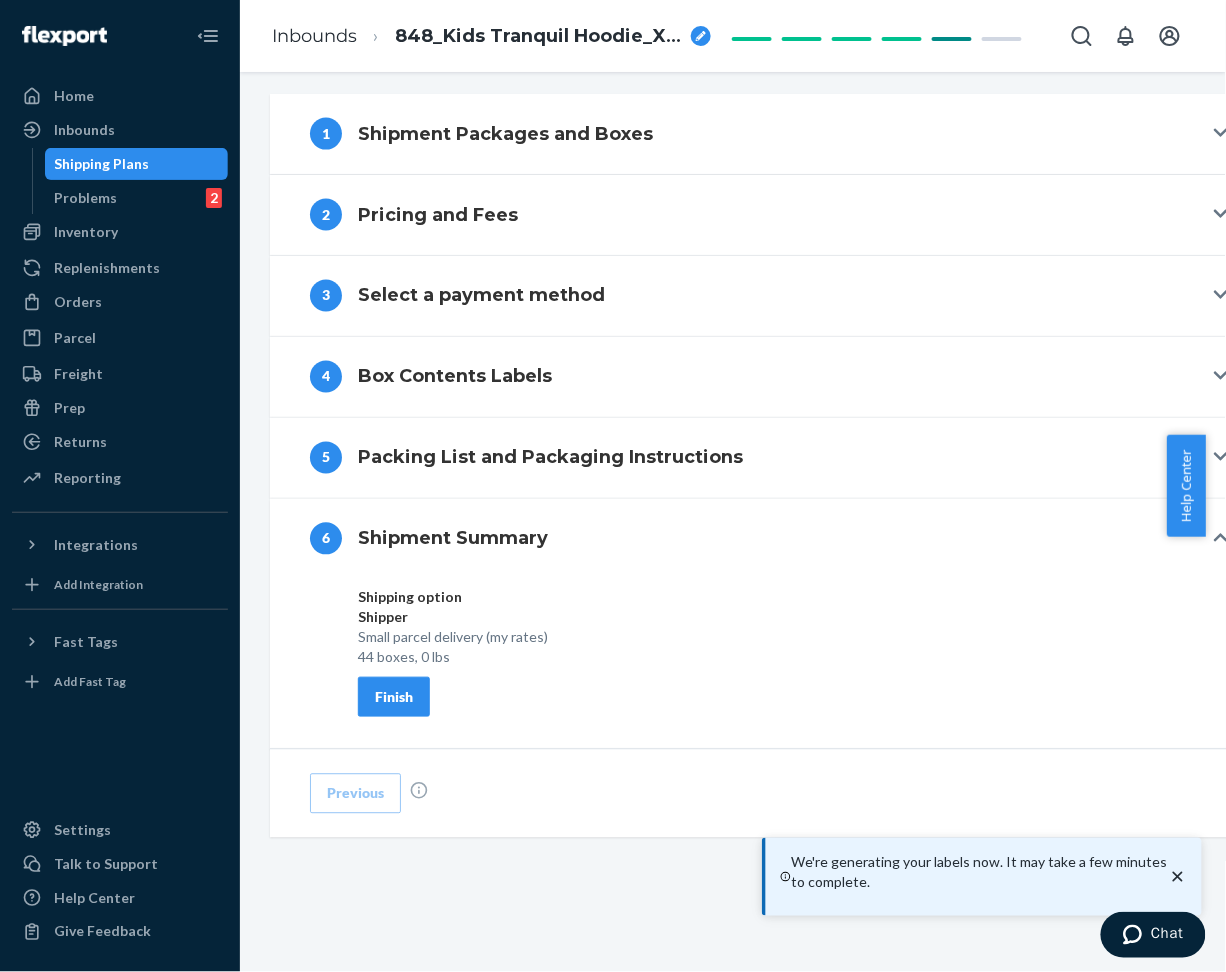 scroll, scrollTop: 708, scrollLeft: 0, axis: vertical 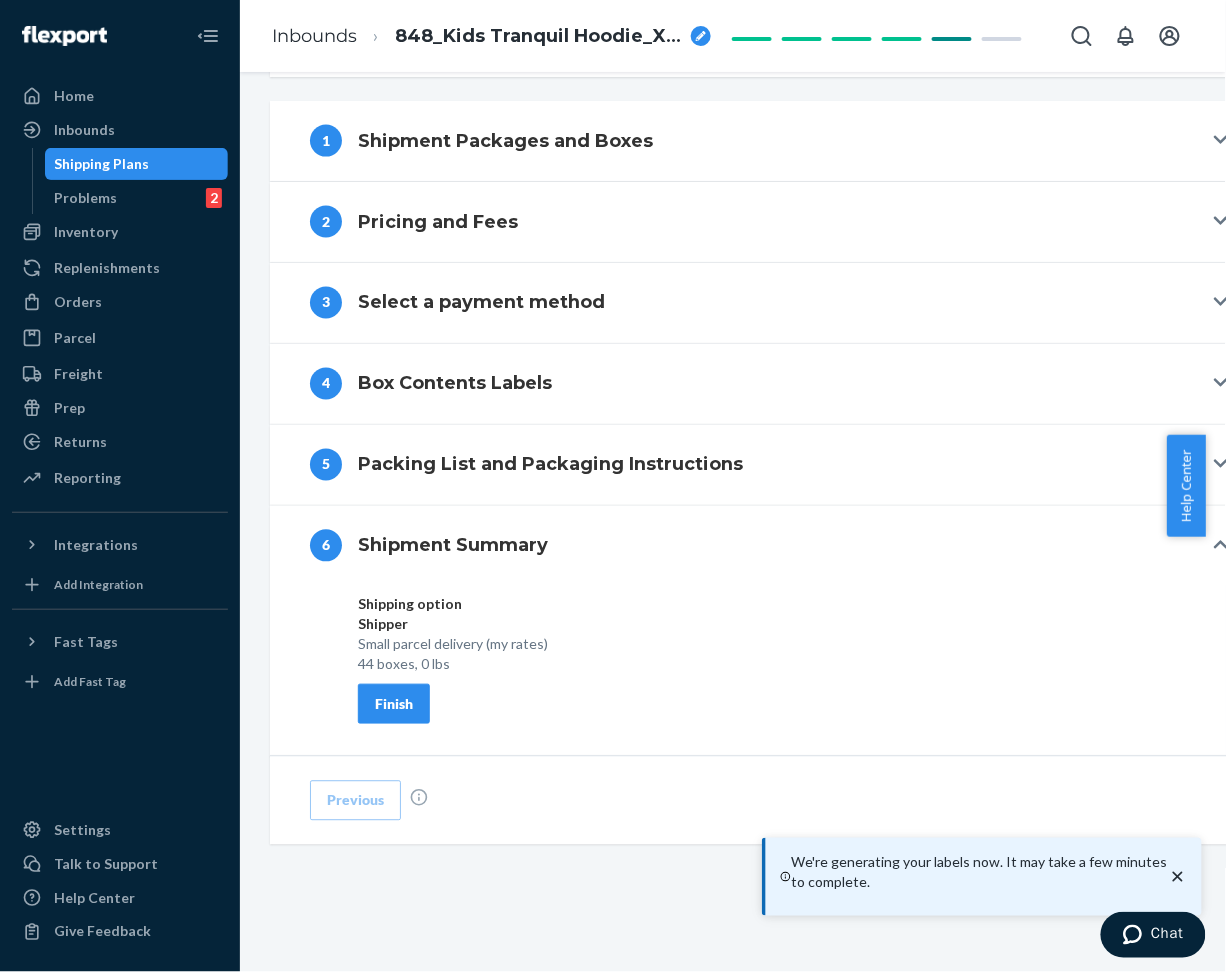click on "Finish" at bounding box center (394, 704) 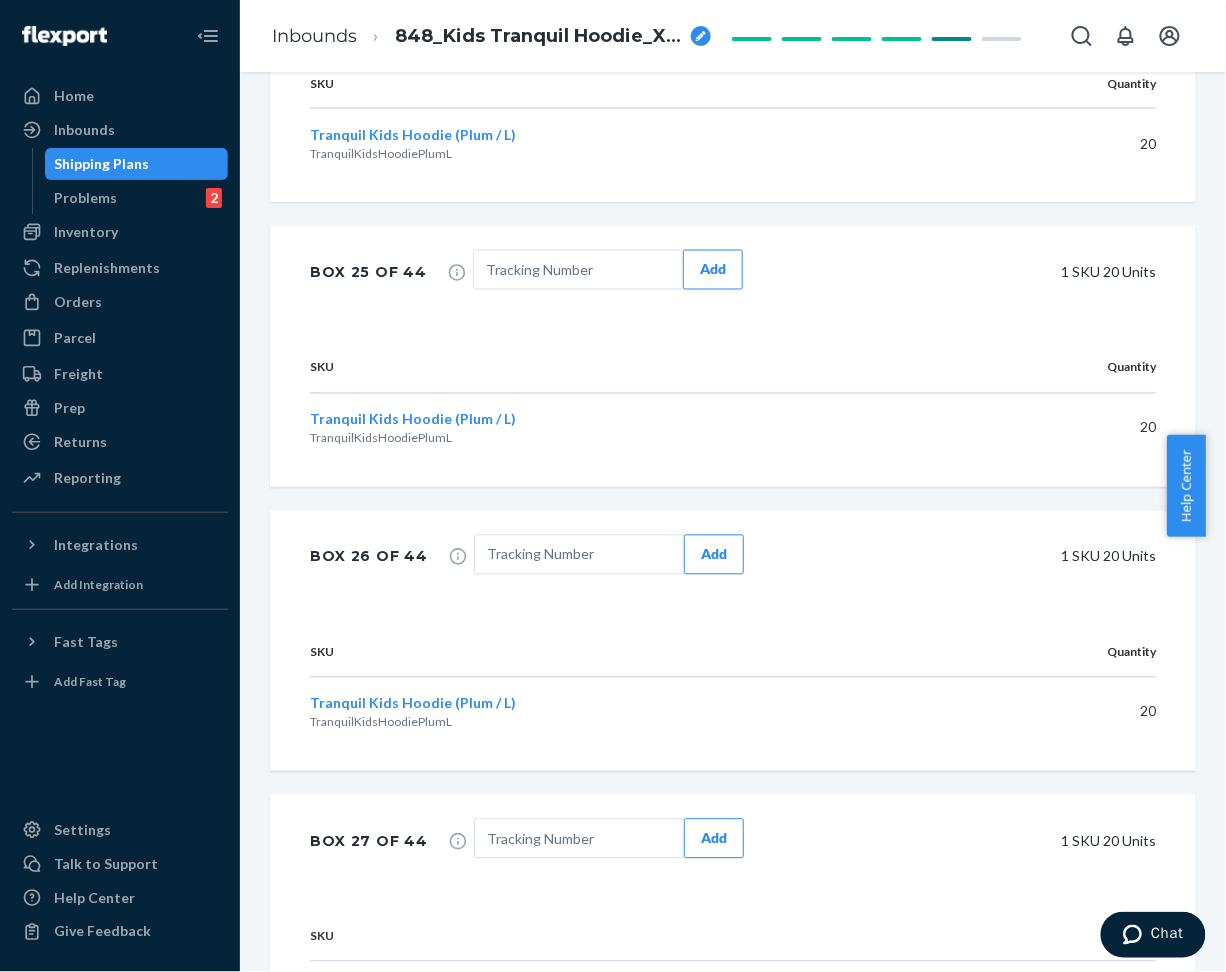 scroll, scrollTop: 7444, scrollLeft: 0, axis: vertical 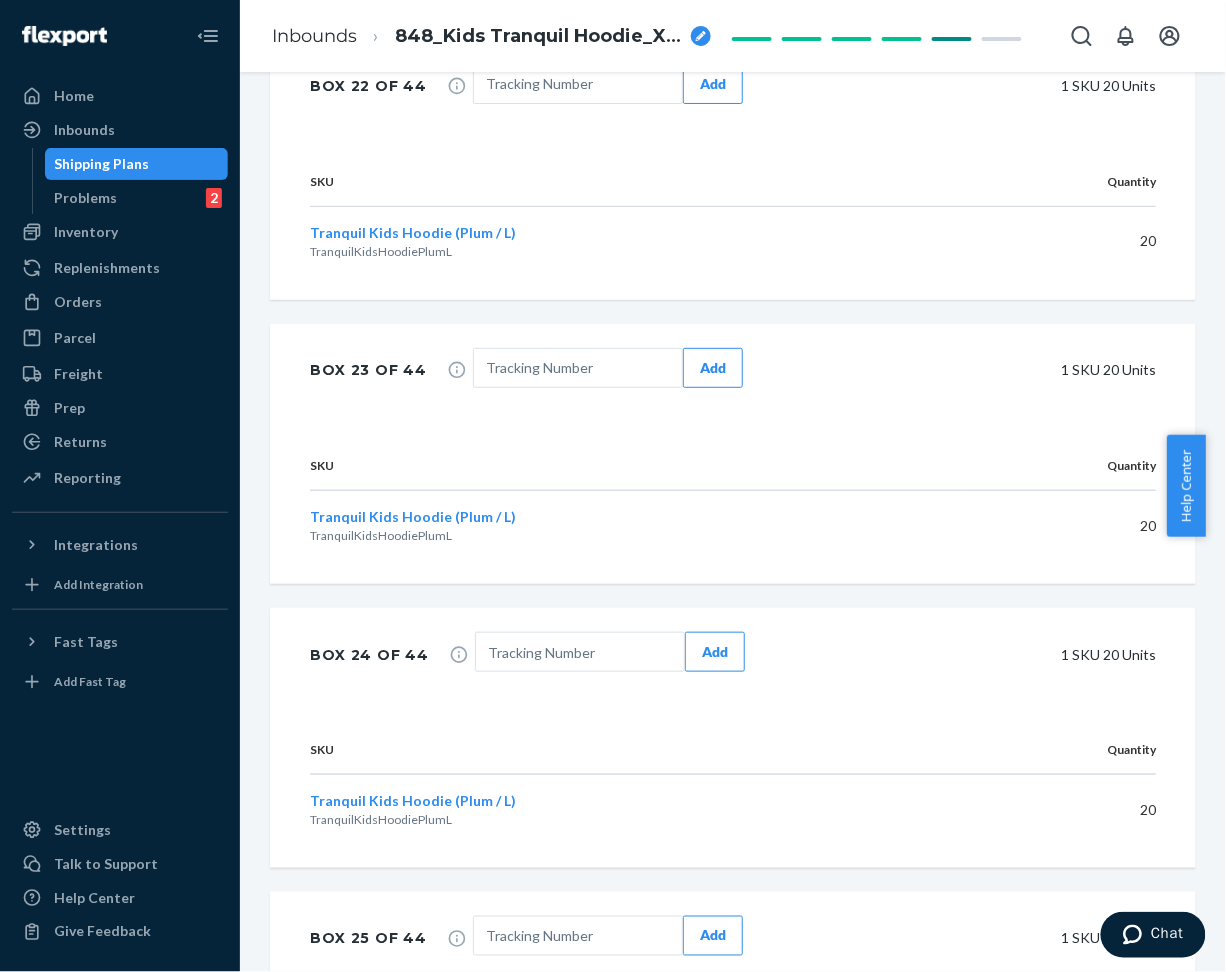click on "Inbounds 848_Kids Tranquil Hoodie_XS-XL_Plum by Standard Sea" at bounding box center [491, 36] 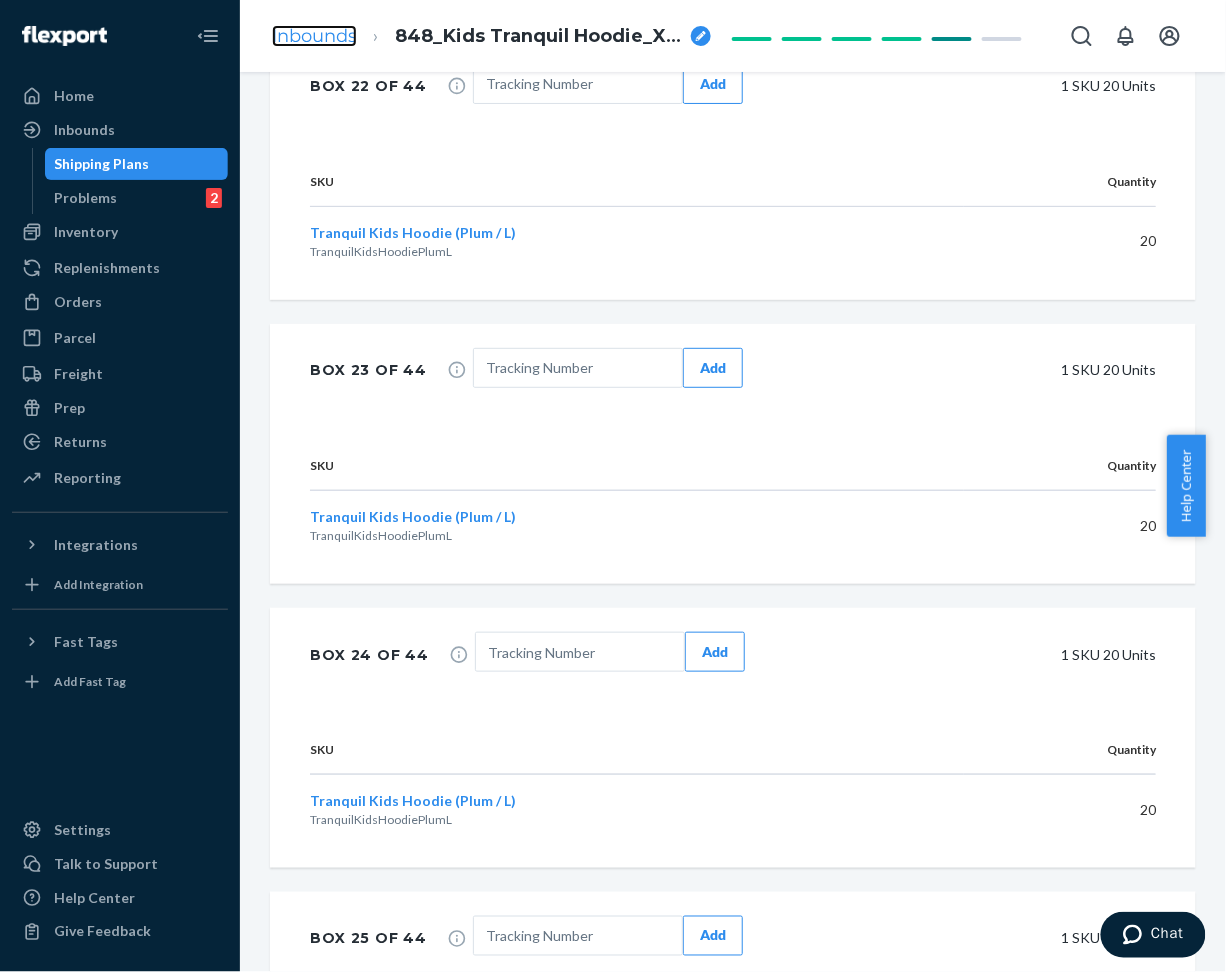 click on "Inbounds" at bounding box center (314, 36) 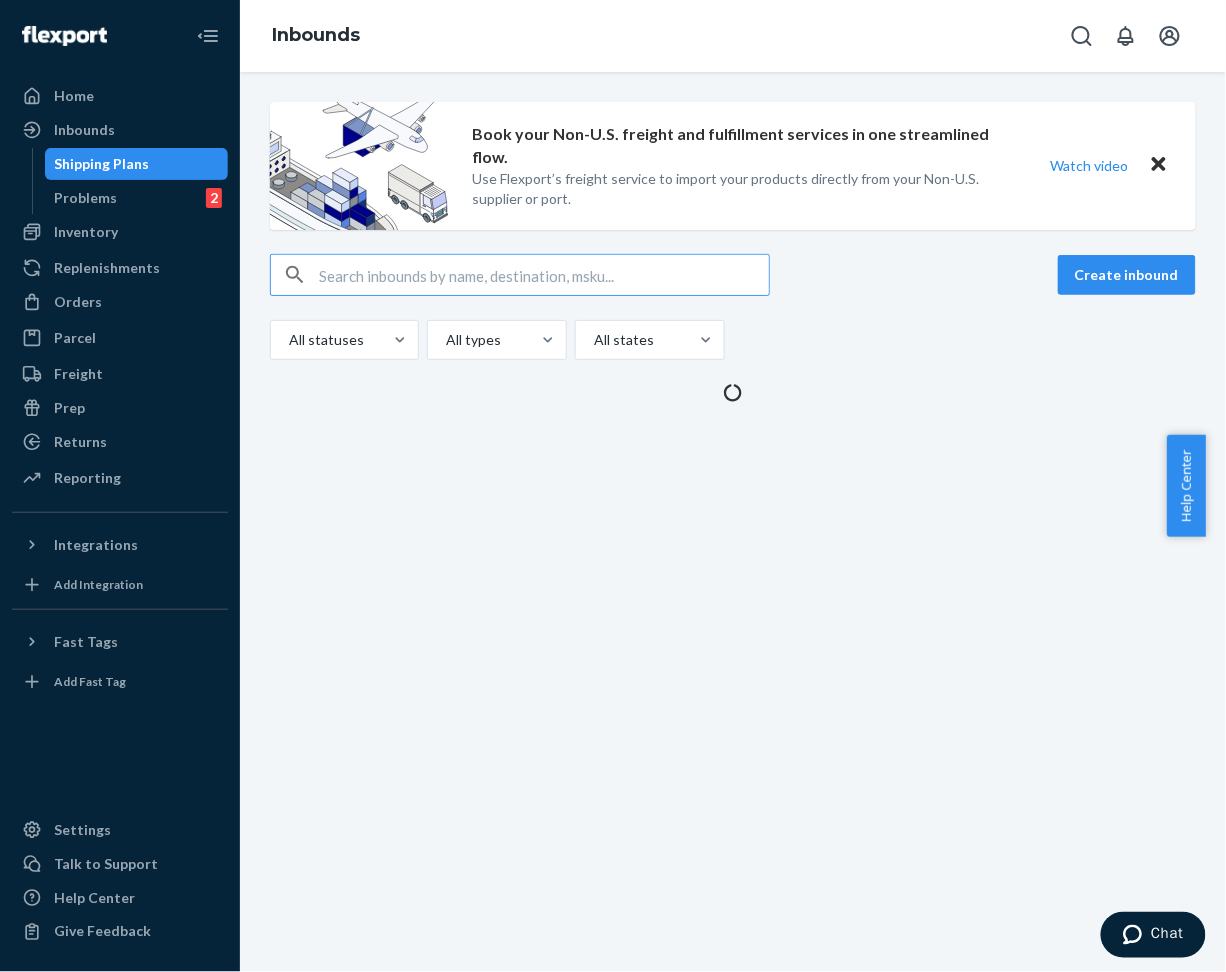 scroll, scrollTop: 0, scrollLeft: 0, axis: both 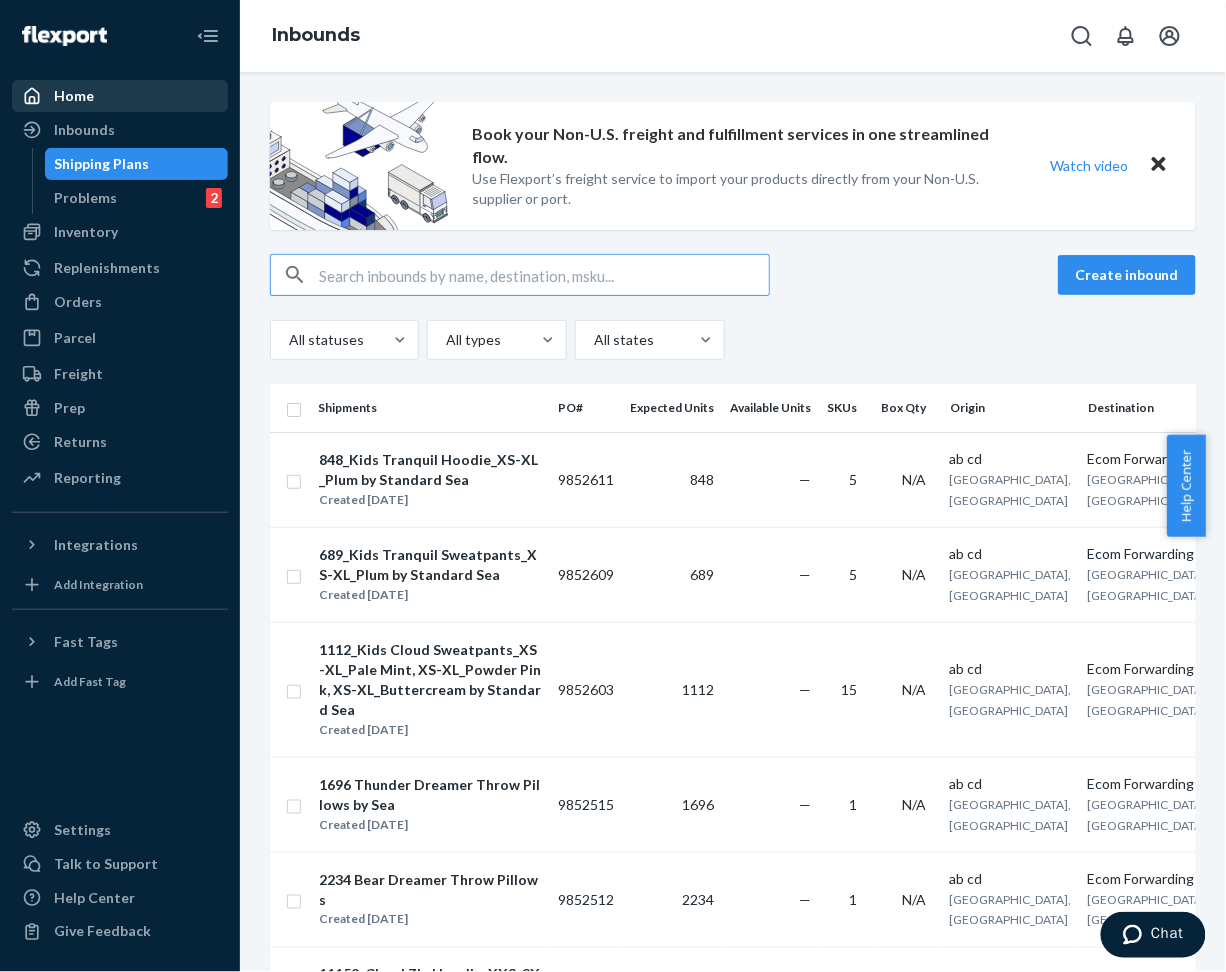 click on "Home" at bounding box center [74, 96] 